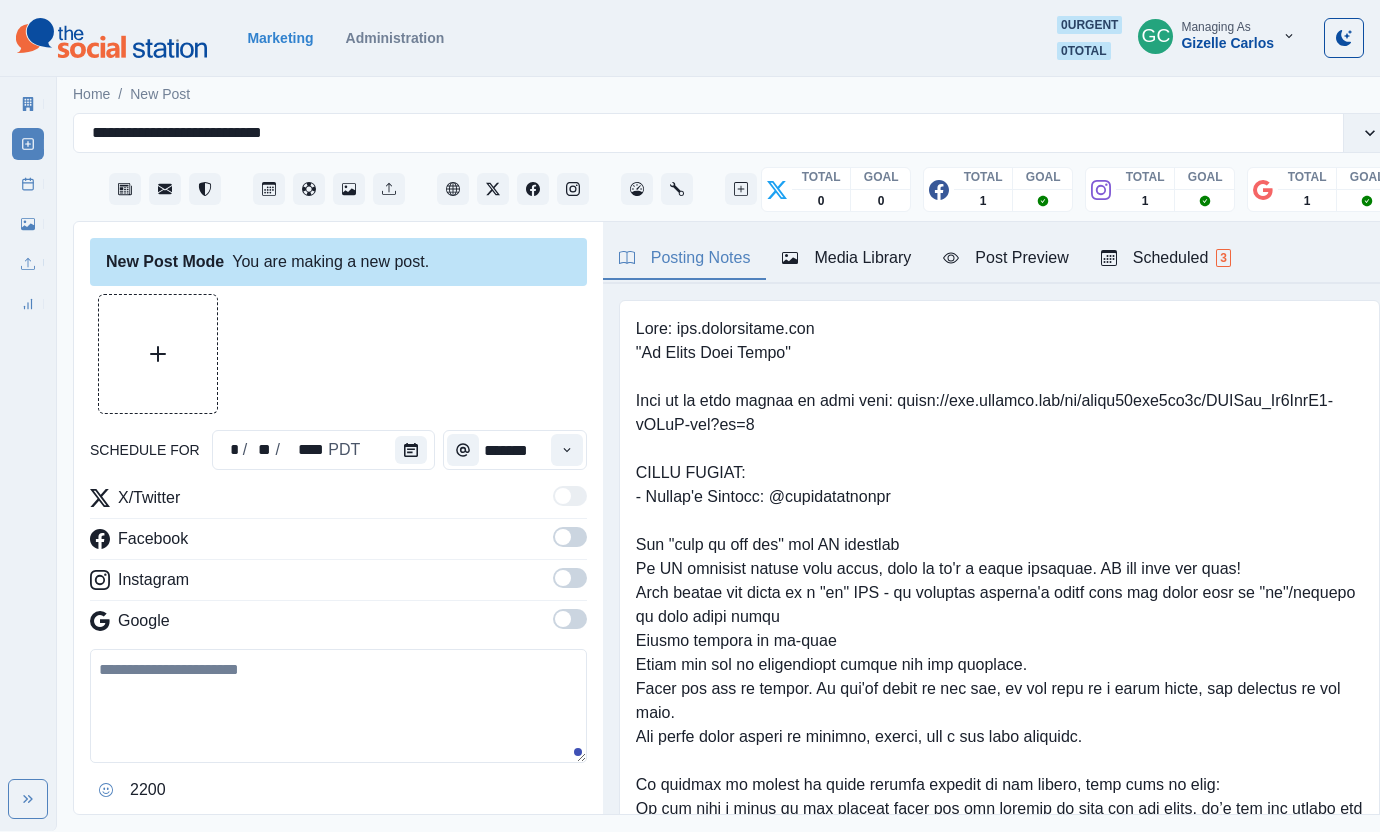 scroll, scrollTop: 0, scrollLeft: 0, axis: both 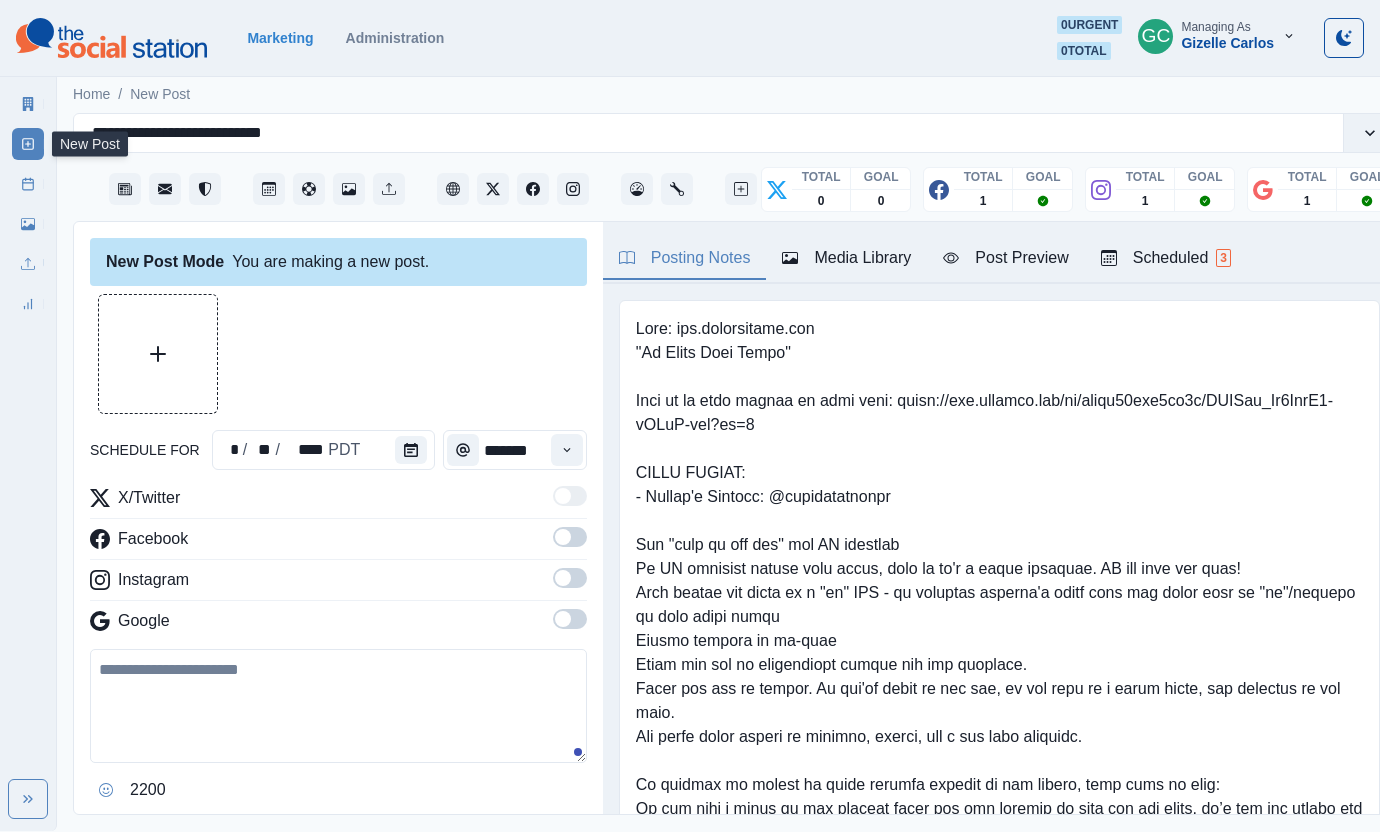 click at bounding box center (999, 617) 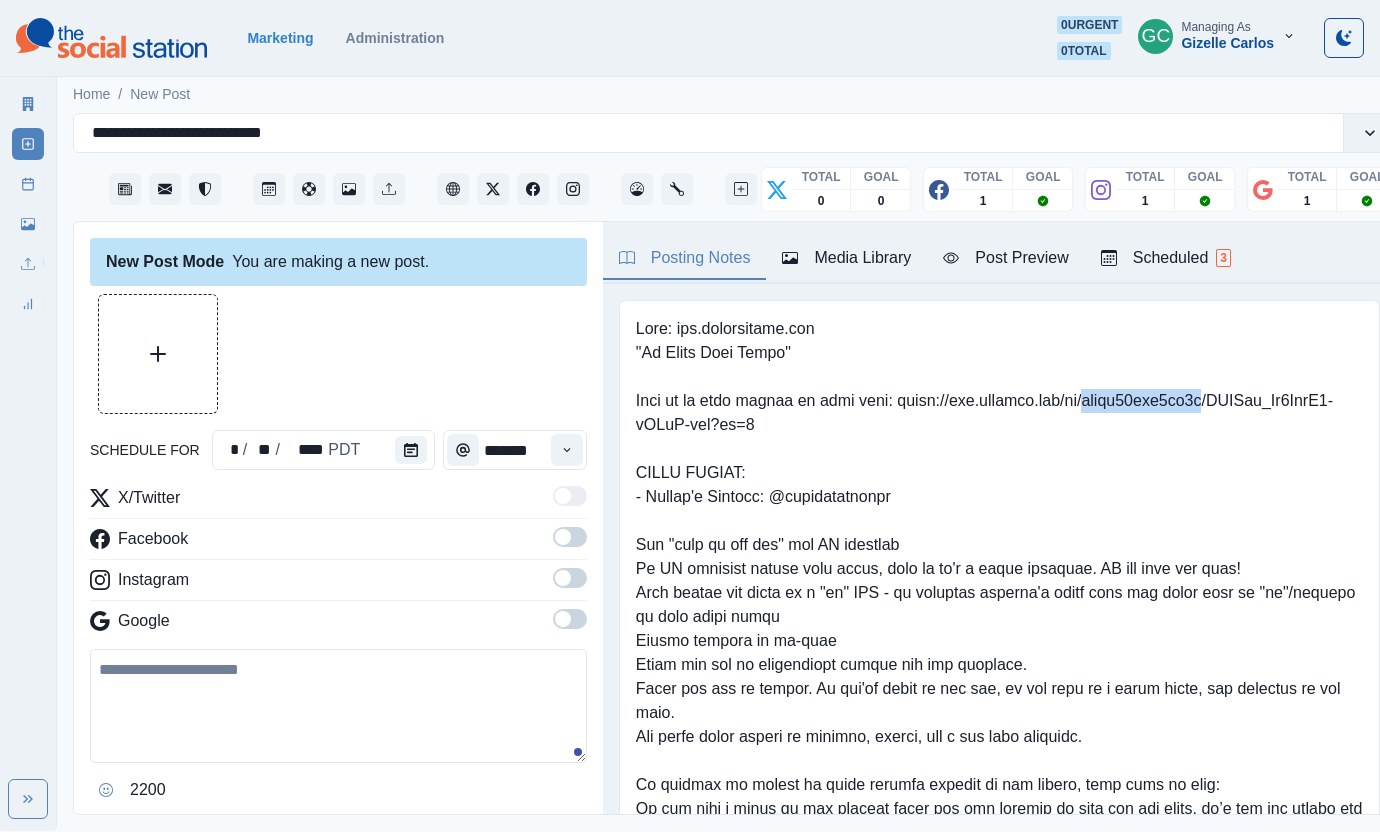 click at bounding box center (999, 617) 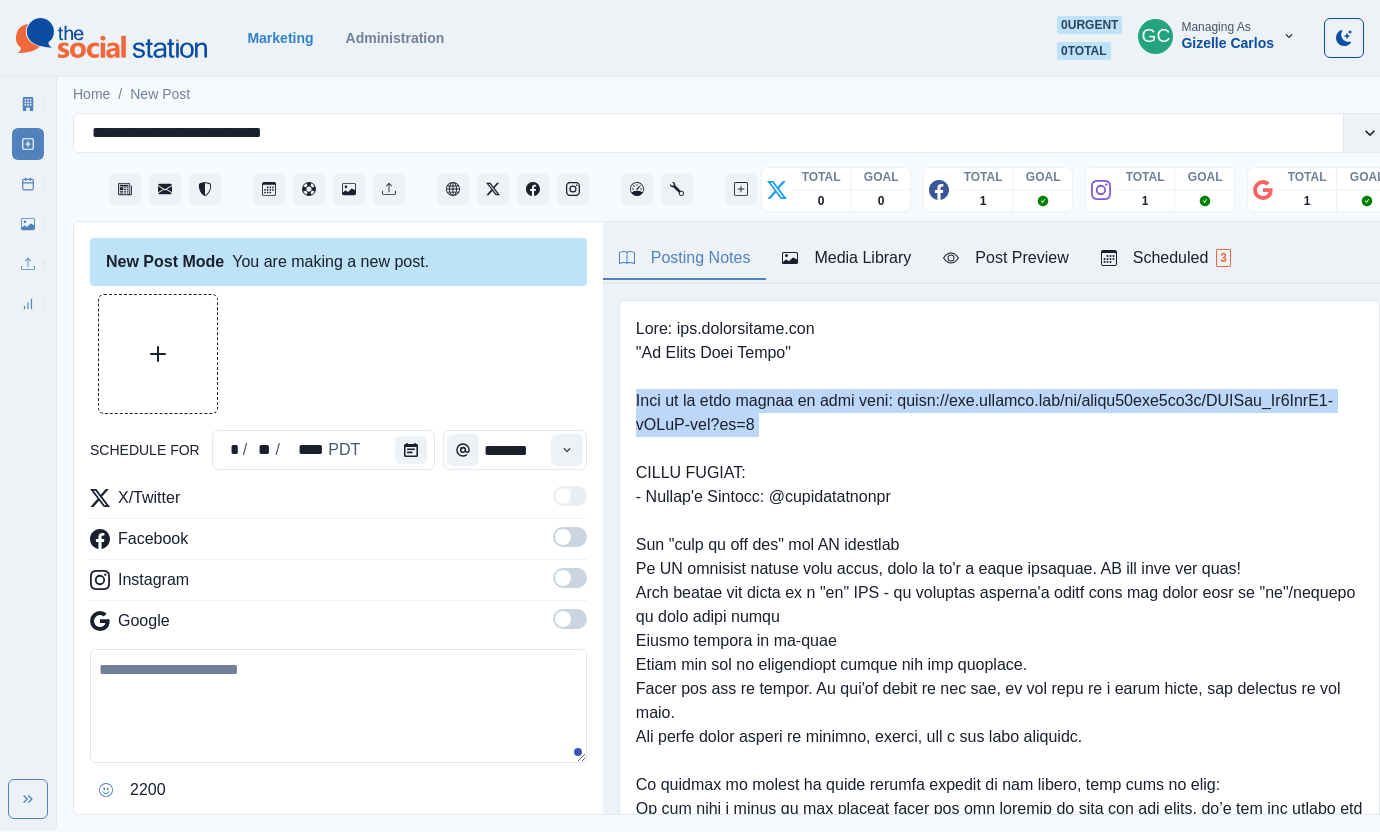 click at bounding box center [999, 617] 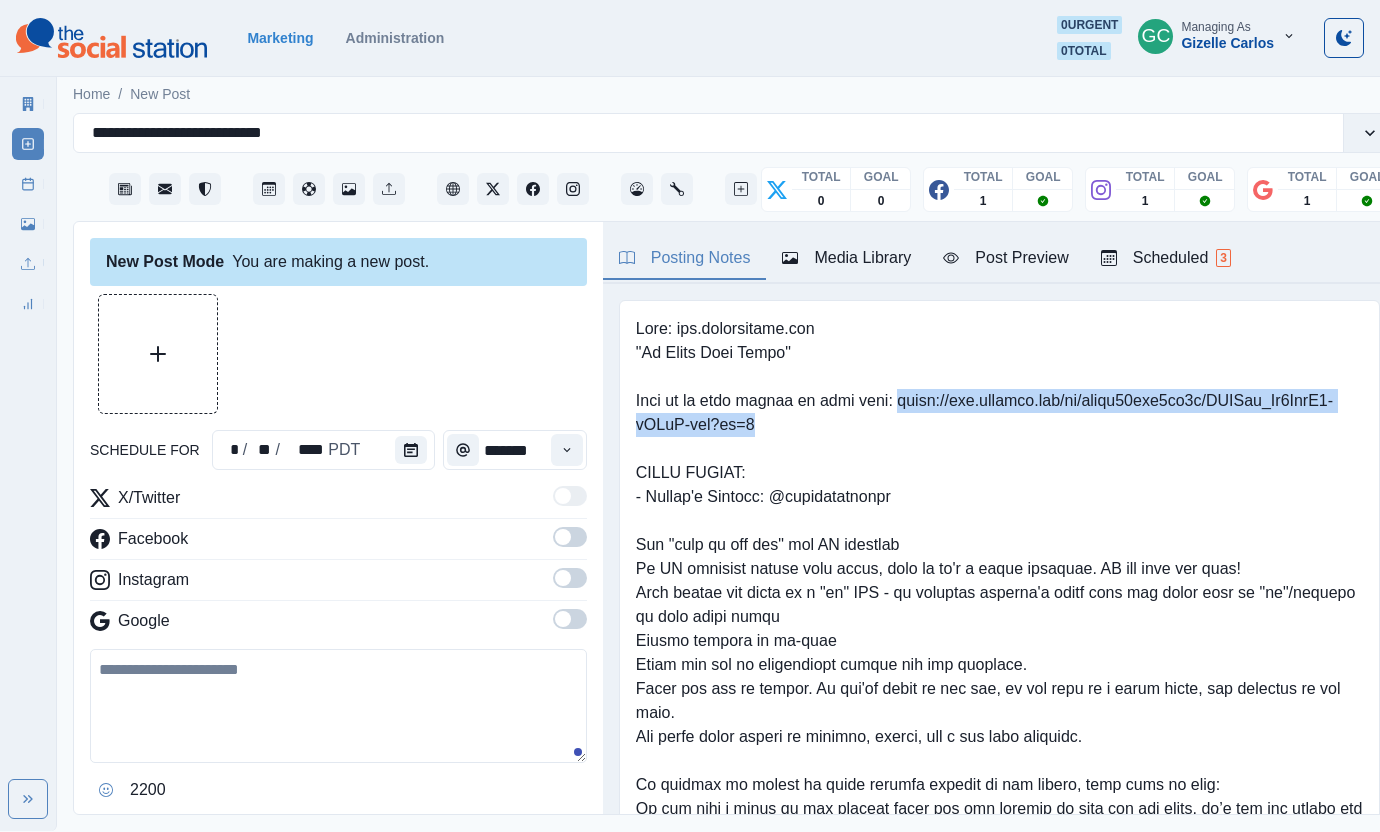 drag, startPoint x: 1237, startPoint y: 425, endPoint x: 631, endPoint y: 417, distance: 606.0528 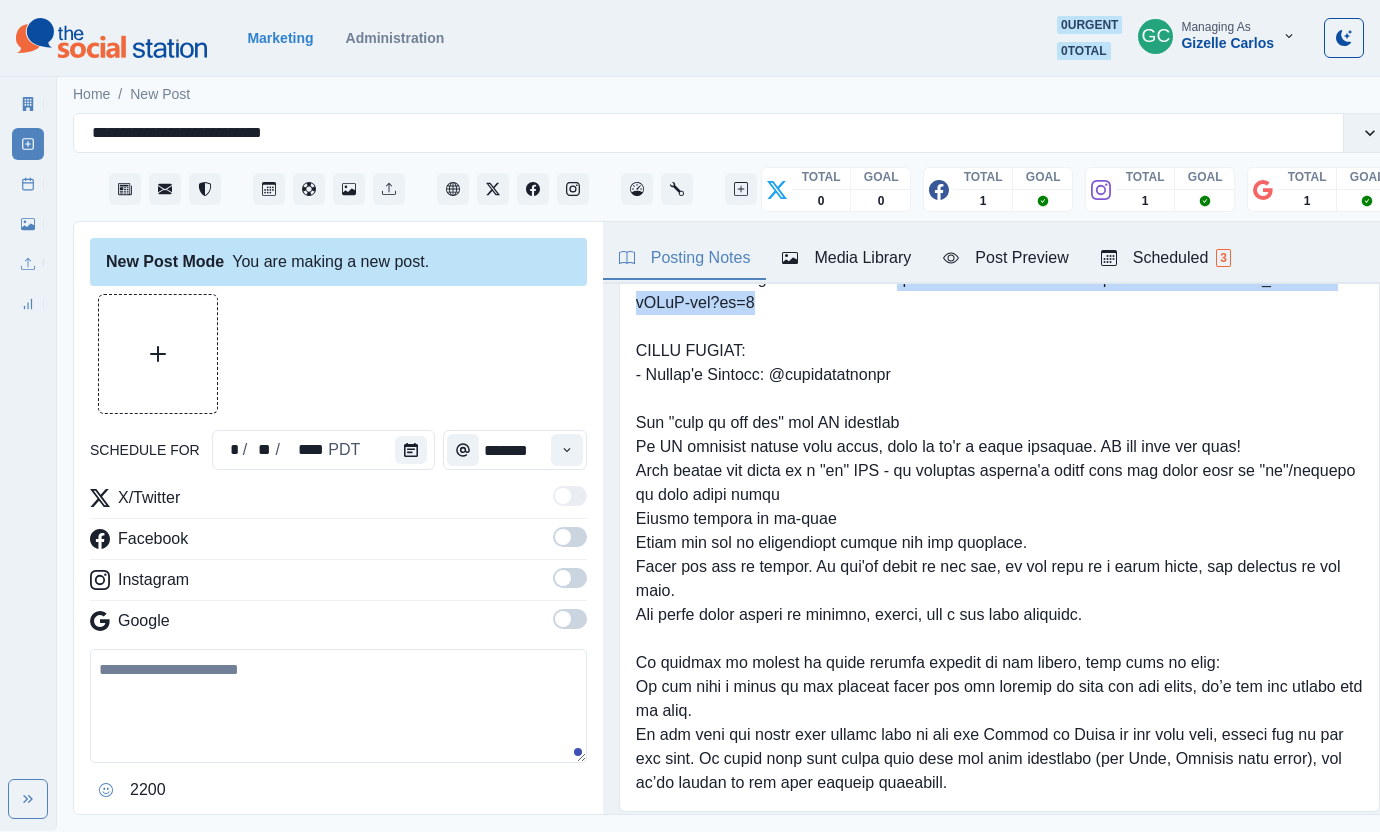 scroll, scrollTop: 168, scrollLeft: 0, axis: vertical 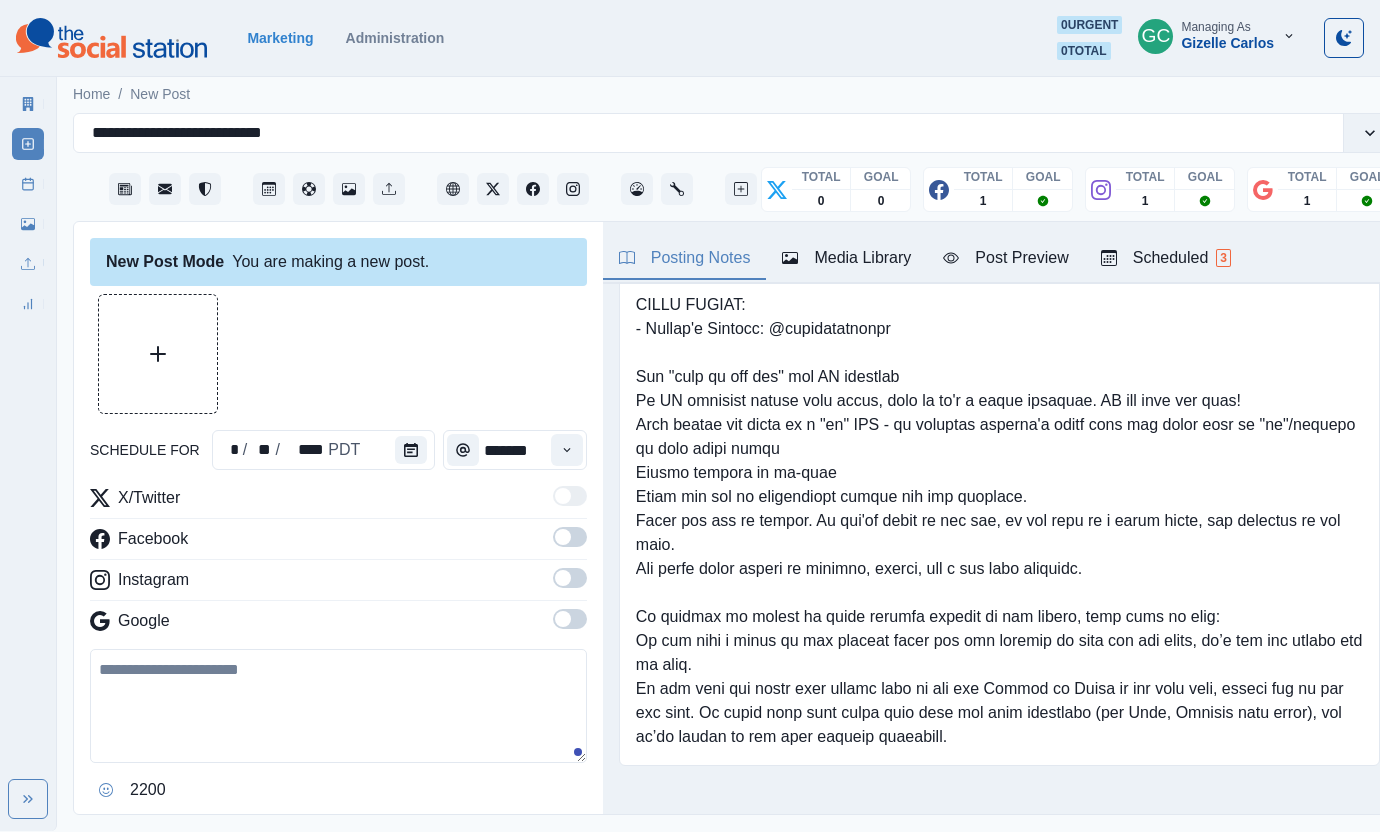click on "Scheduled 3" at bounding box center (1166, 258) 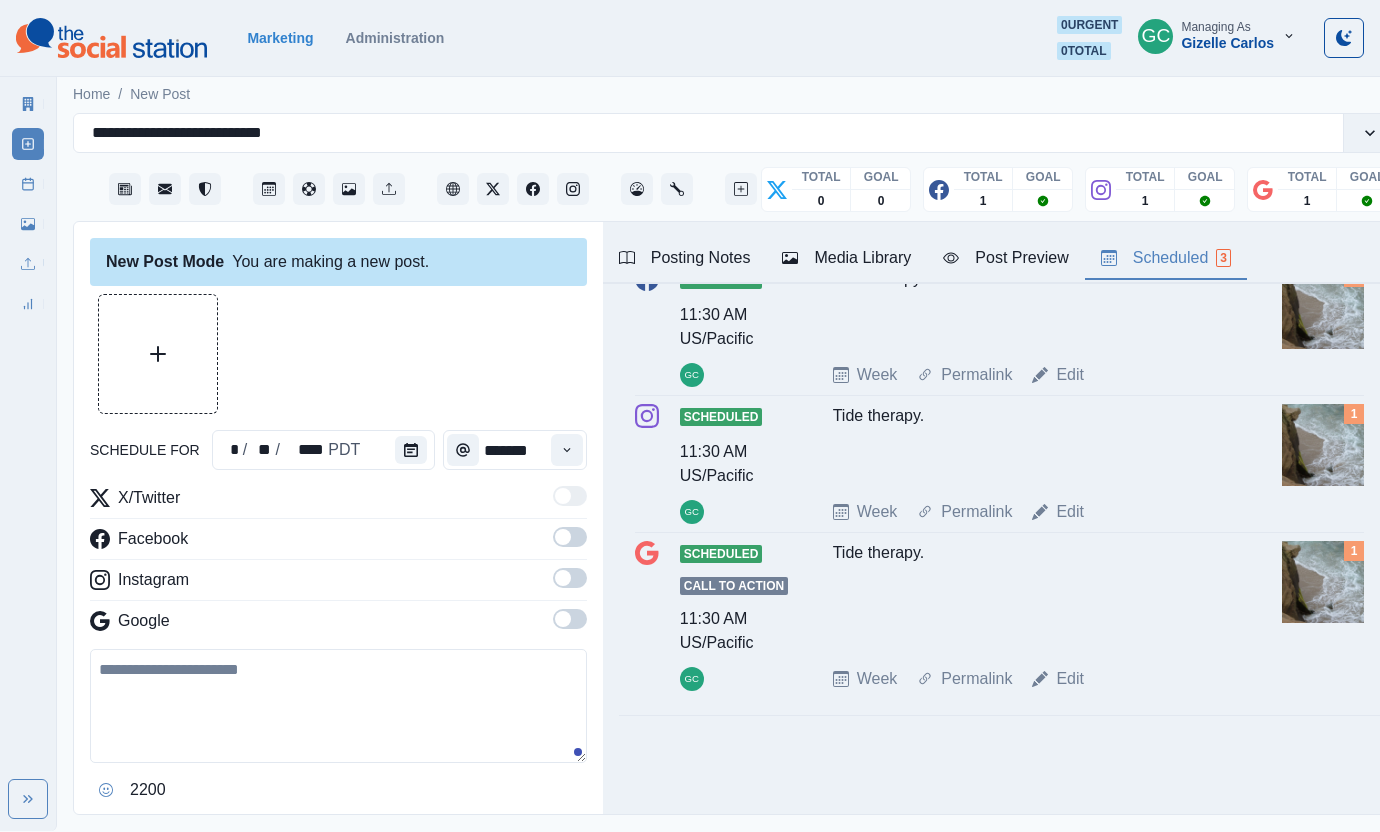 scroll, scrollTop: 0, scrollLeft: 0, axis: both 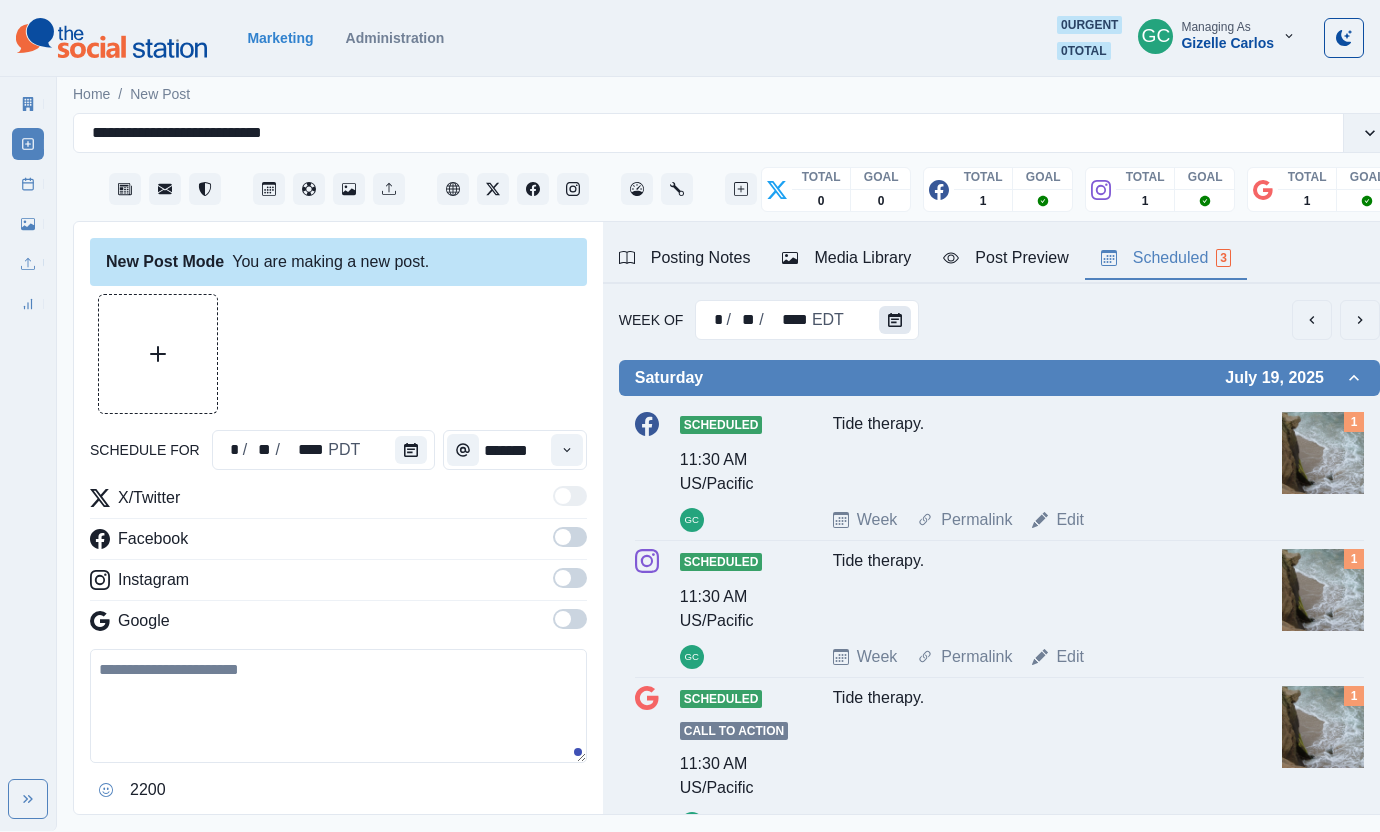click at bounding box center (895, 320) 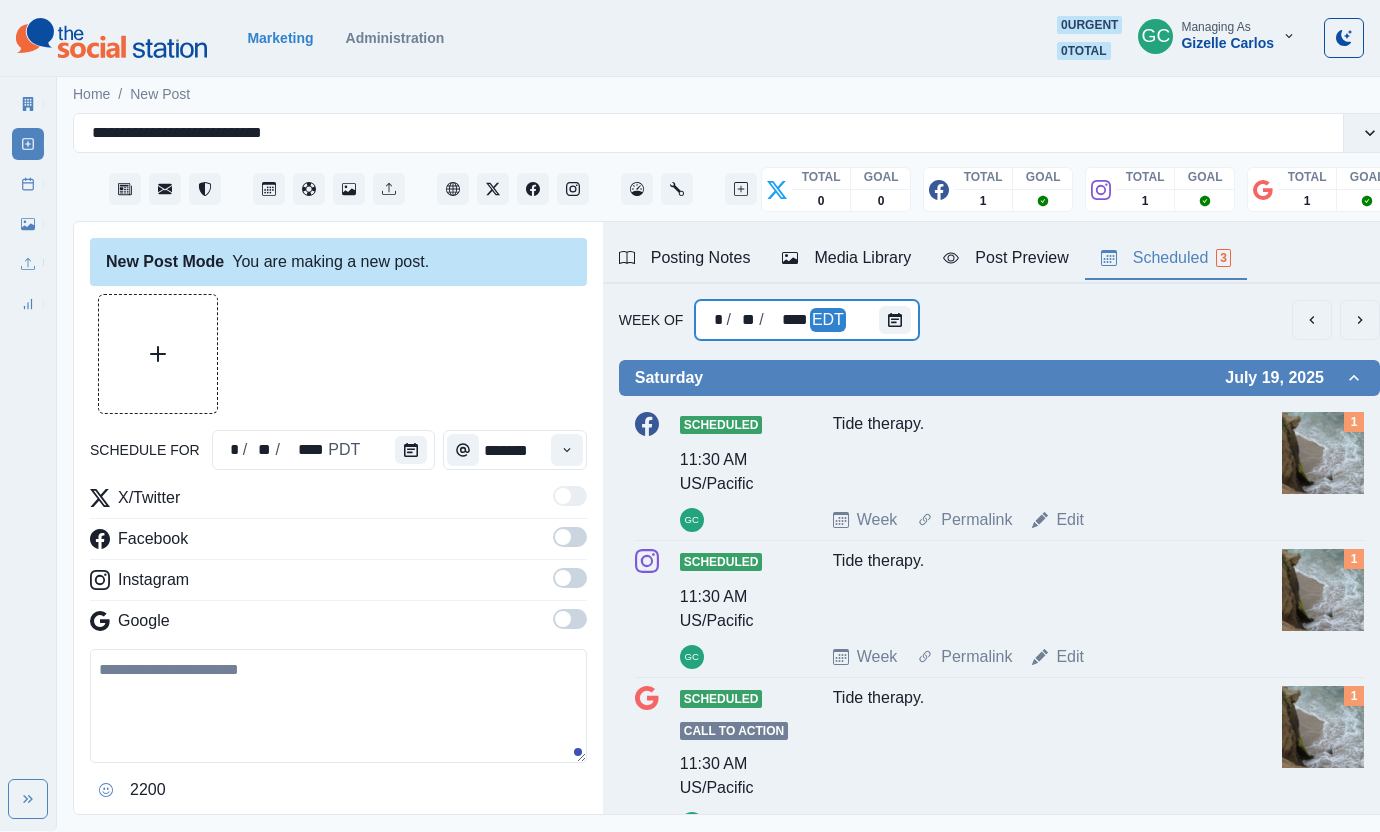 click at bounding box center (899, 320) 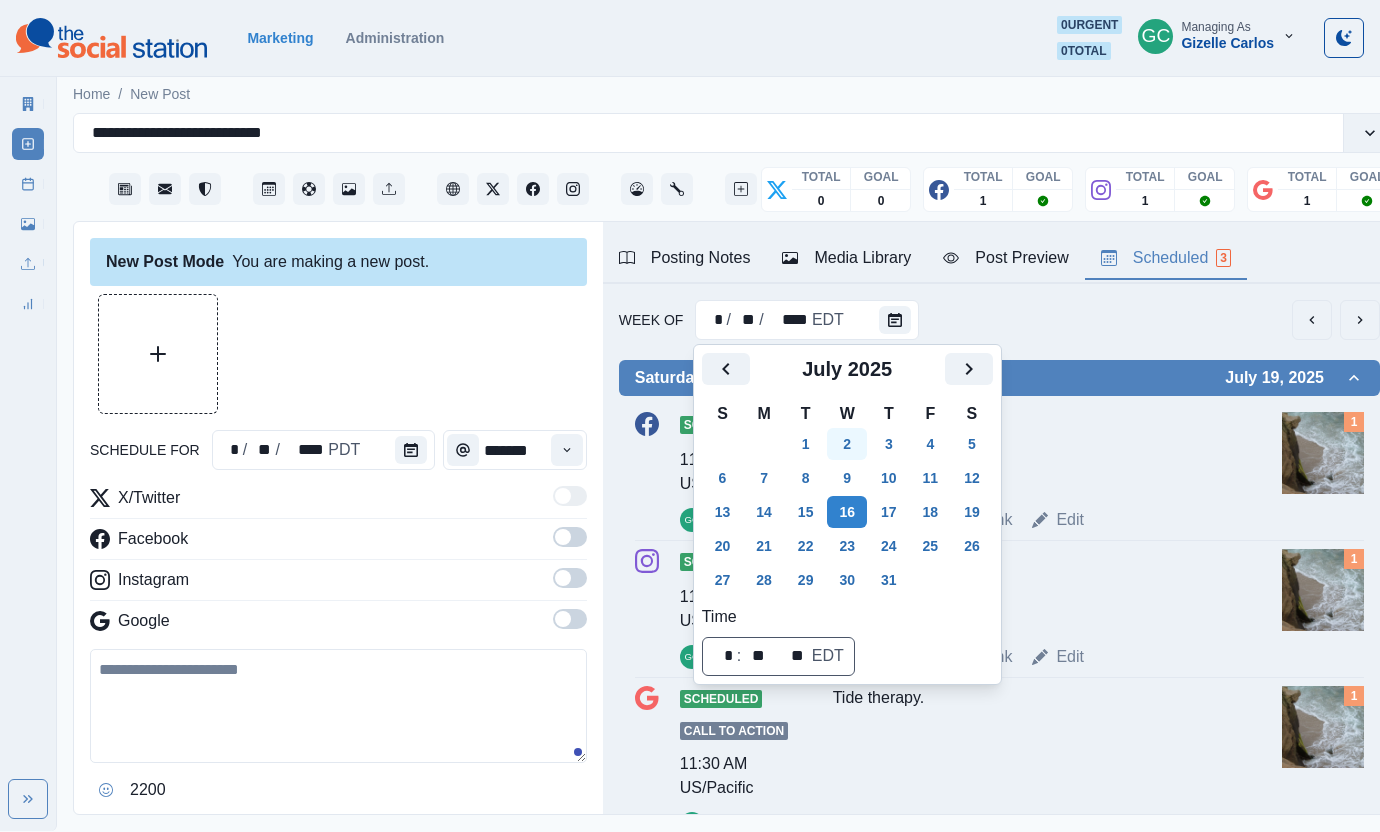 click on "2" at bounding box center [847, 444] 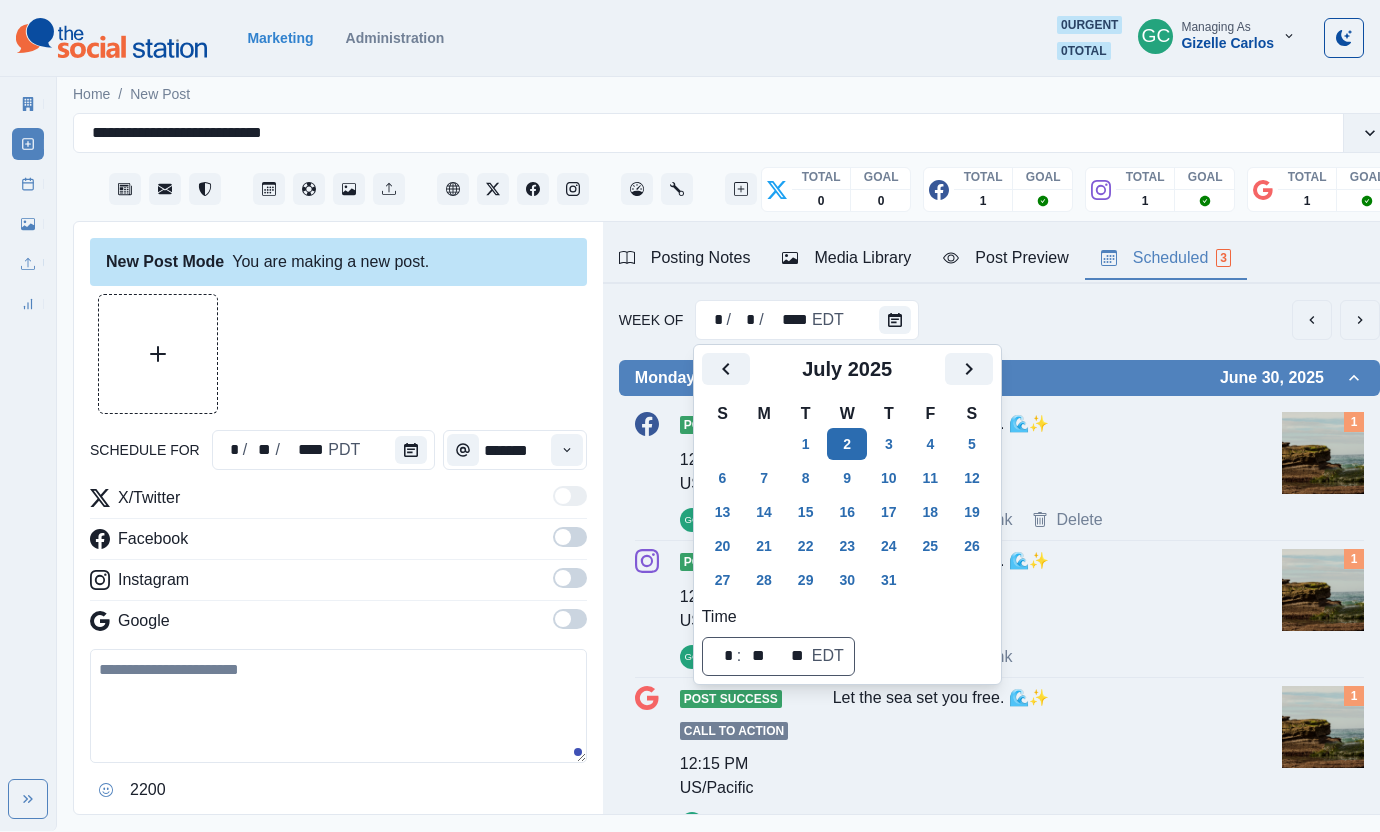 click on "2" at bounding box center (847, 444) 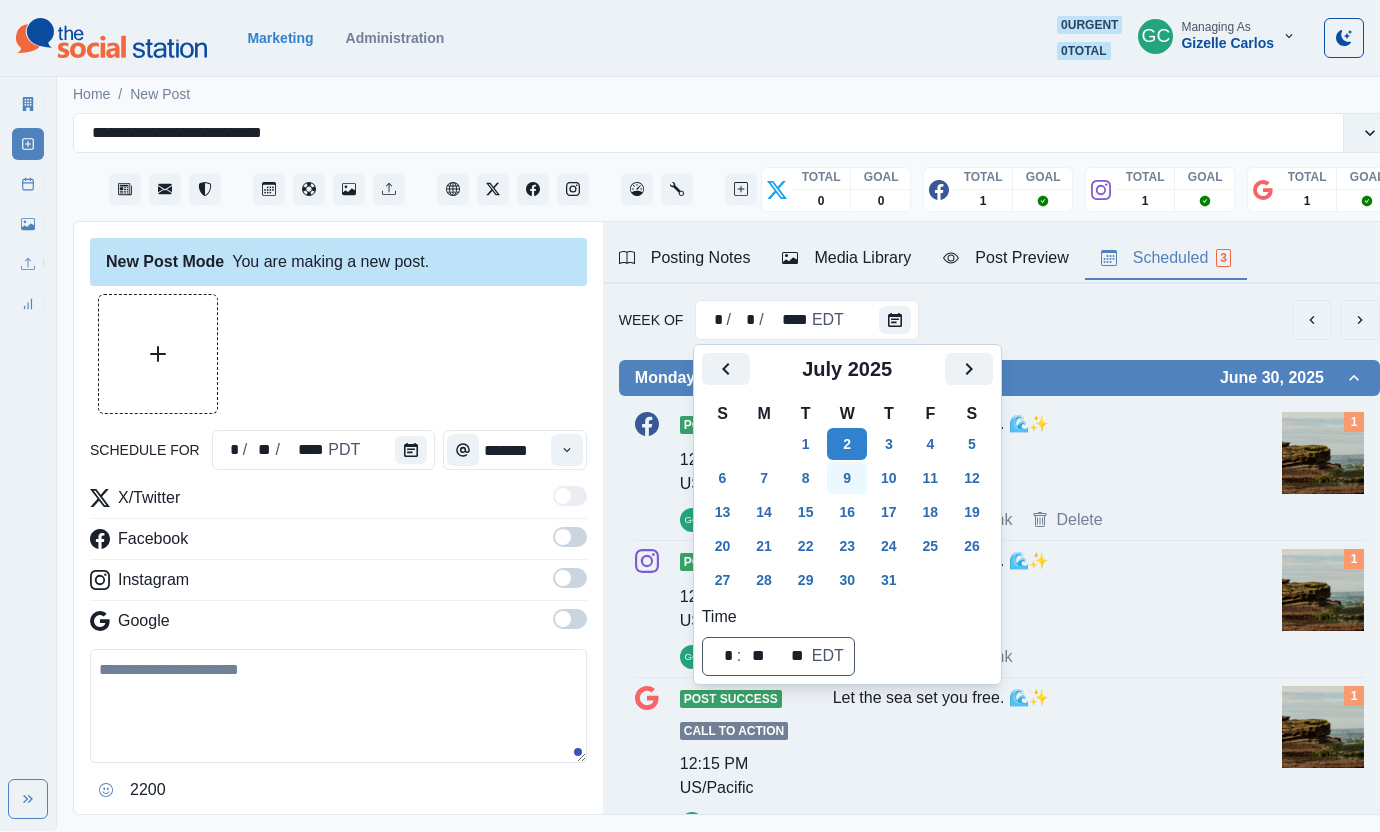 click on "9" at bounding box center [847, 478] 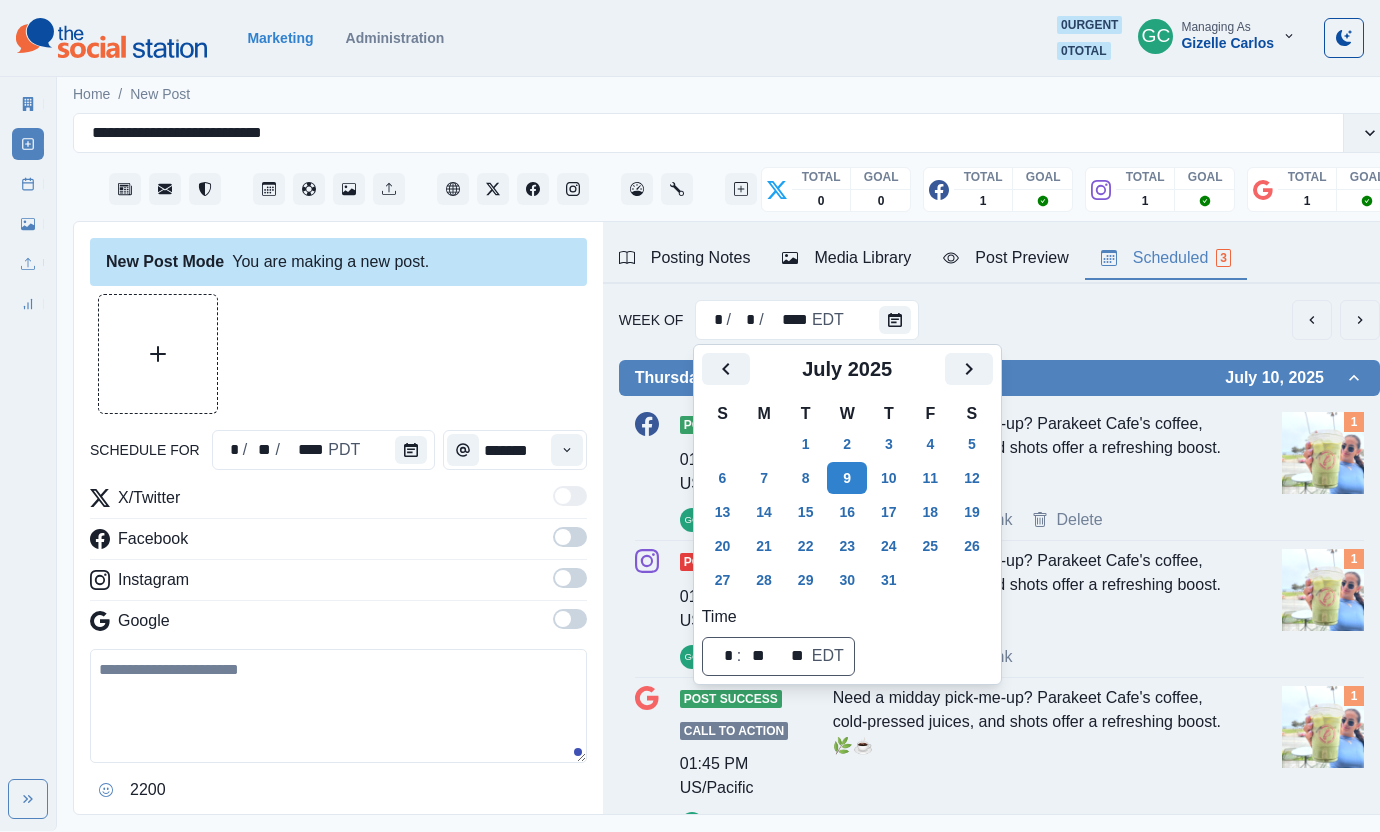 click at bounding box center (1323, 453) 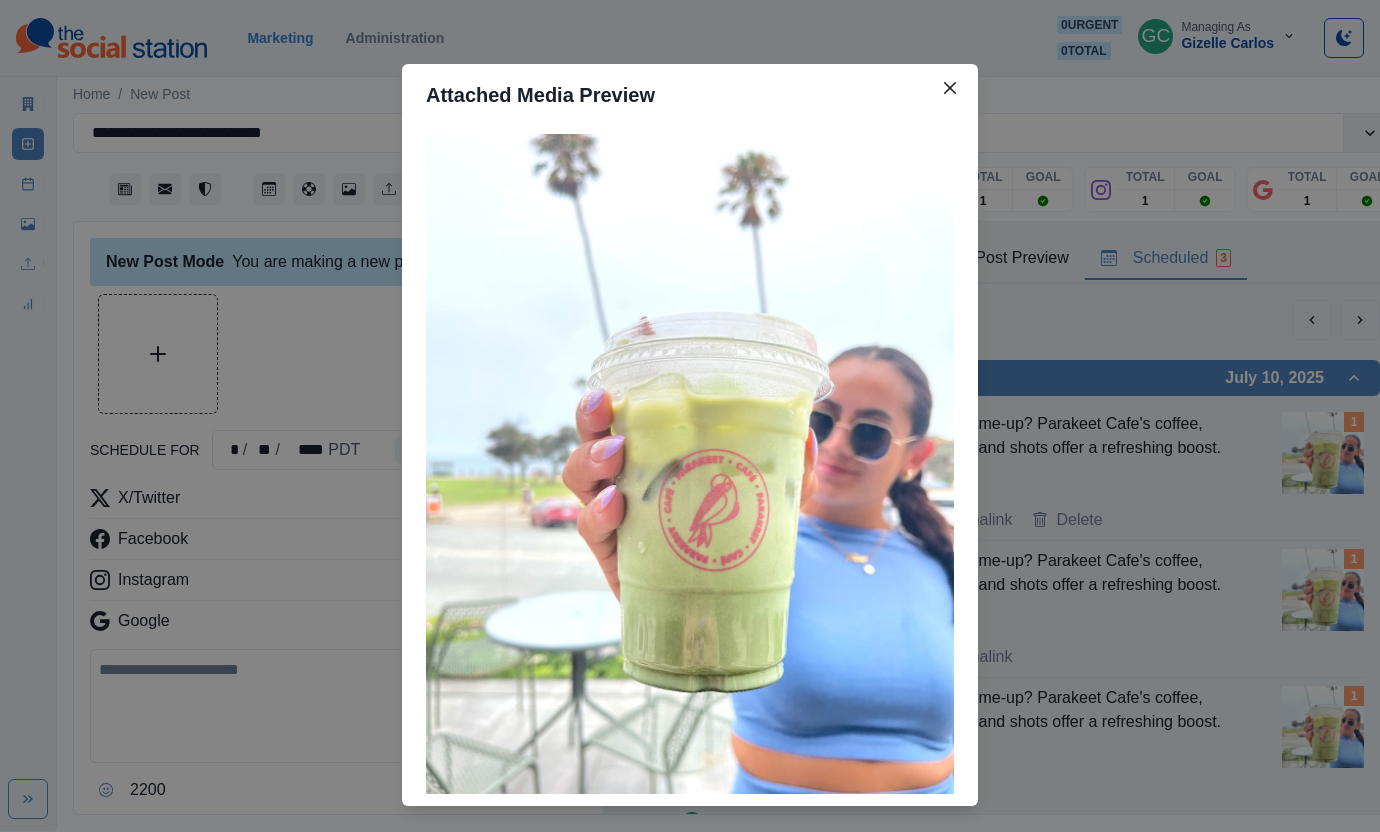 type 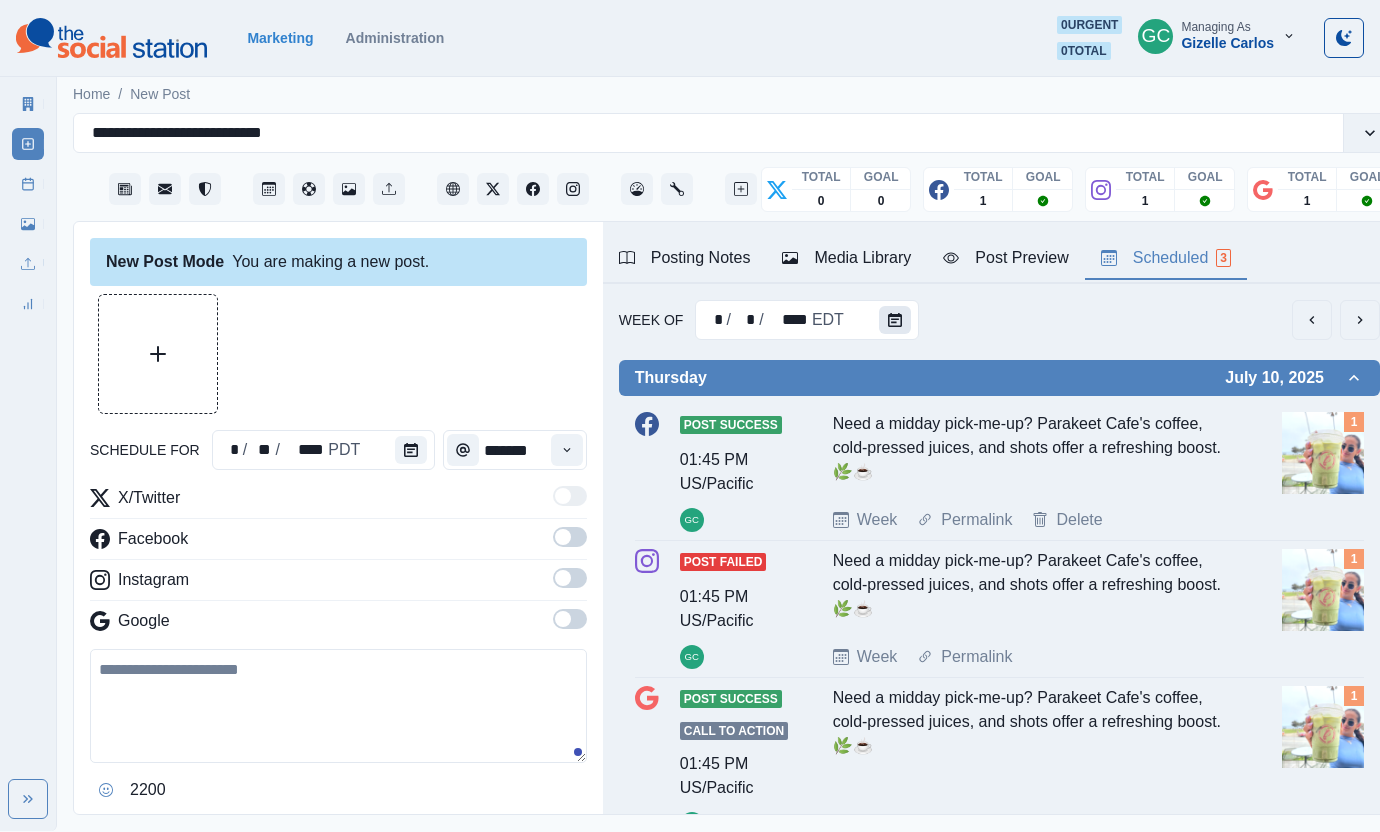 click at bounding box center [895, 320] 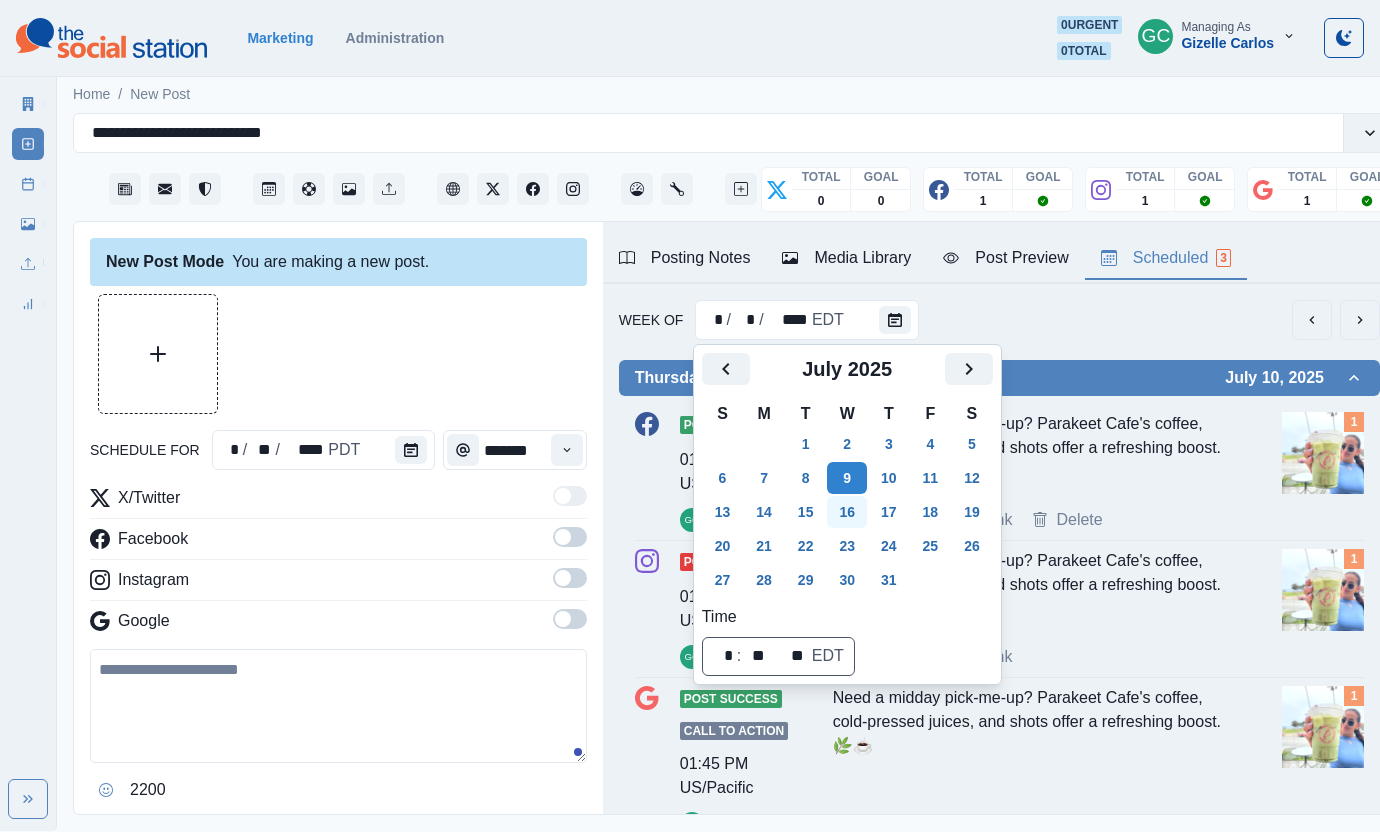 click on "16" at bounding box center [847, 512] 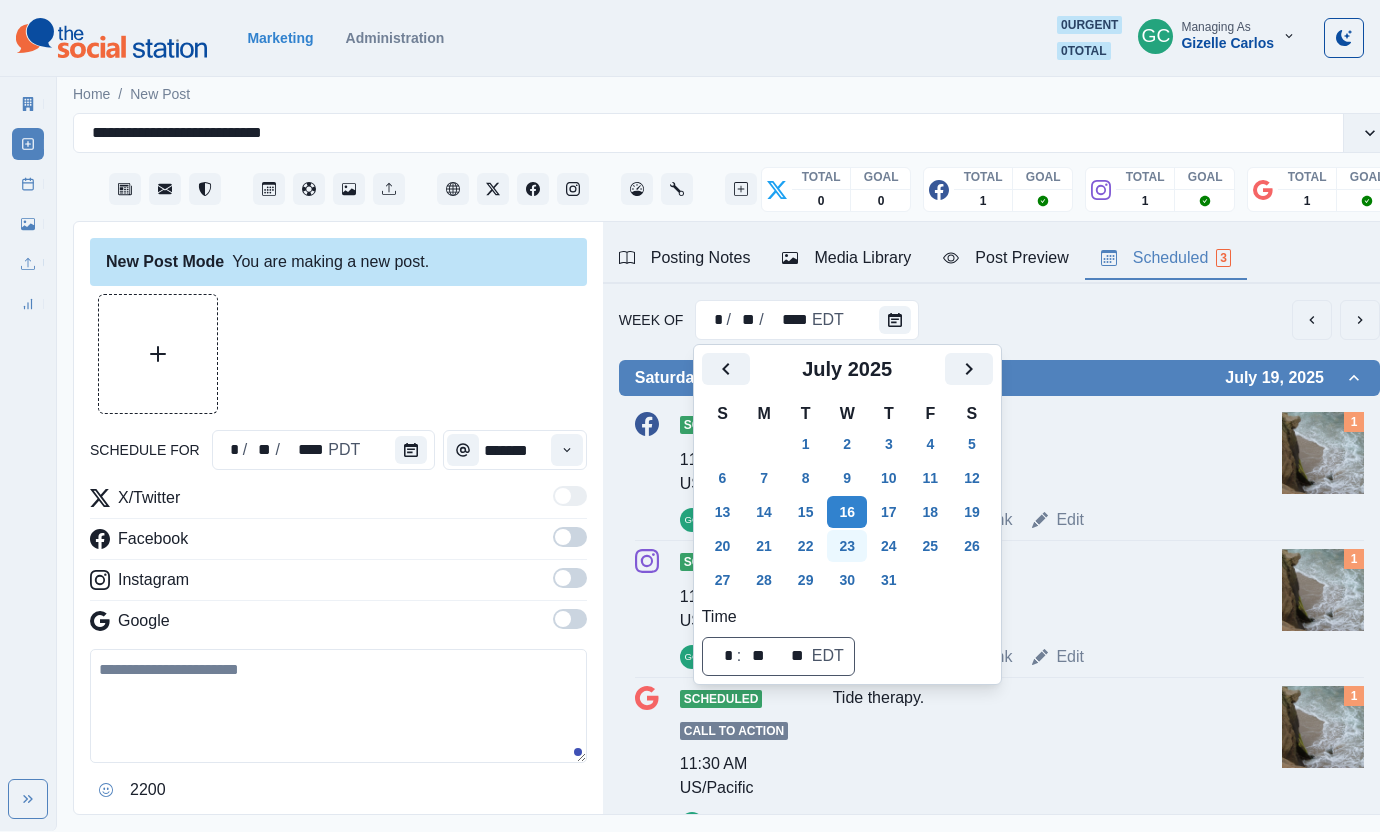 click on "23" at bounding box center (847, 546) 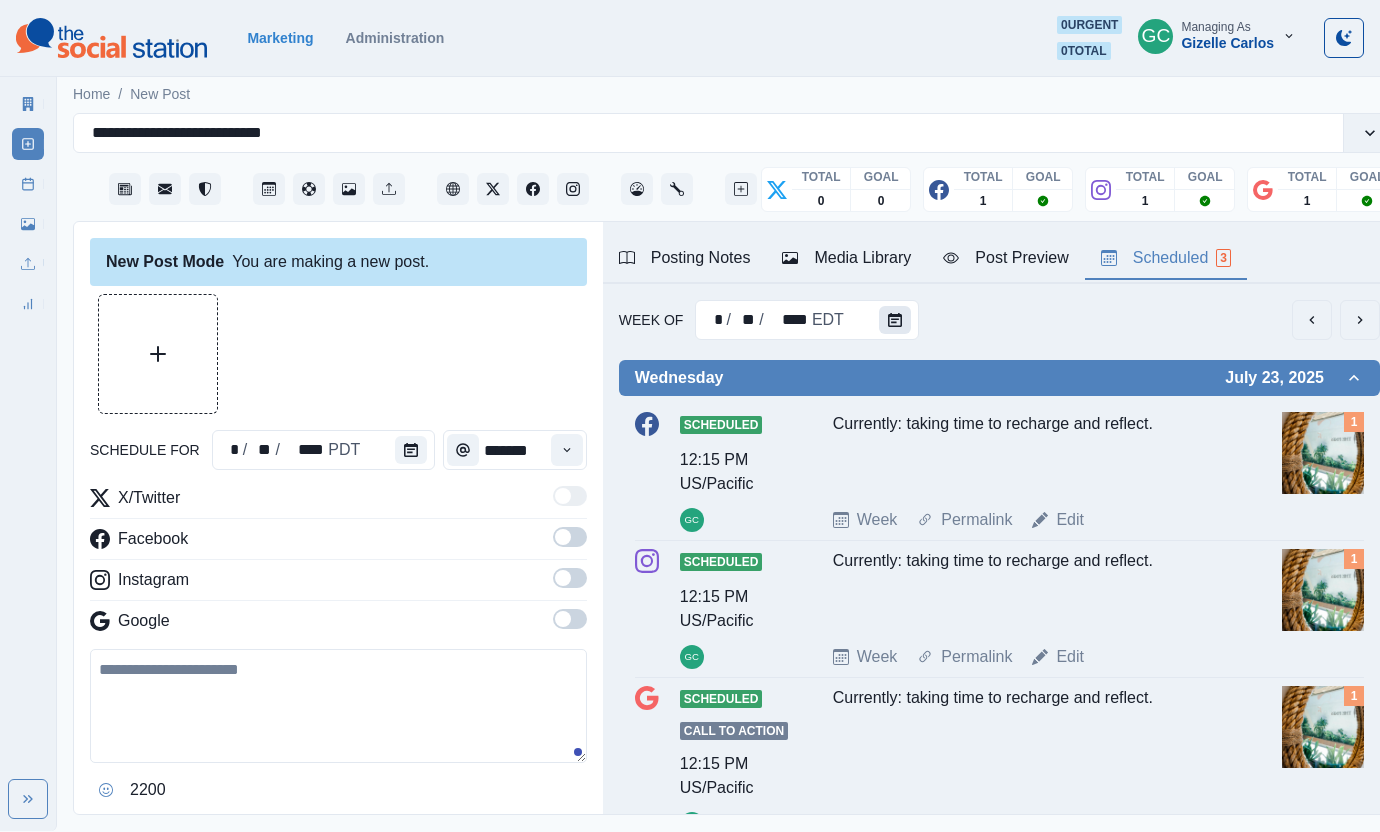 click 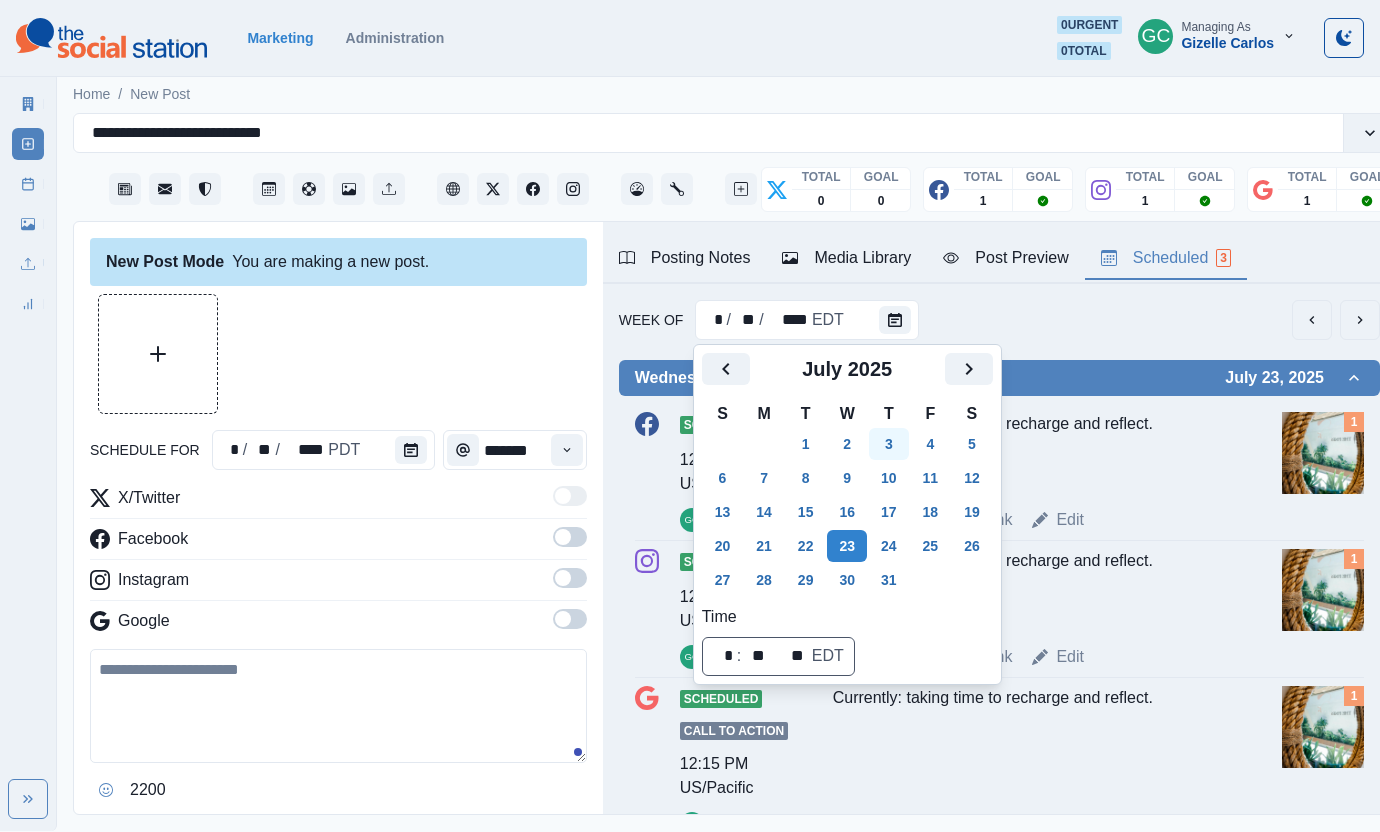click on "3" at bounding box center (889, 444) 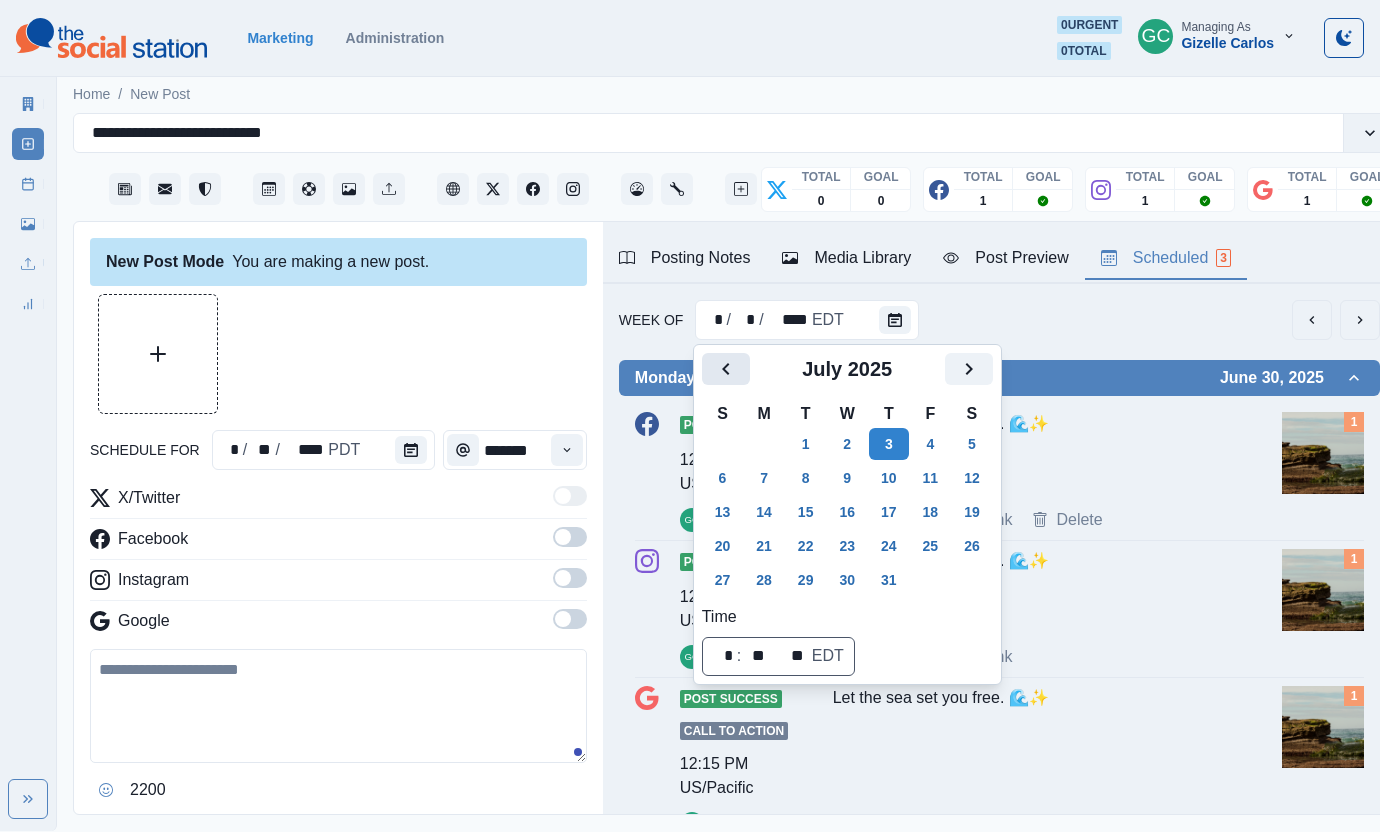 click 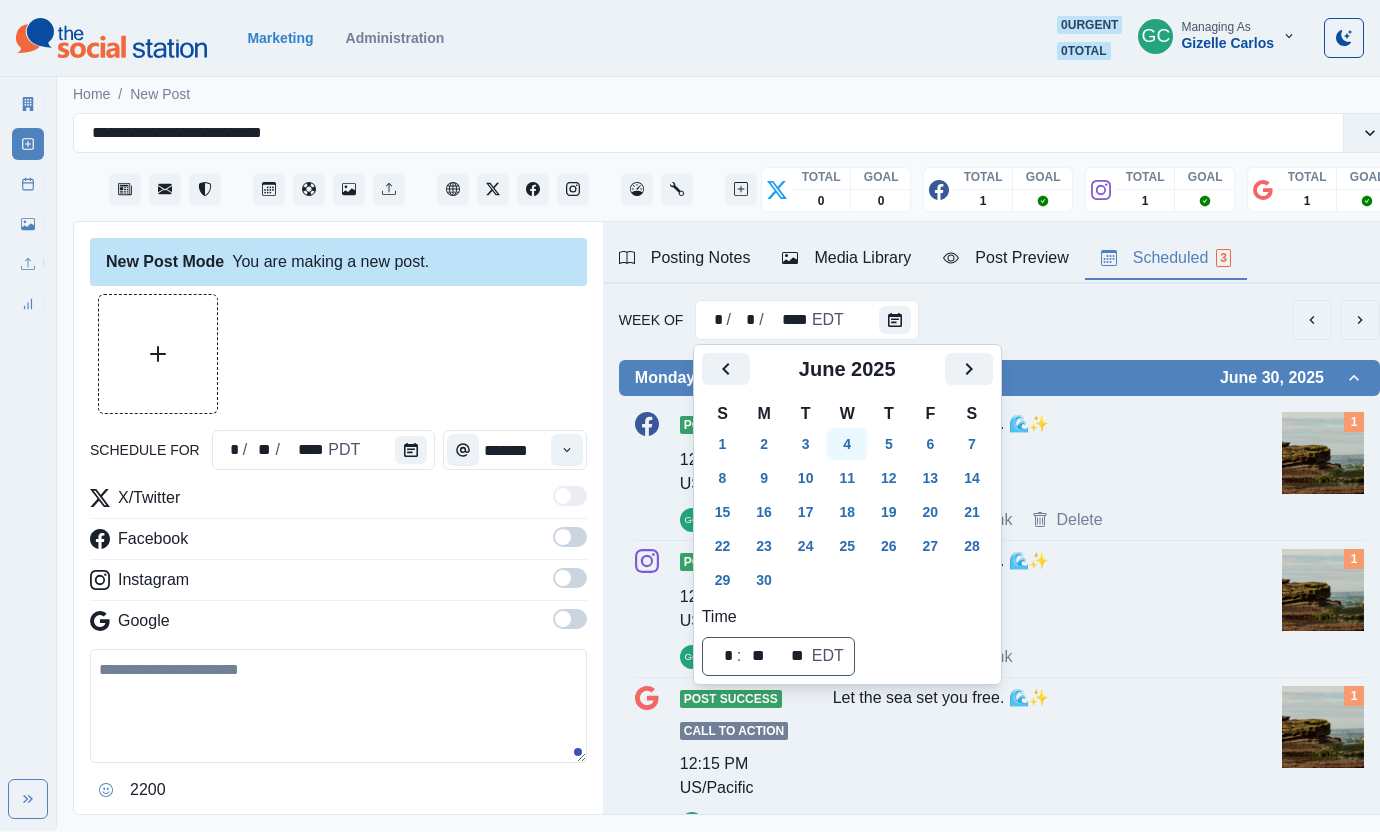 click on "4" at bounding box center [847, 444] 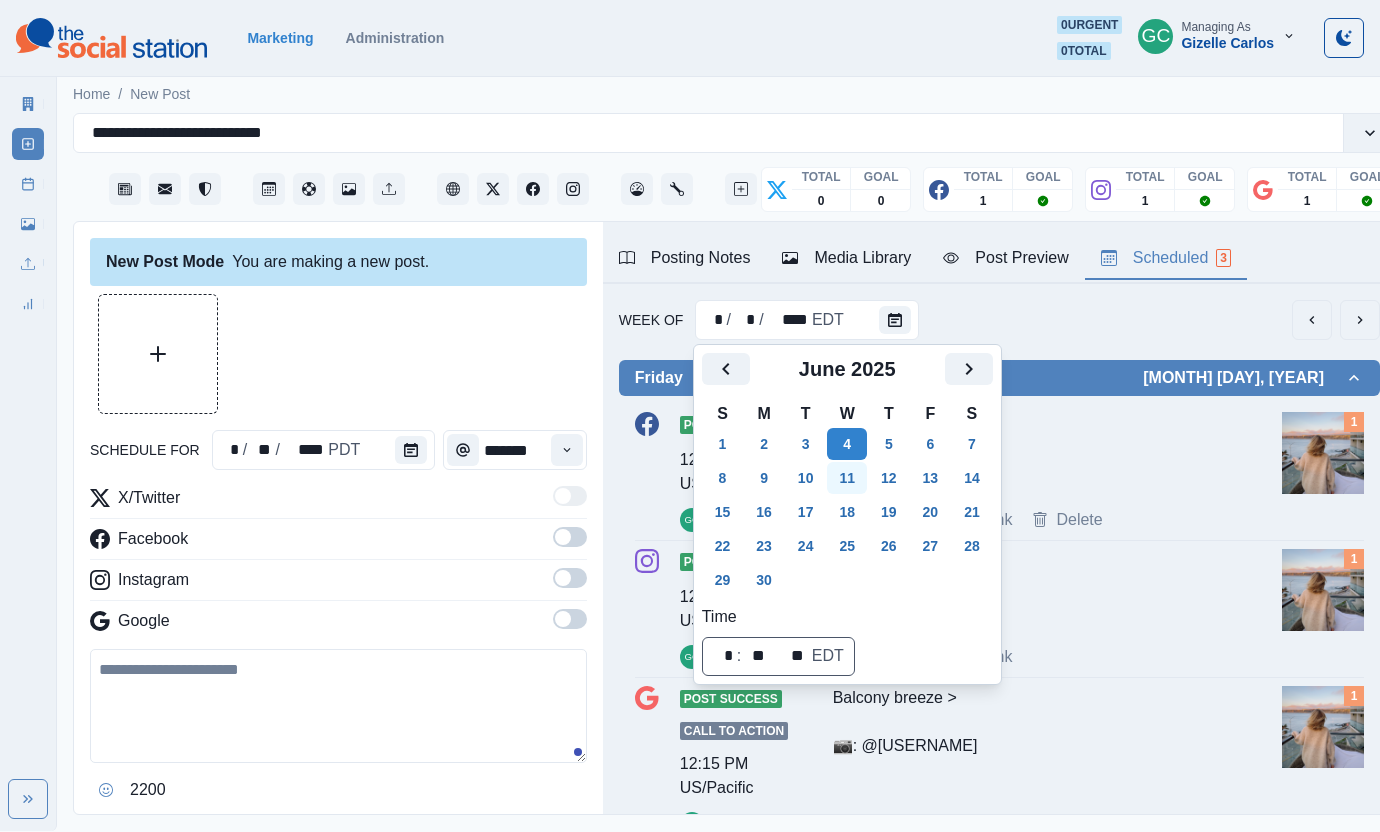 click on "11" at bounding box center (847, 478) 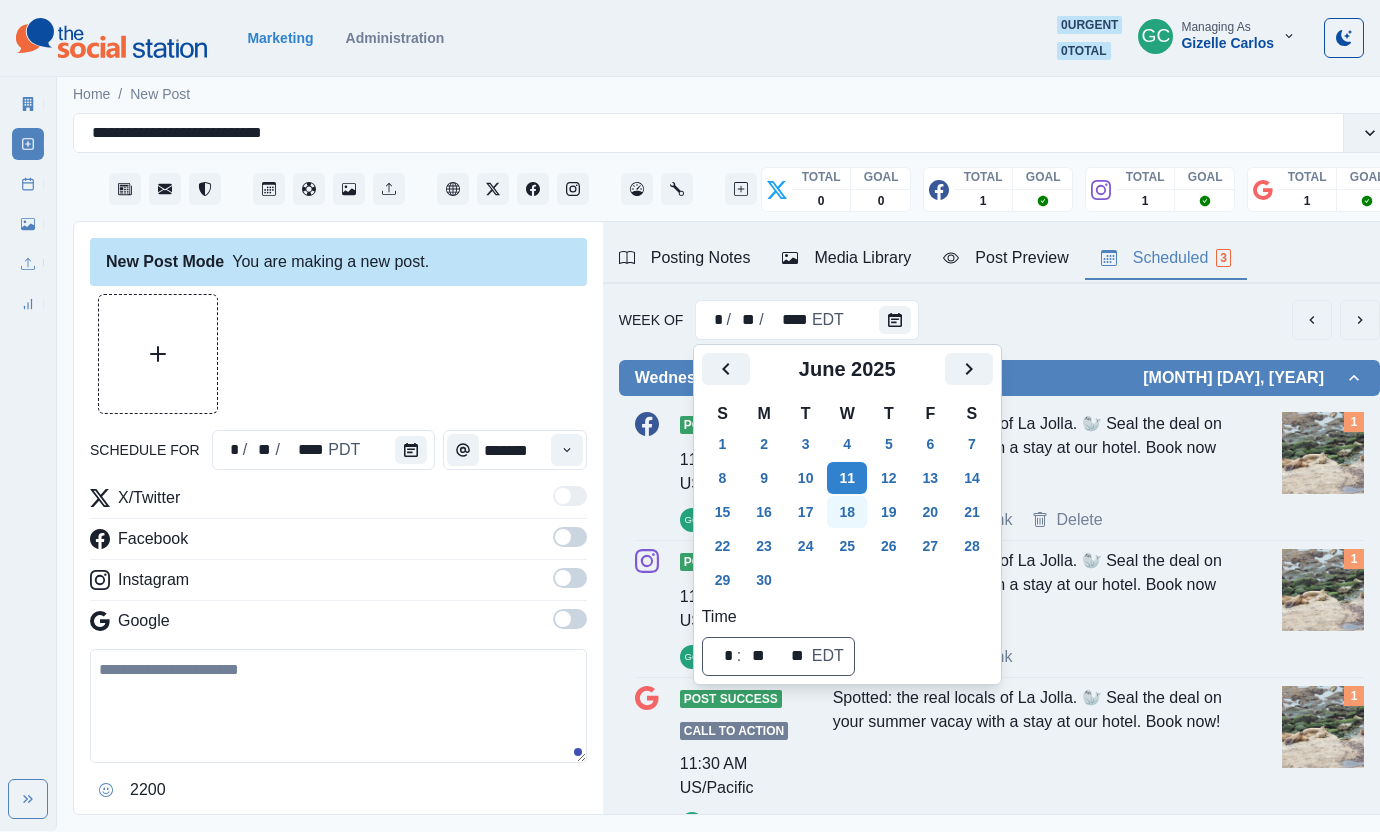 click on "18" at bounding box center (847, 512) 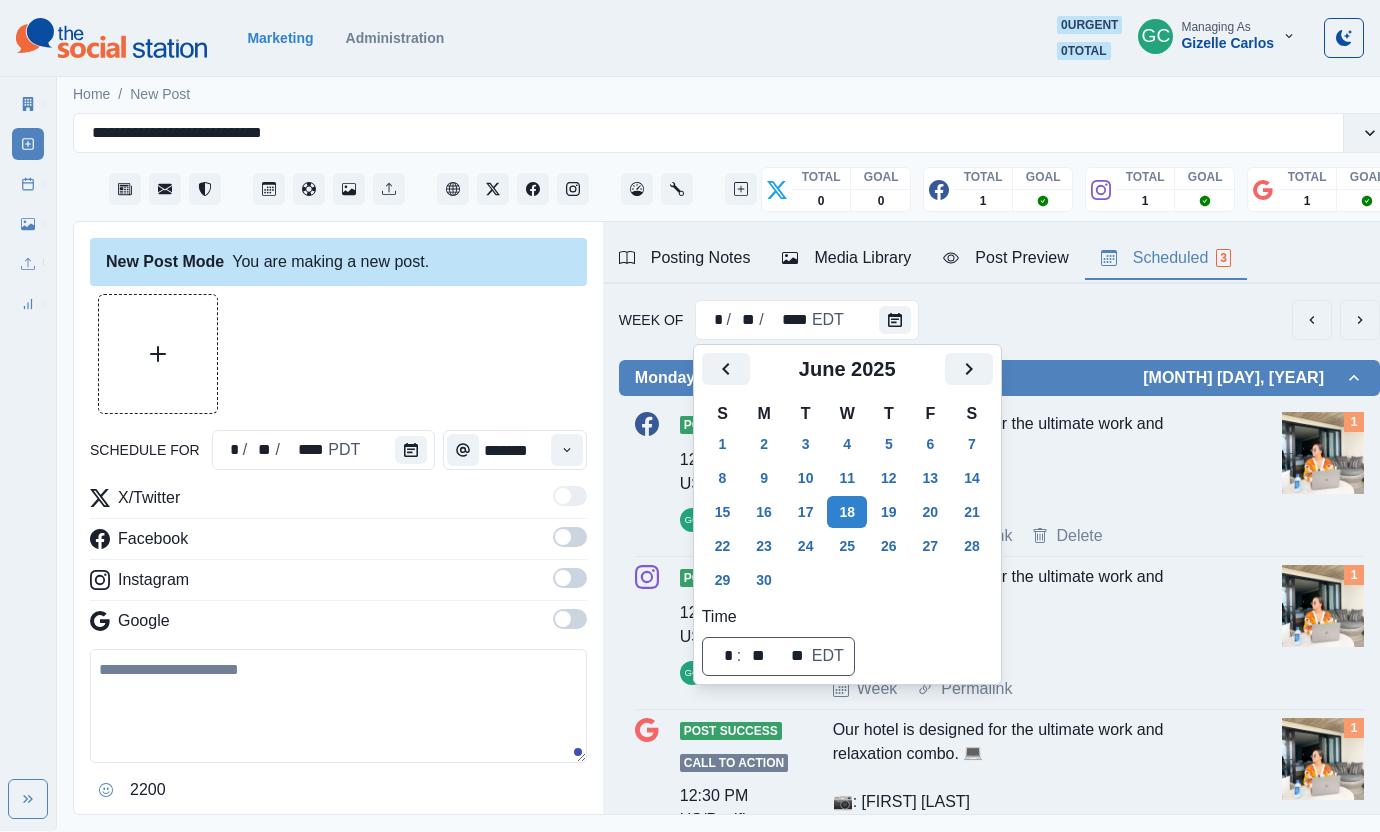 click on "25" at bounding box center [847, 546] 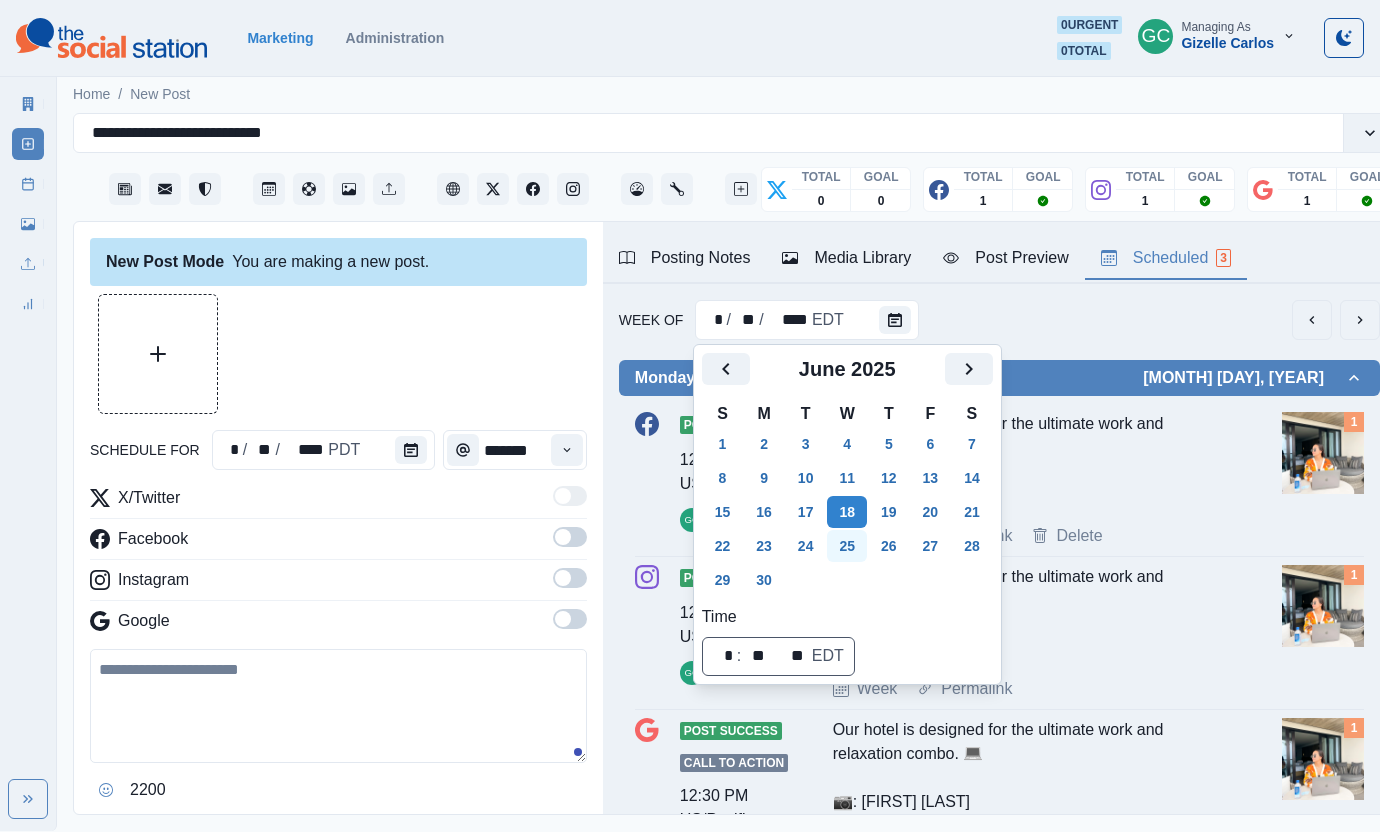 click on "25" at bounding box center (847, 546) 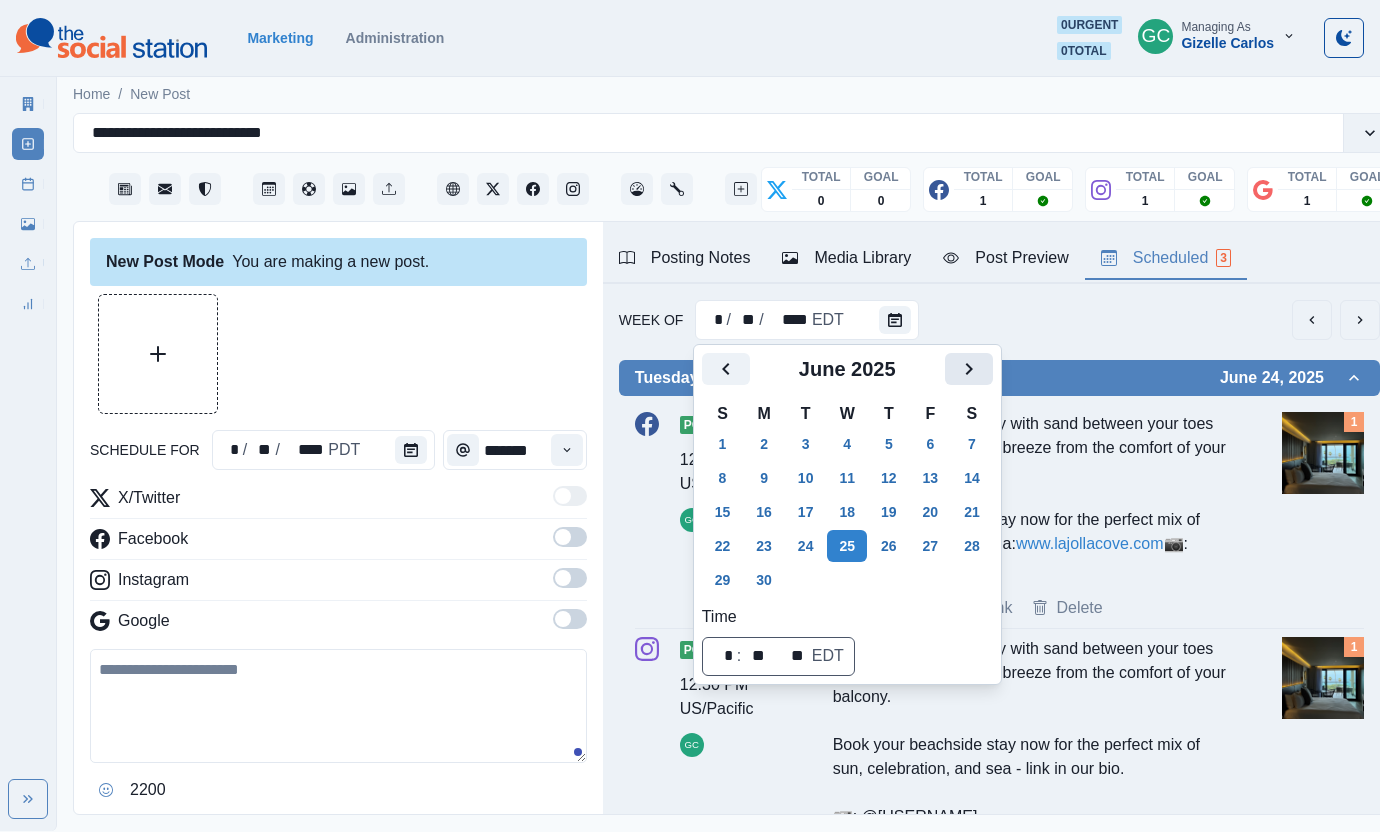click 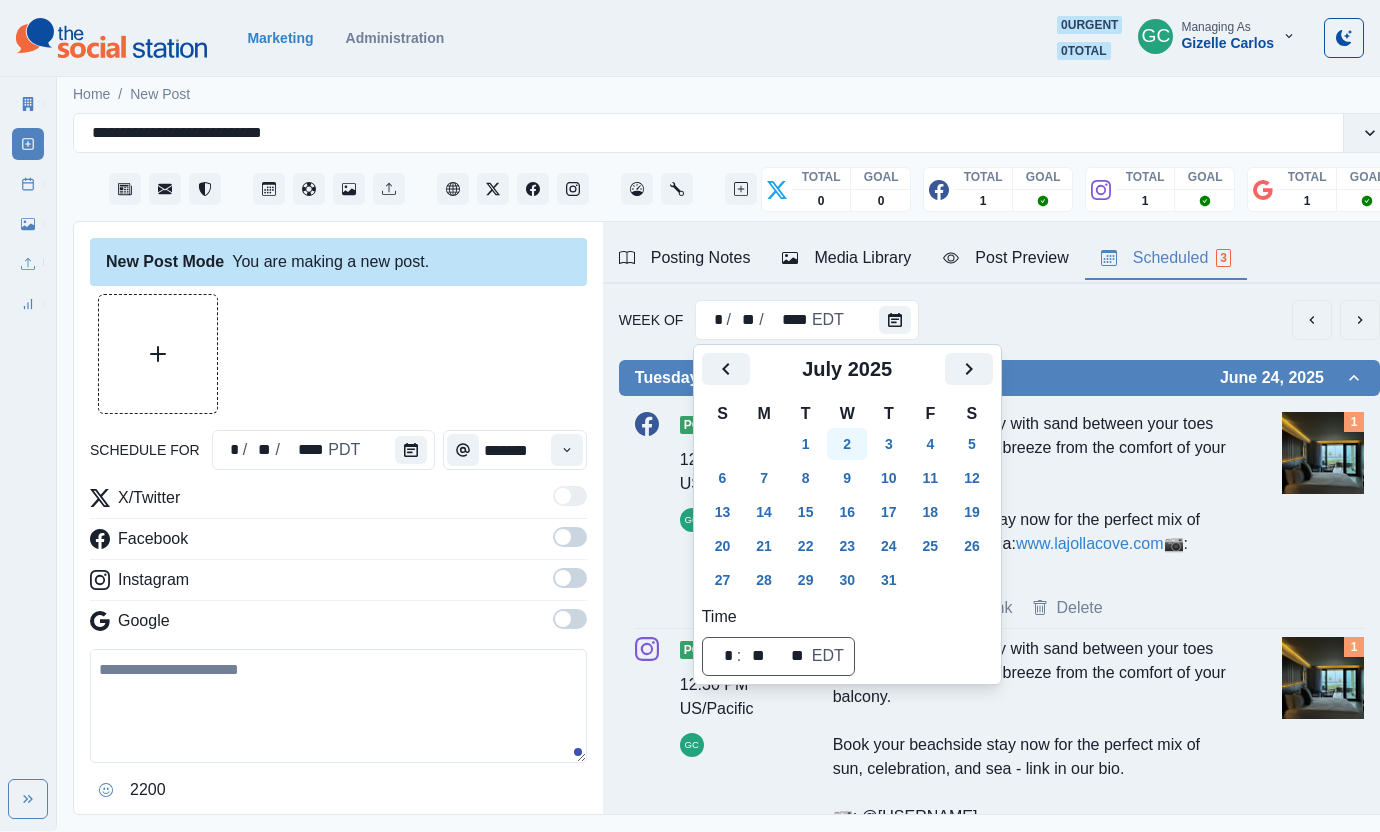 click on "2" at bounding box center (847, 444) 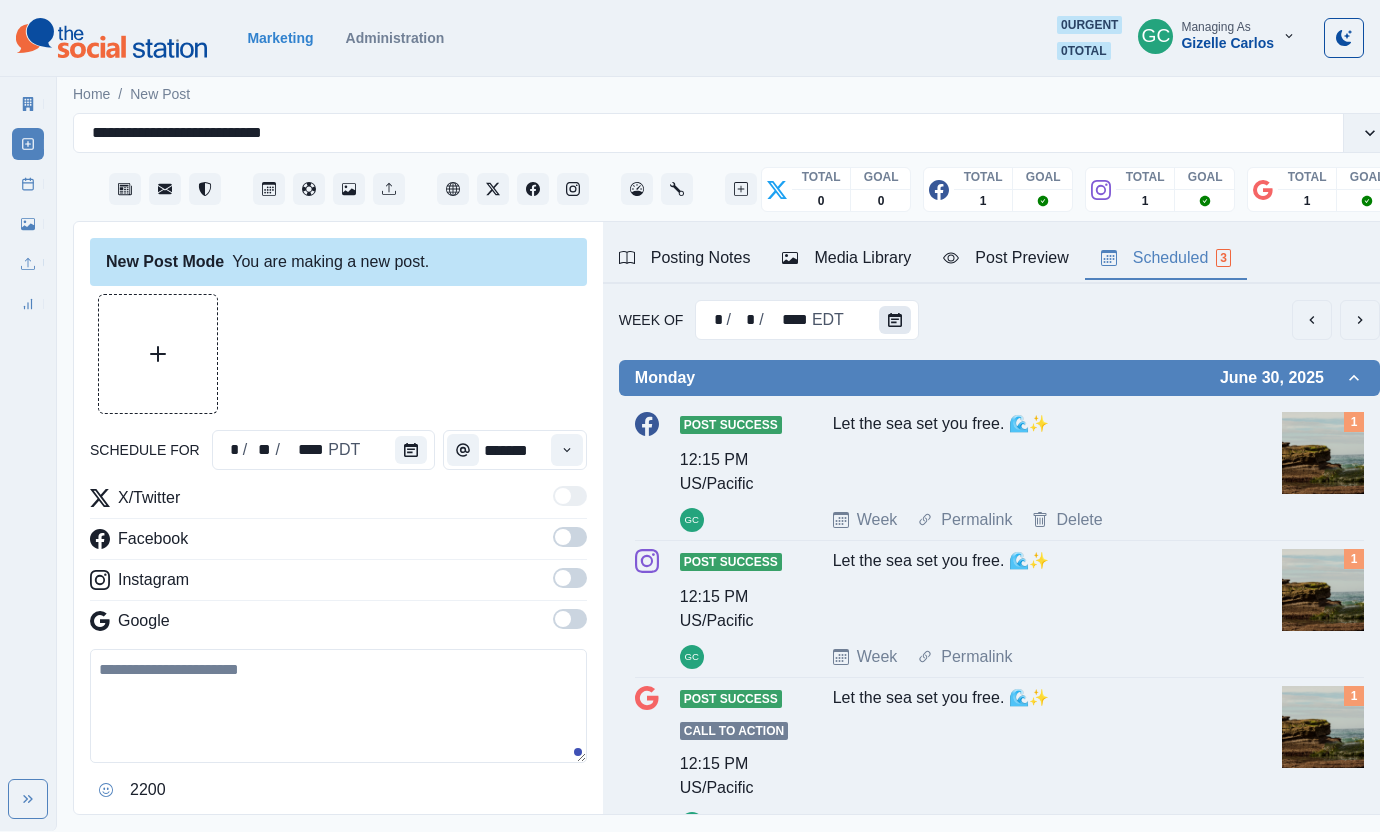 click at bounding box center (895, 320) 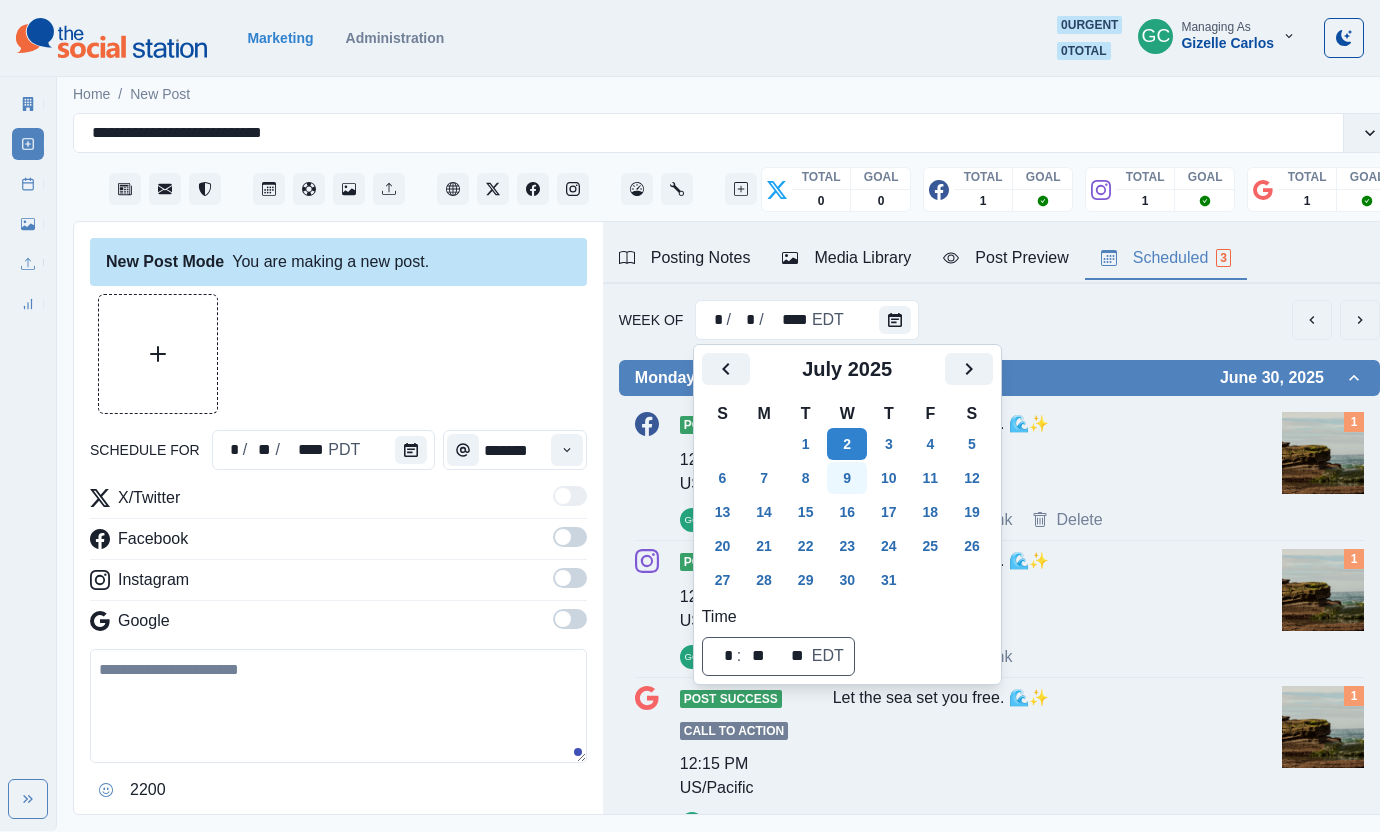 click on "9" at bounding box center (847, 478) 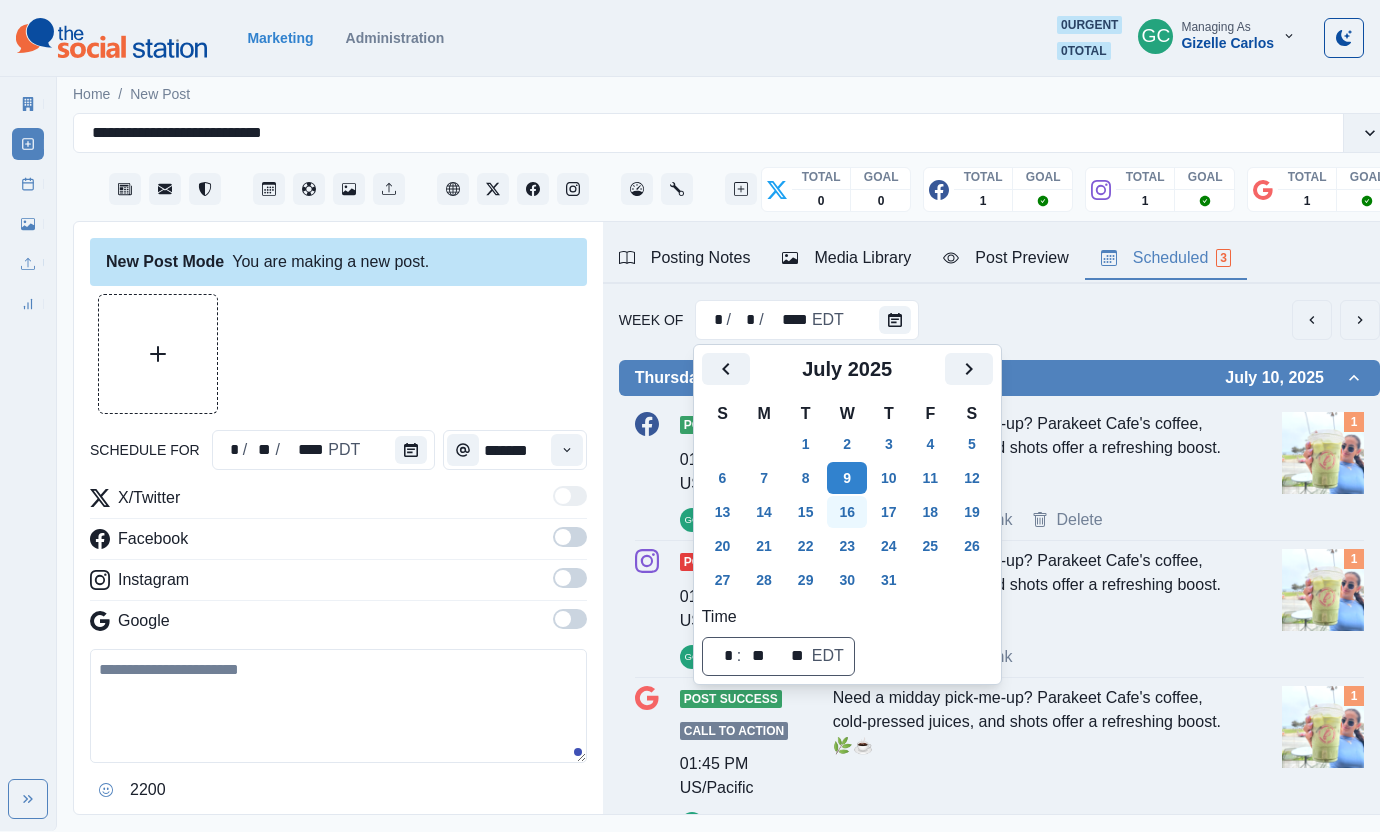 click on "16" at bounding box center (847, 512) 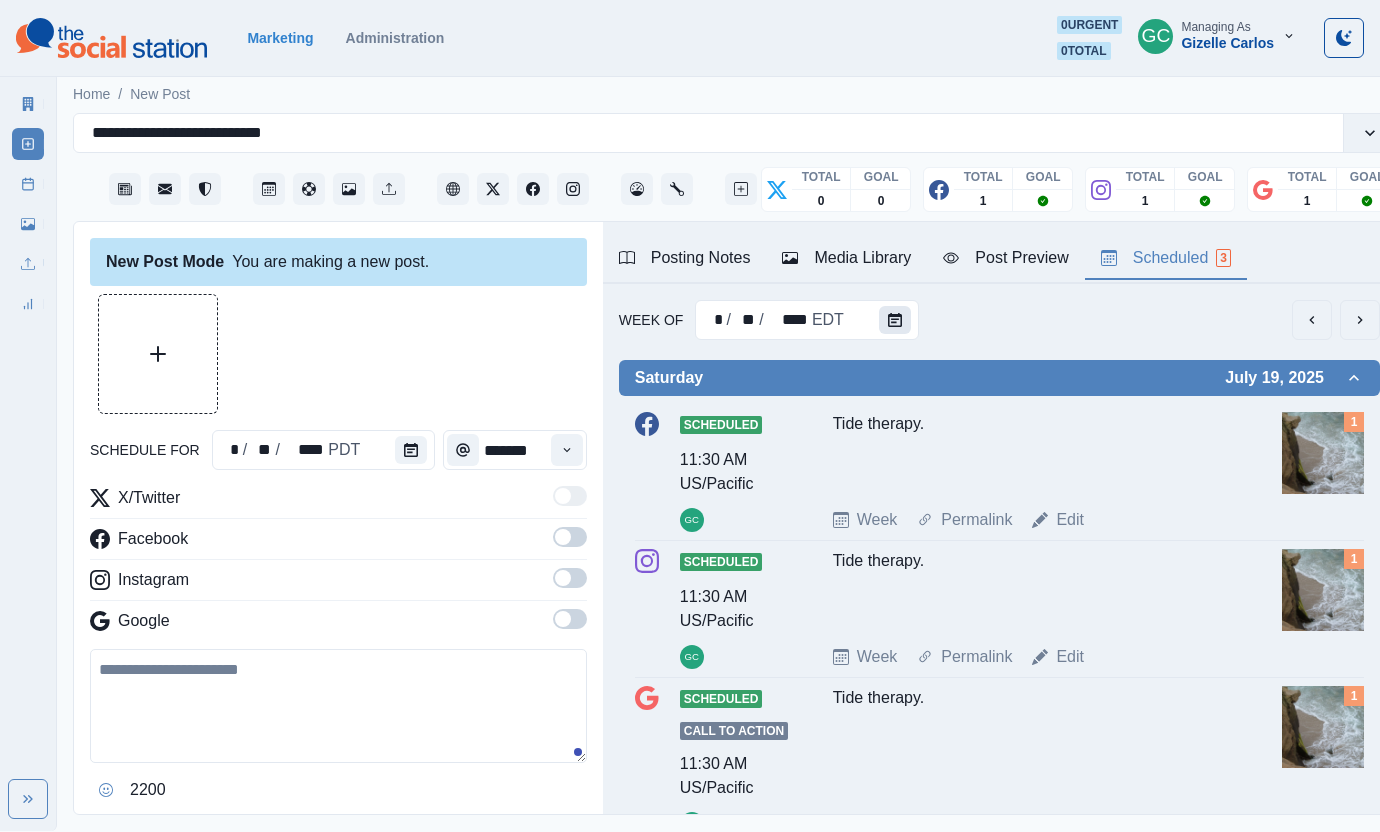 click at bounding box center (895, 320) 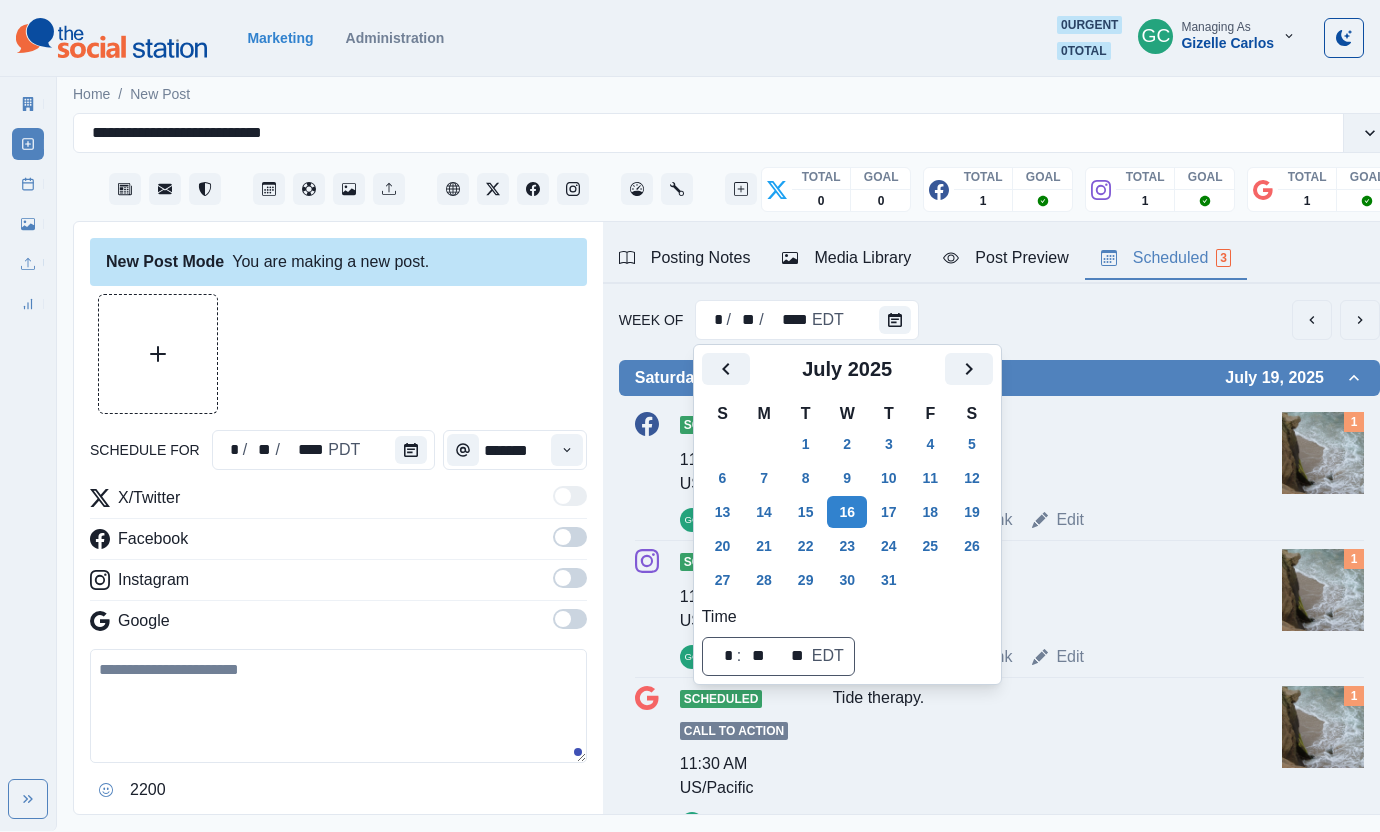 click on "23" at bounding box center [847, 546] 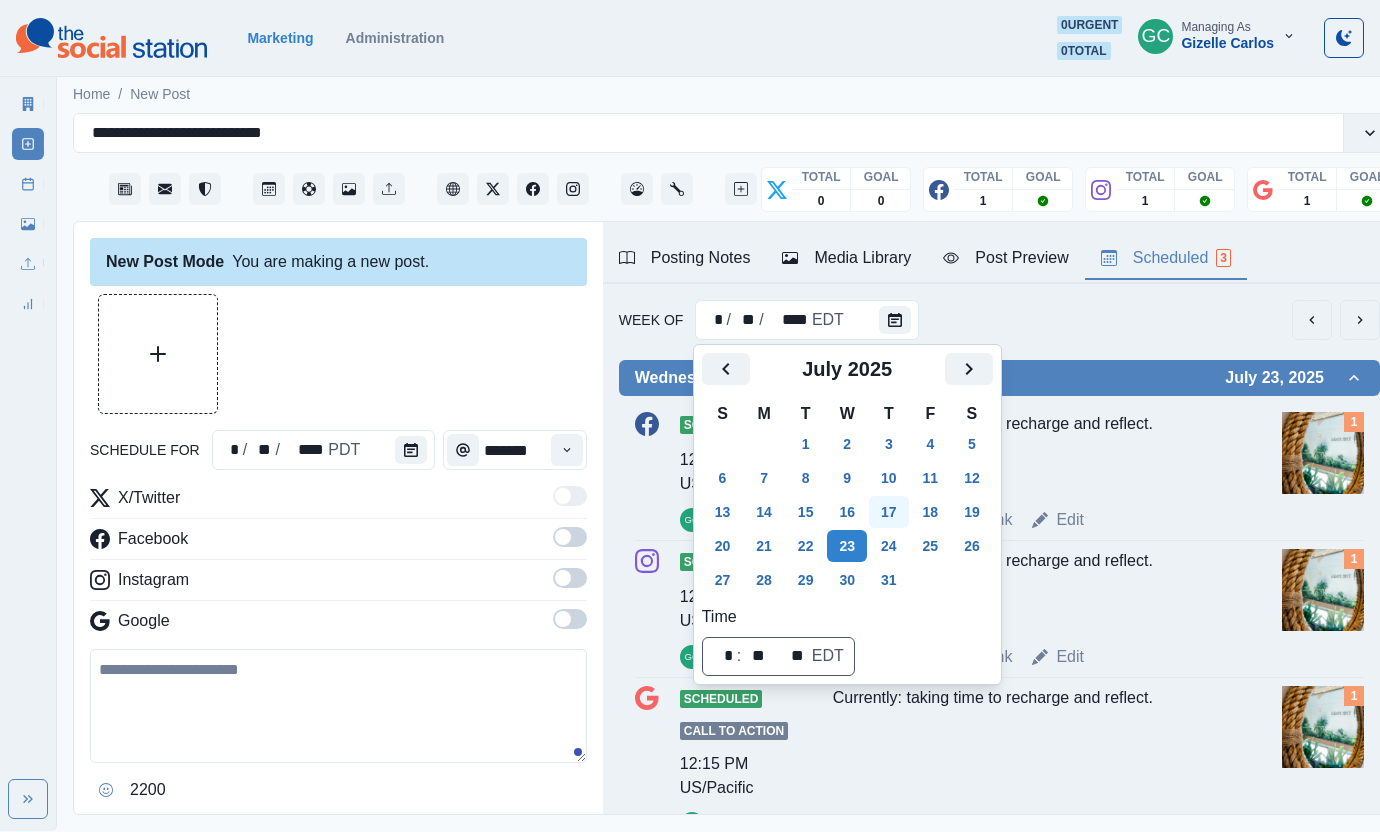click on "17" at bounding box center [889, 512] 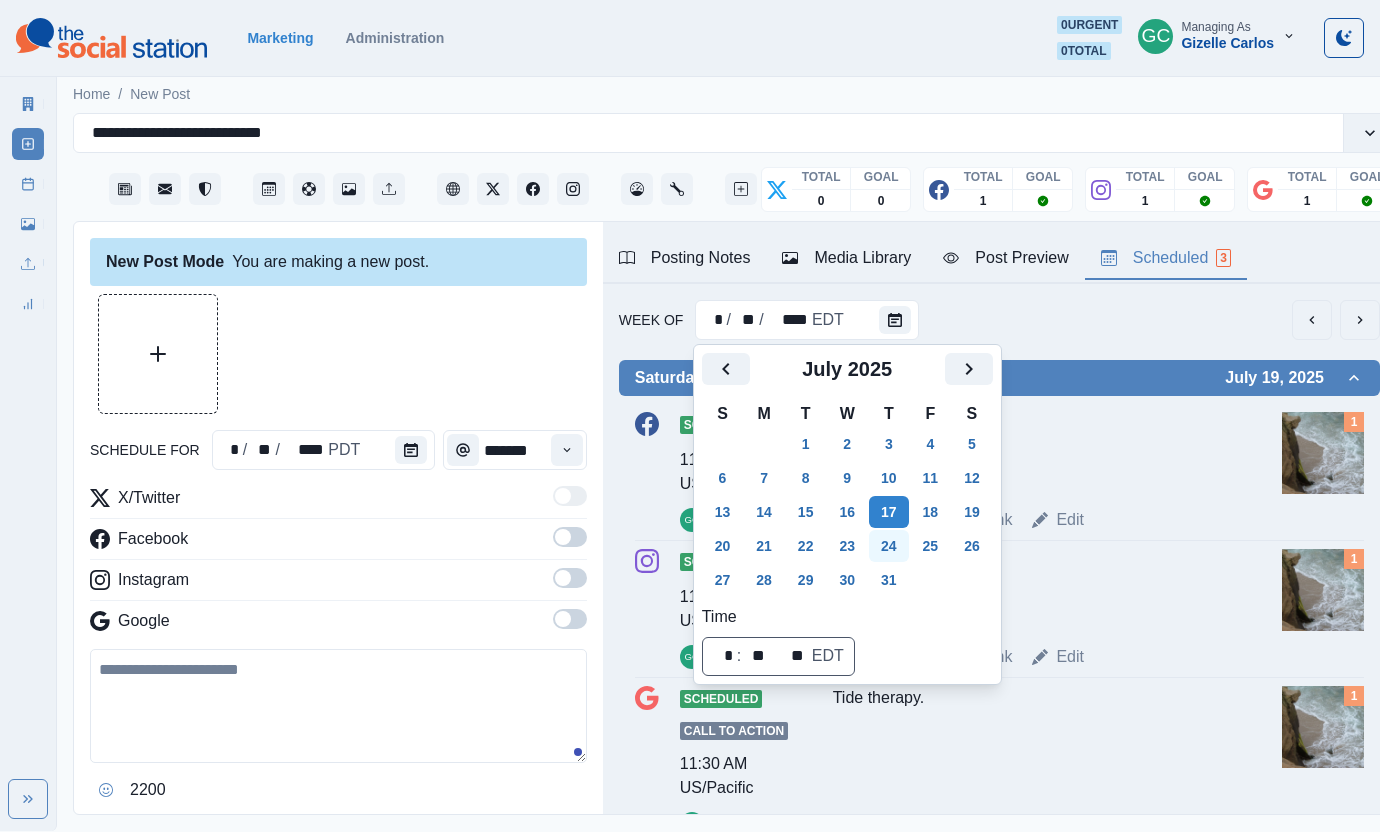 click on "24" at bounding box center [889, 546] 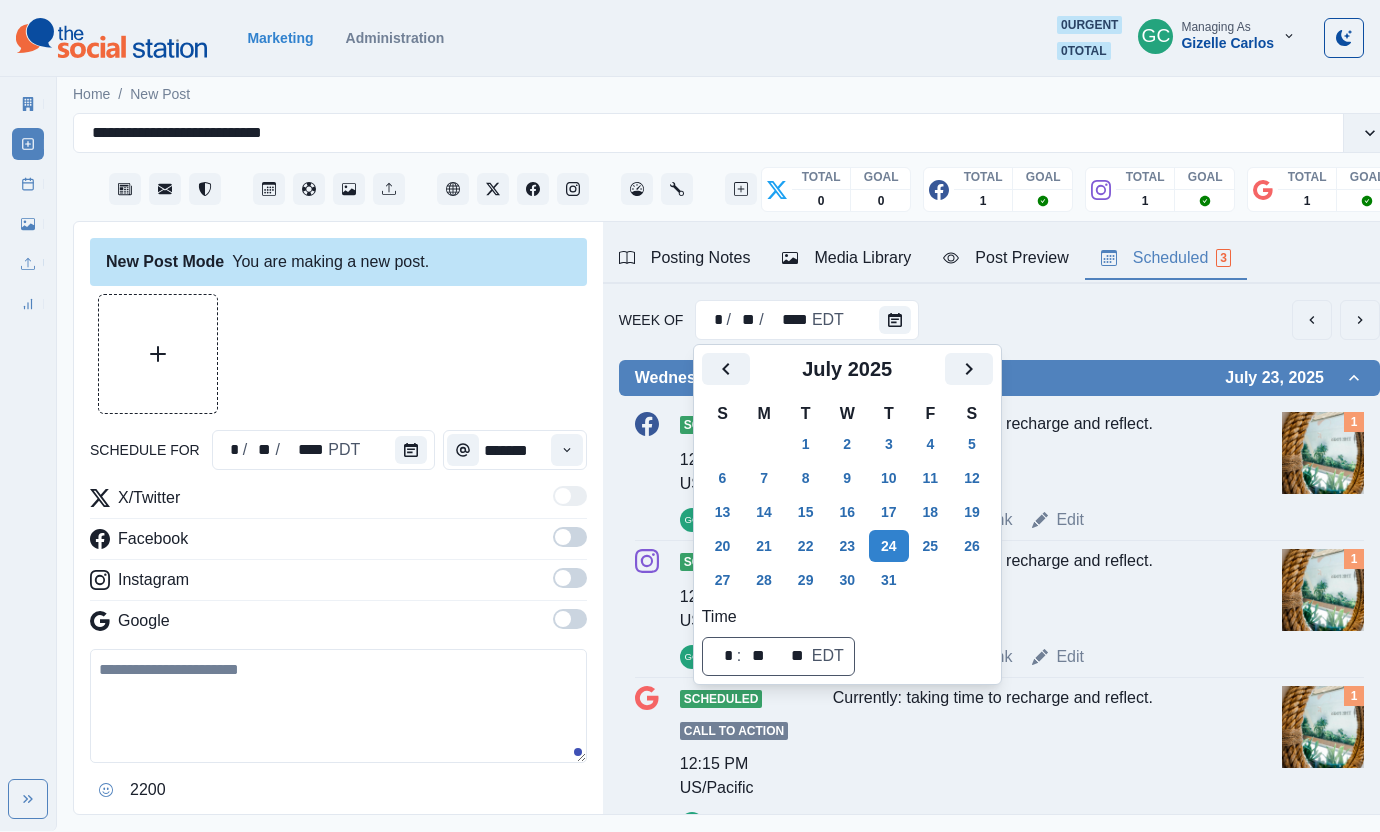 click at bounding box center [1323, 453] 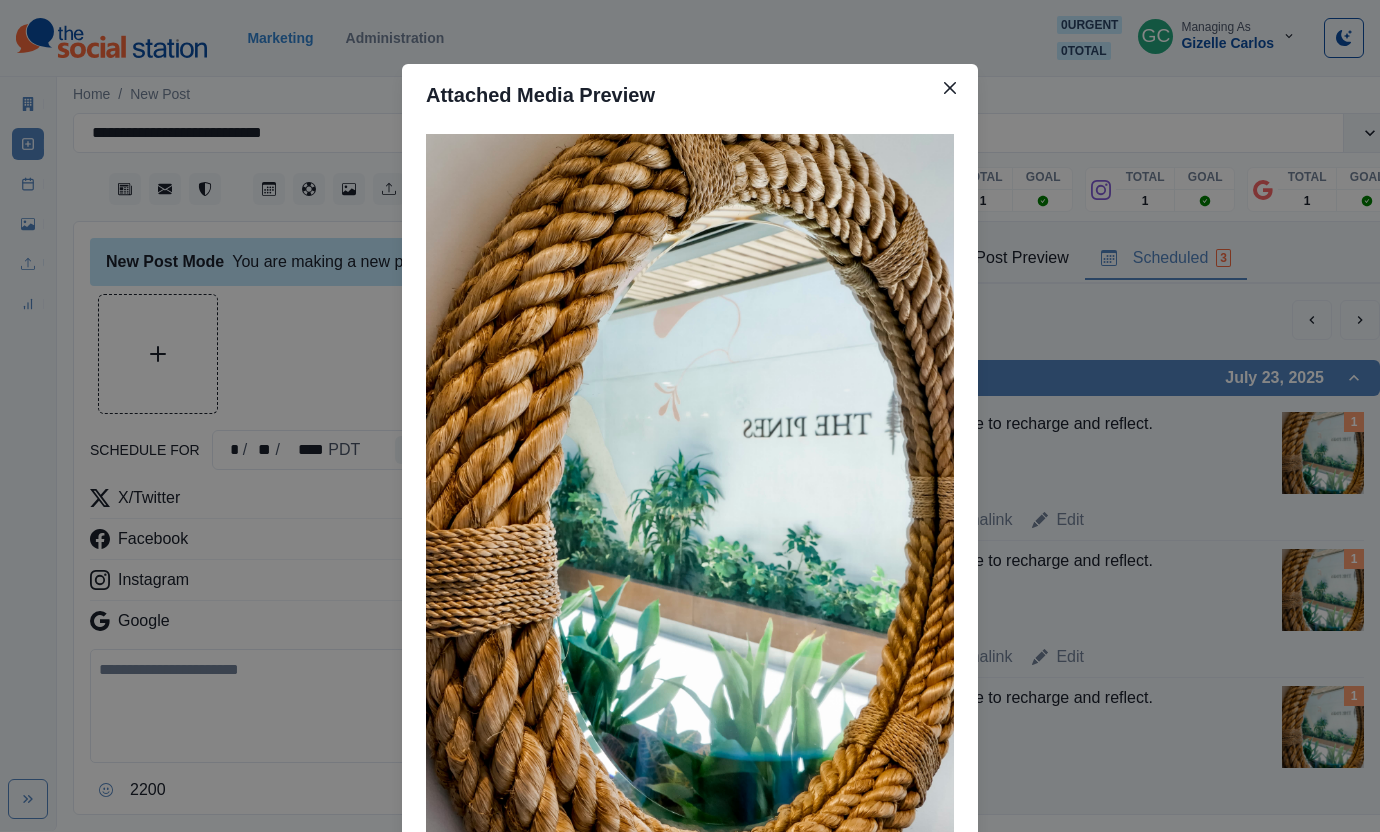 type 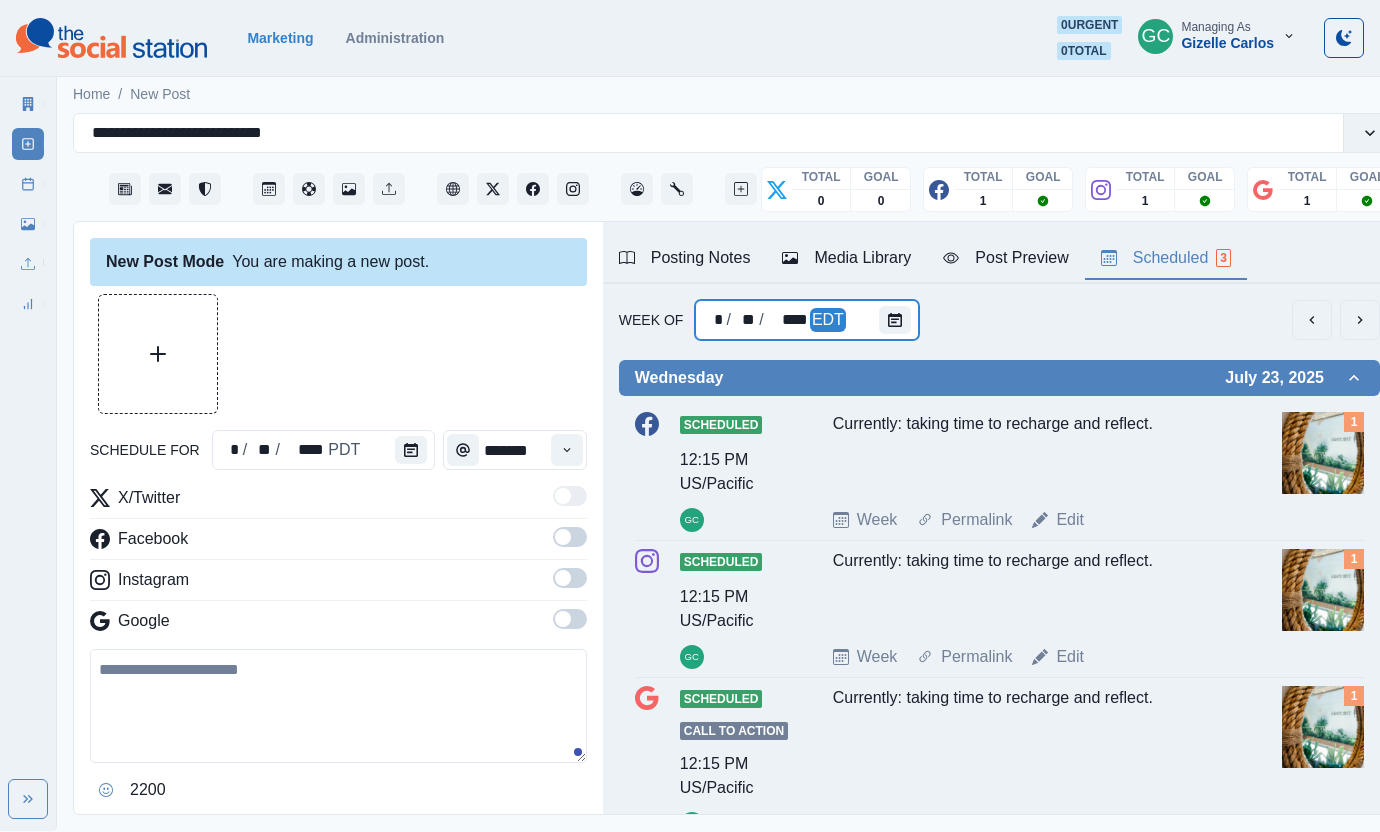 click on "* / ** / **** EDT" at bounding box center (807, 320) 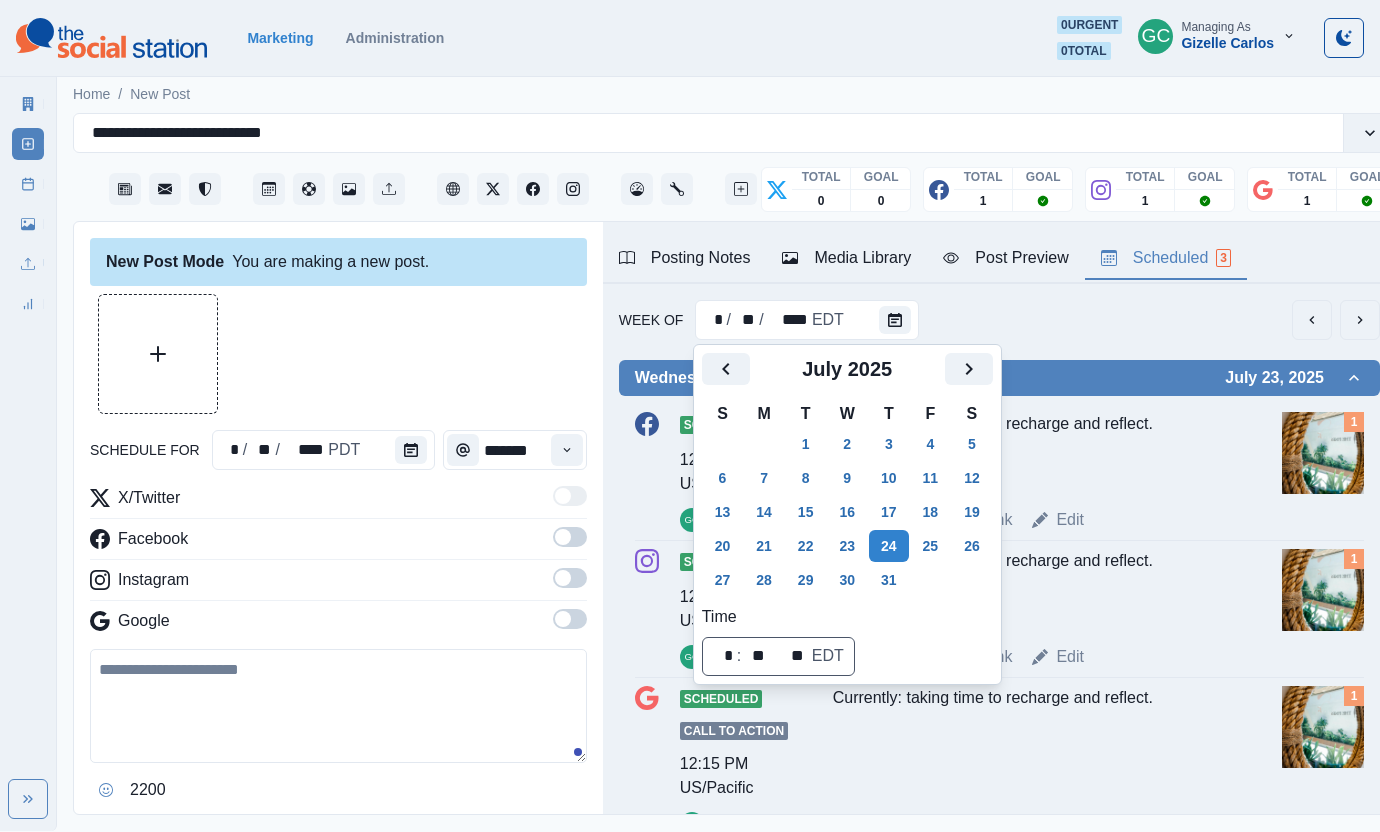 click on "Week Of * / ** / **** EDT" at bounding box center (999, 320) 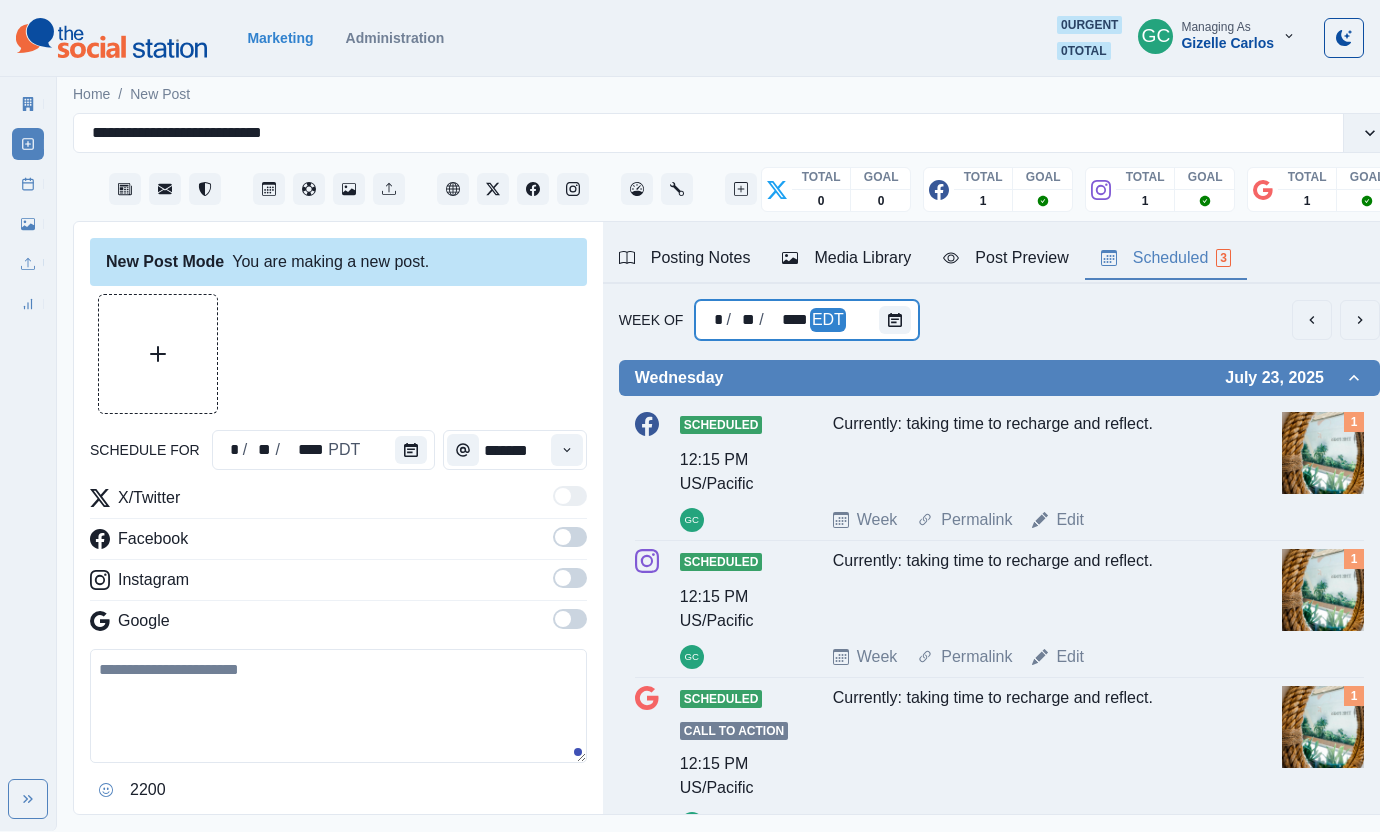 click on "EDT" at bounding box center (828, 320) 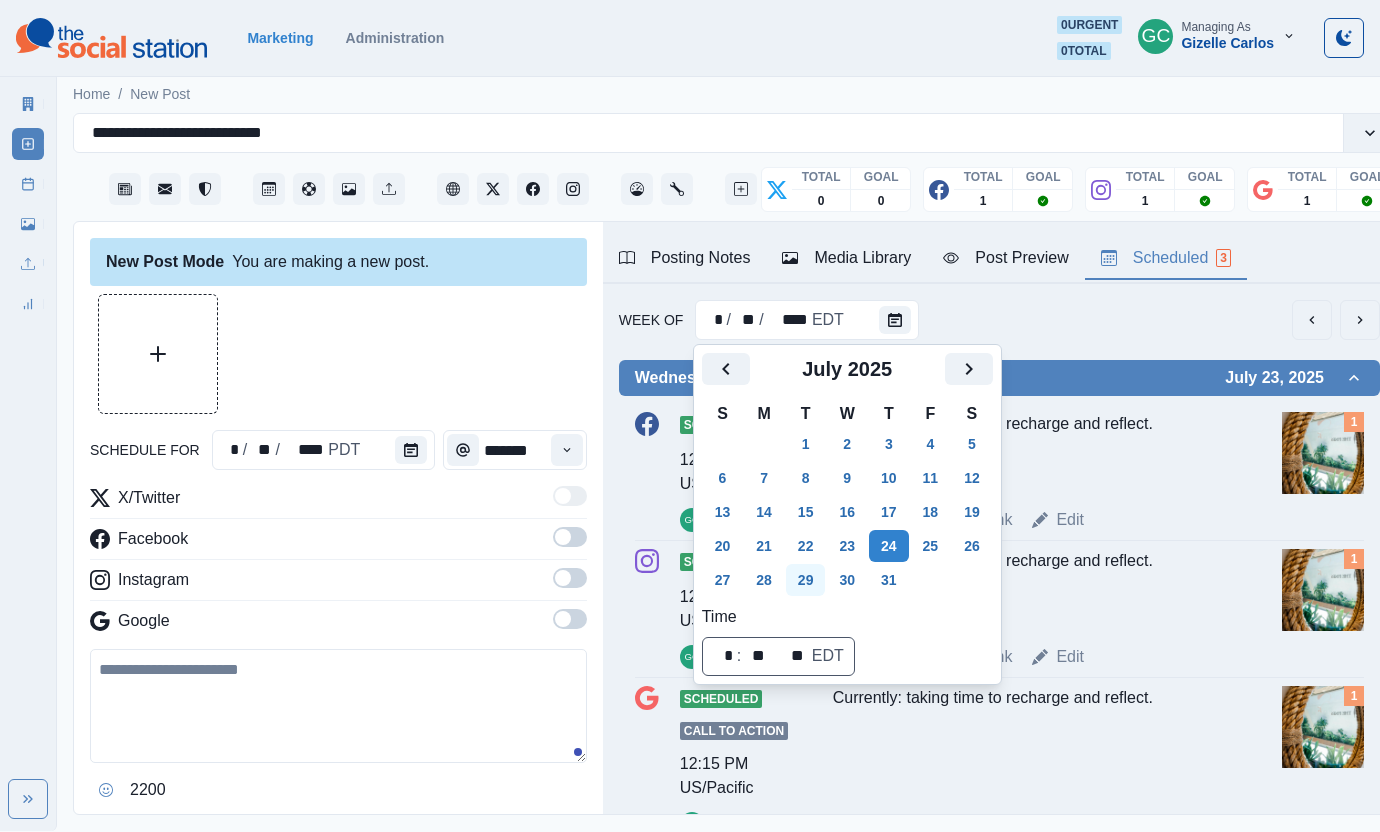 click on "29" at bounding box center (806, 580) 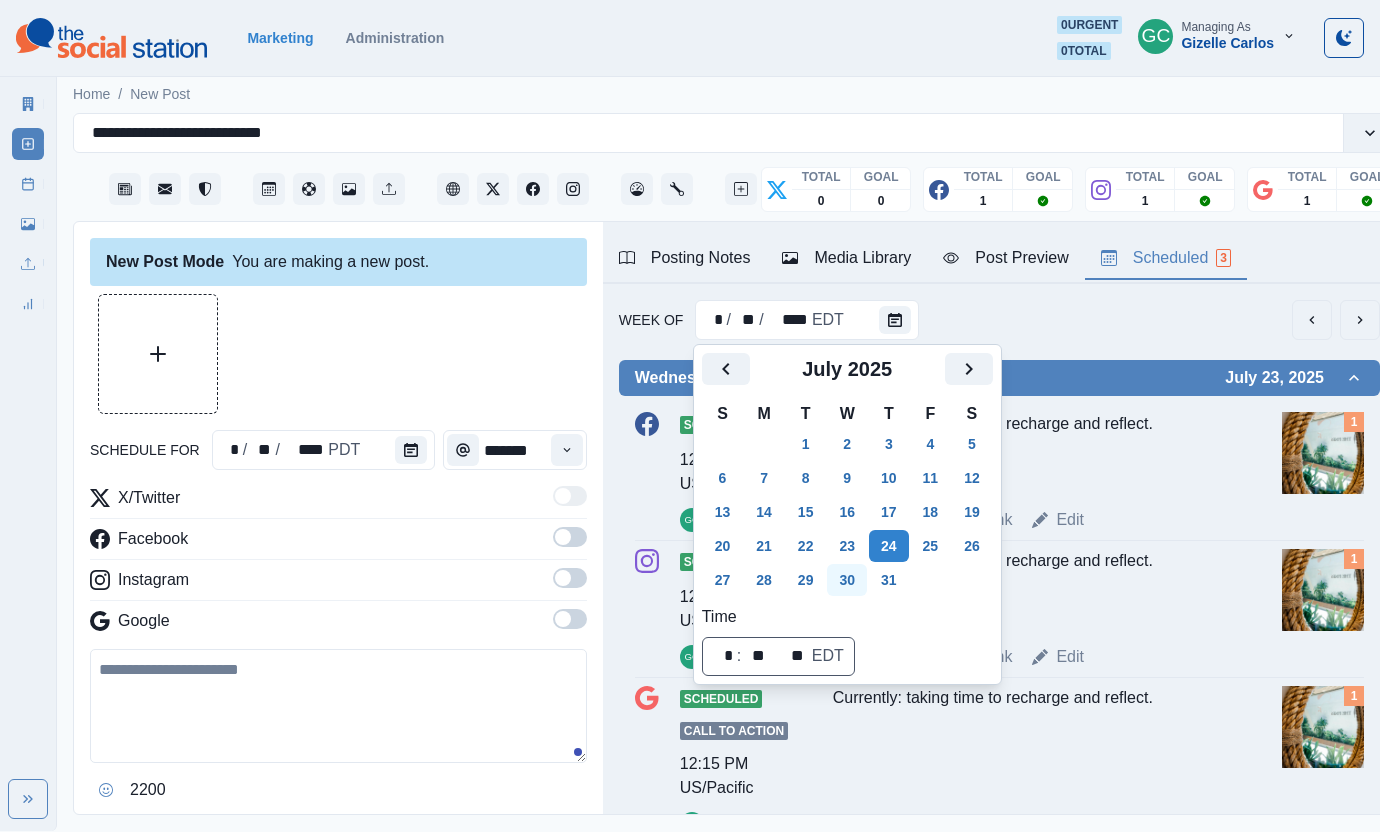 click on "29" at bounding box center [806, 580] 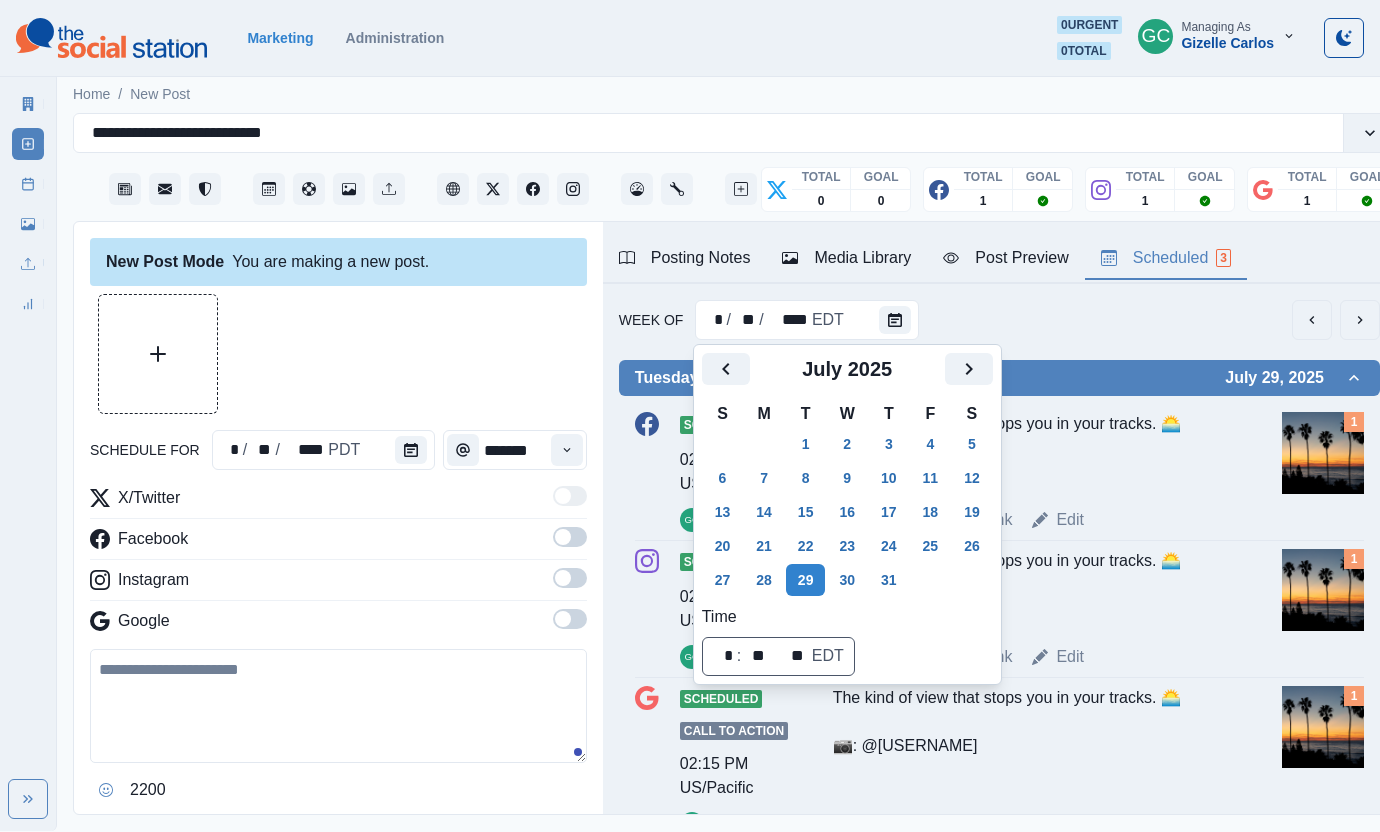 click on "Scheduled 02:15 PM US/Pacific GC The kind of view that stops you in your tracks. 🌅
📷: @cassiescompass Week Permalink Edit 1" at bounding box center [999, 472] 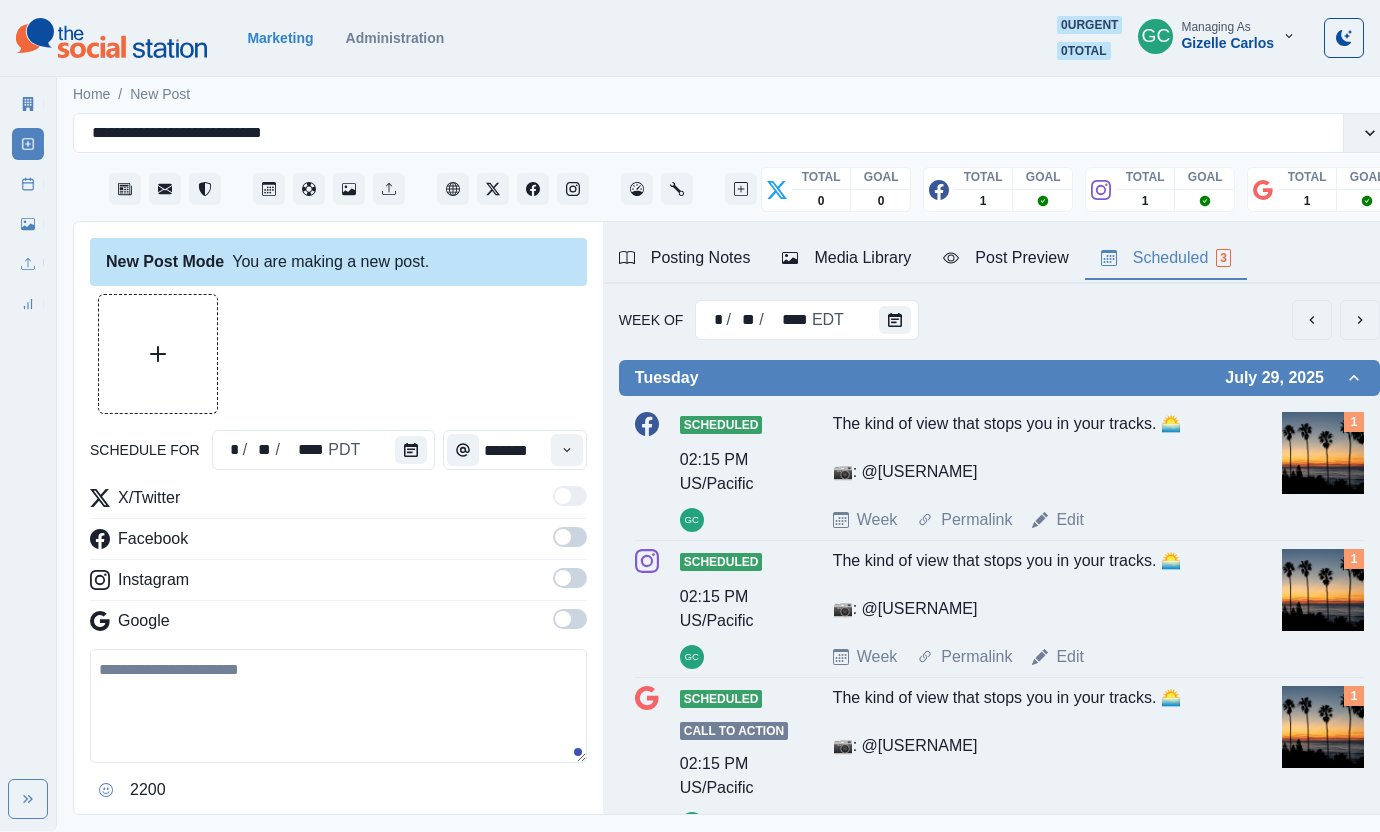 click at bounding box center (1323, 453) 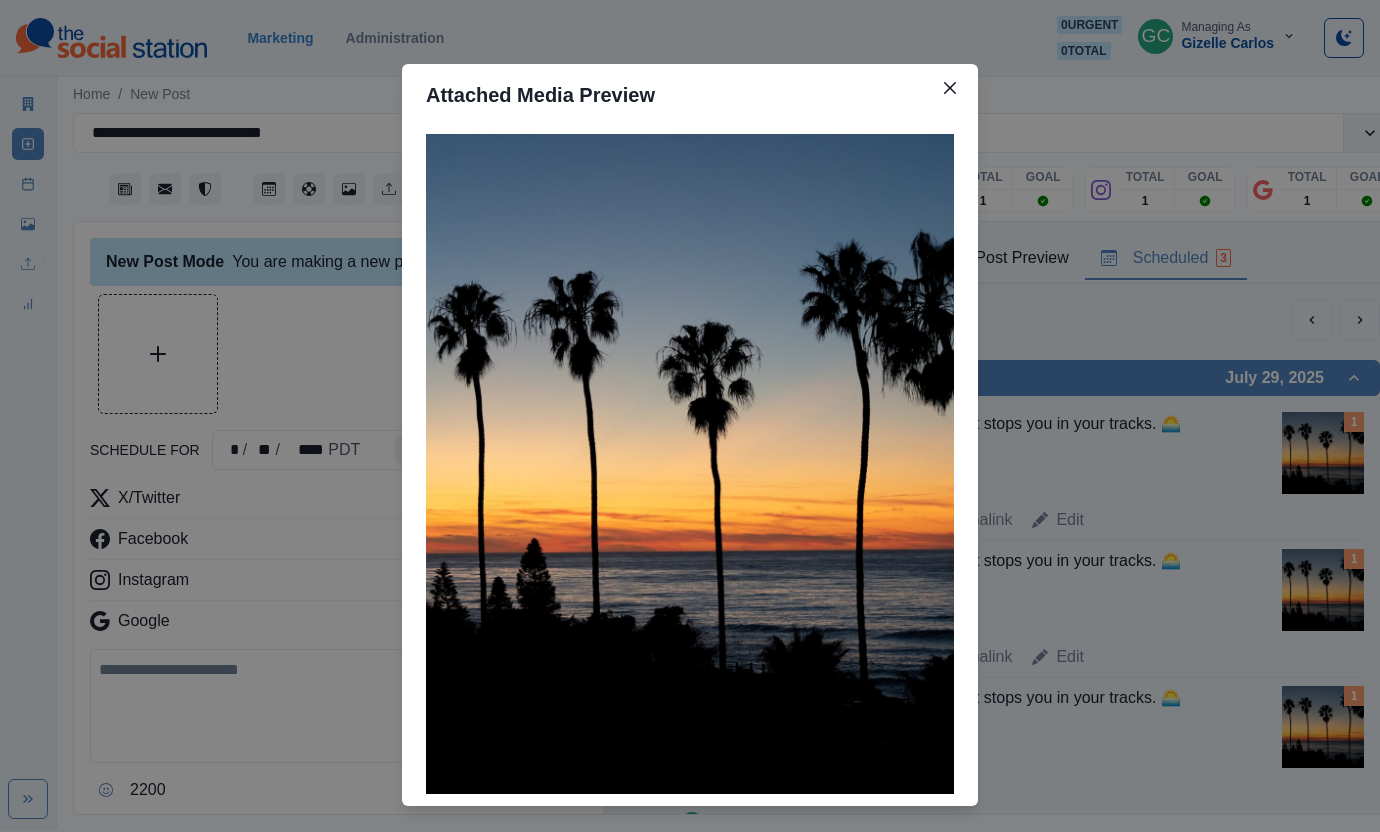 type 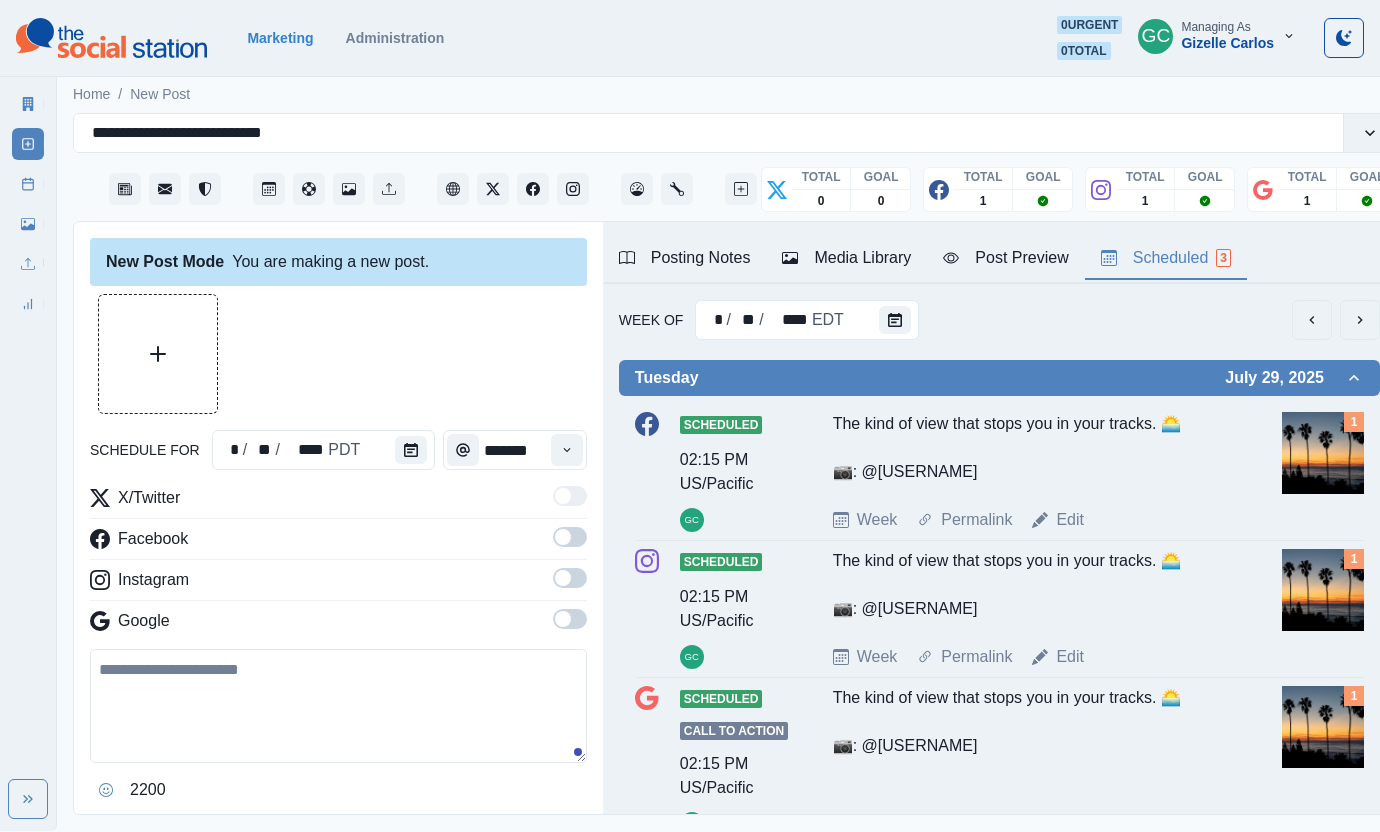 scroll, scrollTop: 62, scrollLeft: 0, axis: vertical 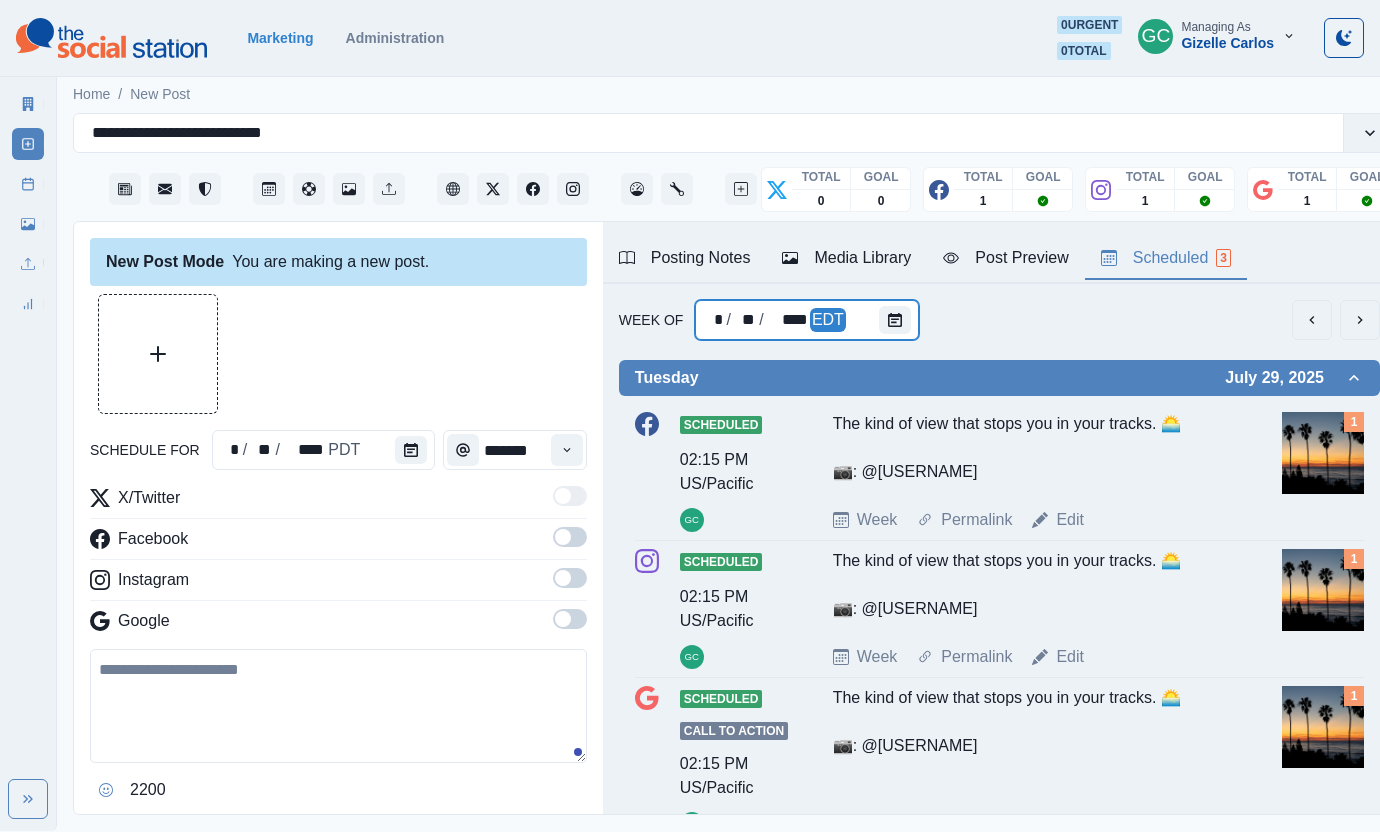 click at bounding box center [899, 320] 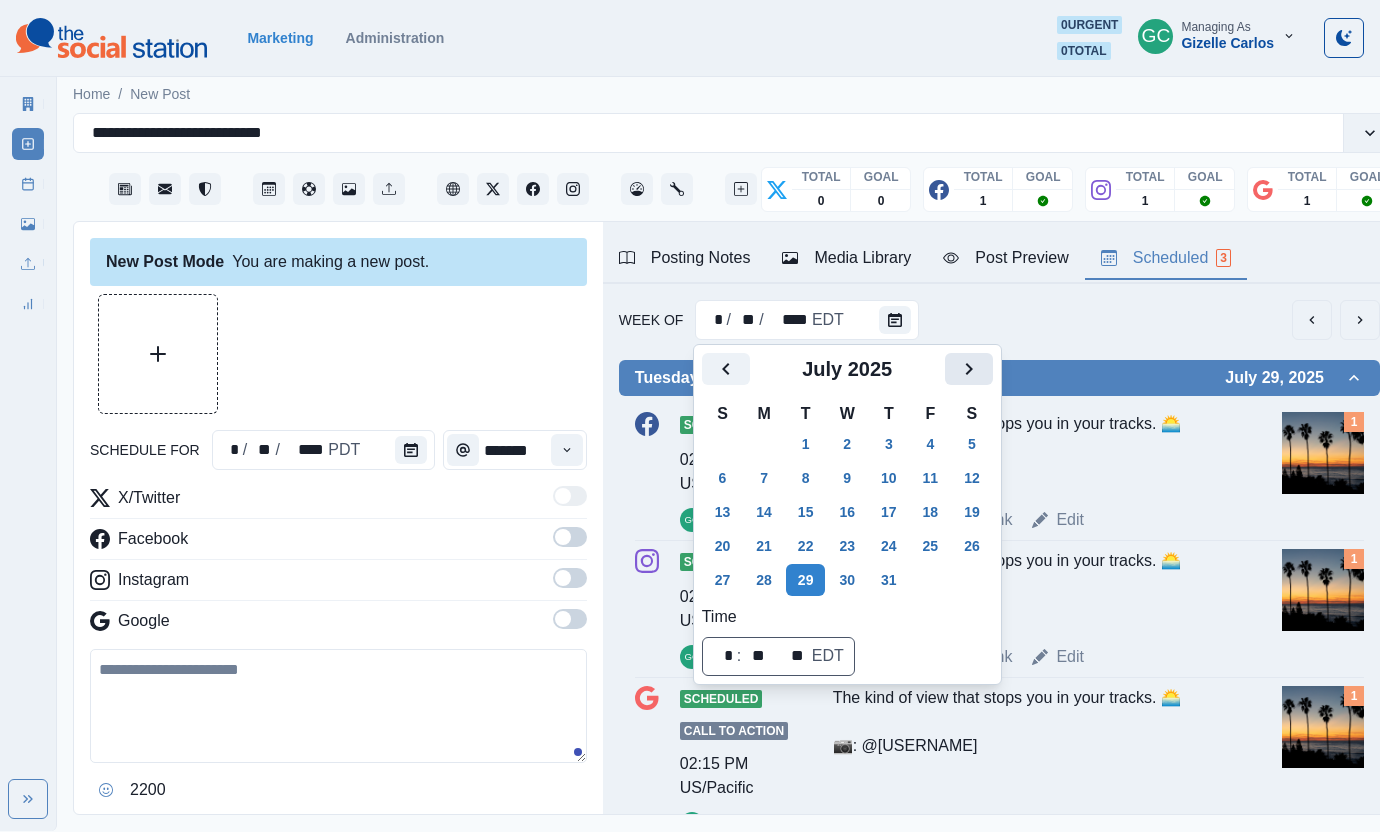 click 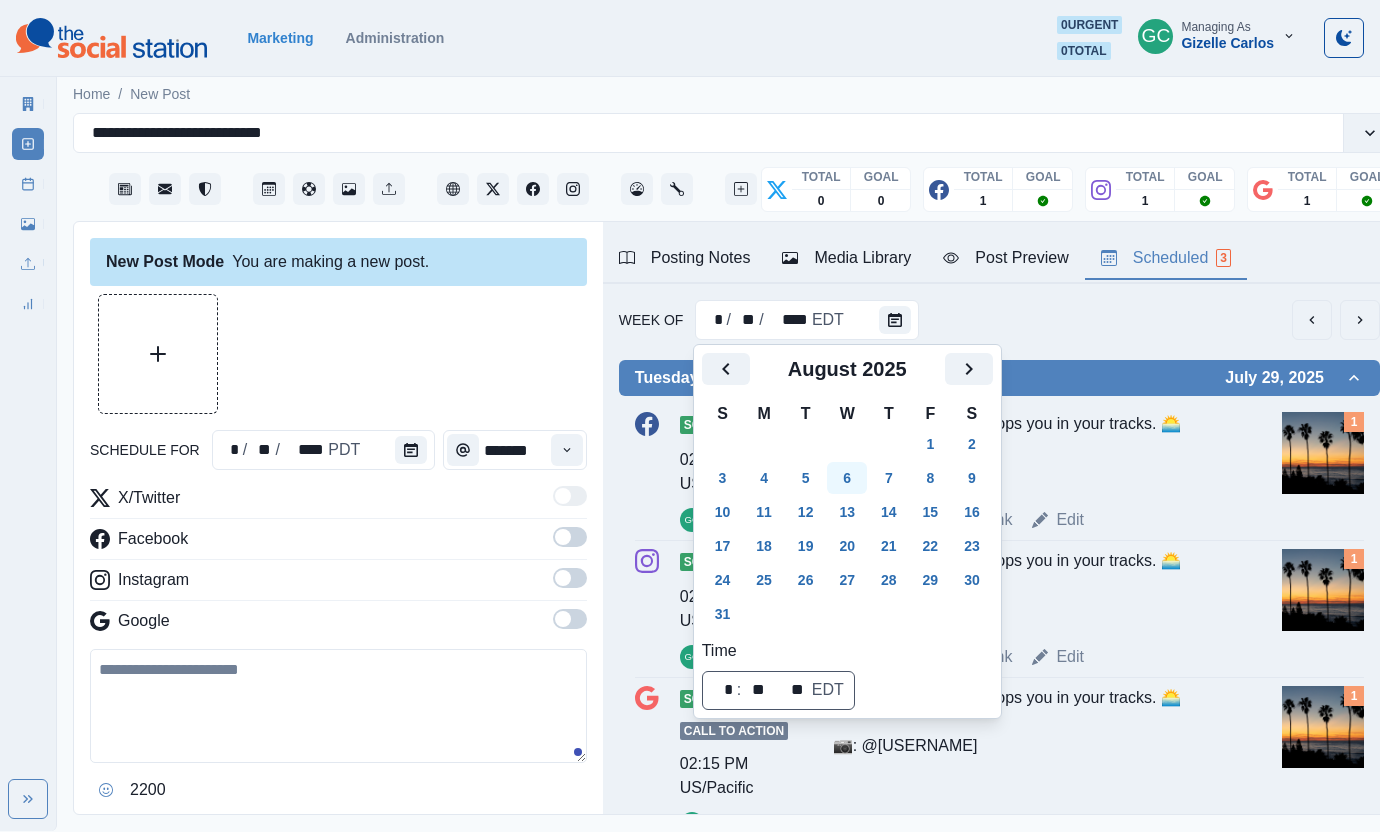 click on "6" at bounding box center (847, 478) 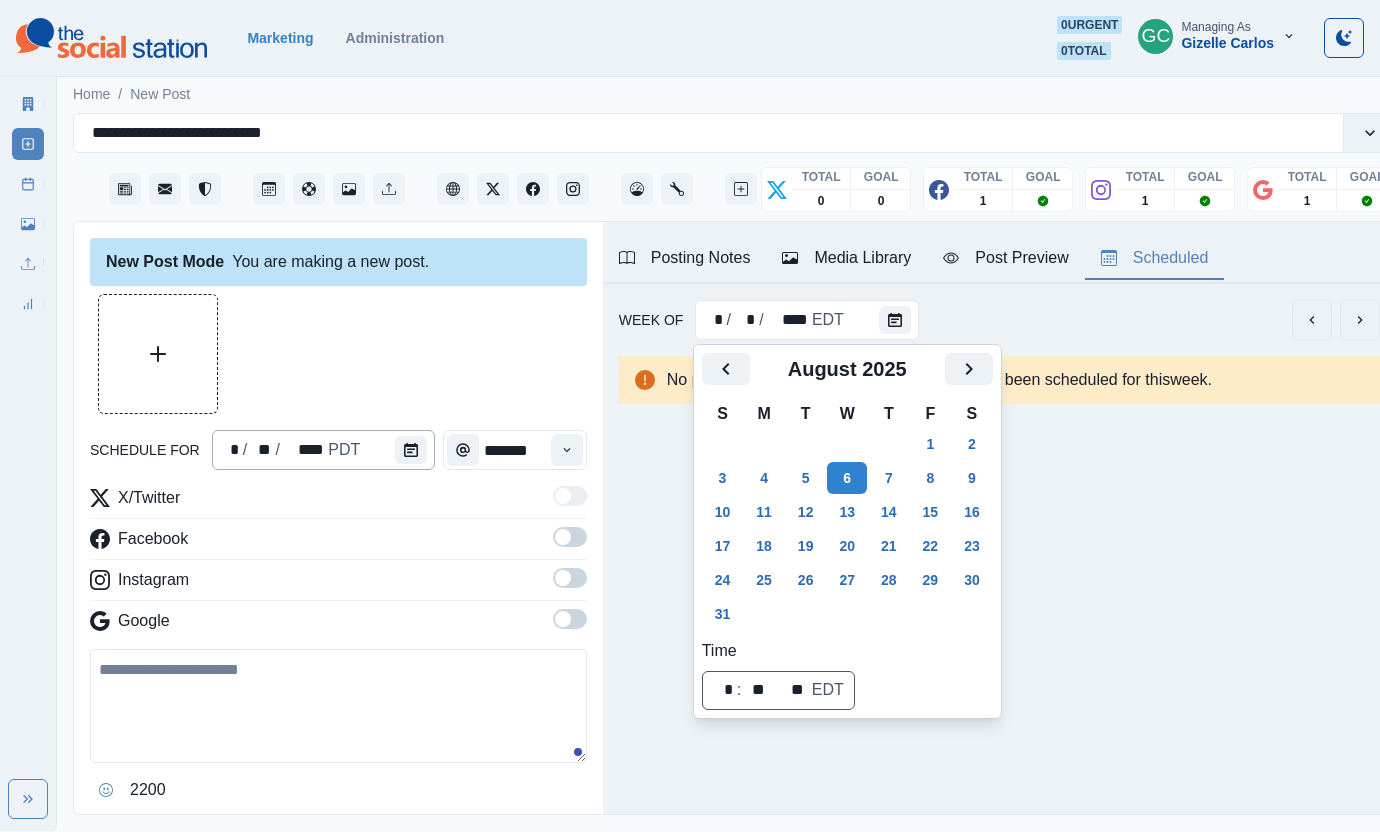 click on "PDT" at bounding box center [344, 450] 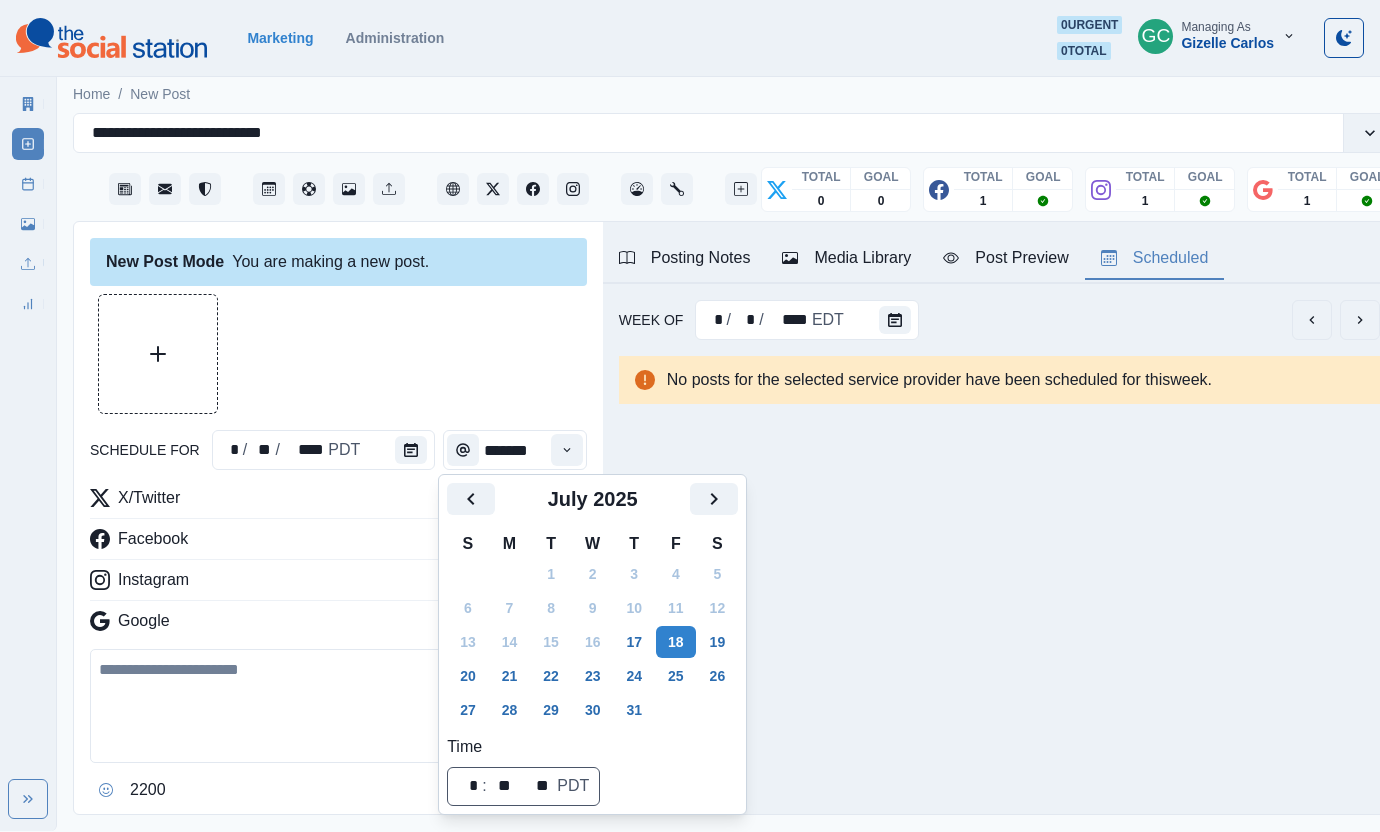 click 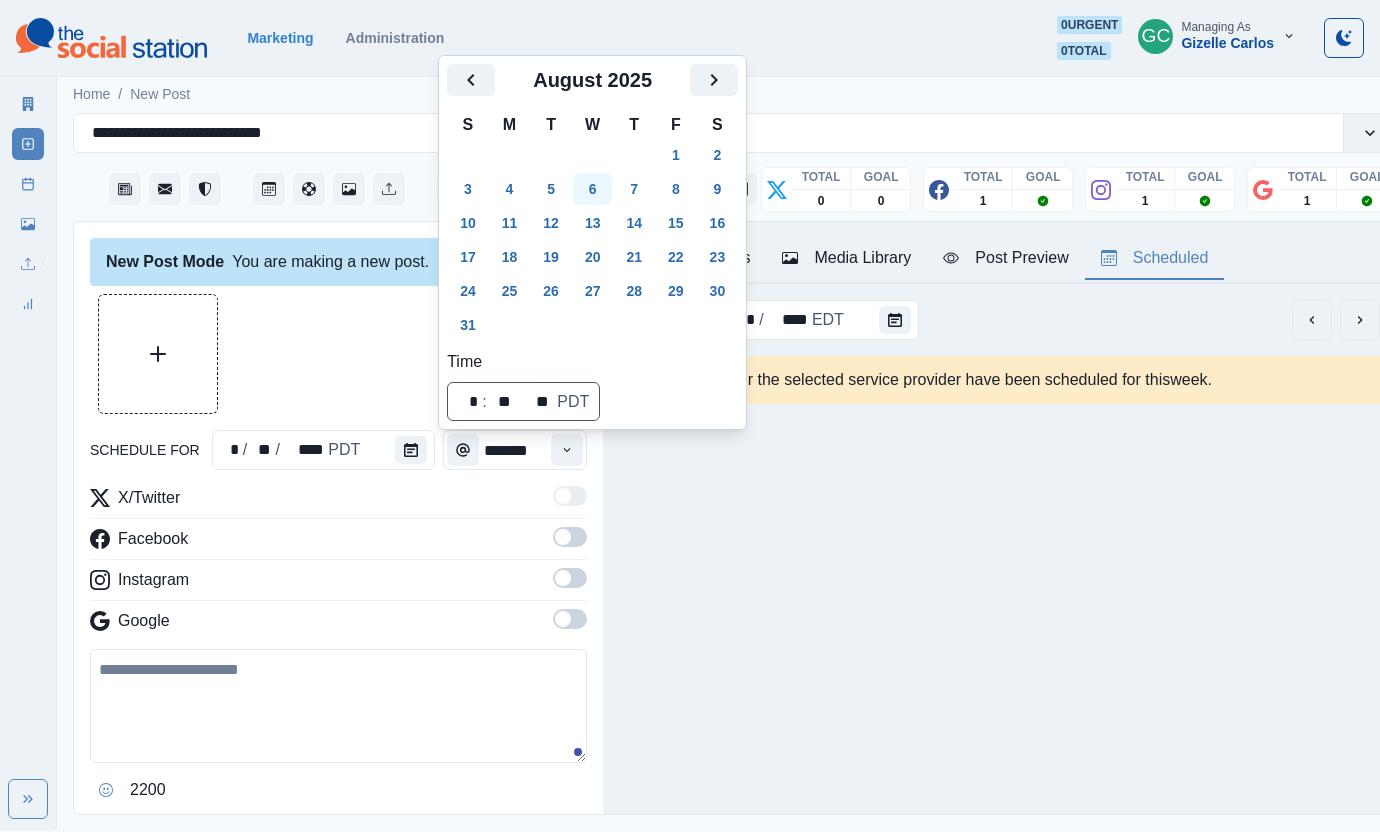click on "6" at bounding box center [593, 189] 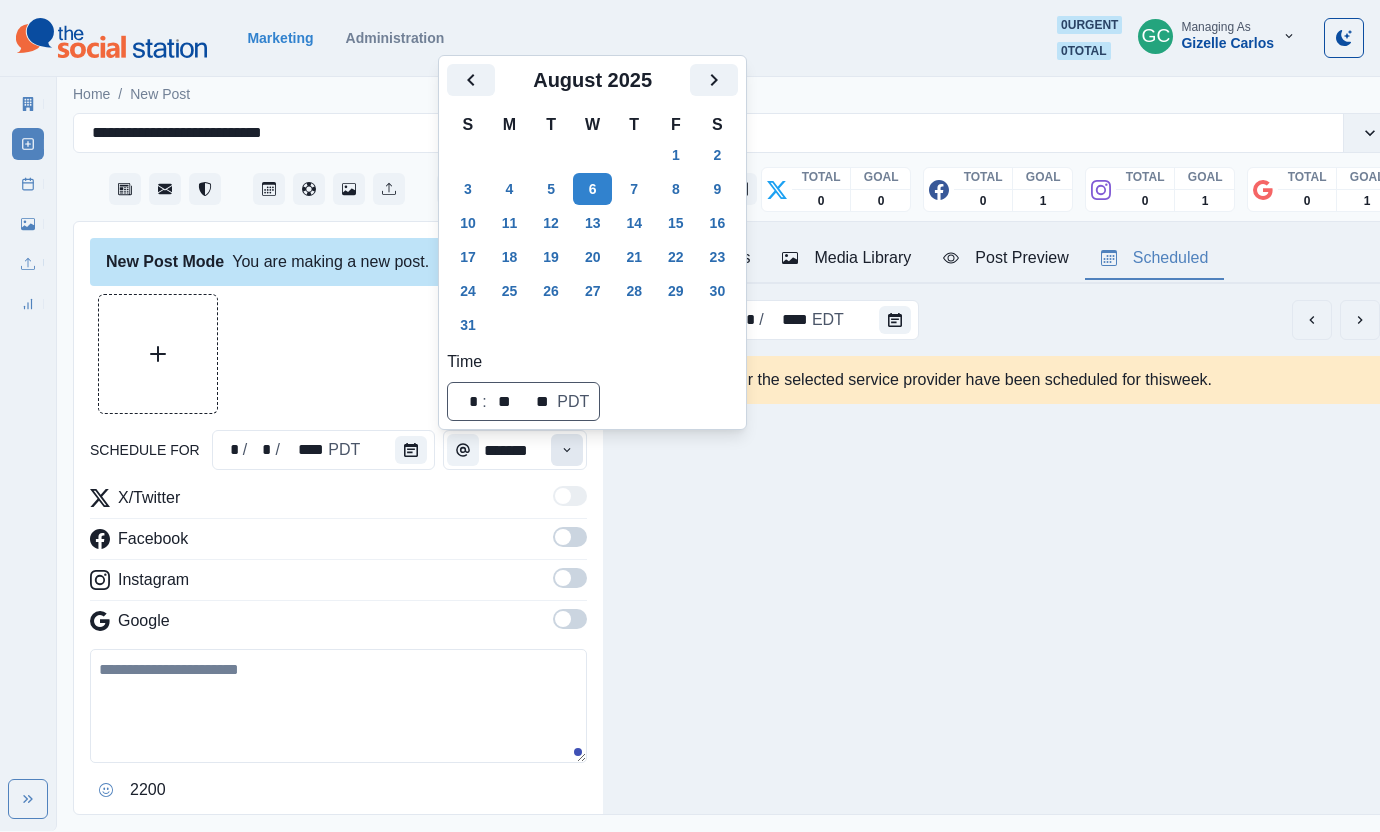 click at bounding box center [567, 450] 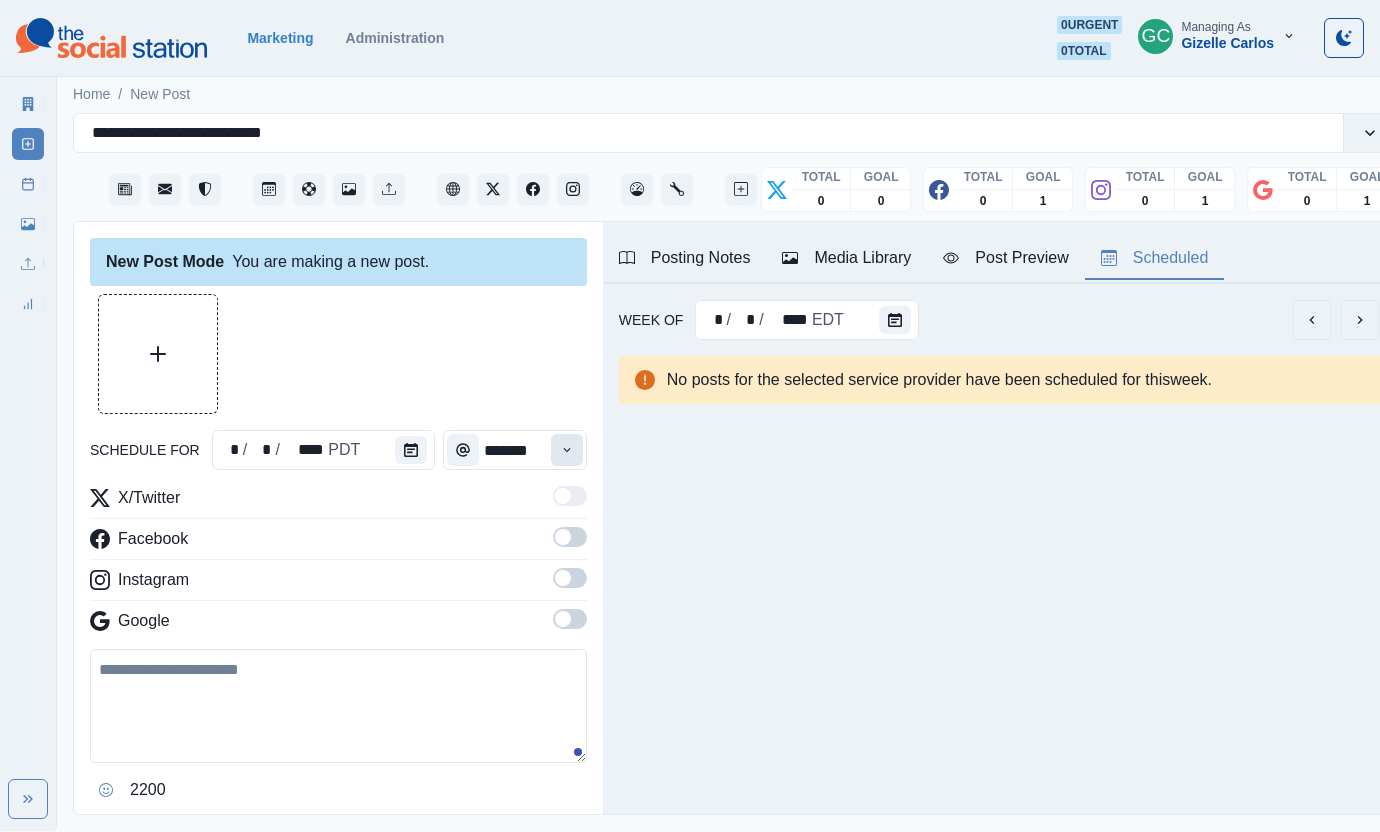 click 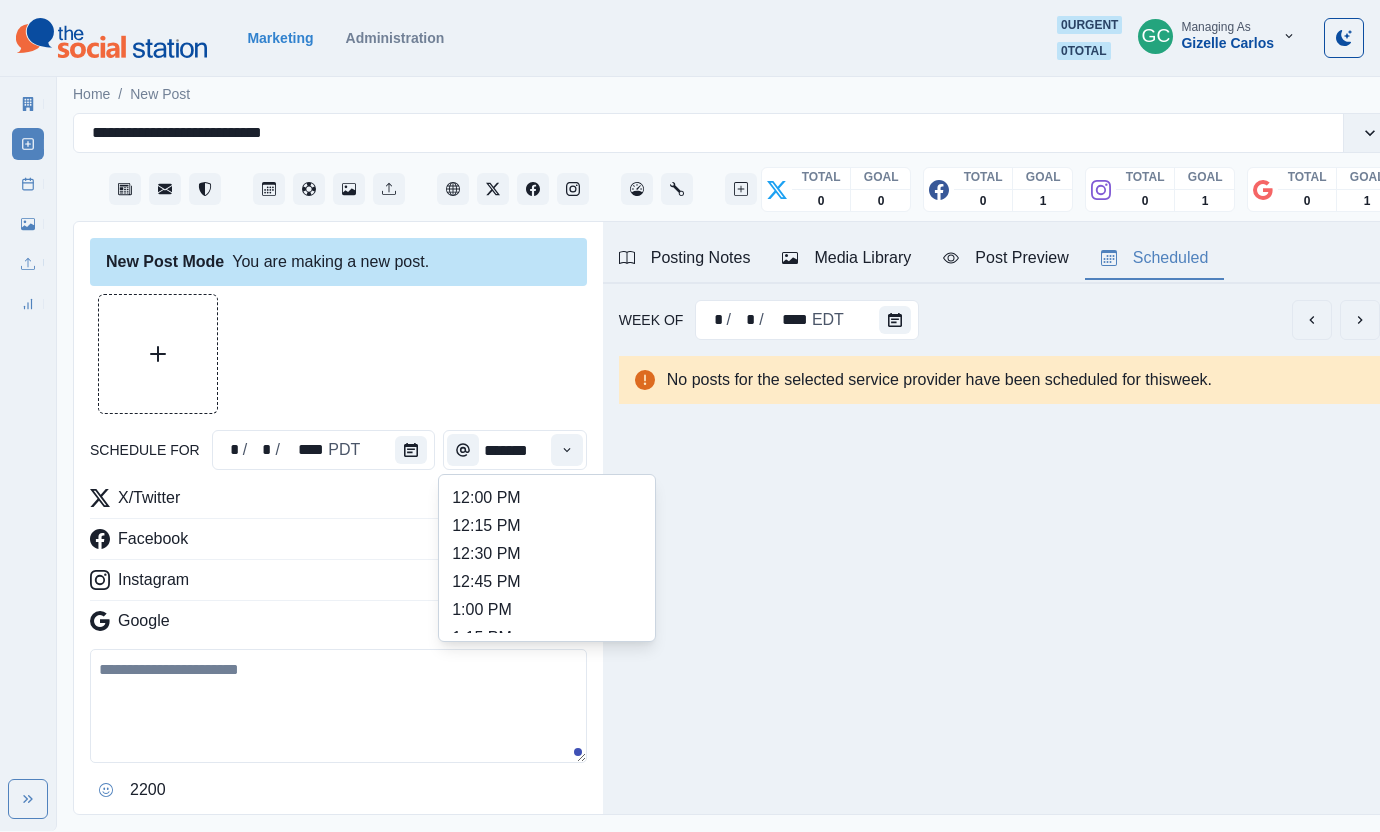 scroll, scrollTop: 536, scrollLeft: 0, axis: vertical 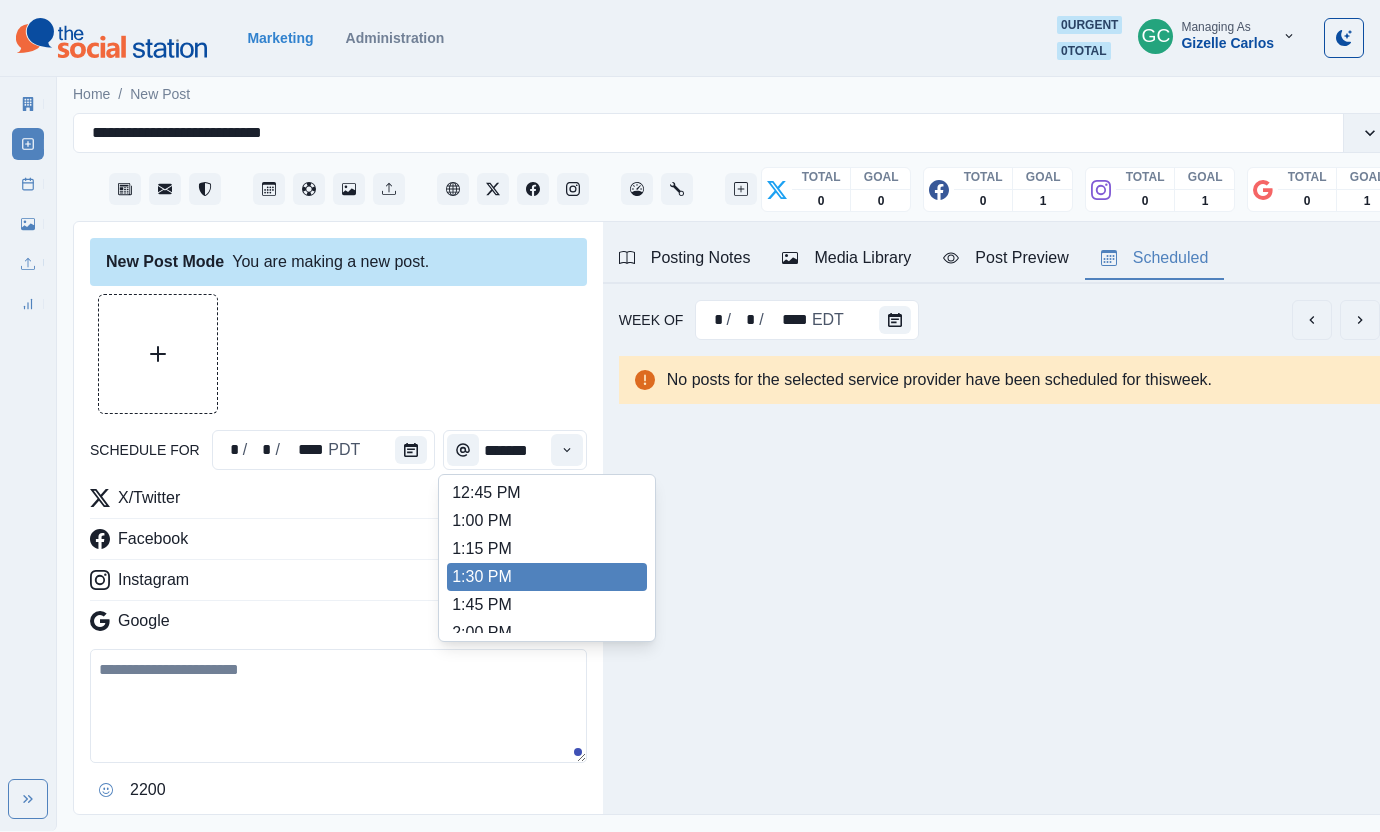 click on "1:45 PM" at bounding box center (547, 605) 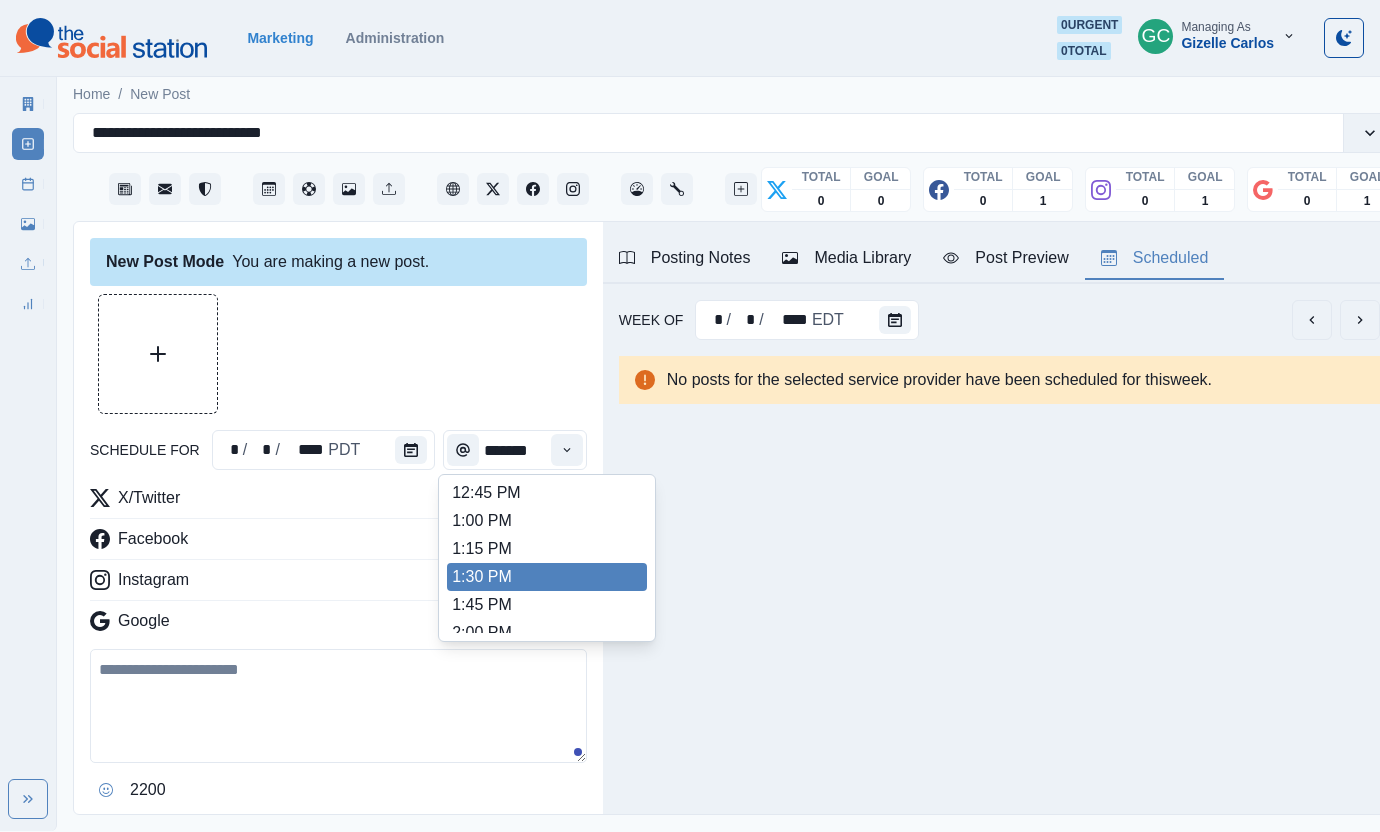 type on "*******" 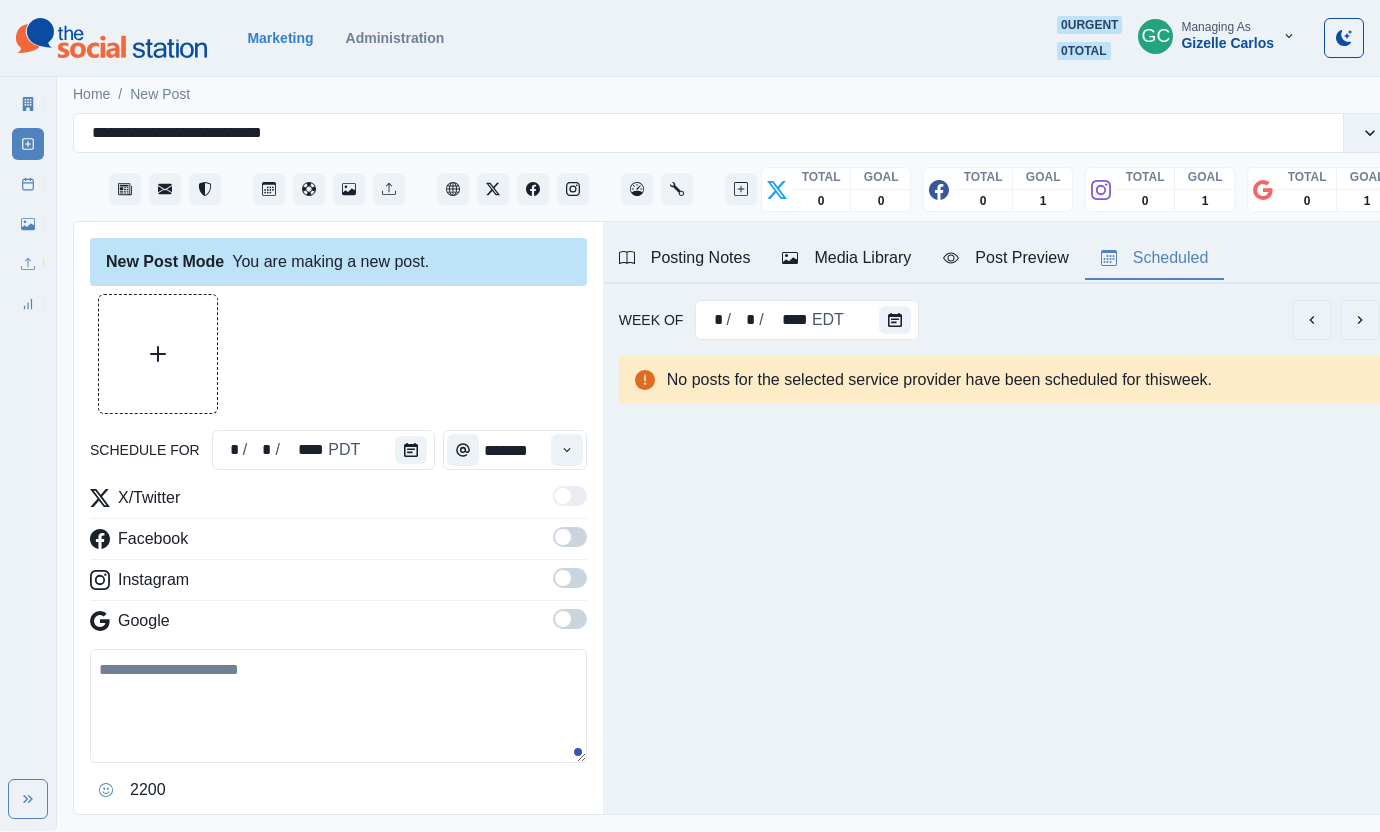 drag, startPoint x: 586, startPoint y: 620, endPoint x: 559, endPoint y: 575, distance: 52.478565 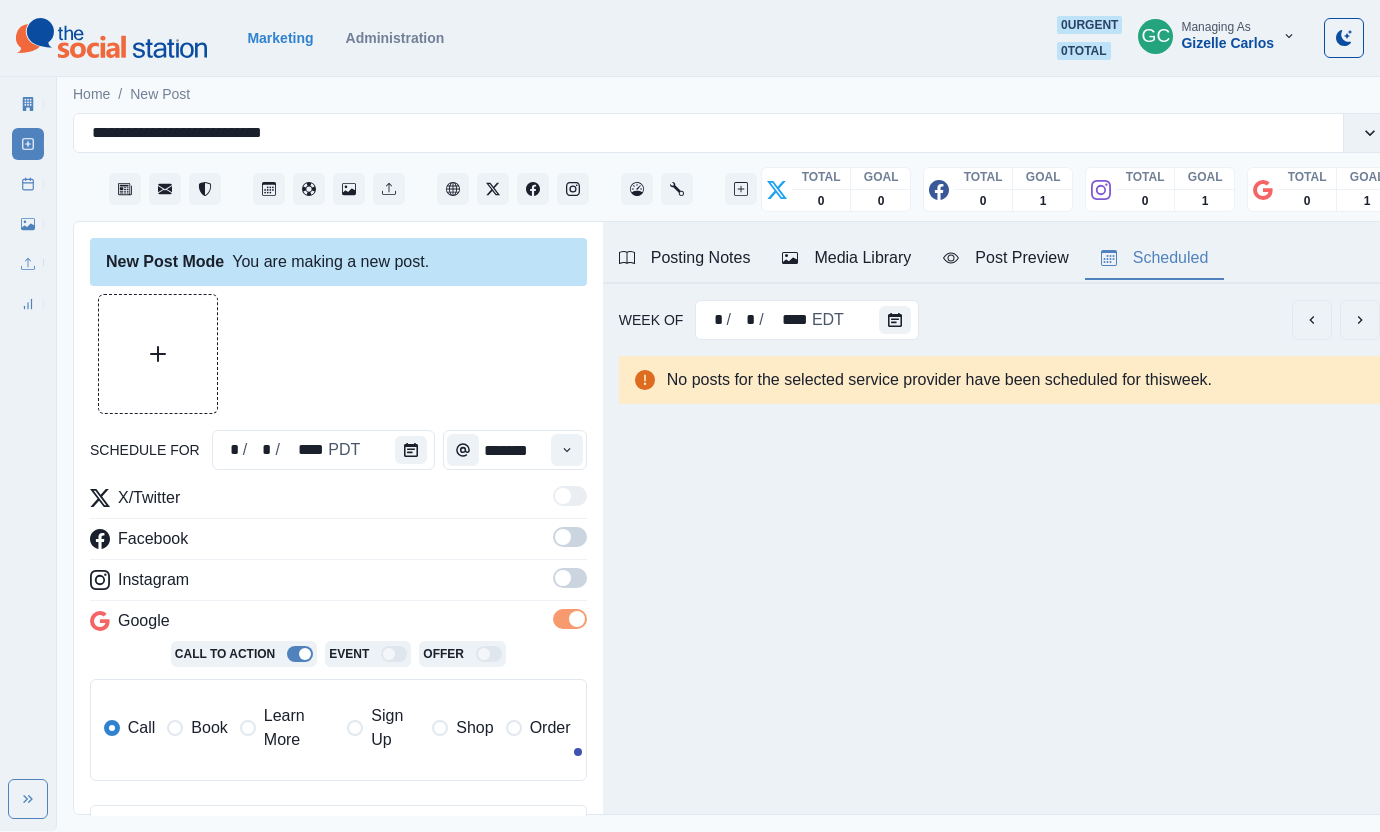 drag, startPoint x: 559, startPoint y: 569, endPoint x: 590, endPoint y: 528, distance: 51.40039 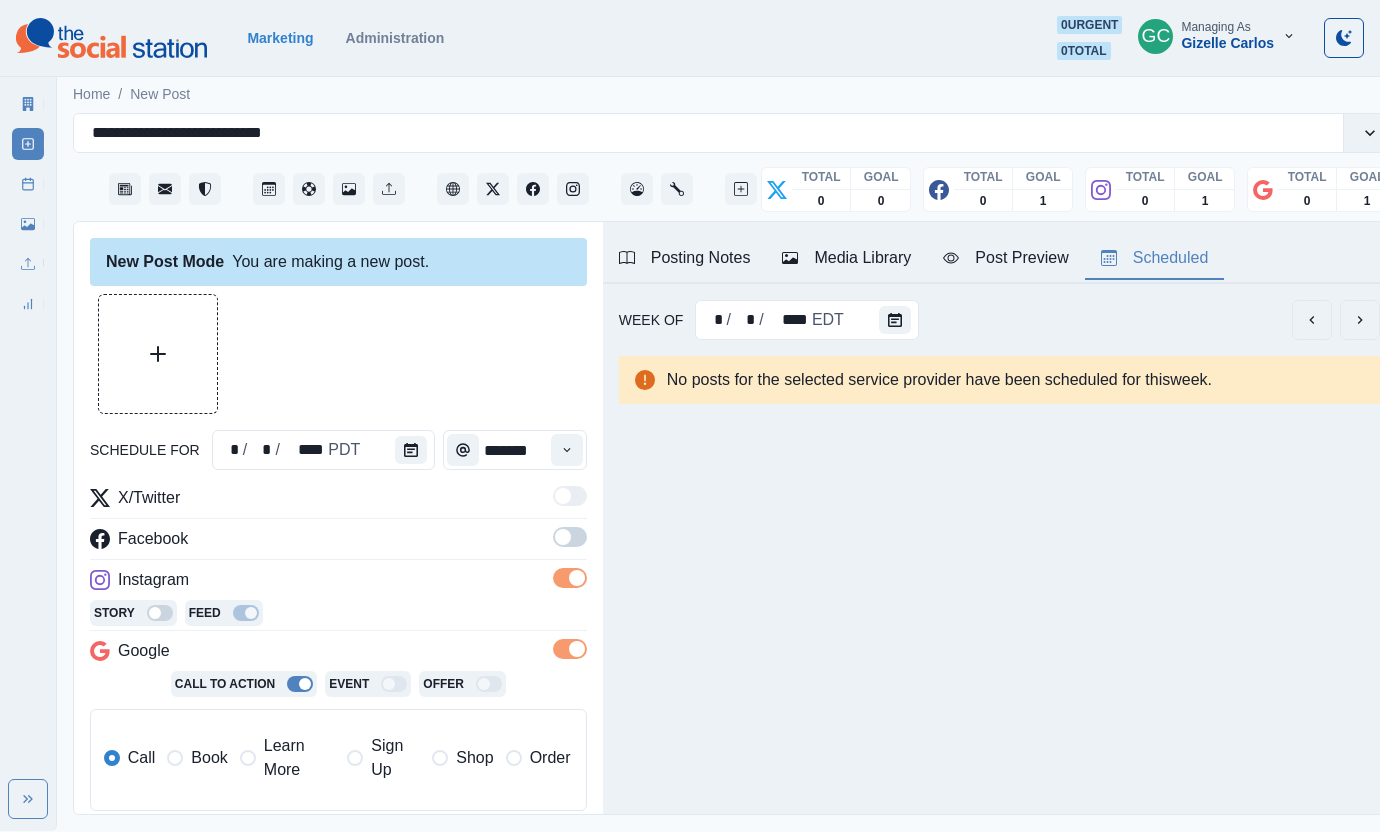 click on "New Post Mode You are making a new post. schedule for  * / * / **** PDT ******* X/Twitter Facebook Instagram Story Feed Google Call To Action Event Offer Call Book Learn More Sign Up Shop Order
1500 Clear Schedule Multiple No posts for the selected service provider have been scheduled for this  day ." at bounding box center [338, 519] 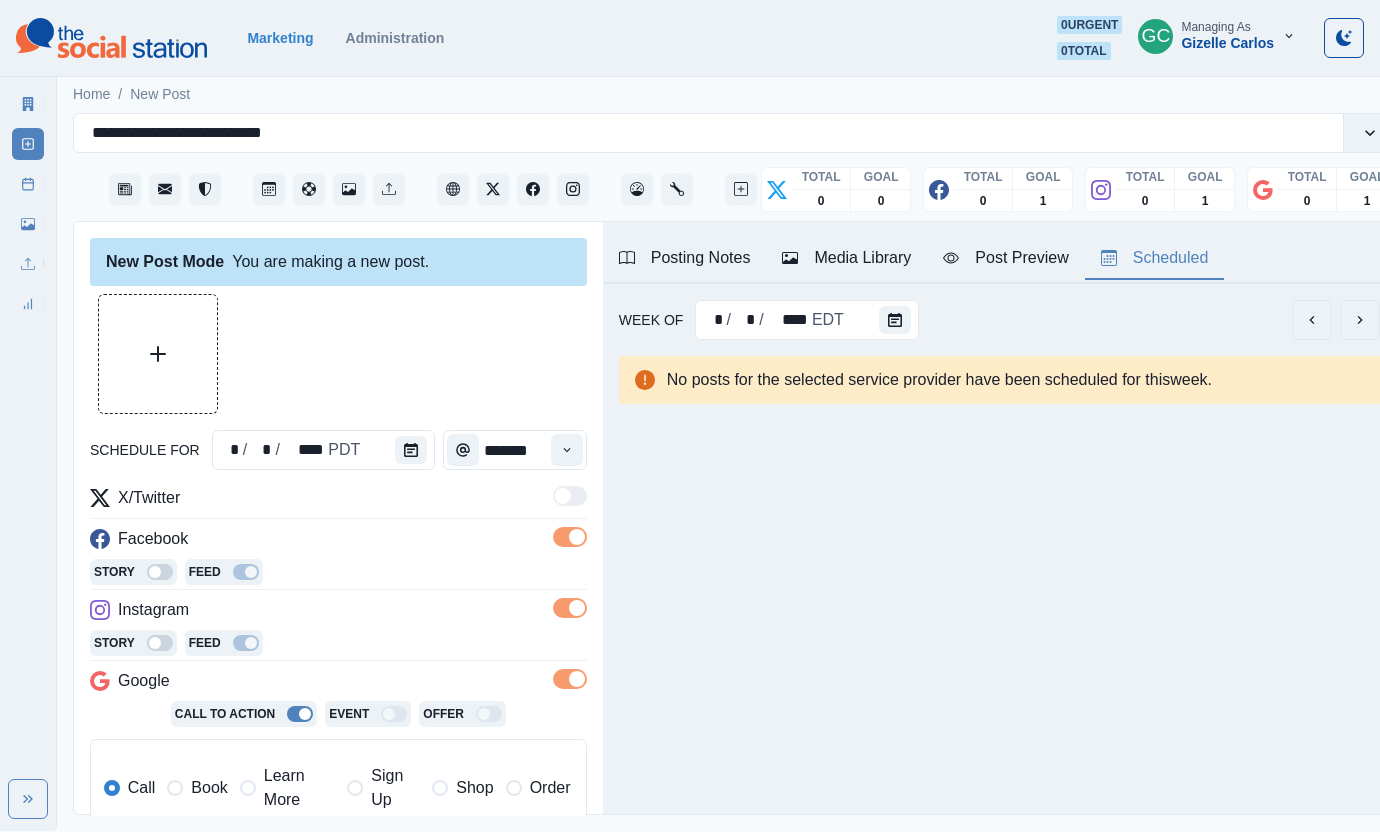 click on "Learn More" at bounding box center (299, 788) 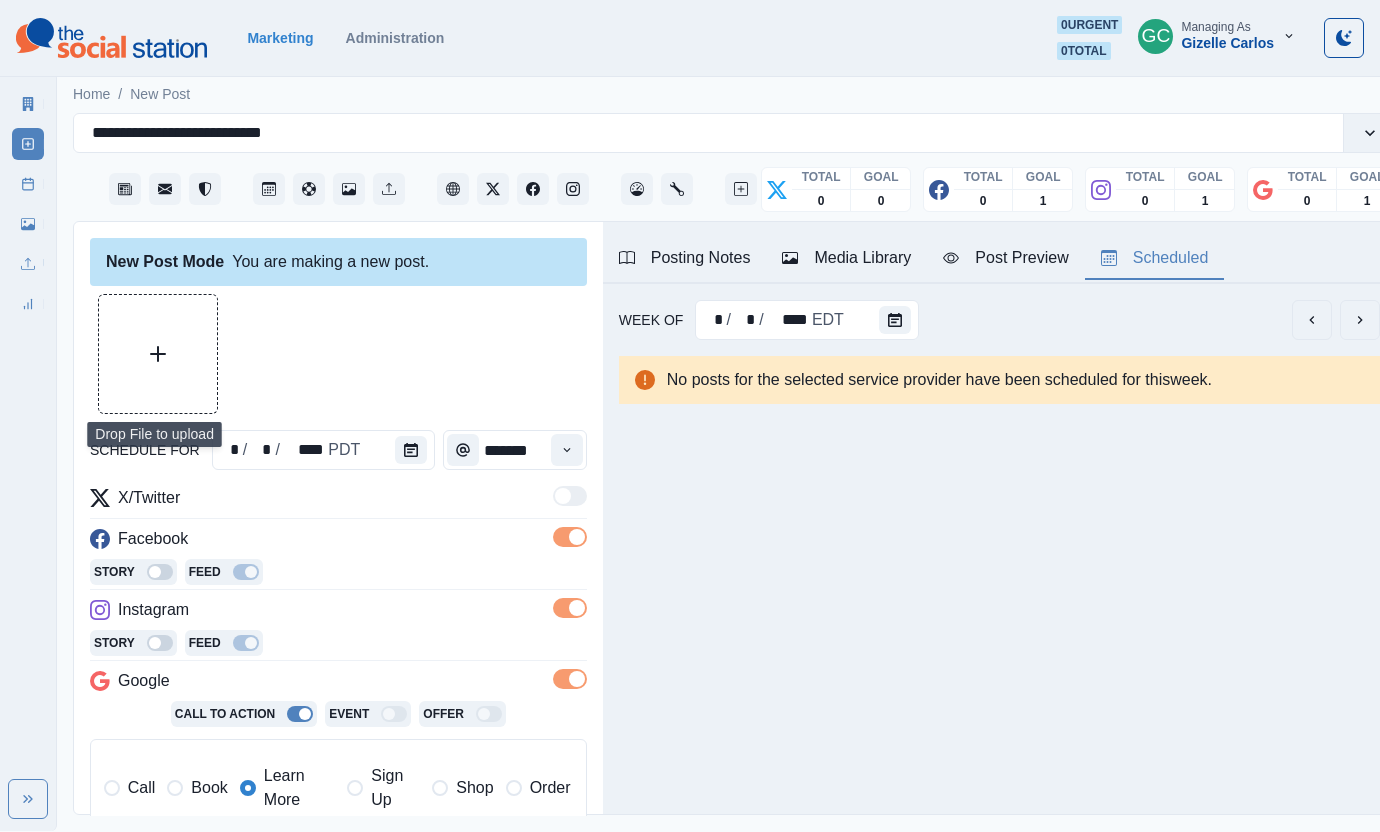click at bounding box center (158, 354) 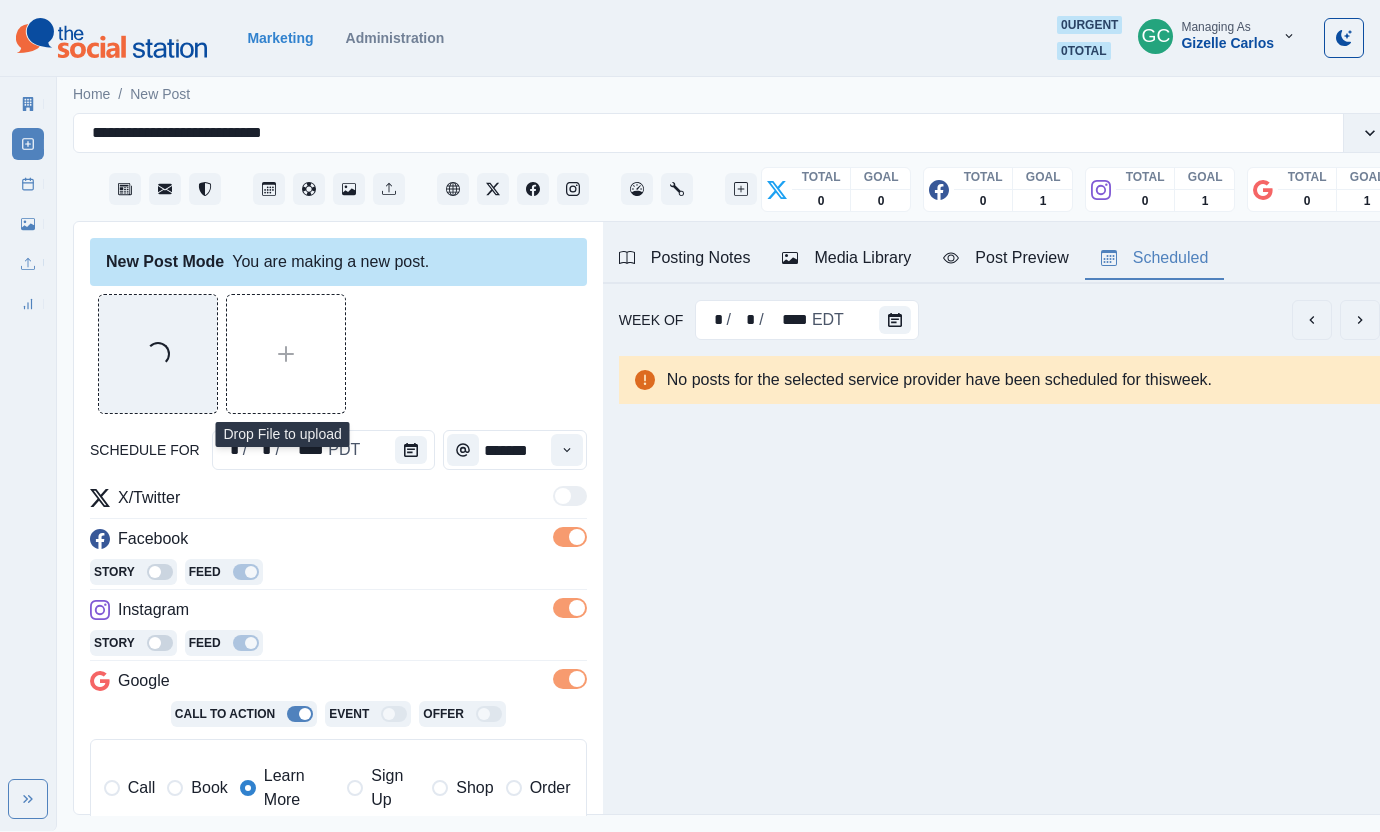 click on "Media Library" at bounding box center [846, 258] 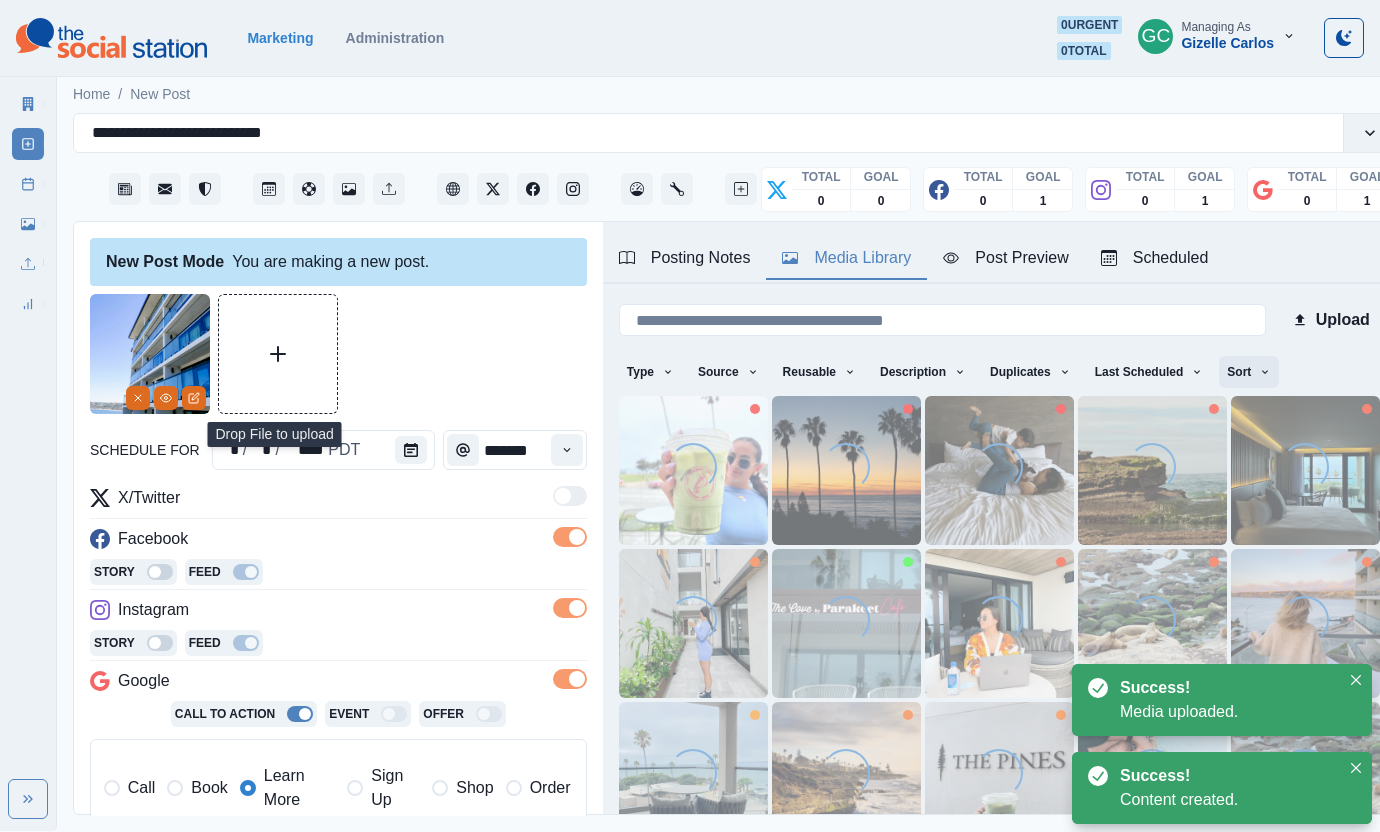 click on "Sort" at bounding box center (1249, 372) 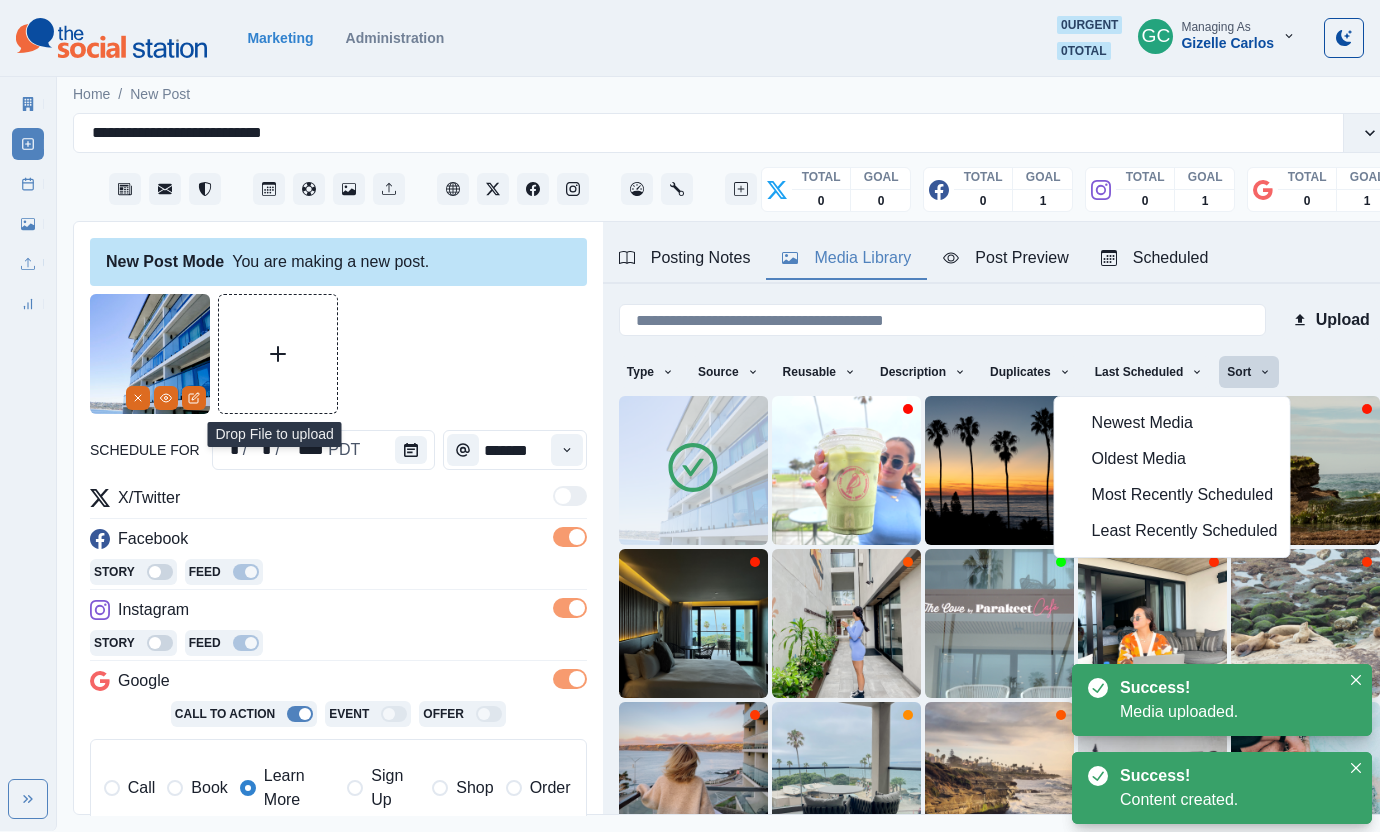 drag, startPoint x: 521, startPoint y: 397, endPoint x: 539, endPoint y: 405, distance: 19.697716 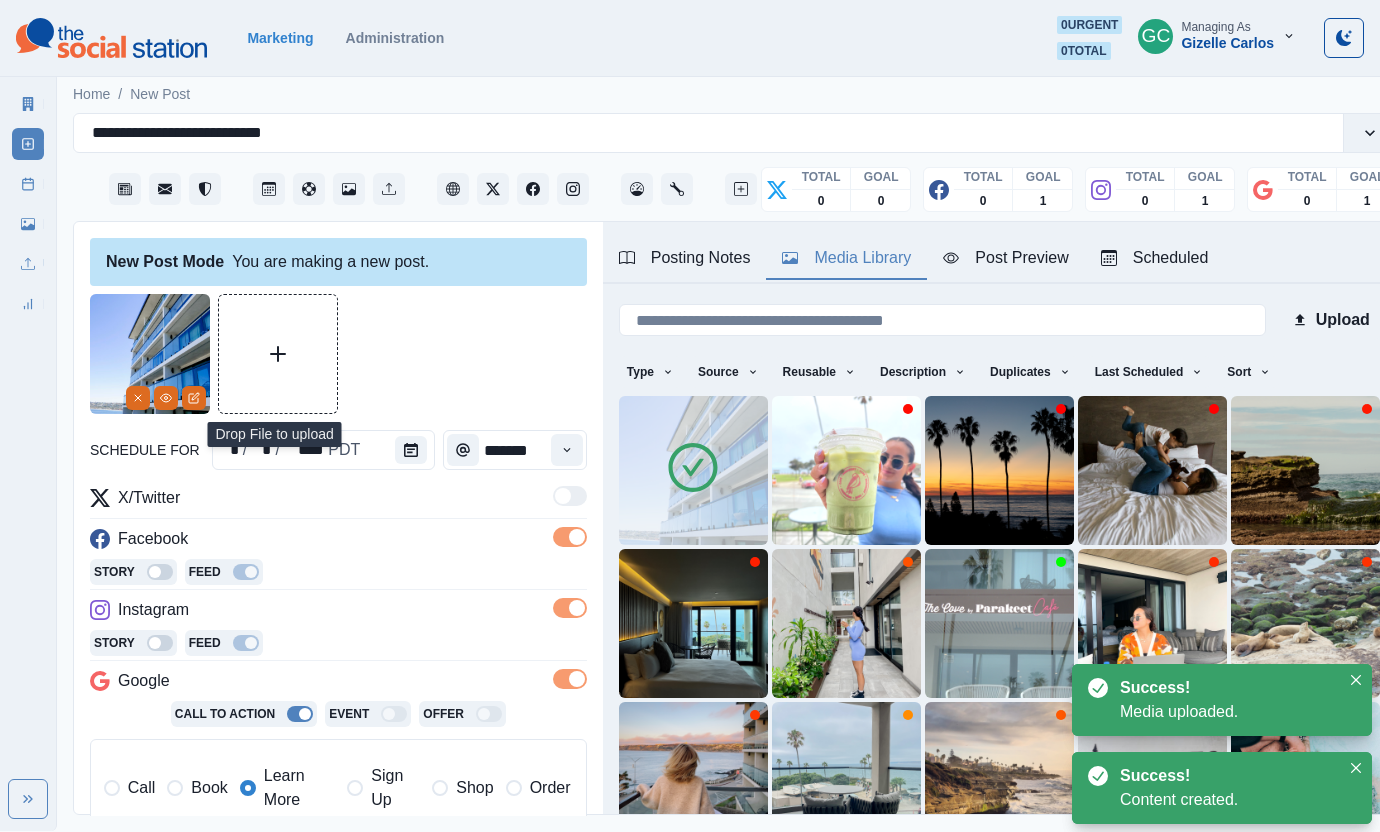 click at bounding box center (693, 470) 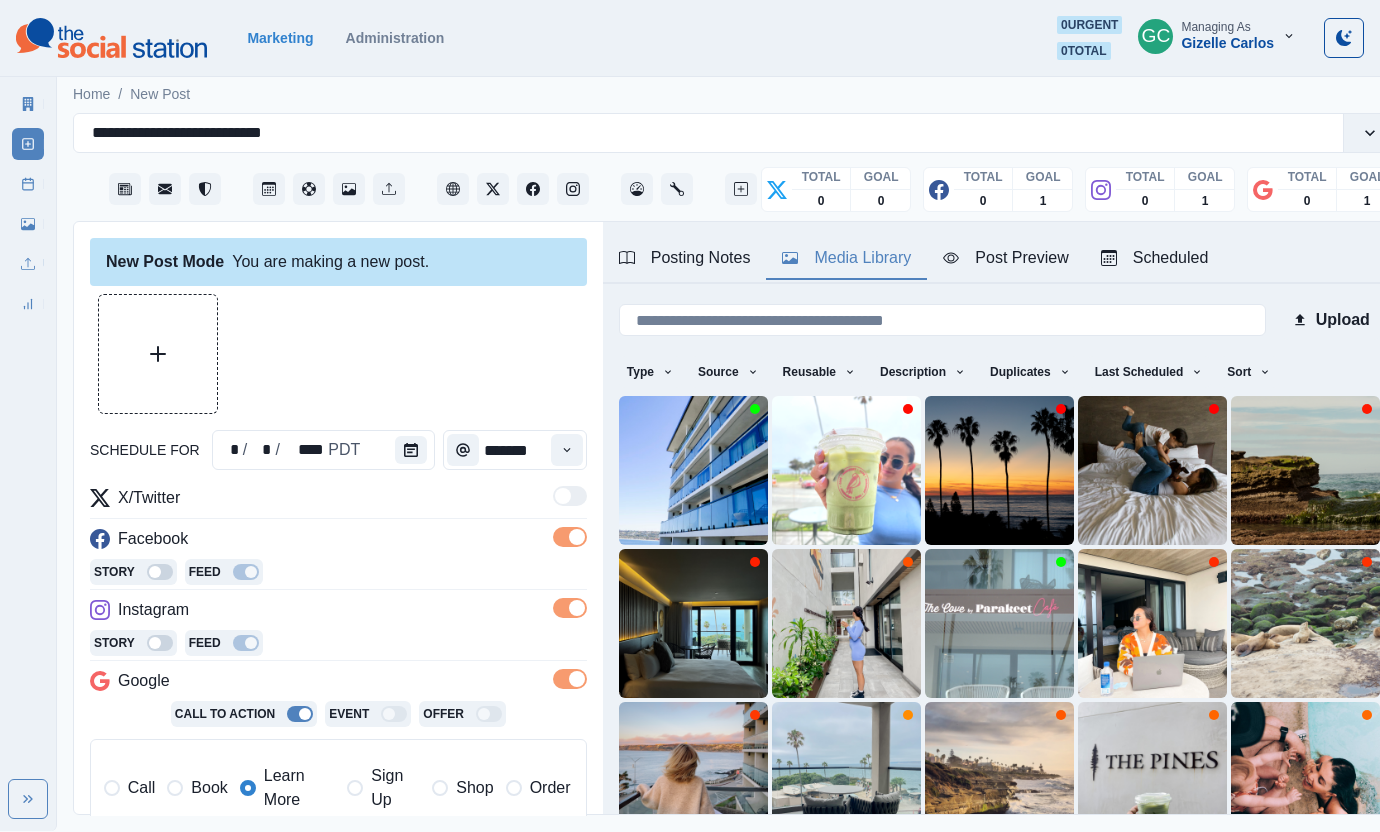 click on "Upload Type Any Image Video Source Any Upload Social Manager Found: Instagram Found: Google Customer Photo Found: TripAdvisor Review Found: Yelp Review Reusable Any Yes No Description Any Missing Description Duplicates Any Show Duplicated Media Last Scheduled Any Over A Month Ago Over 3 Months Ago Over 6 Months Ago Never Scheduled Sort Newest Media Oldest Media Most Recently Scheduled Least Recently Scheduled 1 2 3 4 5 35" at bounding box center (999, 601) 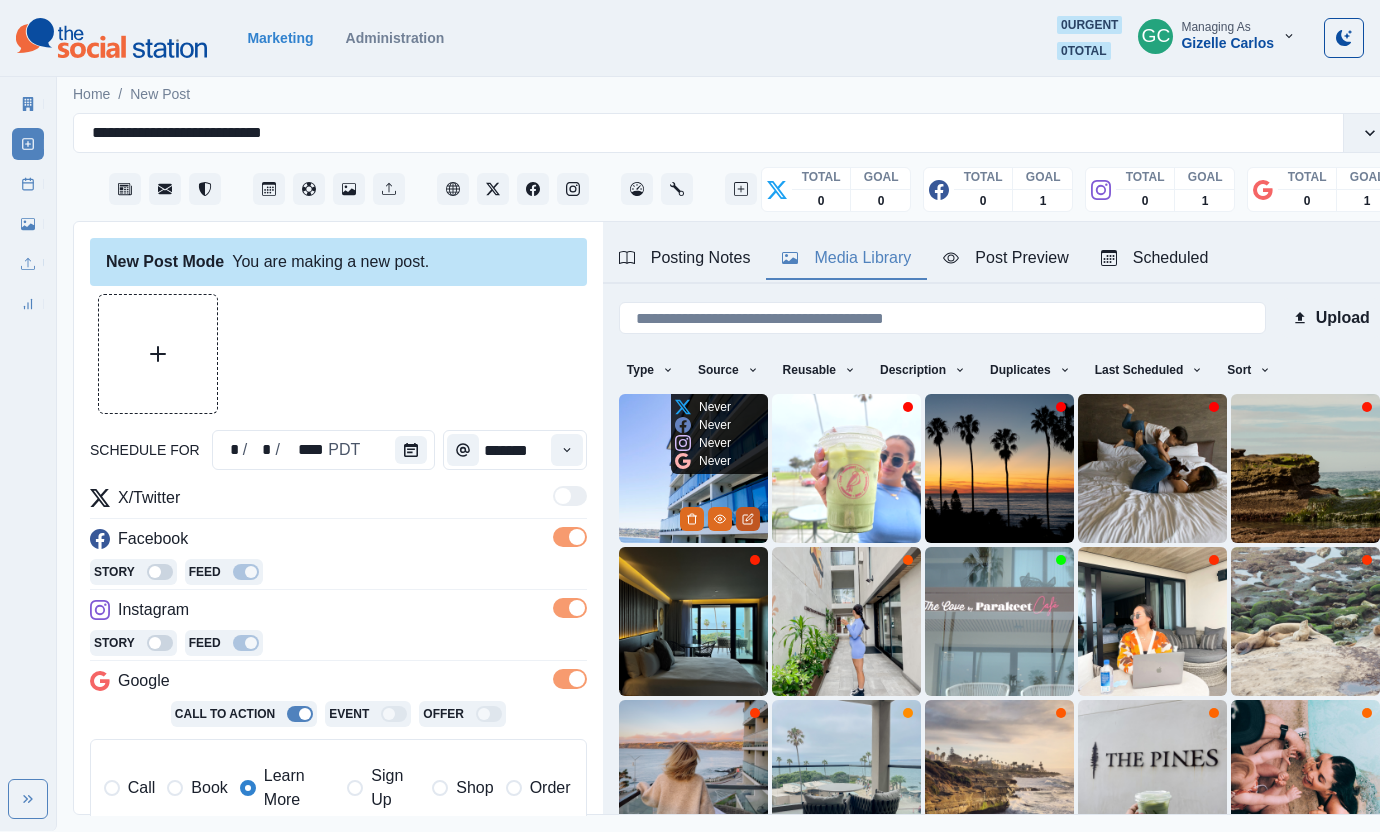 scroll, scrollTop: 0, scrollLeft: 0, axis: both 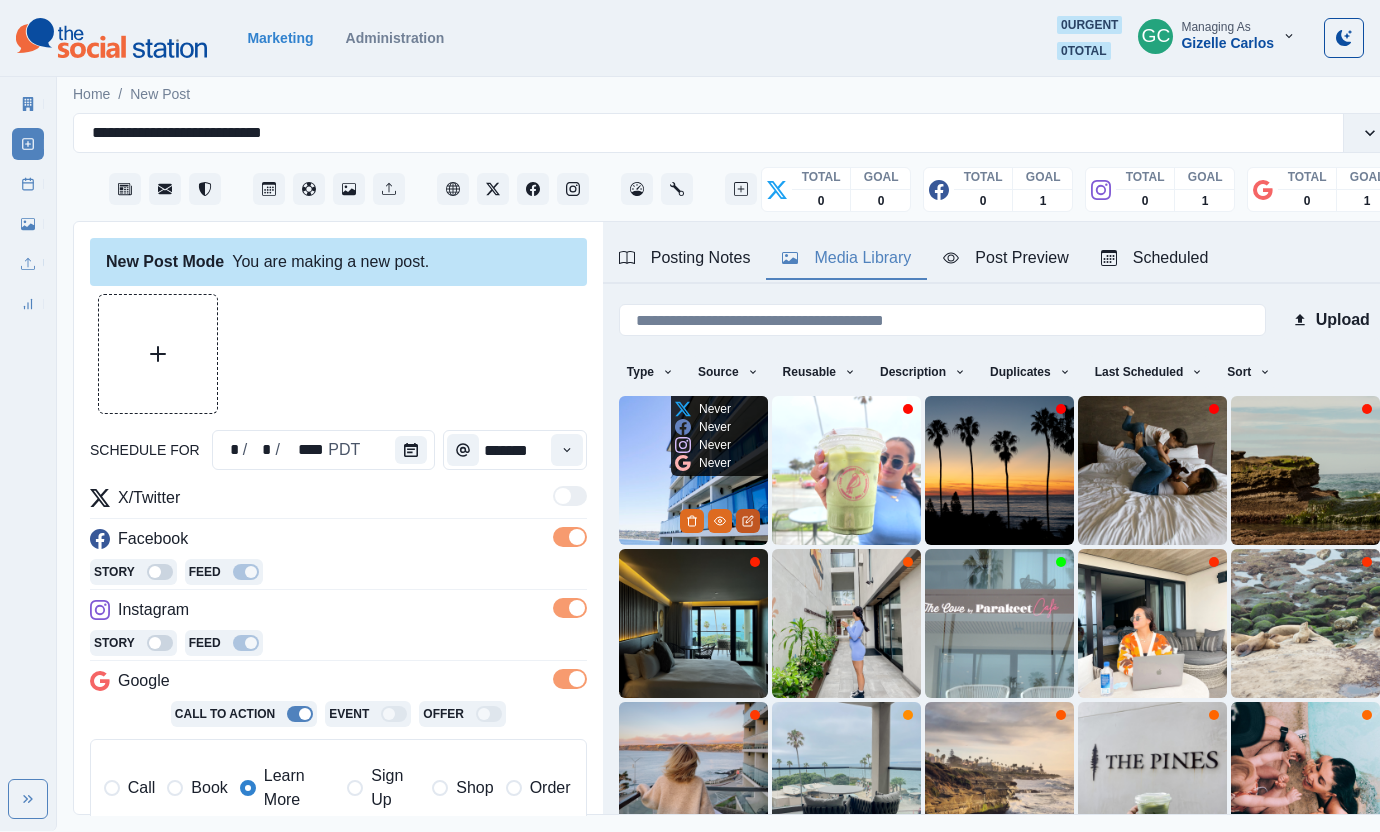 click at bounding box center [748, 521] 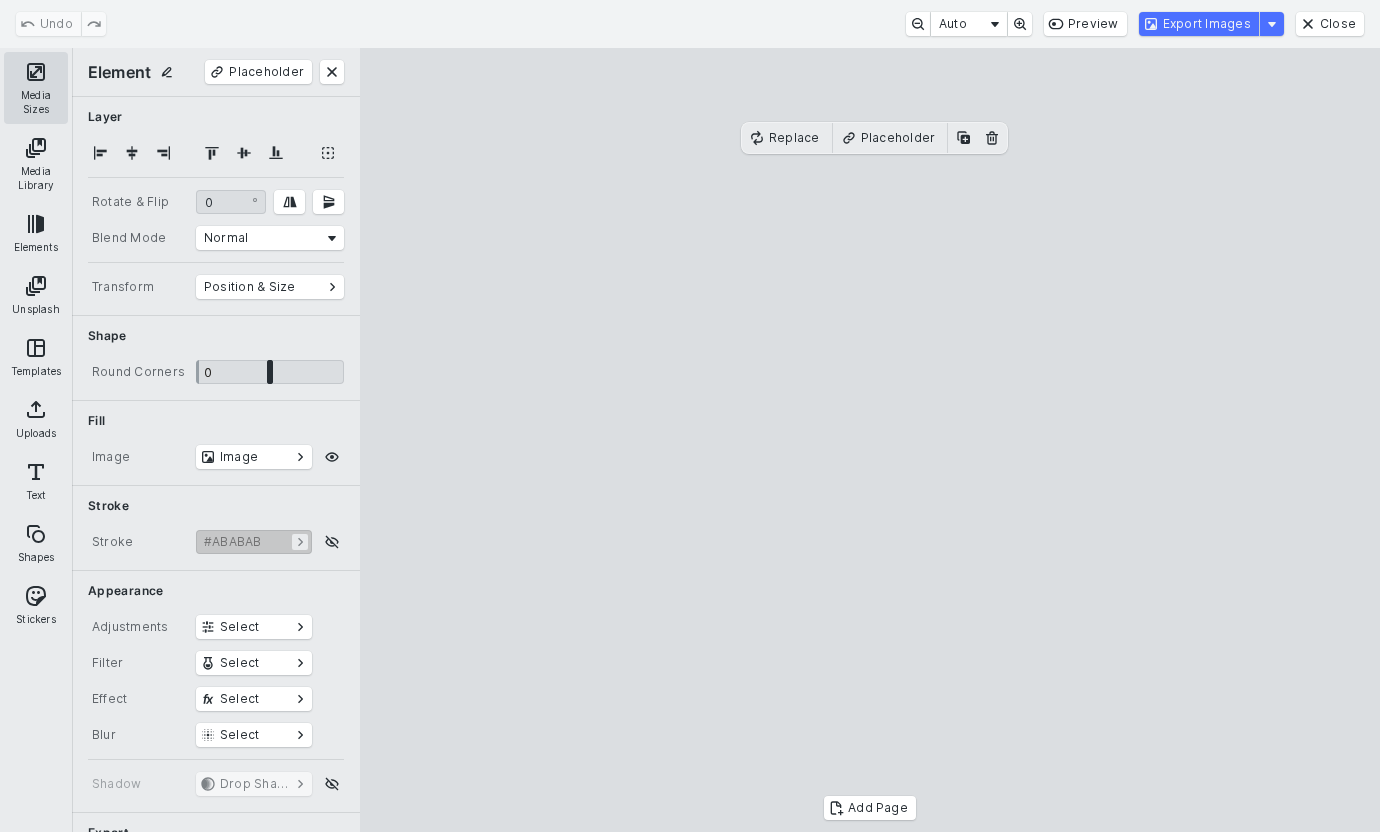 click on "Media Sizes" at bounding box center [36, 88] 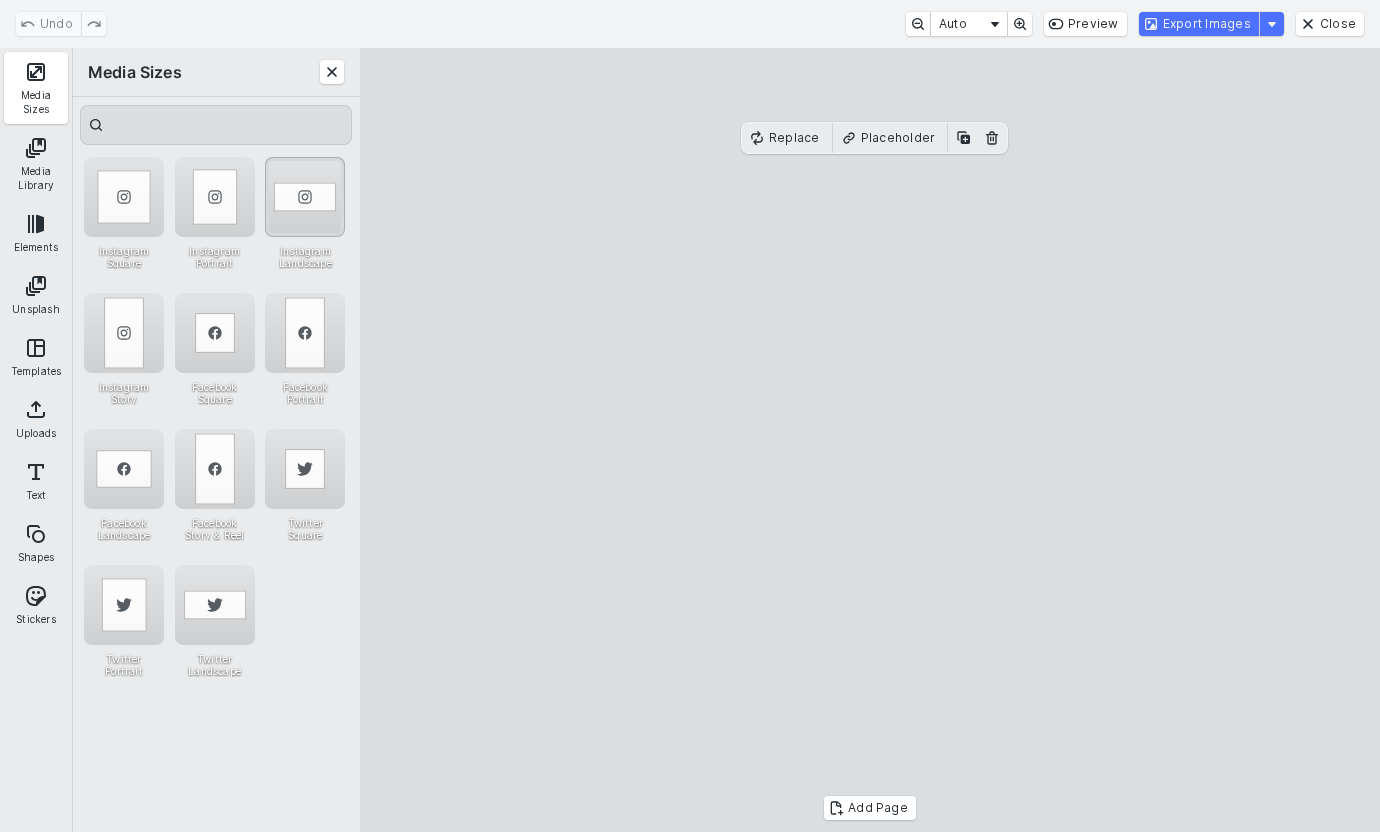 click at bounding box center [305, 197] 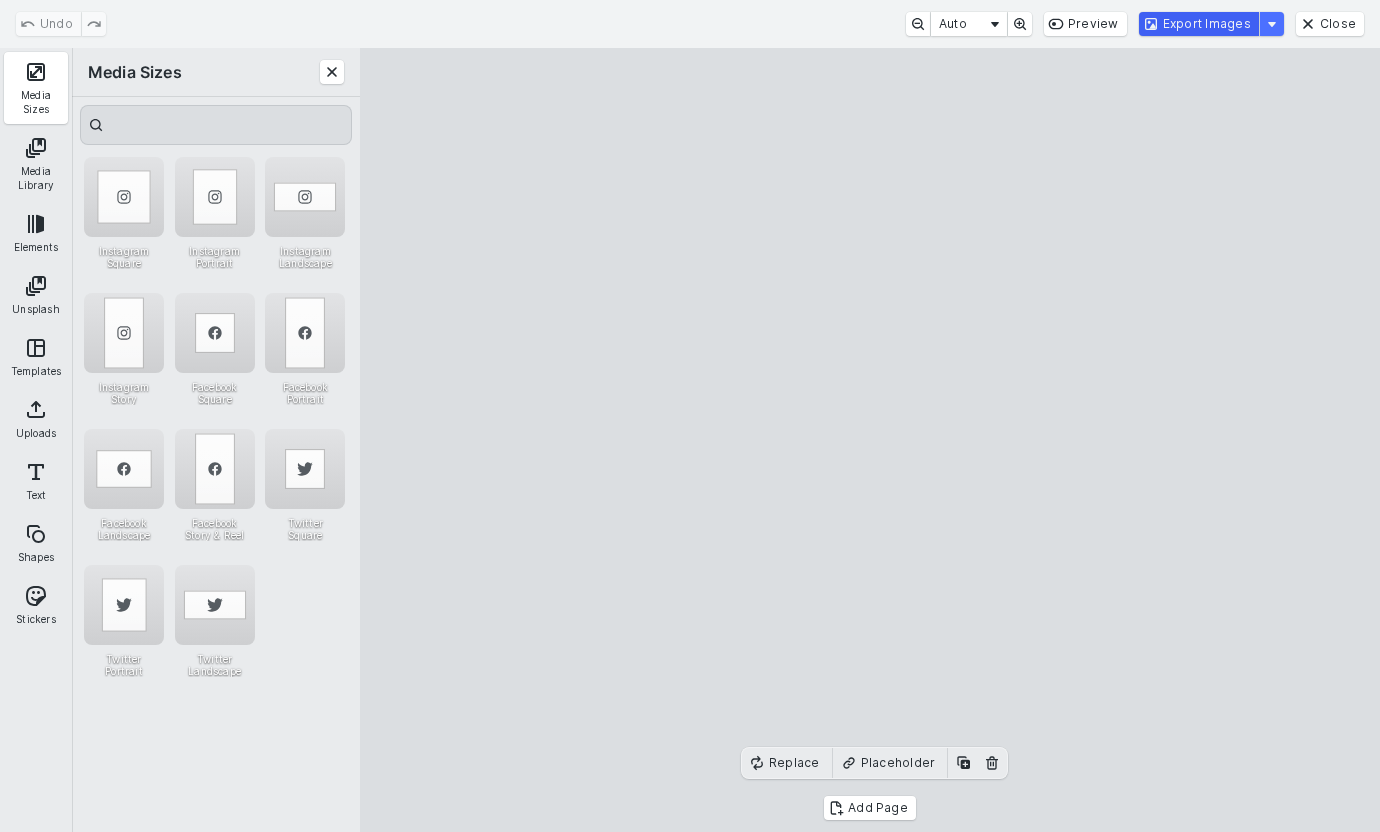 click on "Export Images" at bounding box center [1199, 24] 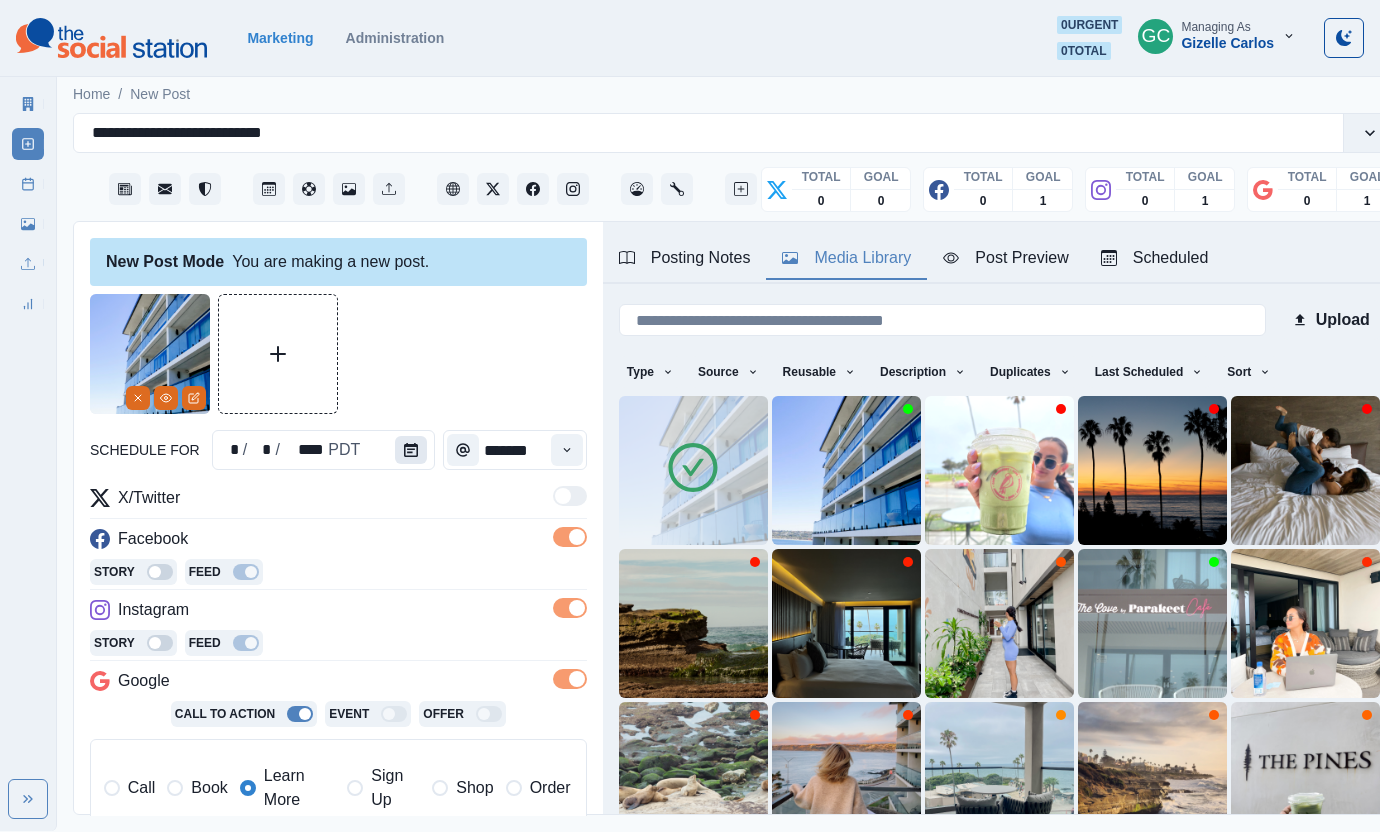 click at bounding box center [411, 450] 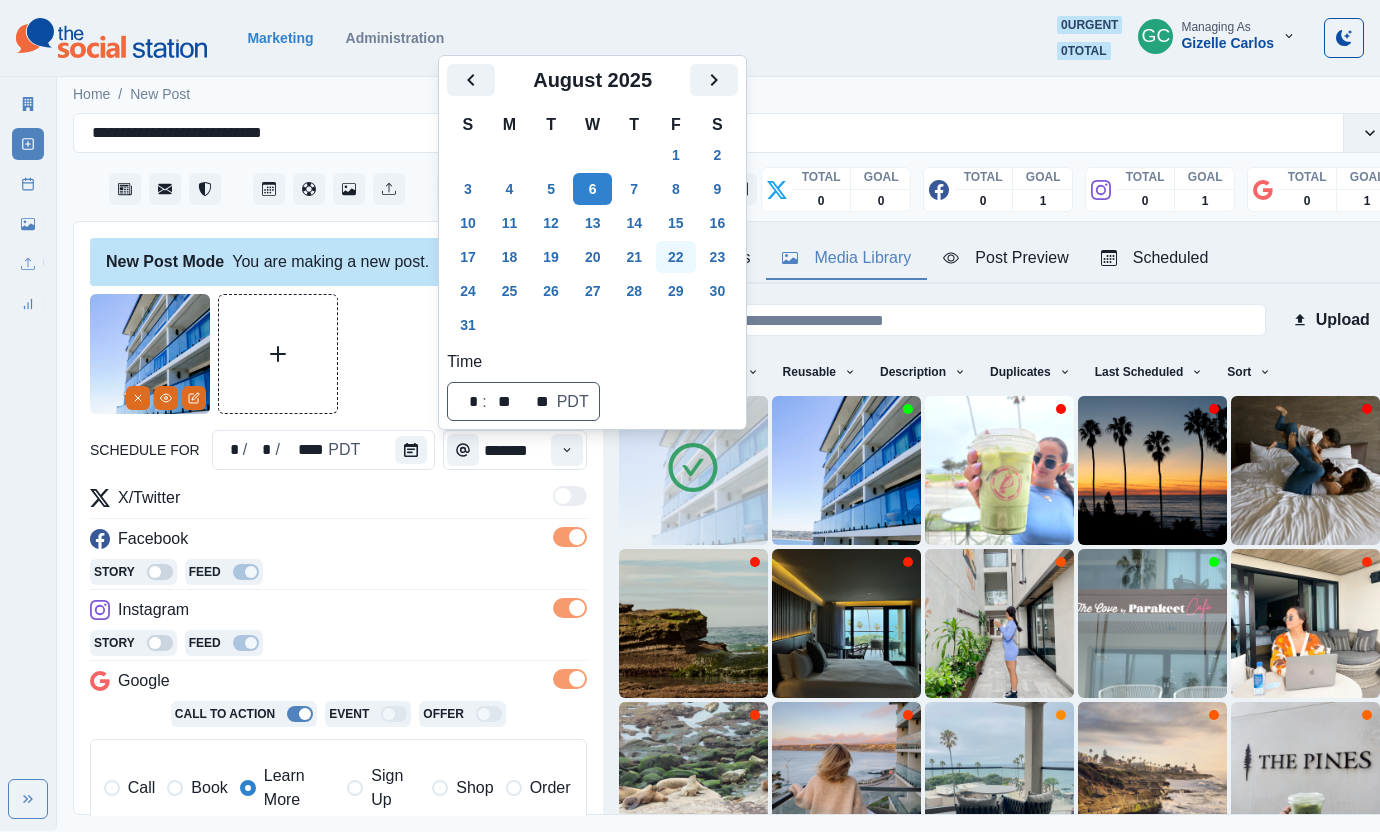 click on "22" at bounding box center (676, 257) 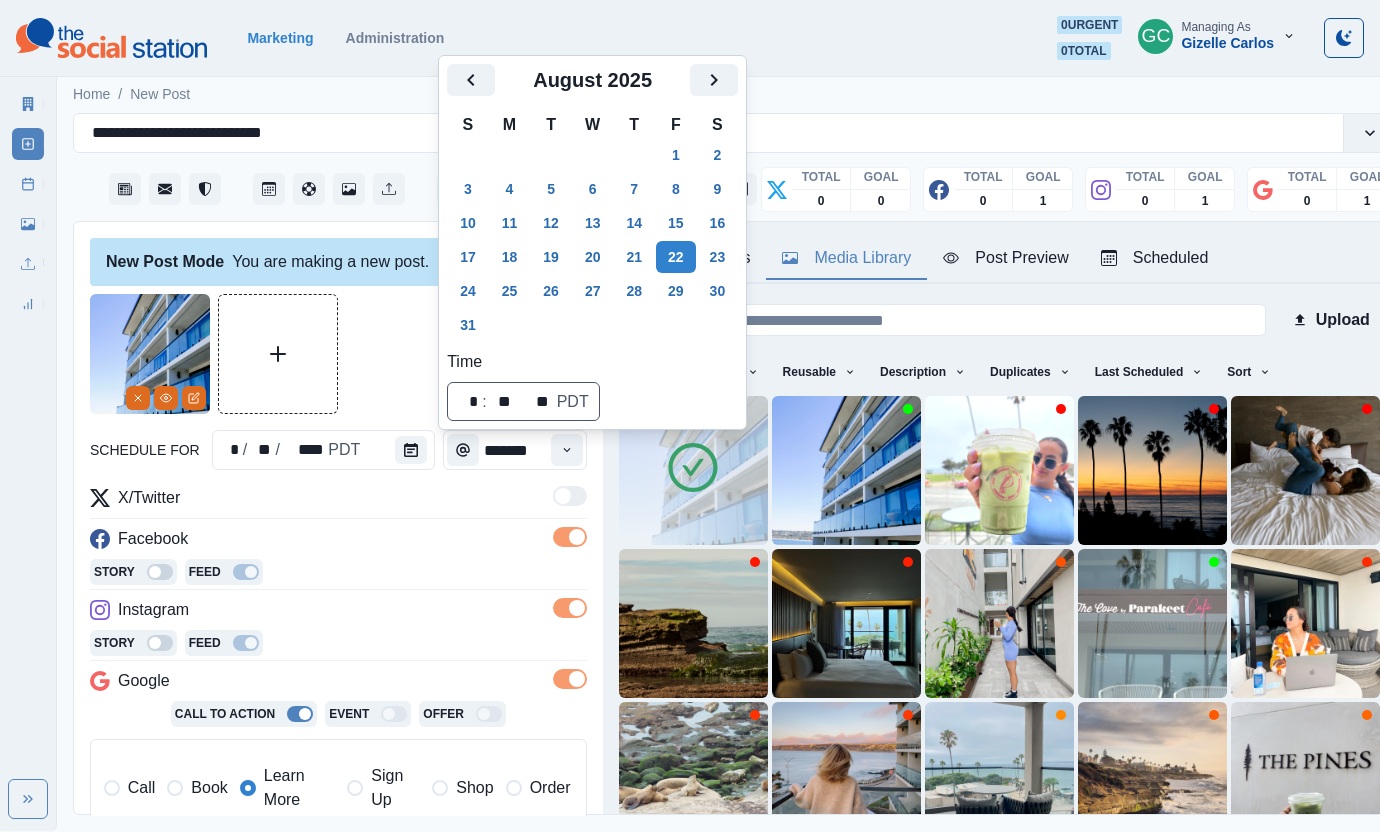 click on "**********" at bounding box center [338, 697] 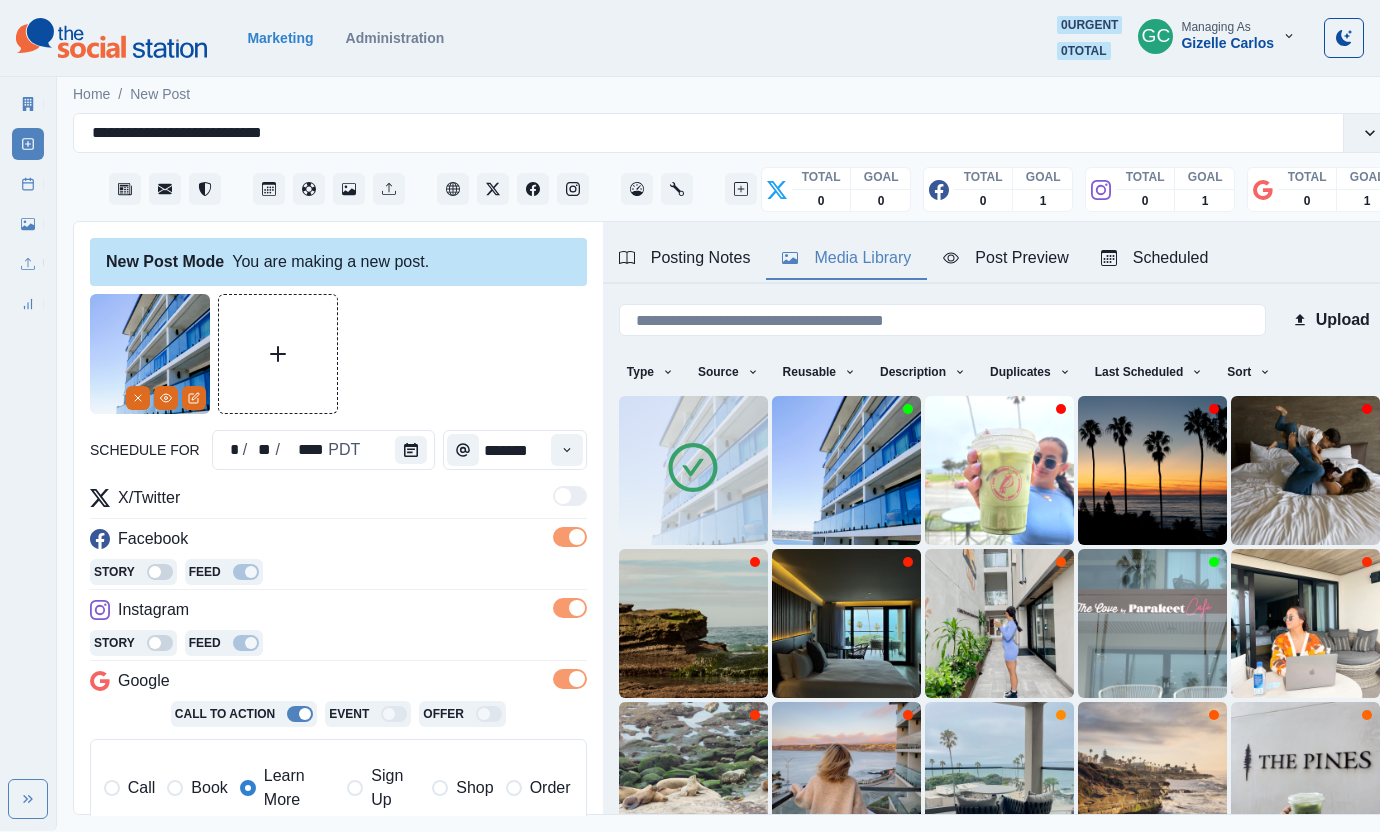 scroll, scrollTop: 5, scrollLeft: 0, axis: vertical 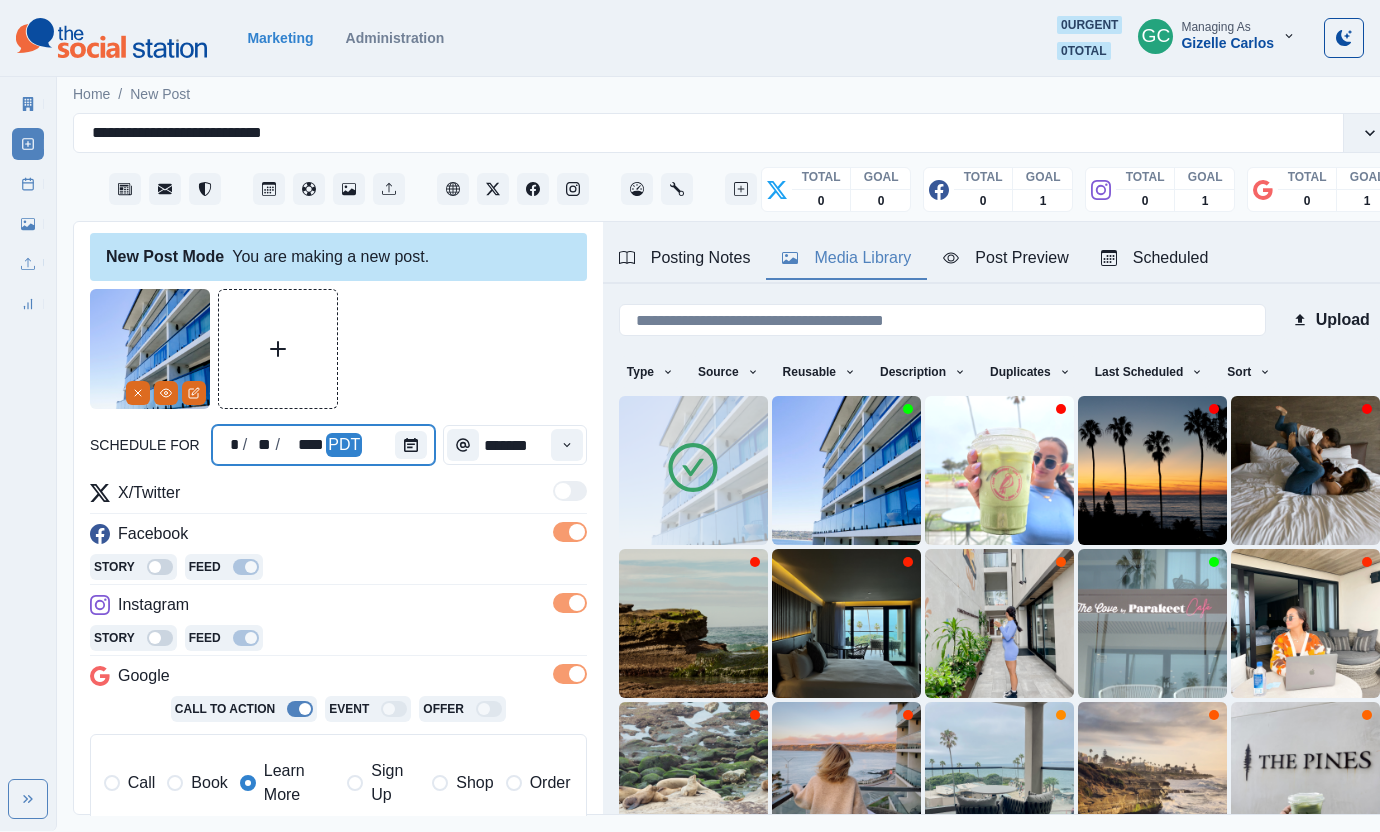 click at bounding box center [415, 445] 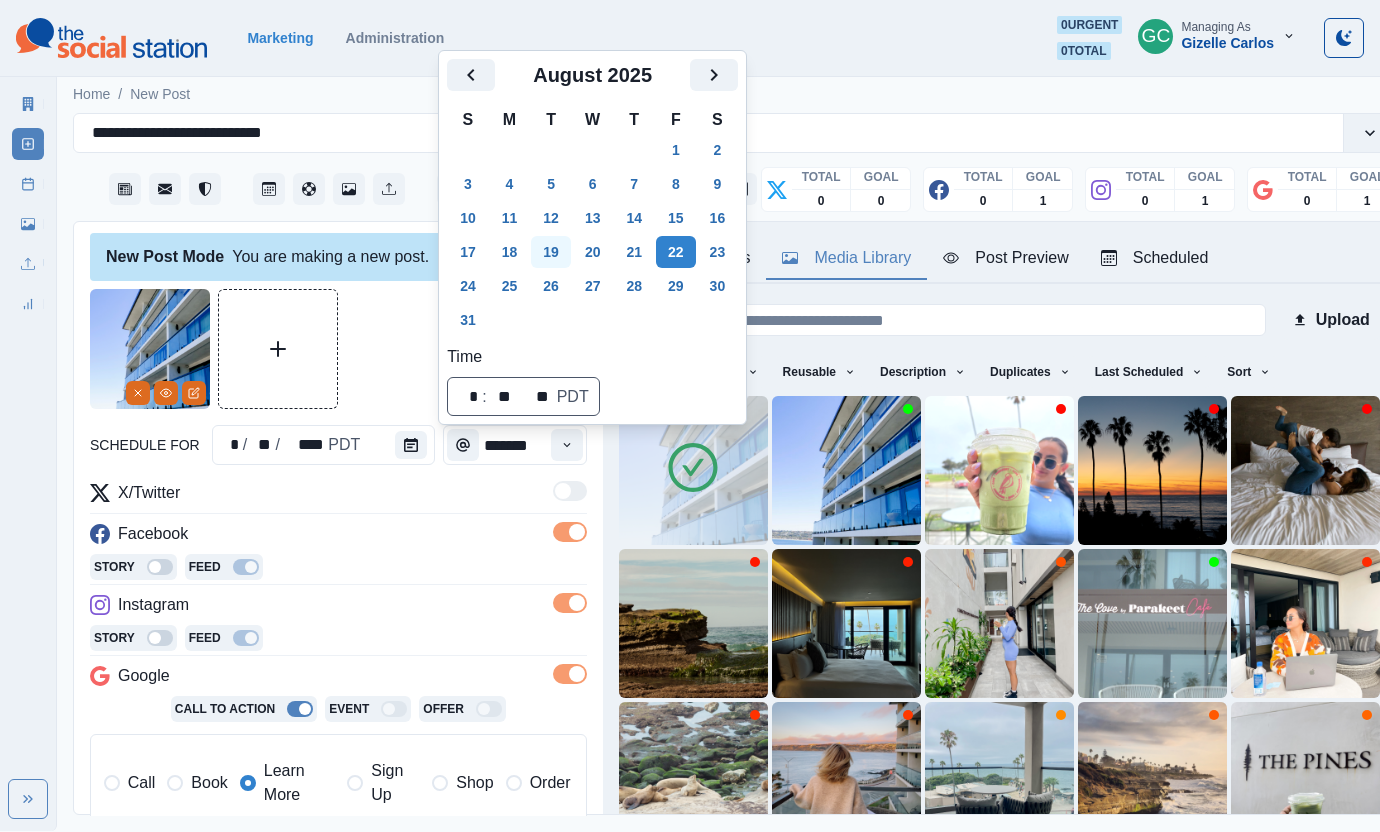 click on "19" at bounding box center [551, 252] 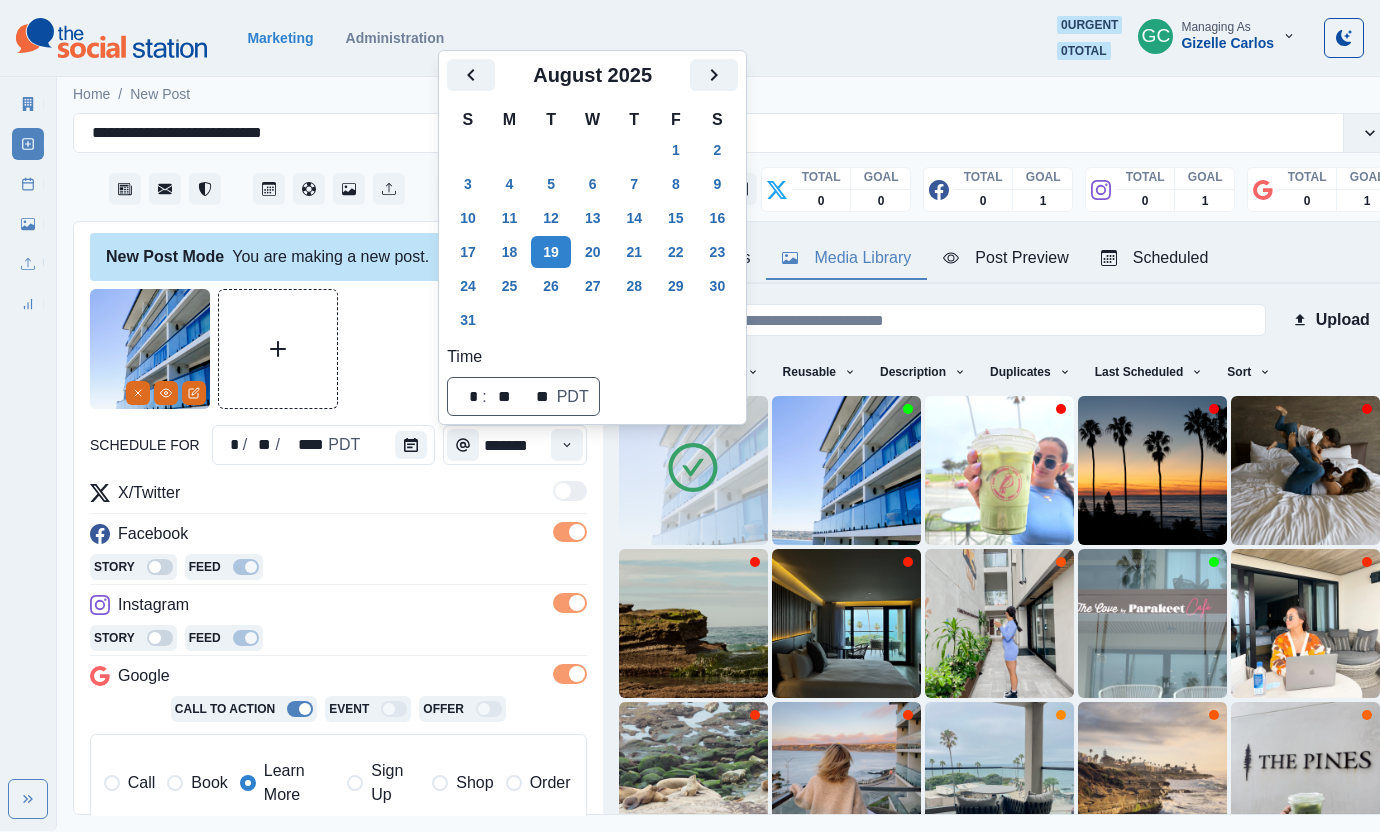 click on "Time ⁦ * : ** ⁩   **   PDT" at bounding box center (592, 380) 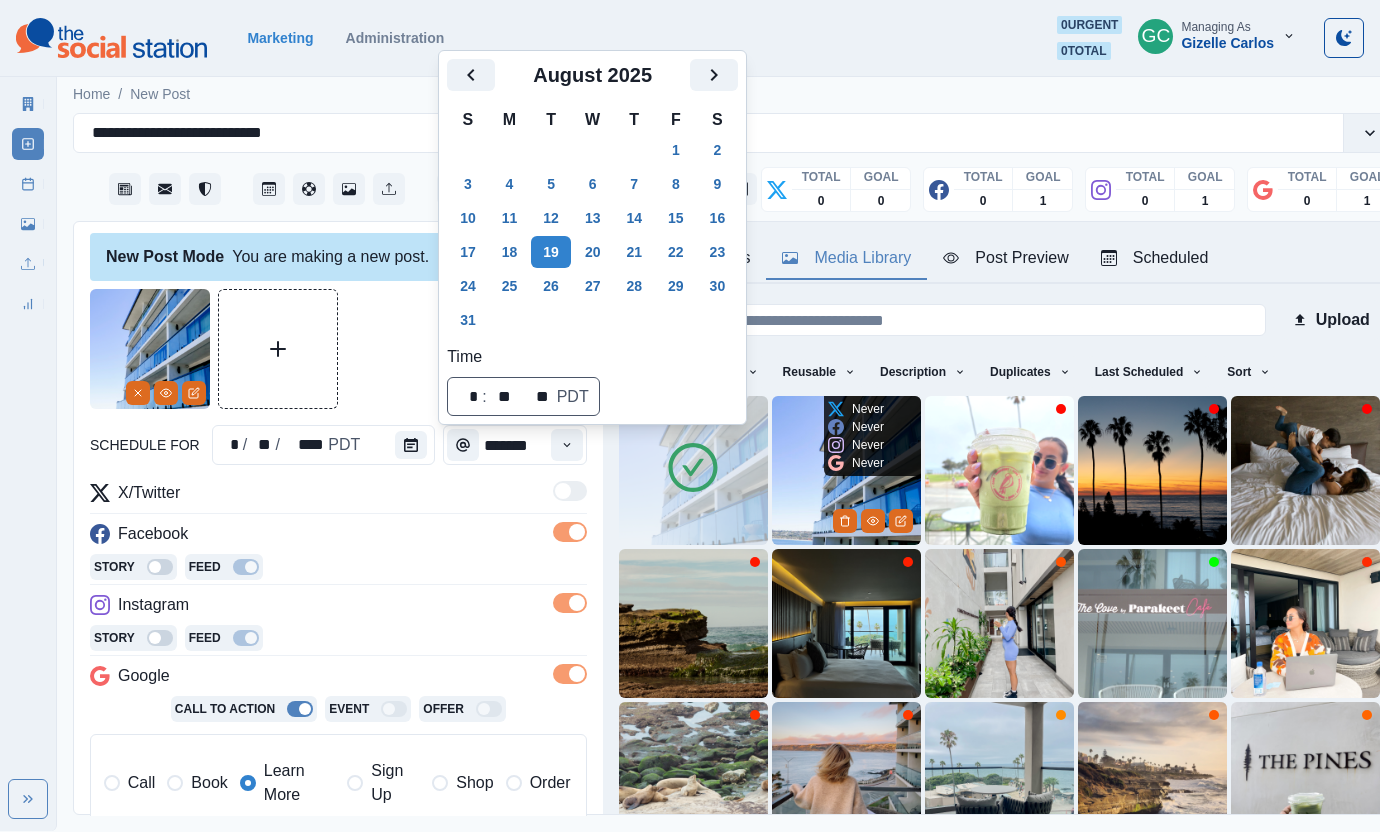 click at bounding box center (846, 470) 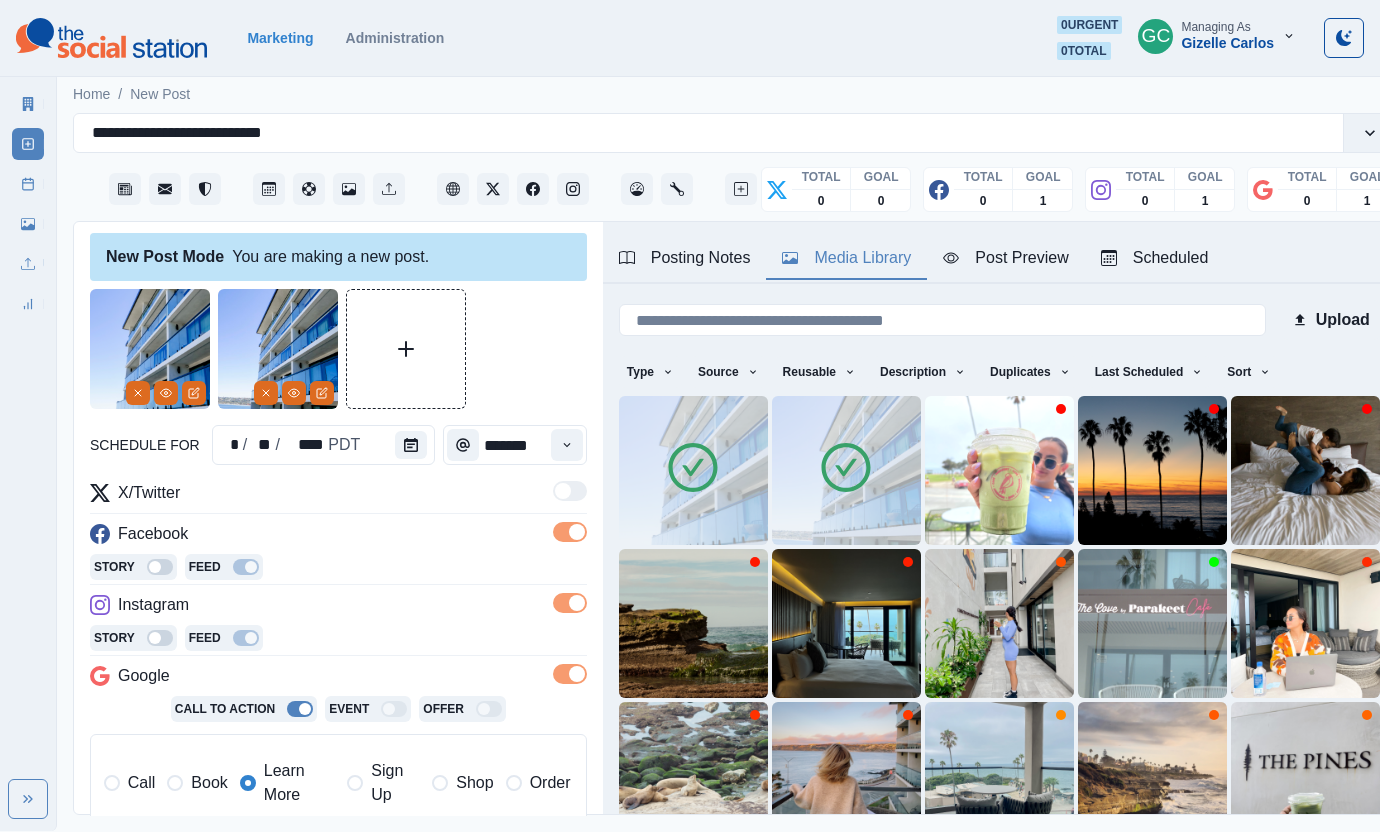 click at bounding box center [846, 470] 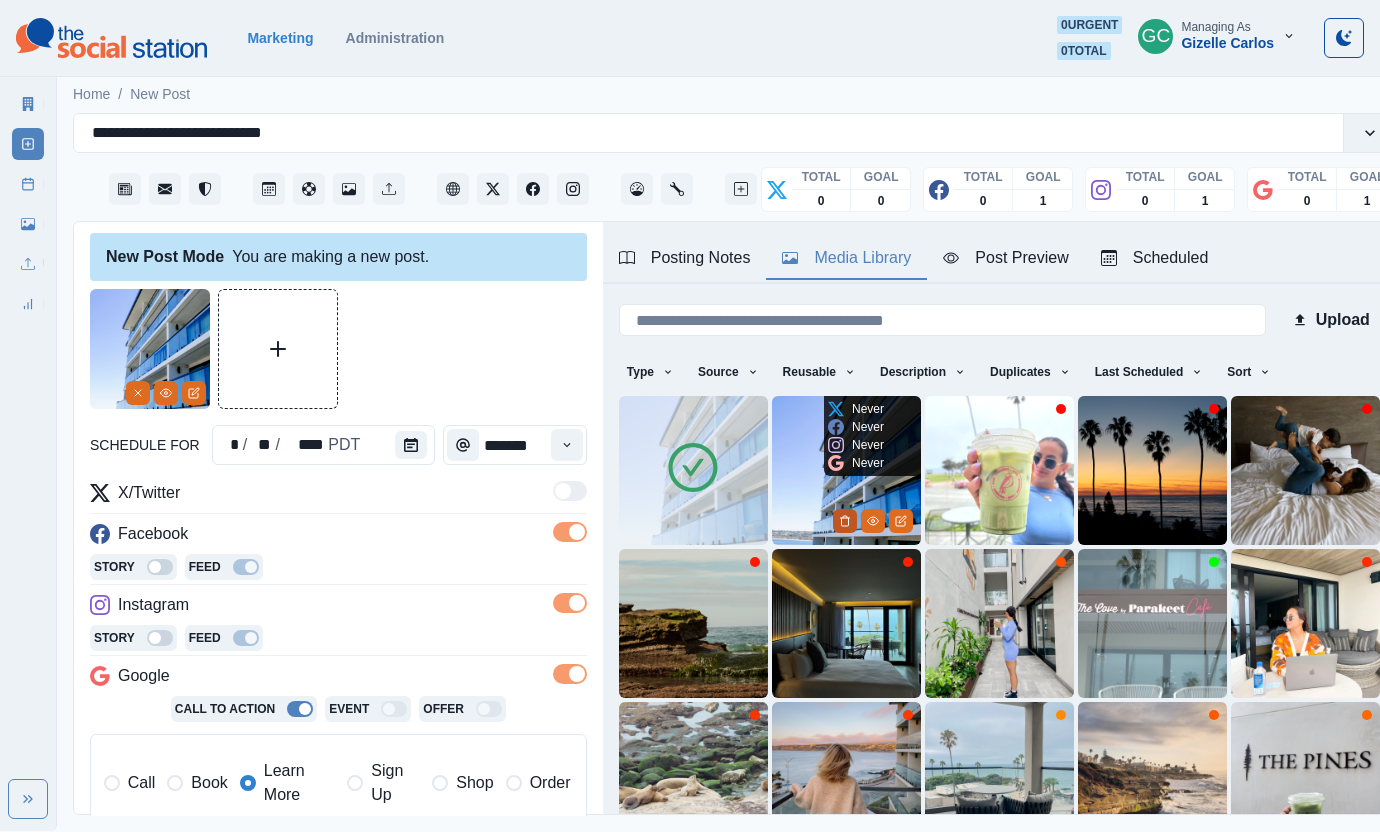 click 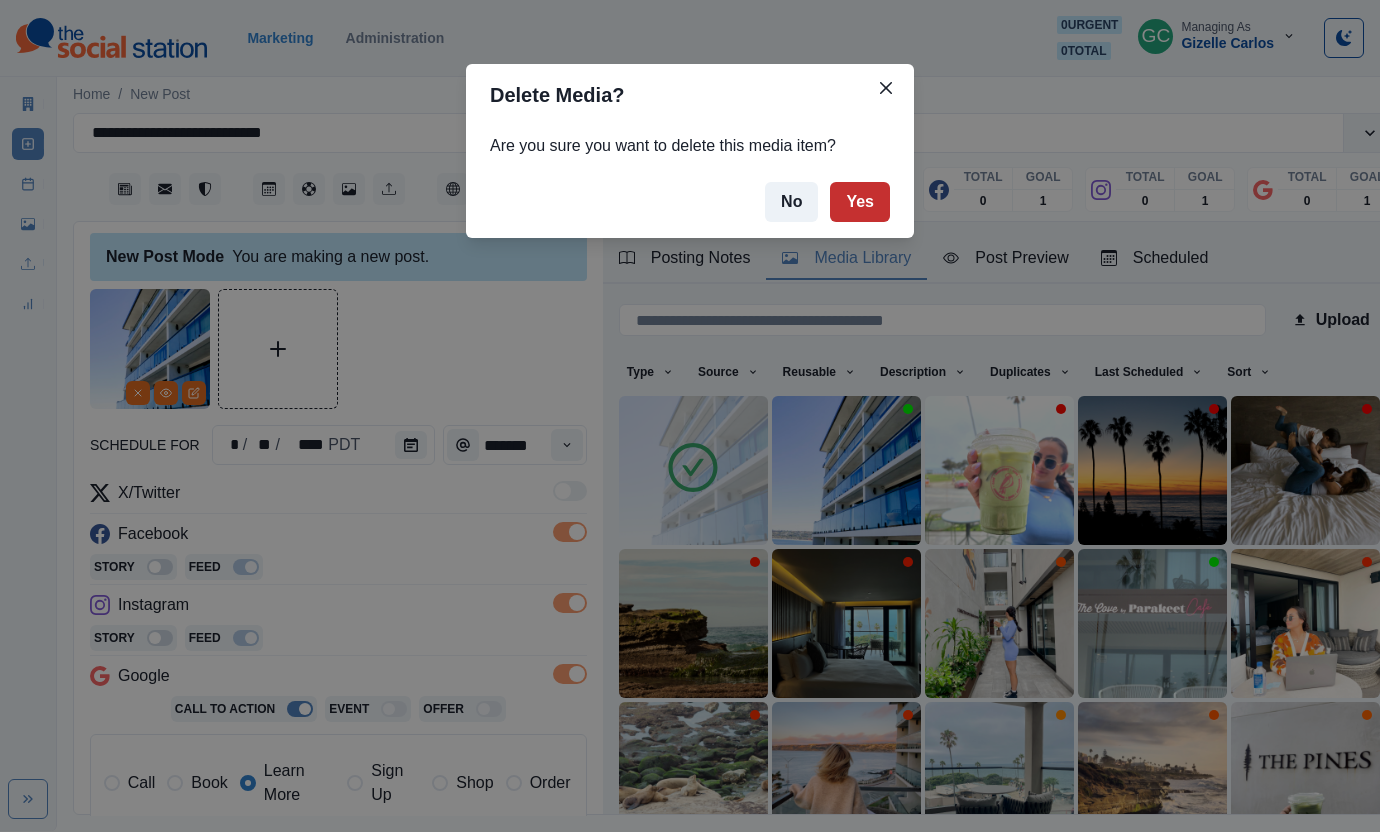 click on "Yes" at bounding box center (860, 202) 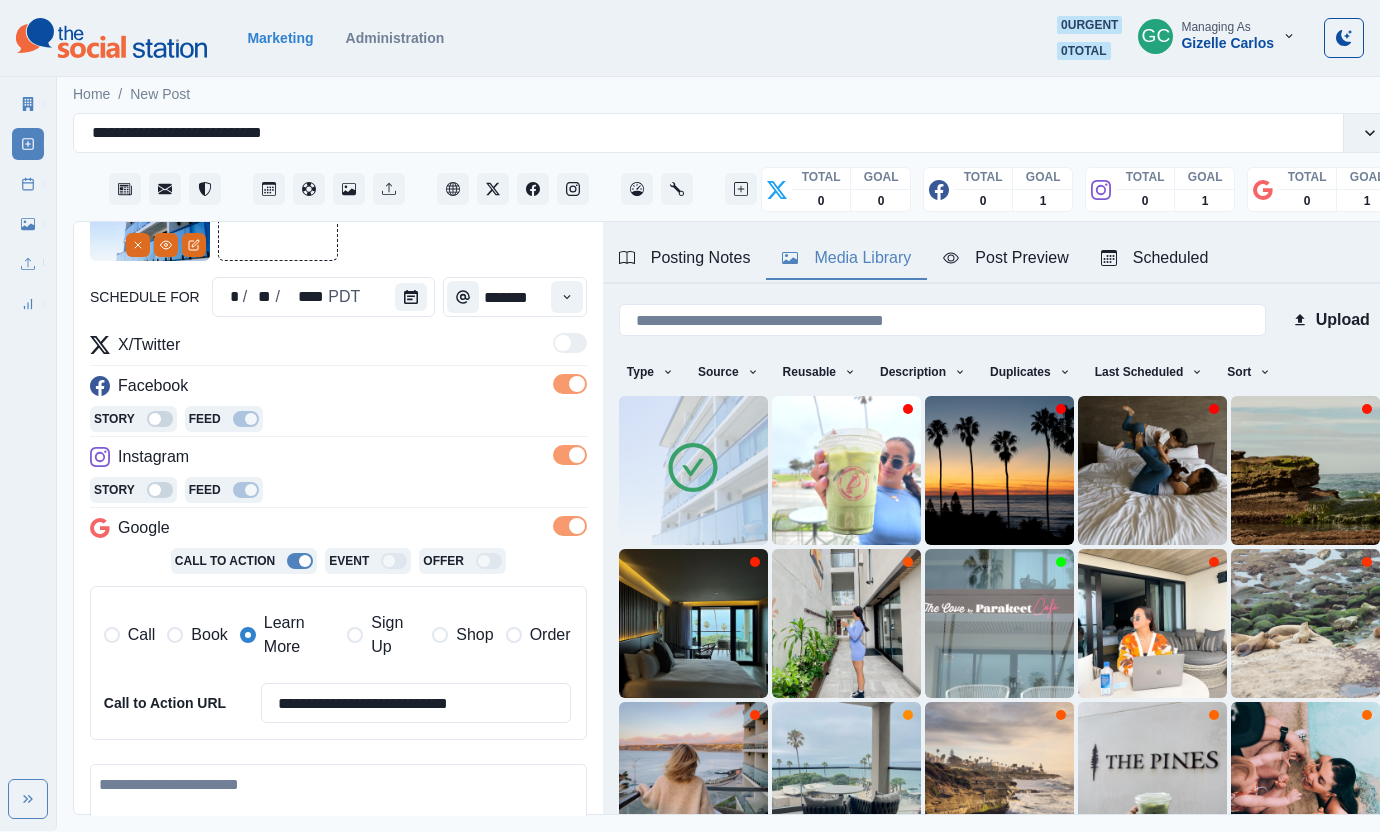 scroll, scrollTop: 208, scrollLeft: 0, axis: vertical 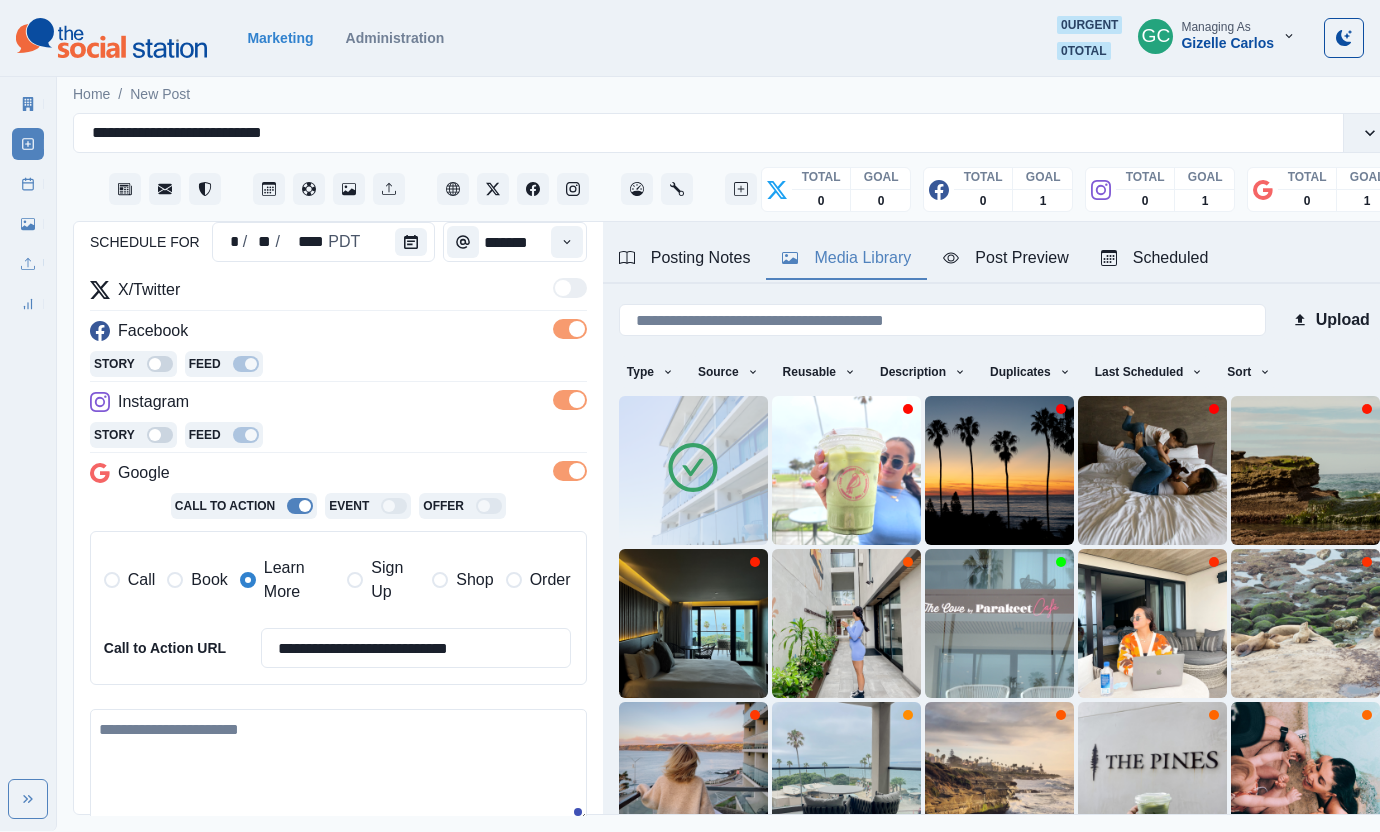 click at bounding box center (338, 766) 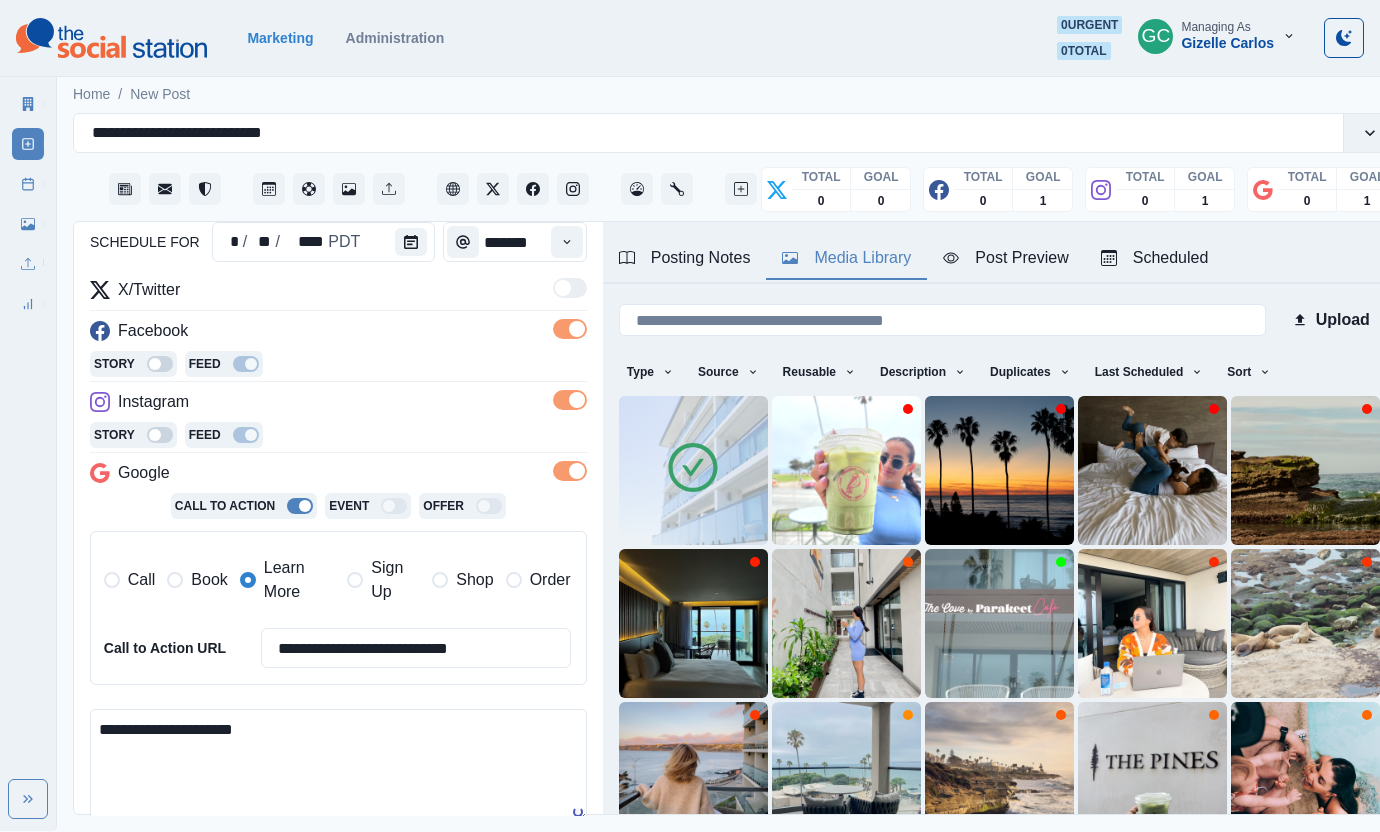 type on "**********" 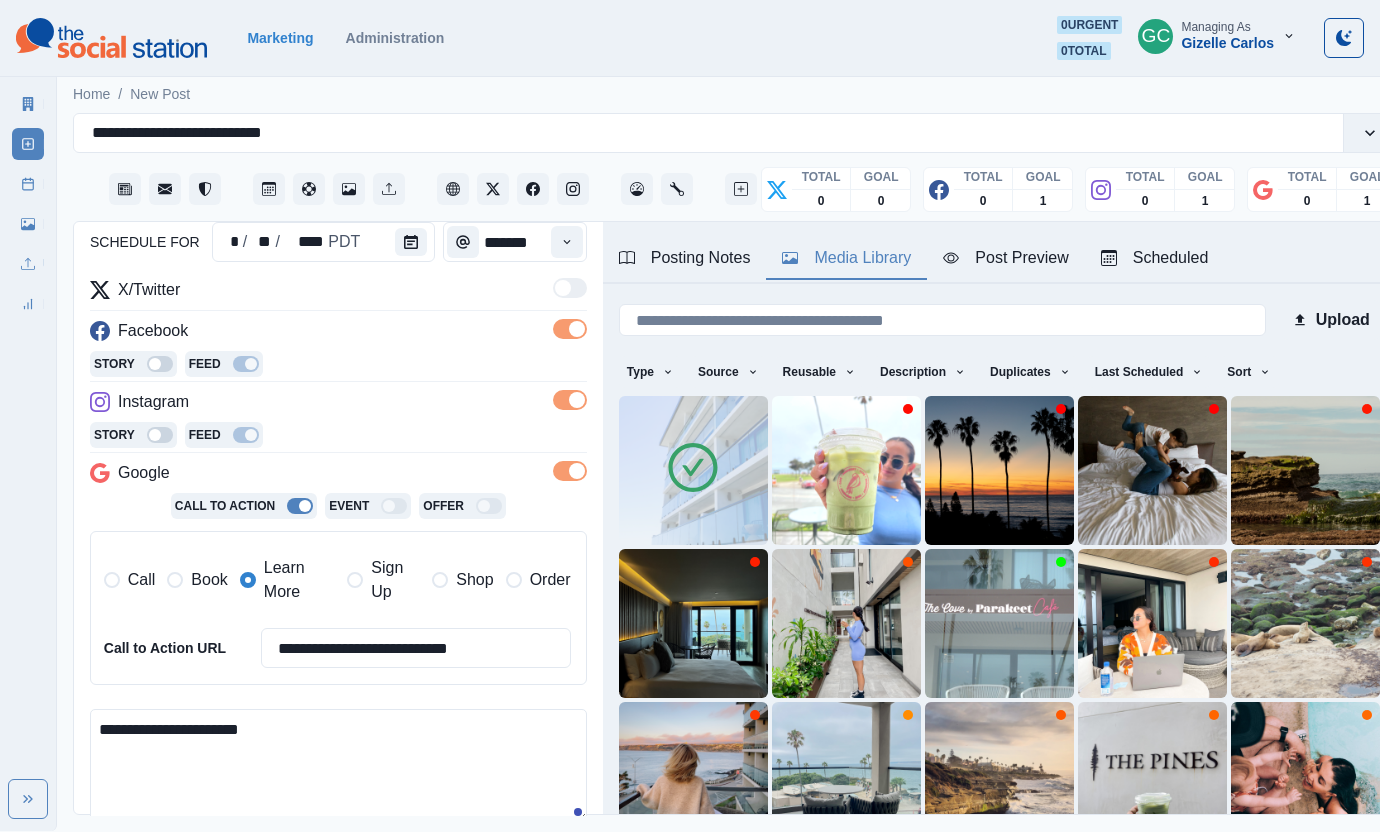 click on "**********" at bounding box center (338, 766) 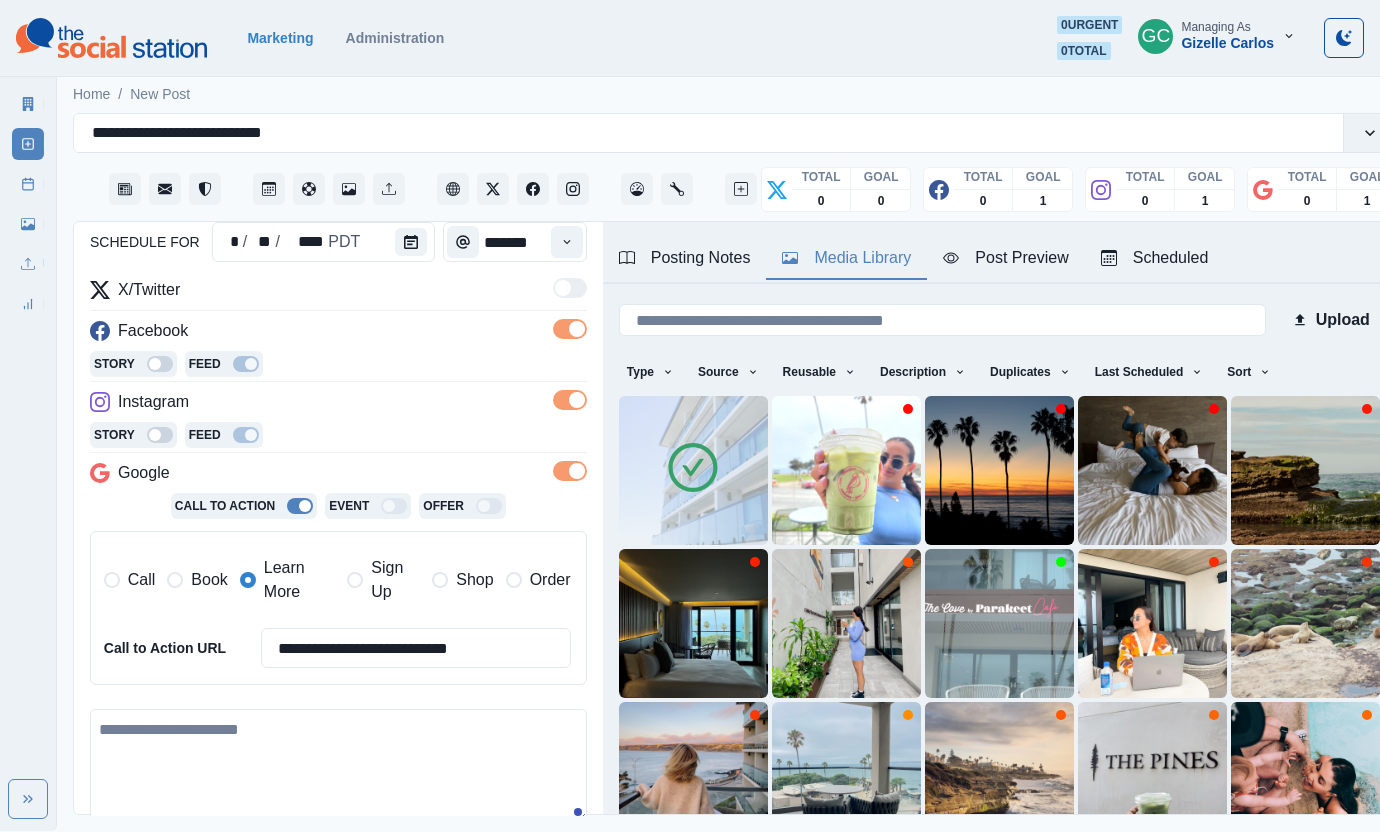 paste on "**********" 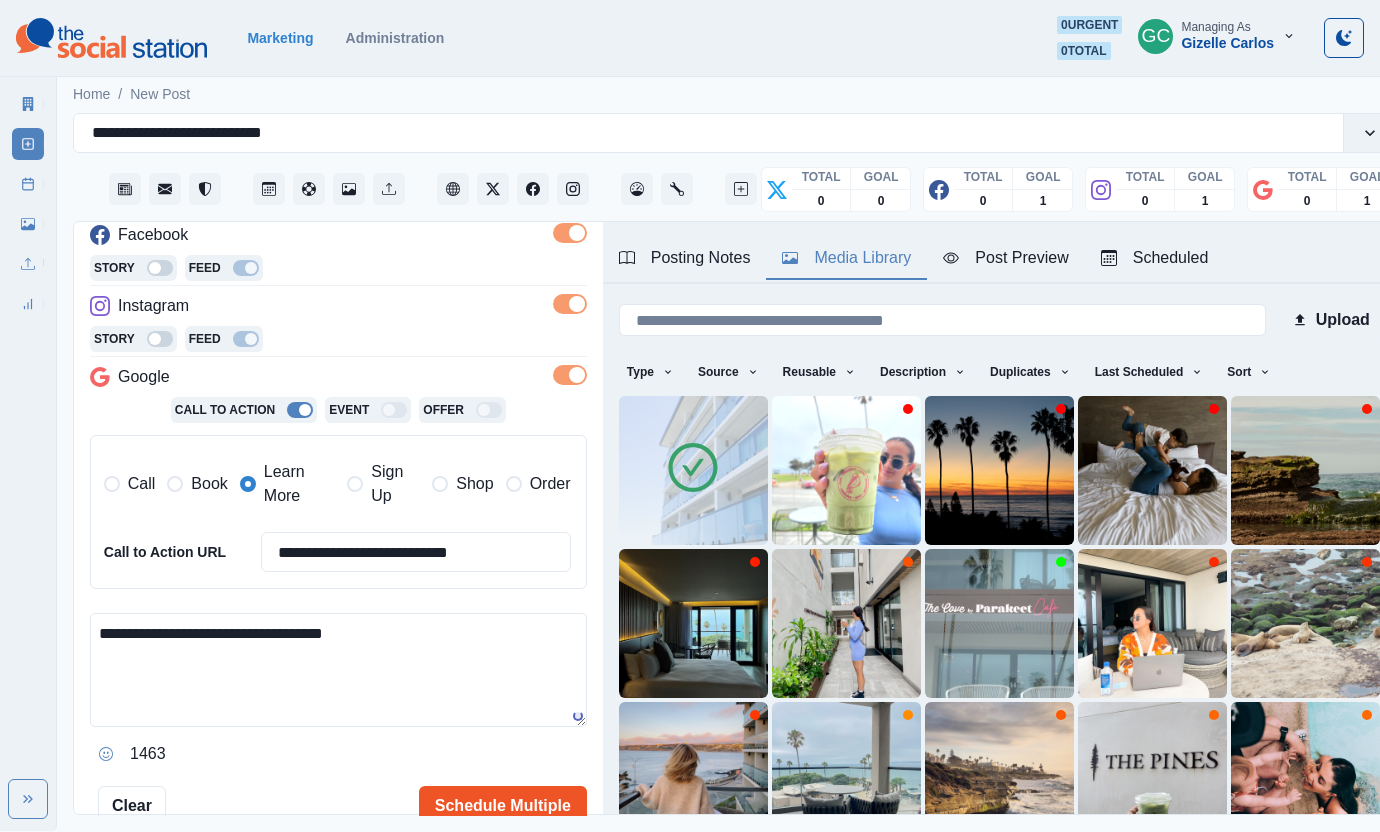 scroll, scrollTop: 305, scrollLeft: 0, axis: vertical 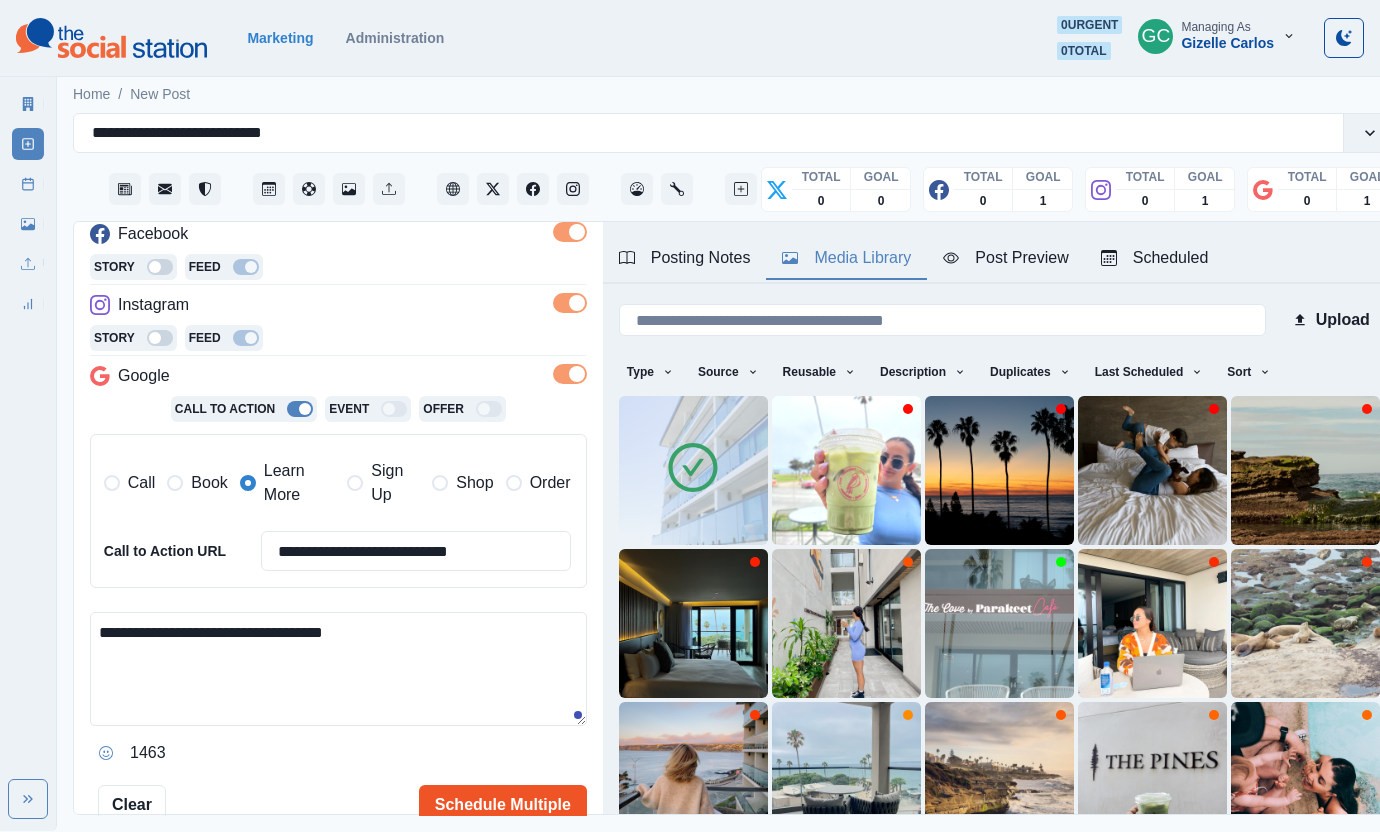 type on "**********" 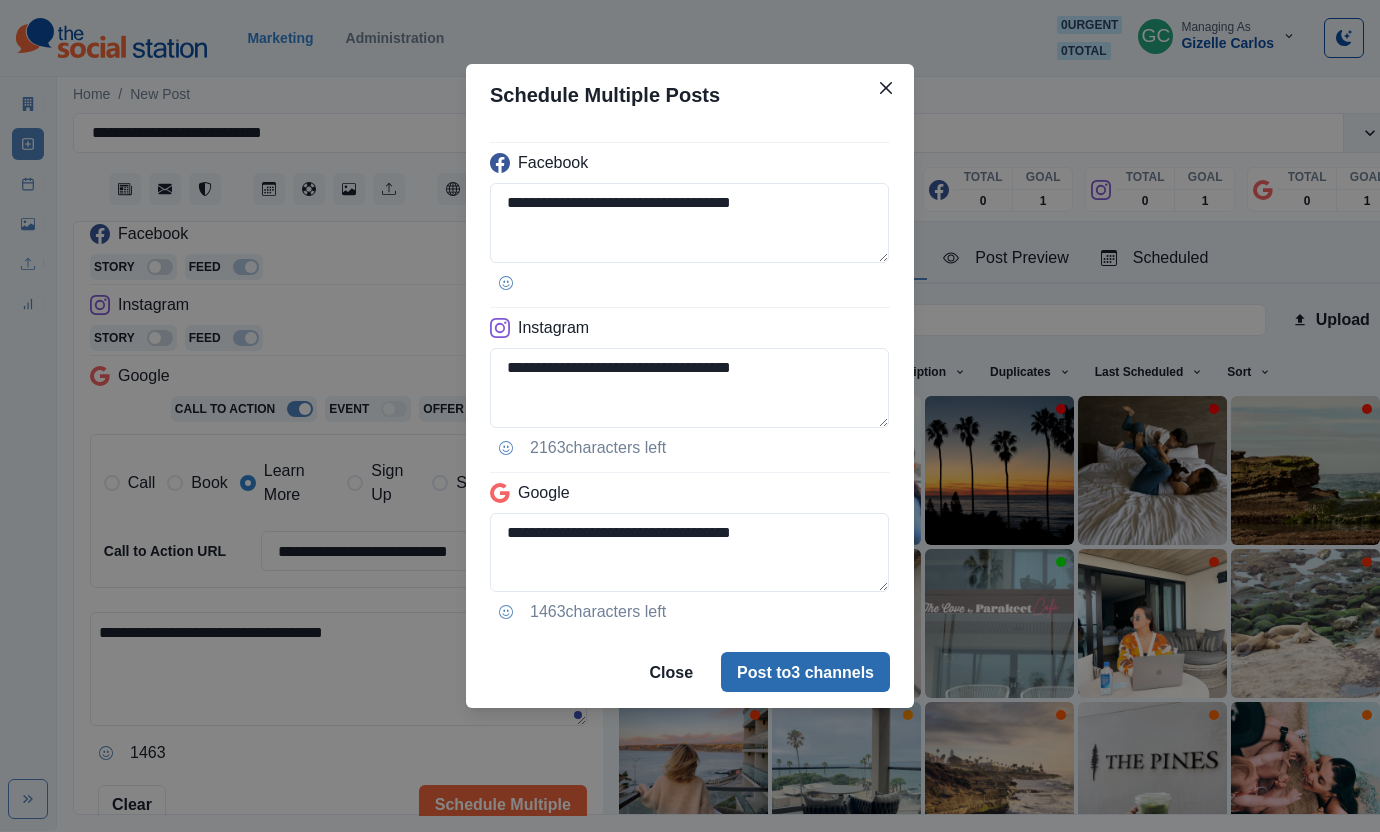 click on "Post to  3   channels" at bounding box center [805, 672] 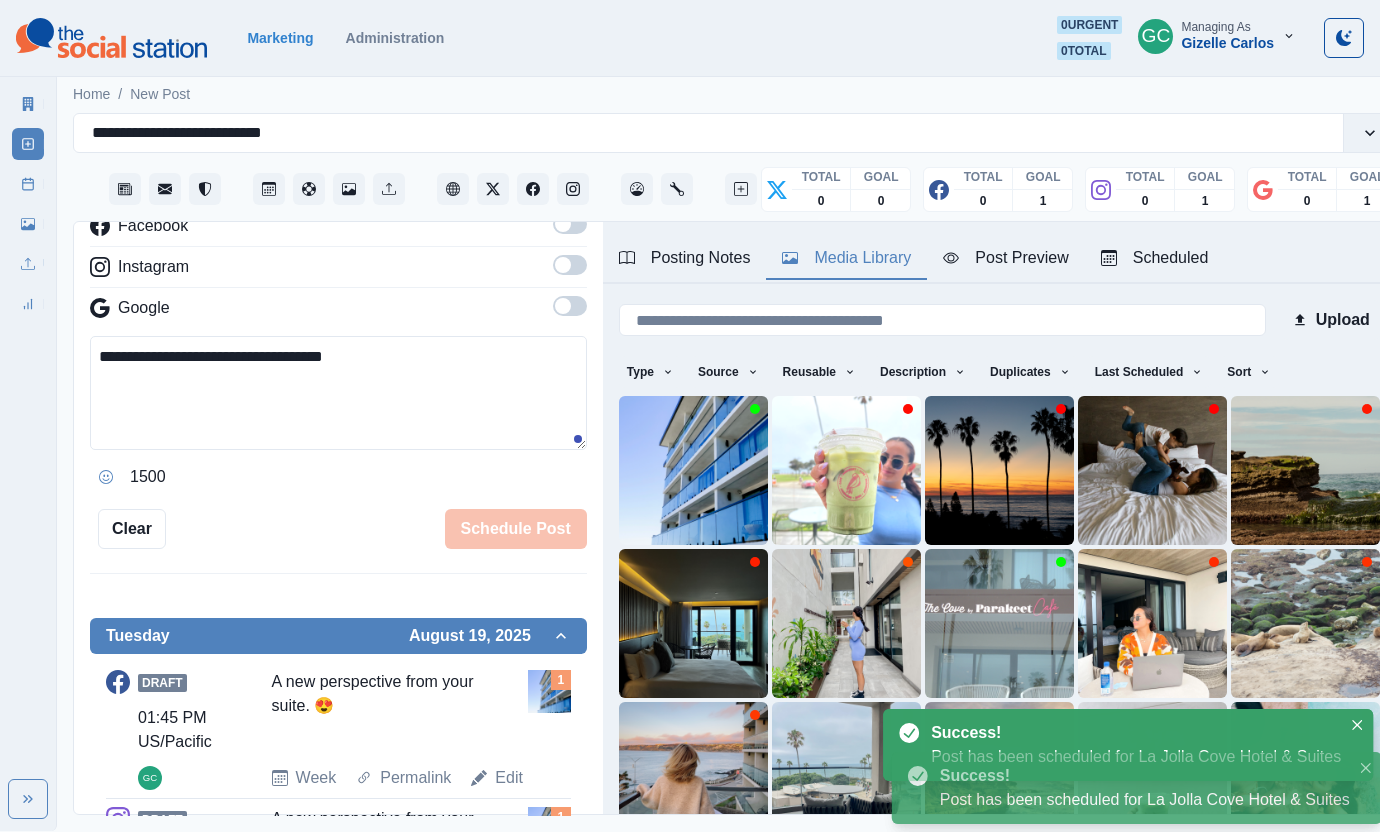 scroll, scrollTop: 0, scrollLeft: 0, axis: both 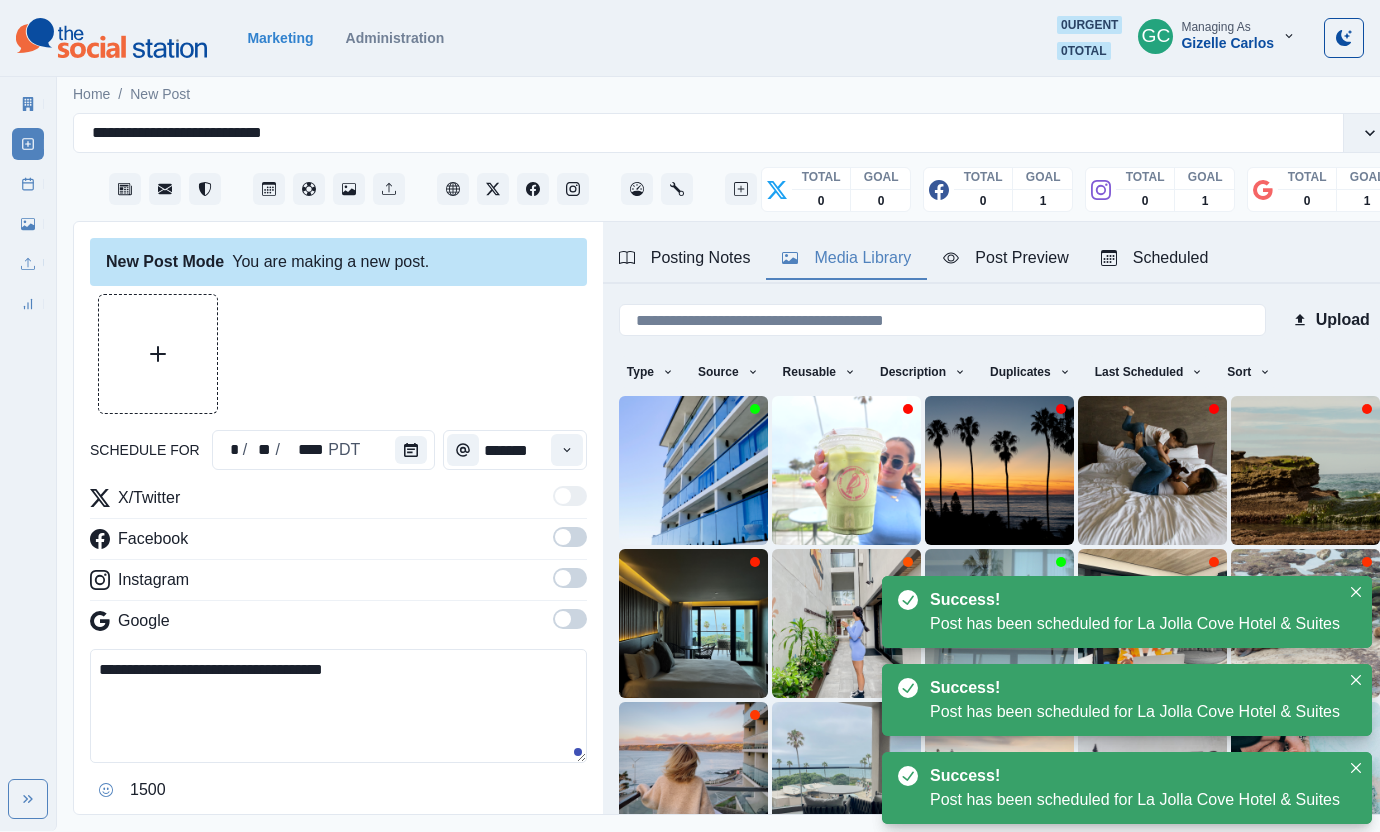 click on "Scheduled" at bounding box center (1155, 258) 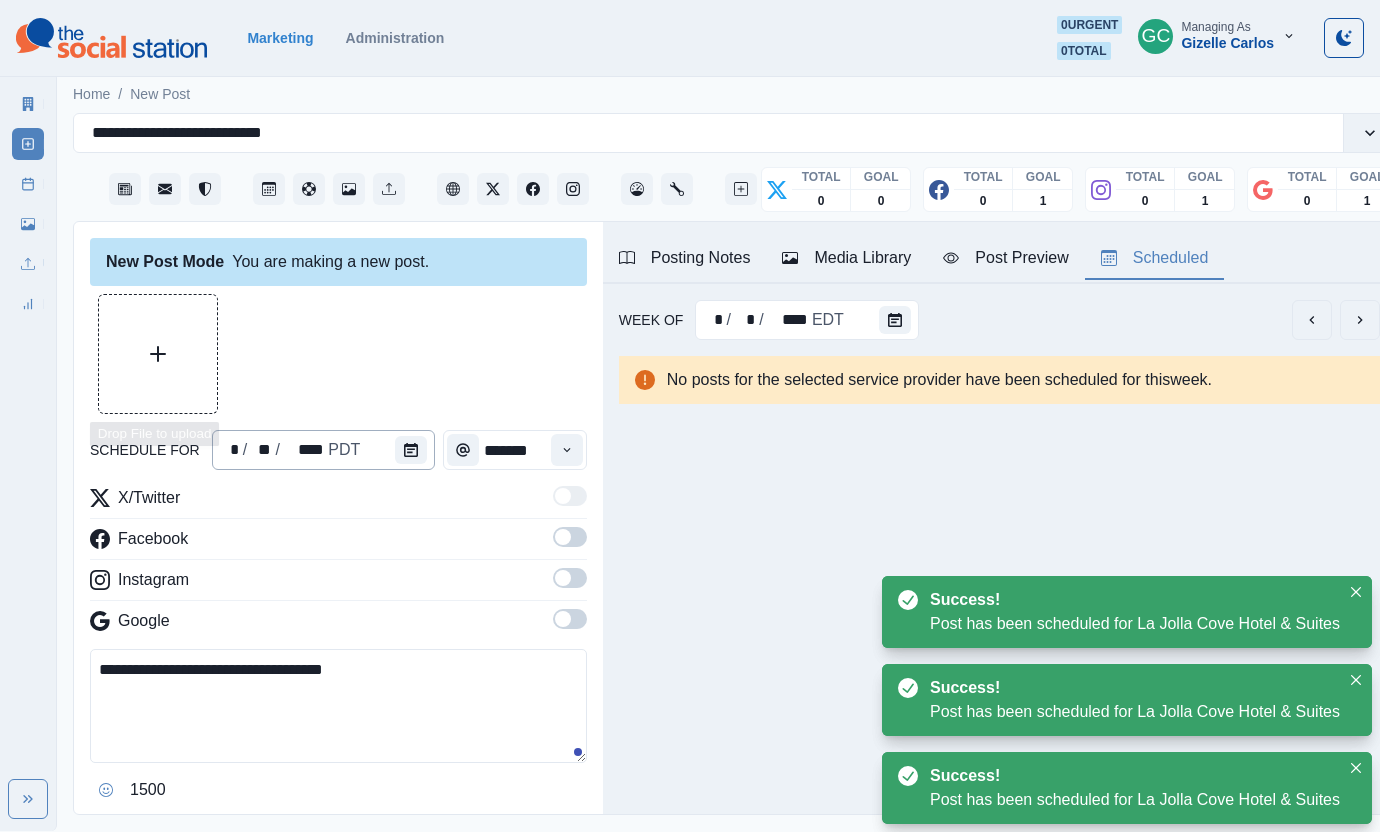 click on "* / ** / **** PDT" at bounding box center (324, 450) 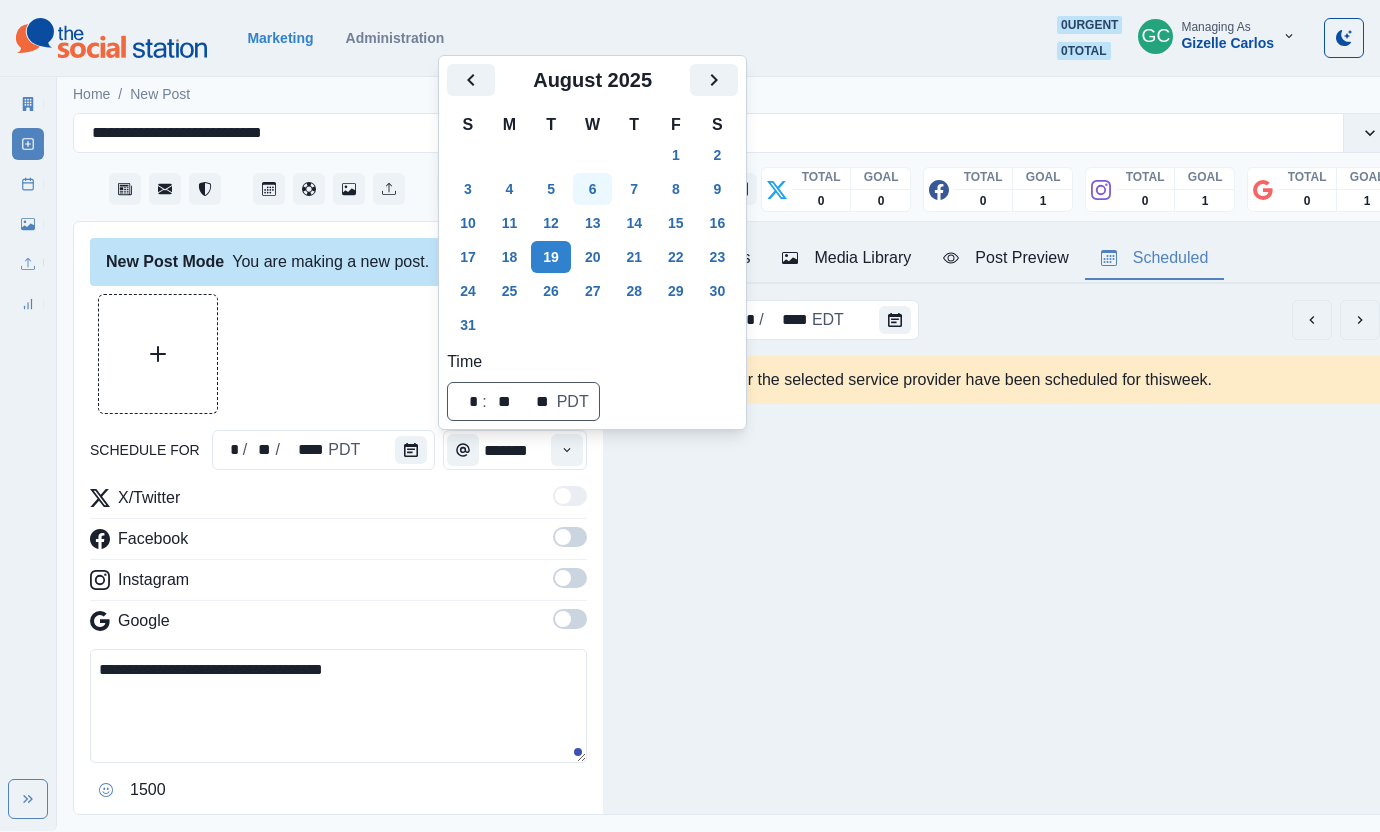 click on "6" at bounding box center (593, 189) 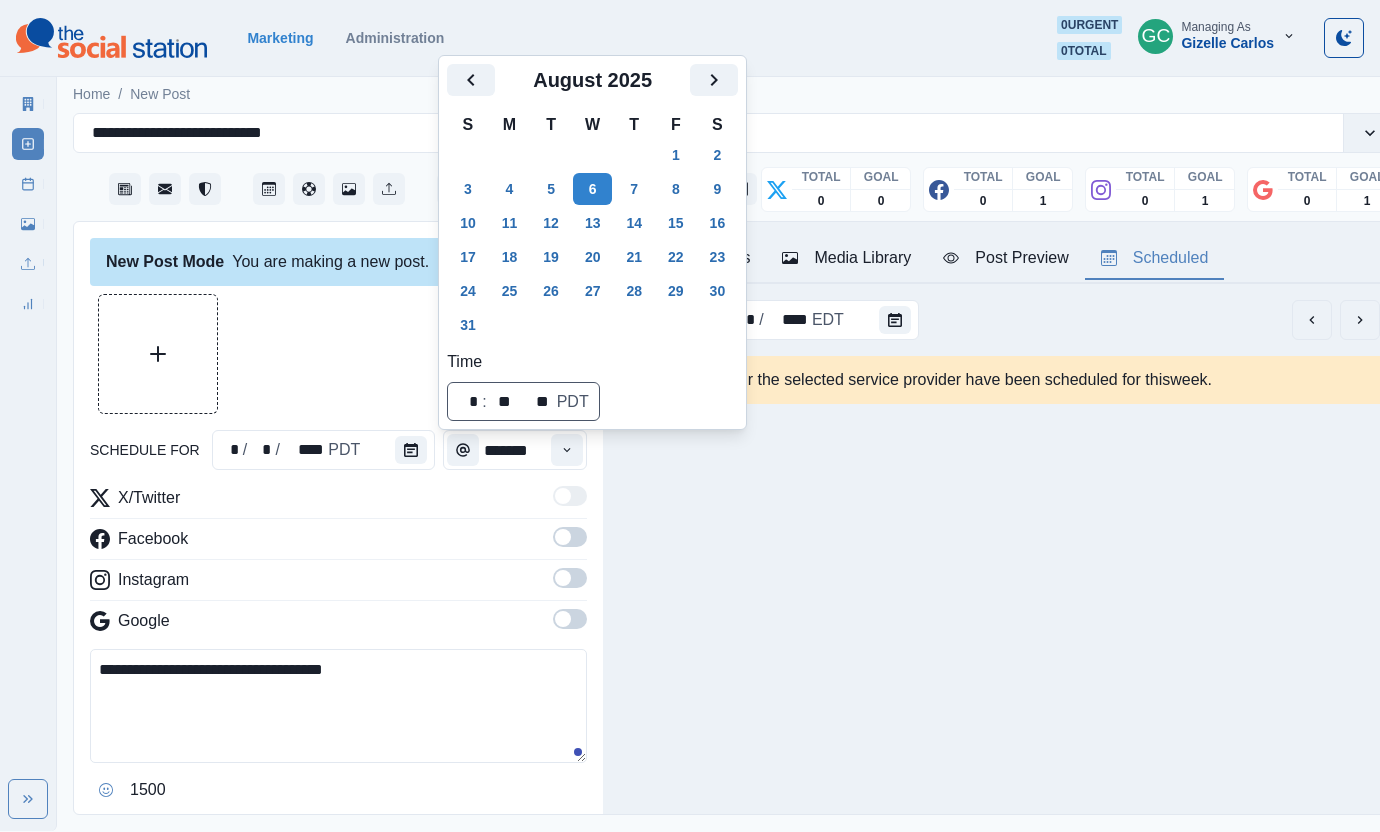 click at bounding box center [338, 354] 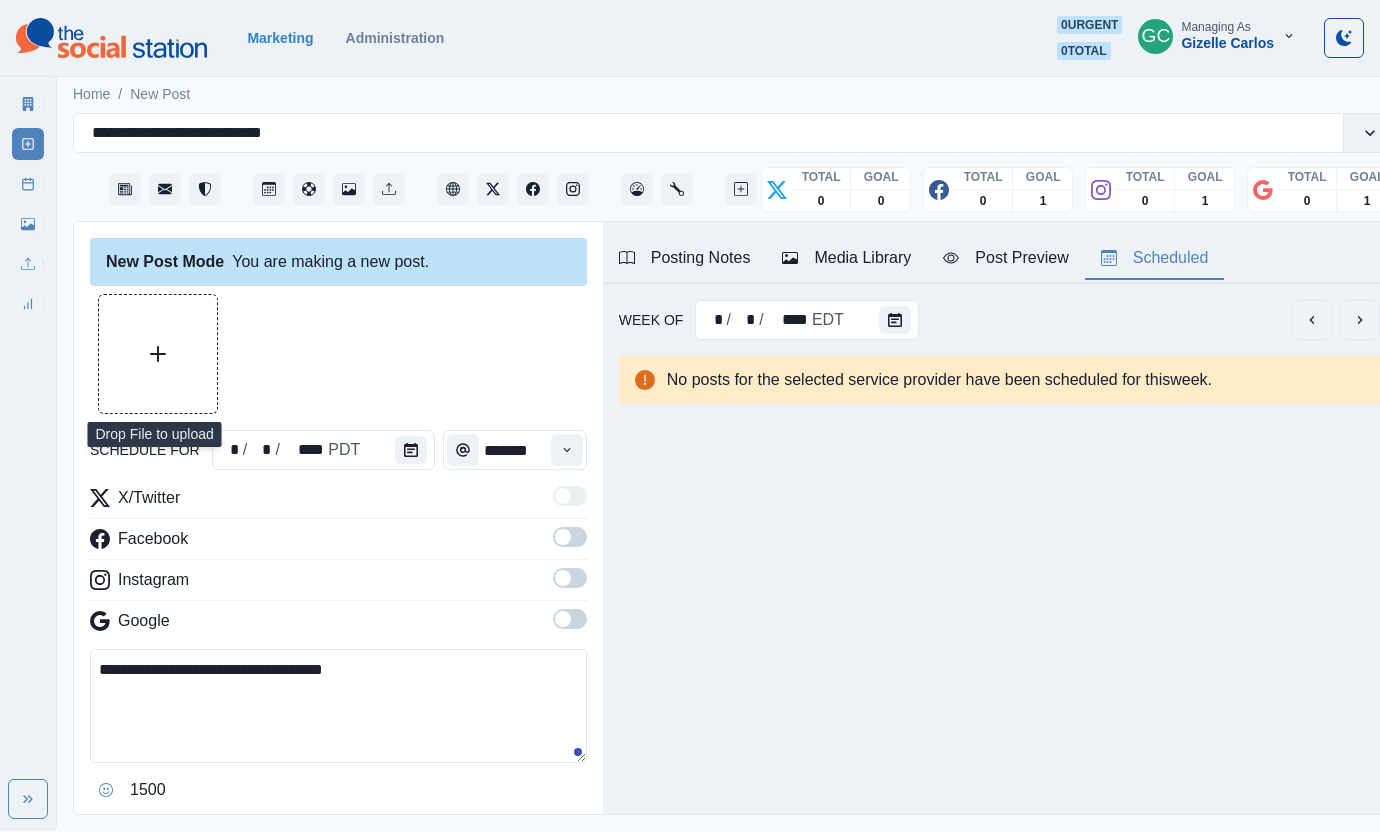 drag, startPoint x: 575, startPoint y: 625, endPoint x: 580, endPoint y: 579, distance: 46.270943 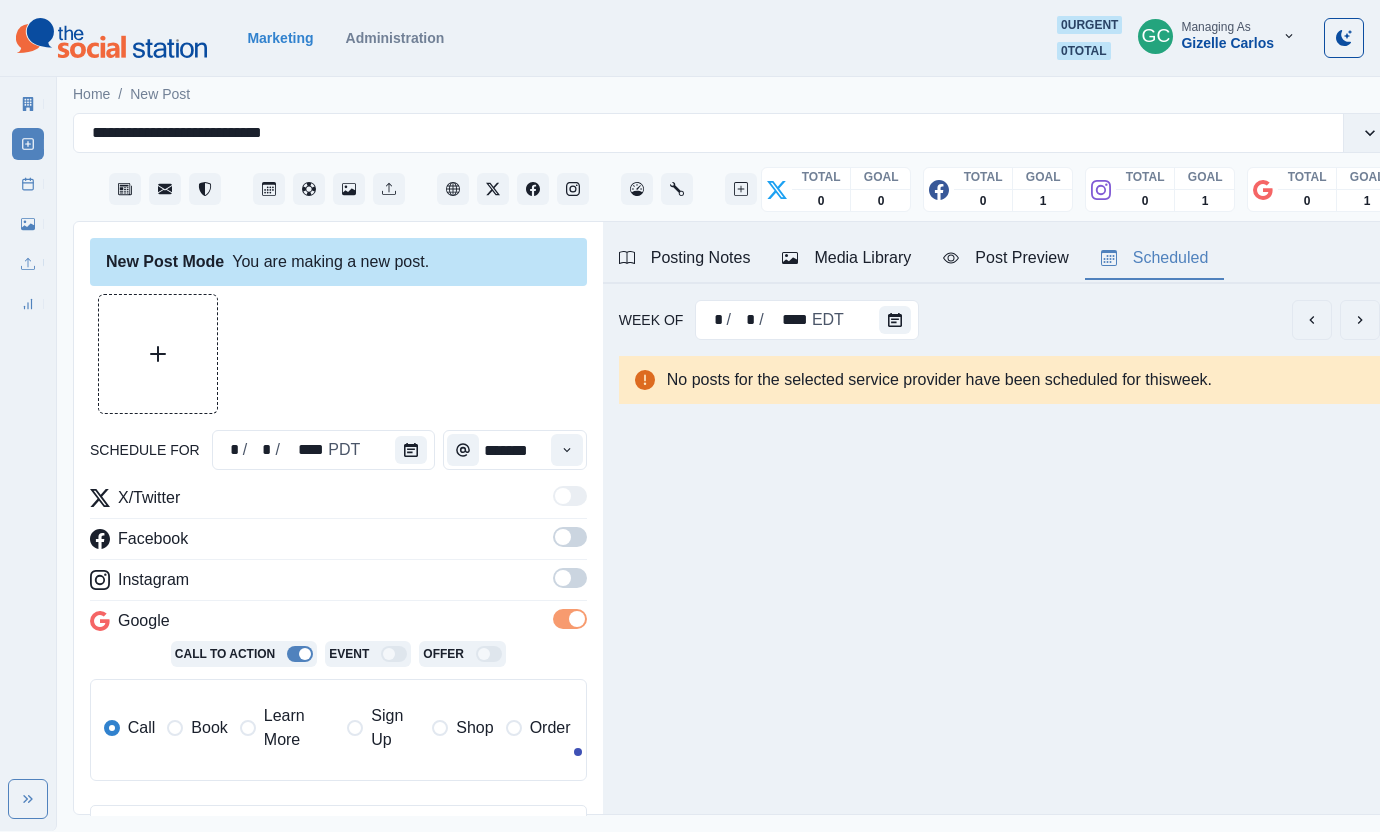 drag, startPoint x: 578, startPoint y: 578, endPoint x: 562, endPoint y: 533, distance: 47.759815 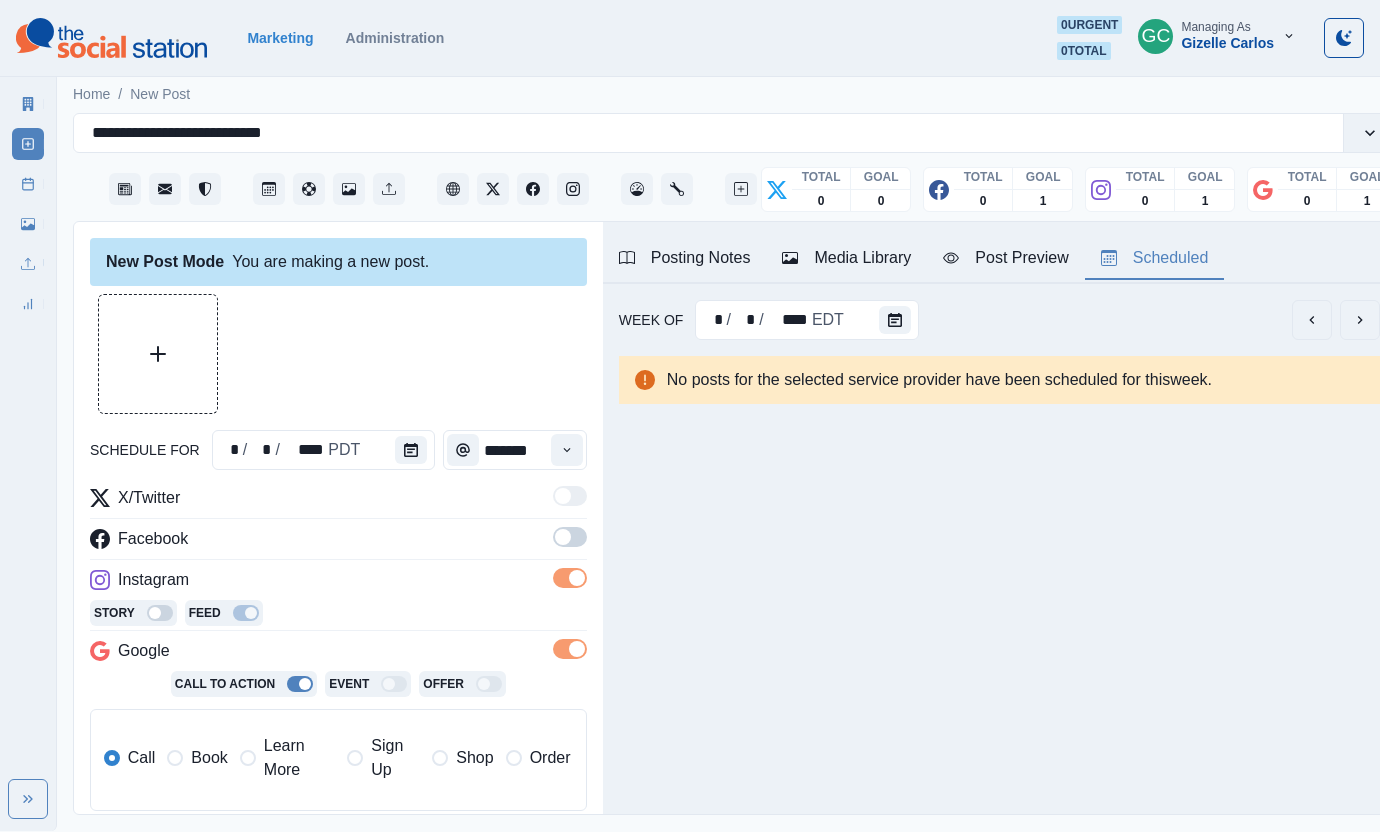 click at bounding box center [563, 537] 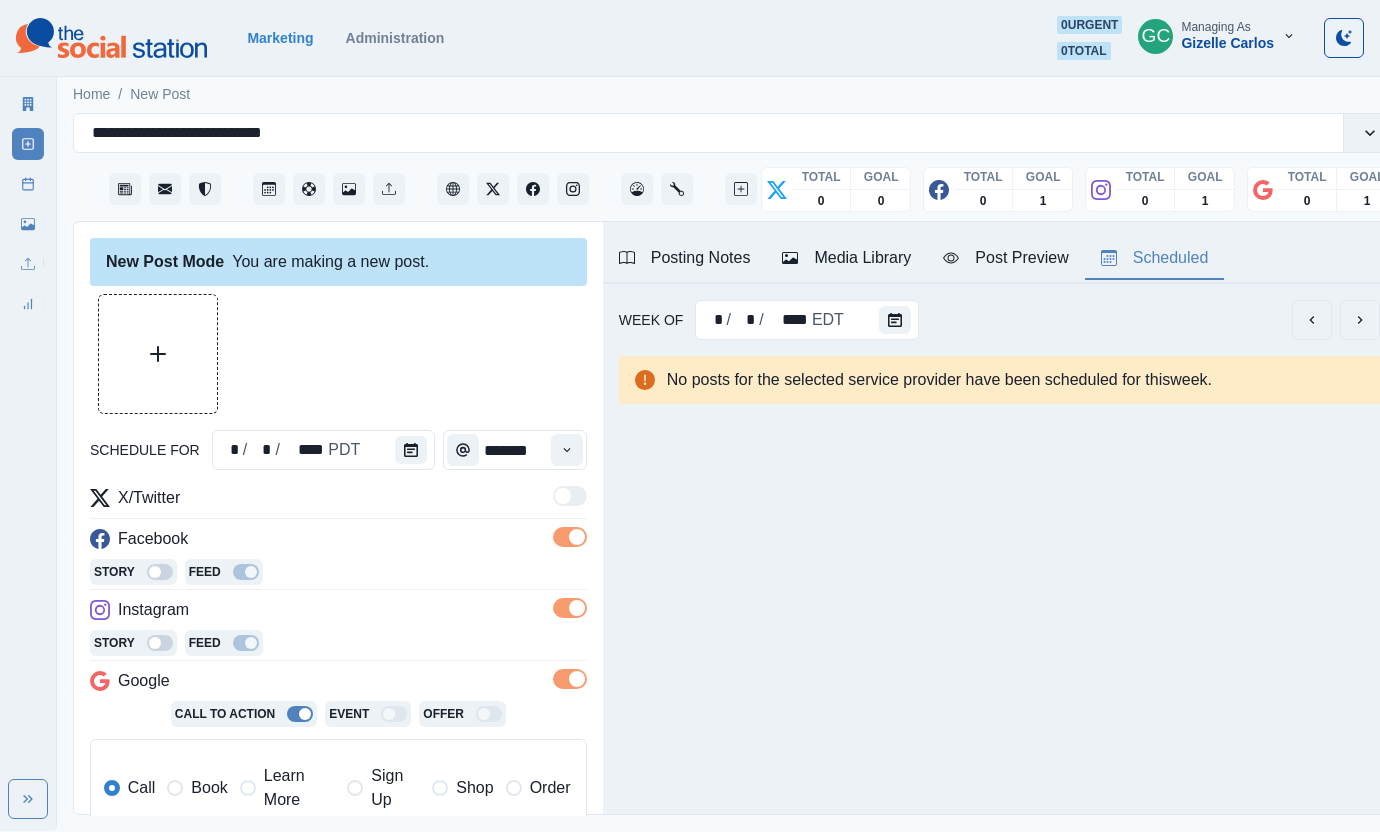 click on "Learn More" at bounding box center [299, 788] 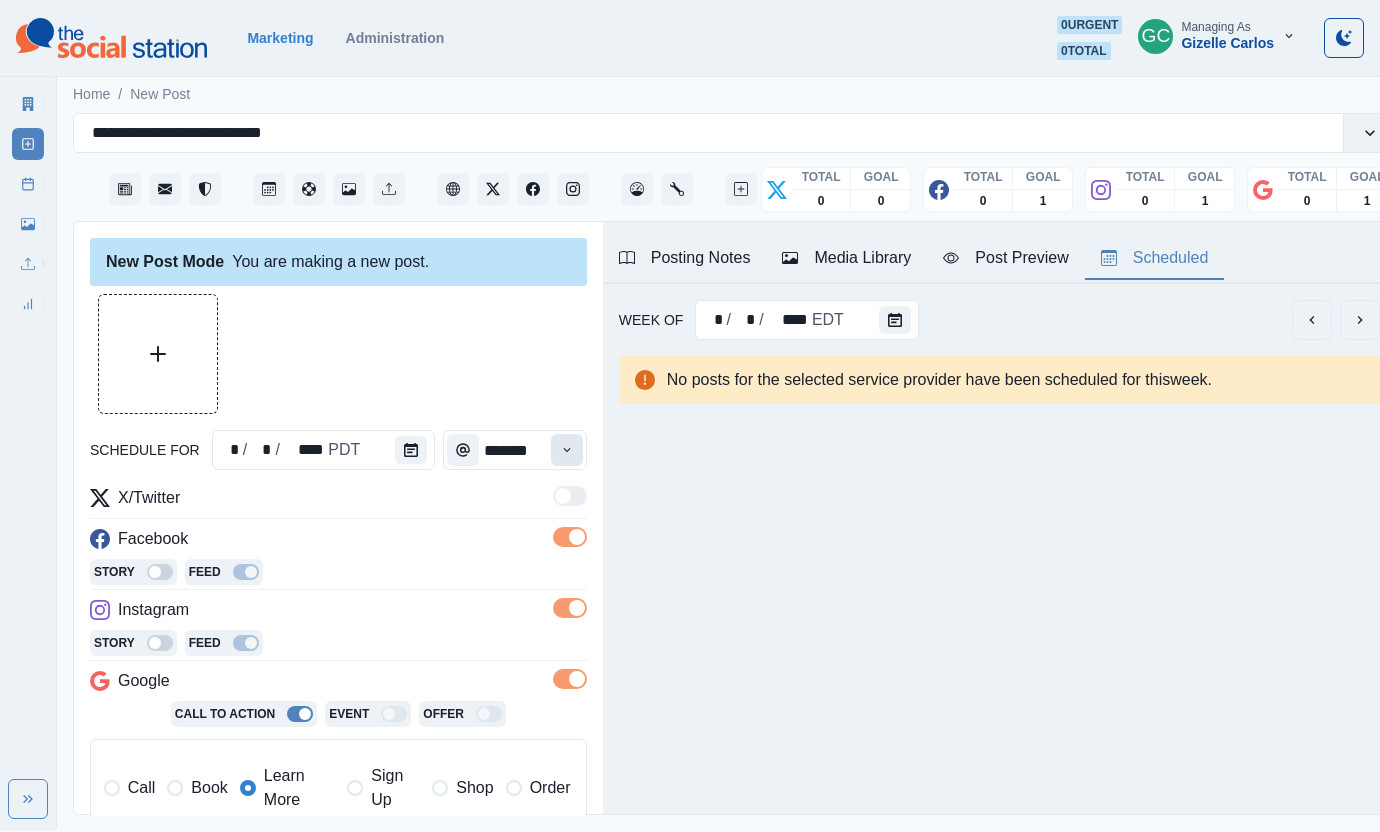 click at bounding box center [567, 450] 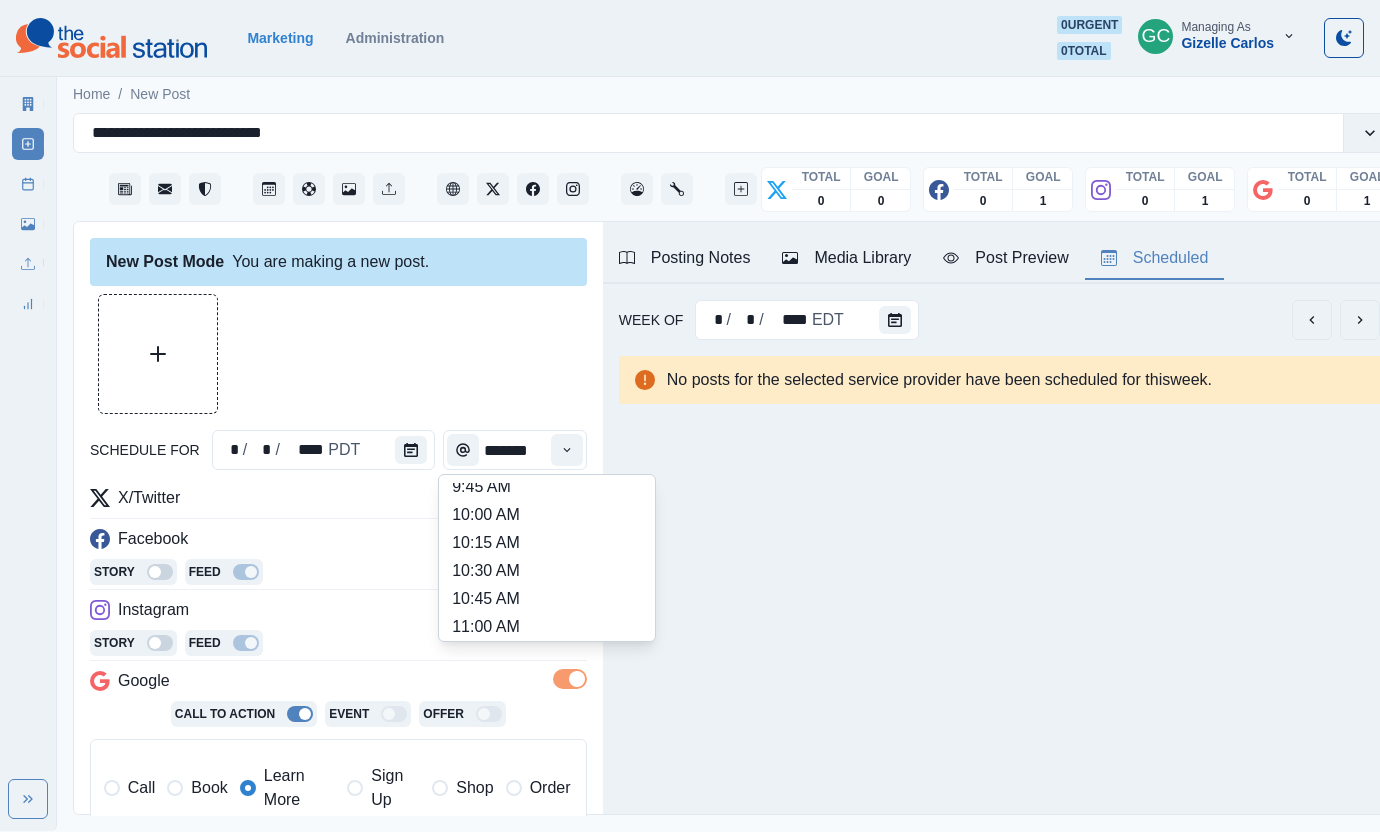 scroll, scrollTop: 278, scrollLeft: 0, axis: vertical 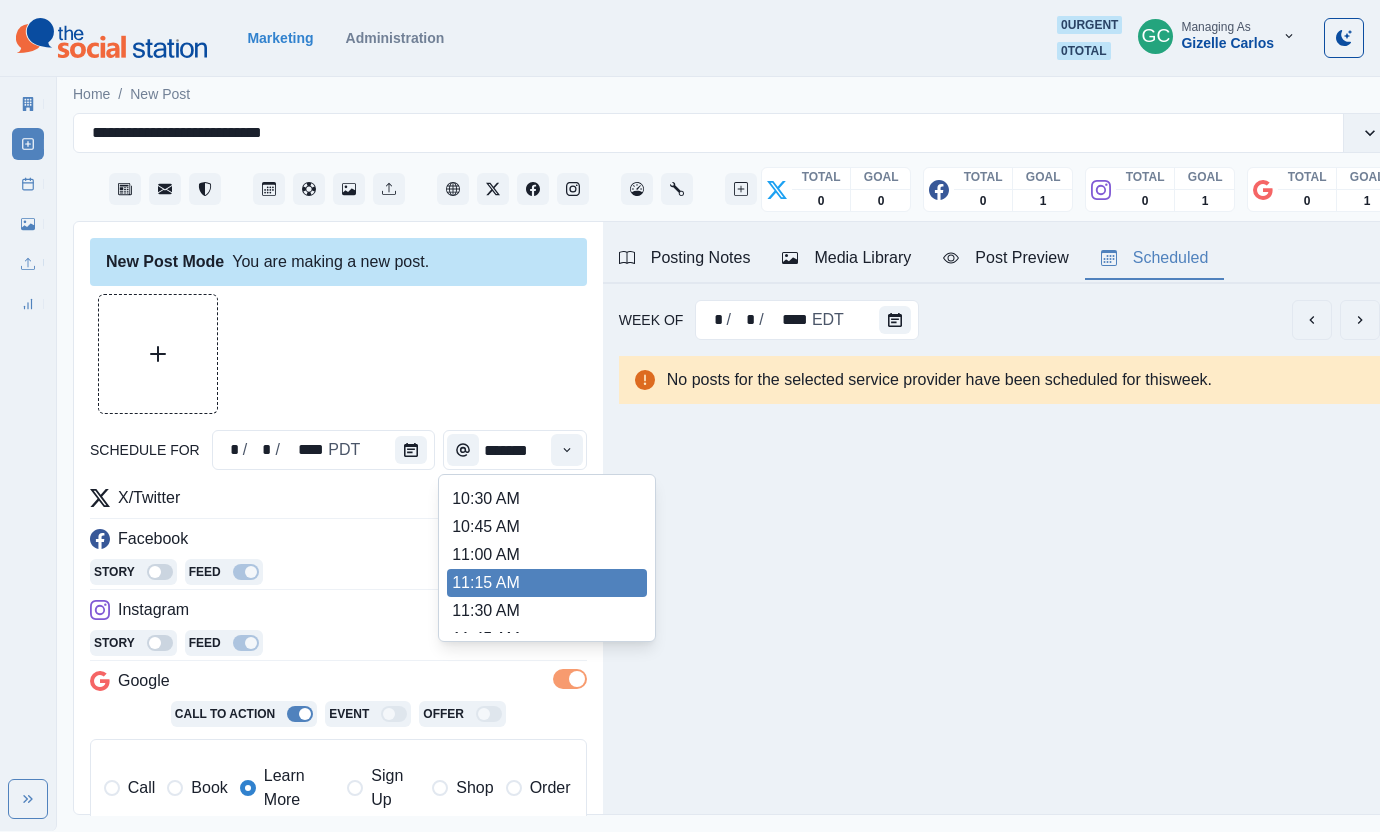 click on "11:15 AM" at bounding box center (547, 583) 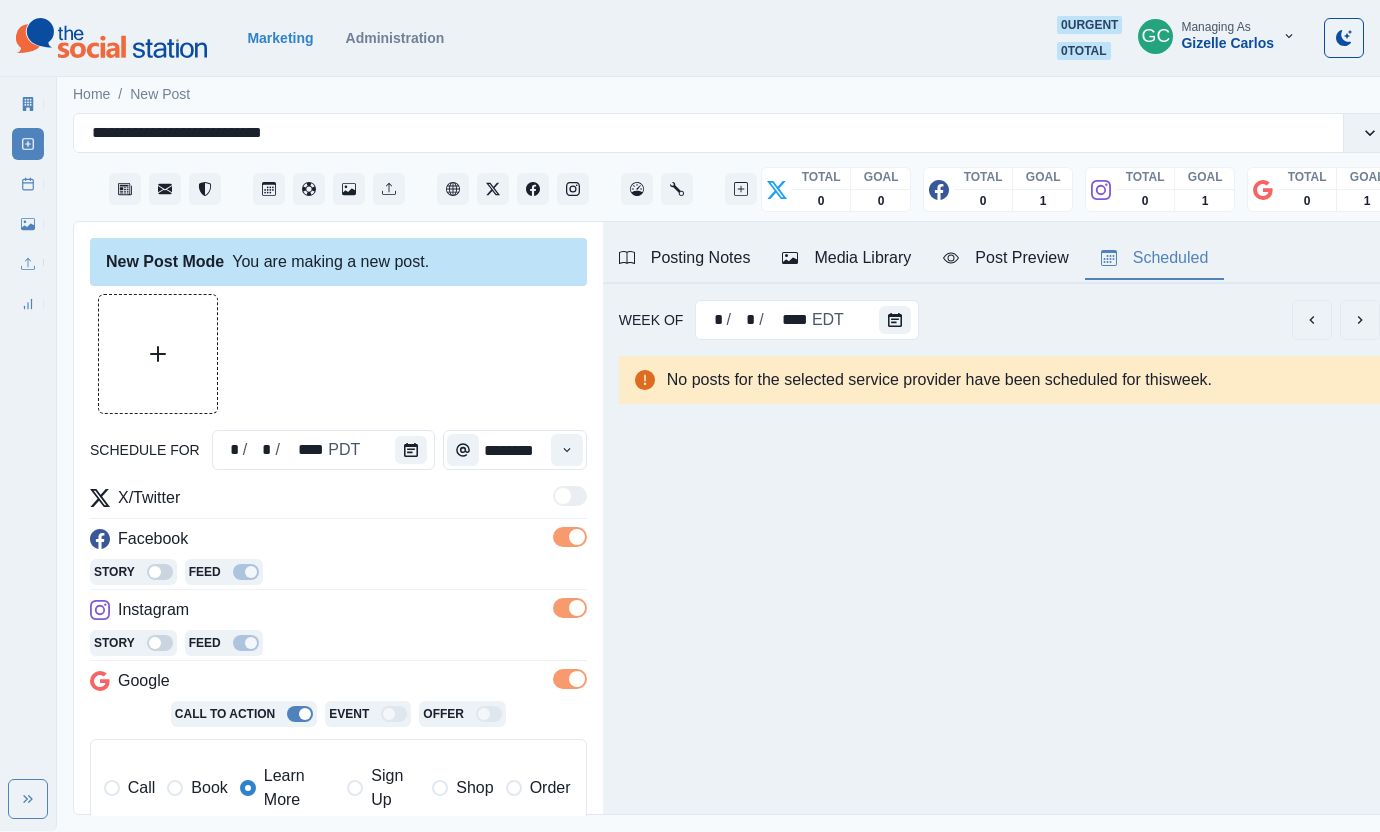scroll, scrollTop: 6, scrollLeft: 0, axis: vertical 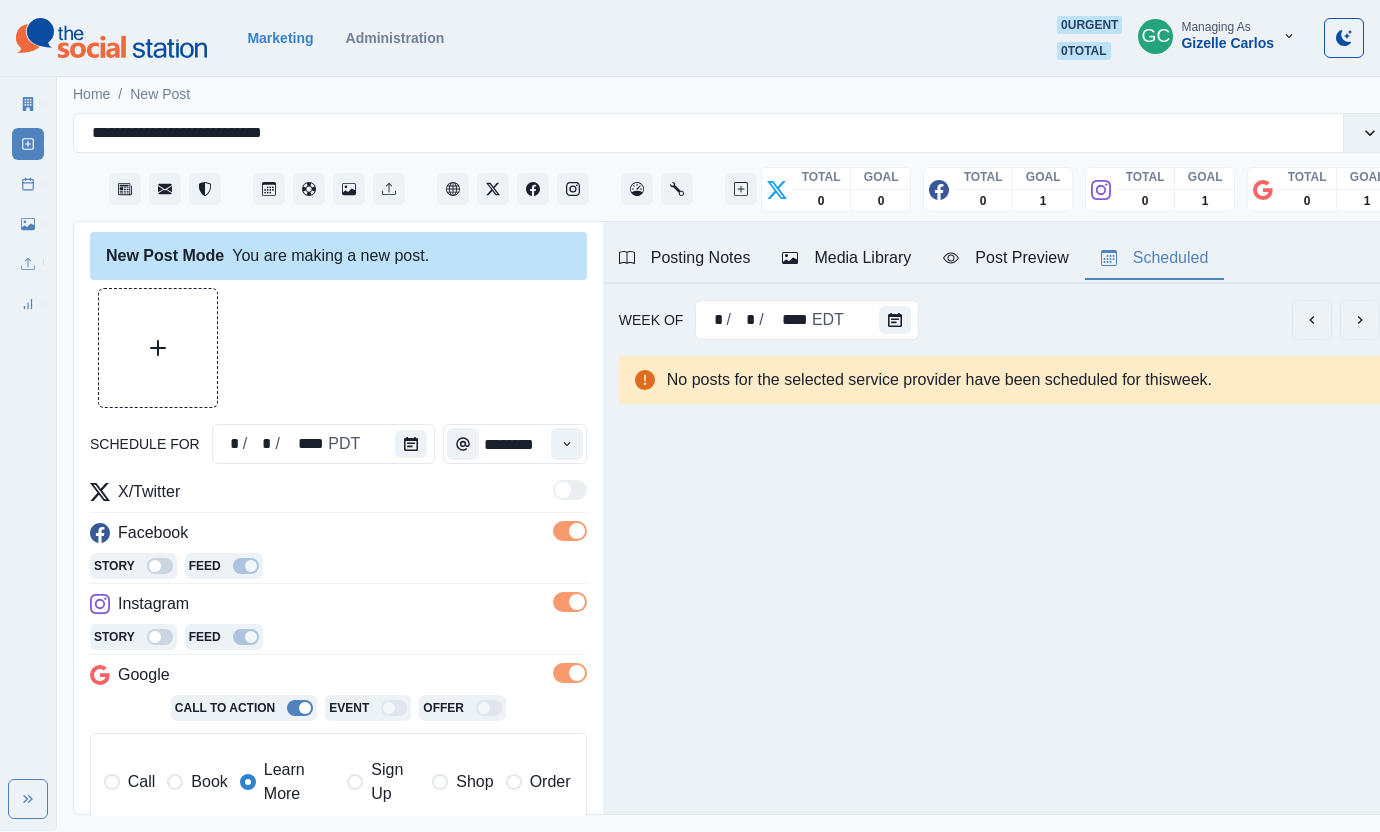 click on "**********" at bounding box center [735, 451] 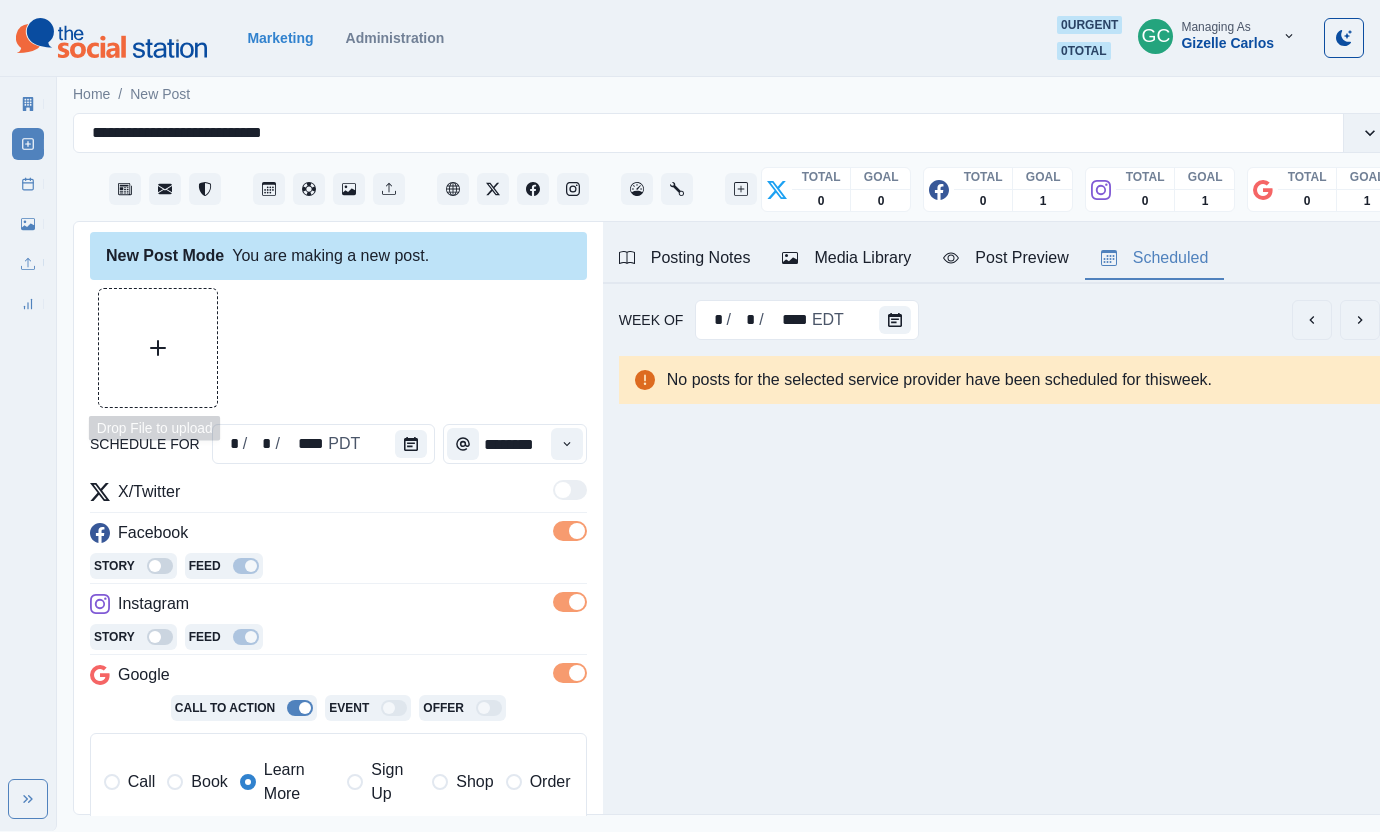 click at bounding box center (158, 348) 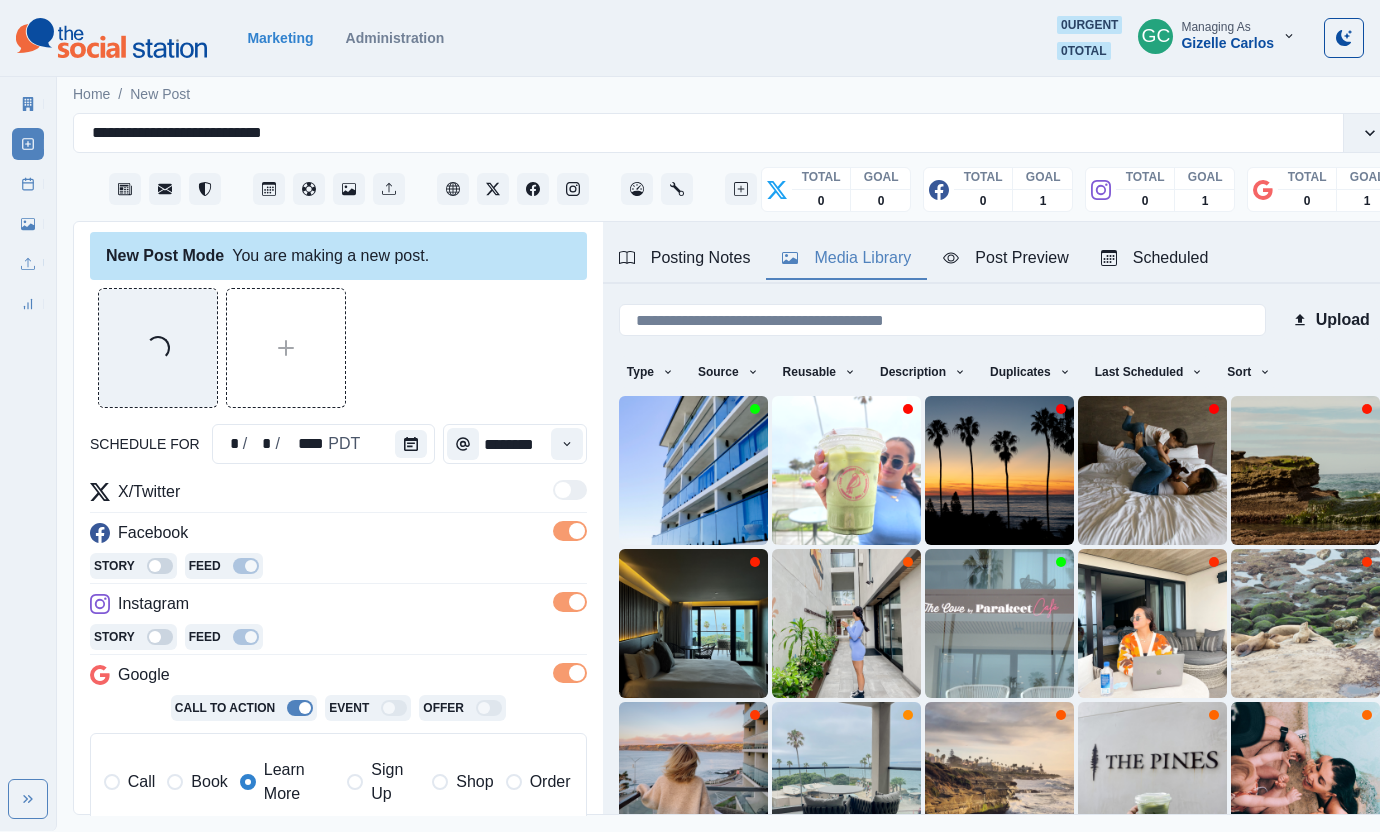 click on "Media Library" at bounding box center (846, 258) 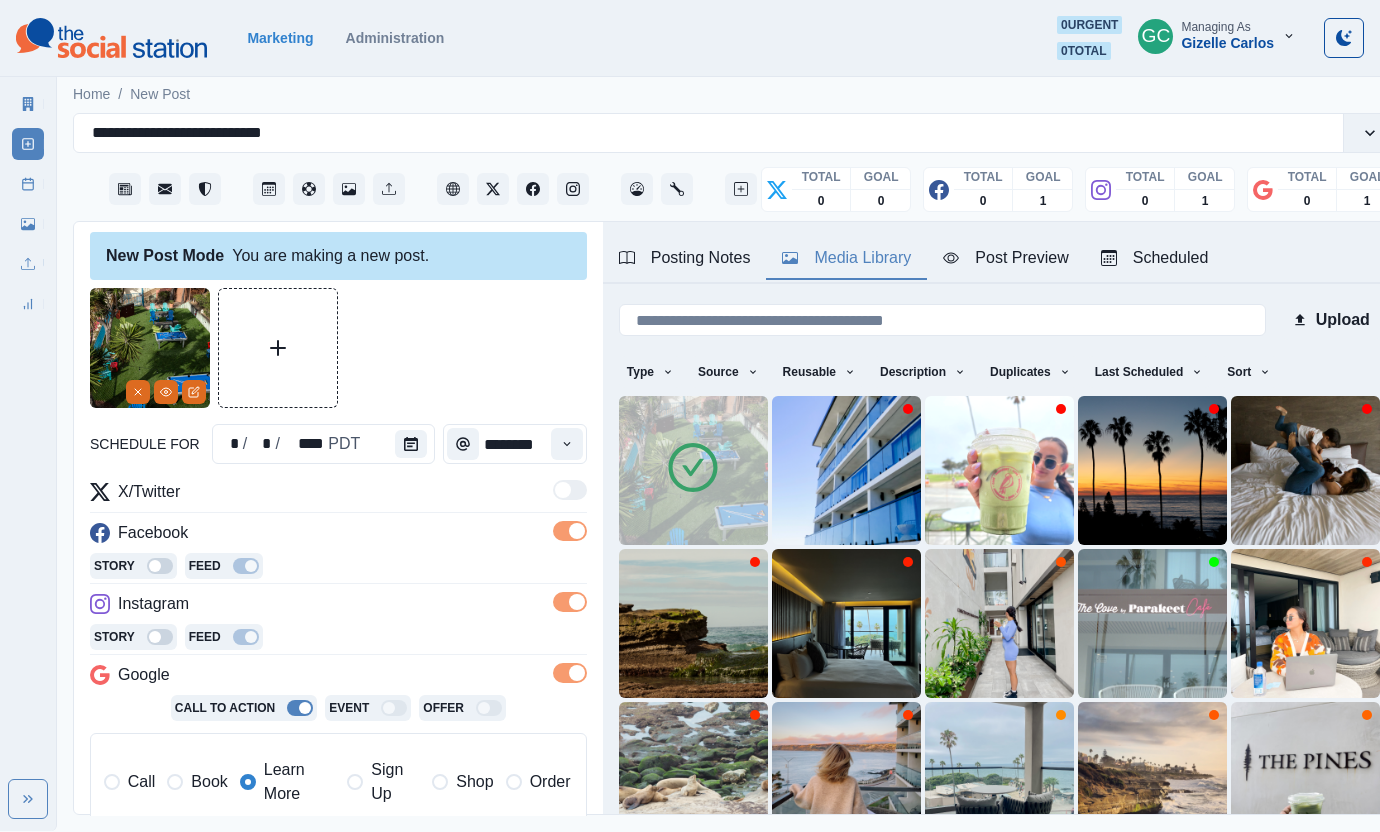 click at bounding box center (693, 470) 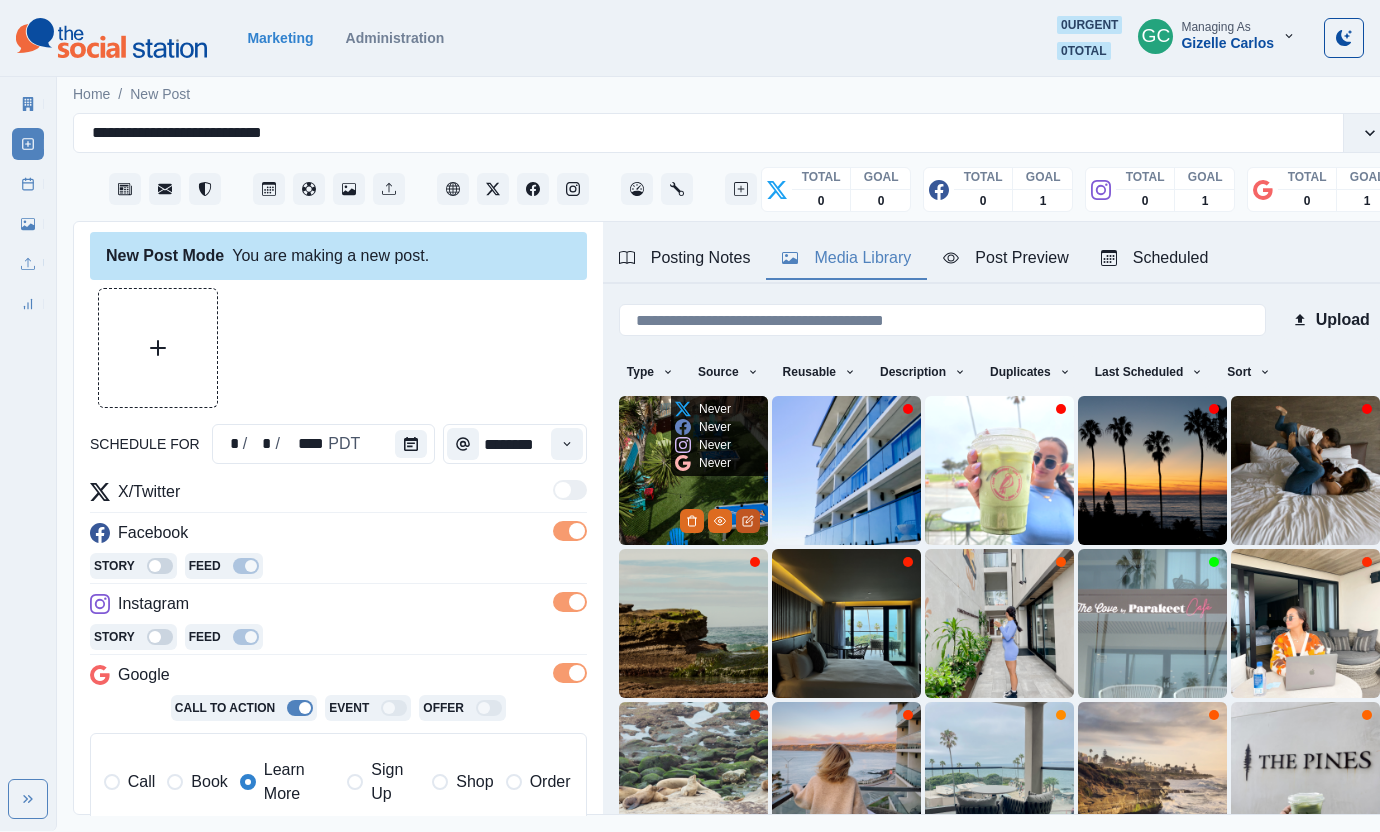 click at bounding box center [748, 521] 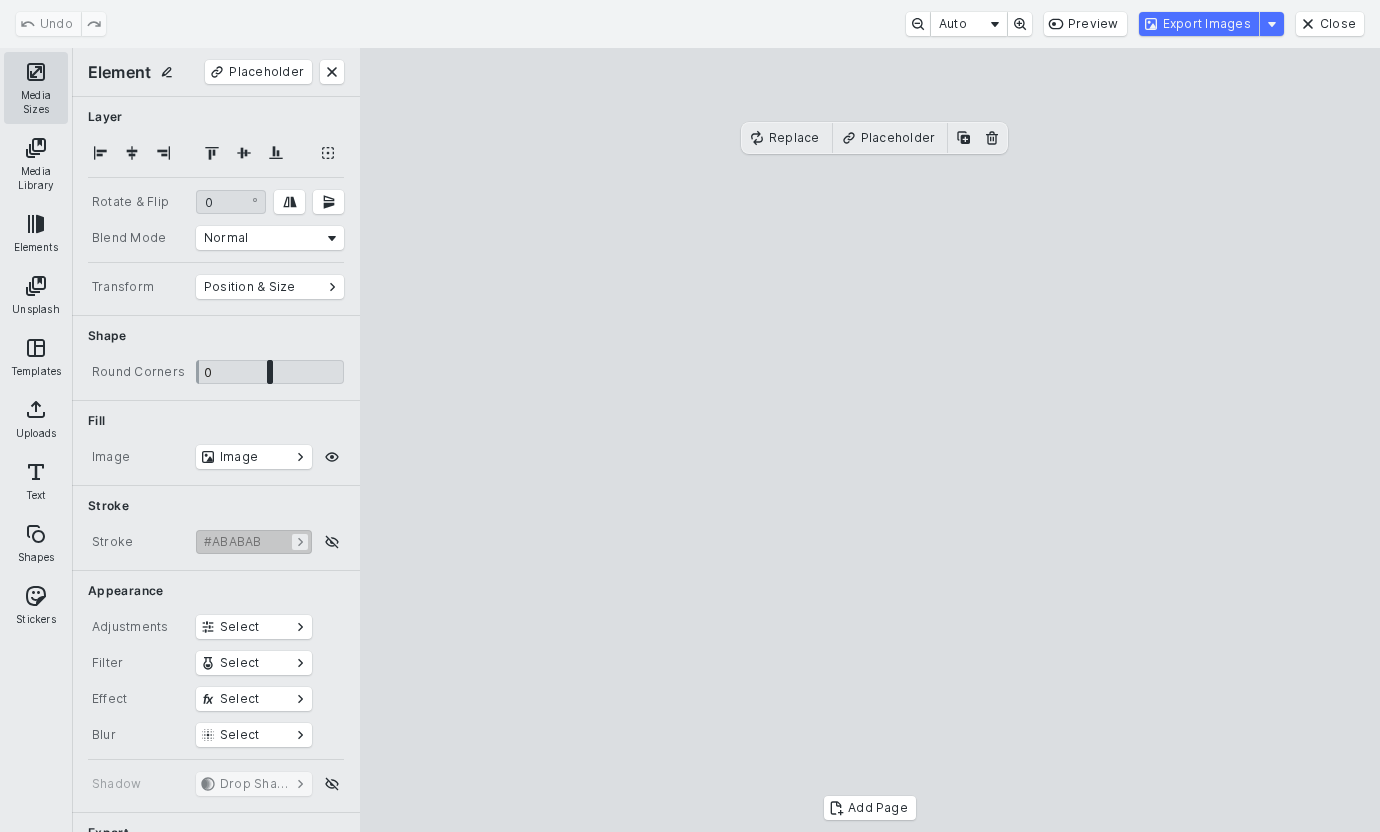 click on "Media Sizes" at bounding box center (36, 88) 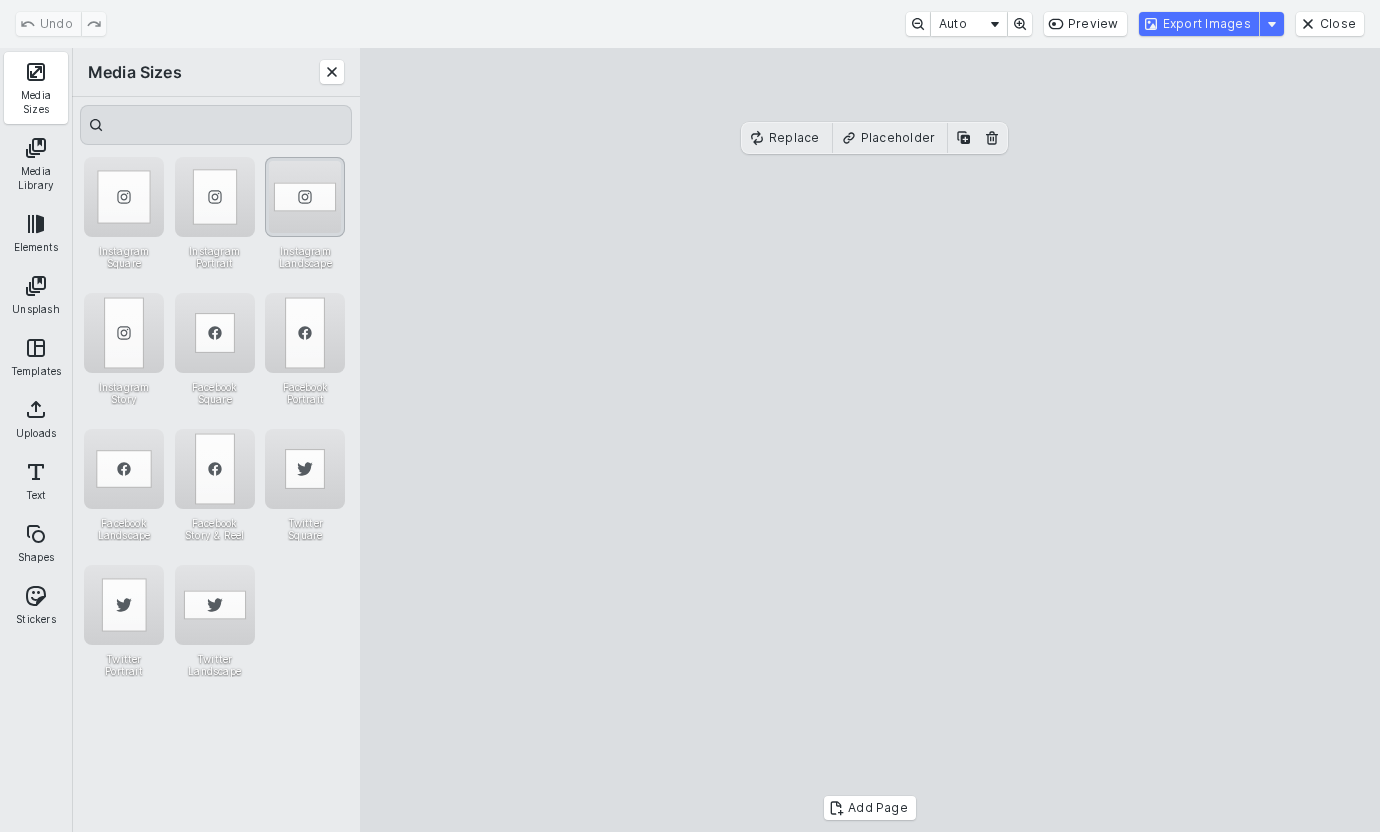 click at bounding box center [305, 197] 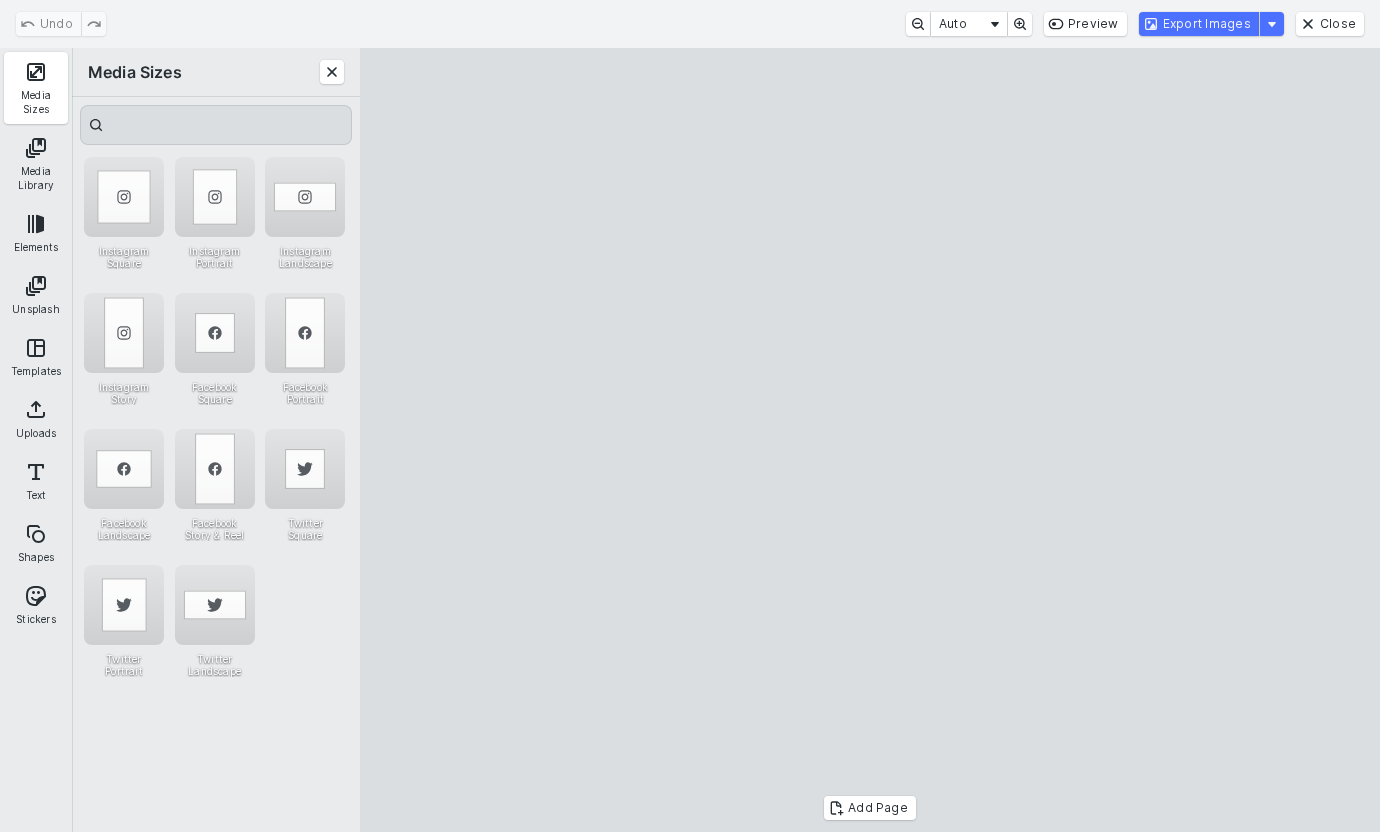 drag, startPoint x: 804, startPoint y: 466, endPoint x: 800, endPoint y: 440, distance: 26.305893 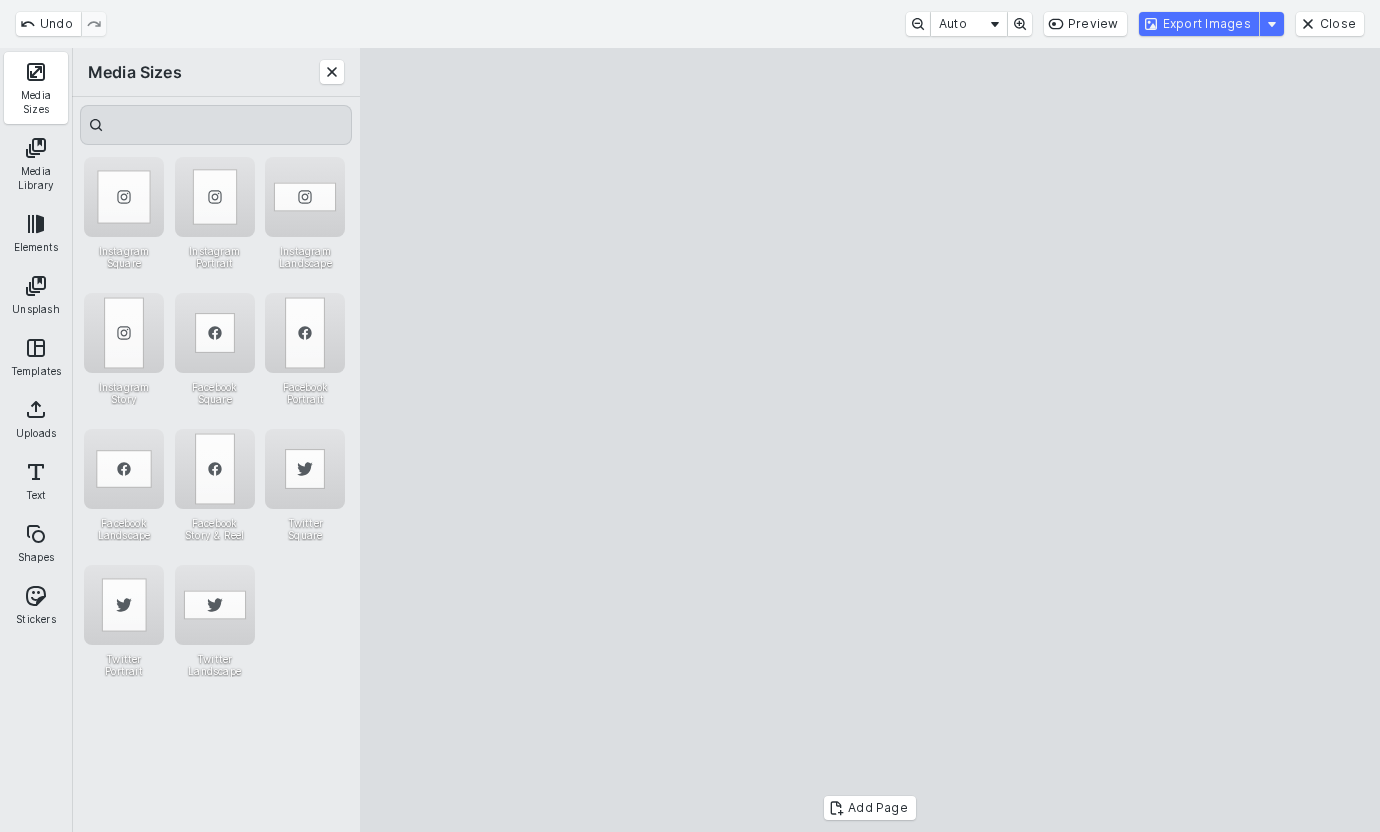 drag, startPoint x: 873, startPoint y: 675, endPoint x: 890, endPoint y: 743, distance: 70.0928 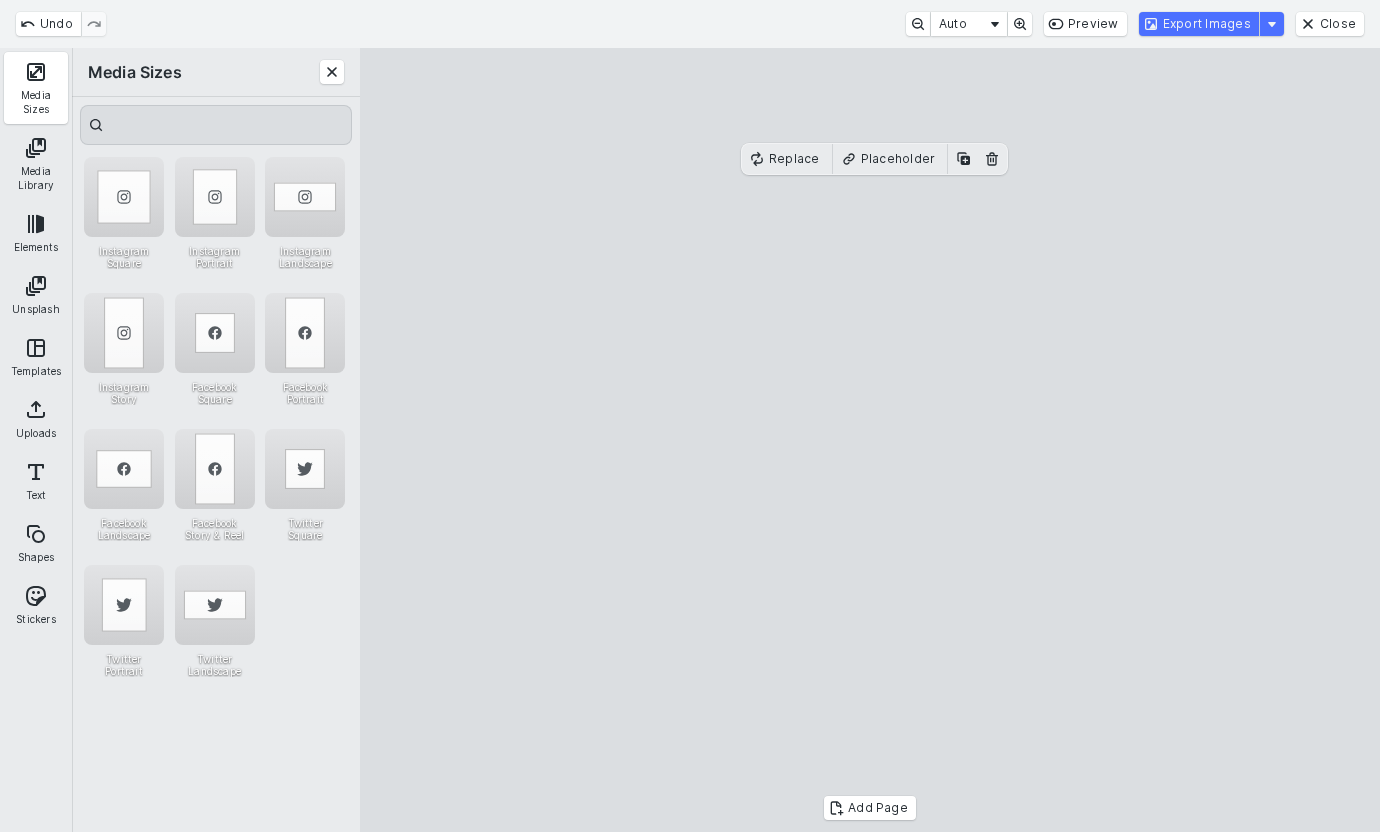 type 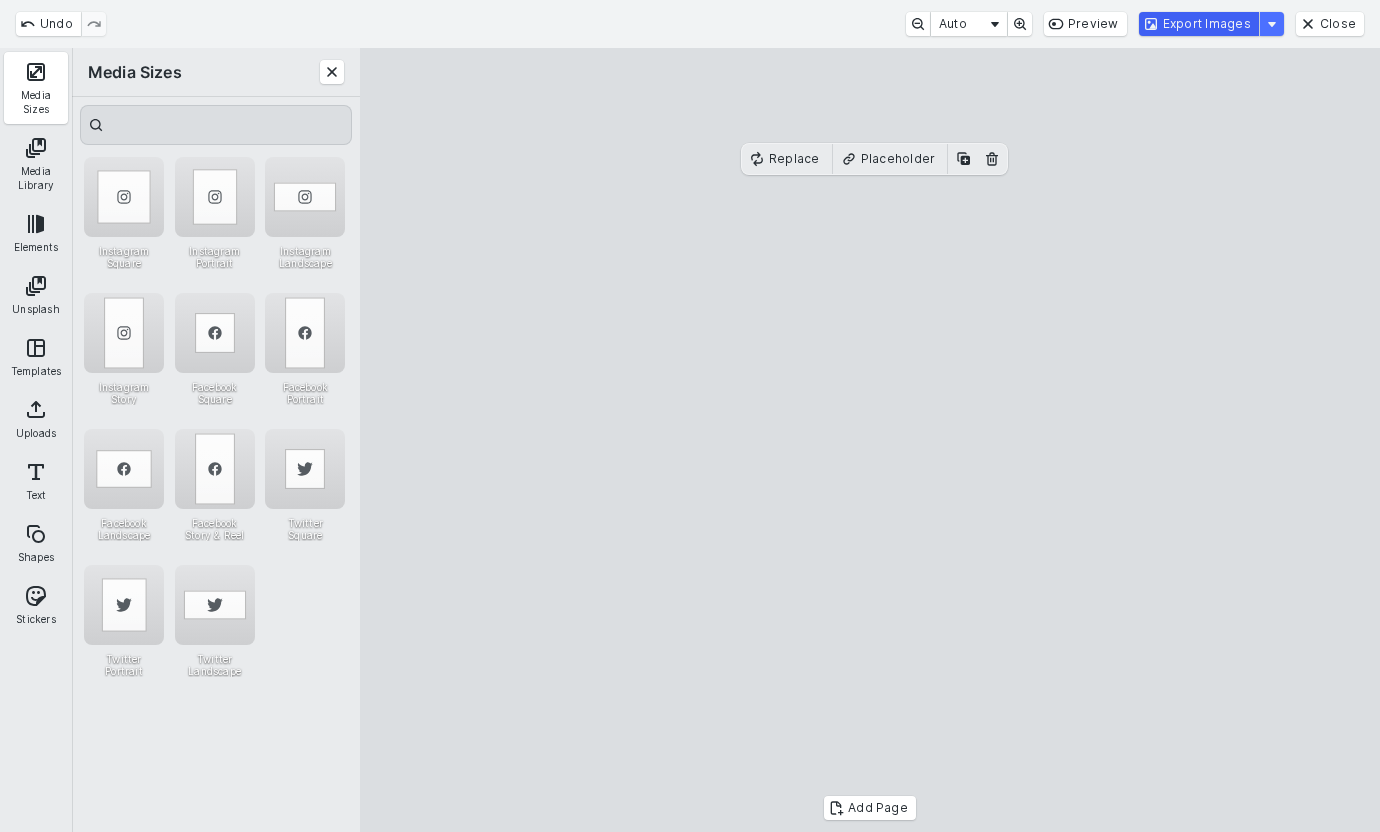 click on "Export Images" at bounding box center (1199, 24) 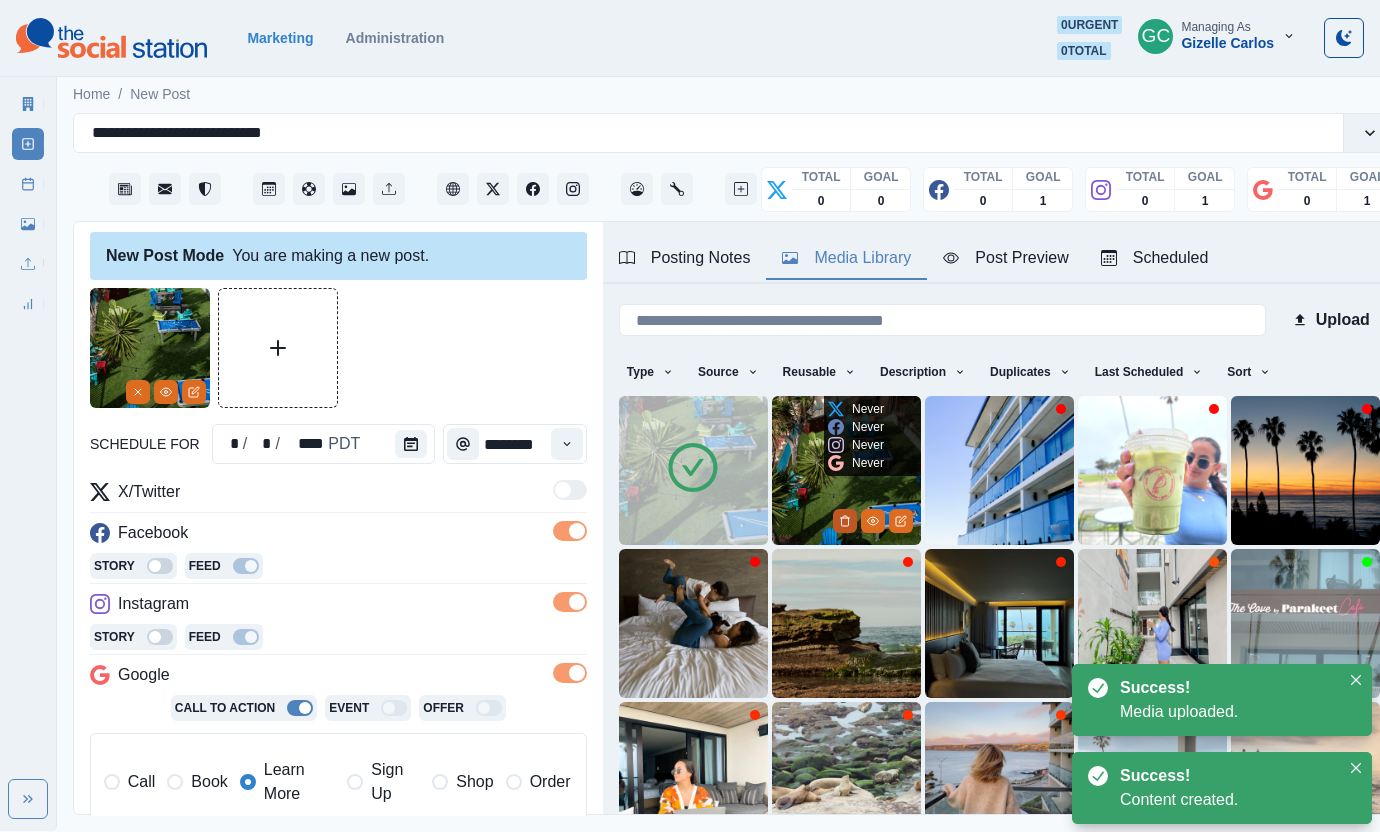 click 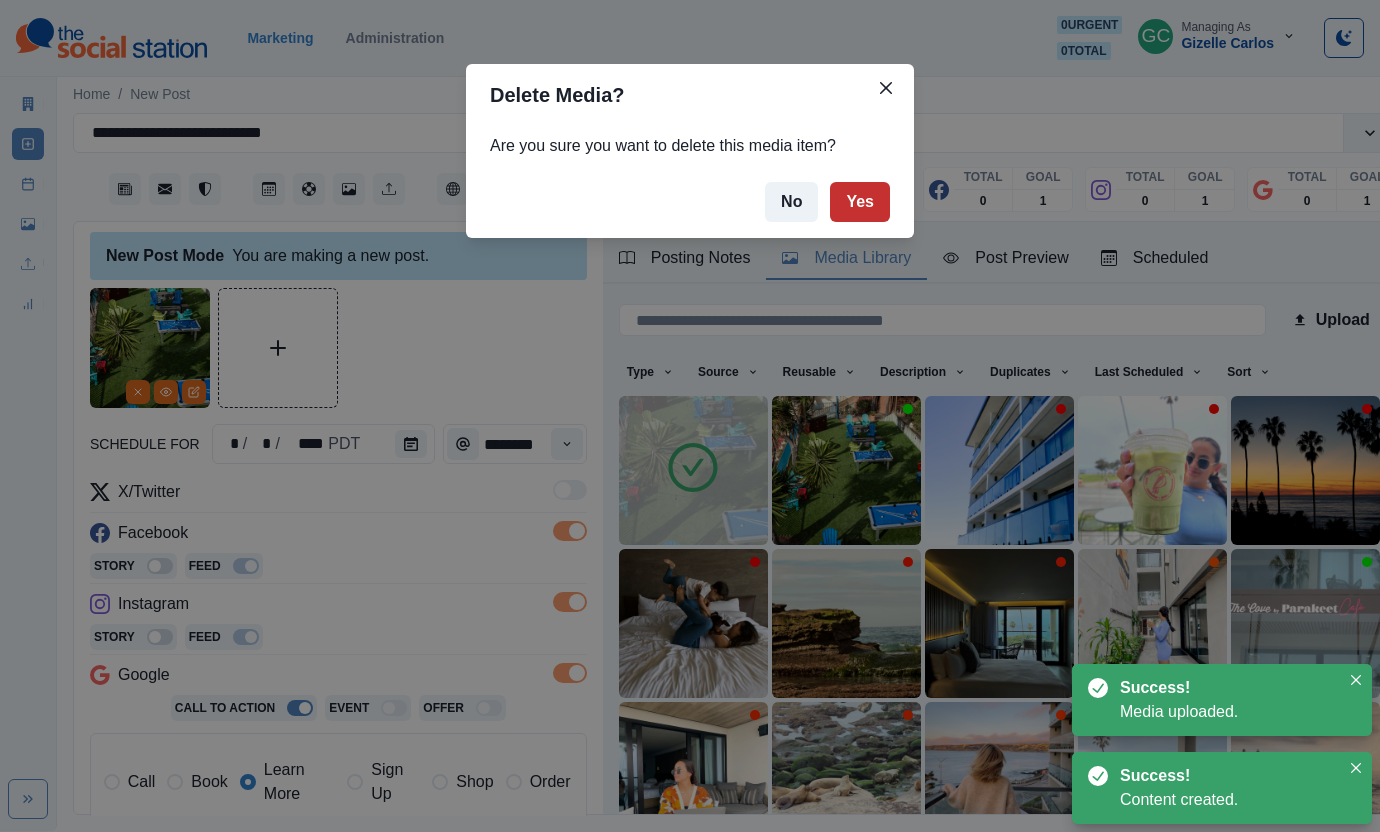 click on "Yes" at bounding box center (860, 202) 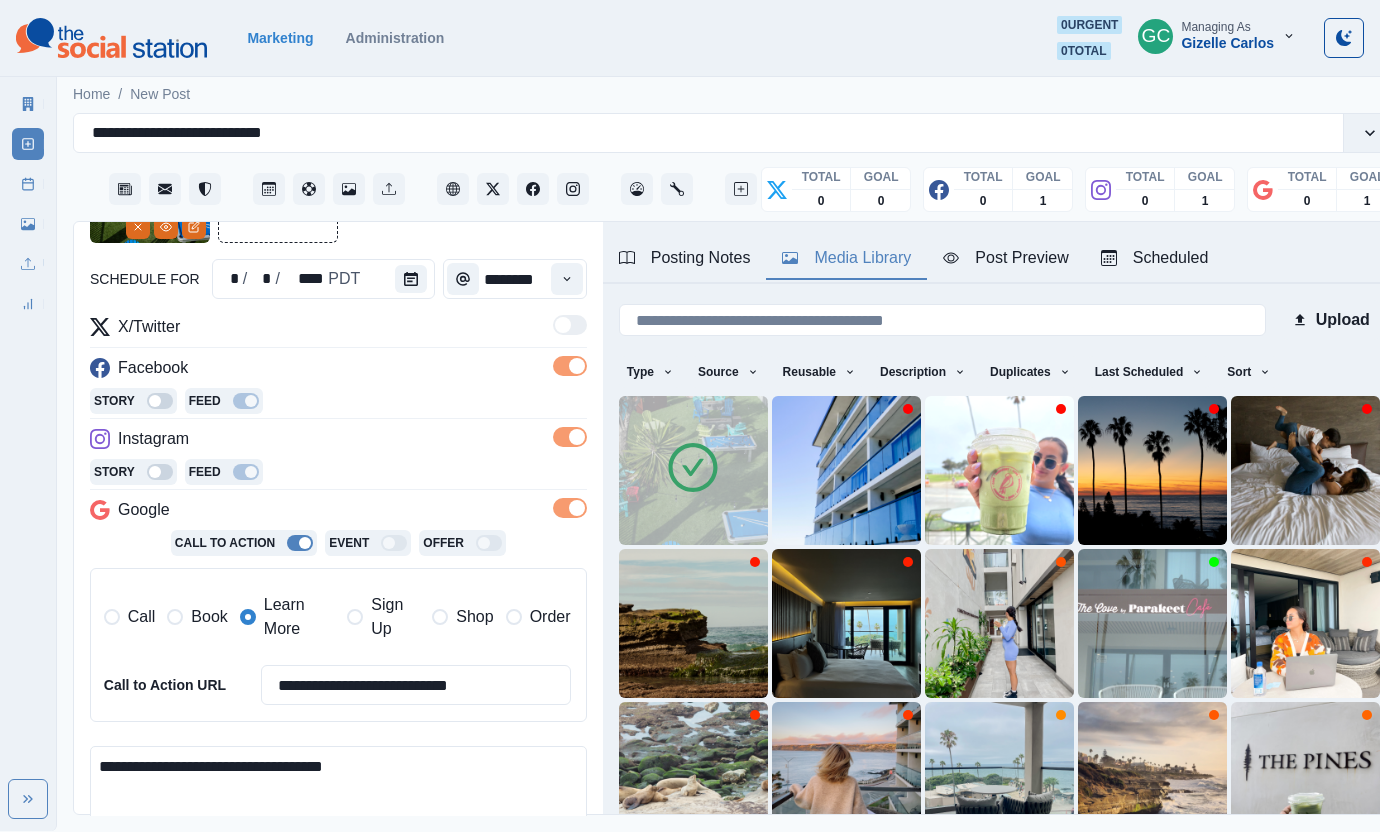 scroll, scrollTop: 184, scrollLeft: 0, axis: vertical 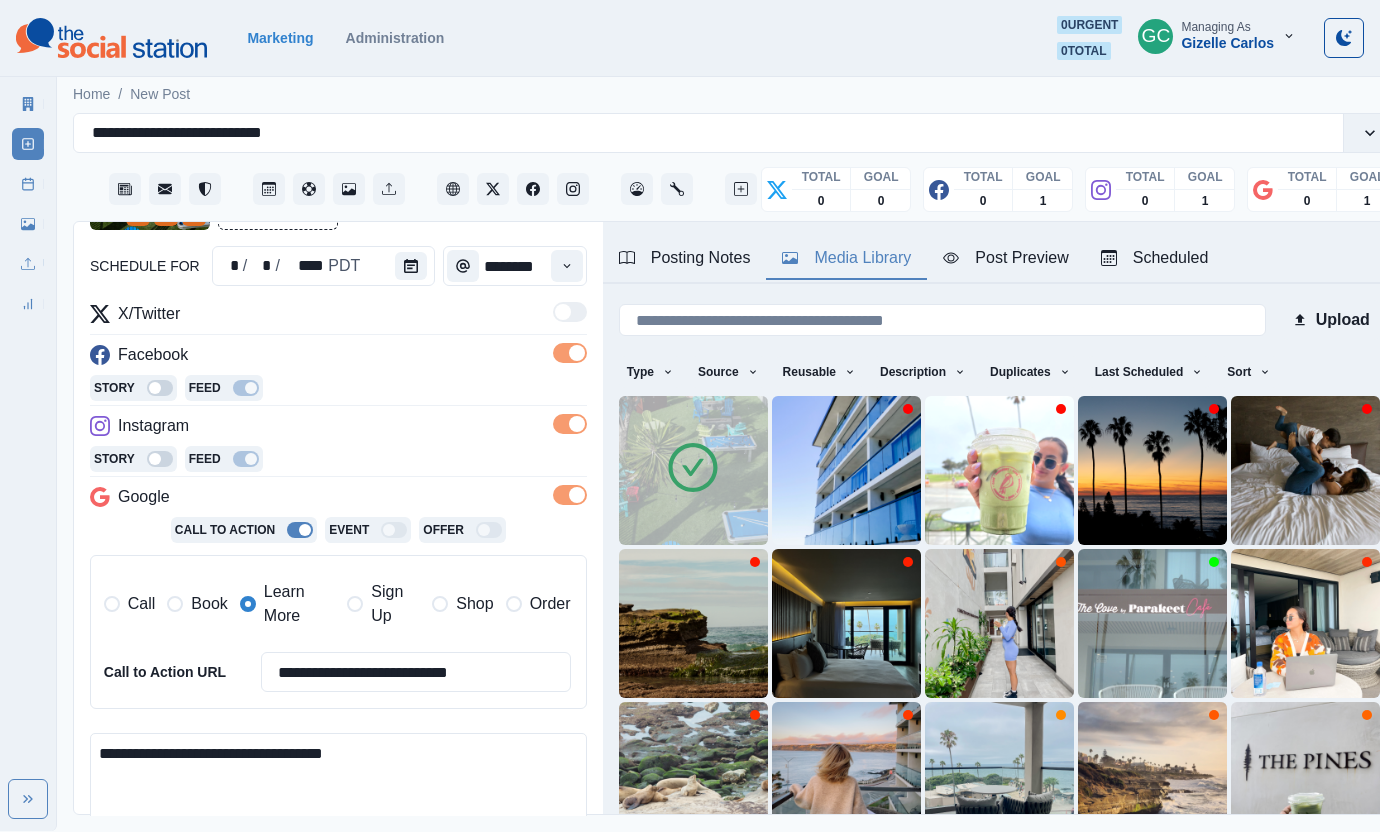 click on "**********" at bounding box center [338, 790] 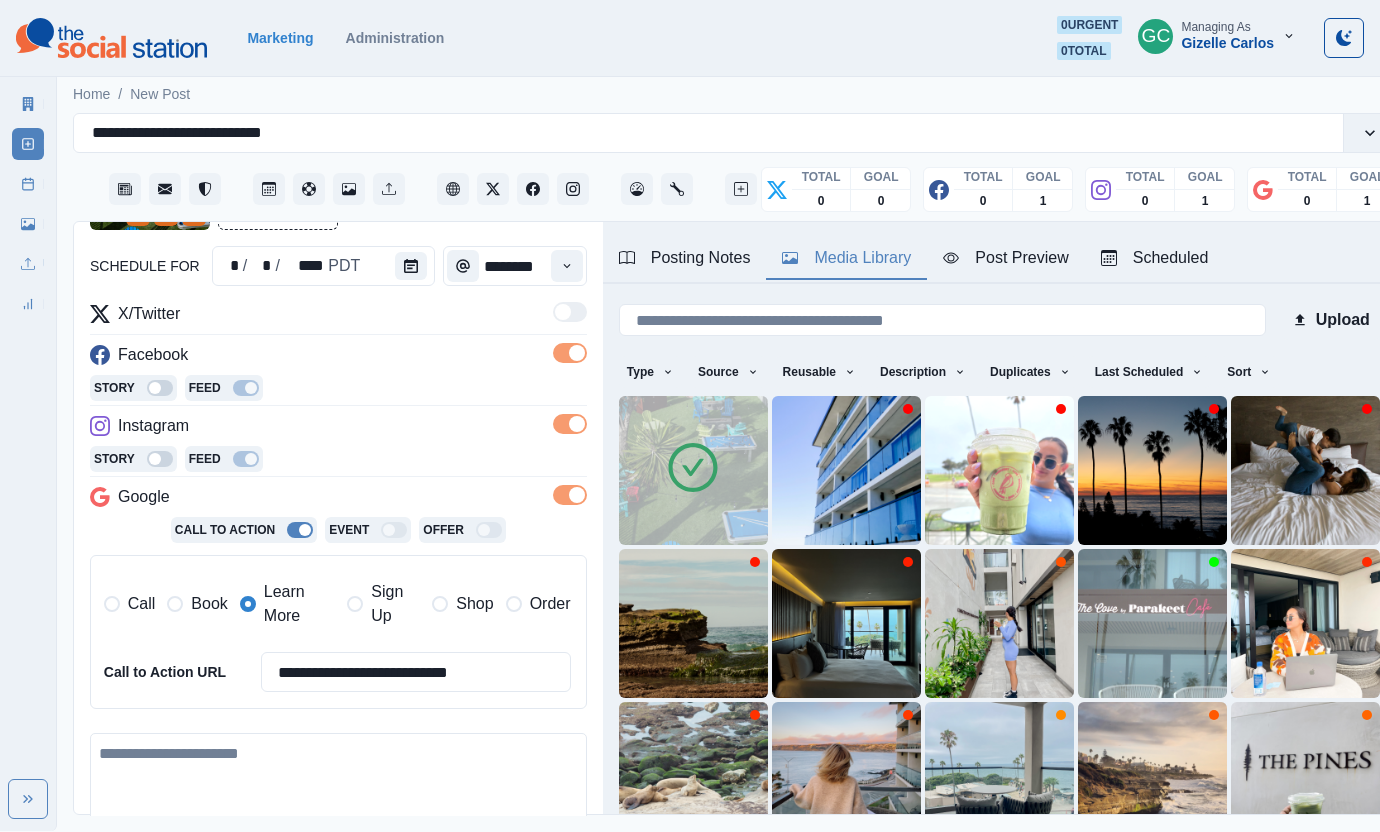 paste on "**********" 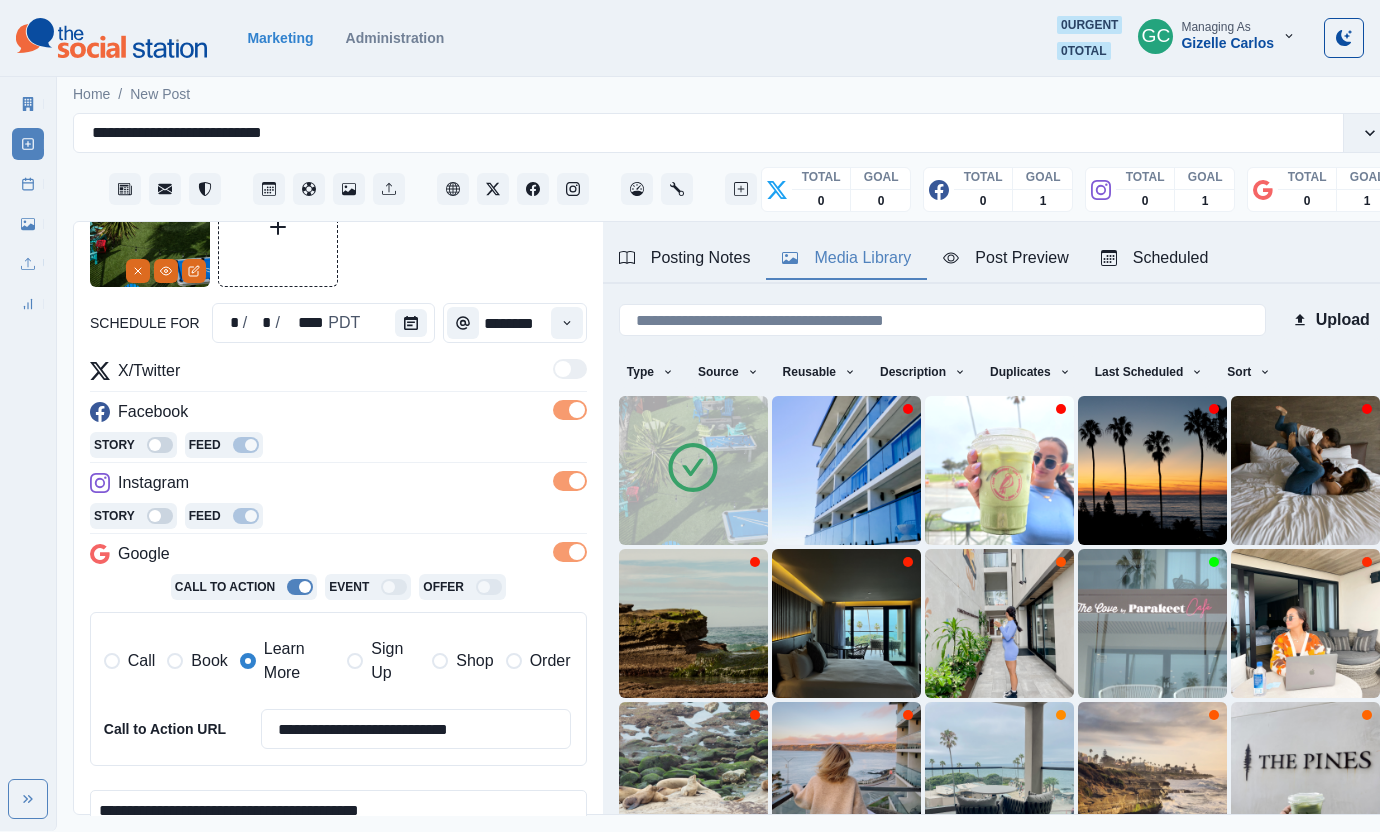click on "**********" at bounding box center (338, 847) 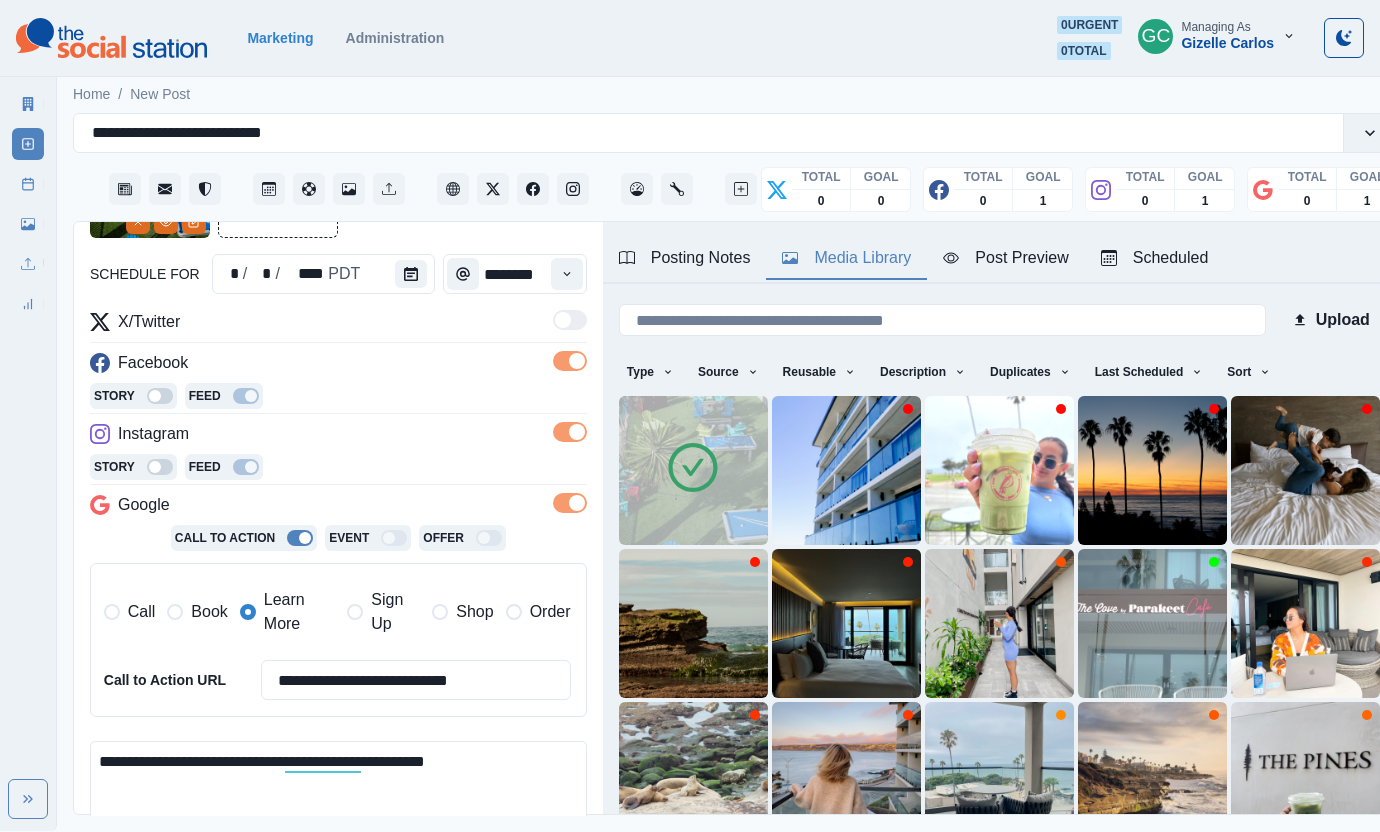 scroll, scrollTop: 327, scrollLeft: 0, axis: vertical 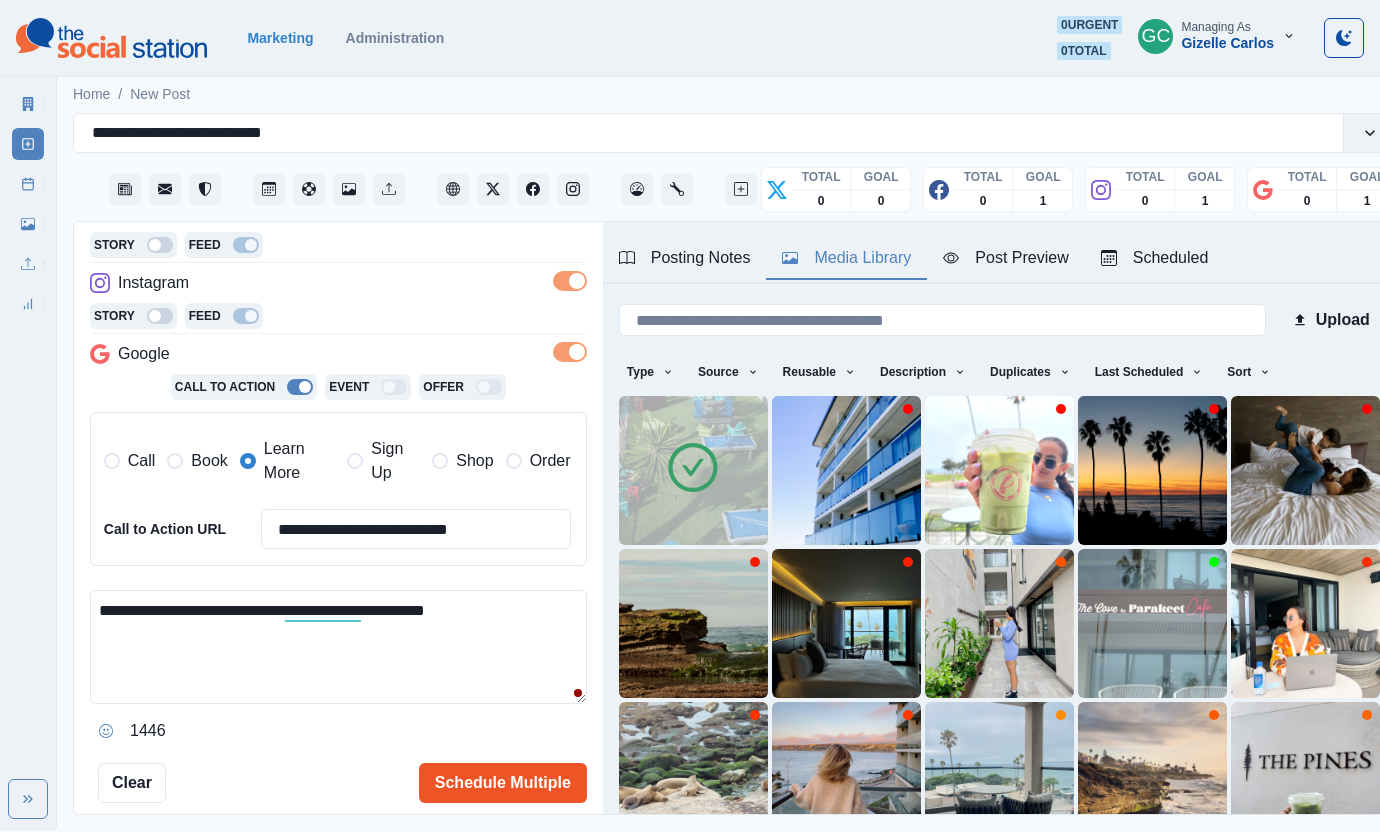 type on "**********" 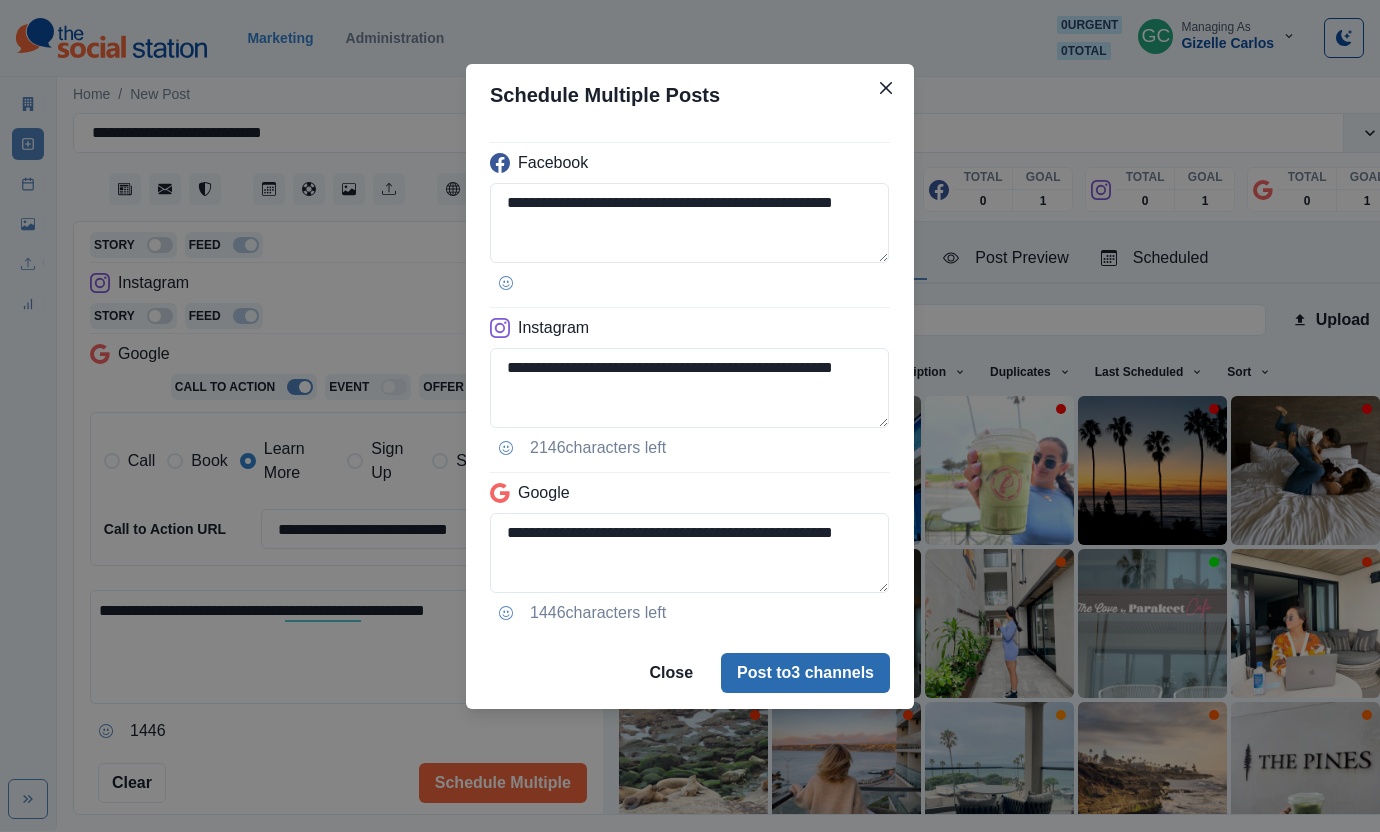click on "Post to  3   channels" at bounding box center [805, 673] 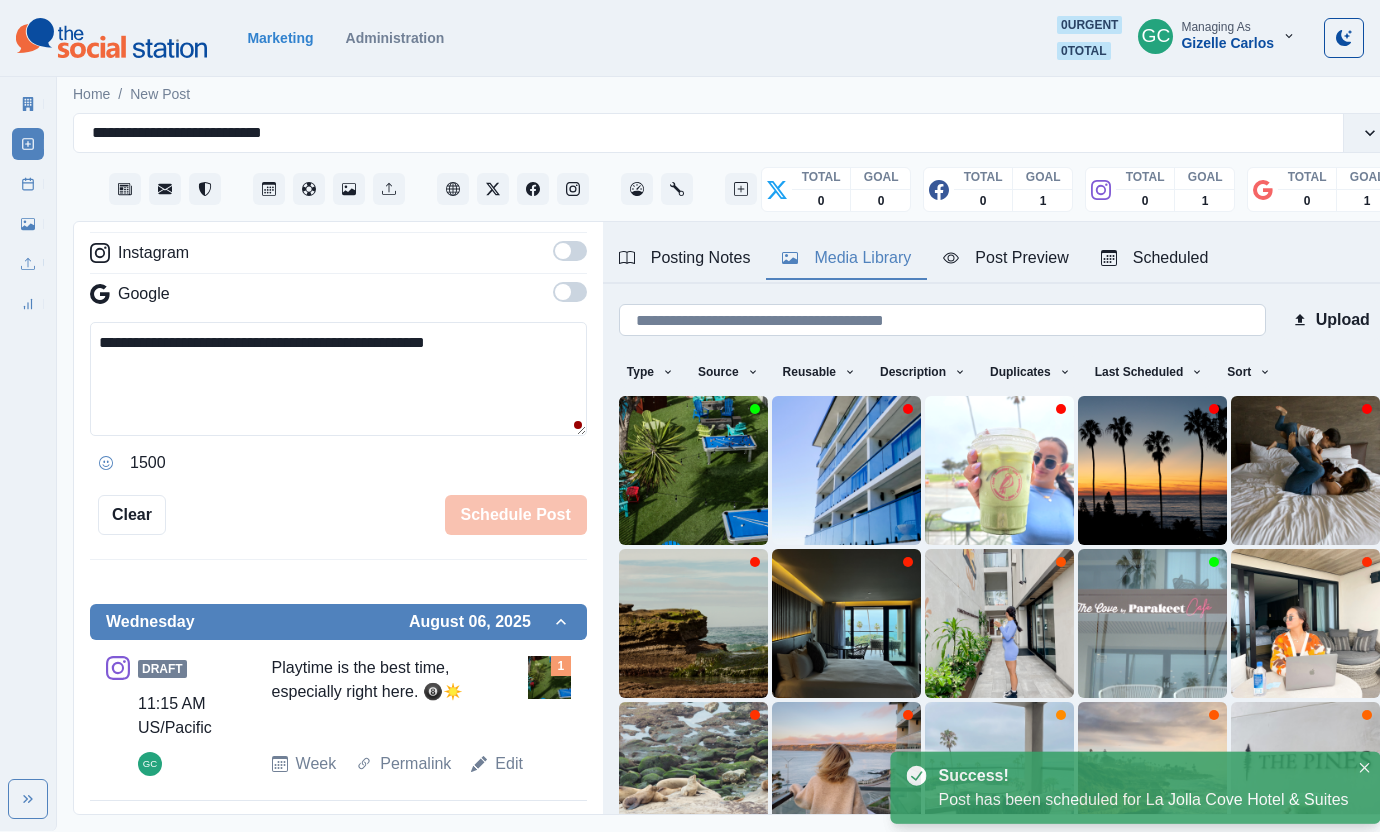 scroll, scrollTop: 327, scrollLeft: 0, axis: vertical 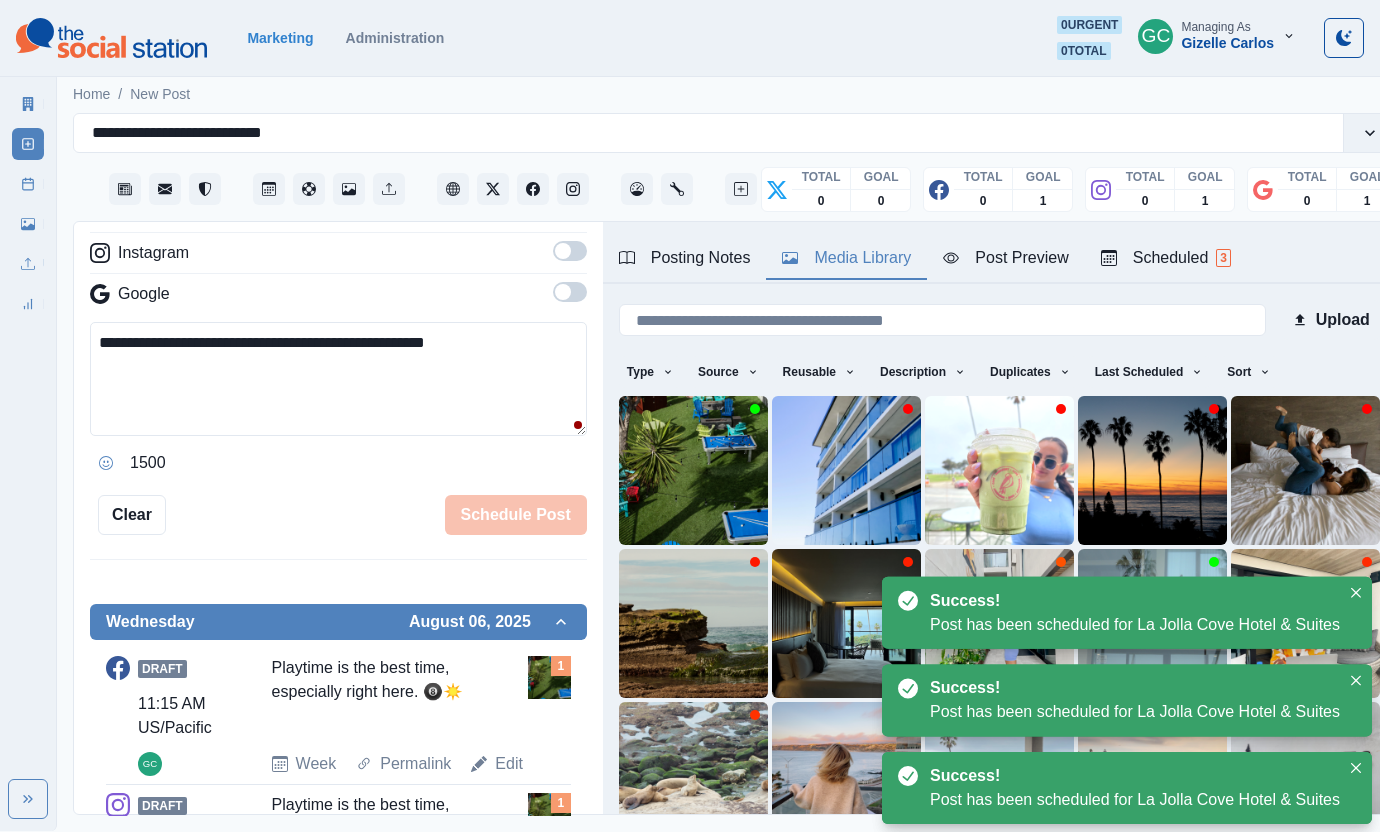 click on "Scheduled 3" at bounding box center (1166, 258) 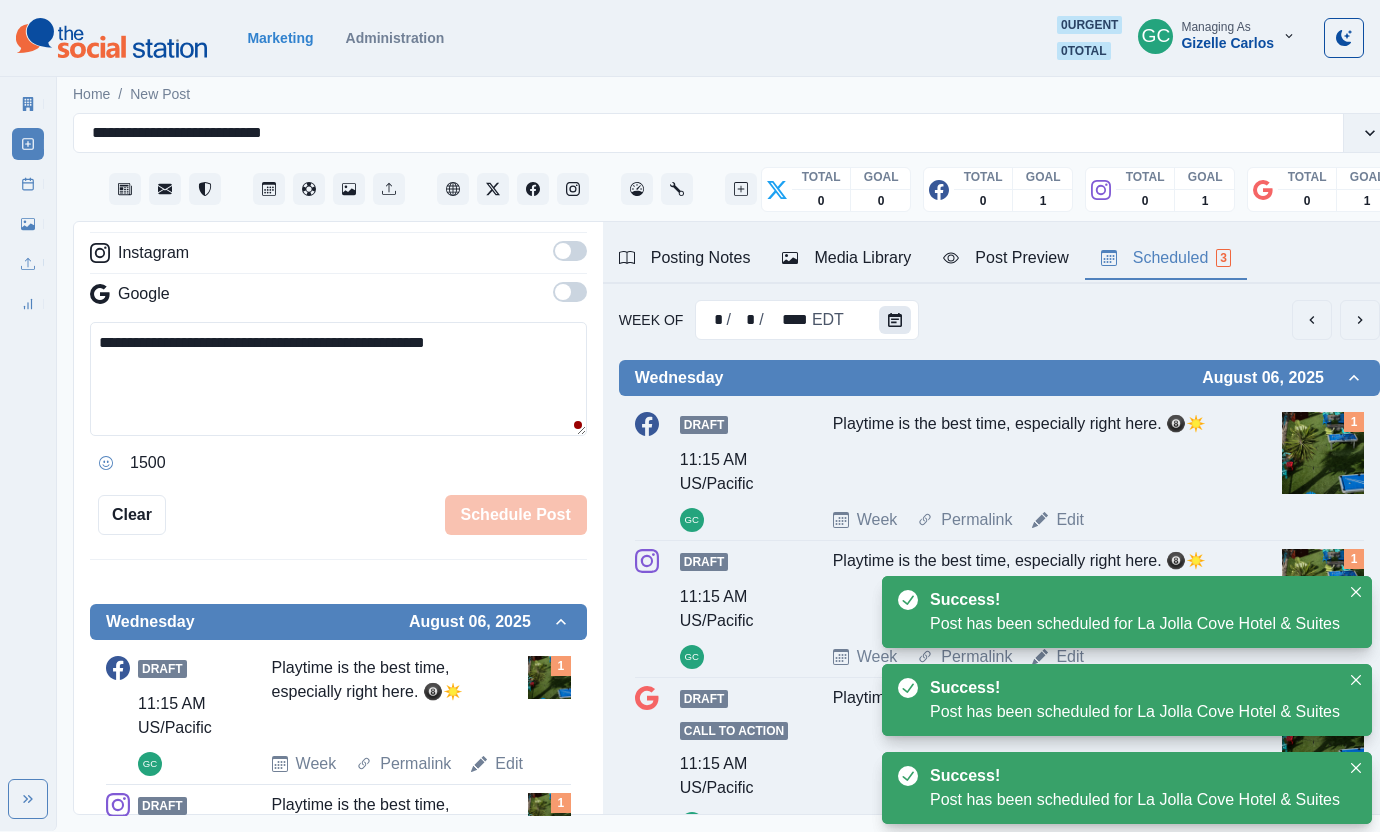 click at bounding box center (895, 320) 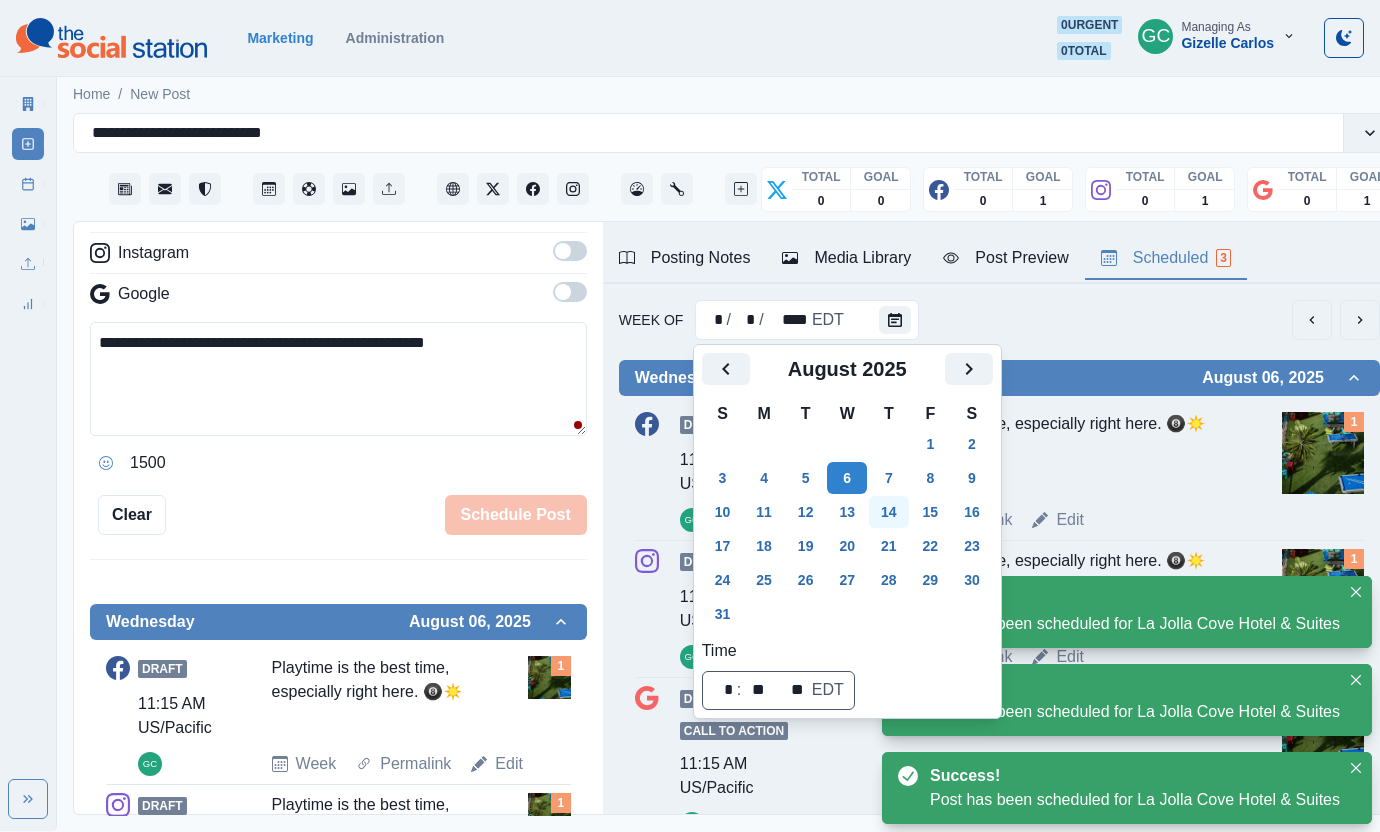 click on "14" at bounding box center (889, 512) 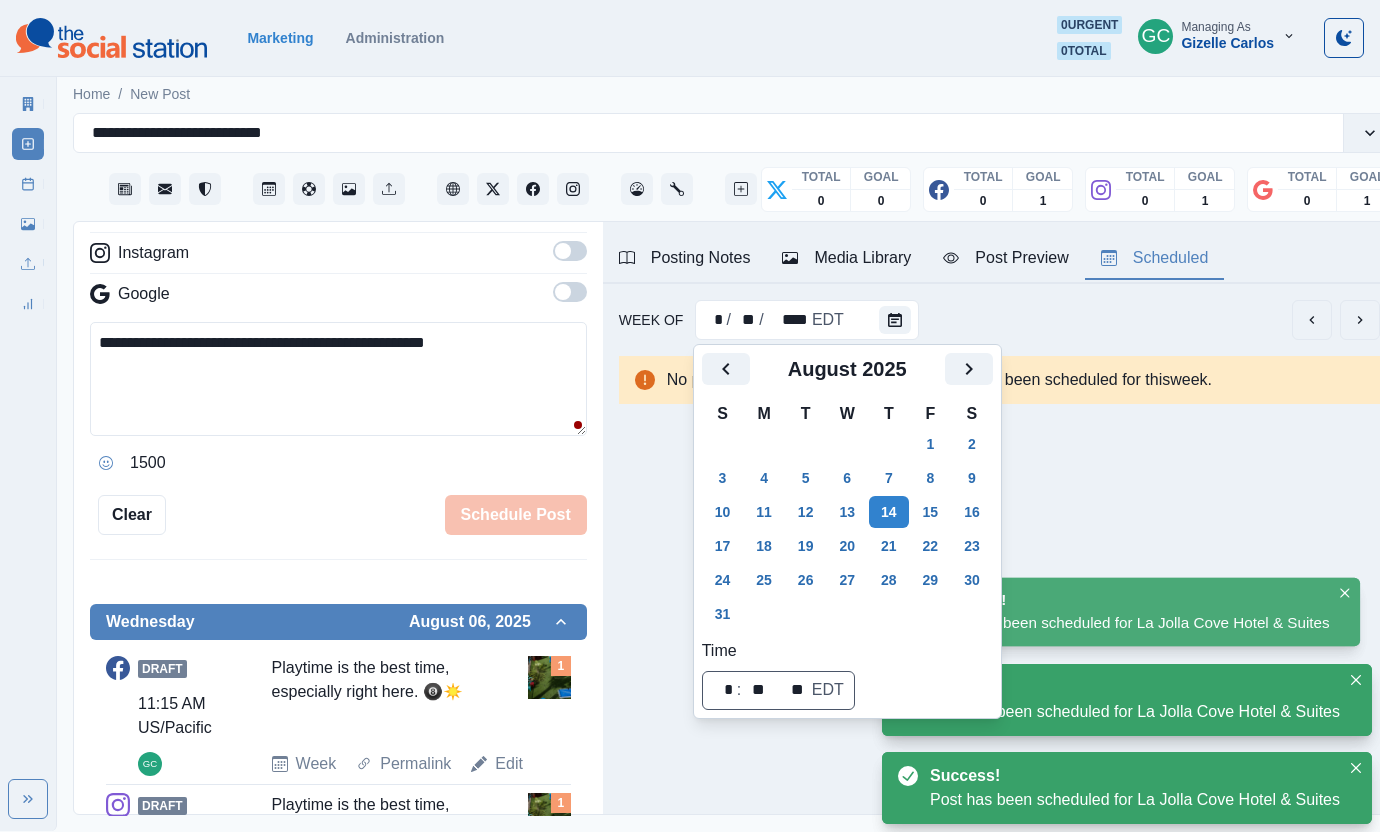 scroll, scrollTop: 0, scrollLeft: 0, axis: both 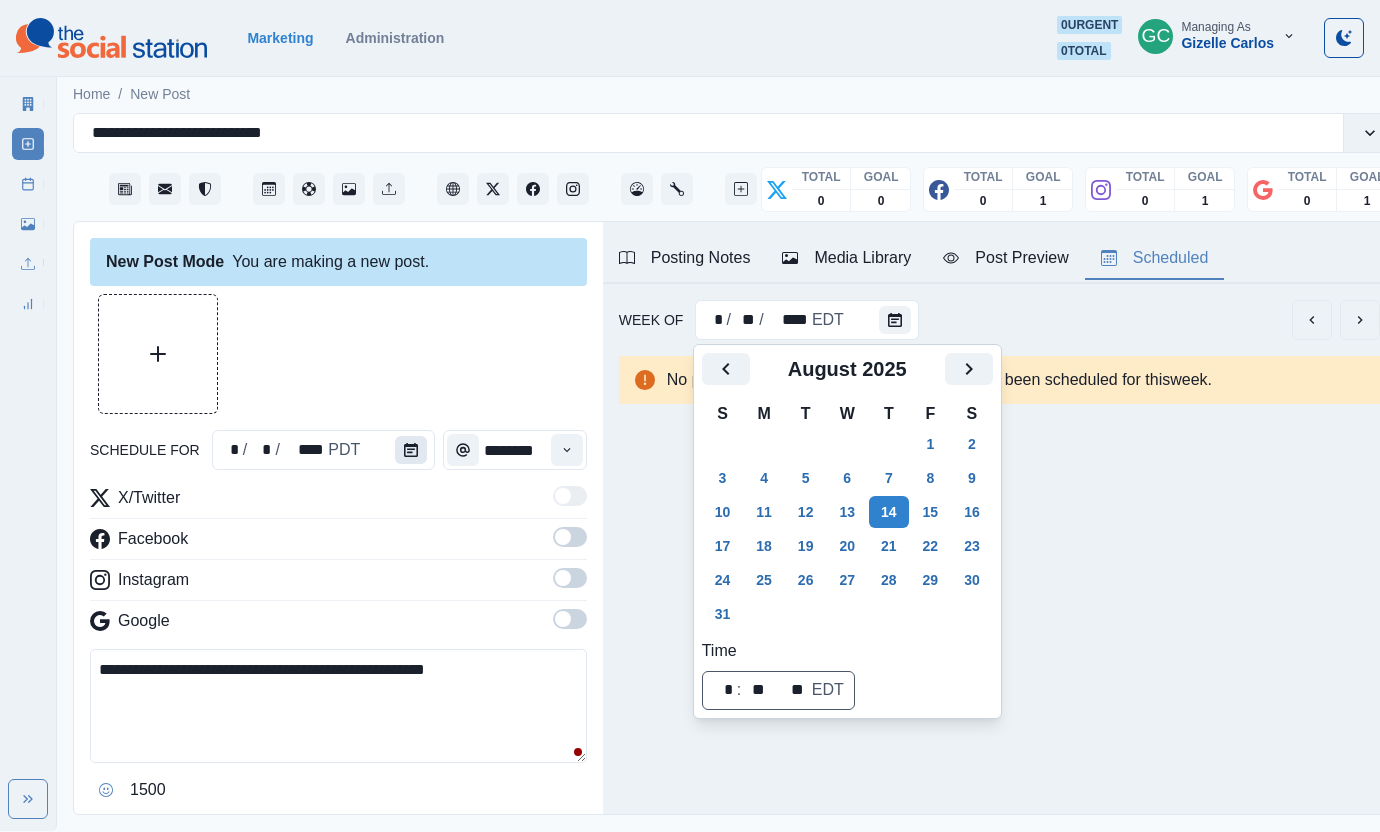 click 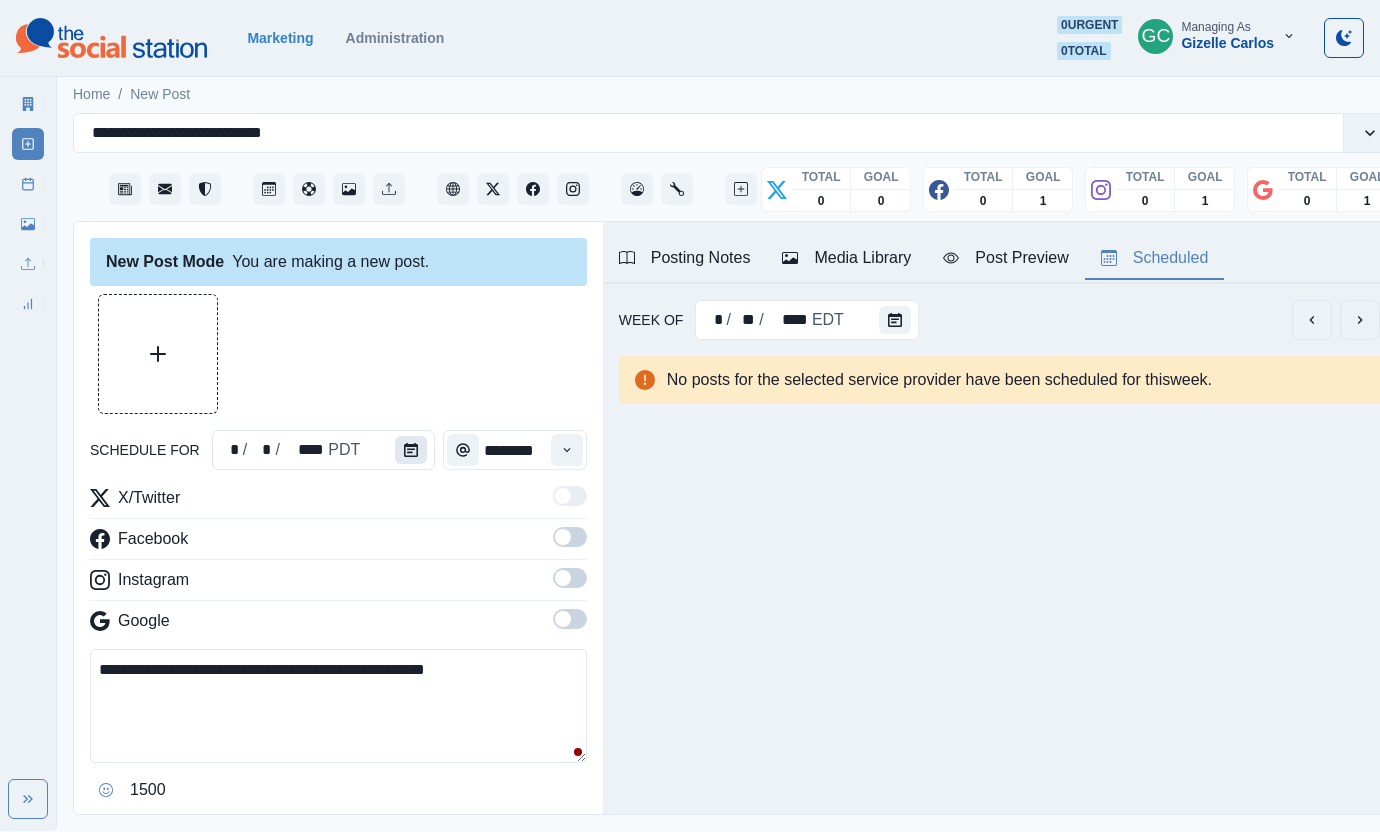 click 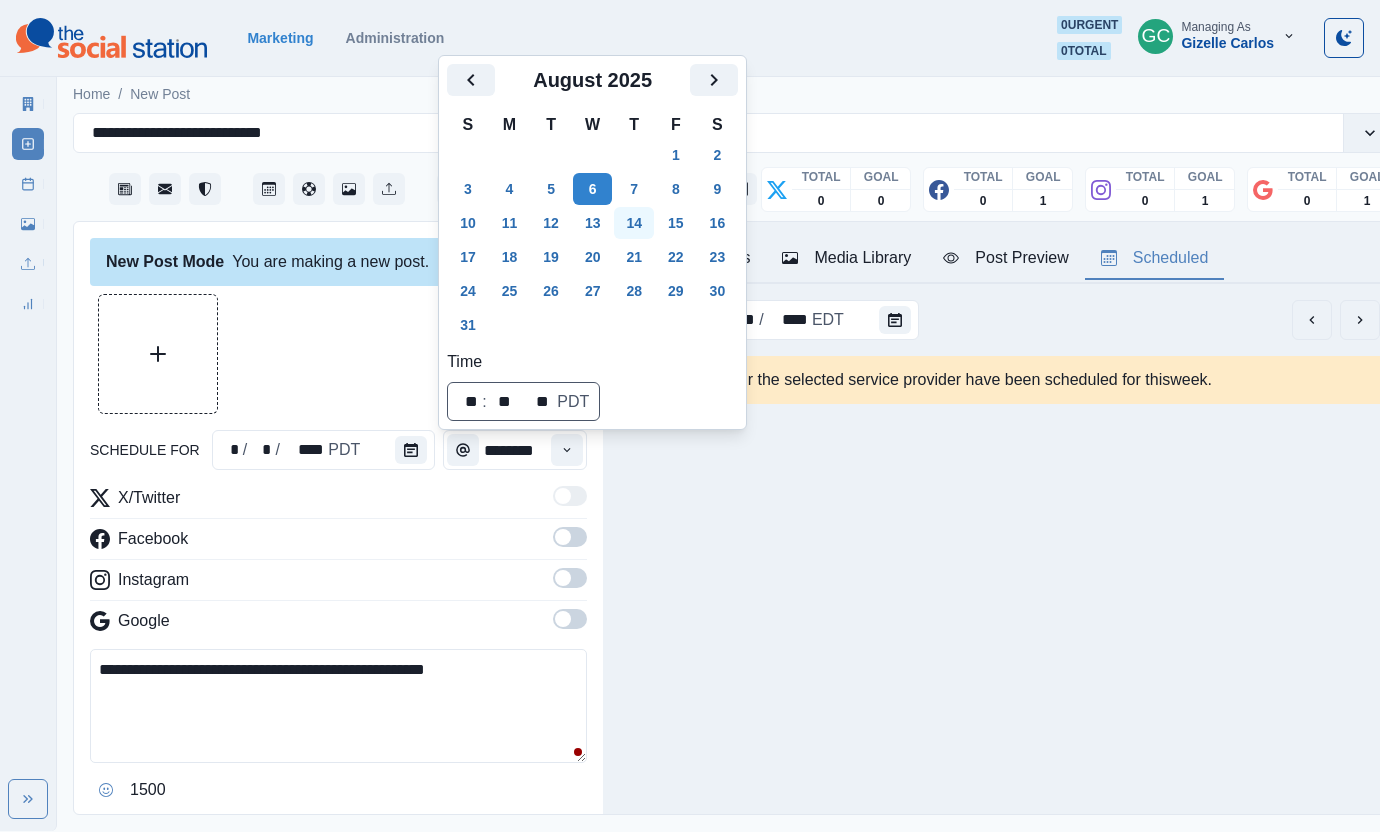 click on "14" at bounding box center (634, 223) 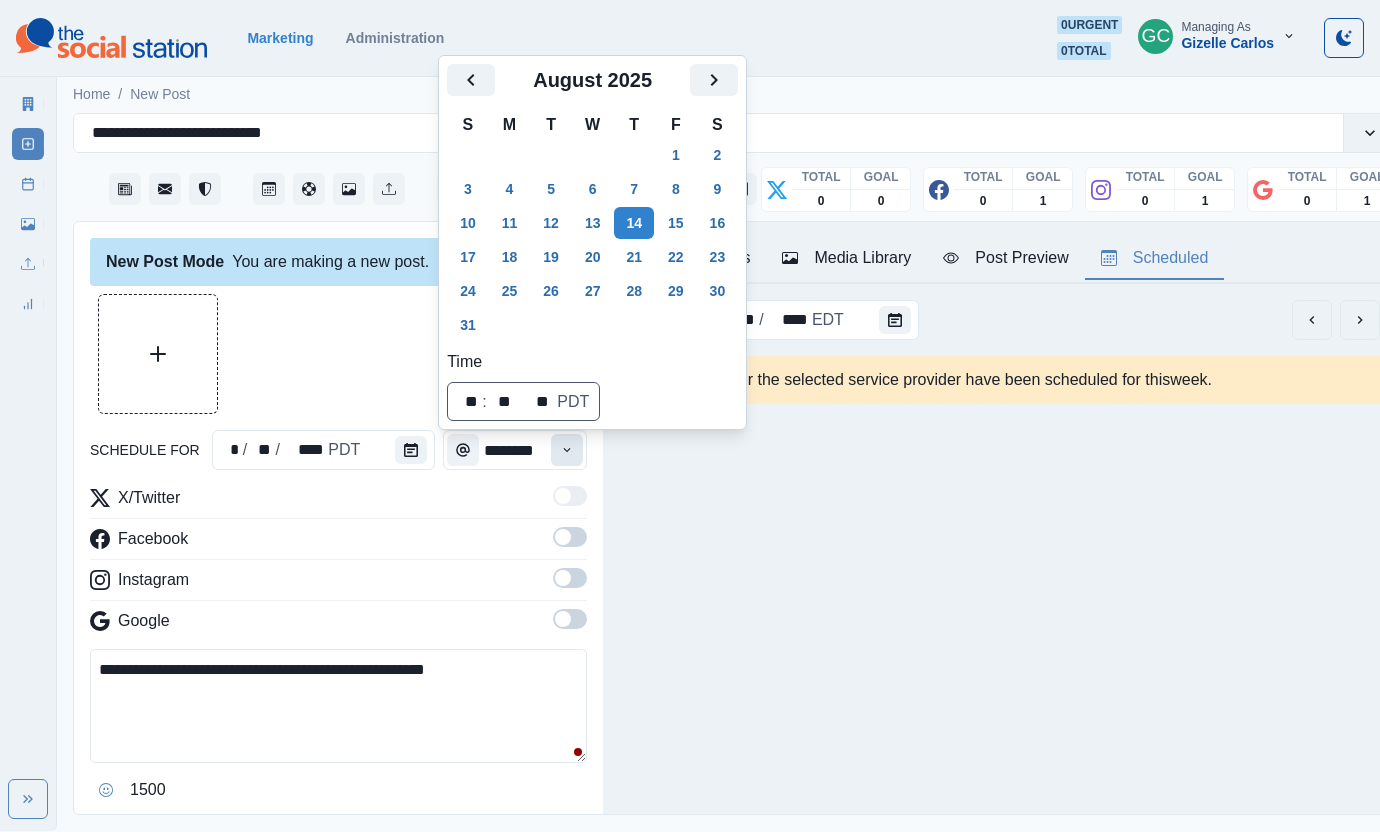 click on "**********" at bounding box center (338, 578) 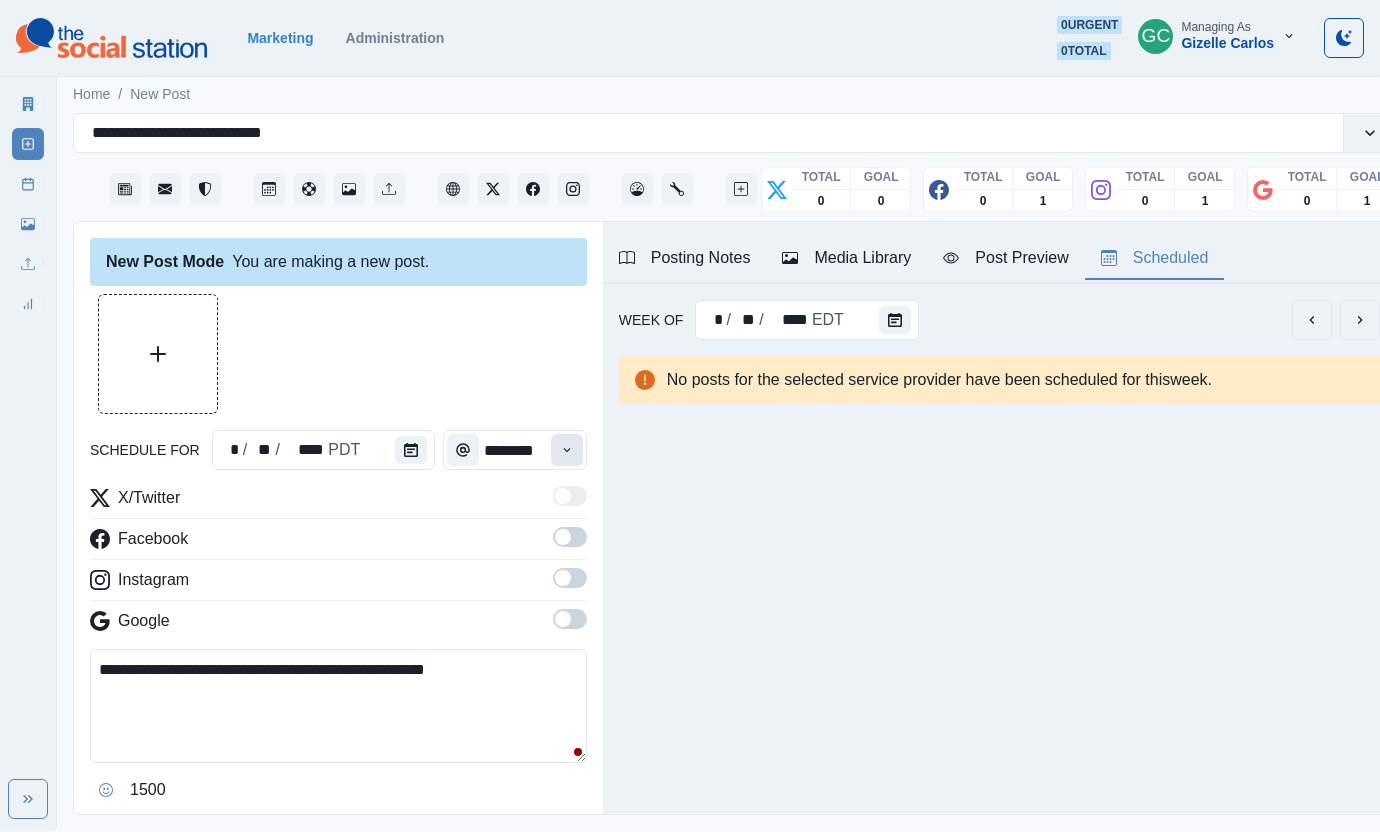 click 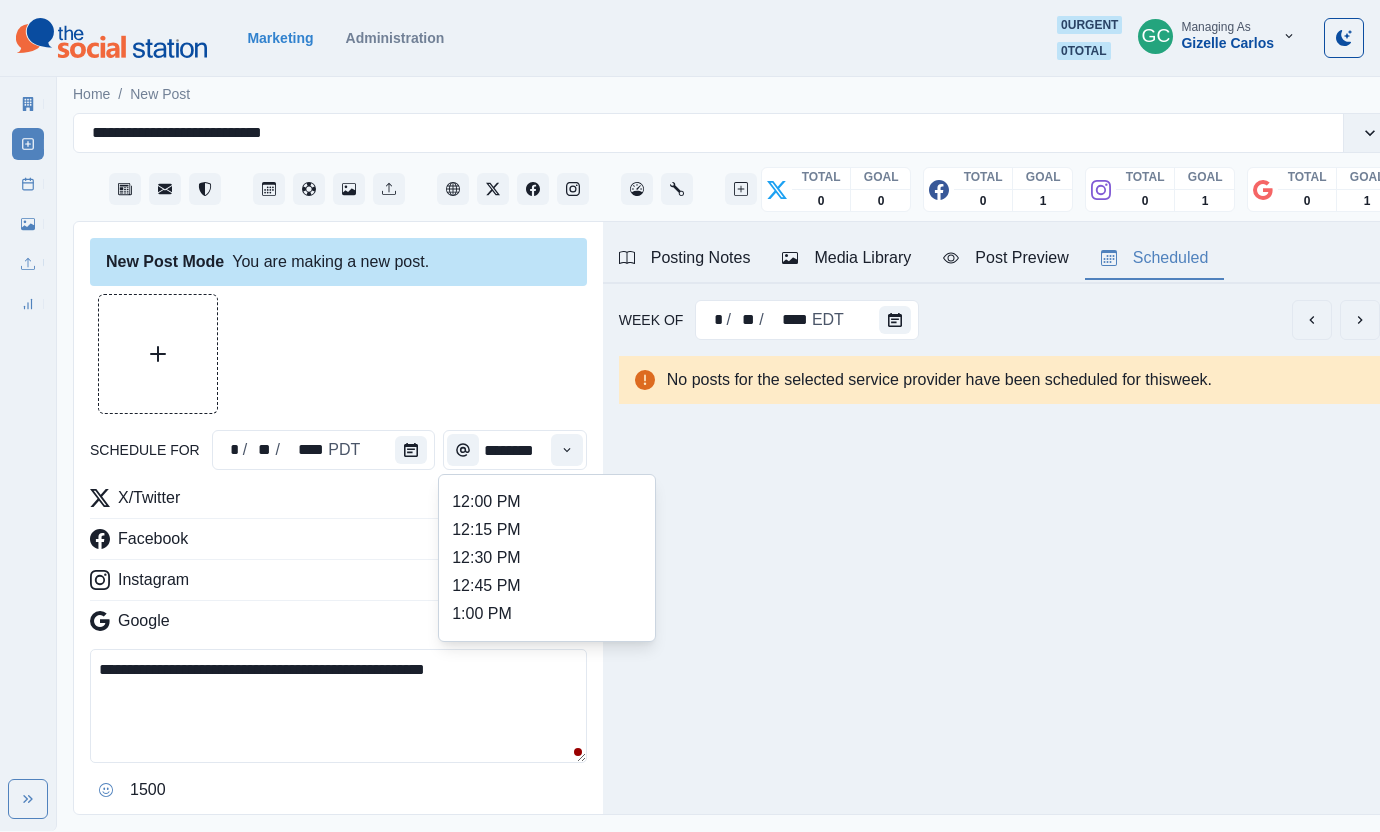 scroll, scrollTop: 648, scrollLeft: 0, axis: vertical 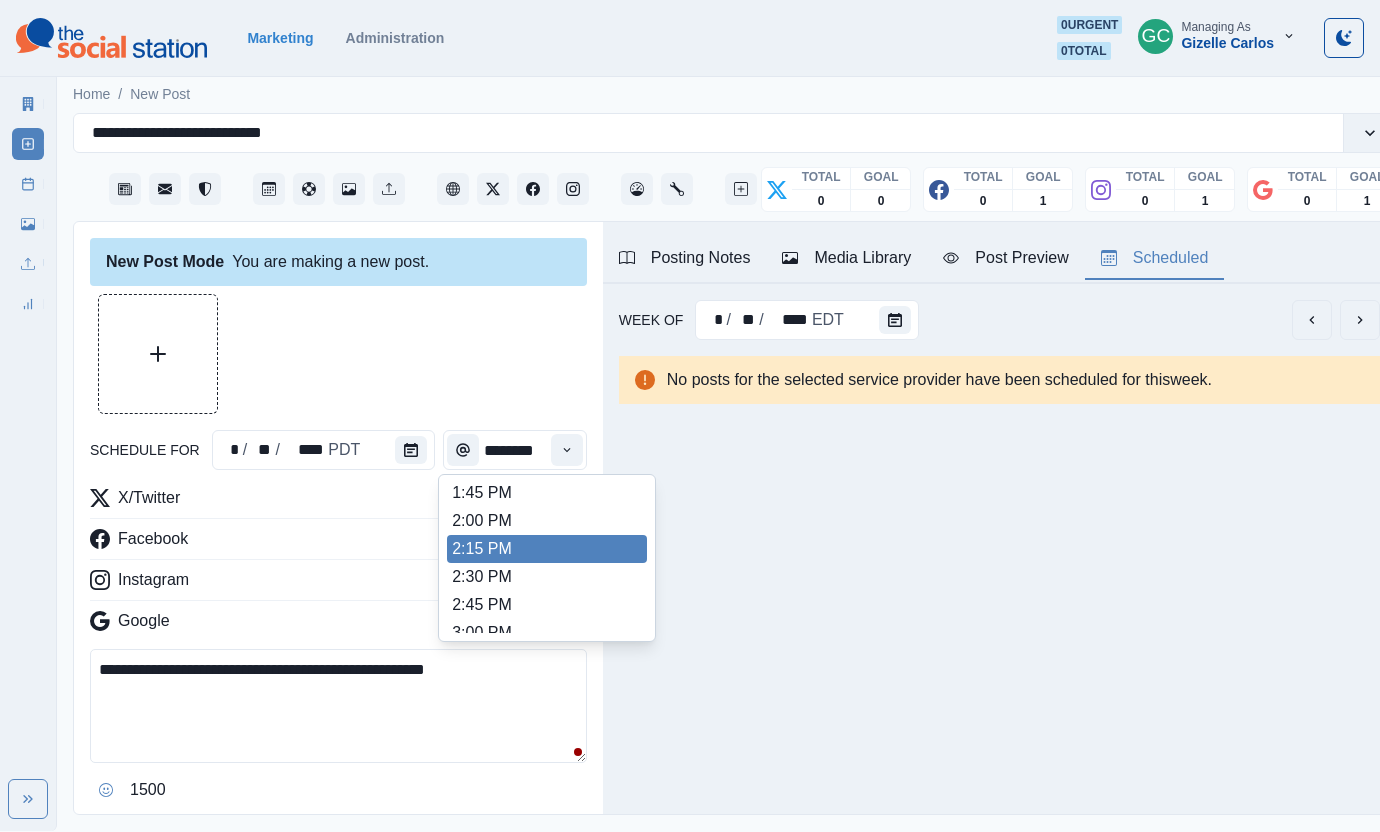 click on "2:15 PM" at bounding box center (547, 549) 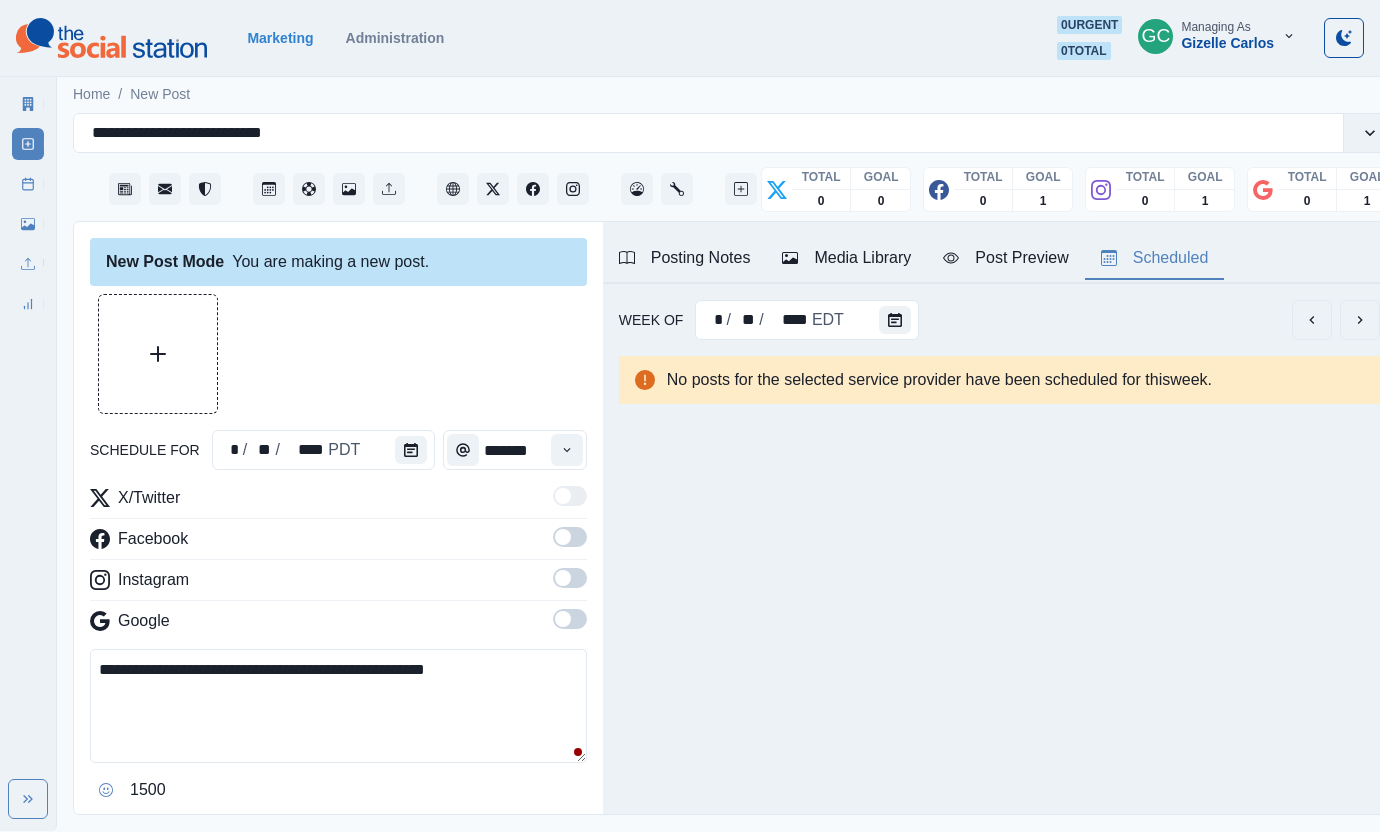 drag, startPoint x: 571, startPoint y: 633, endPoint x: 571, endPoint y: 605, distance: 28 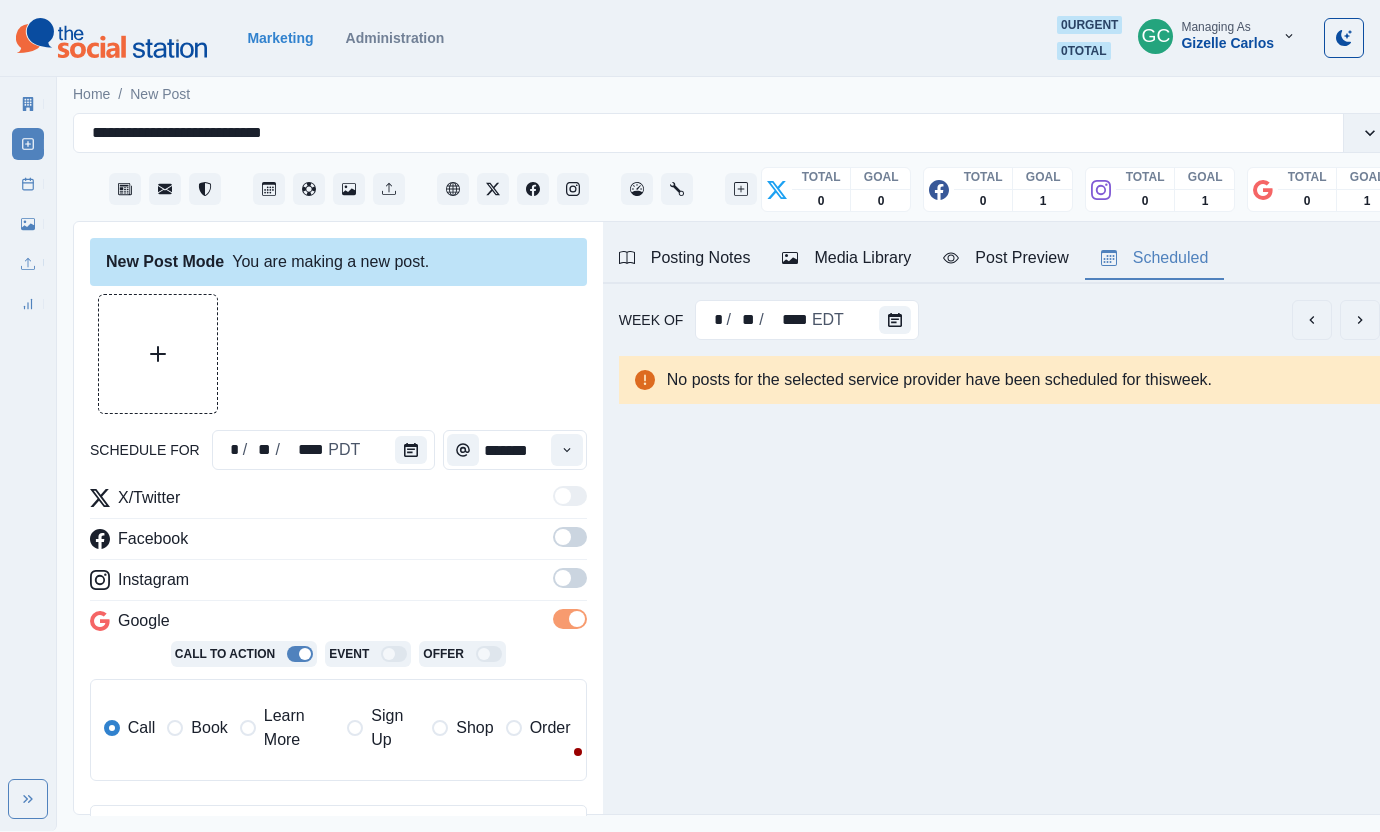 drag, startPoint x: 562, startPoint y: 582, endPoint x: 560, endPoint y: 557, distance: 25.079872 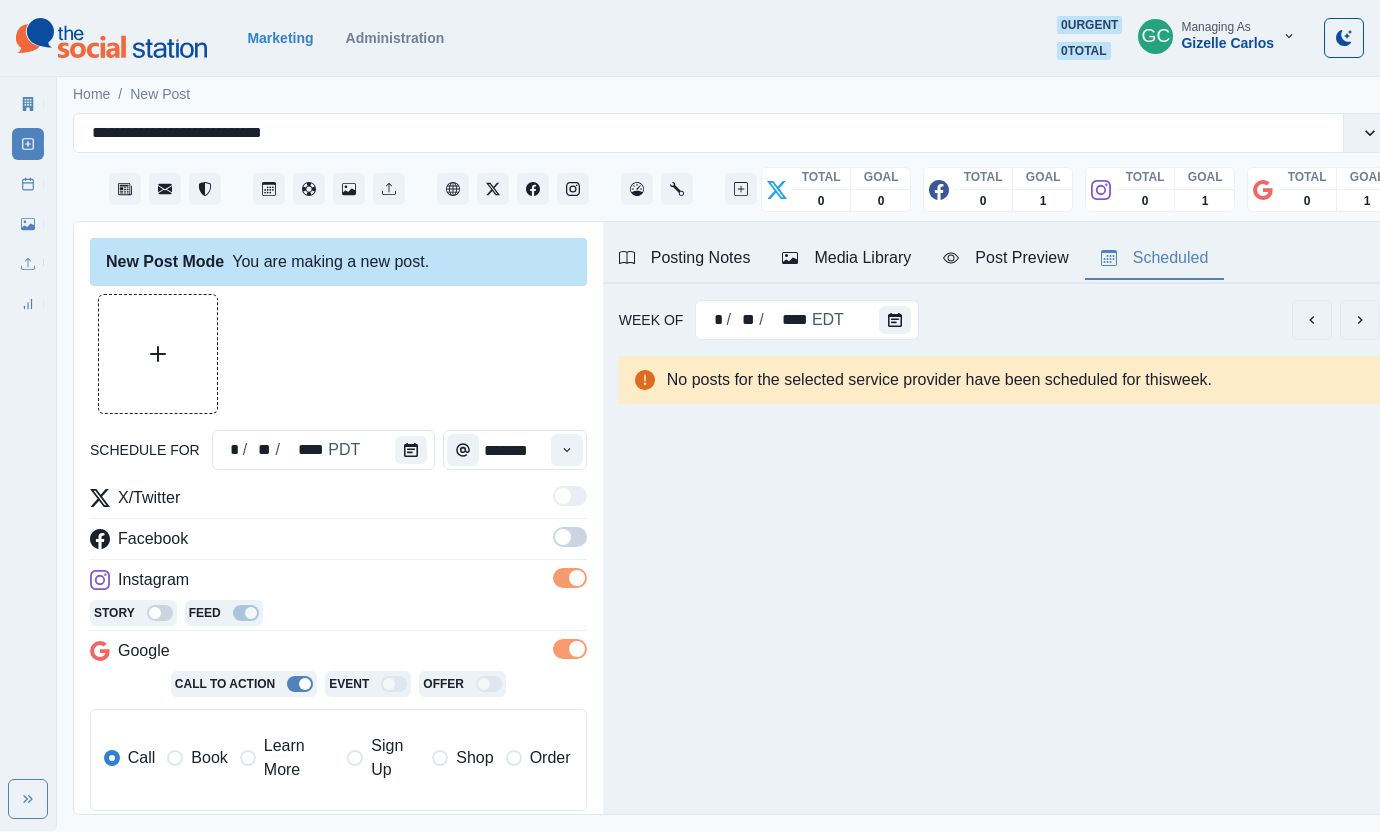 click at bounding box center [570, 537] 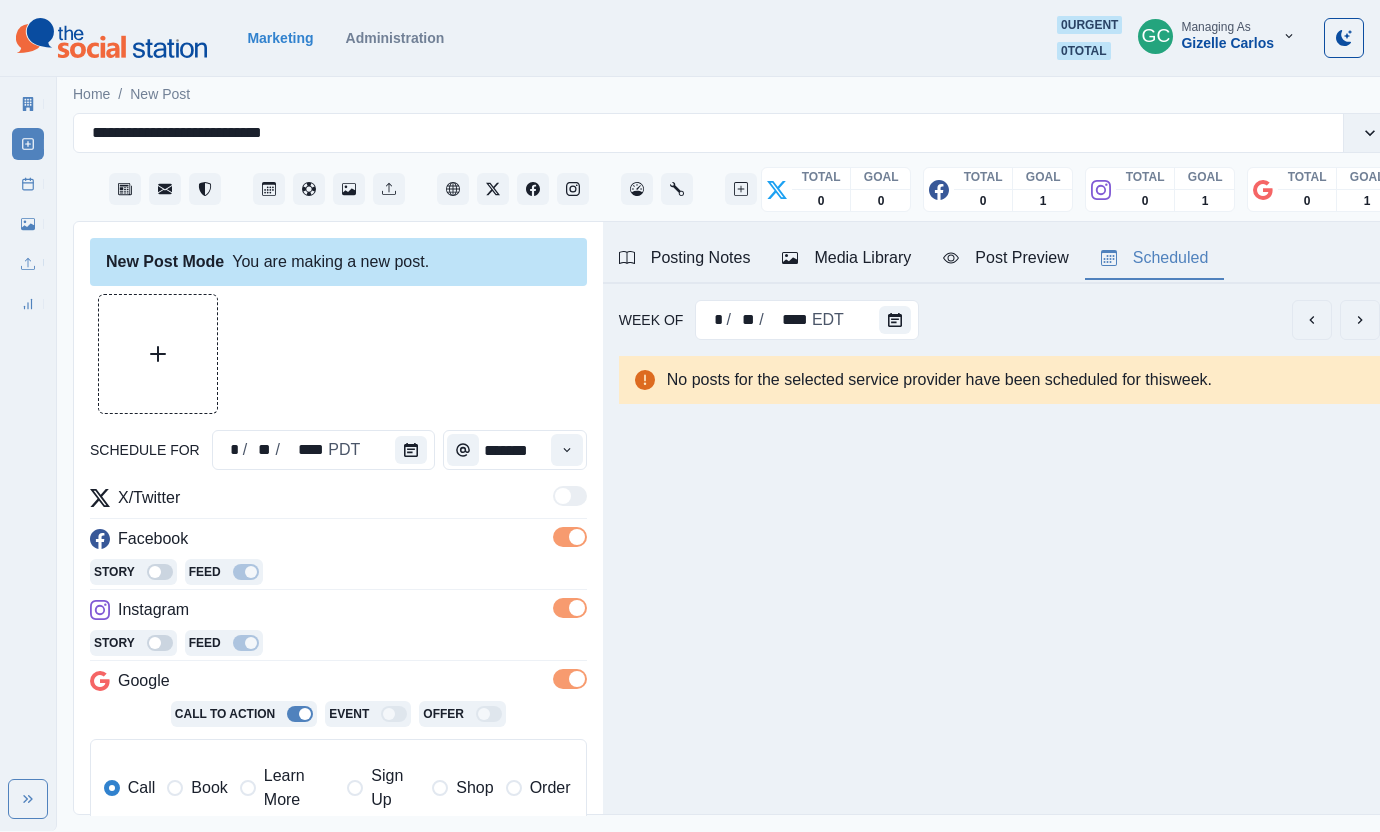 click on "Learn More" at bounding box center [287, 788] 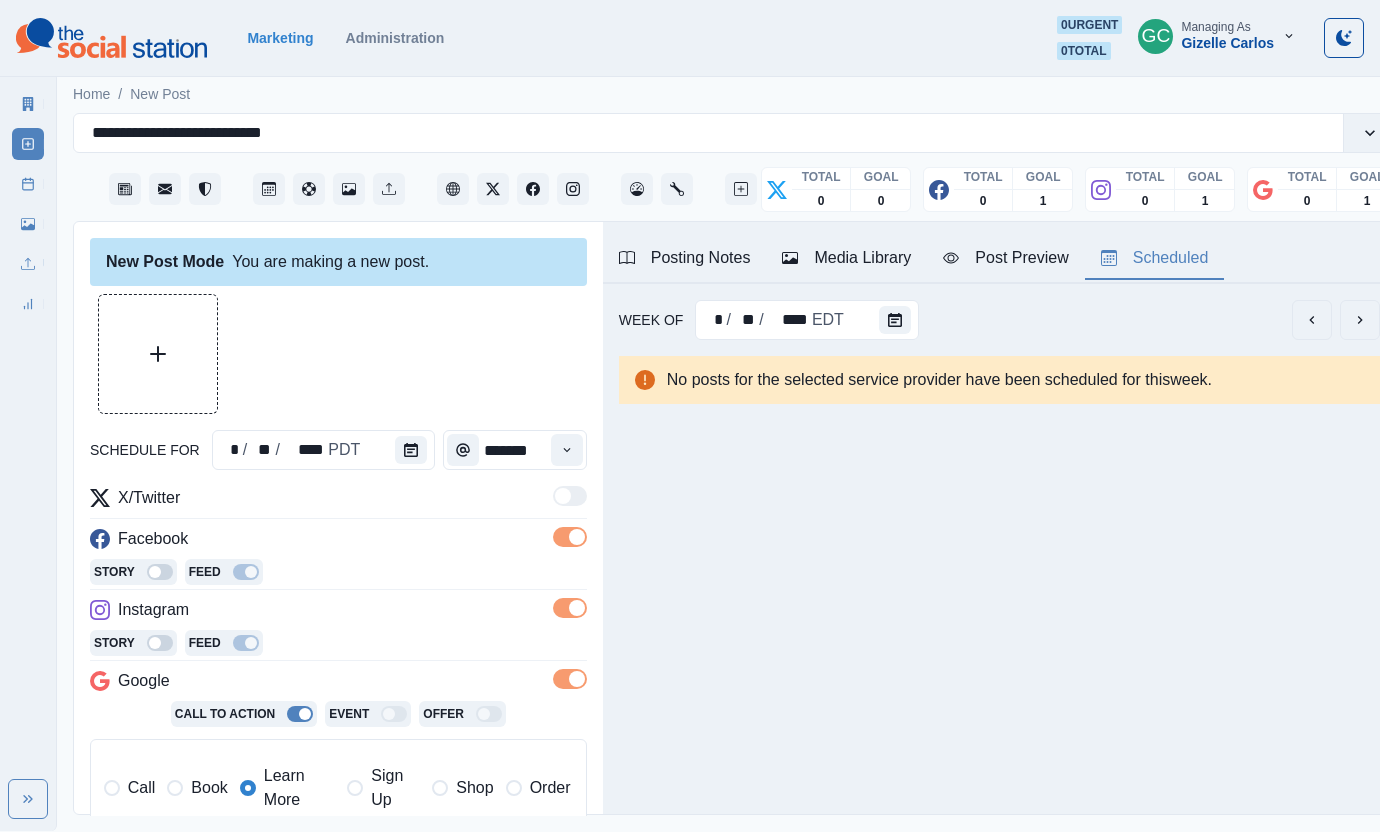 click on "Media Library" at bounding box center (846, 258) 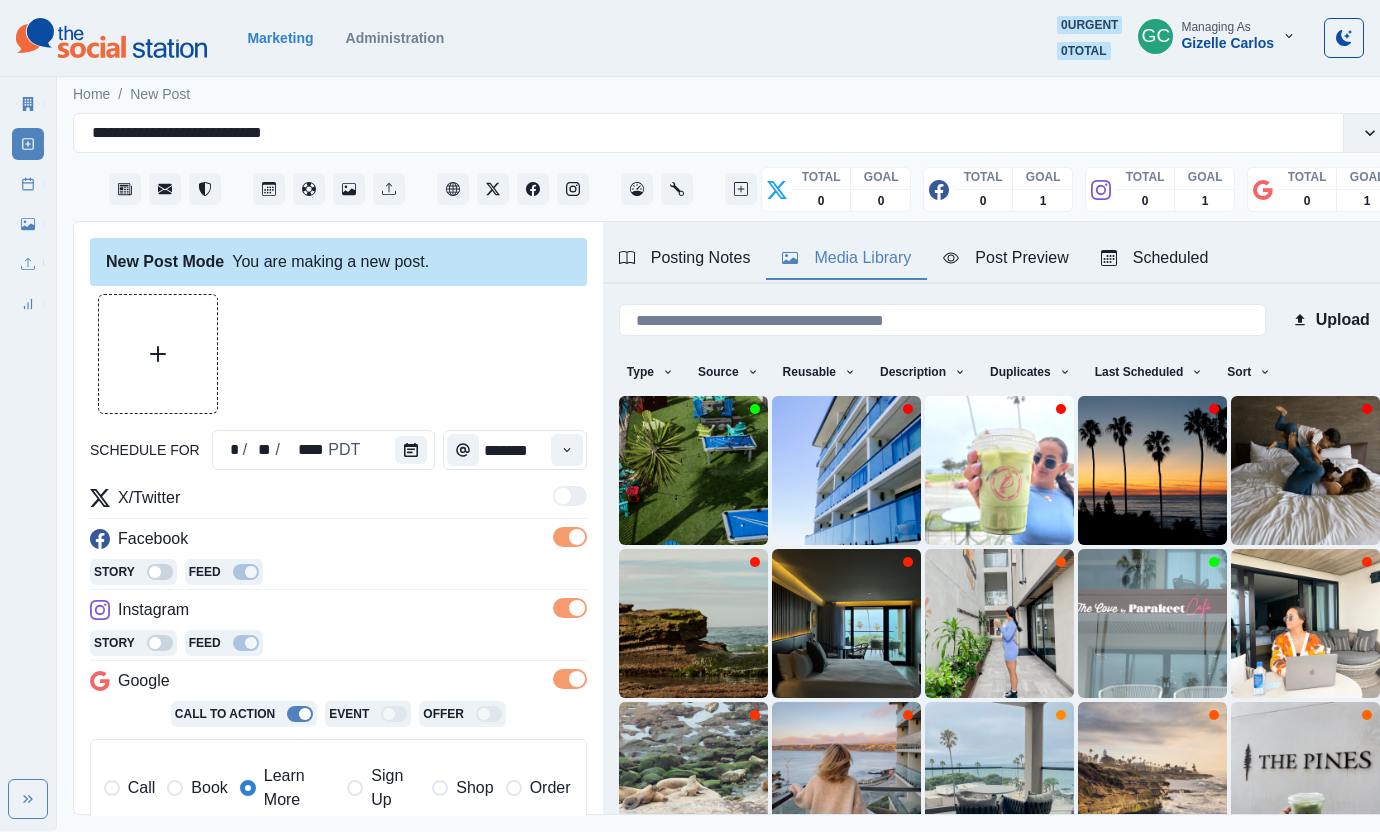 click at bounding box center [158, 354] 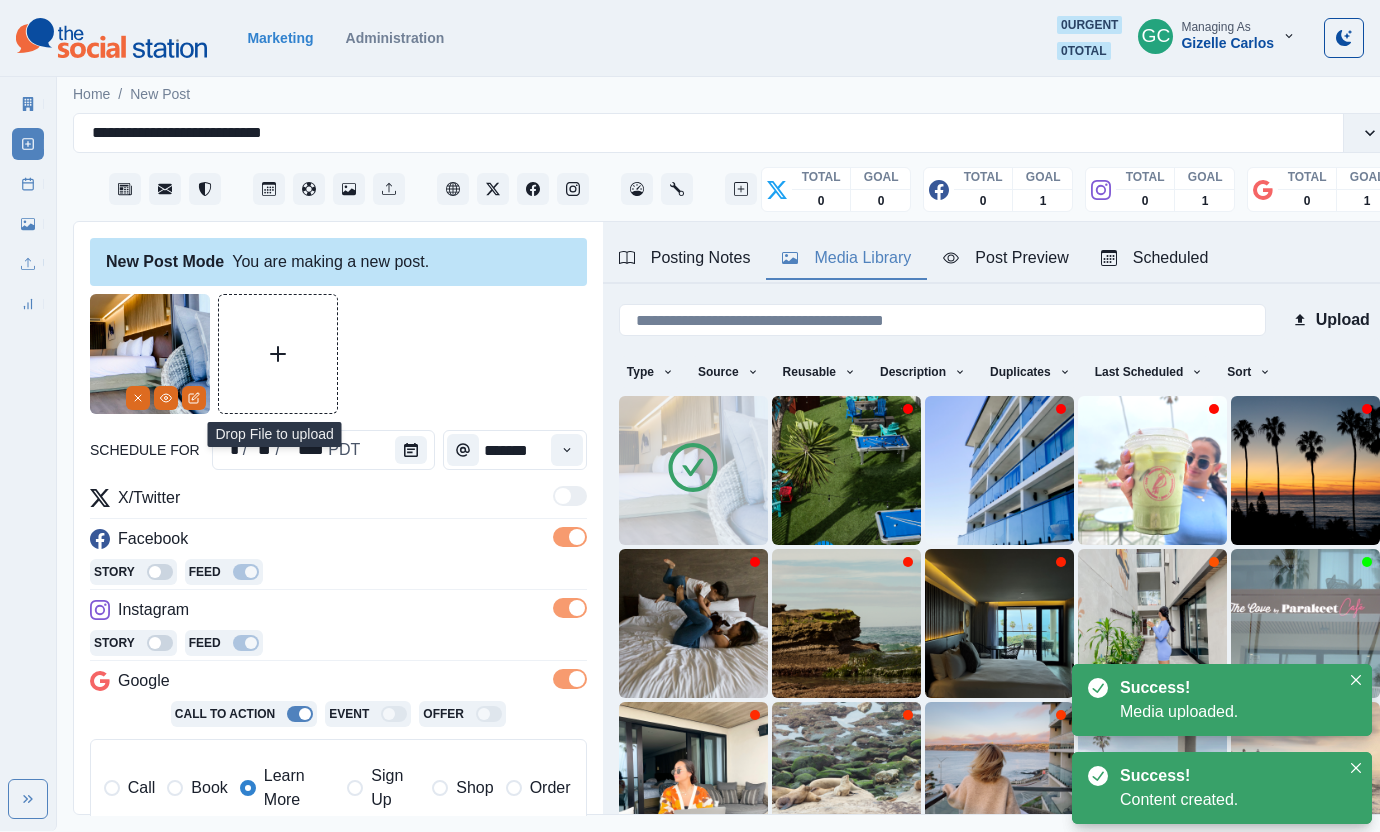 click 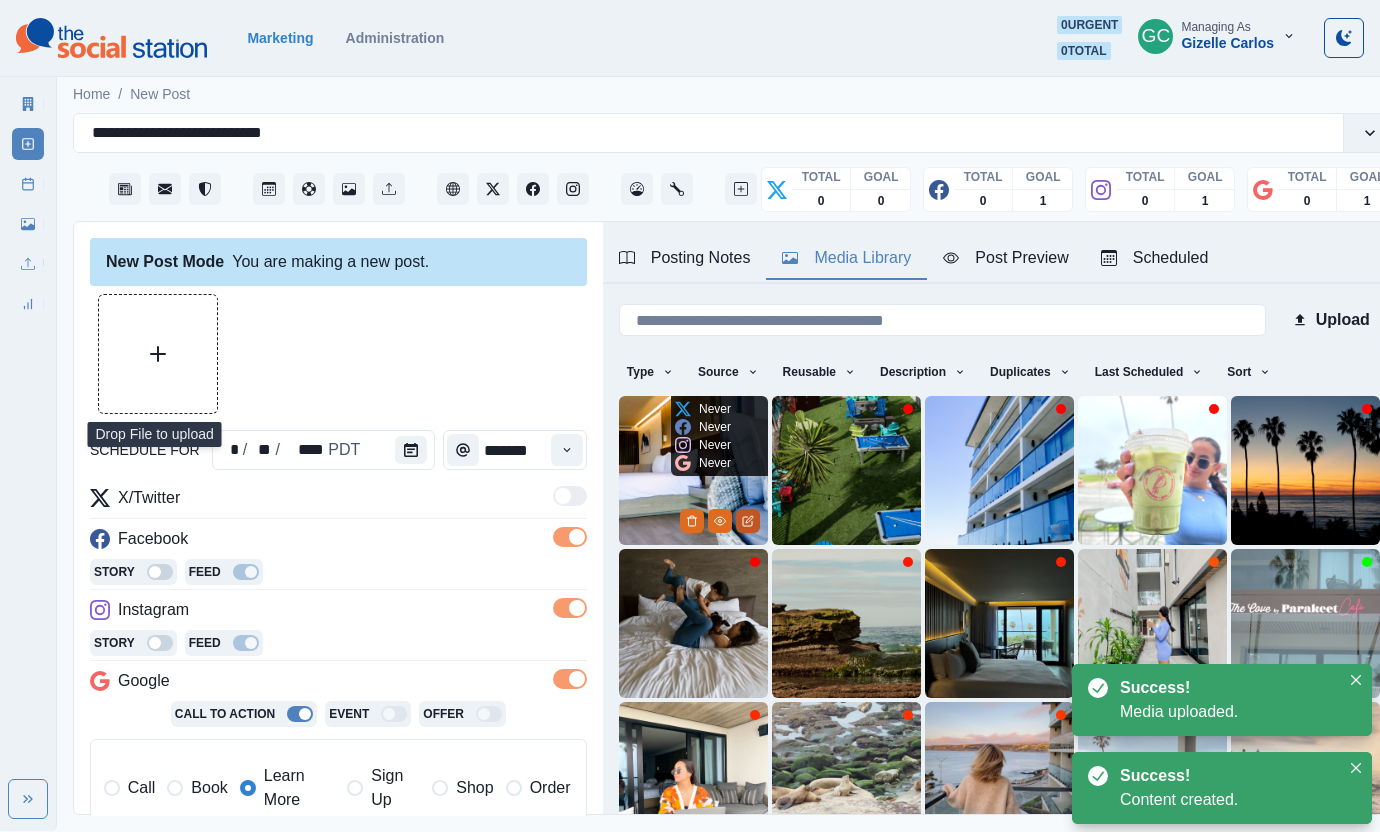 click 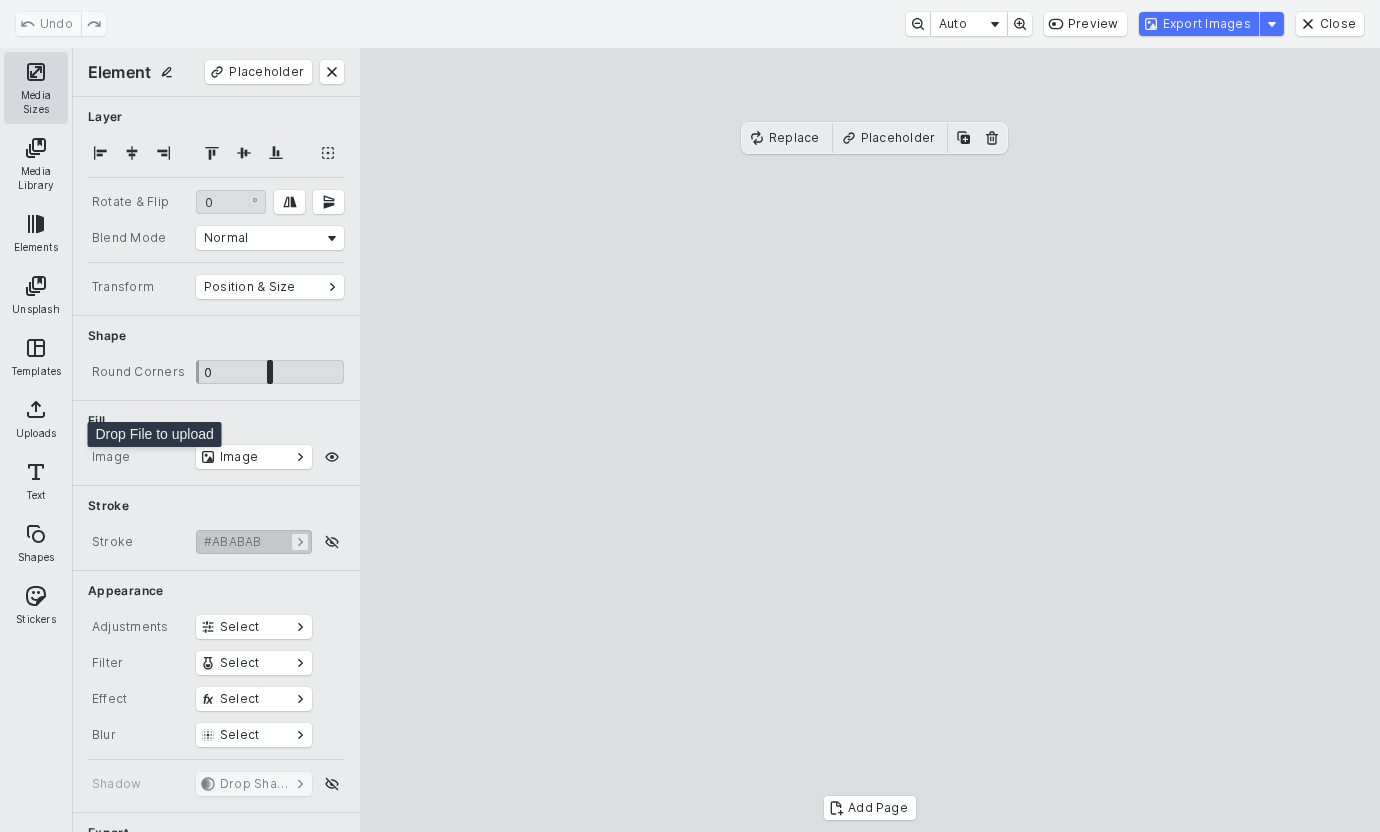 click on "Media Sizes" at bounding box center (36, 88) 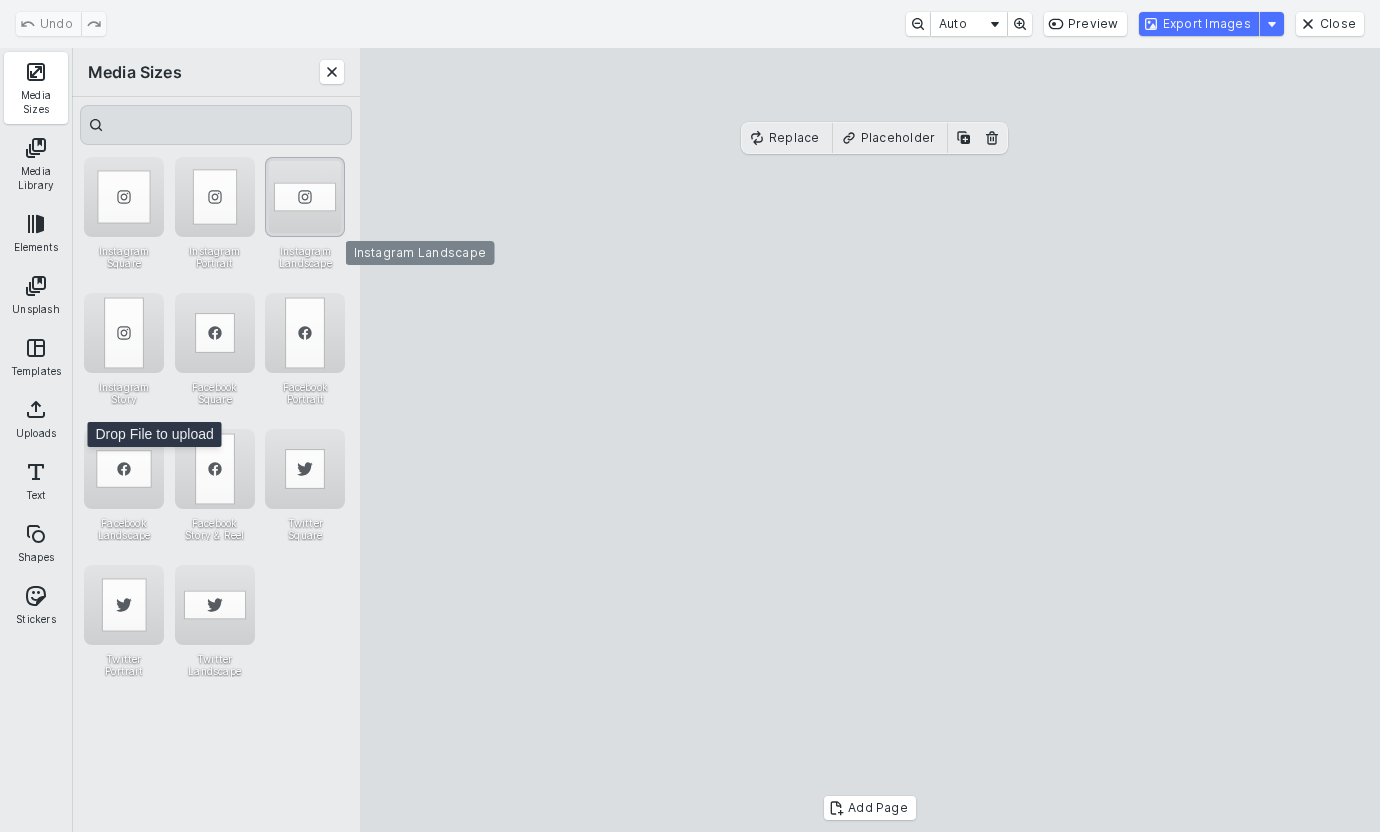 click at bounding box center [305, 197] 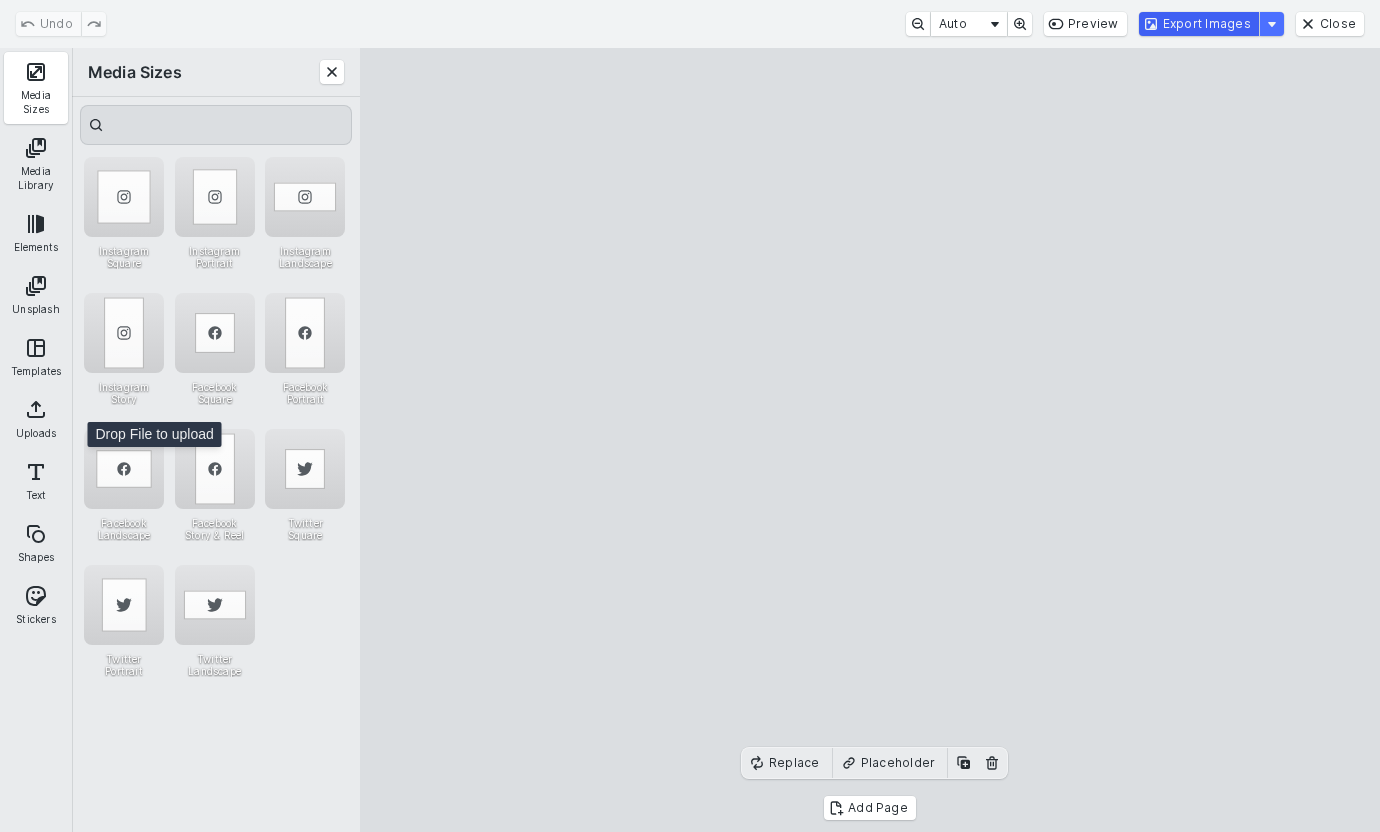 click on "Export Images" at bounding box center (1199, 24) 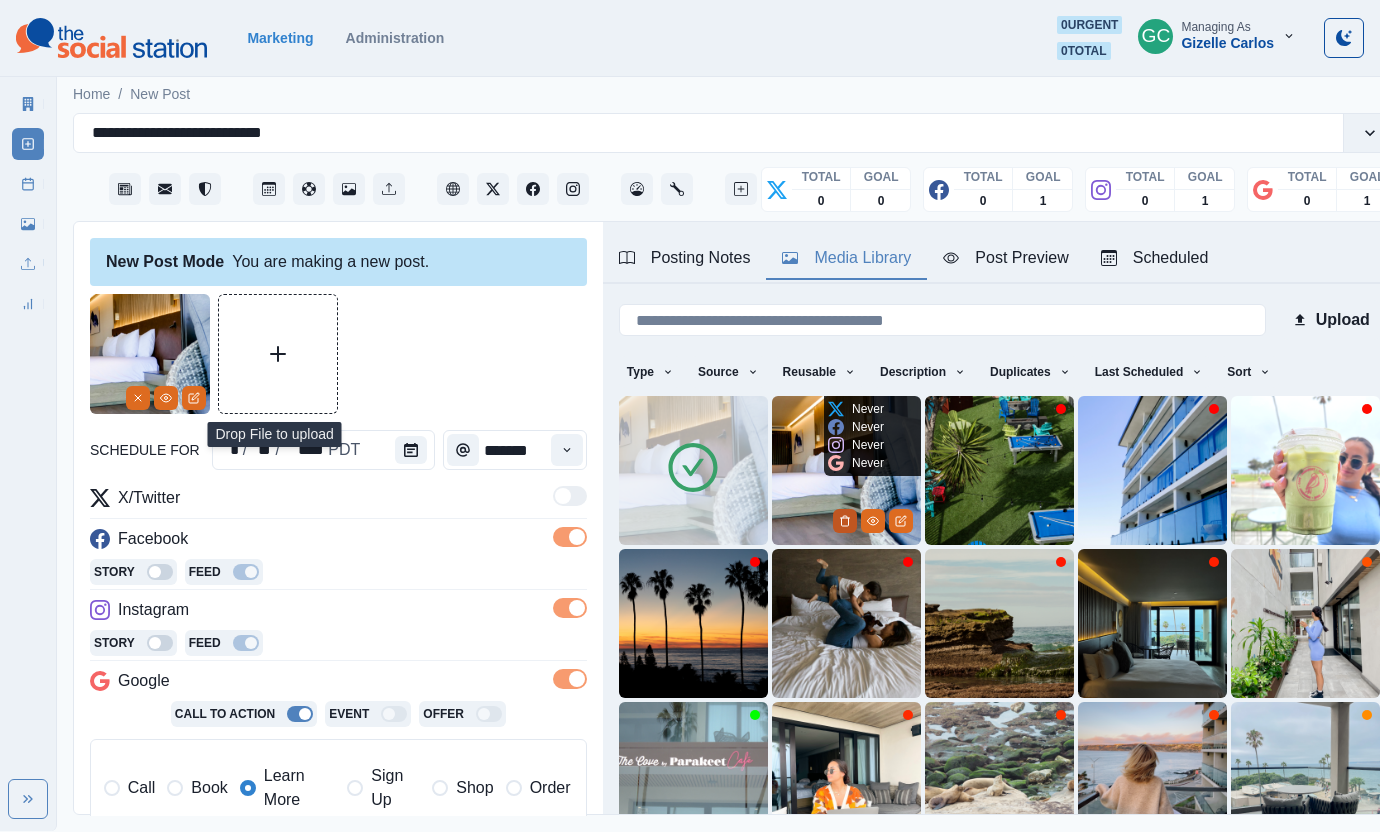 click at bounding box center [845, 521] 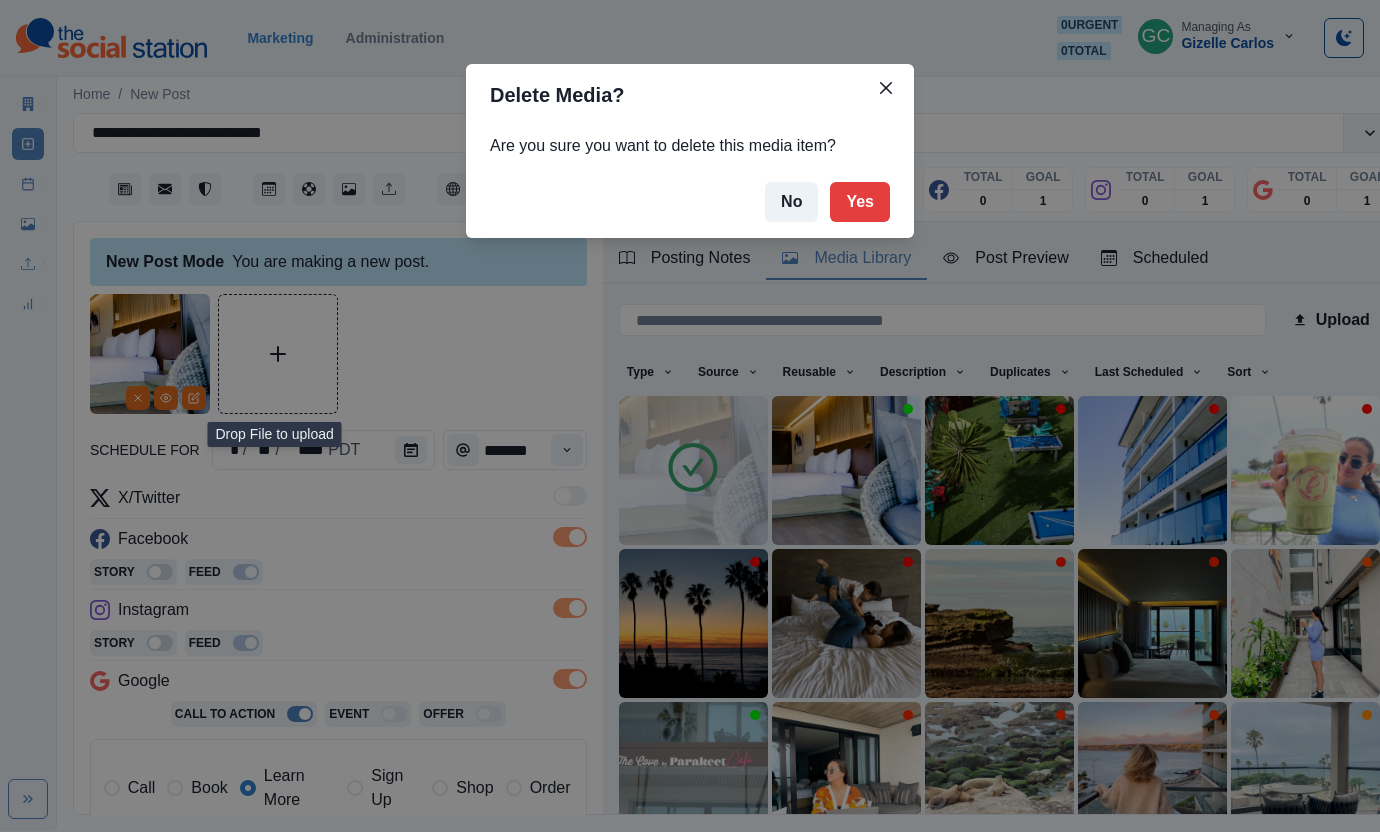 drag, startPoint x: 872, startPoint y: 189, endPoint x: 799, endPoint y: 391, distance: 214.78593 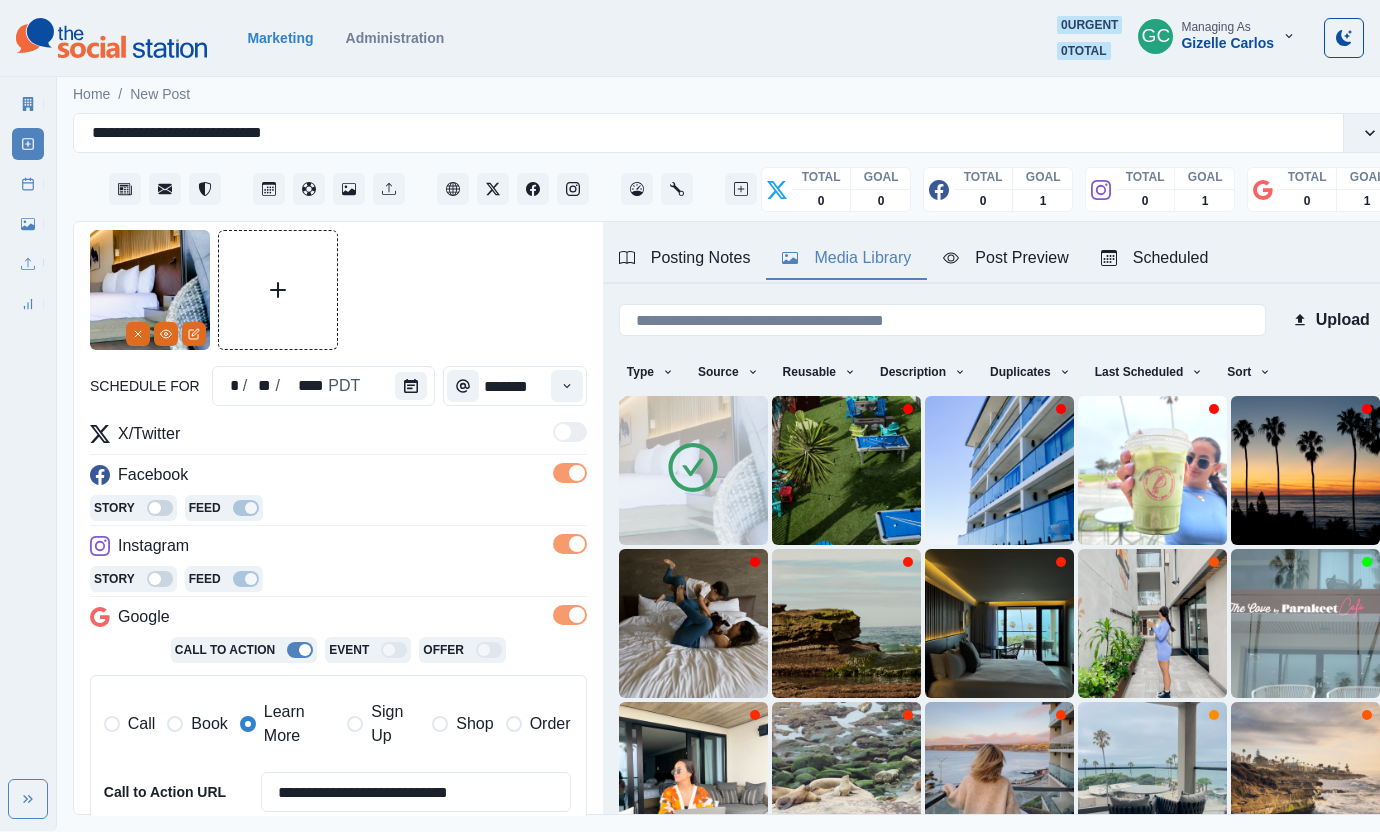 scroll, scrollTop: 219, scrollLeft: 0, axis: vertical 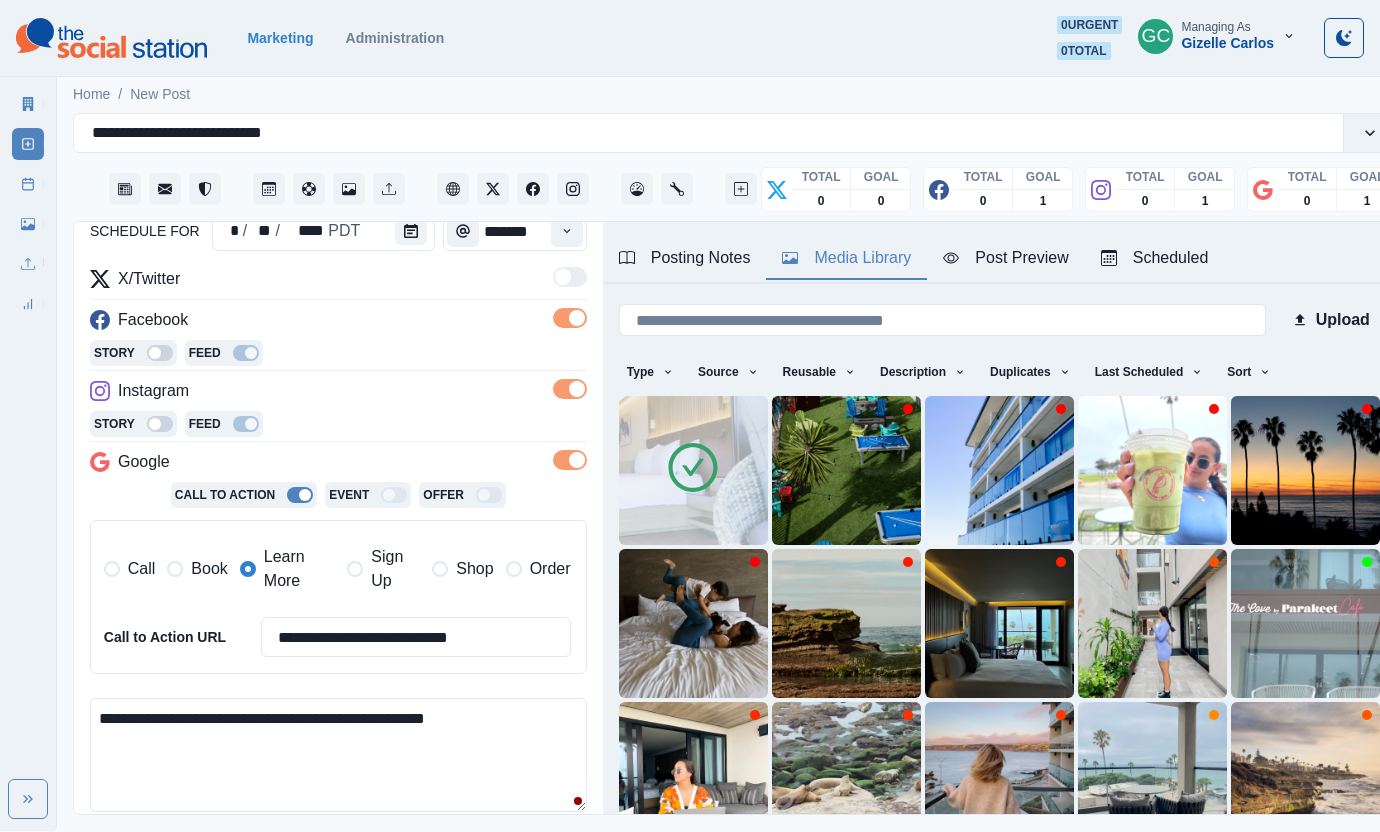 click on "**********" at bounding box center (338, 755) 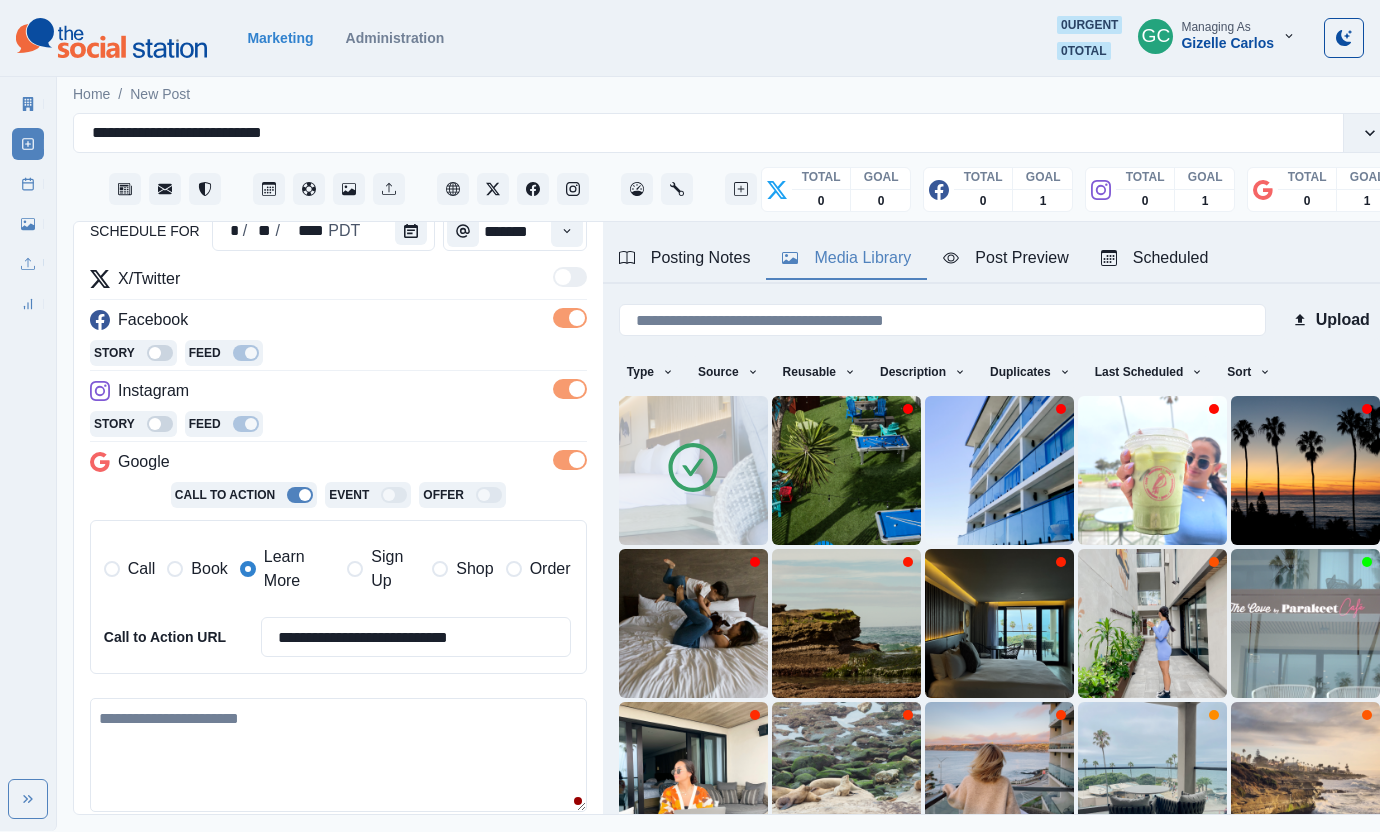 paste on "**********" 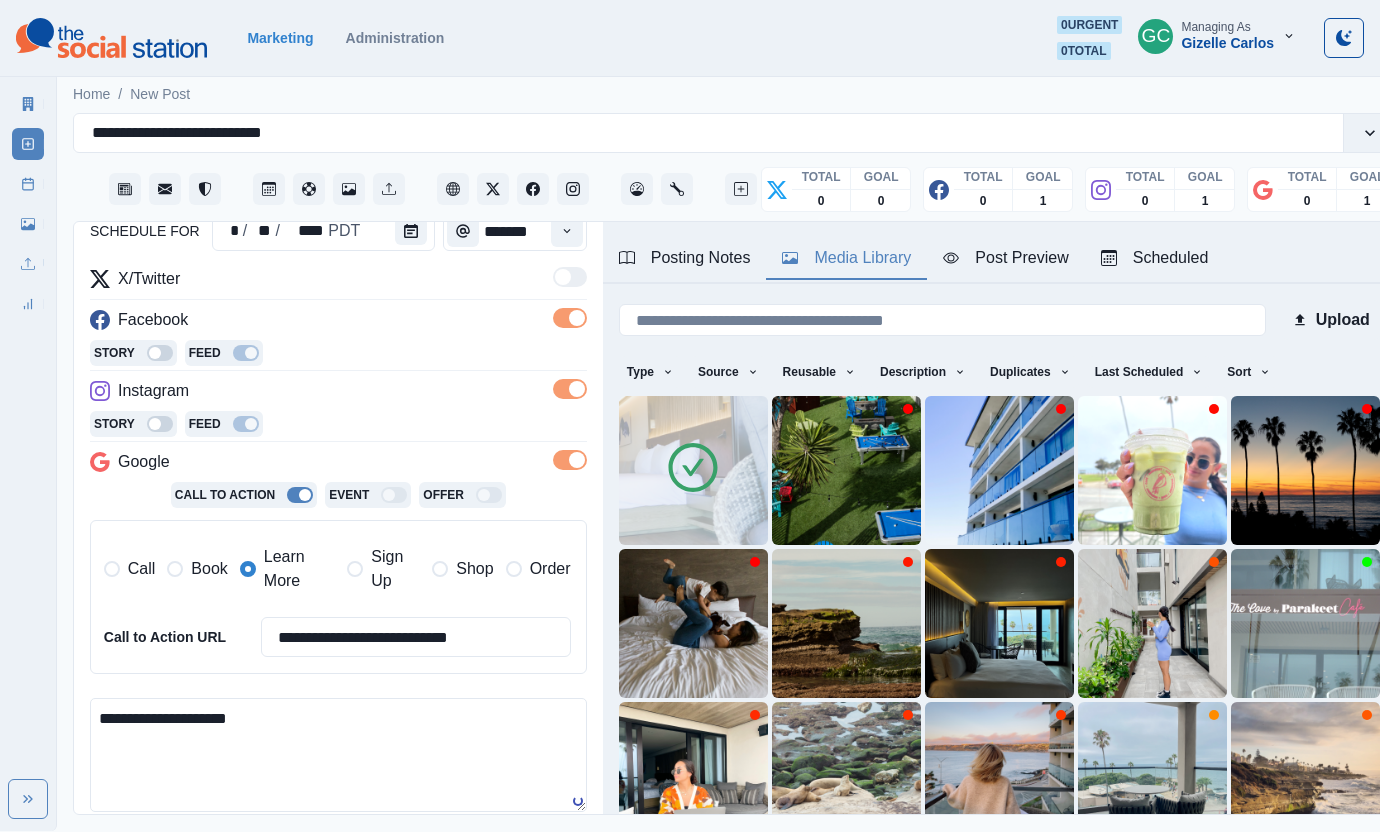 click on "**********" at bounding box center (338, 755) 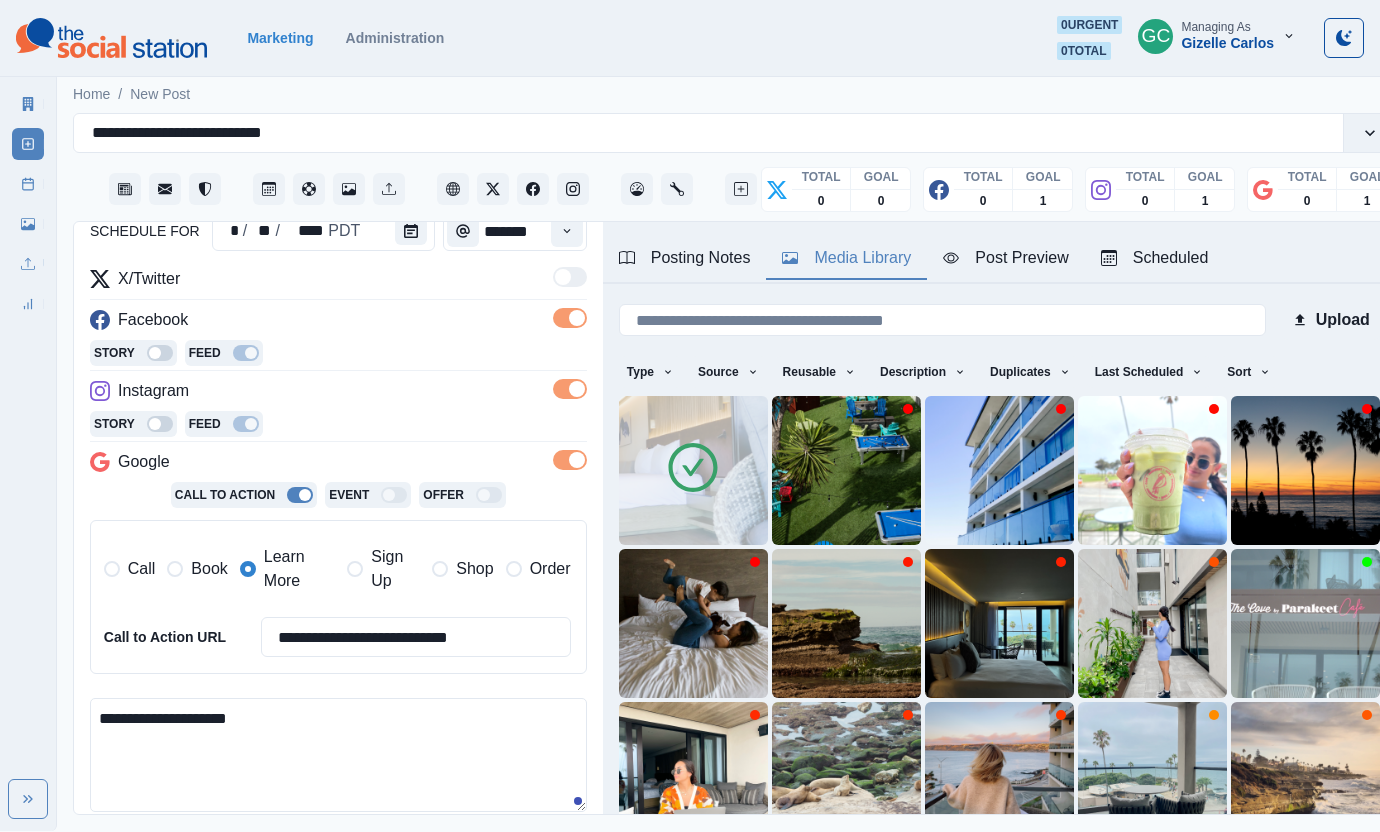 scroll, scrollTop: 0, scrollLeft: 0, axis: both 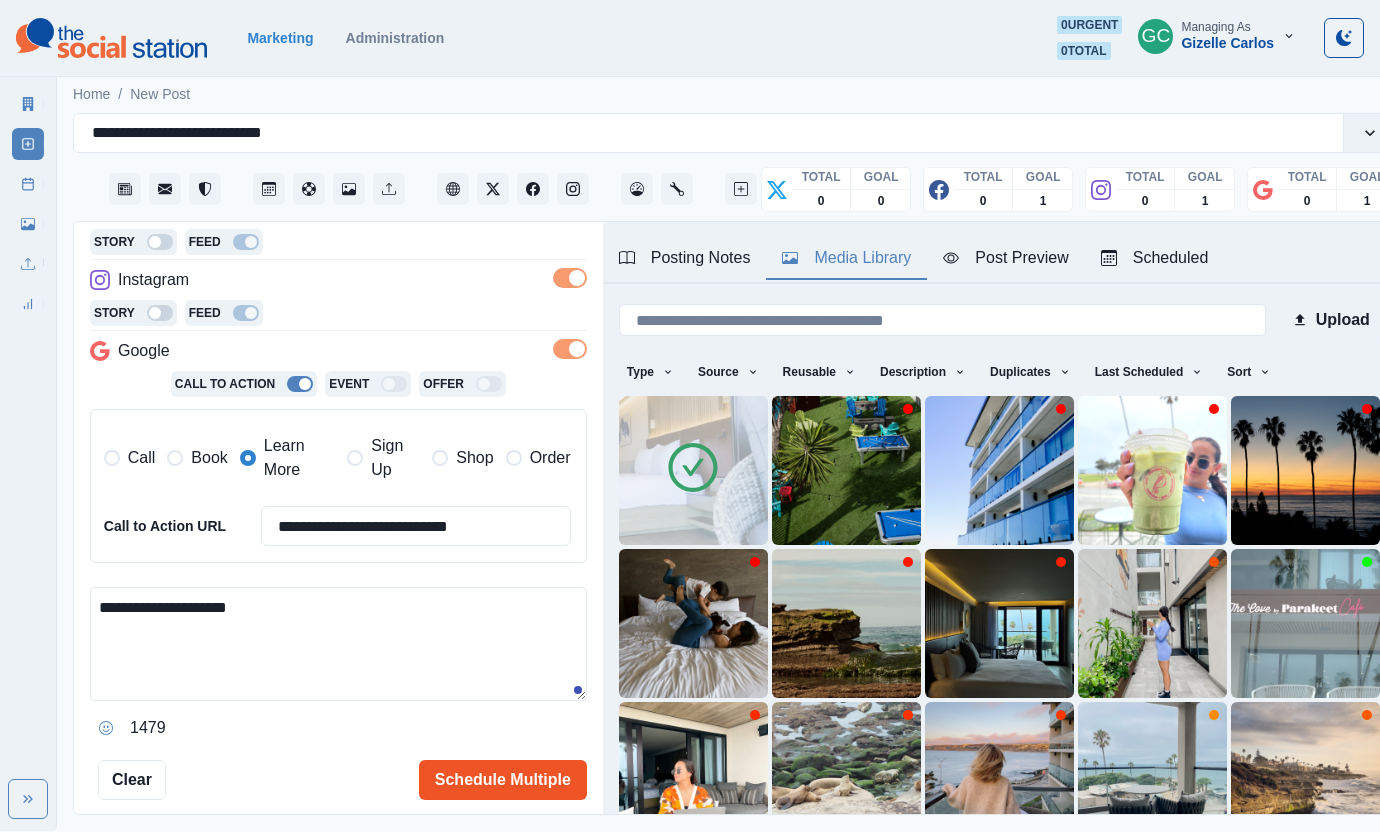 type on "**********" 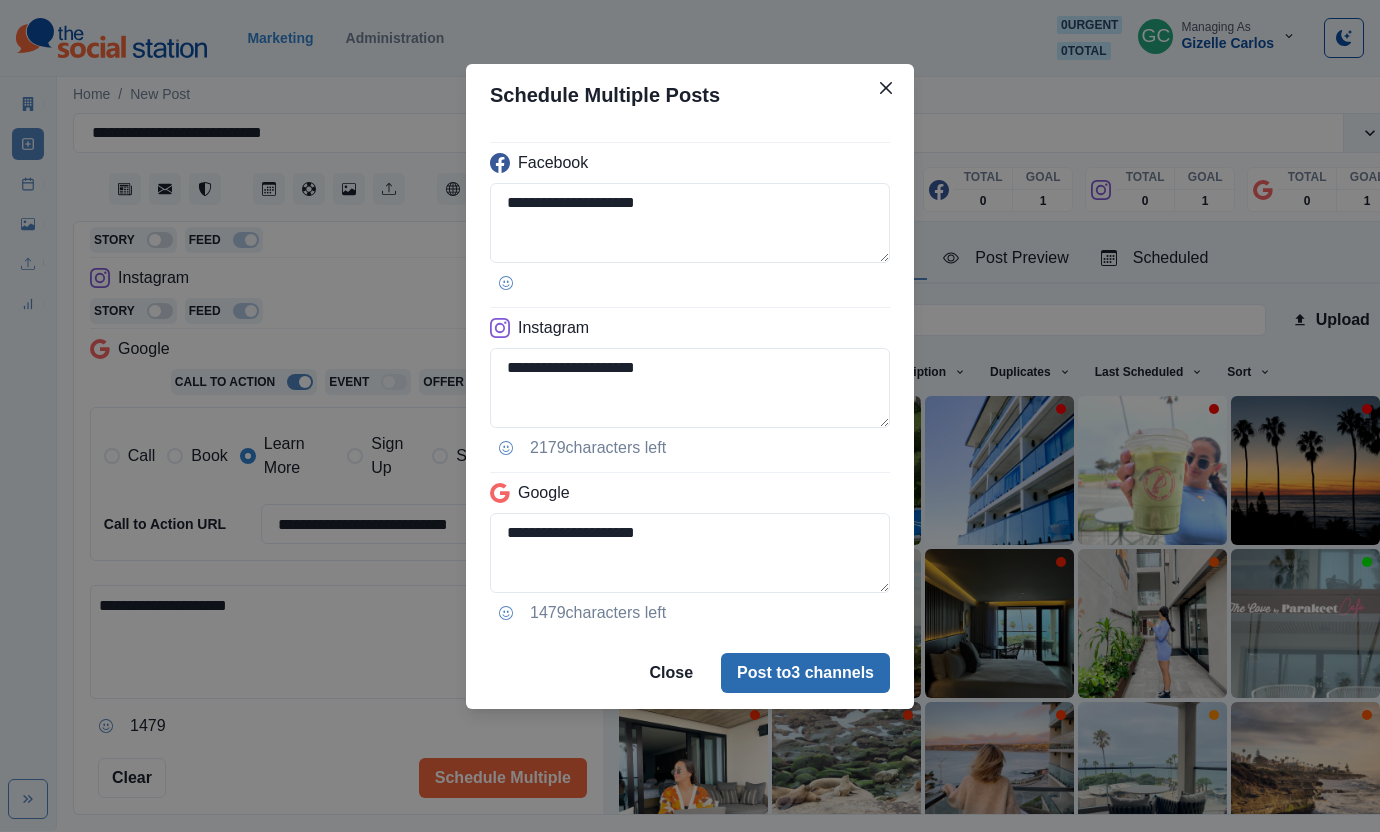 click on "Post to  3   channels" at bounding box center [805, 673] 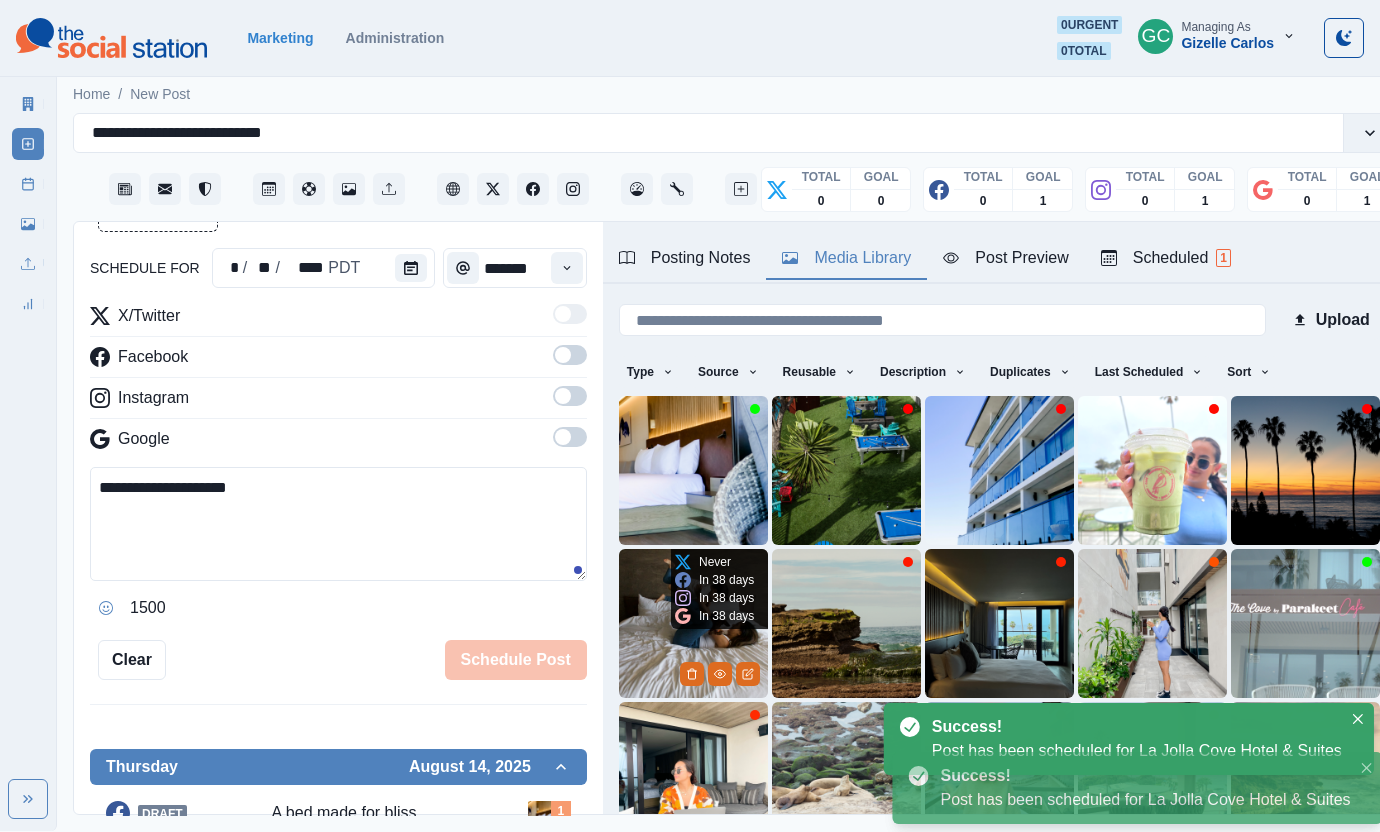 scroll, scrollTop: 332, scrollLeft: 0, axis: vertical 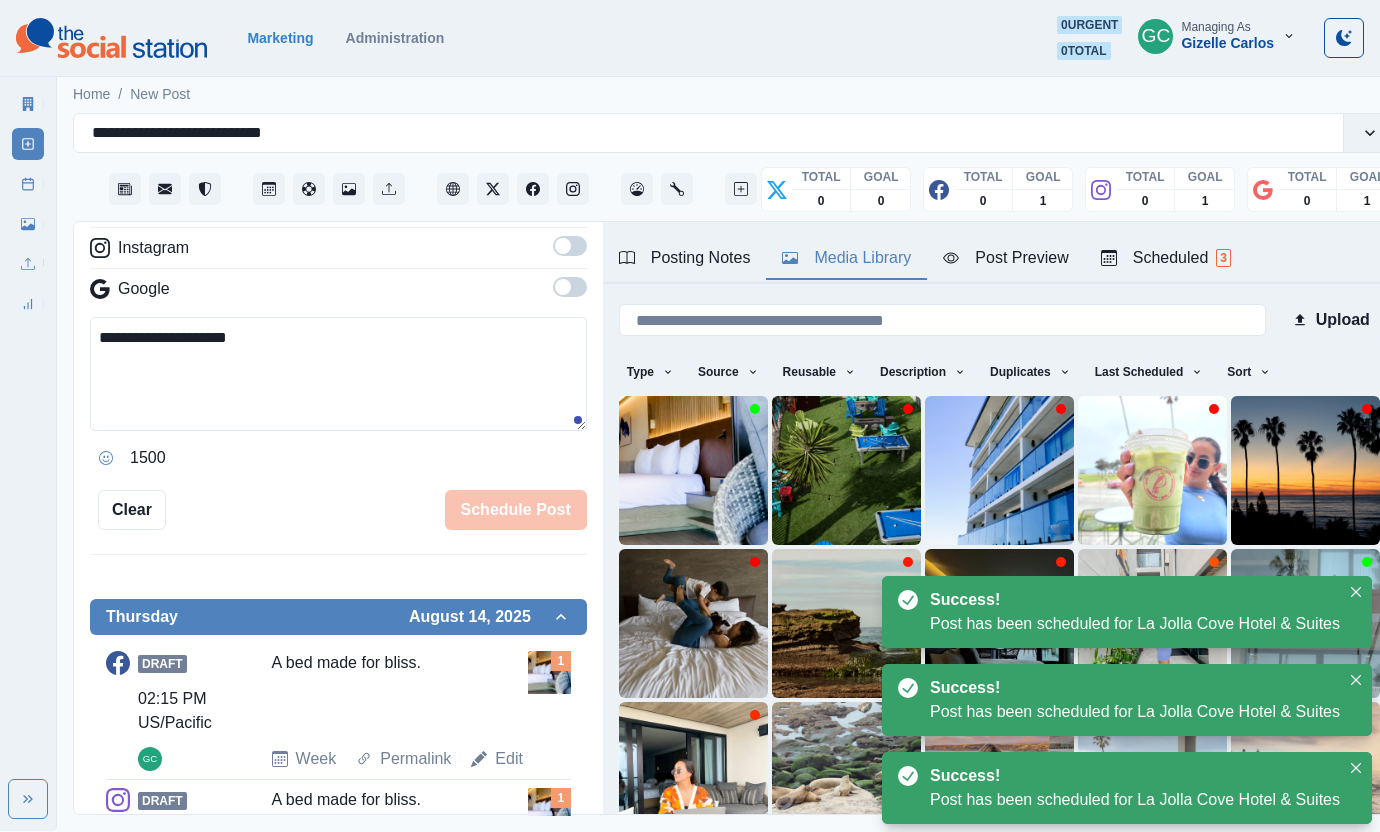 click on "Scheduled 3" at bounding box center [1166, 258] 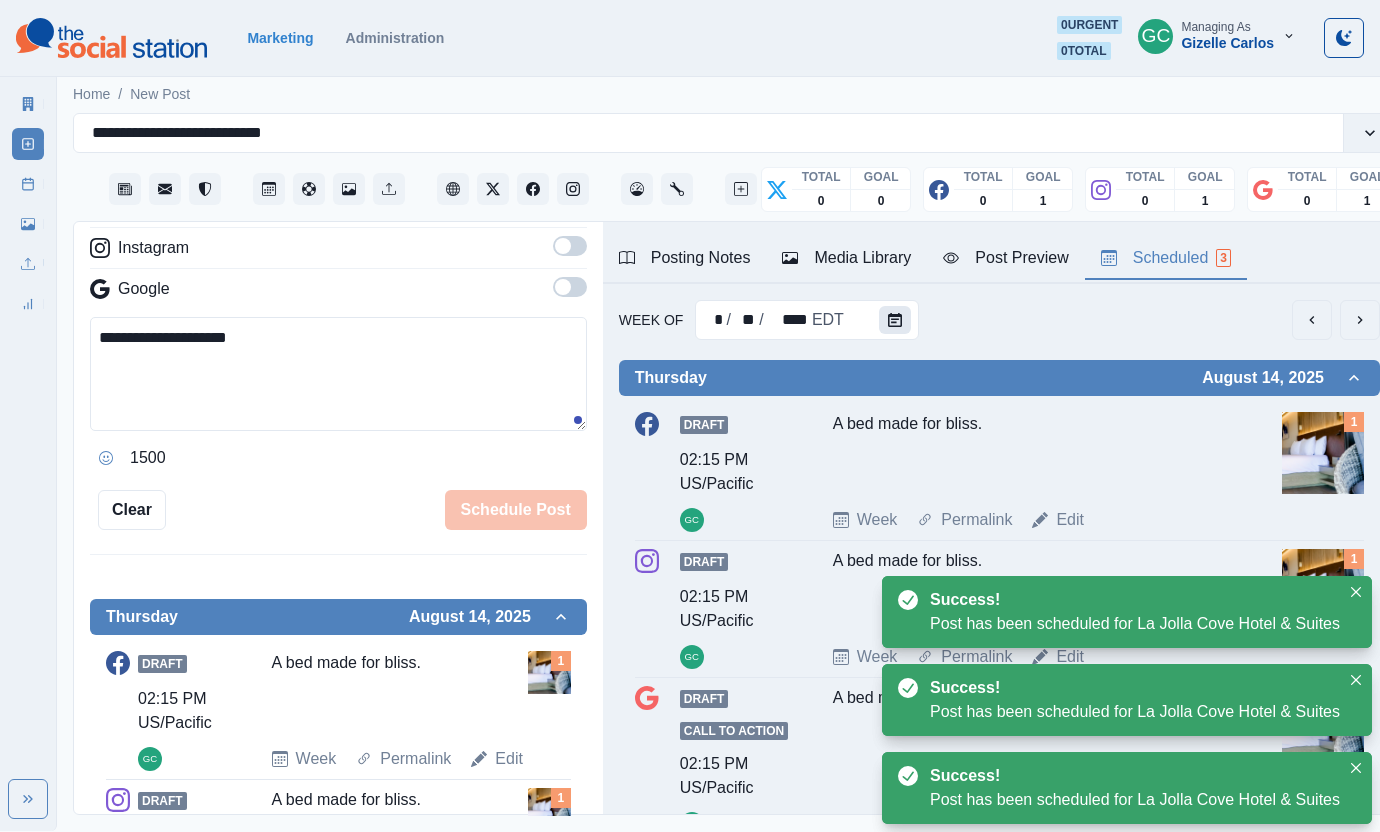 click at bounding box center (895, 320) 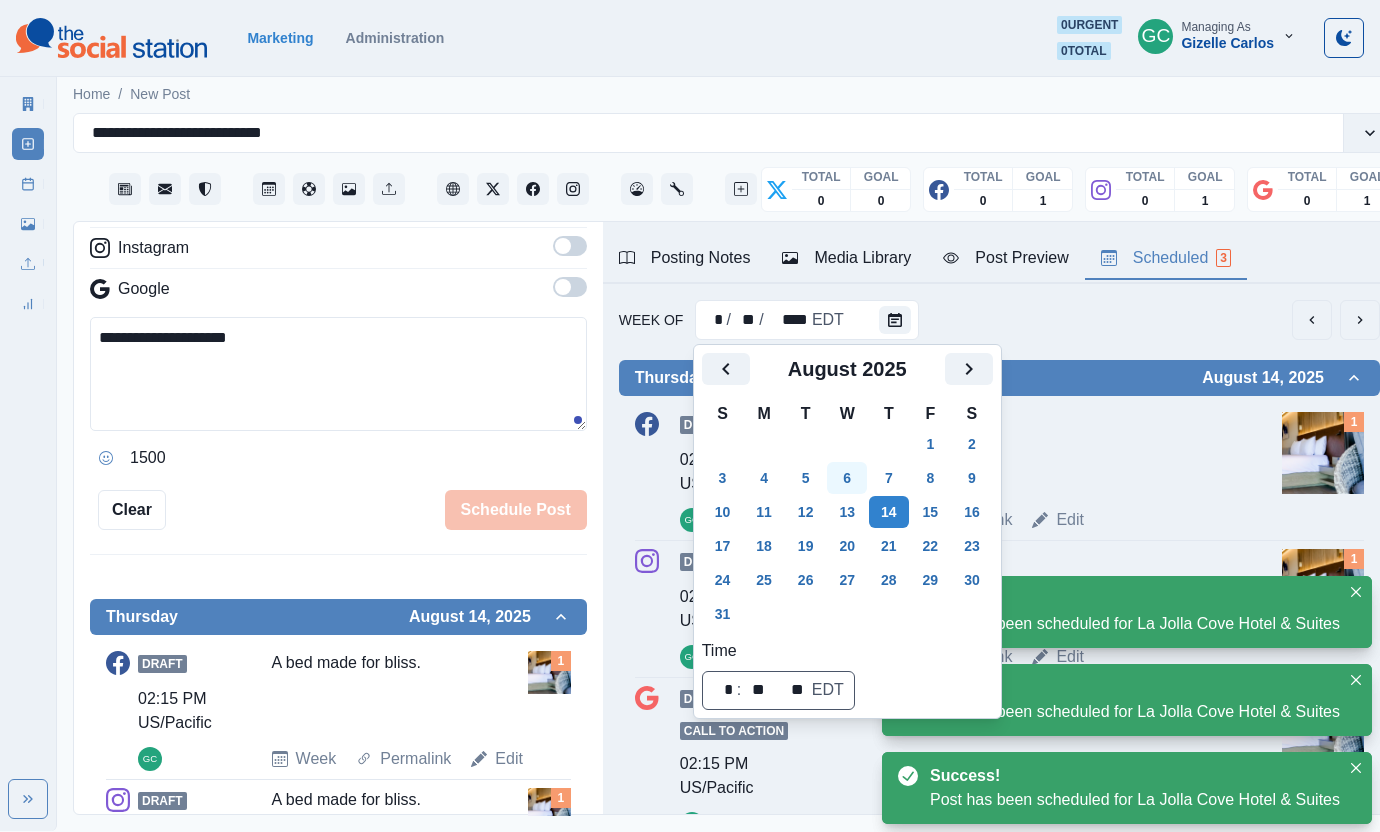 click on "6" at bounding box center [847, 478] 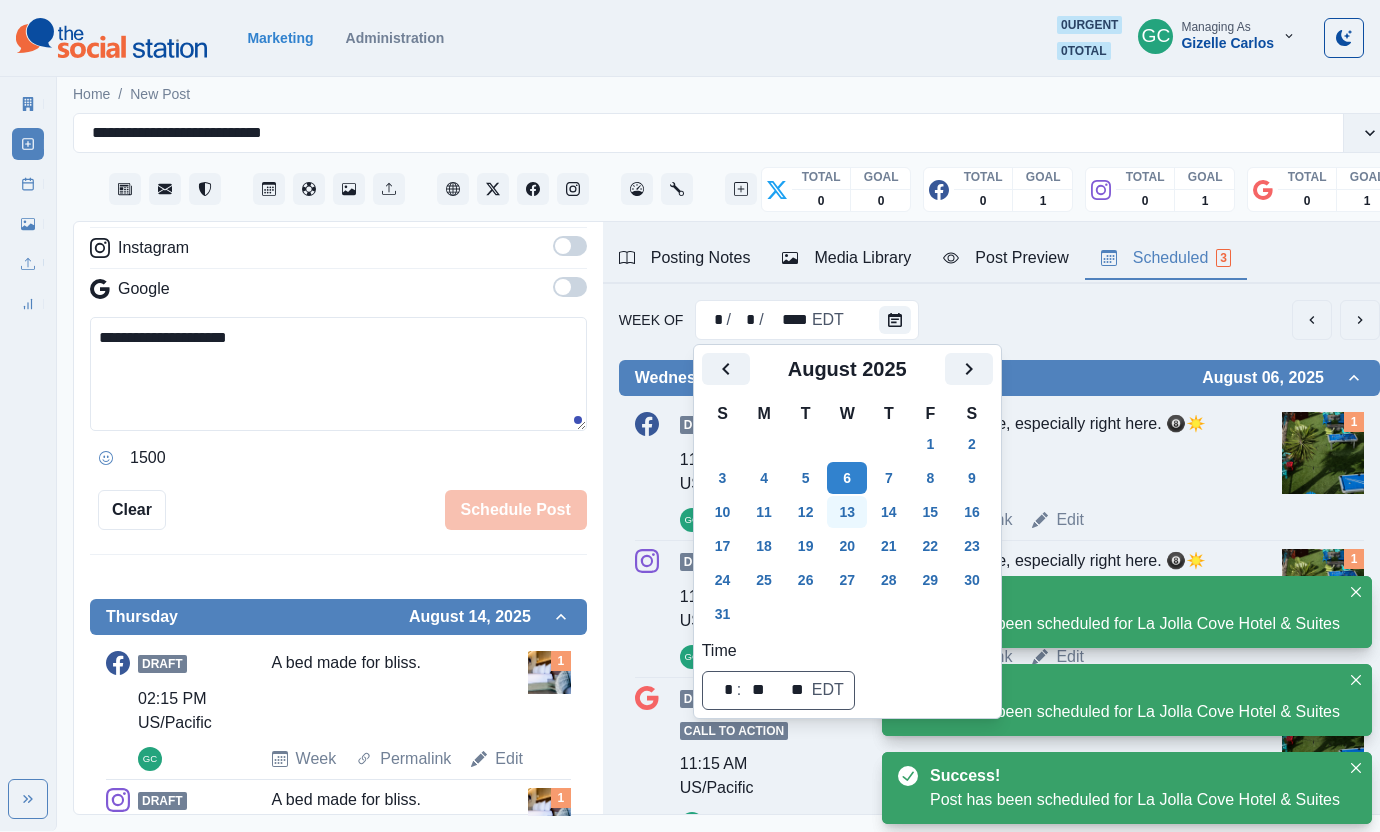 click on "13" at bounding box center [847, 512] 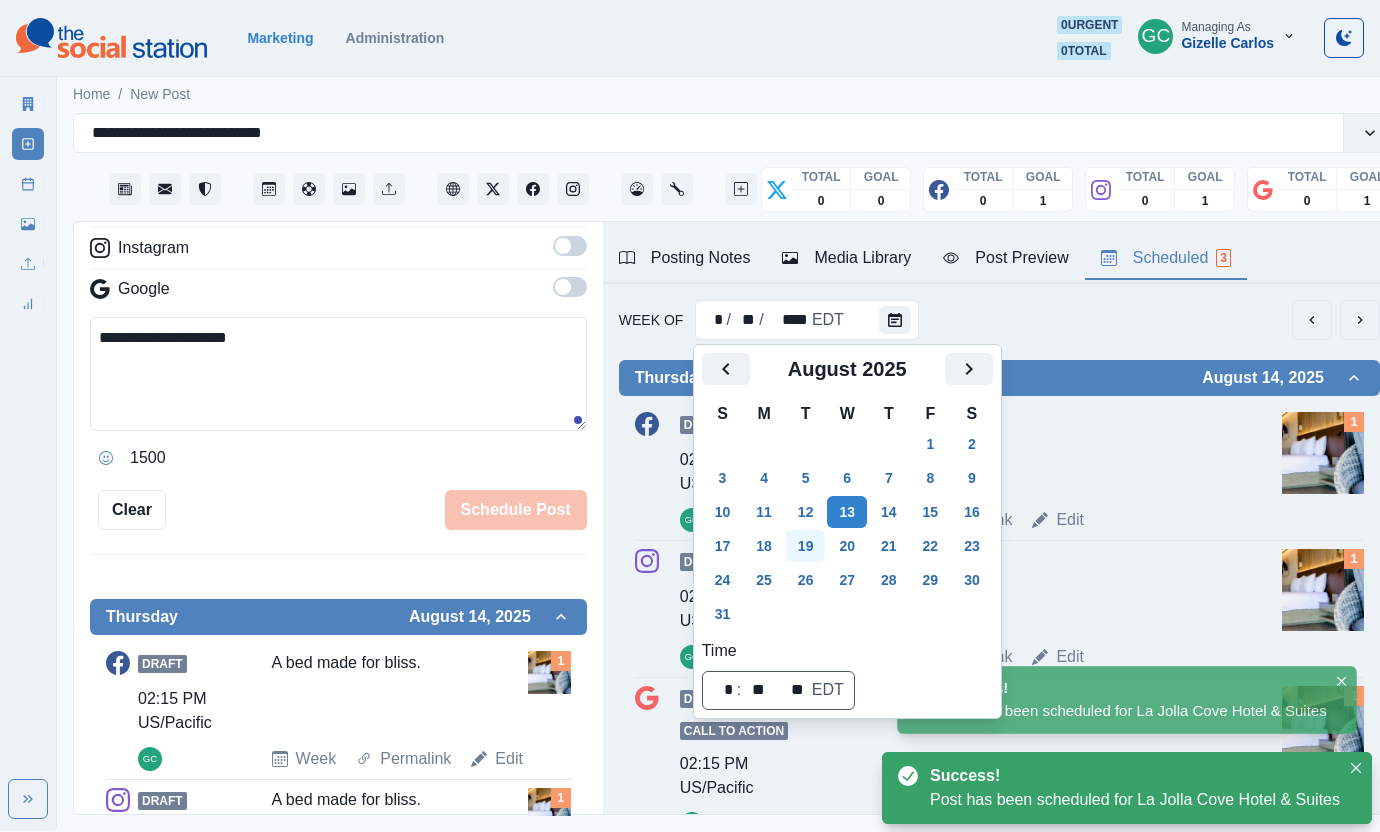 click on "19" at bounding box center [806, 546] 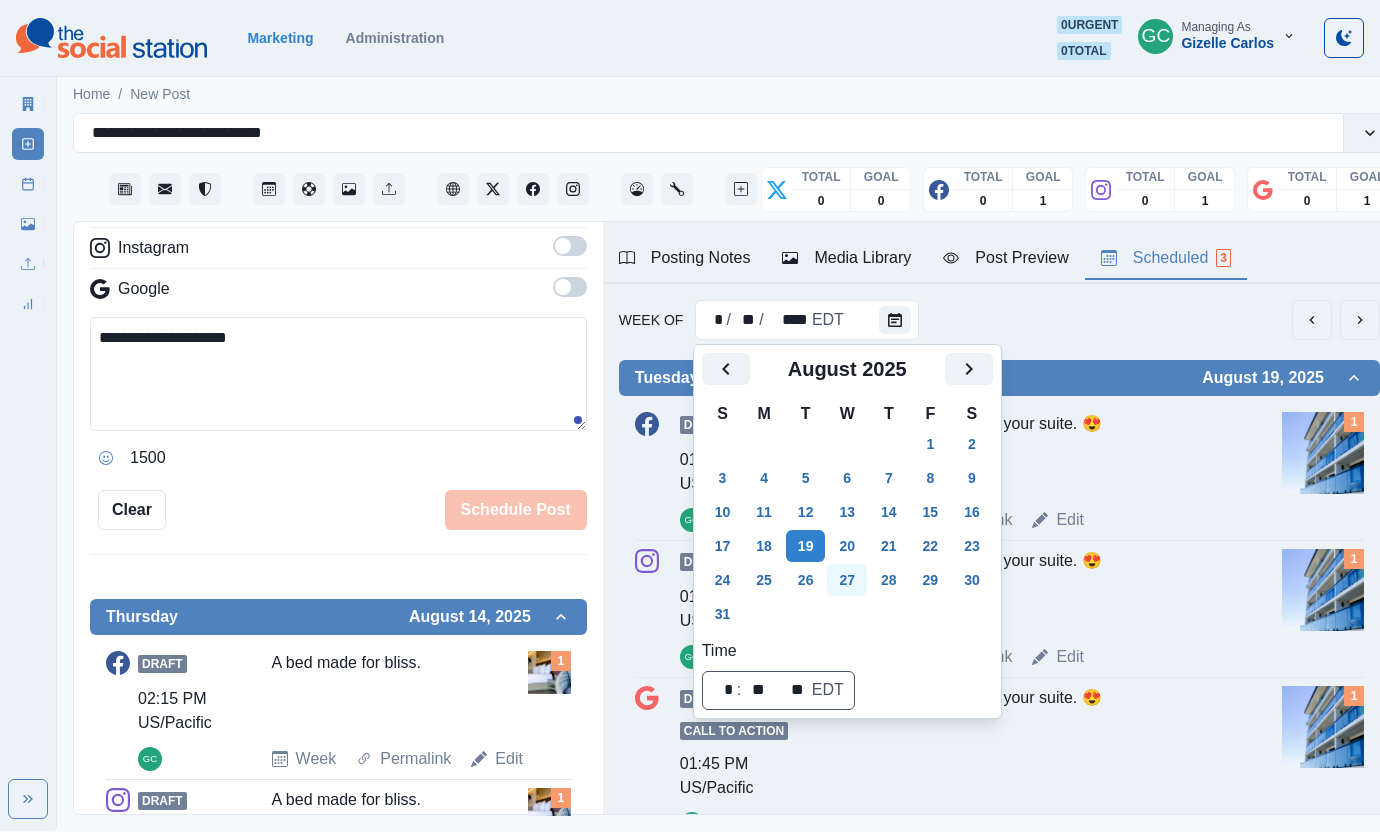 click on "27" at bounding box center (847, 580) 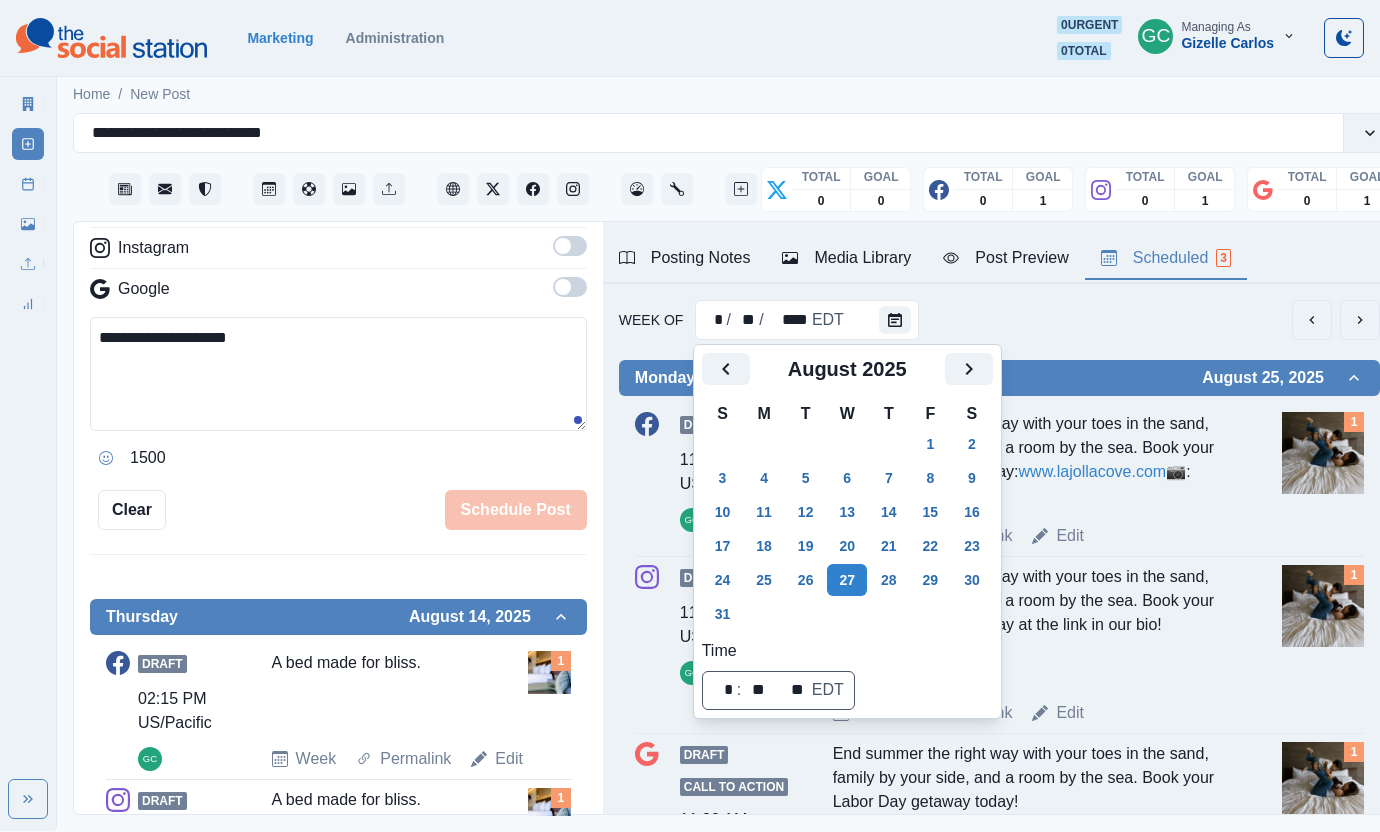 click at bounding box center [1323, 453] 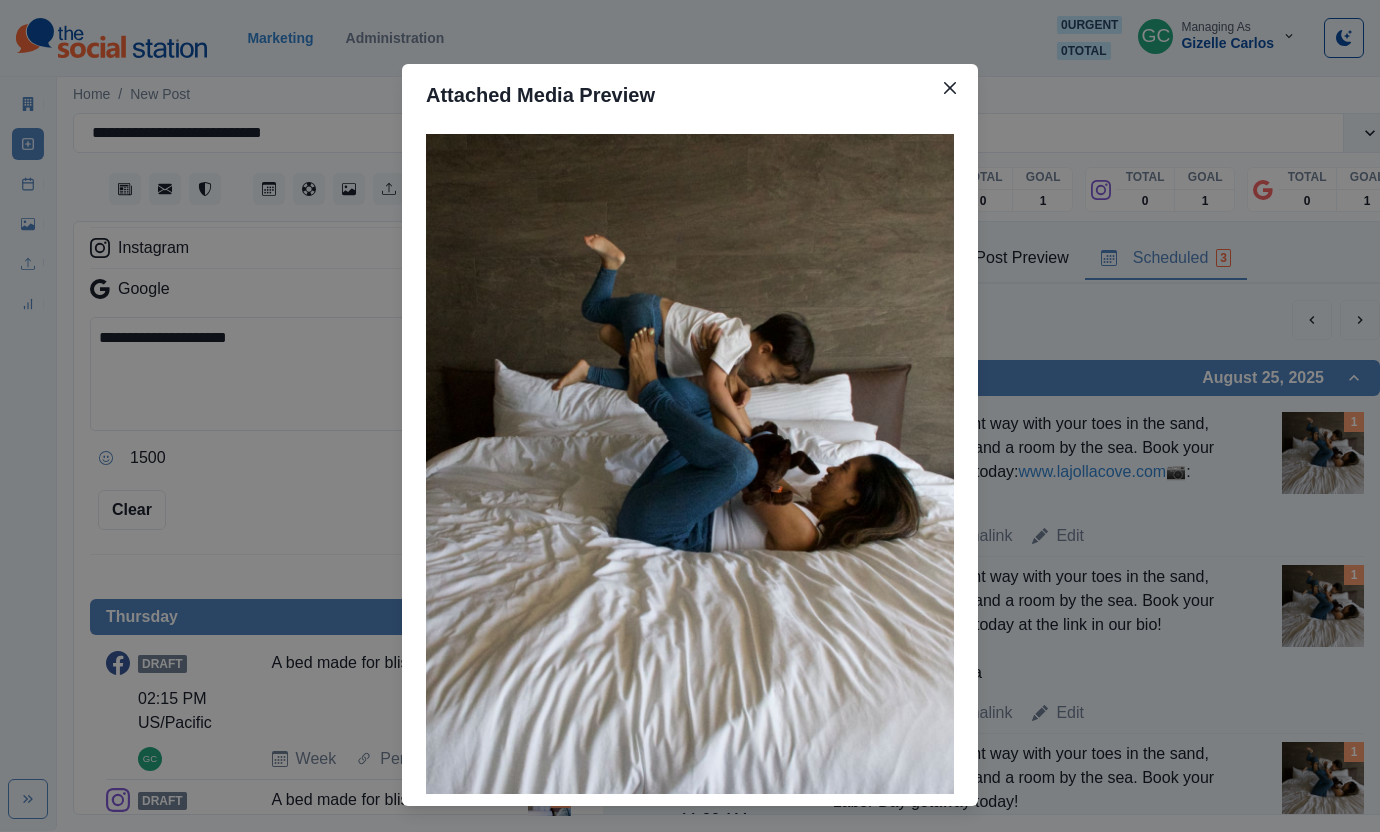 type 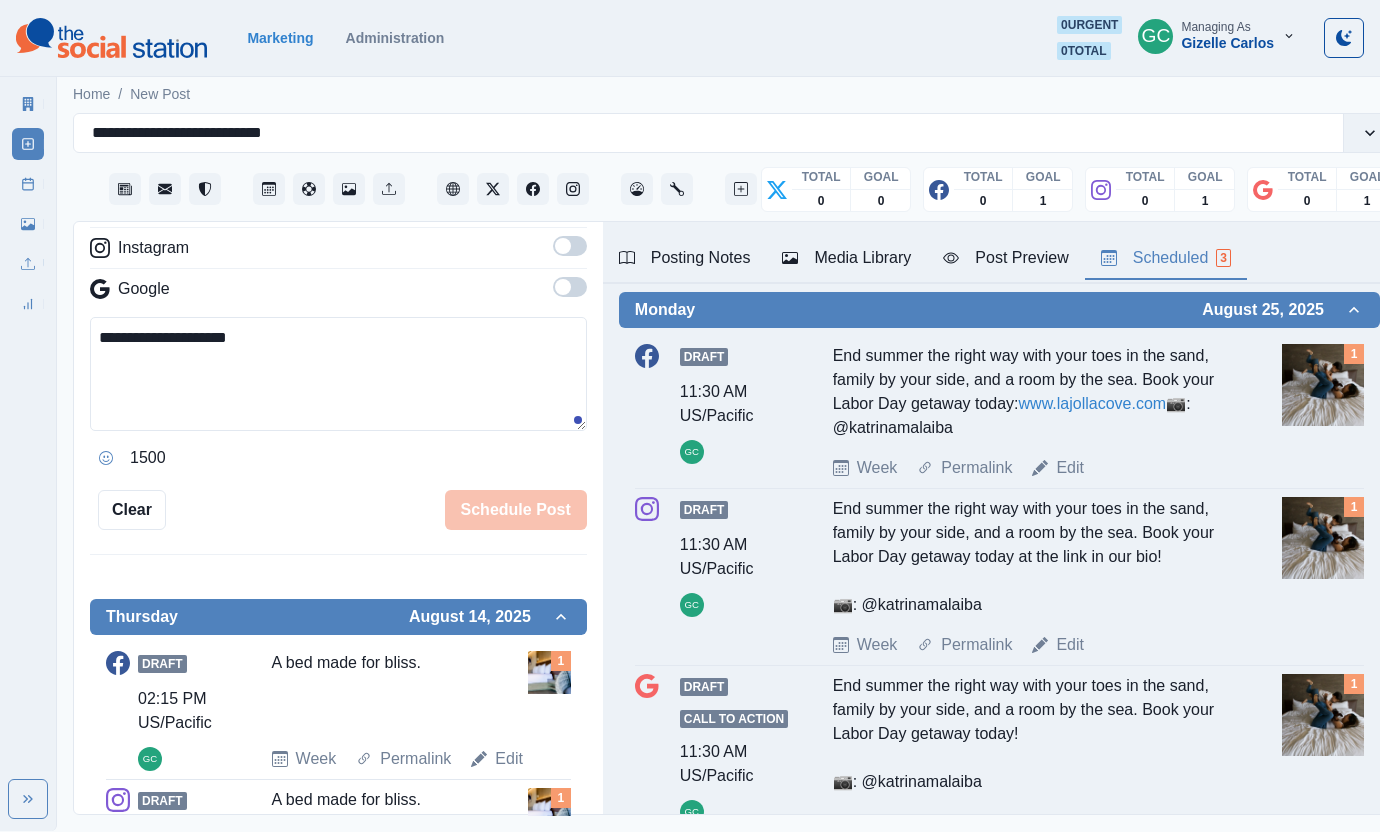 scroll, scrollTop: 0, scrollLeft: 0, axis: both 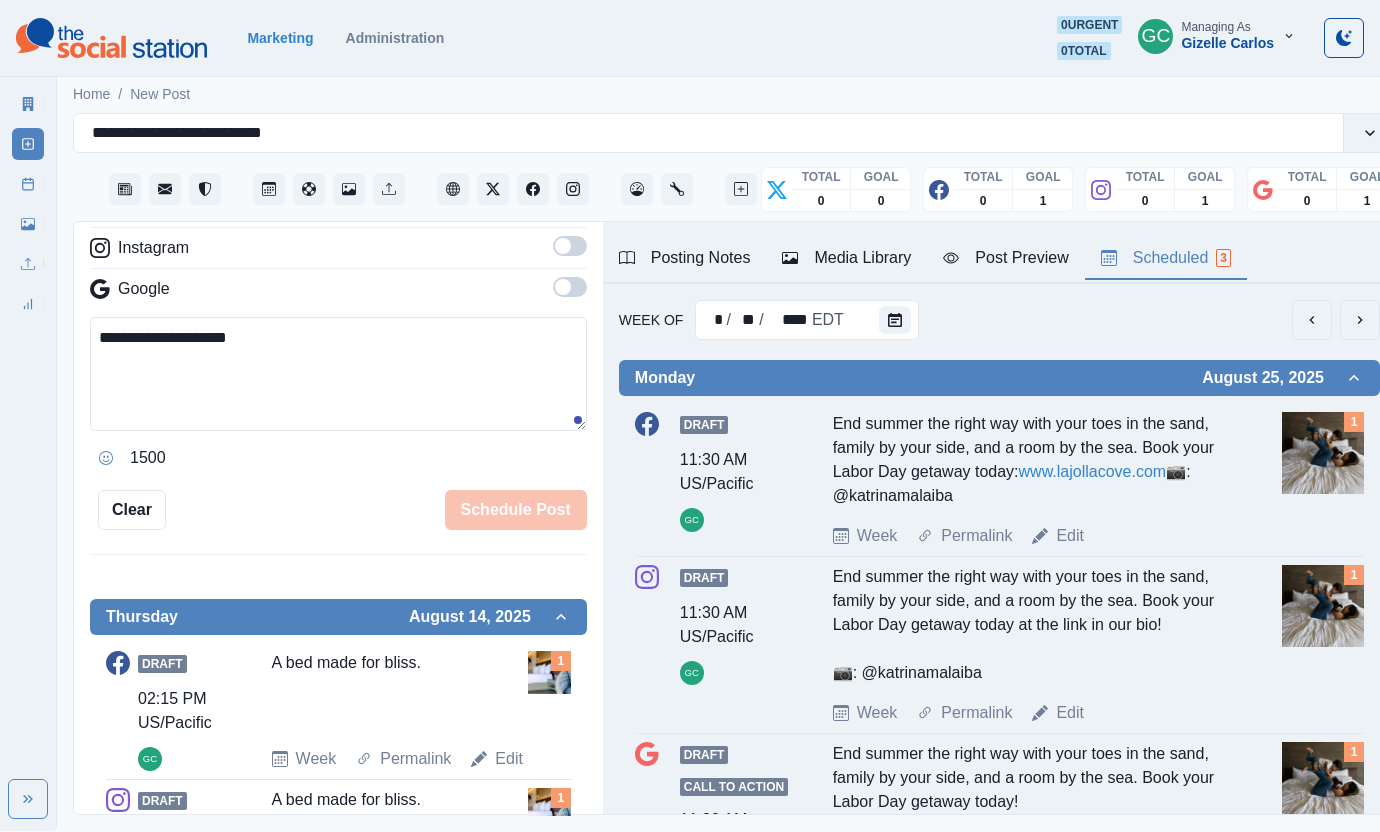 click at bounding box center [895, 320] 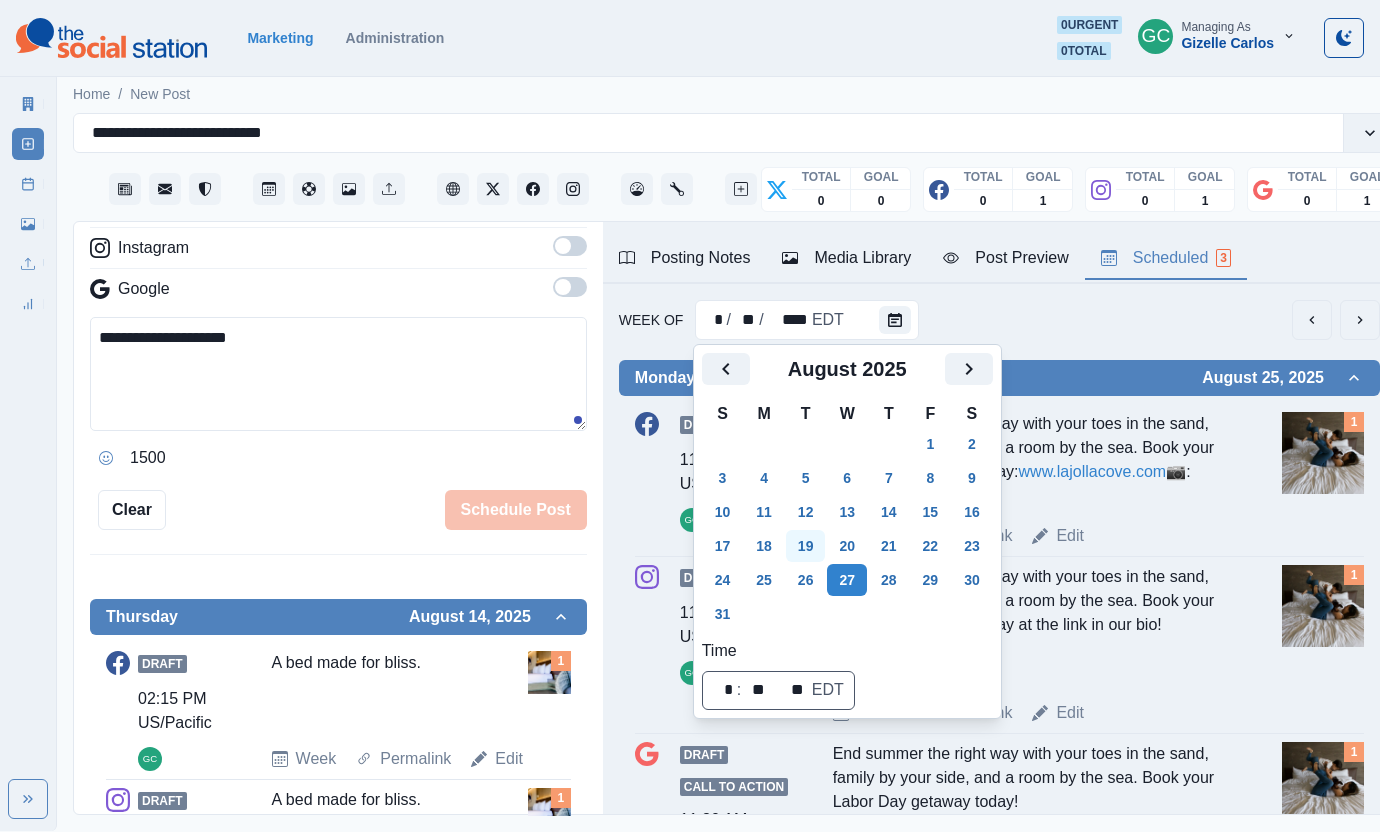 click on "19" at bounding box center (806, 546) 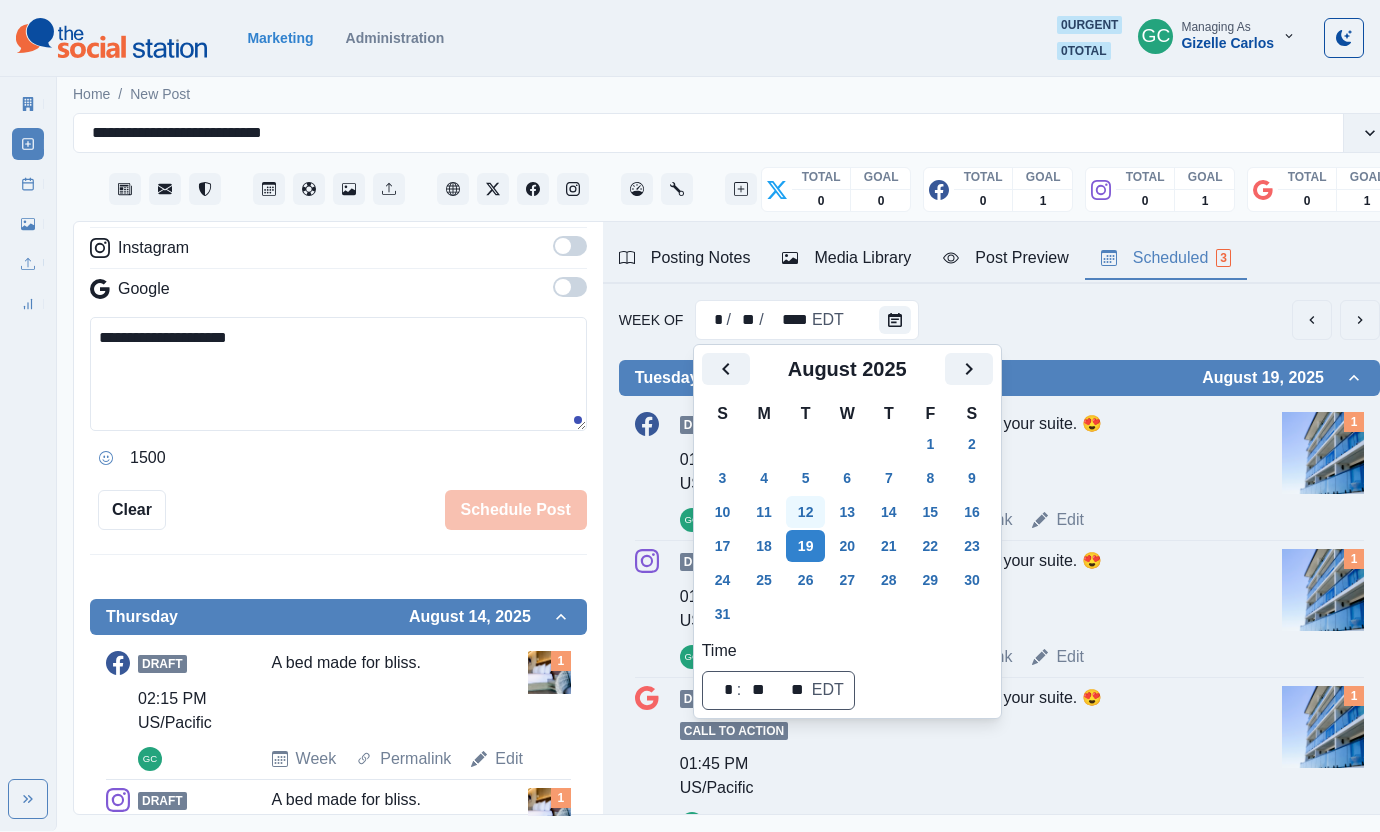 click on "12" at bounding box center (806, 512) 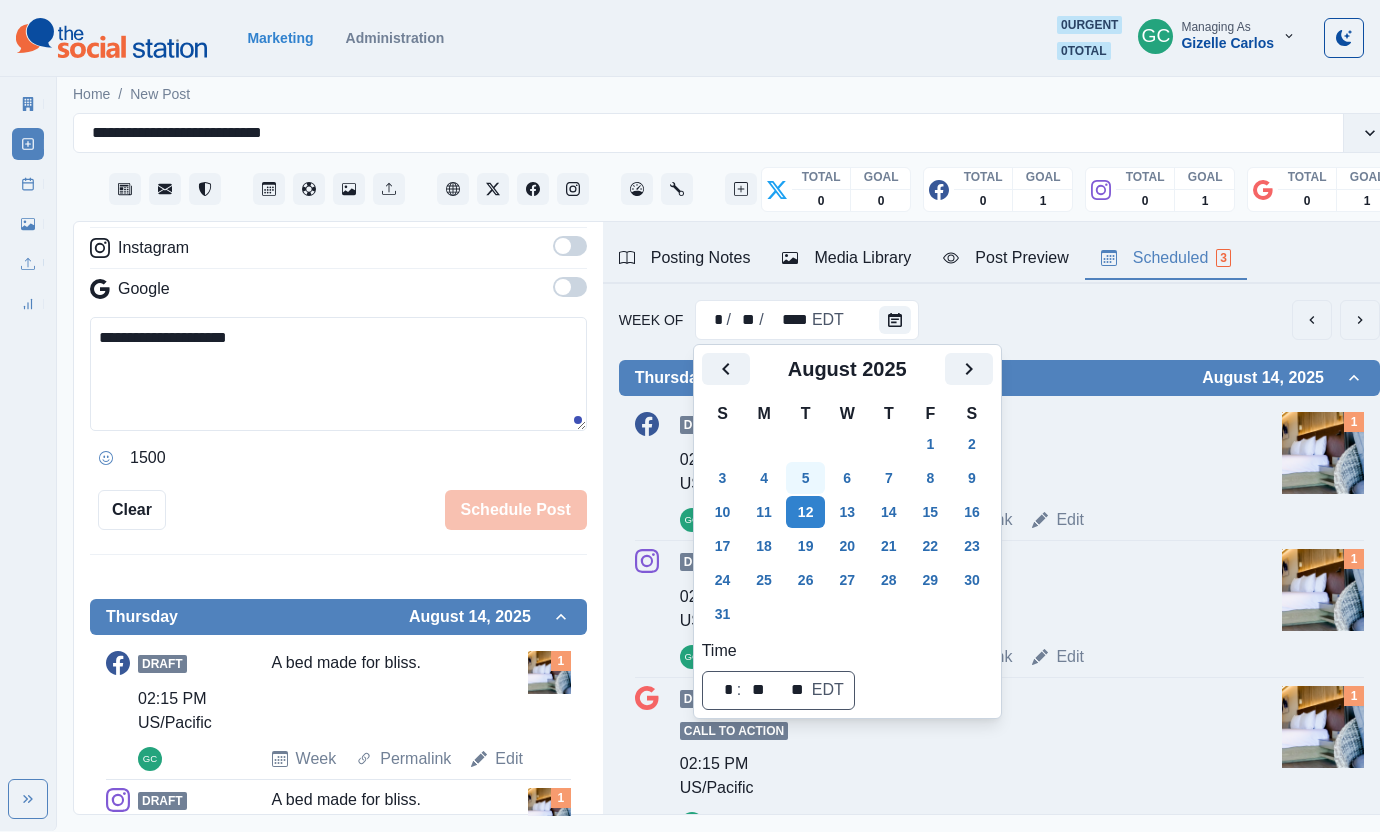 click on "5" at bounding box center (806, 478) 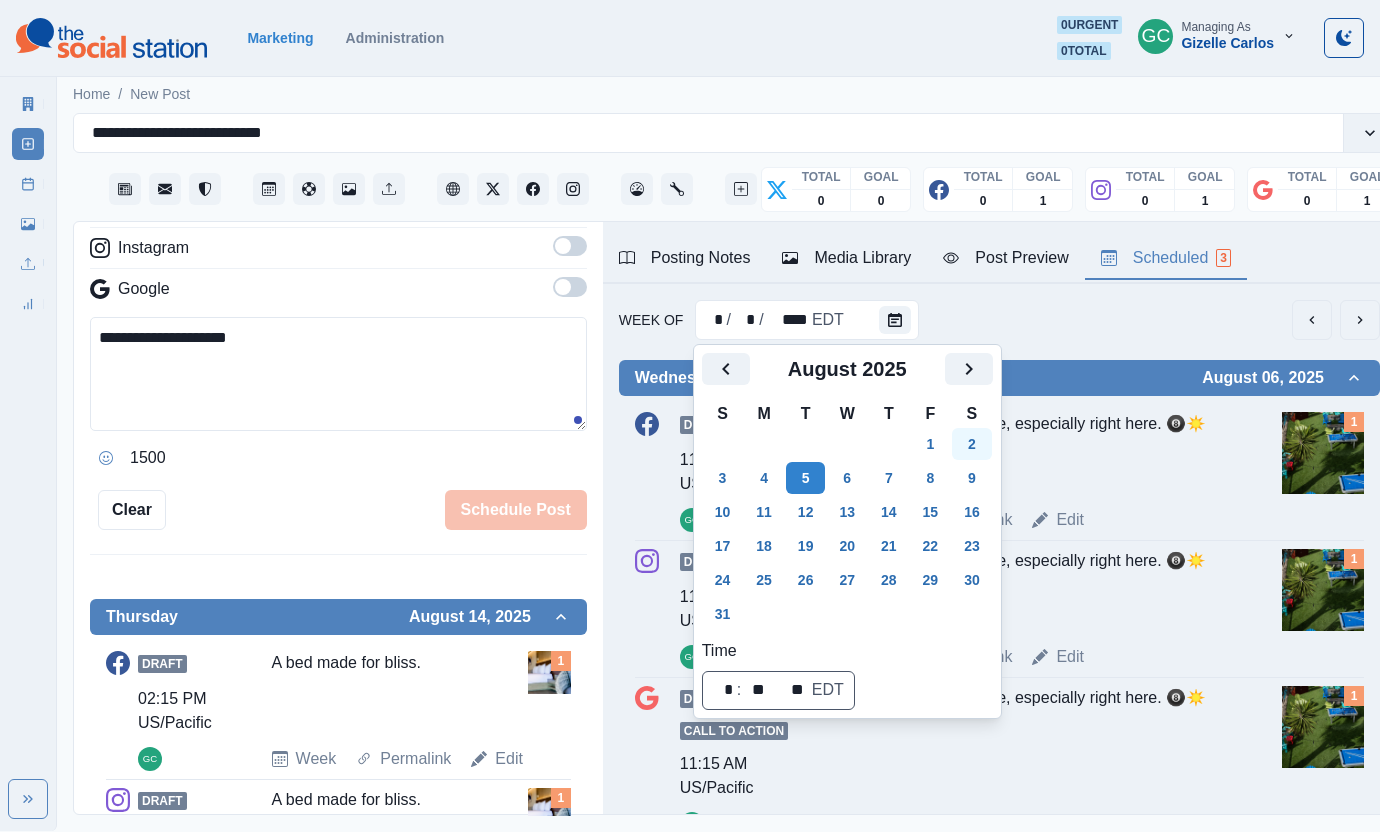 click on "2" at bounding box center [972, 444] 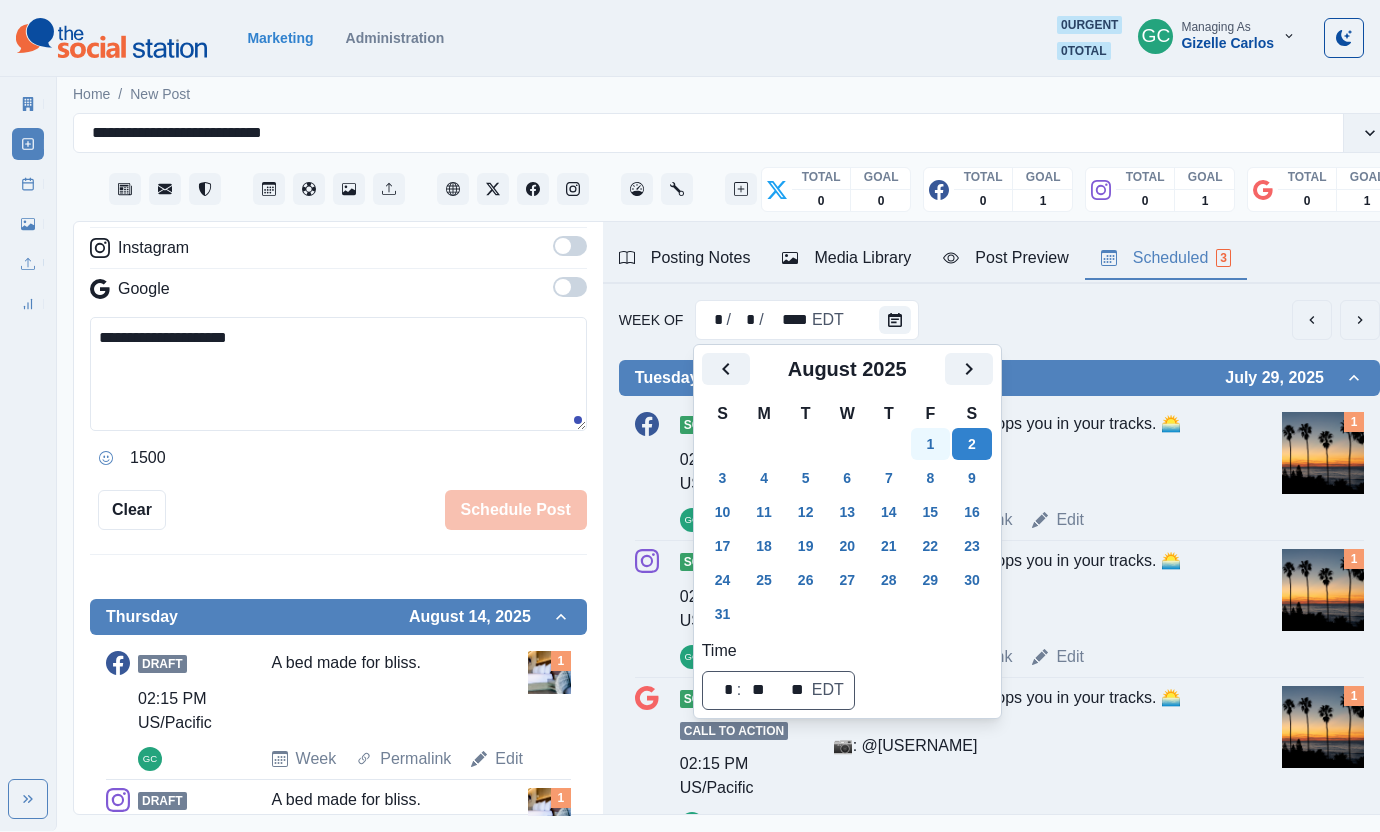 click on "1" at bounding box center [931, 444] 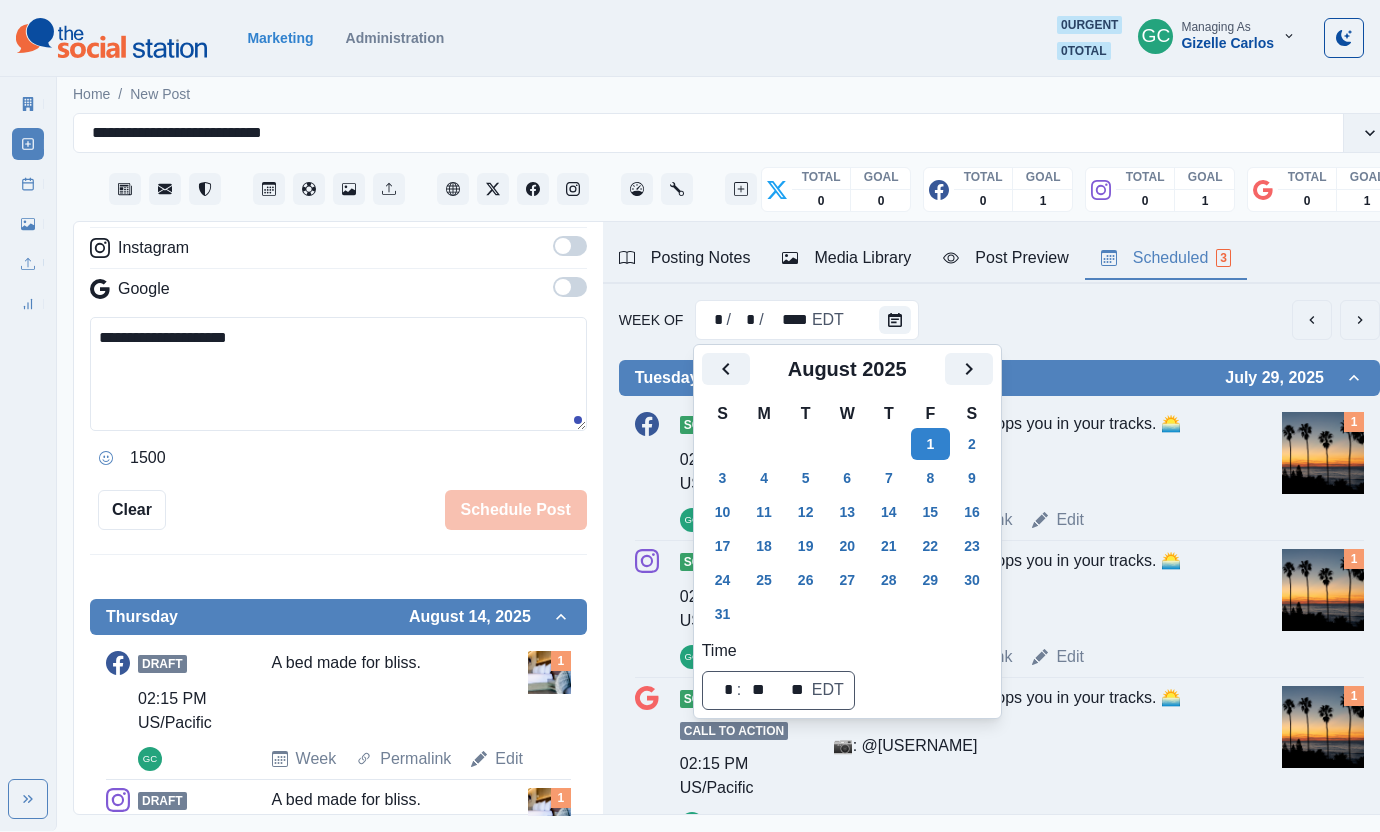 click on "**********" at bounding box center [338, 374] 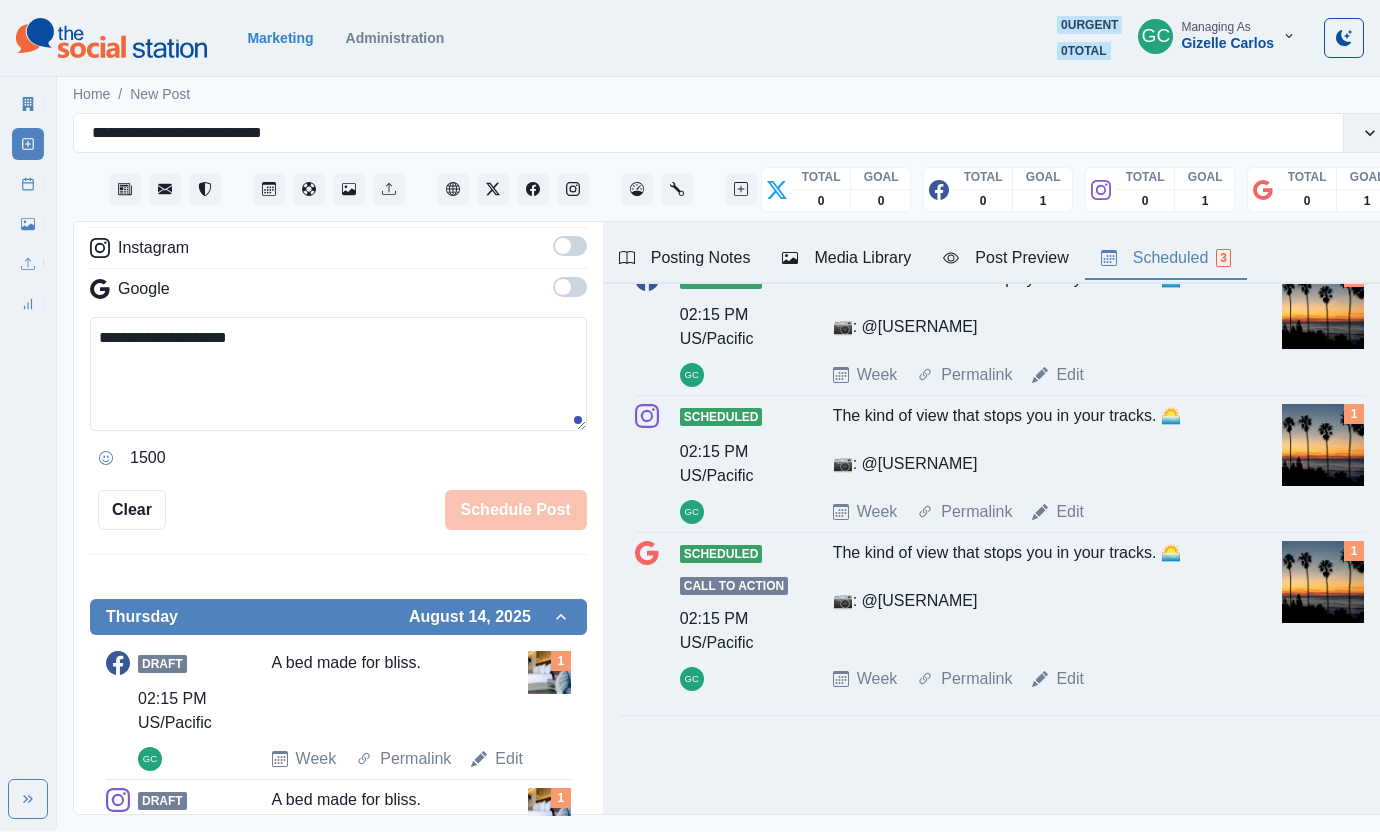scroll, scrollTop: 0, scrollLeft: 0, axis: both 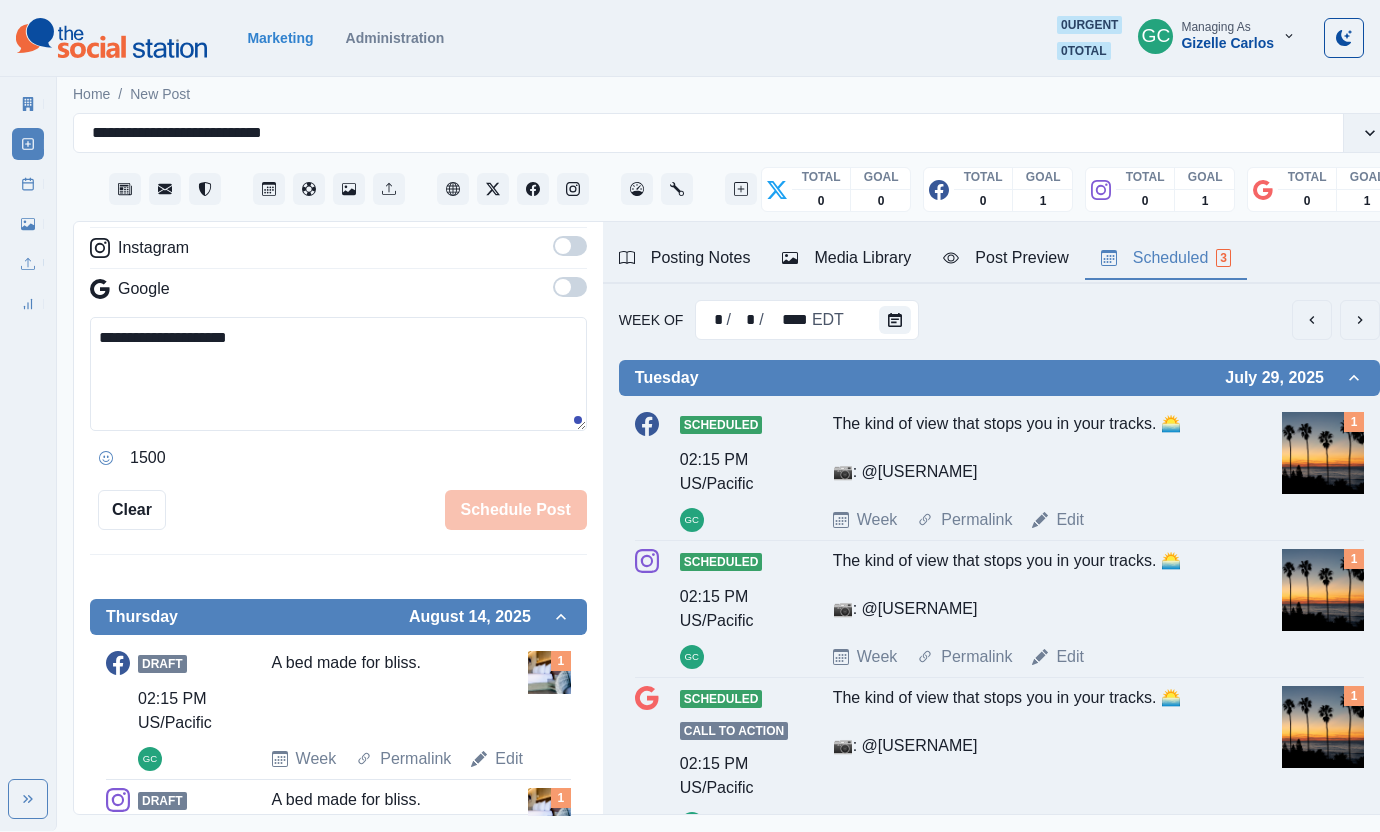 click on "The kind of view that stops you in your tracks. 🌅
📷: @cassiescompass" at bounding box center (1031, 452) 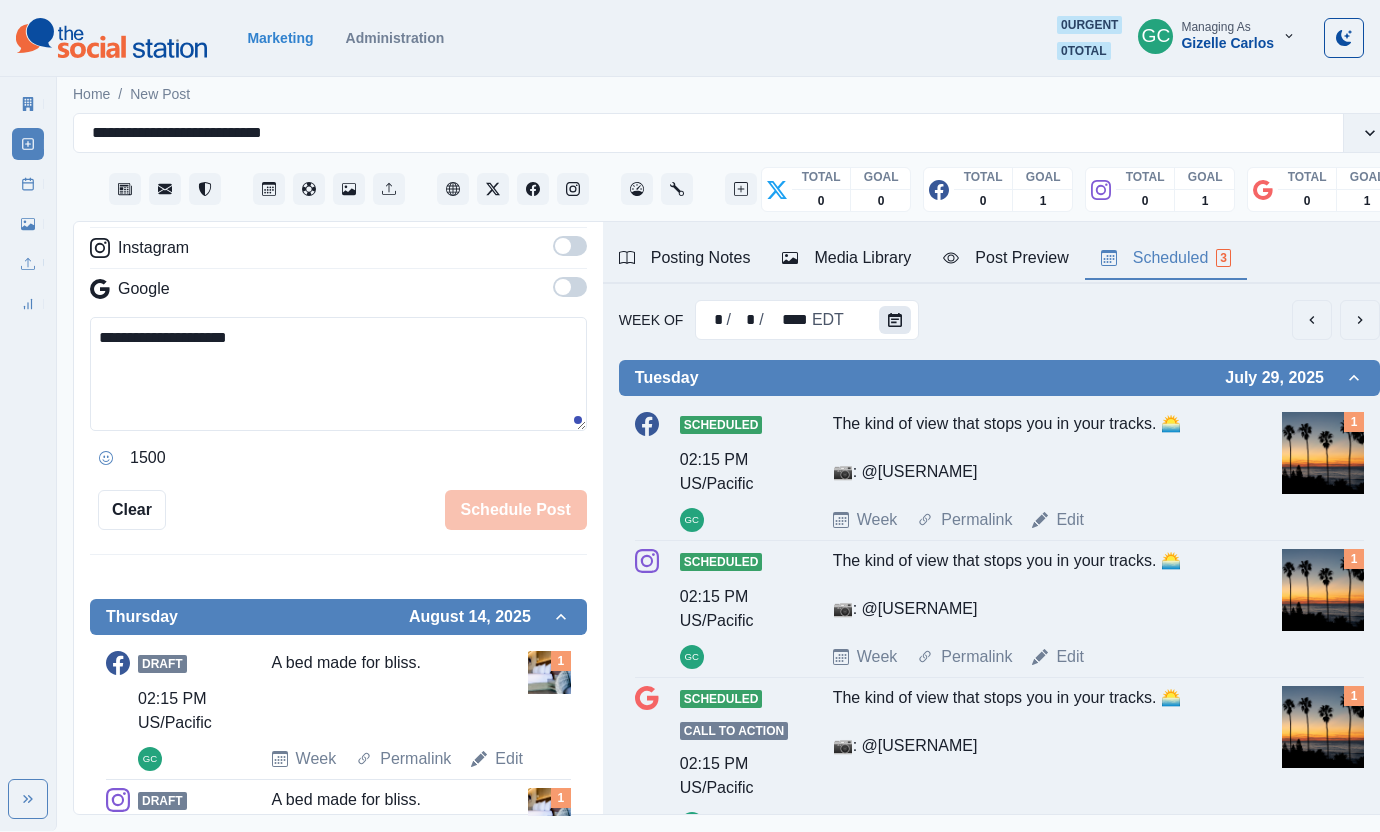 click at bounding box center (895, 320) 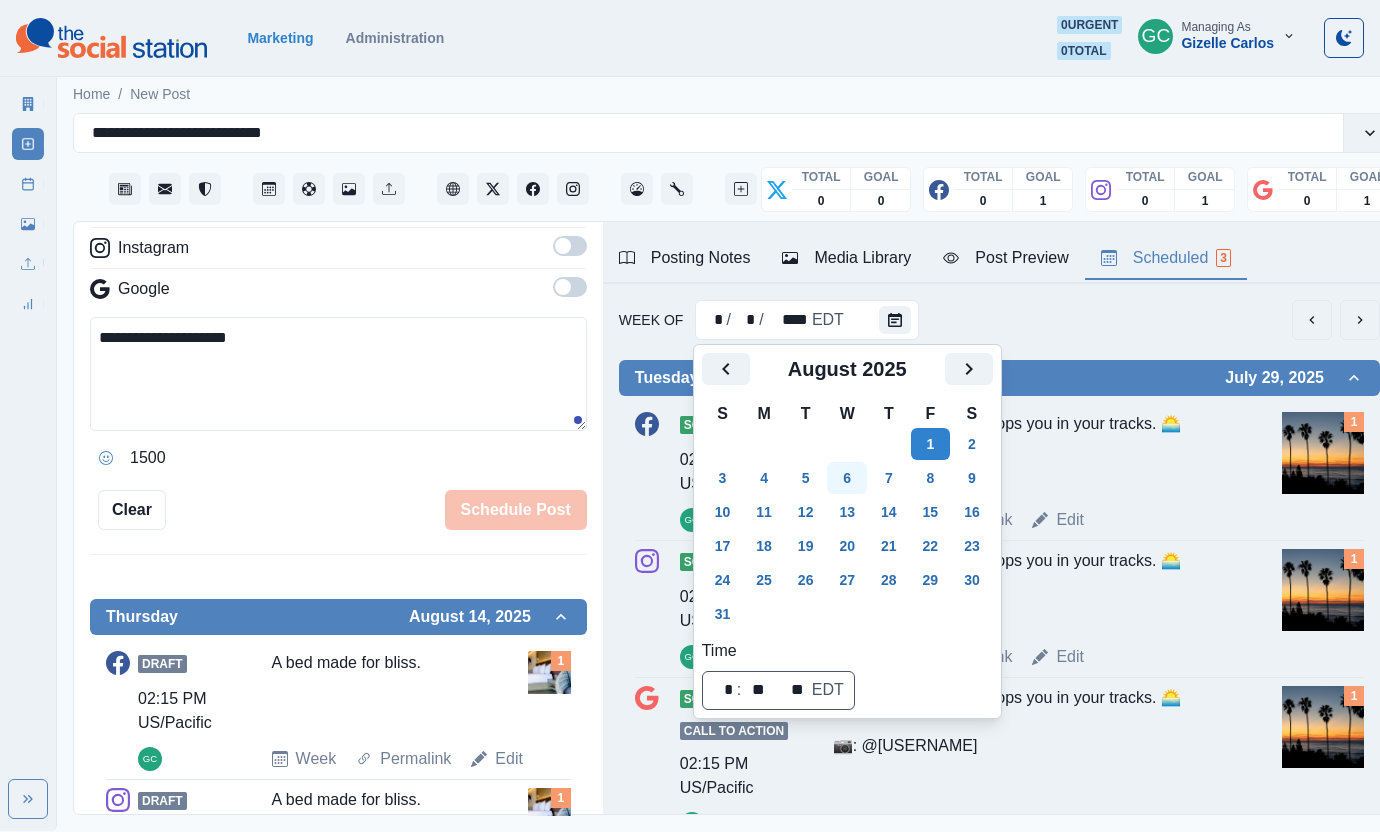 click on "6" at bounding box center (847, 478) 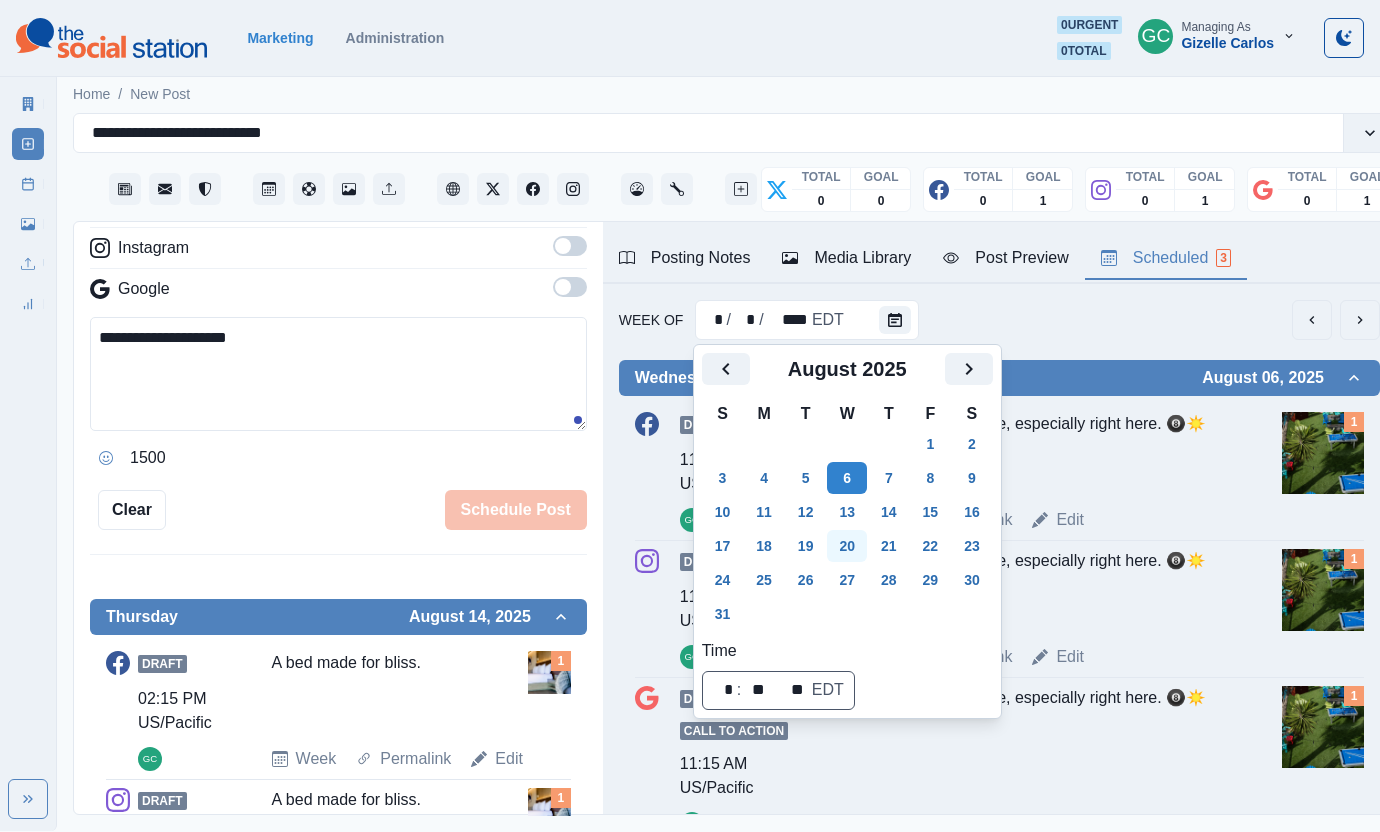 click on "13" at bounding box center [847, 512] 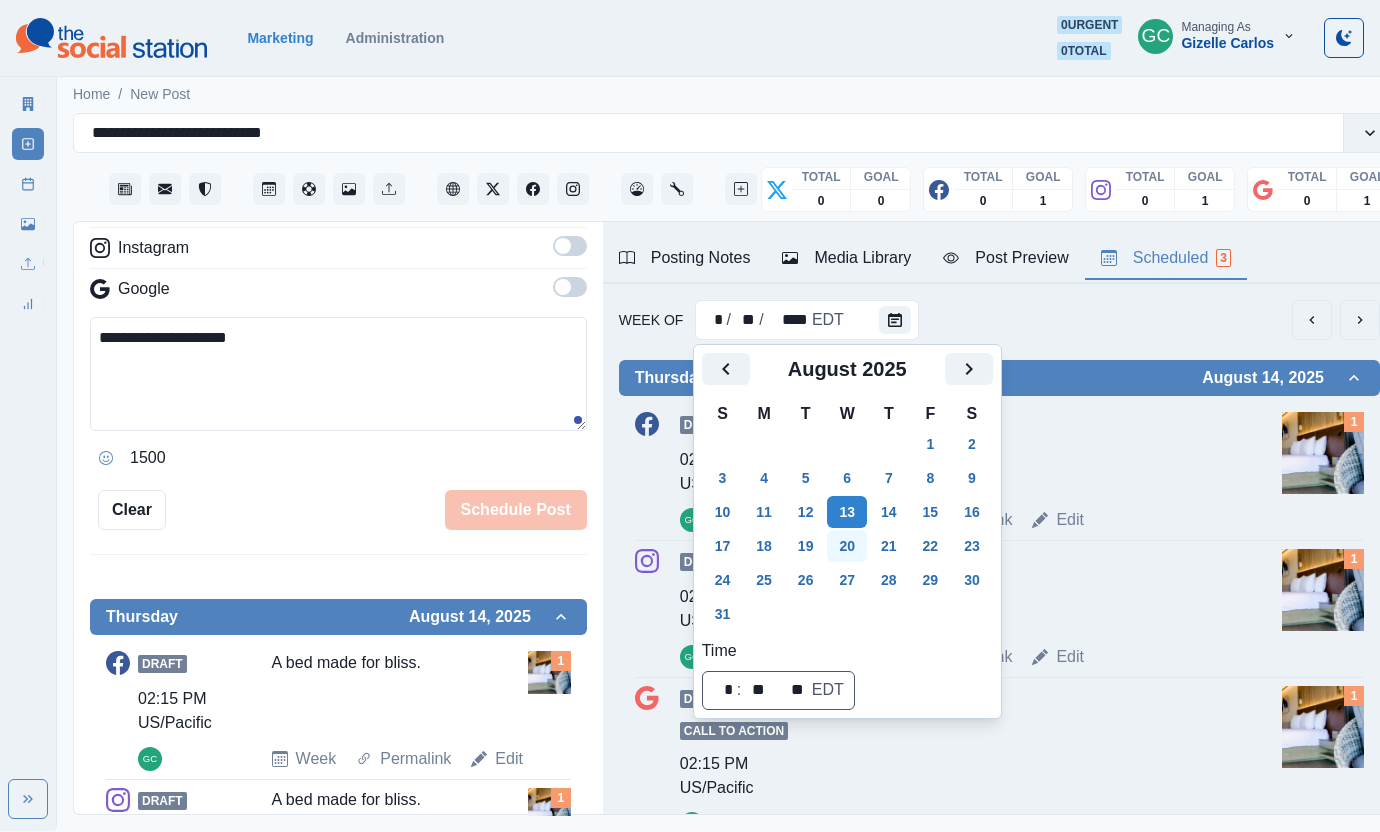 click on "20" at bounding box center [847, 546] 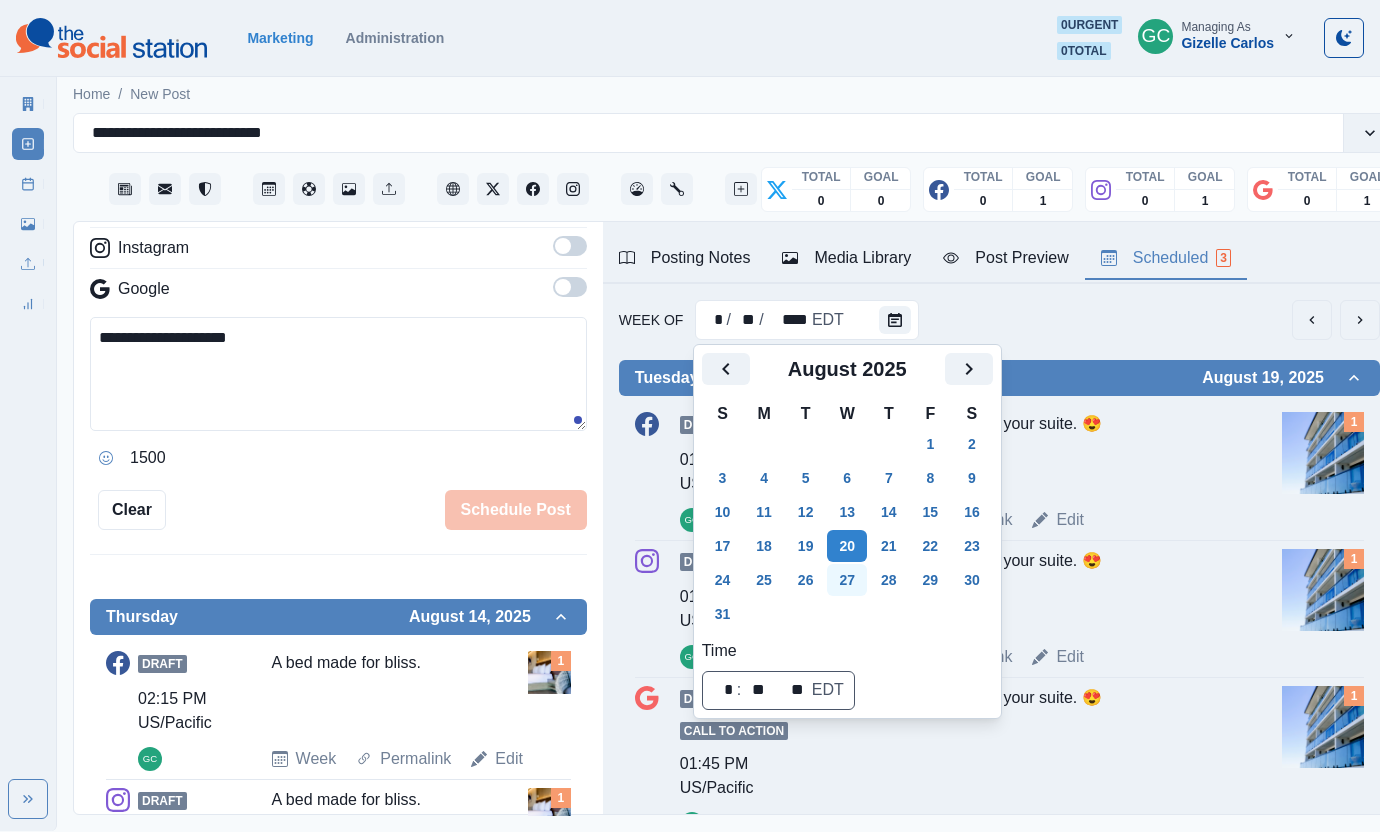 click on "27" at bounding box center [847, 580] 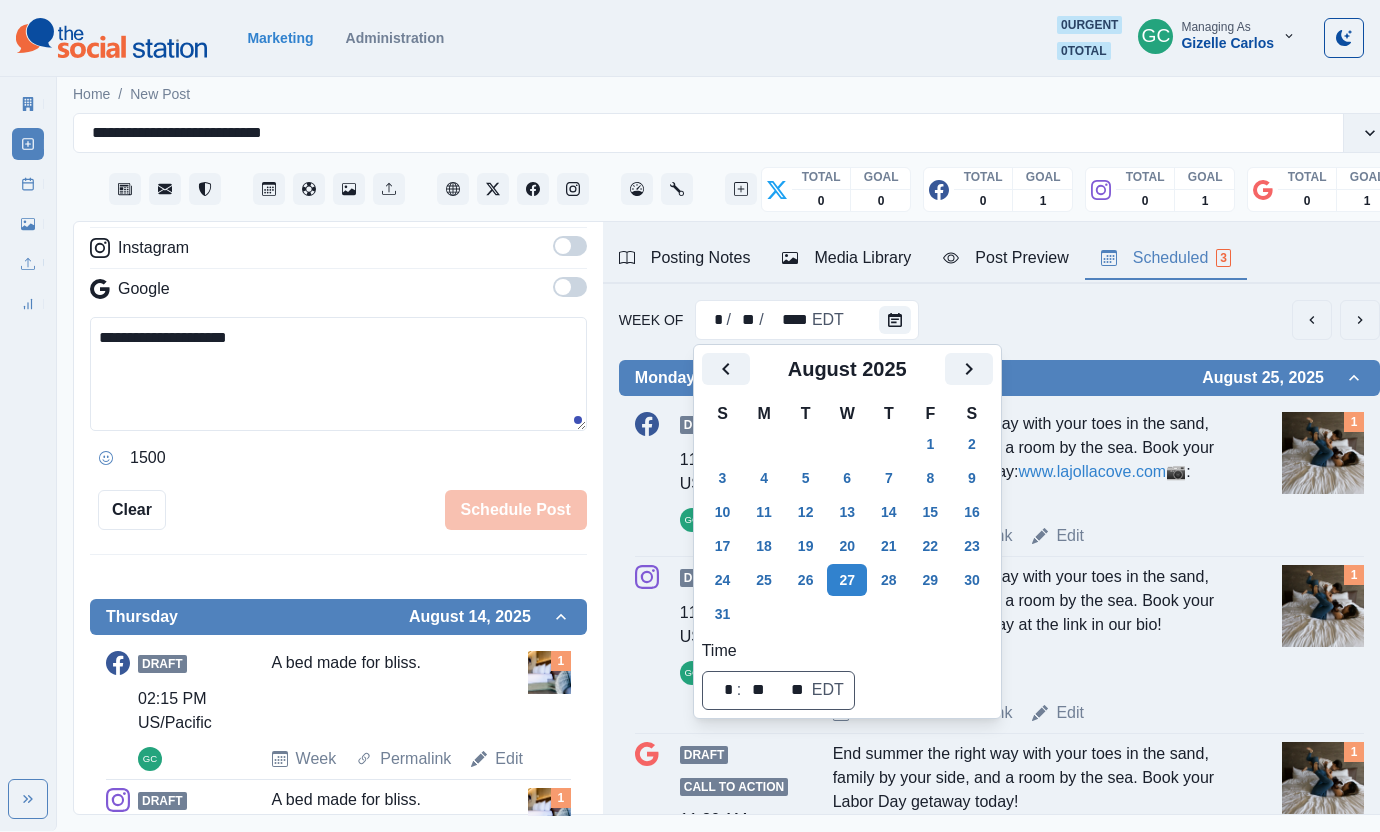 click on "Week Of * / ** / **** EDT" at bounding box center (999, 320) 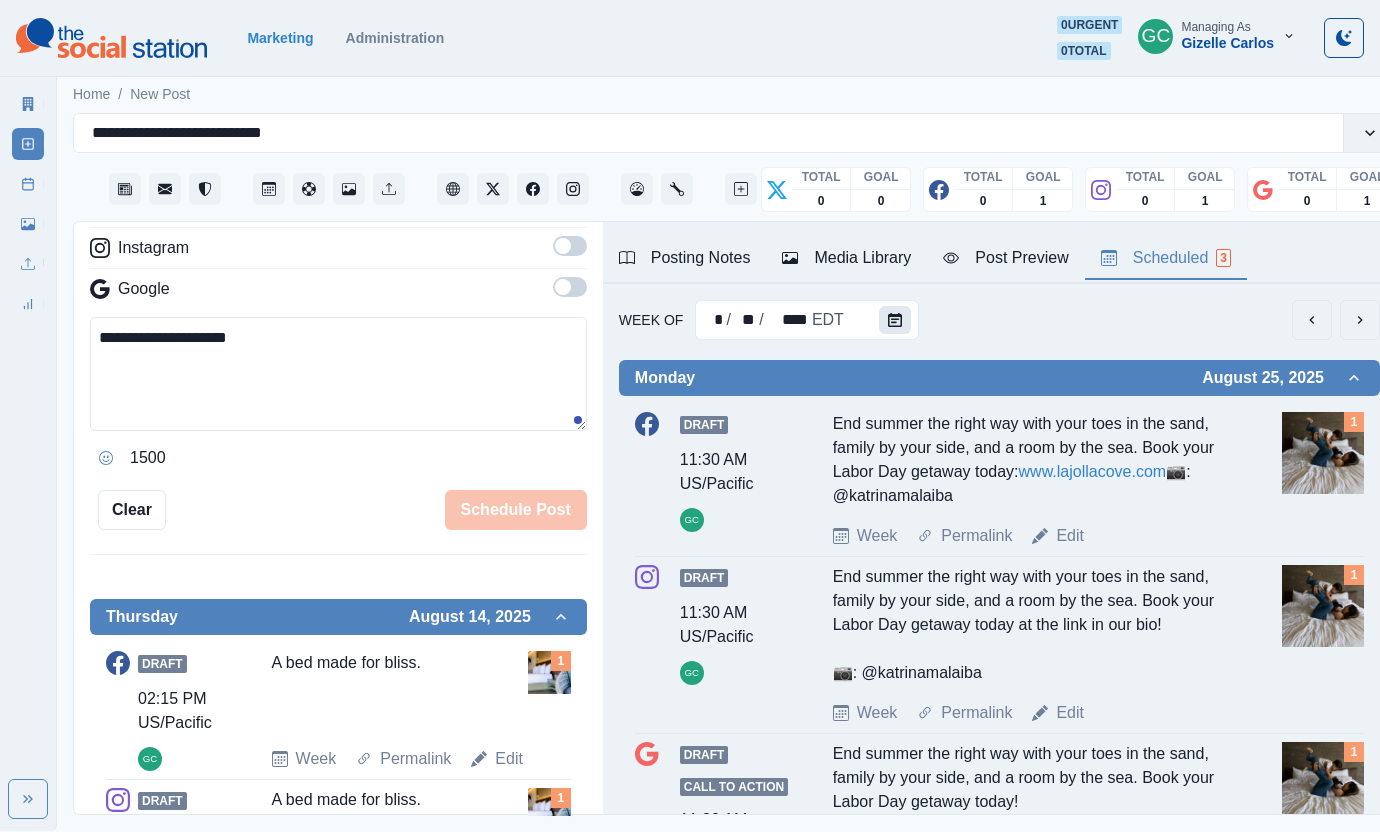 click at bounding box center (895, 320) 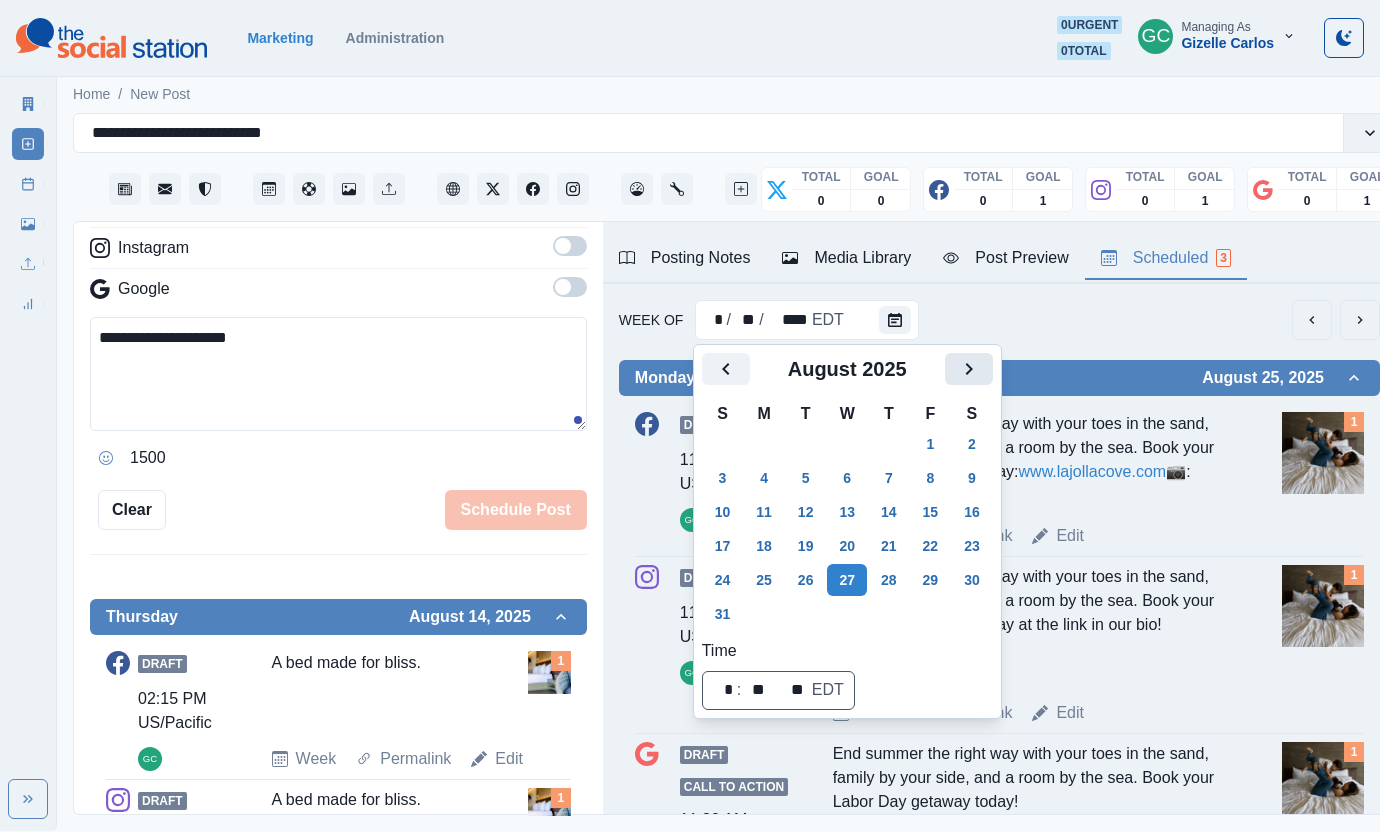 click 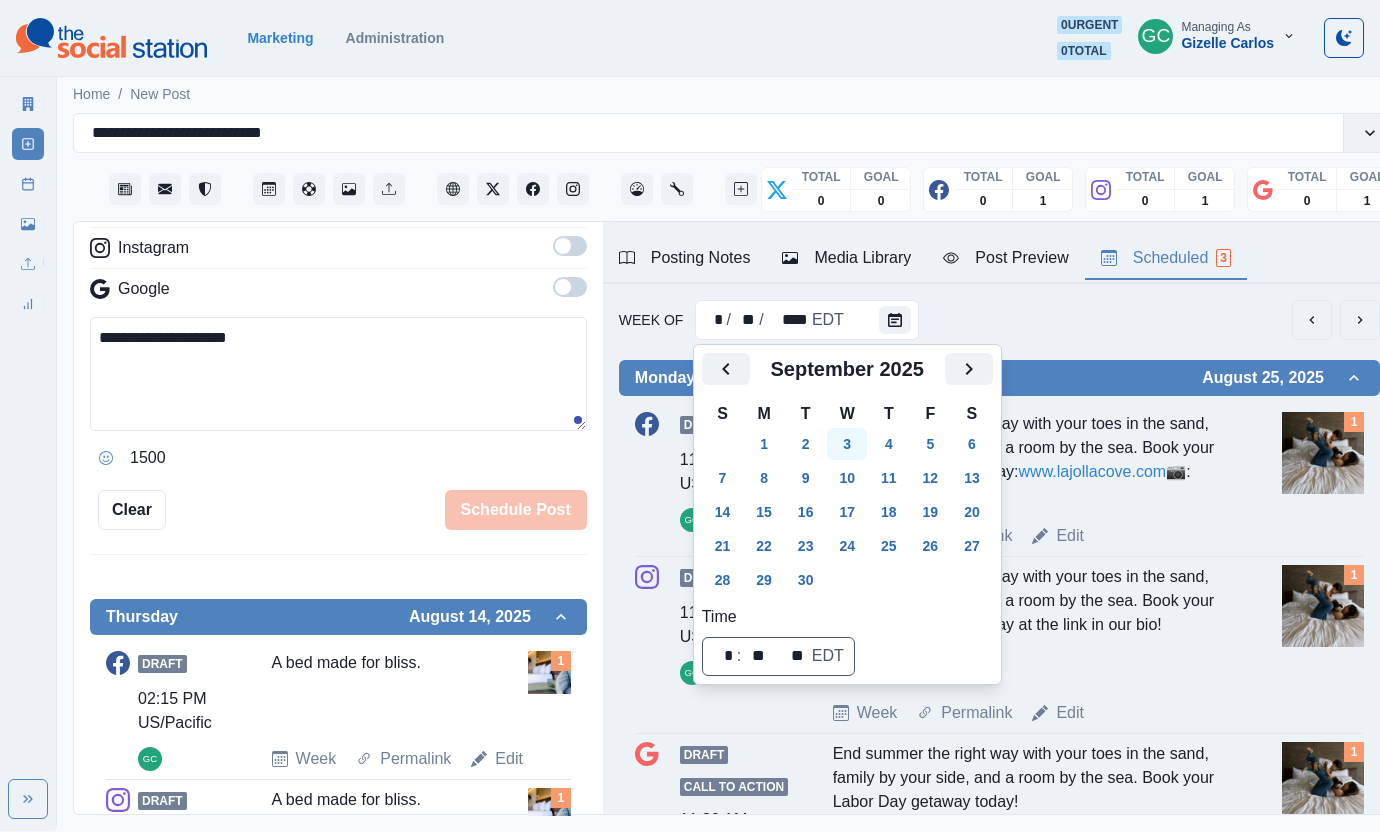 click on "3" at bounding box center (847, 444) 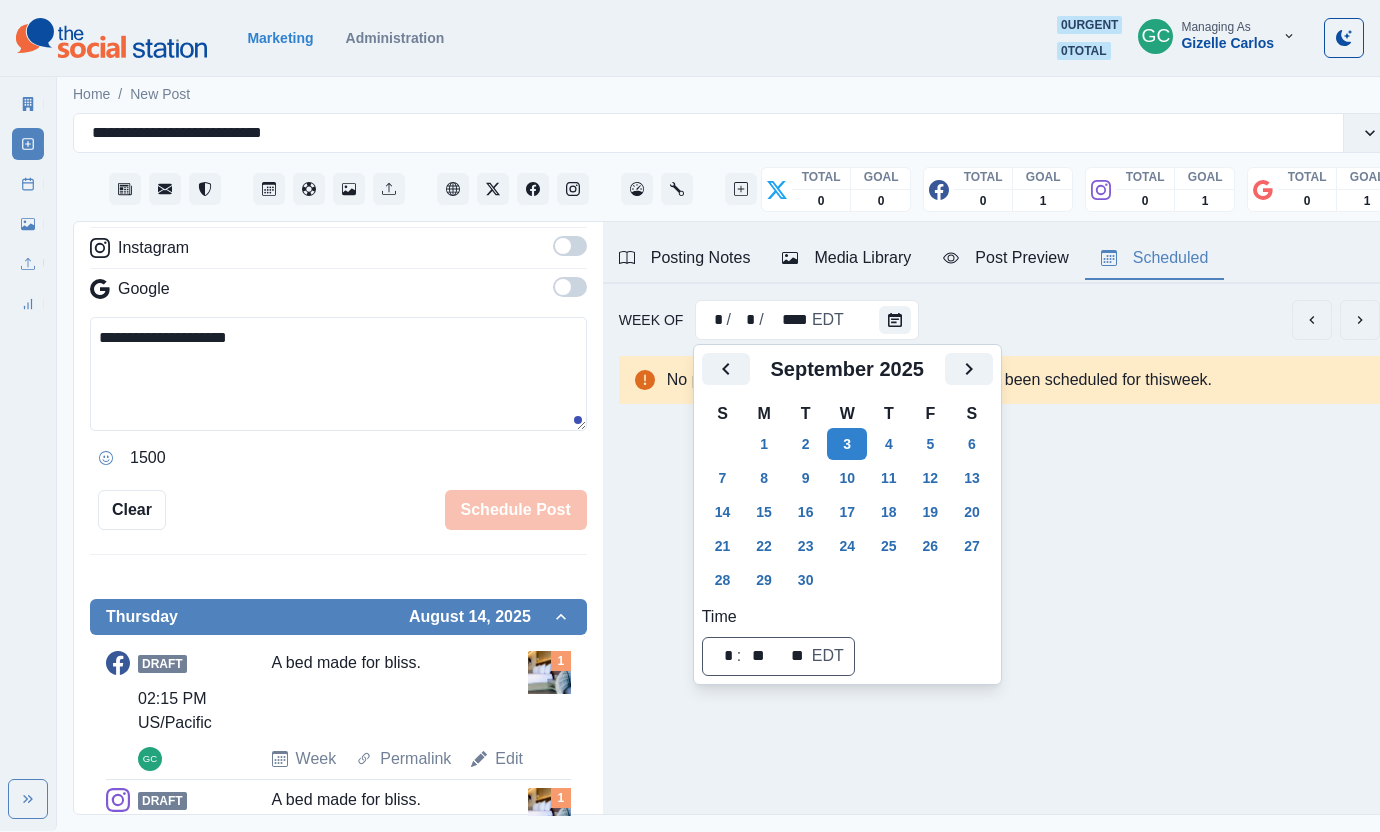 scroll, scrollTop: 0, scrollLeft: 0, axis: both 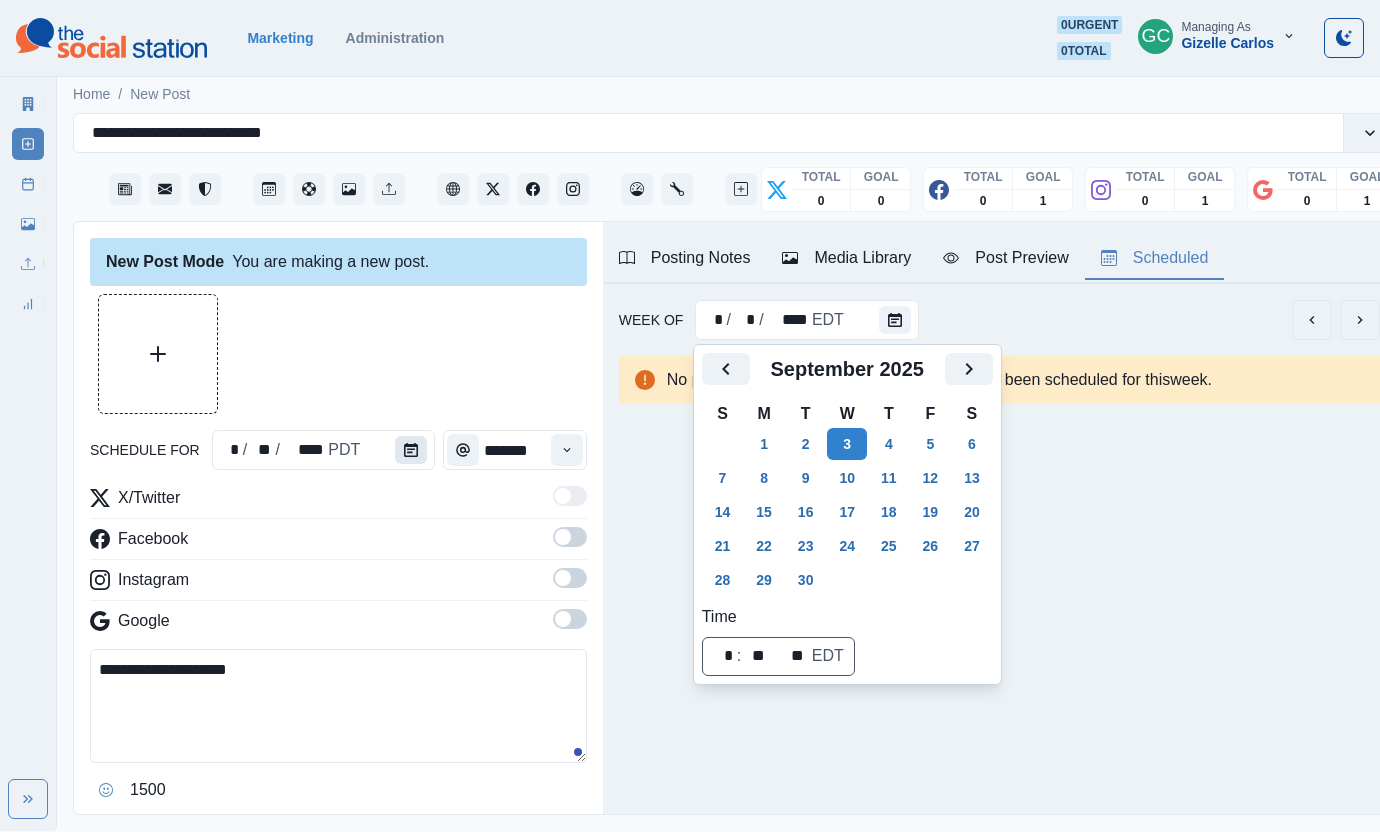 click at bounding box center (411, 450) 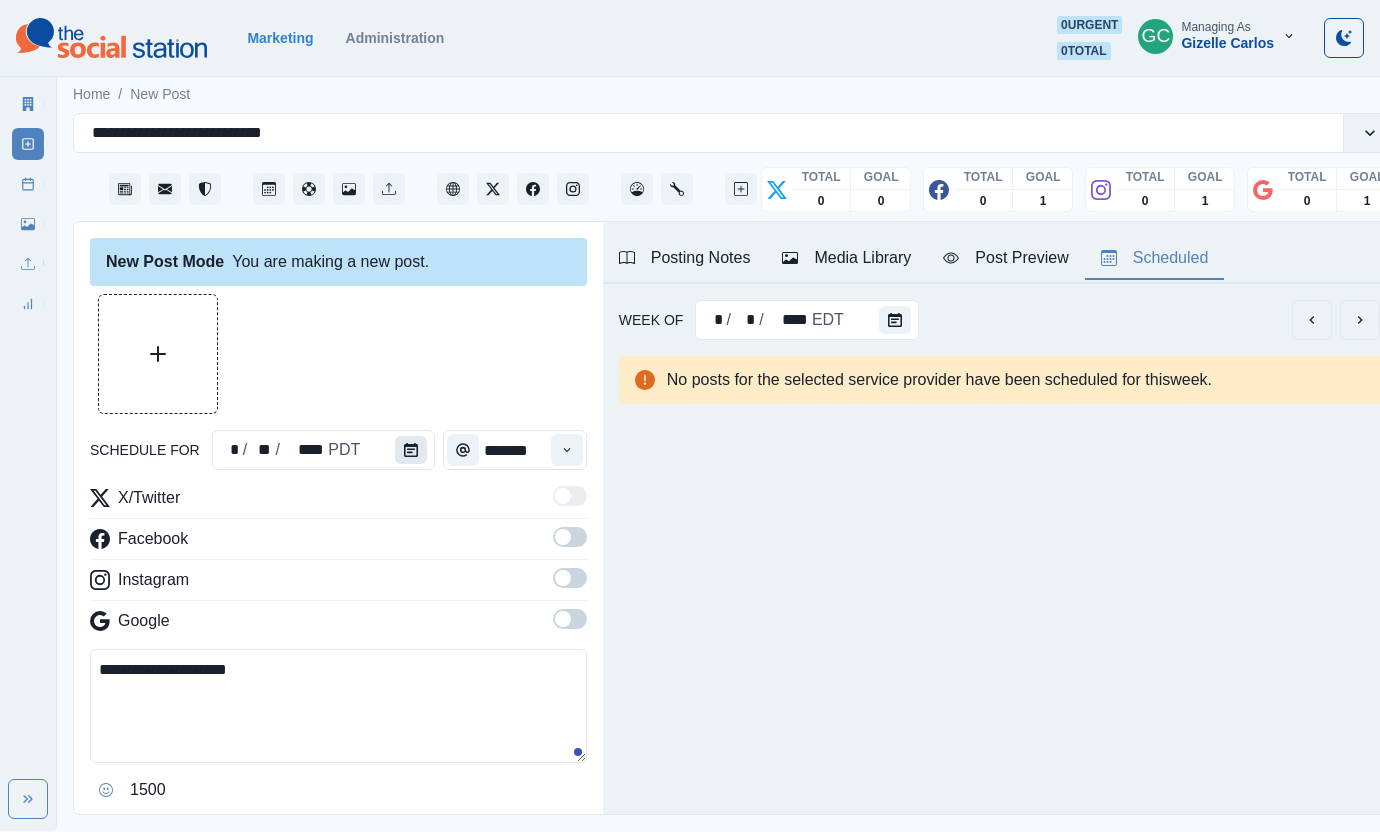 click 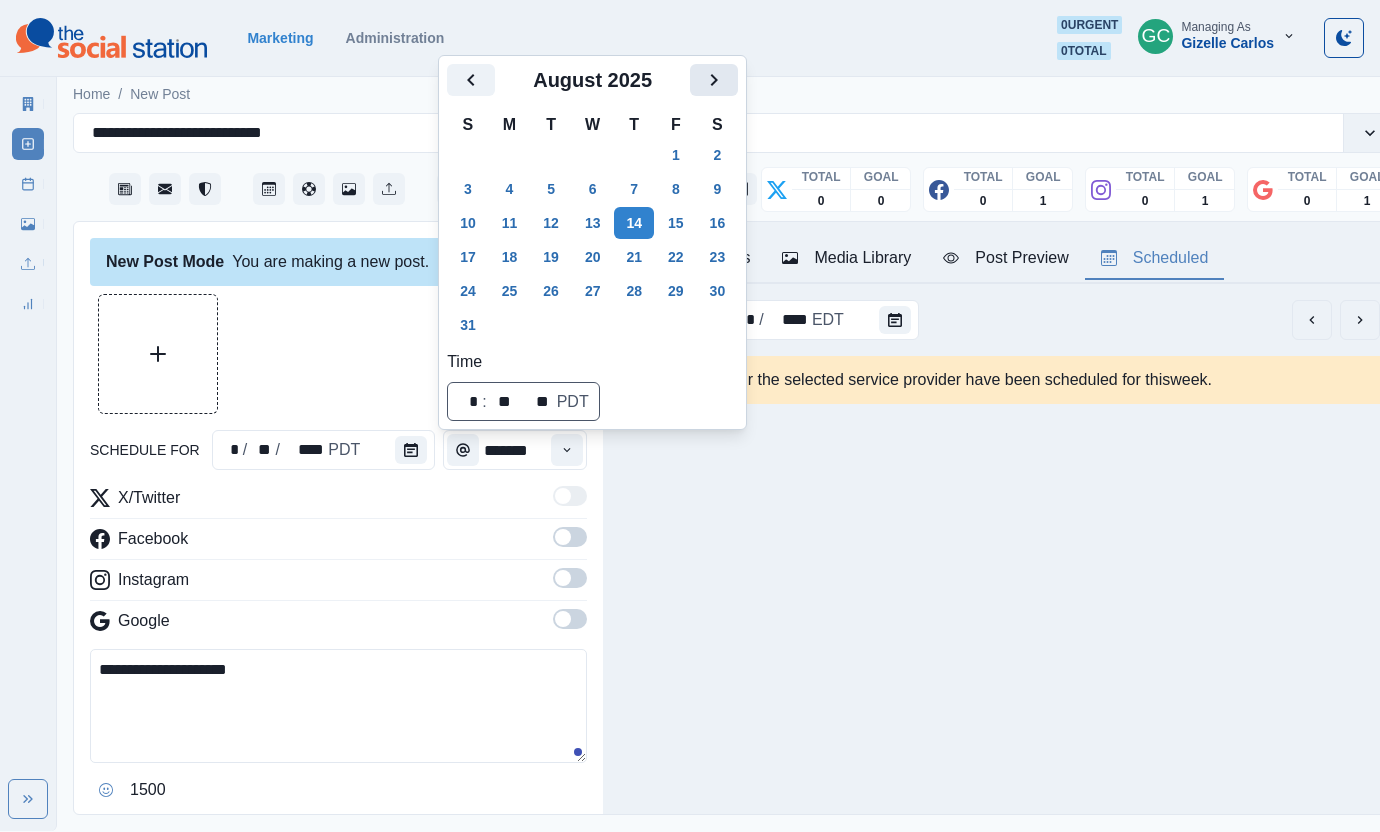 click 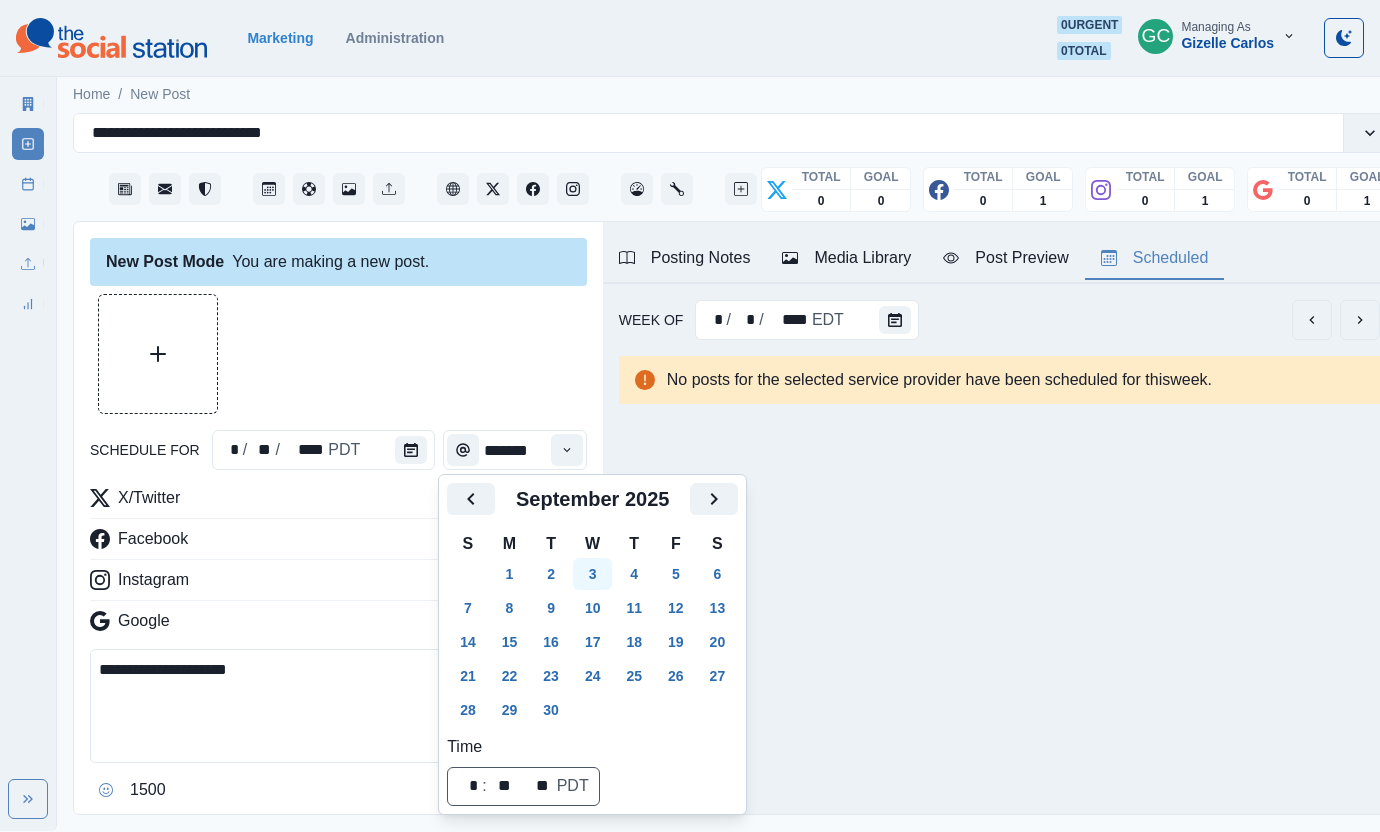 click on "3" at bounding box center (593, 574) 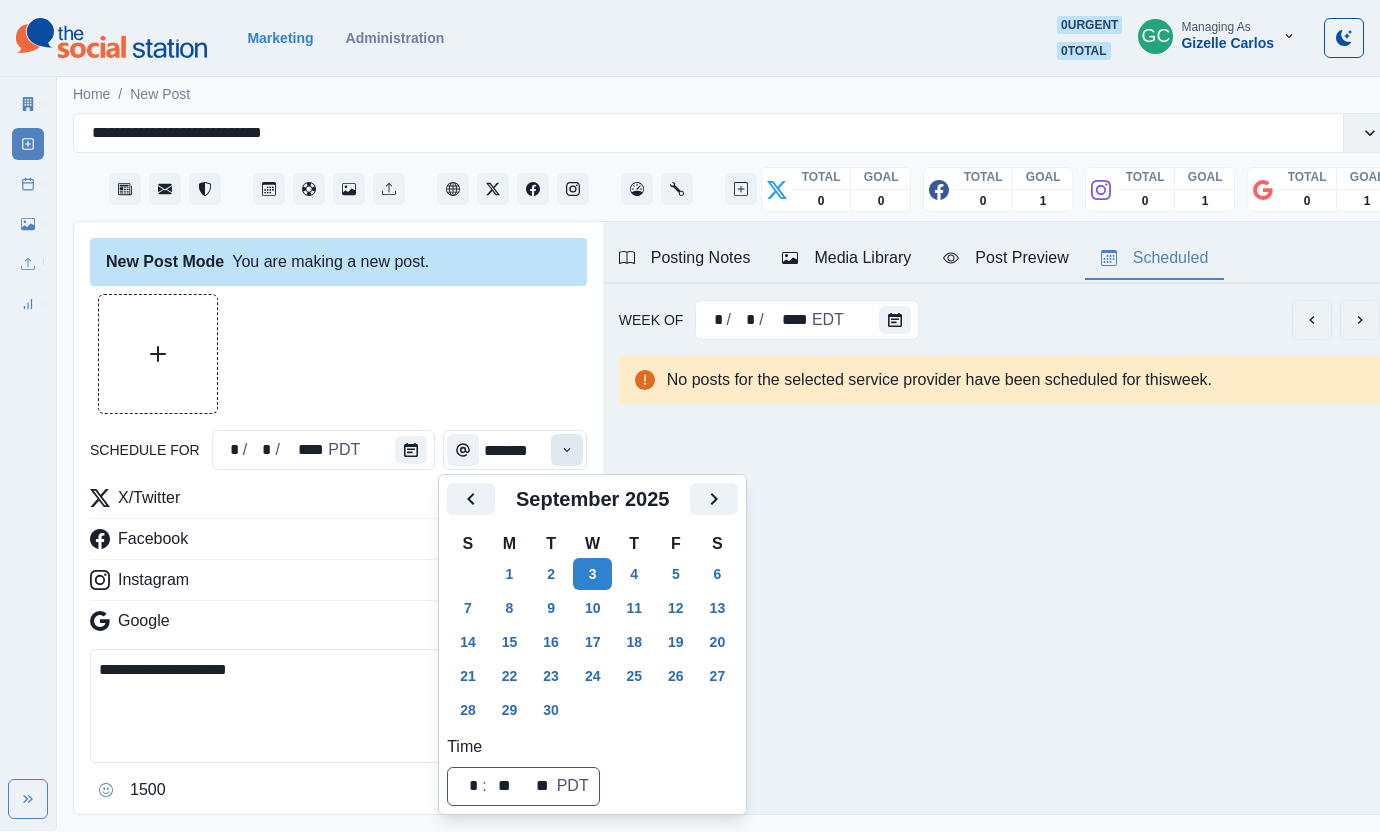 click 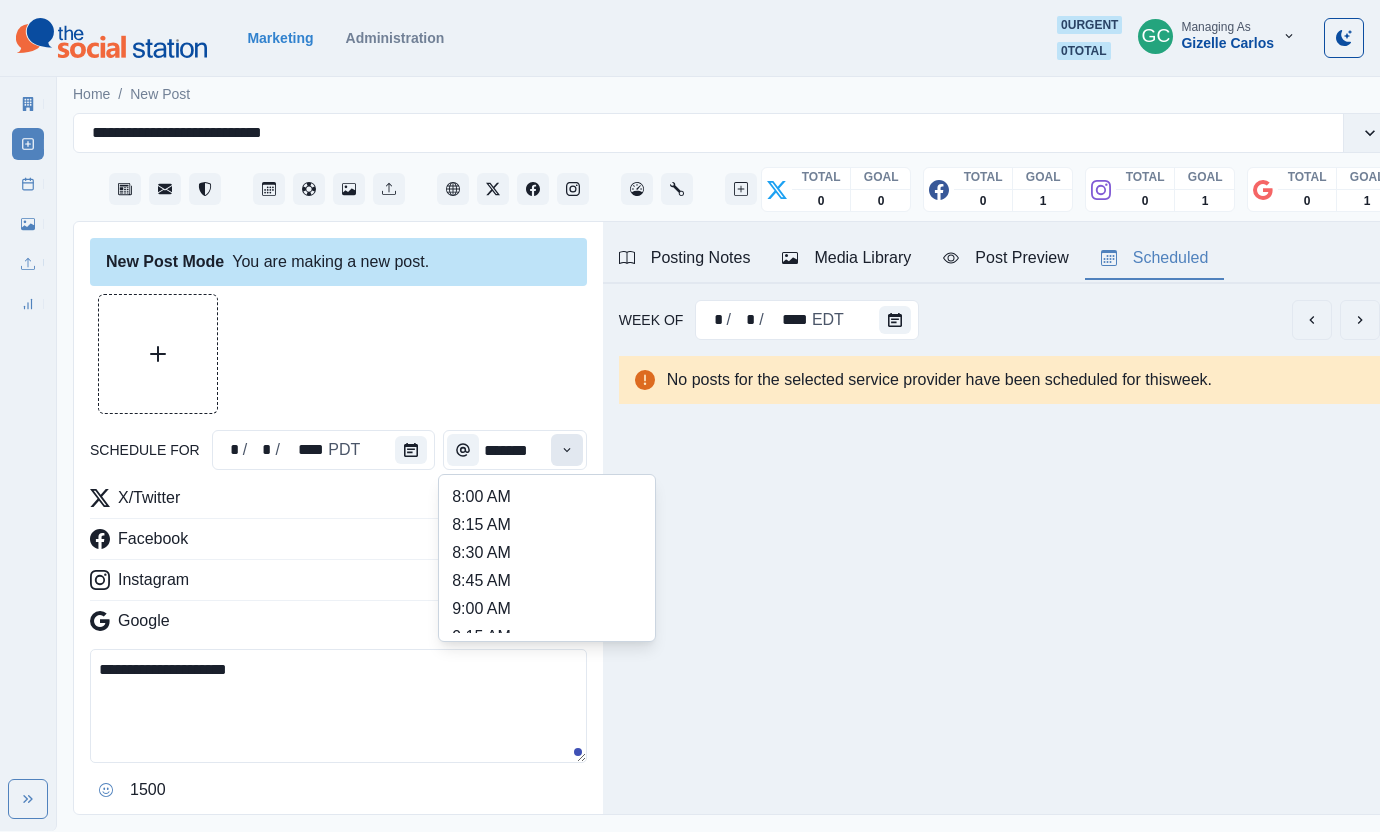 click 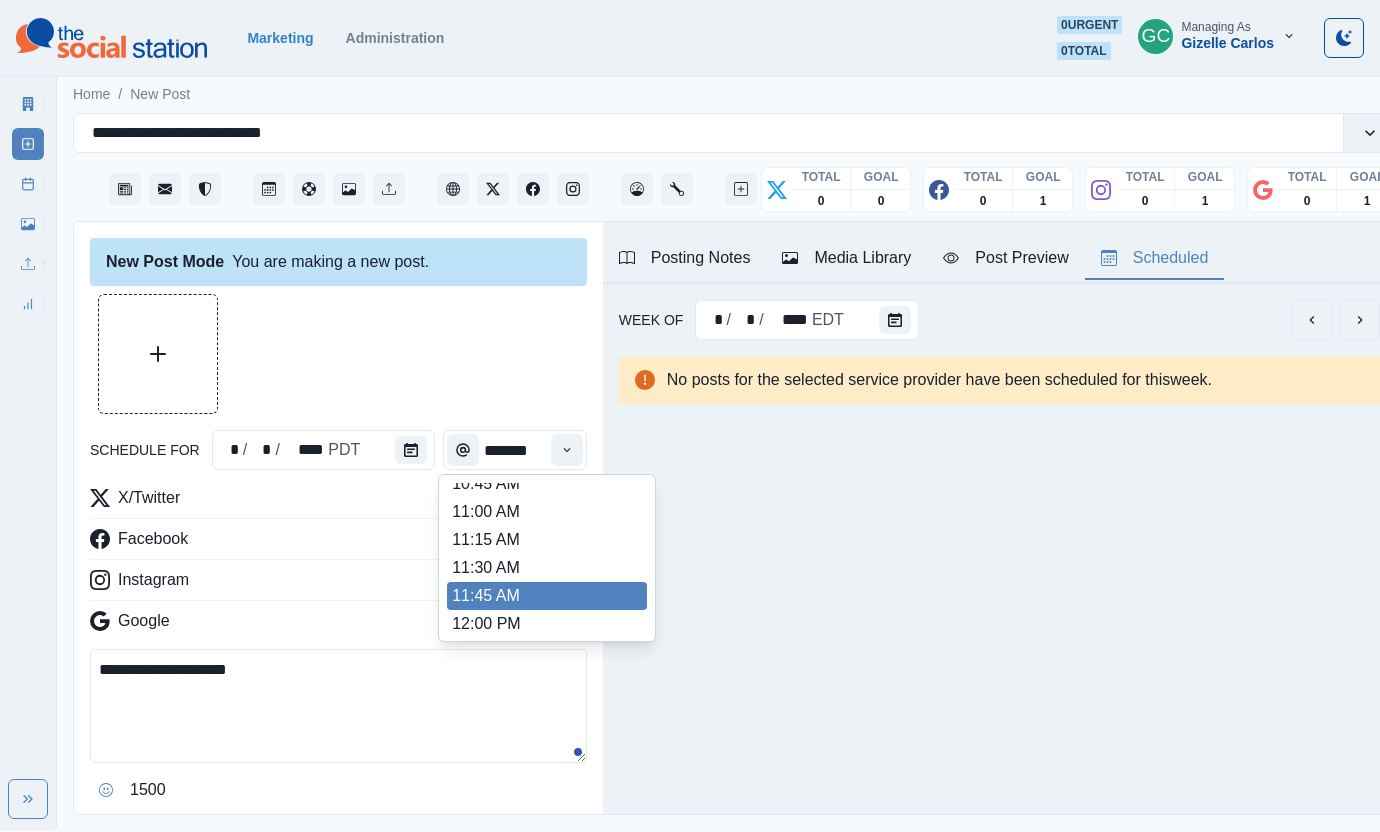scroll, scrollTop: 385, scrollLeft: 0, axis: vertical 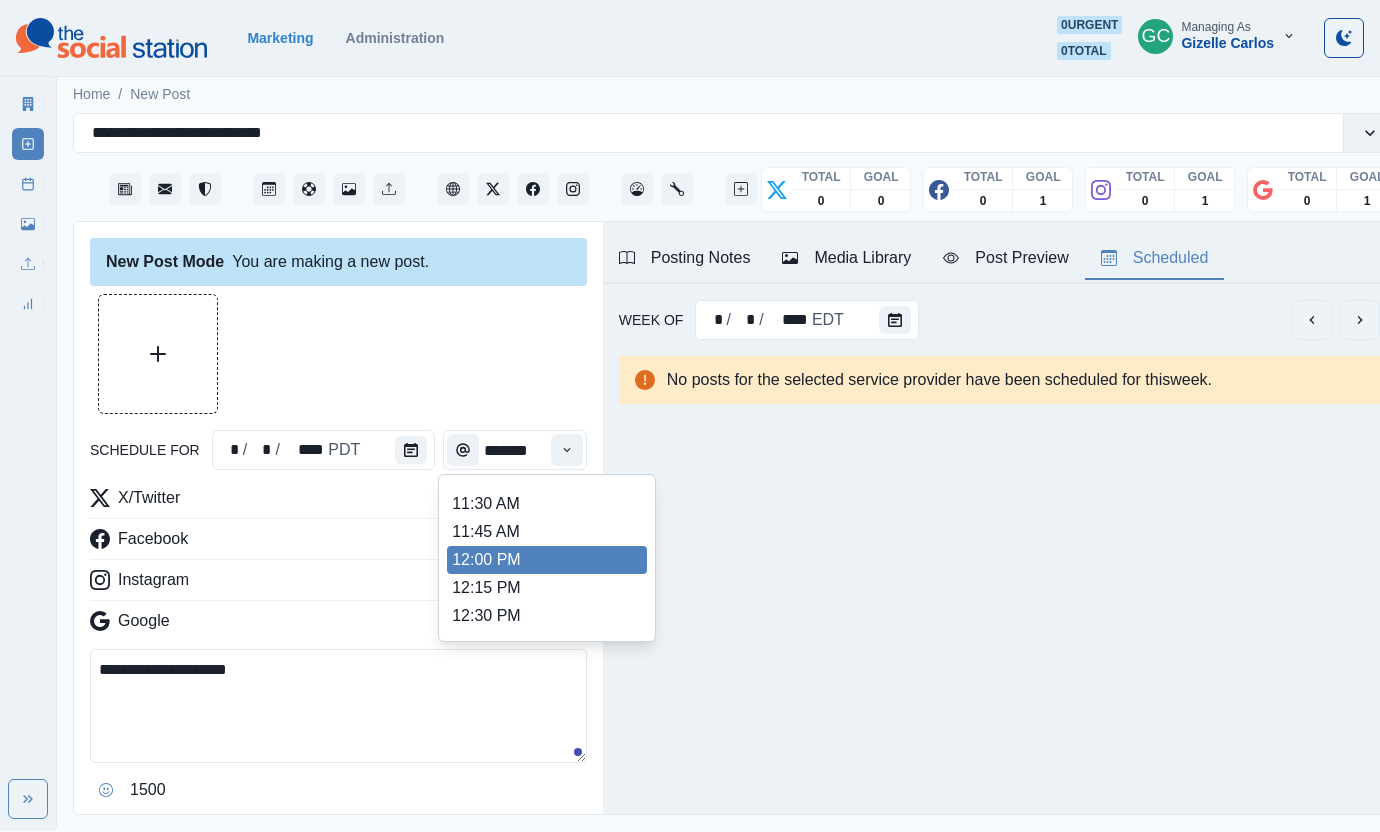 click on "12:15 PM" at bounding box center [547, 588] 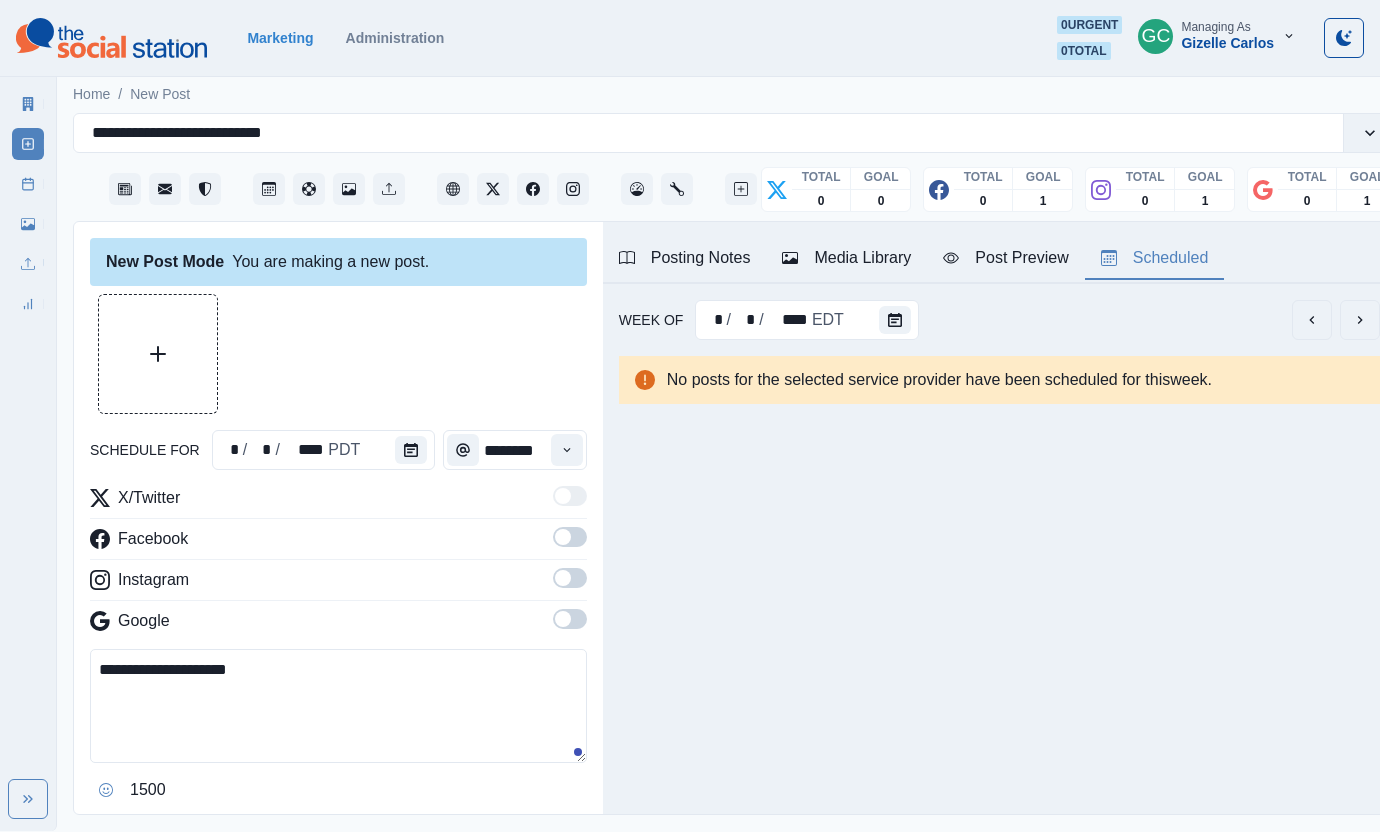 click on "X/Twitter Facebook Instagram Google" at bounding box center (338, 563) 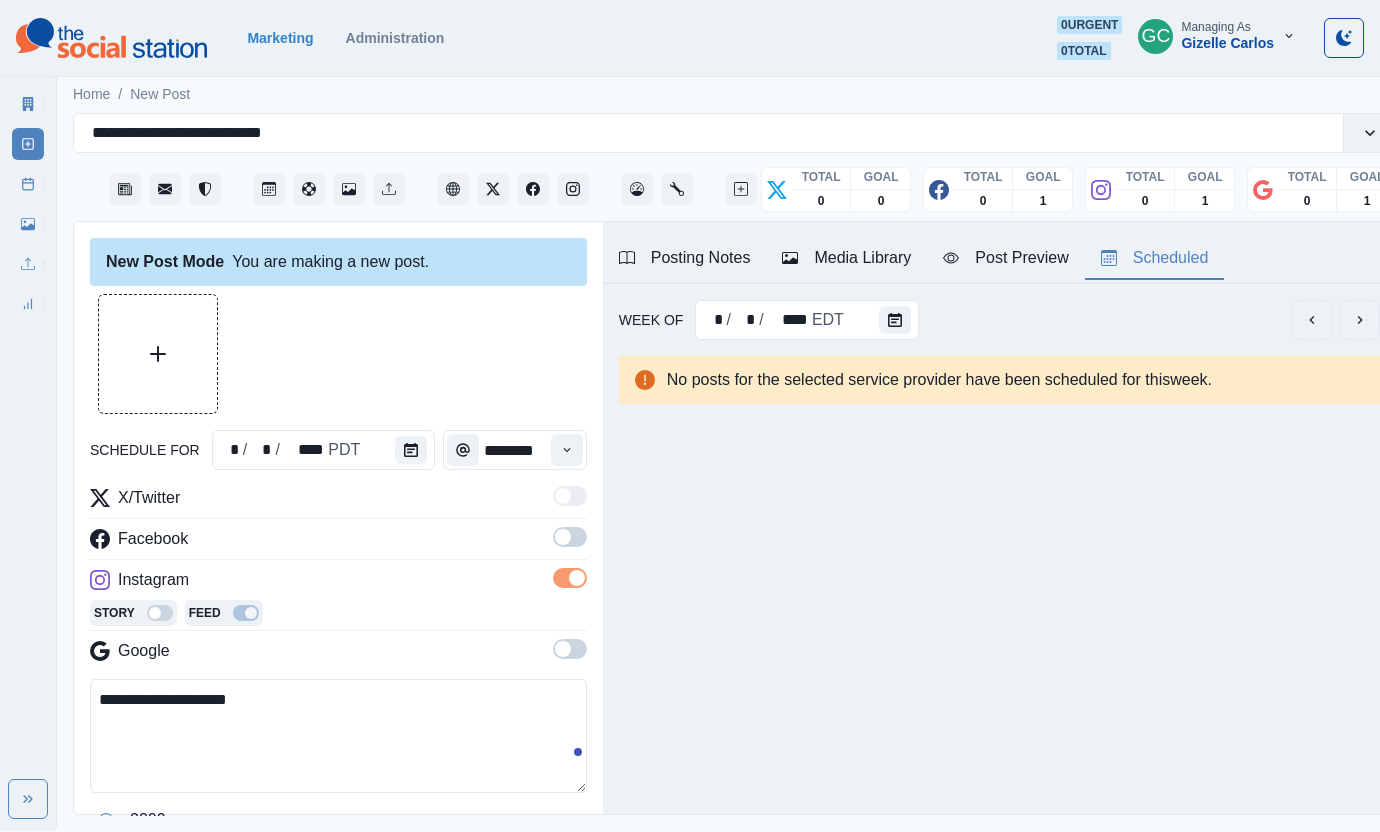 click at bounding box center [570, 537] 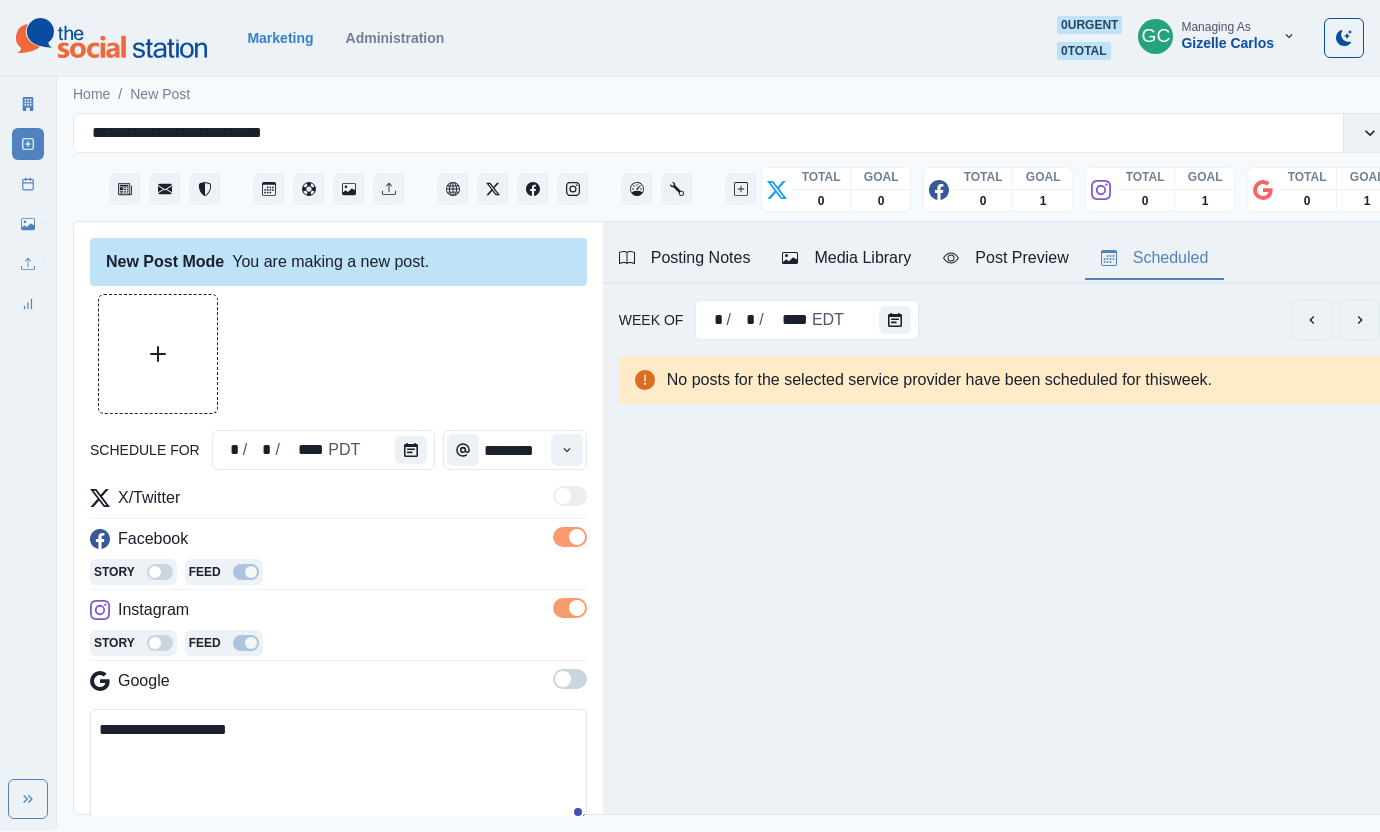 drag, startPoint x: 580, startPoint y: 673, endPoint x: 567, endPoint y: 681, distance: 15.264338 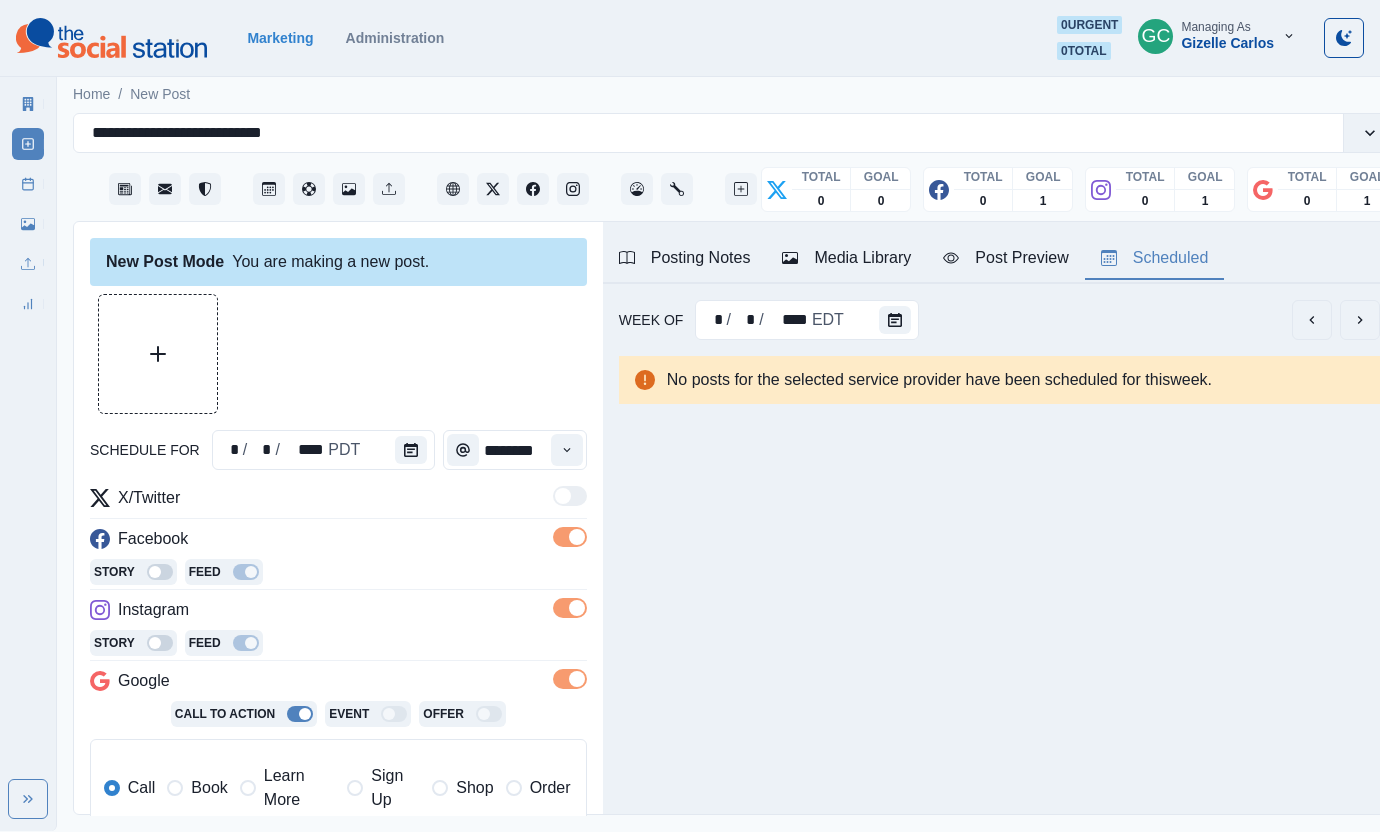 drag, startPoint x: 260, startPoint y: 796, endPoint x: 300, endPoint y: 717, distance: 88.54942 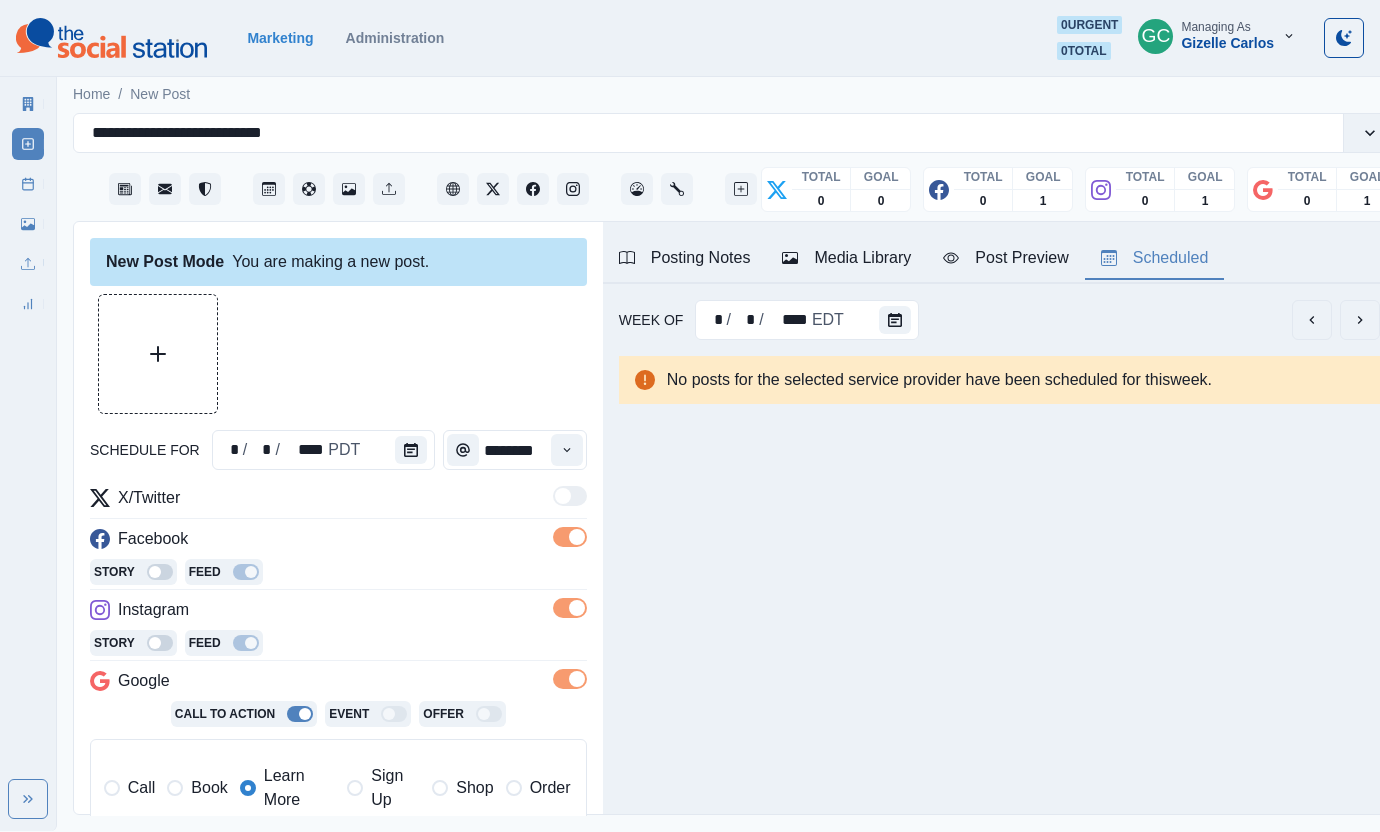 click on "Story Feed" at bounding box center [338, 645] 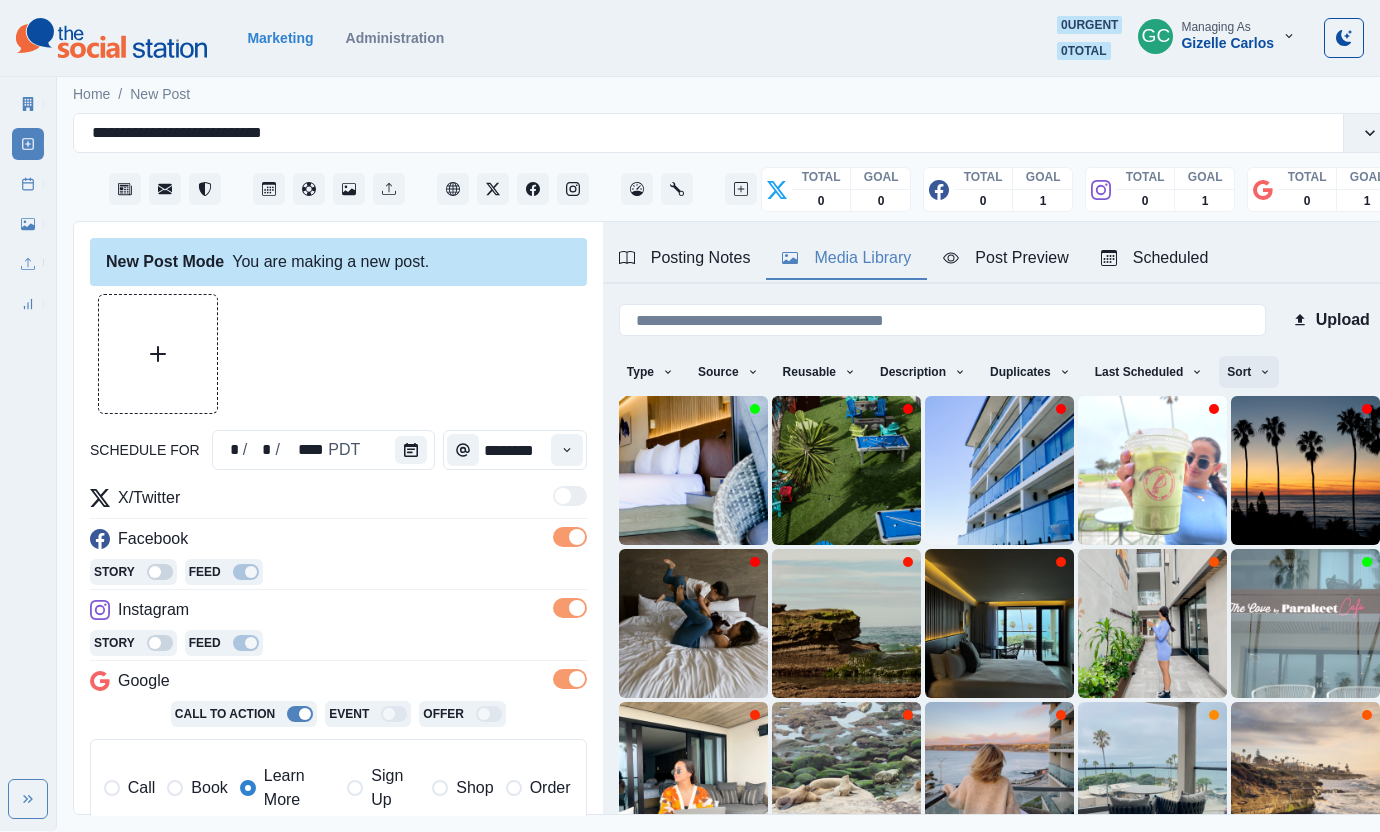 click on "Sort" at bounding box center [1249, 372] 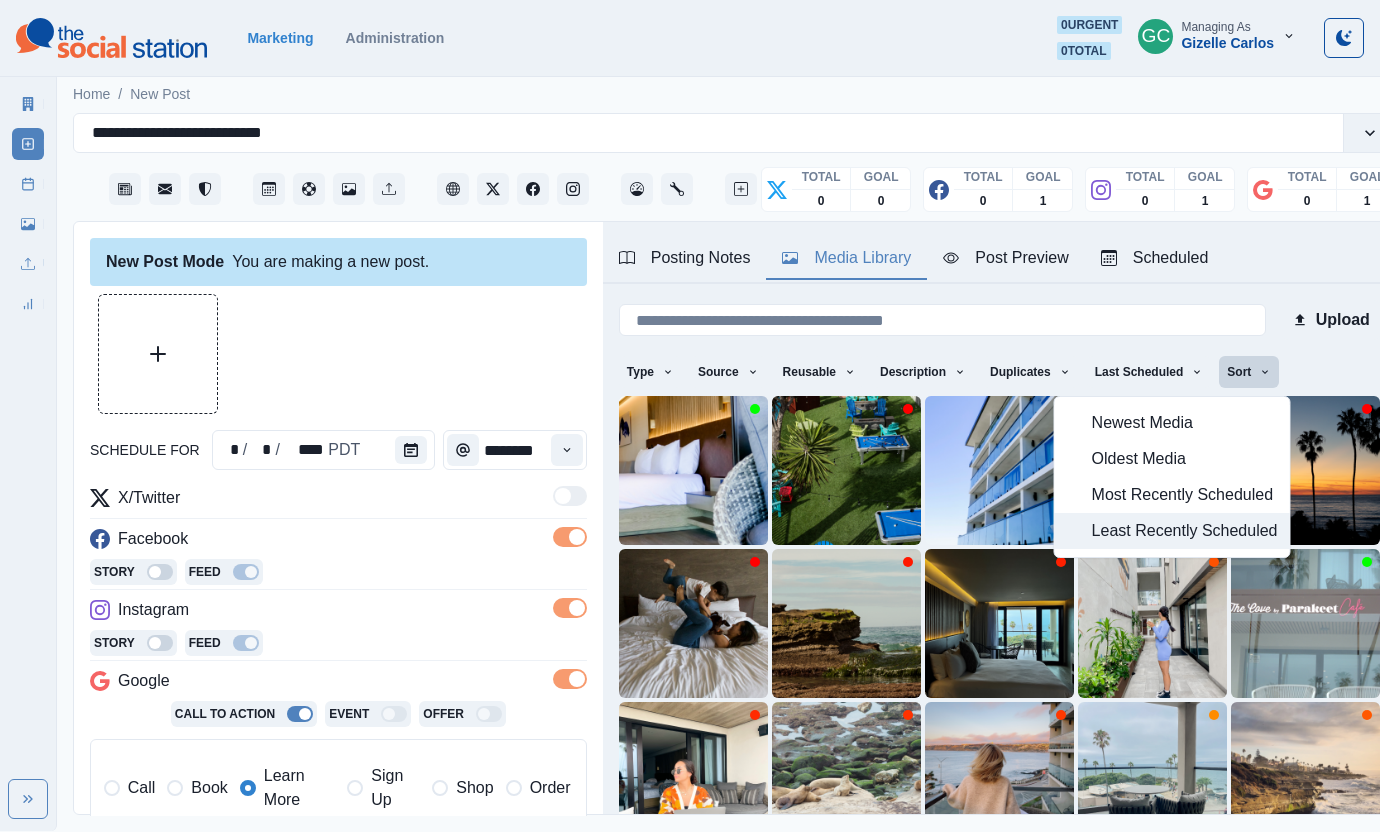 drag, startPoint x: 1194, startPoint y: 531, endPoint x: 882, endPoint y: 553, distance: 312.7747 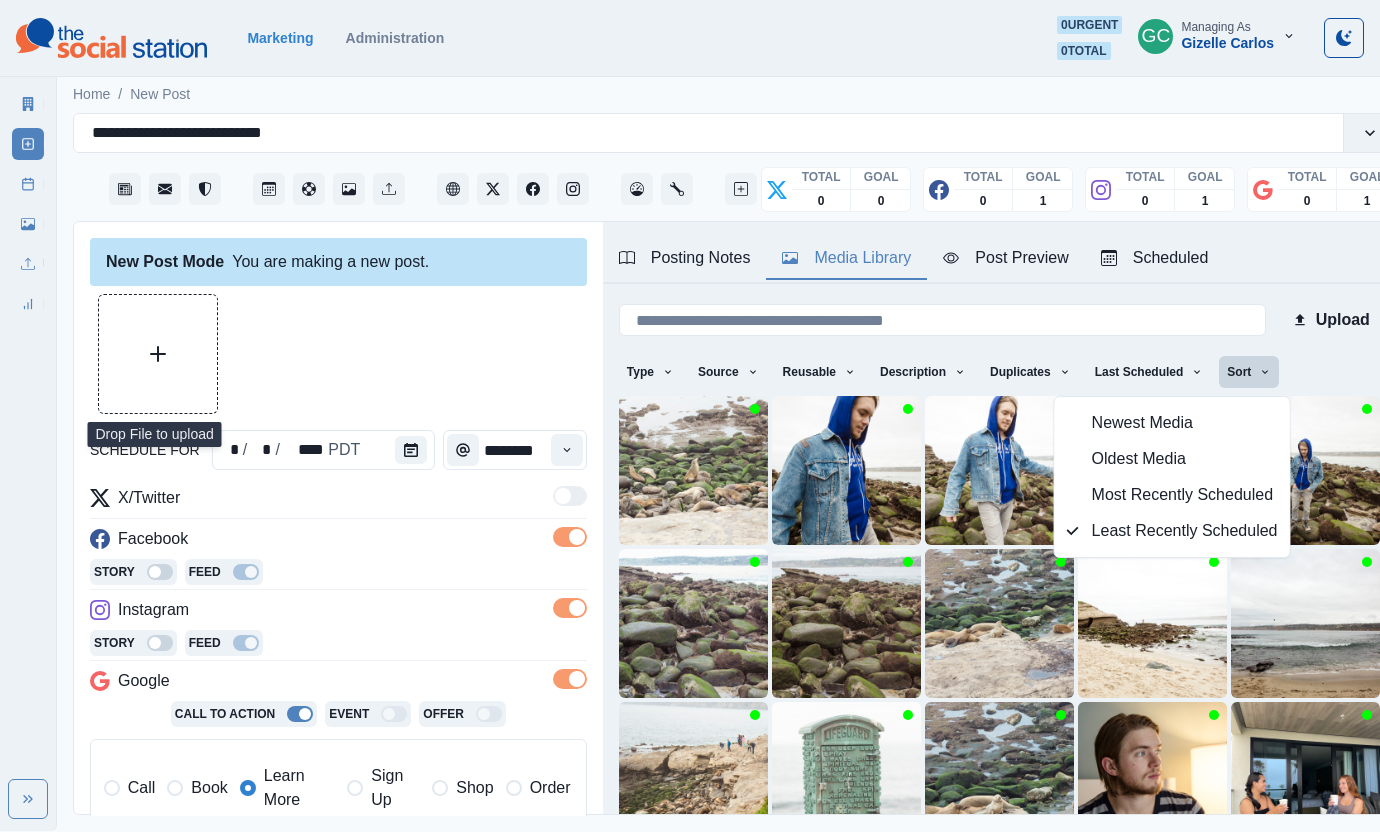 click at bounding box center (158, 354) 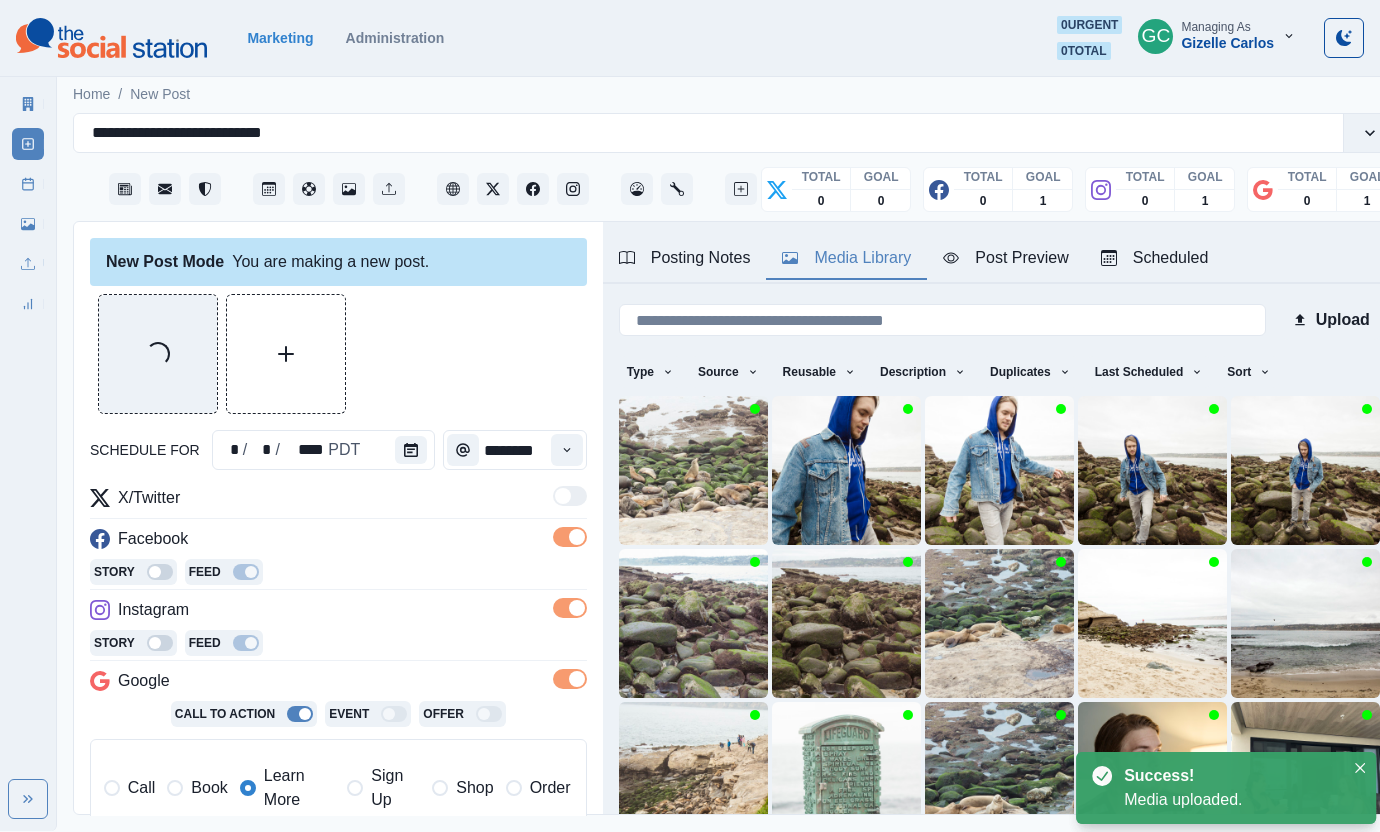 drag, startPoint x: 1277, startPoint y: 371, endPoint x: 1212, endPoint y: 403, distance: 72.44998 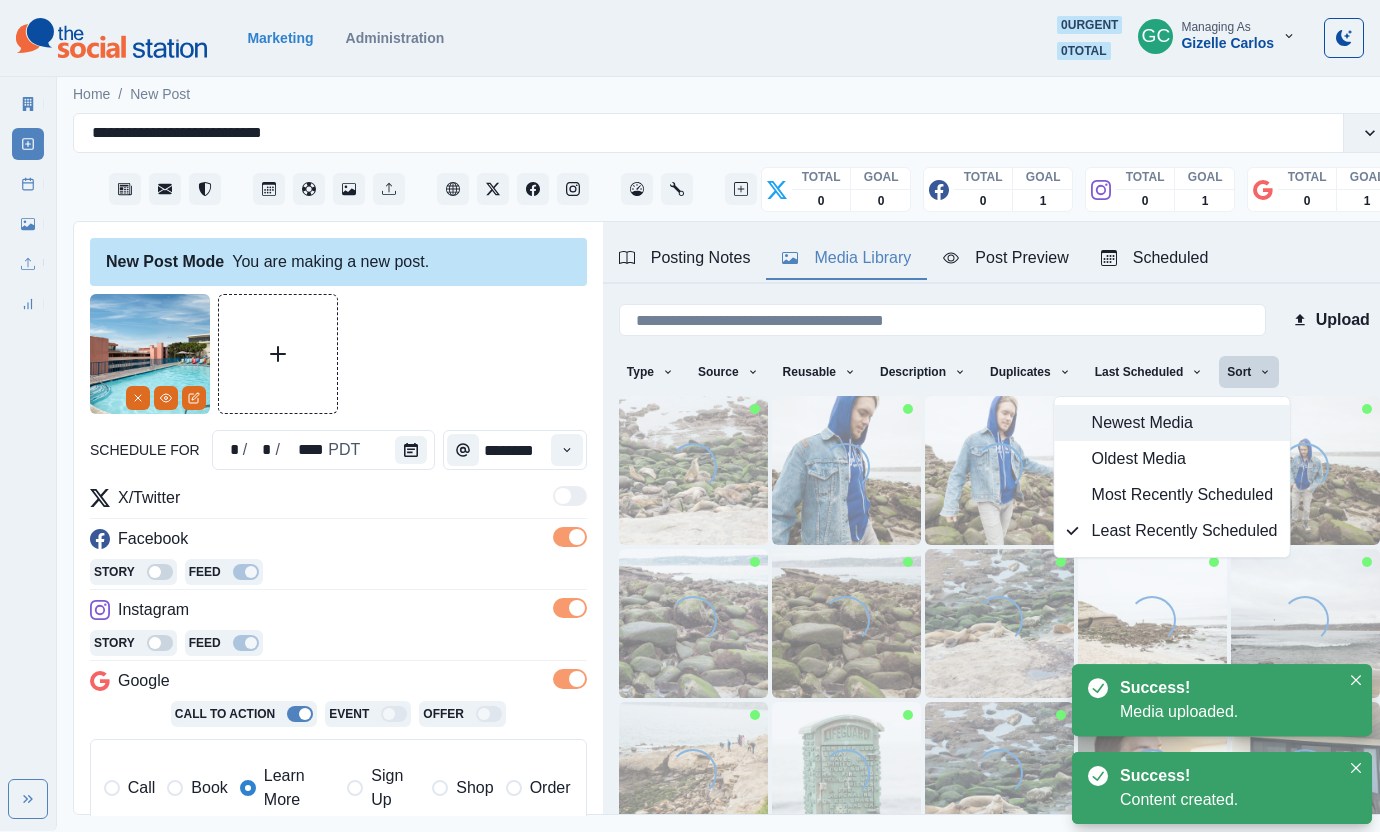 click on "Newest Media" at bounding box center [1185, 423] 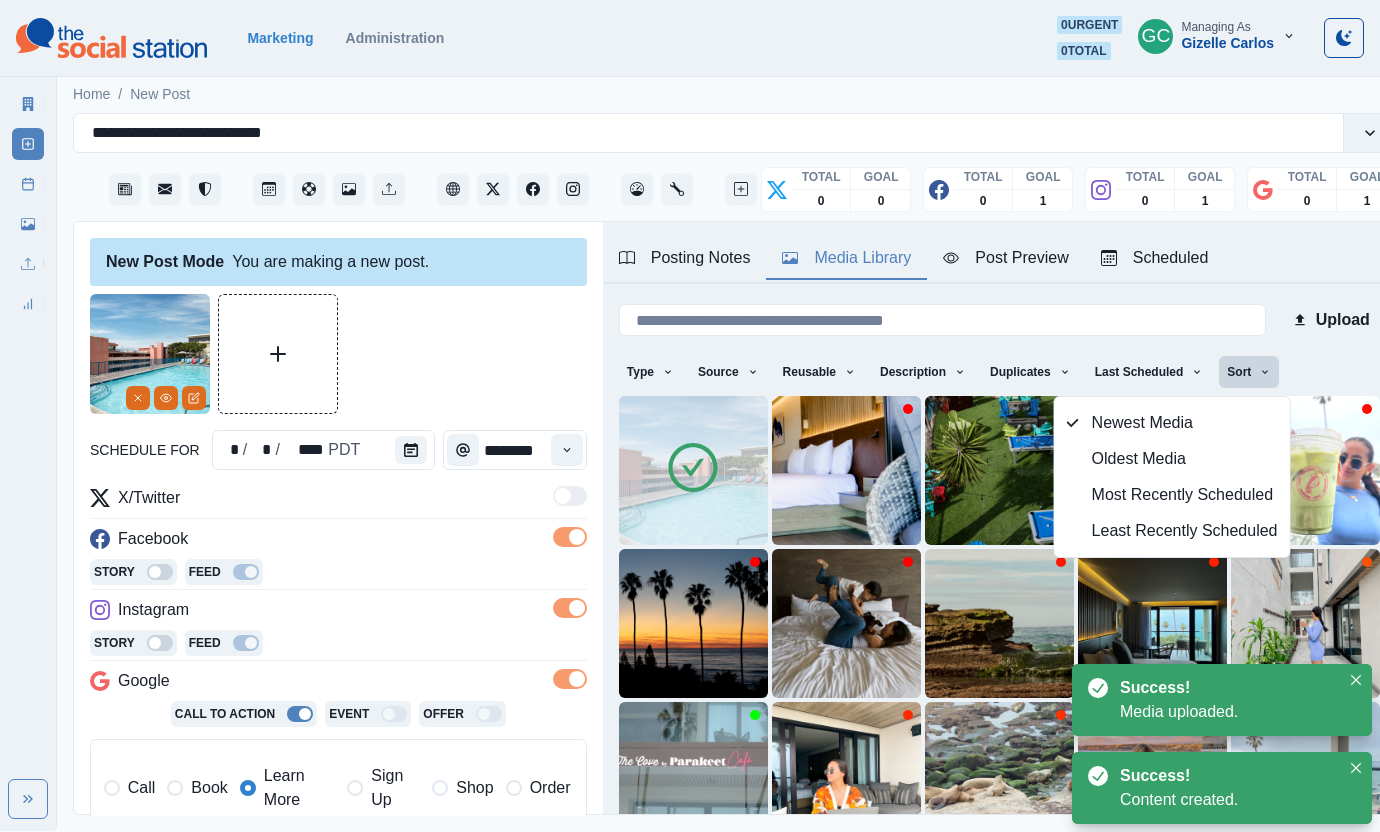 click 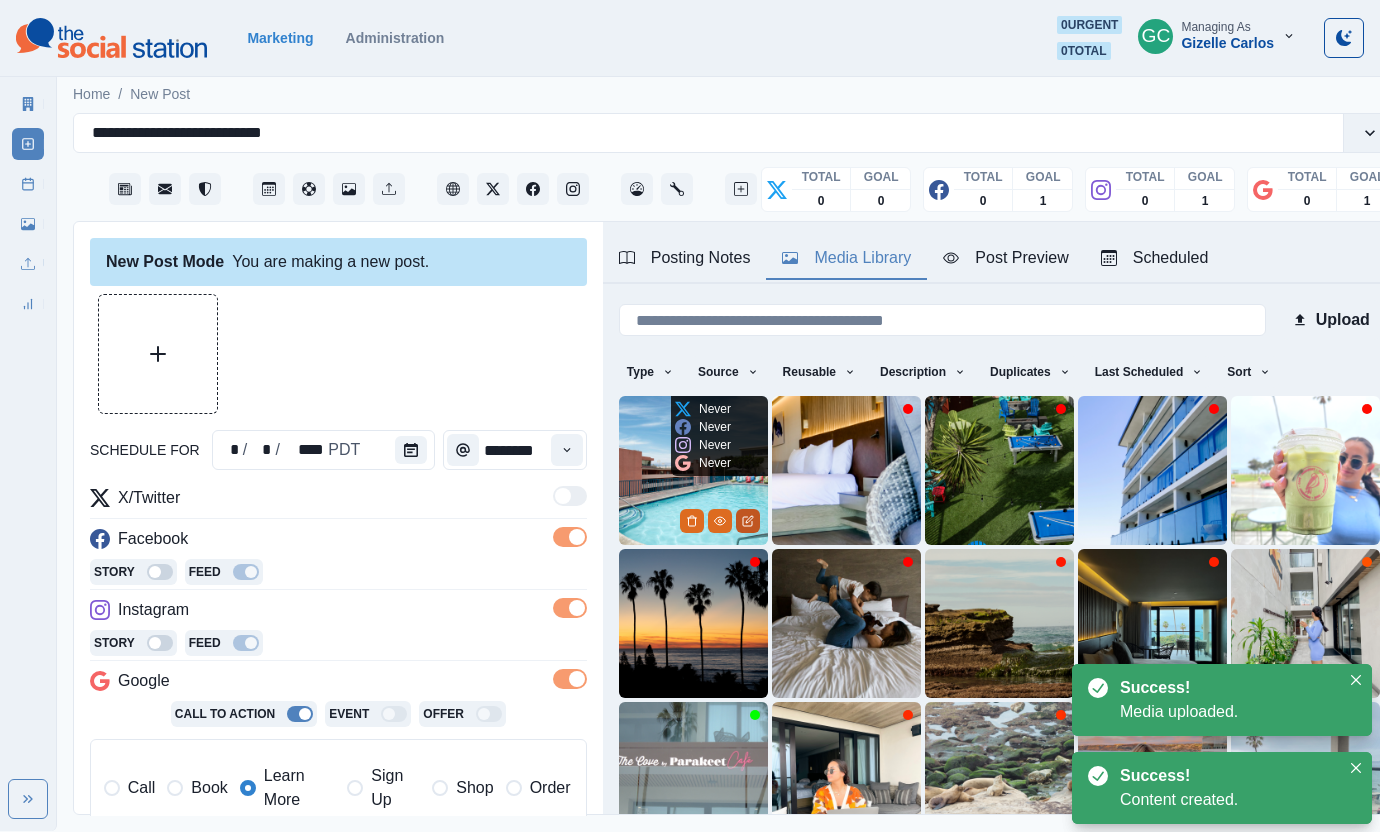 click 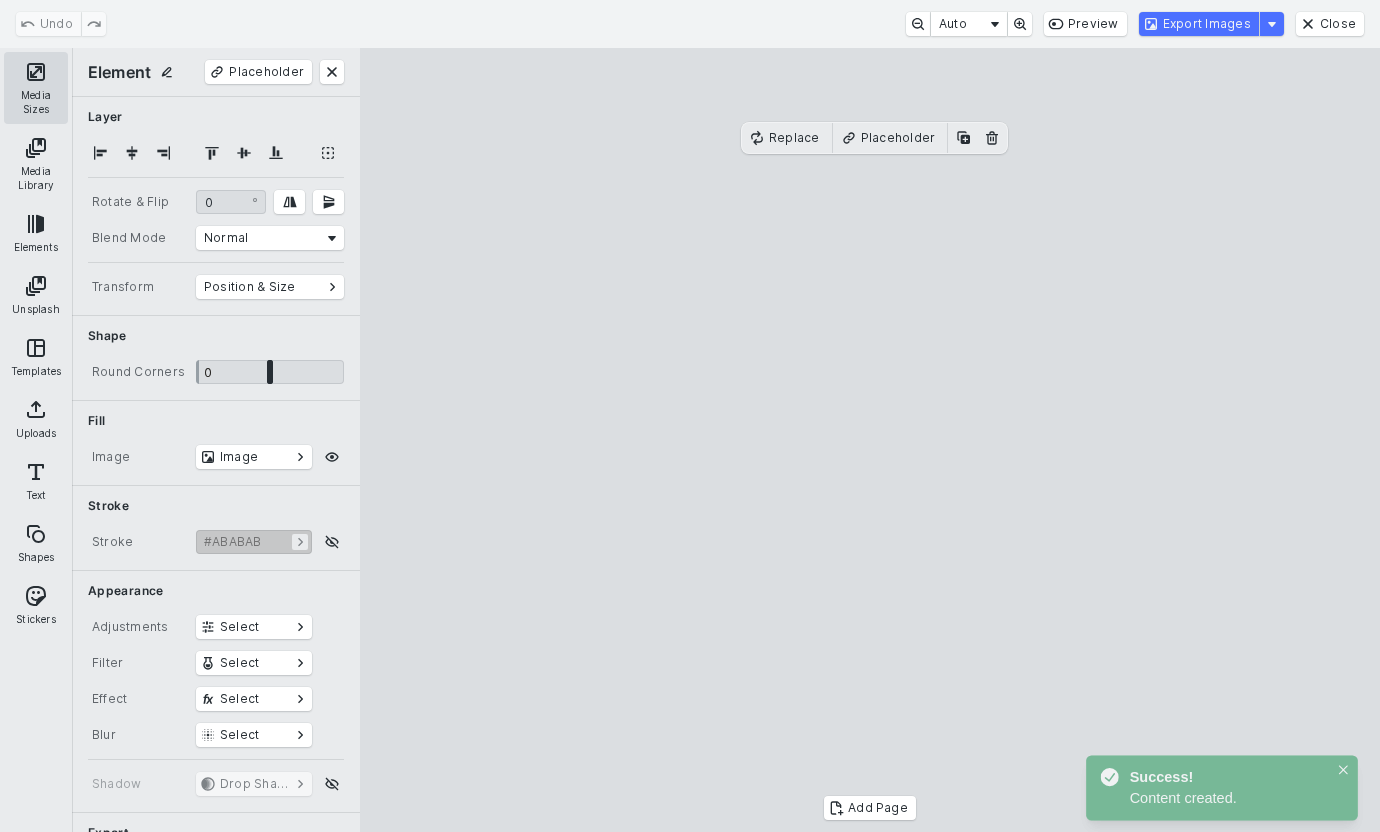 click on "Media Sizes" at bounding box center [36, 88] 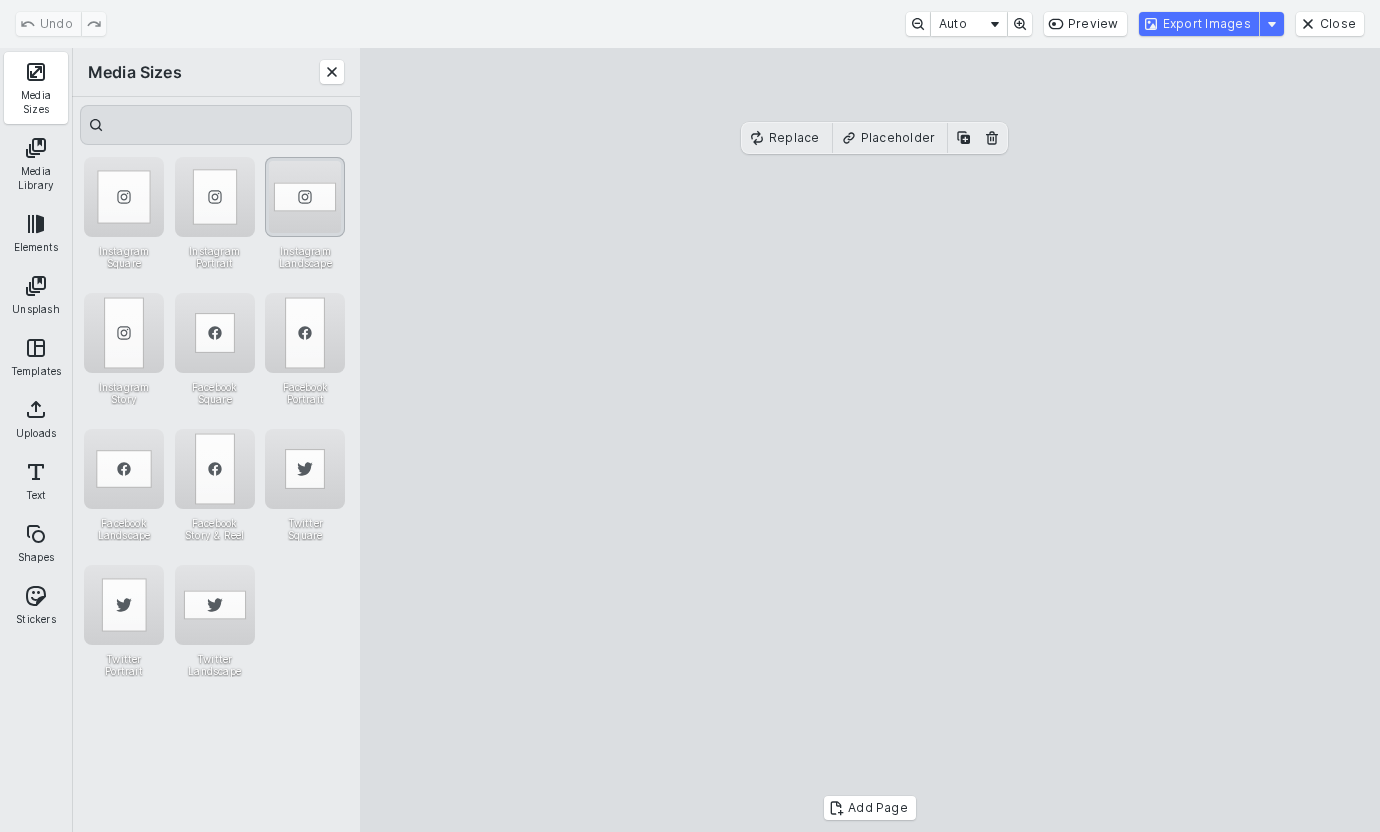 click at bounding box center (305, 197) 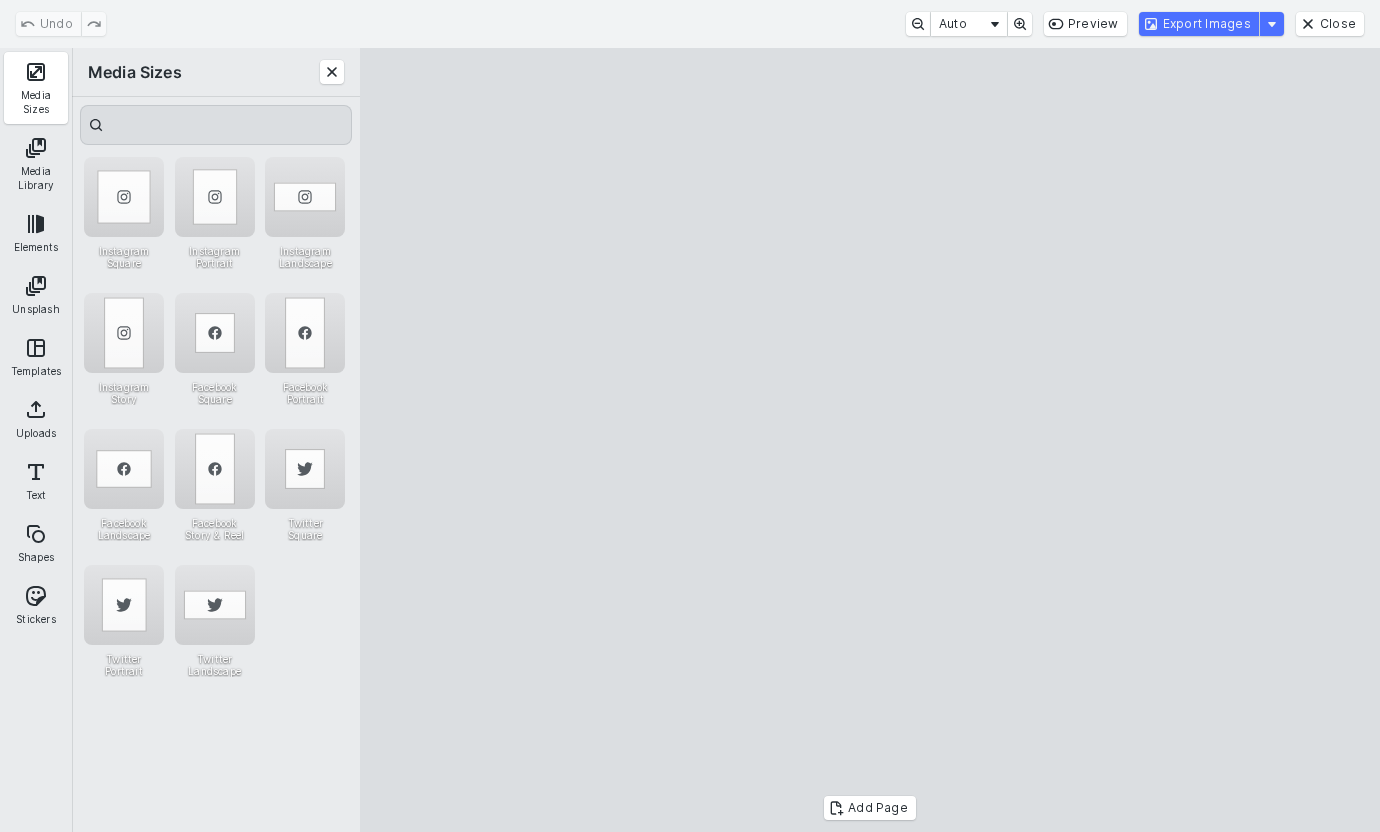 drag, startPoint x: 936, startPoint y: 523, endPoint x: 936, endPoint y: 497, distance: 26 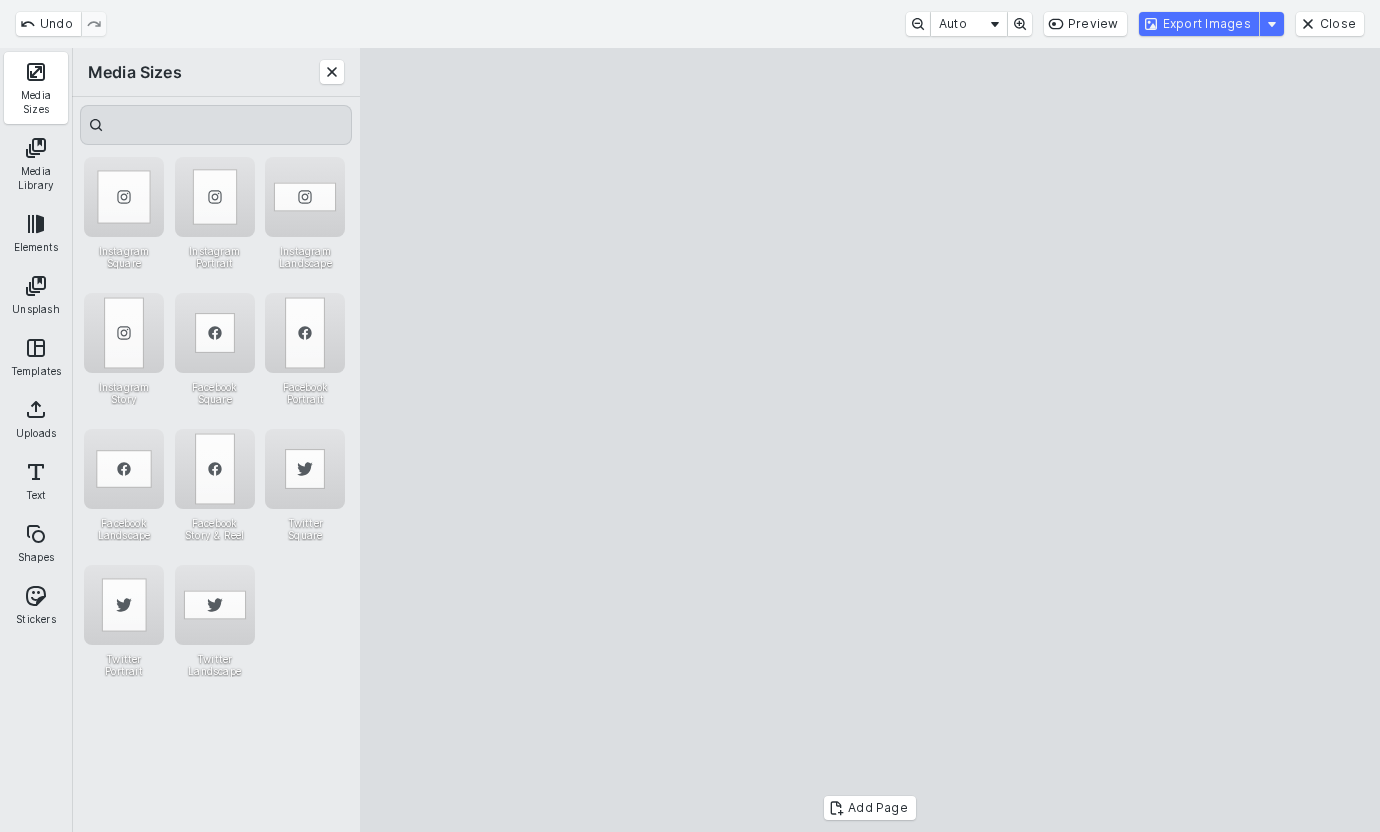 drag, startPoint x: 888, startPoint y: 733, endPoint x: 912, endPoint y: 685, distance: 53.66563 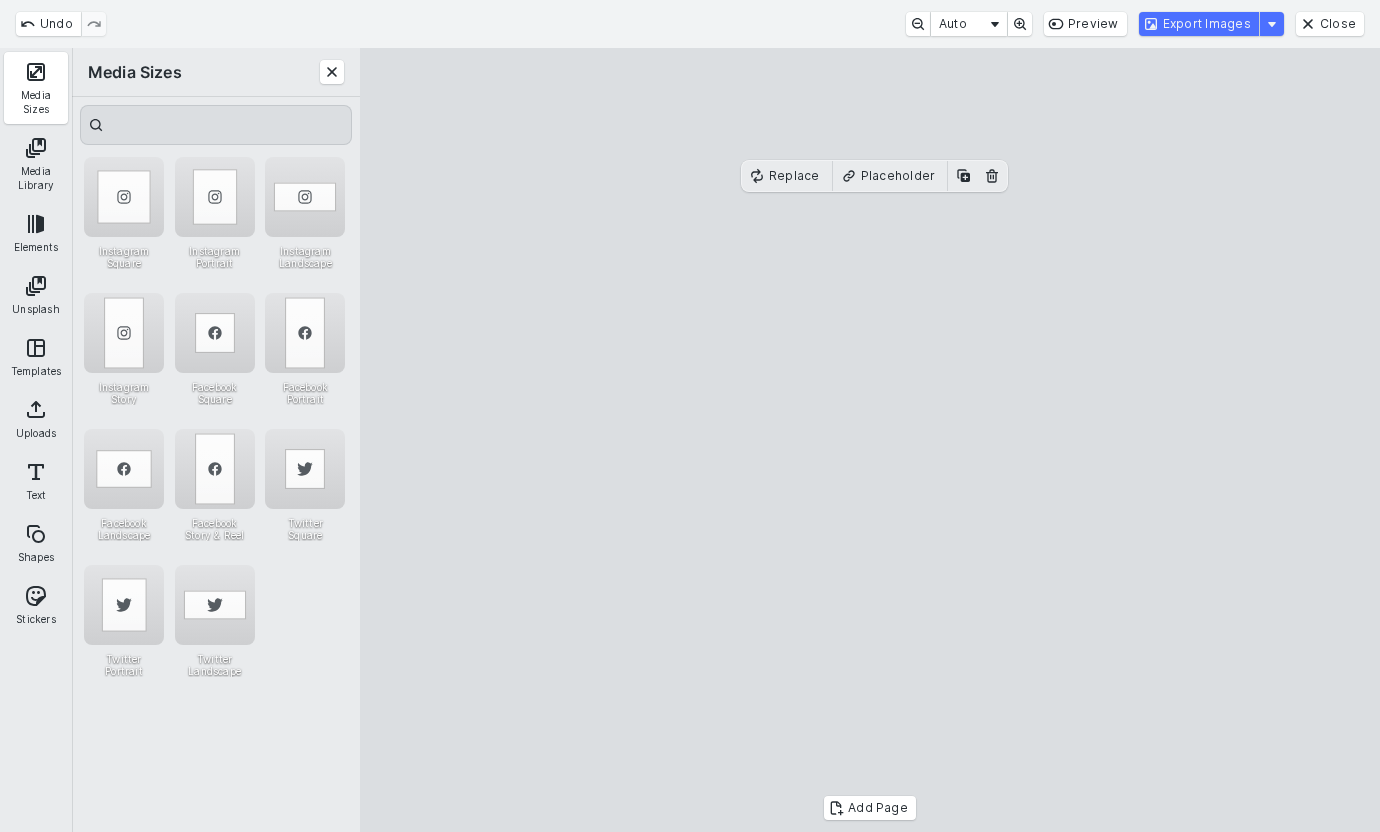 click on "Export Images" at bounding box center [1199, 24] 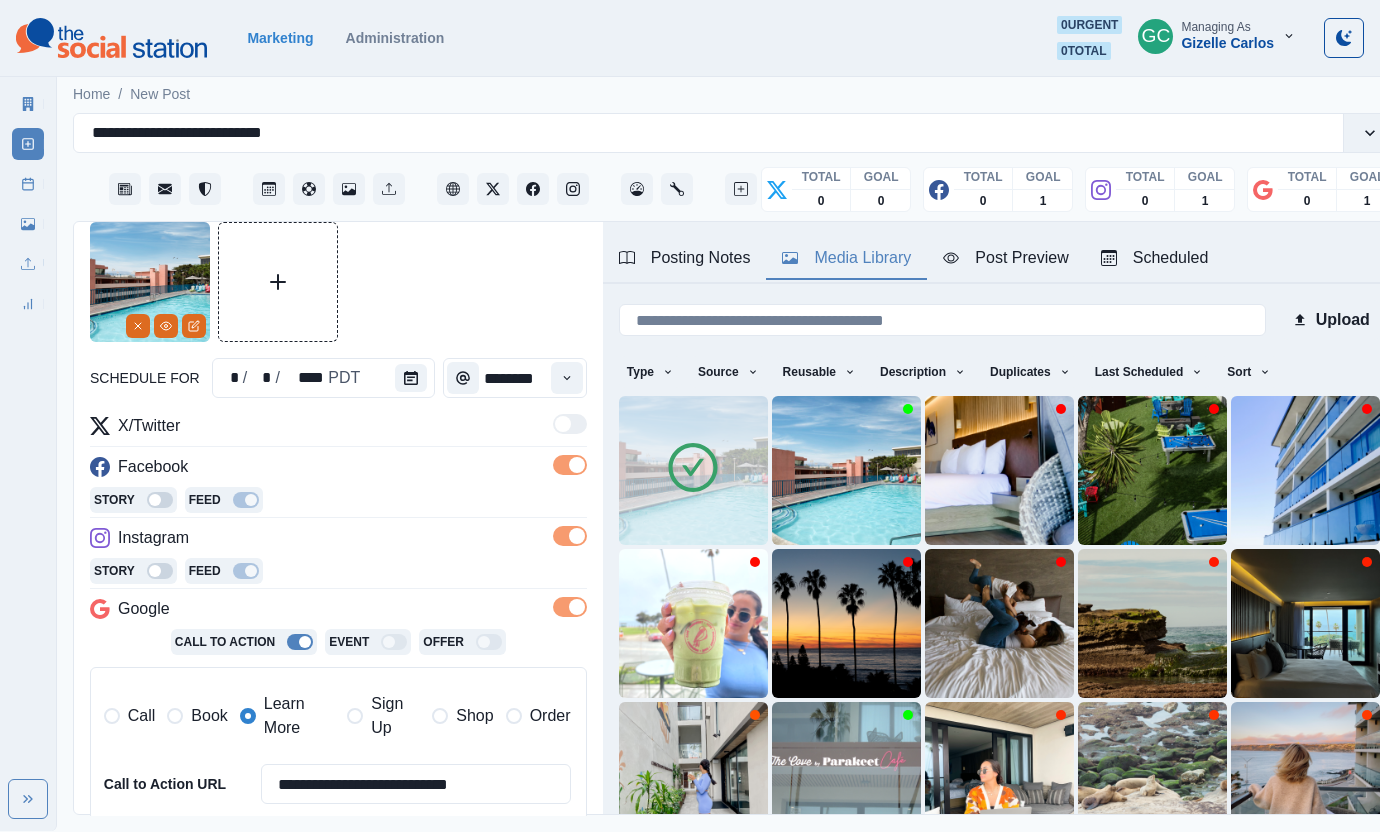 scroll, scrollTop: 218, scrollLeft: 0, axis: vertical 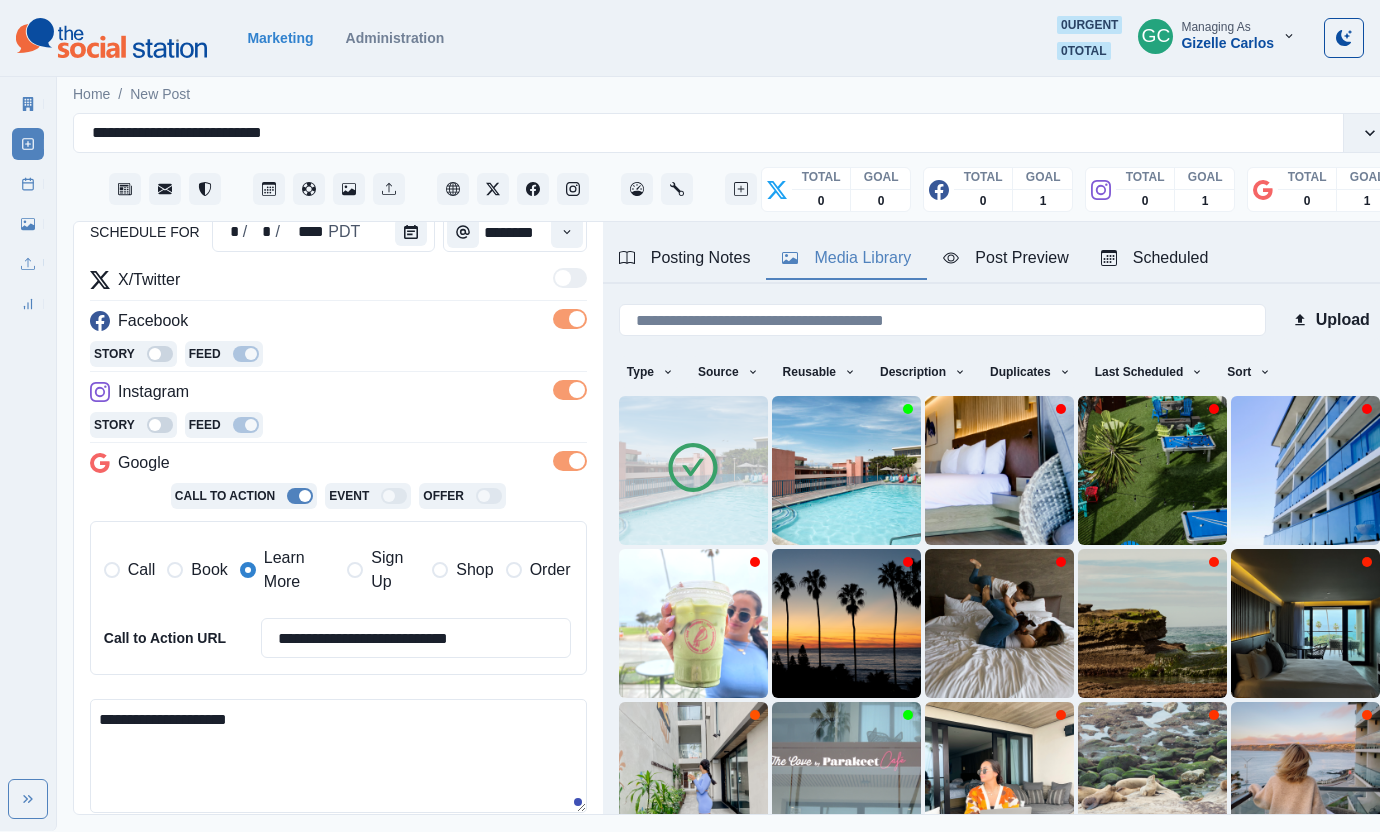 click on "**********" at bounding box center [338, 756] 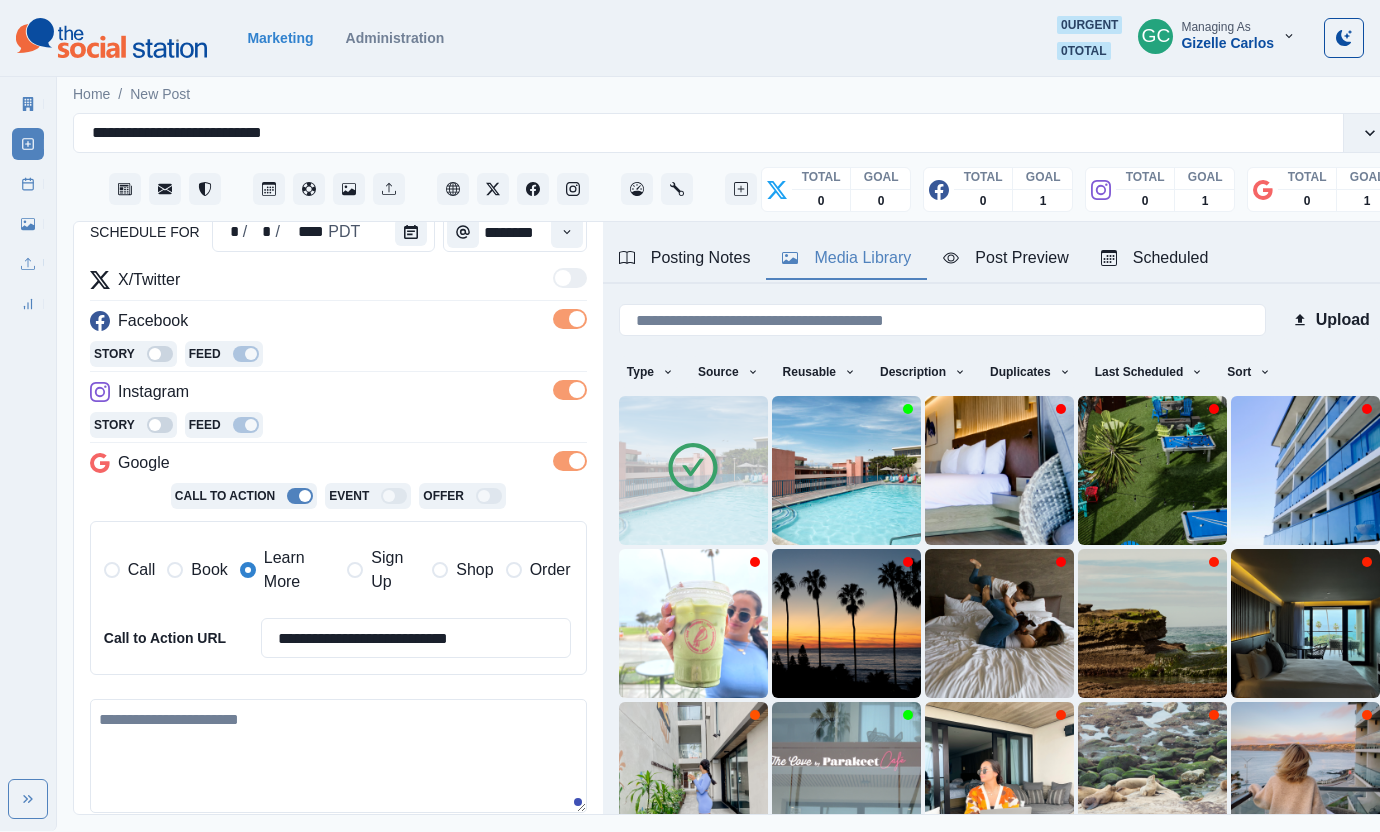 paste on "**********" 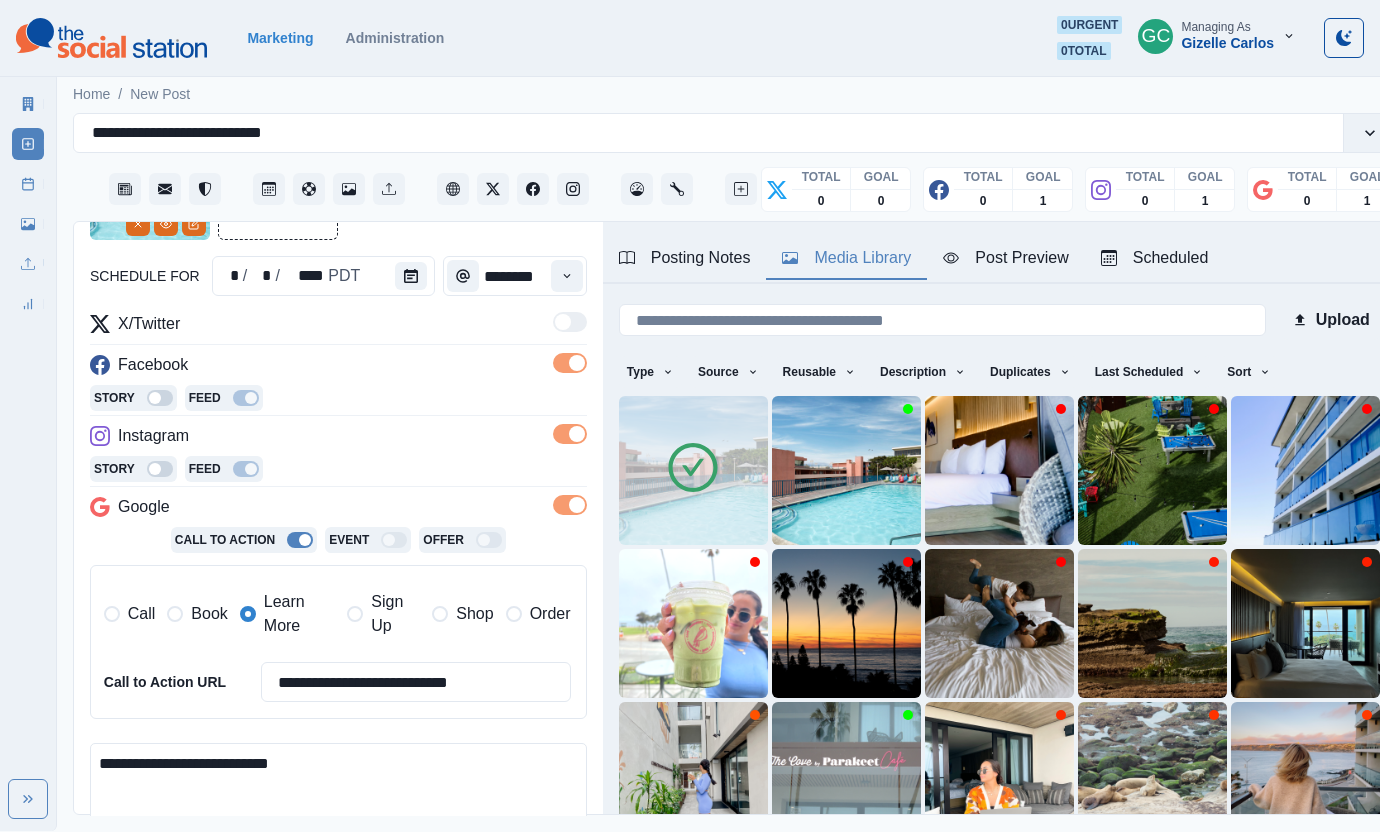 scroll, scrollTop: 179, scrollLeft: 0, axis: vertical 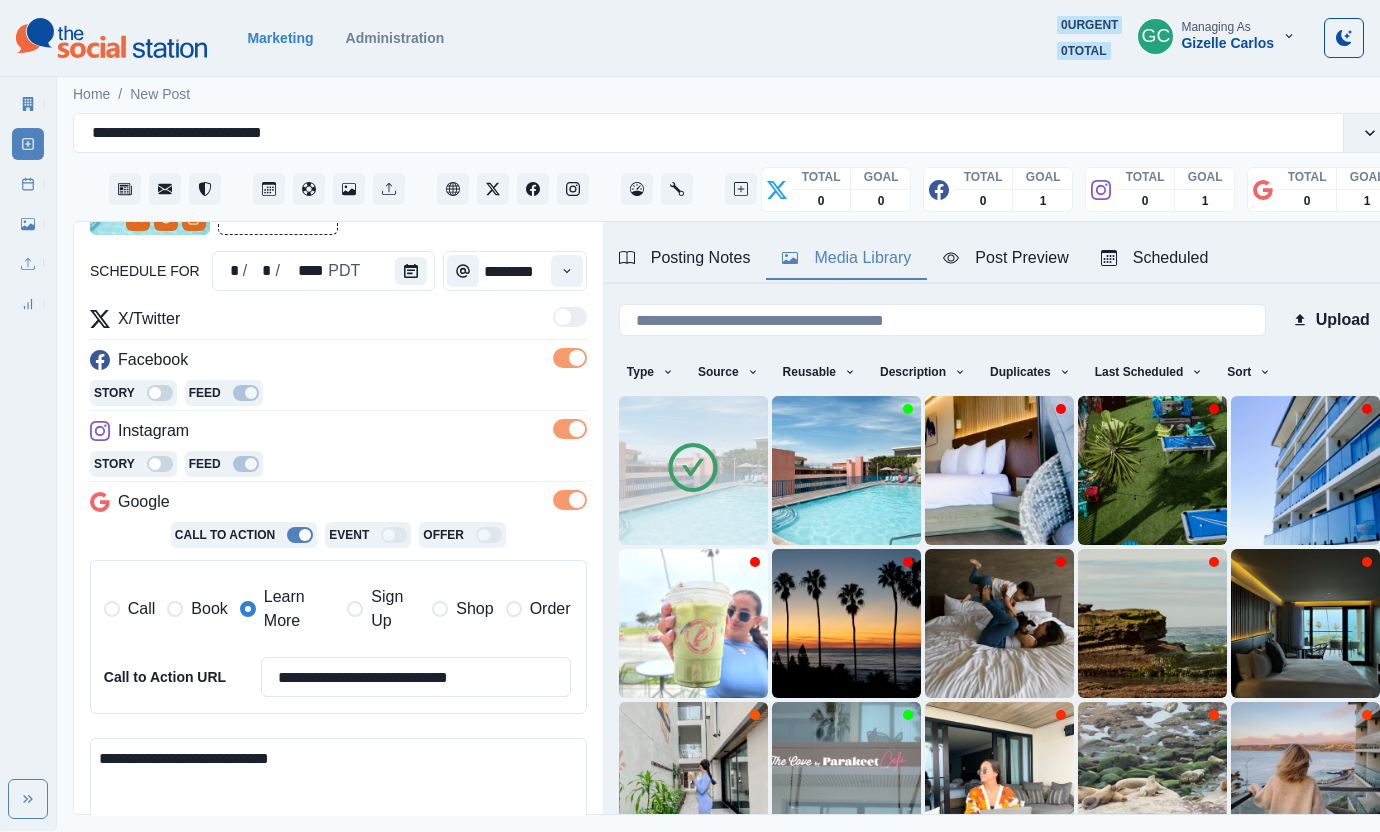 click on "**********" at bounding box center [338, 795] 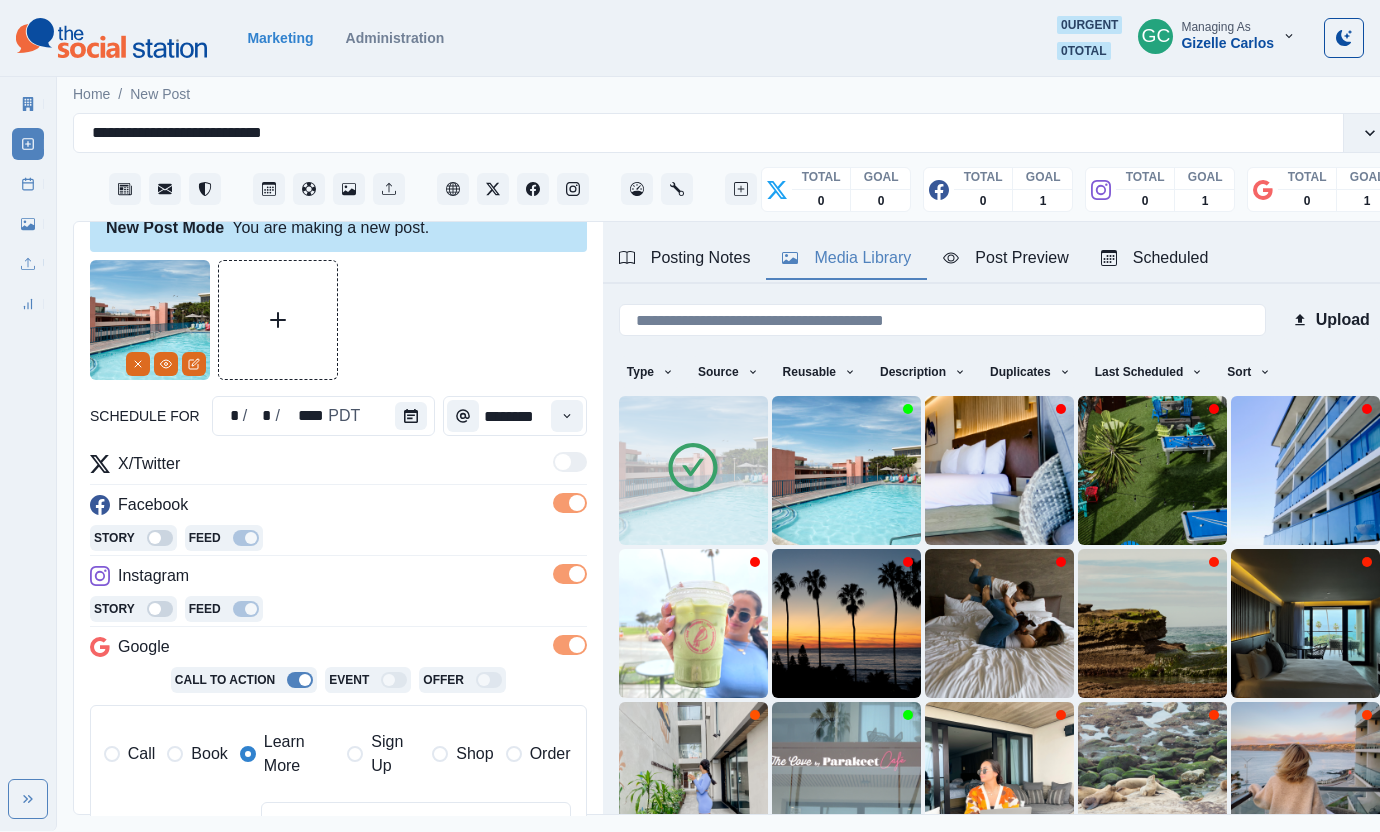 scroll, scrollTop: 35, scrollLeft: 0, axis: vertical 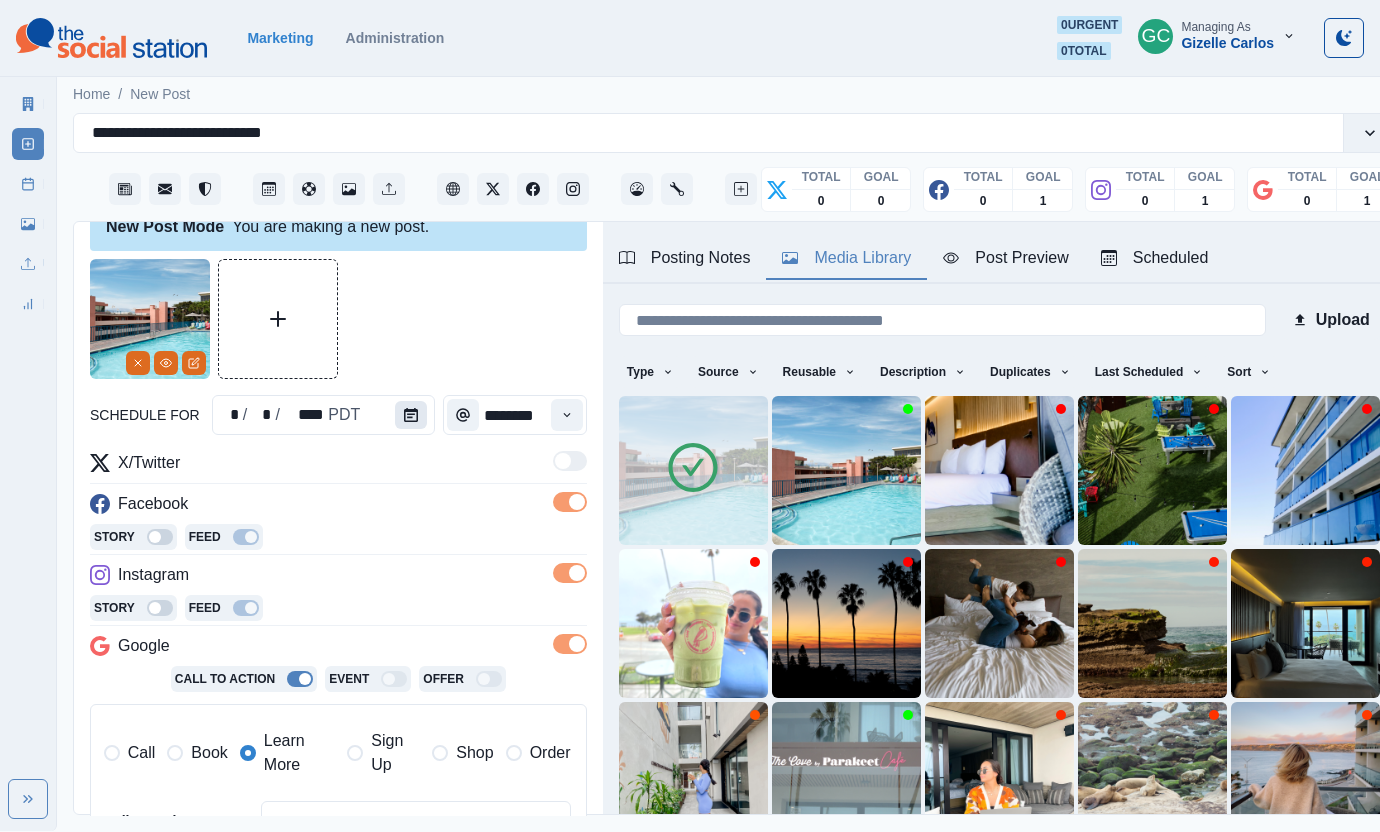 type on "**********" 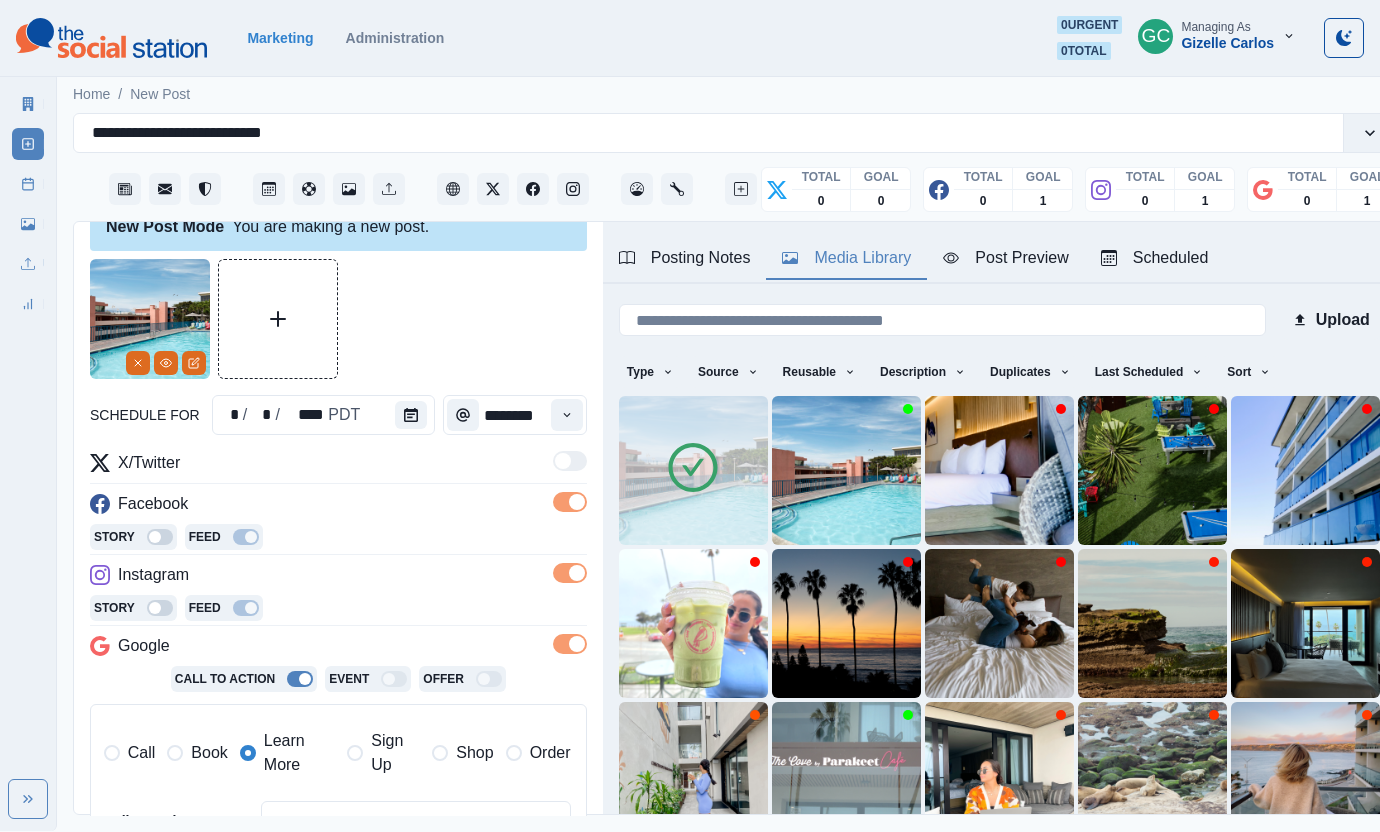 click at bounding box center (411, 415) 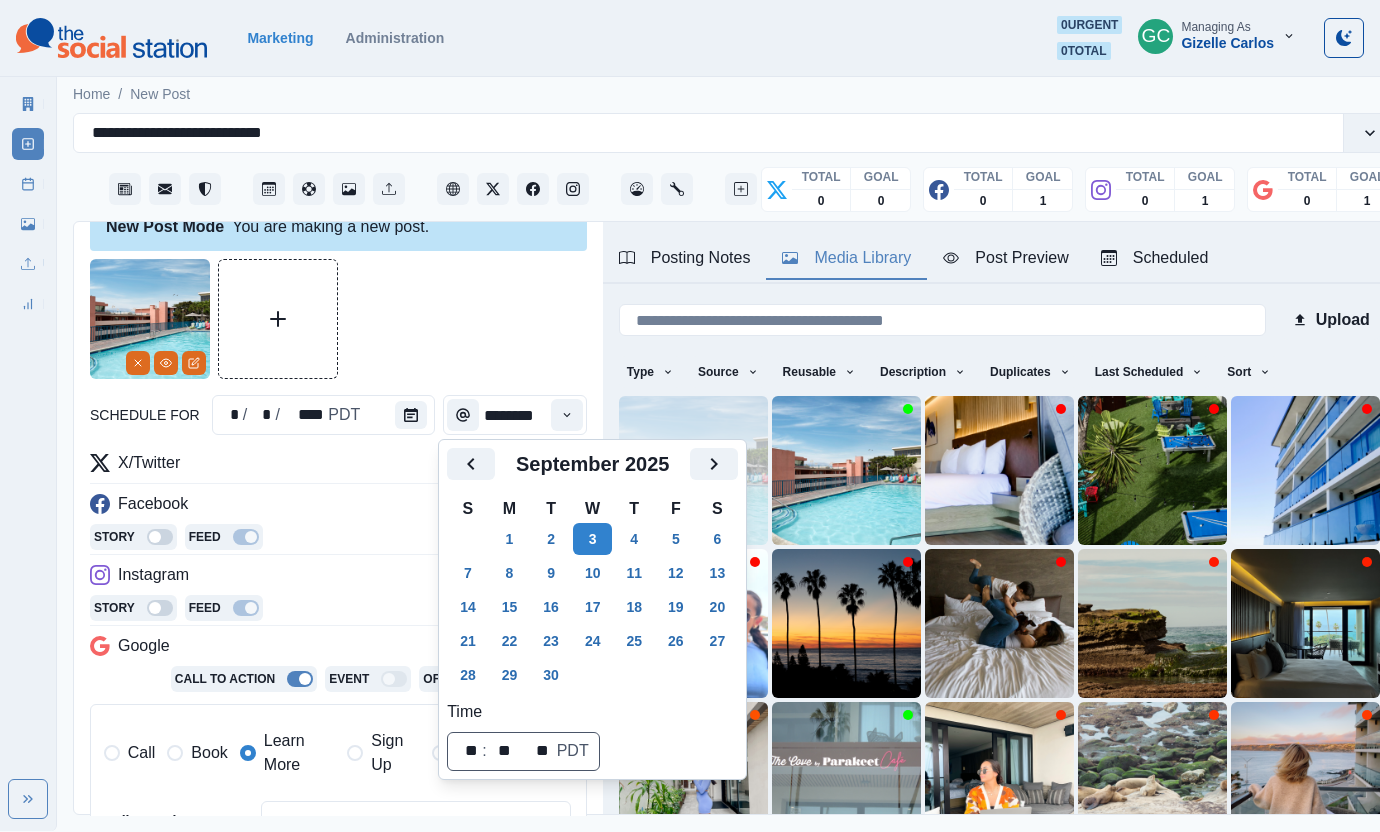 click on "Story Feed" at bounding box center [338, 539] 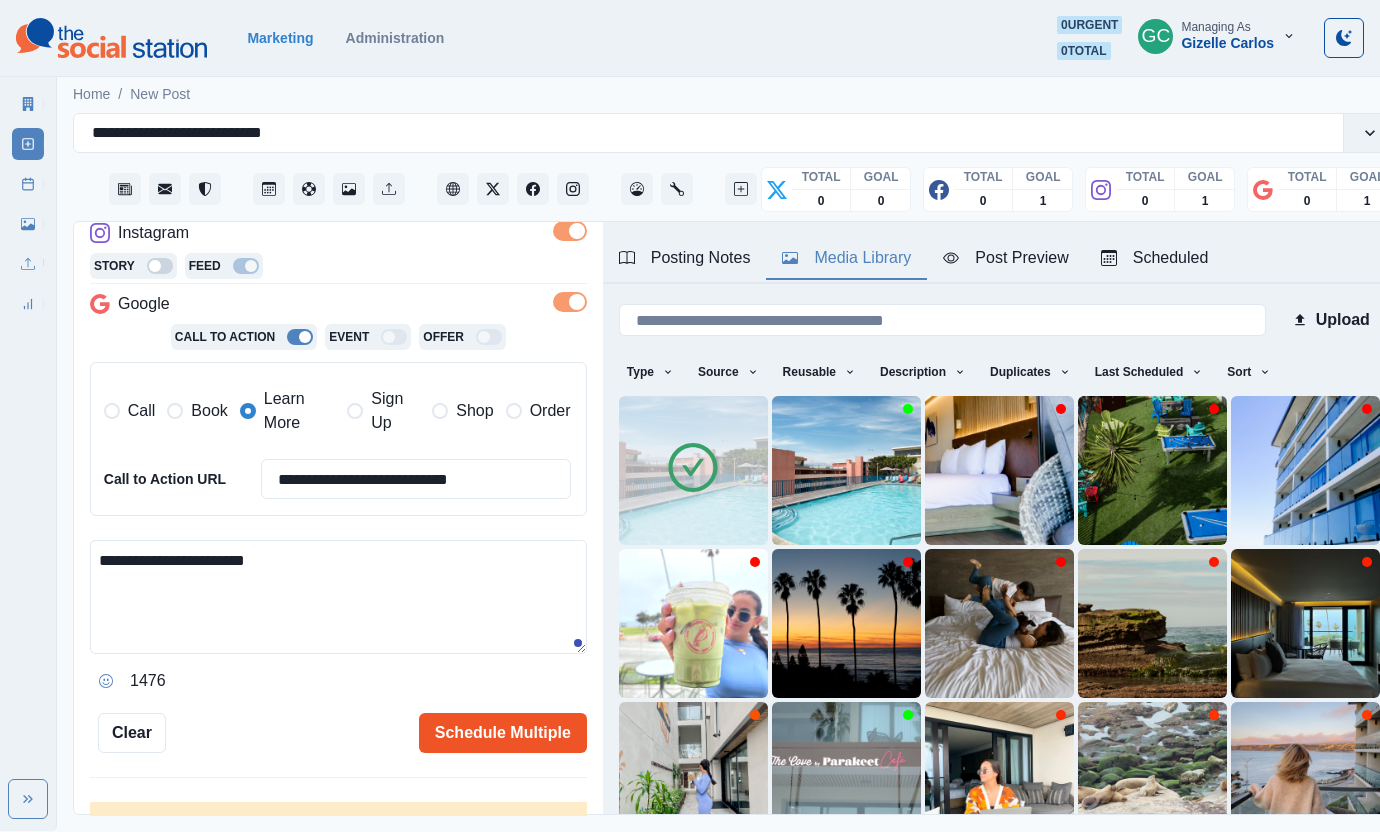 scroll, scrollTop: 380, scrollLeft: 0, axis: vertical 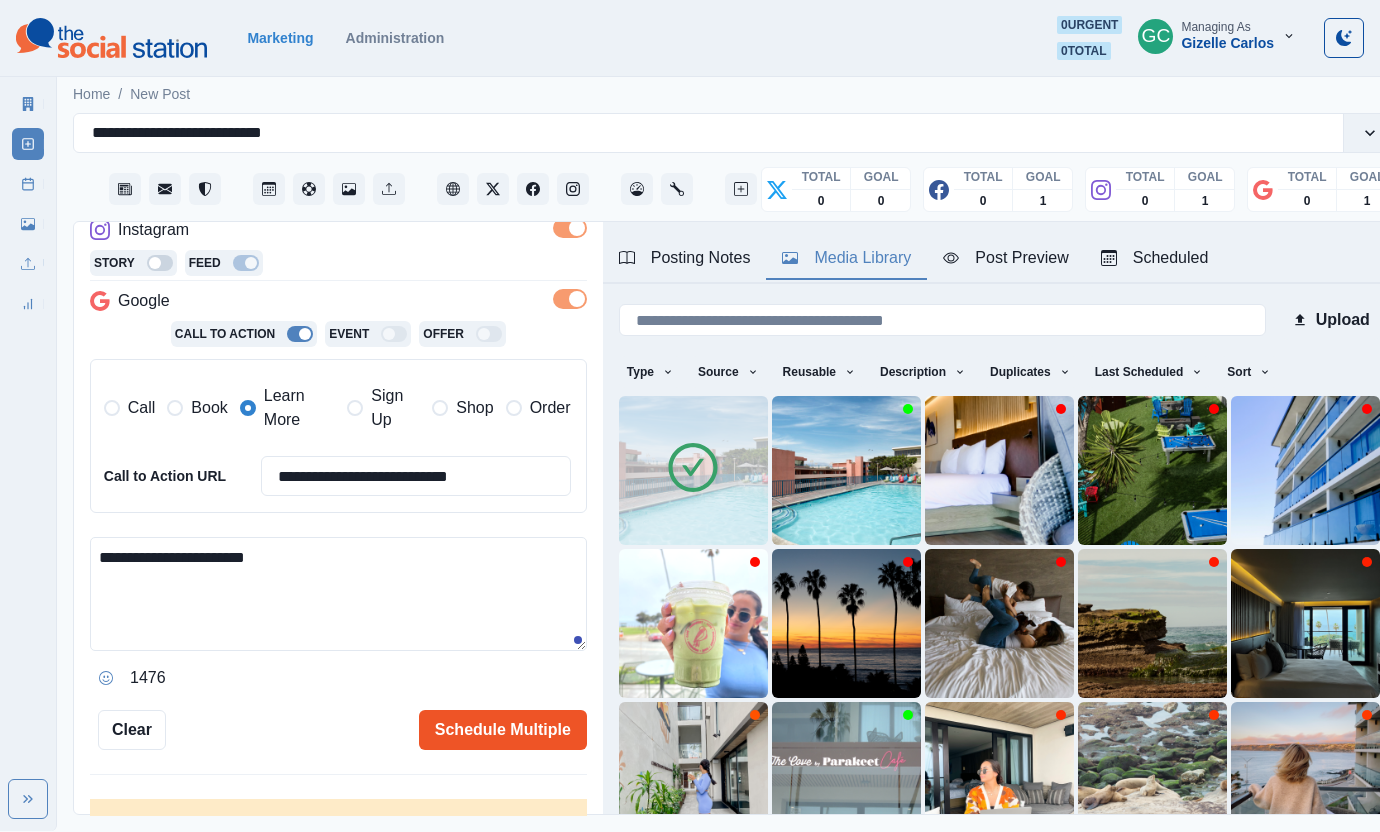 click on "Schedule Multiple" at bounding box center (503, 730) 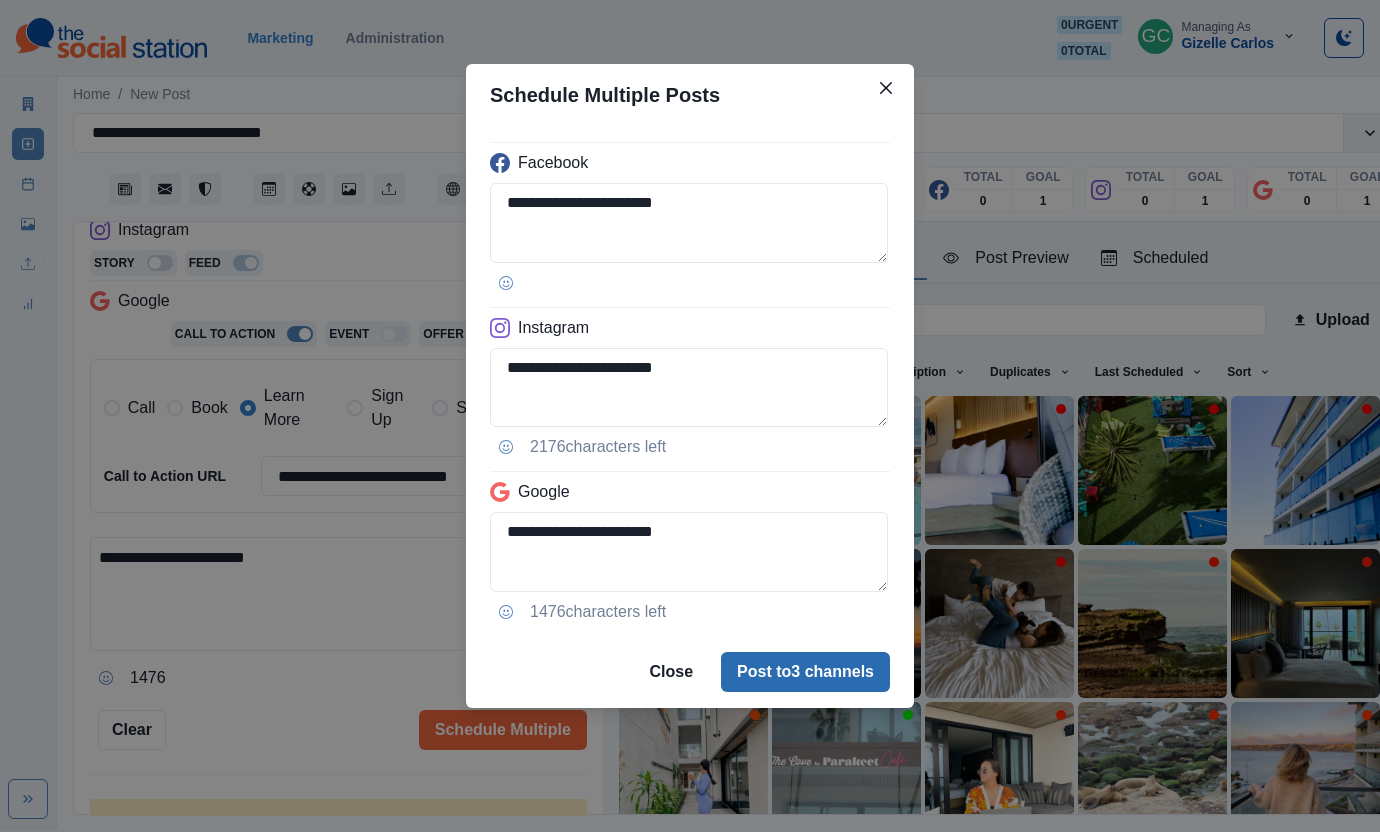 click on "Post to  3   channels" at bounding box center [805, 672] 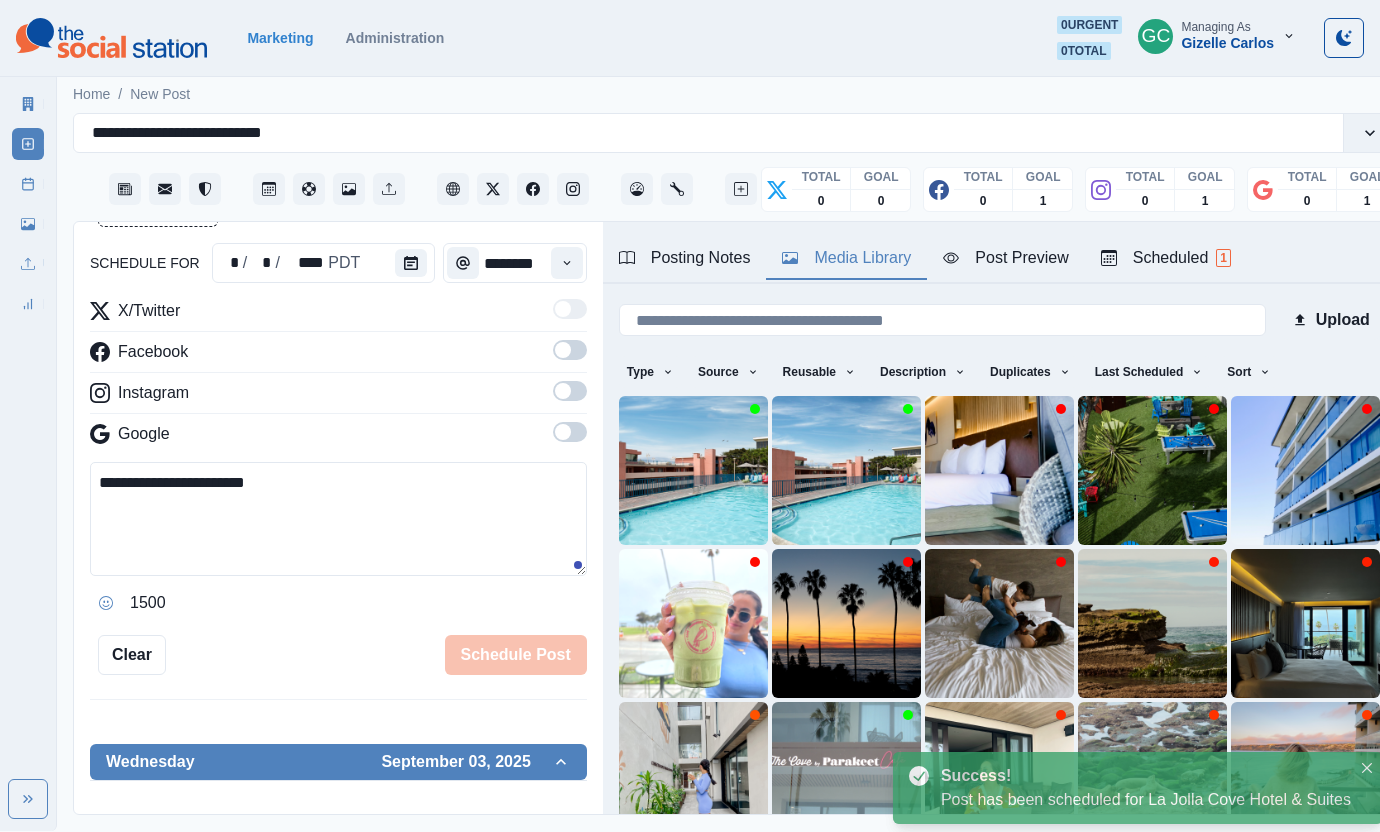 drag, startPoint x: 1175, startPoint y: 255, endPoint x: 1074, endPoint y: 301, distance: 110.98198 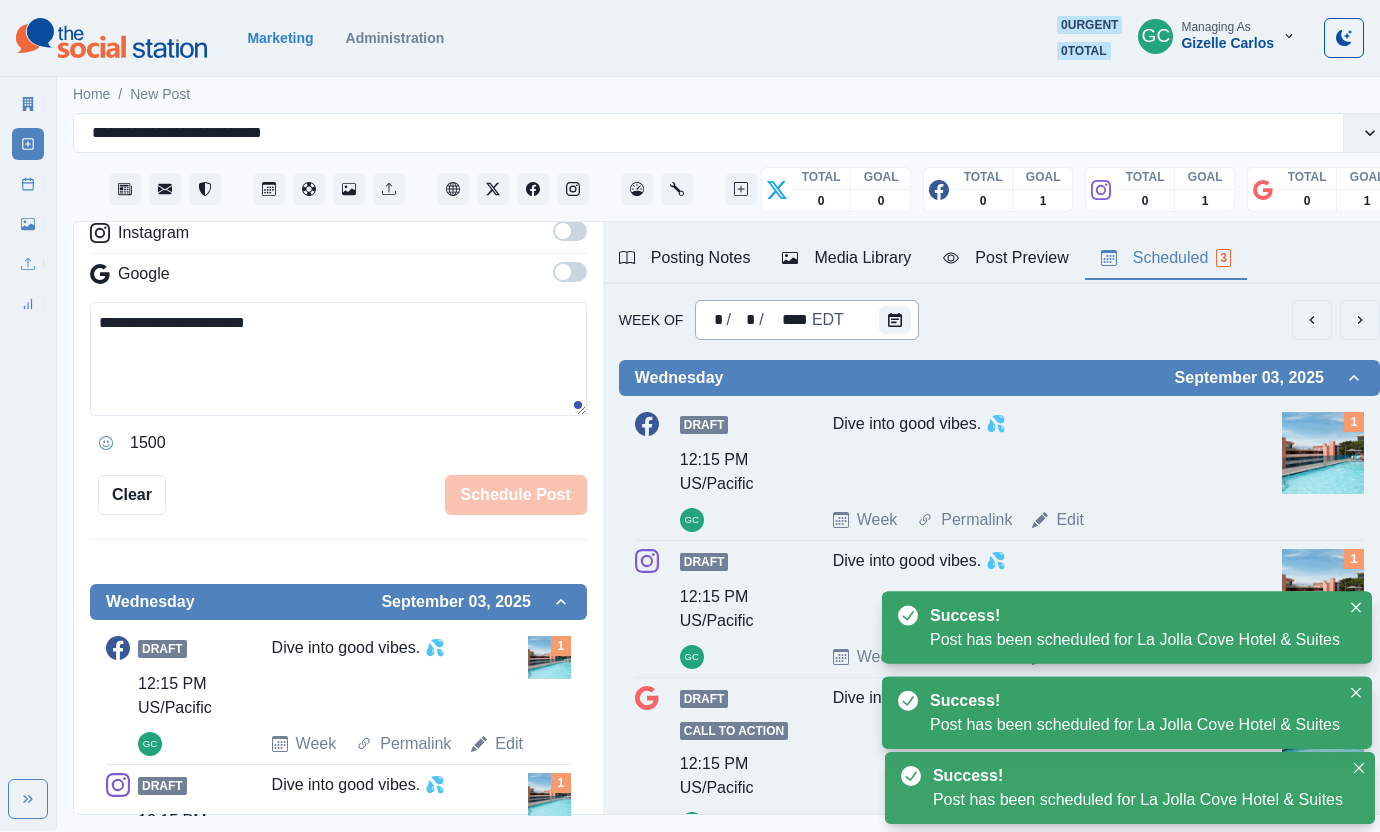 scroll, scrollTop: 350, scrollLeft: 0, axis: vertical 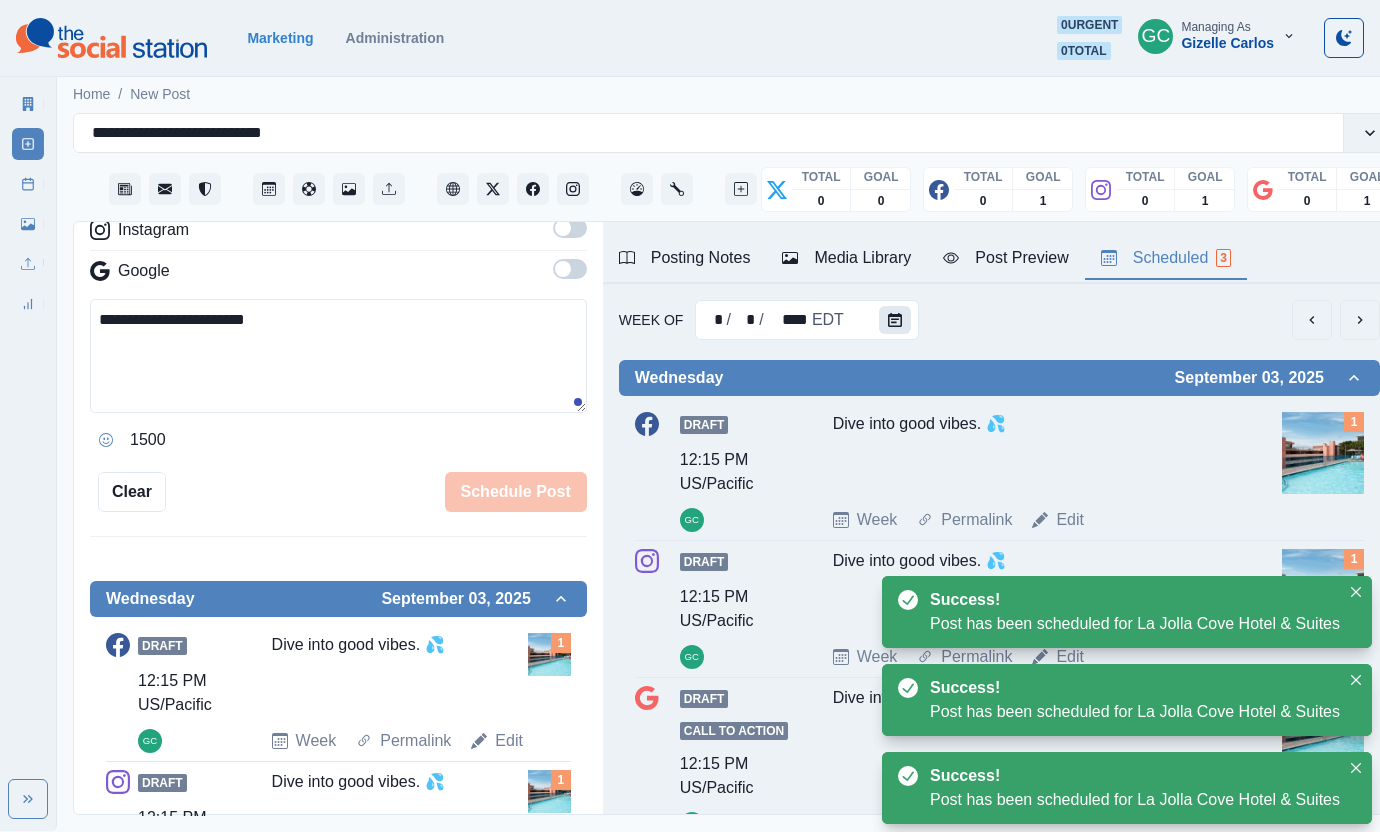 click 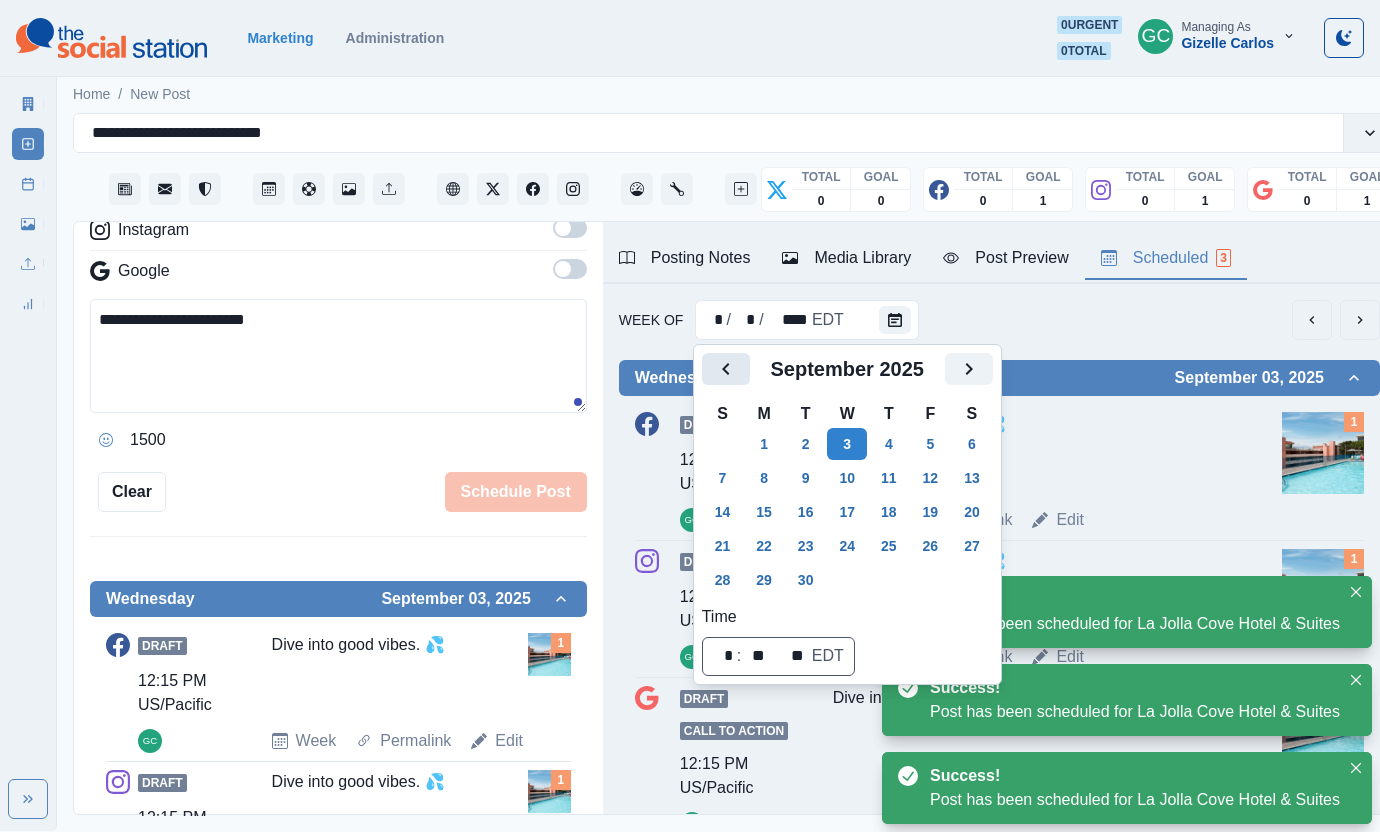 click at bounding box center [726, 369] 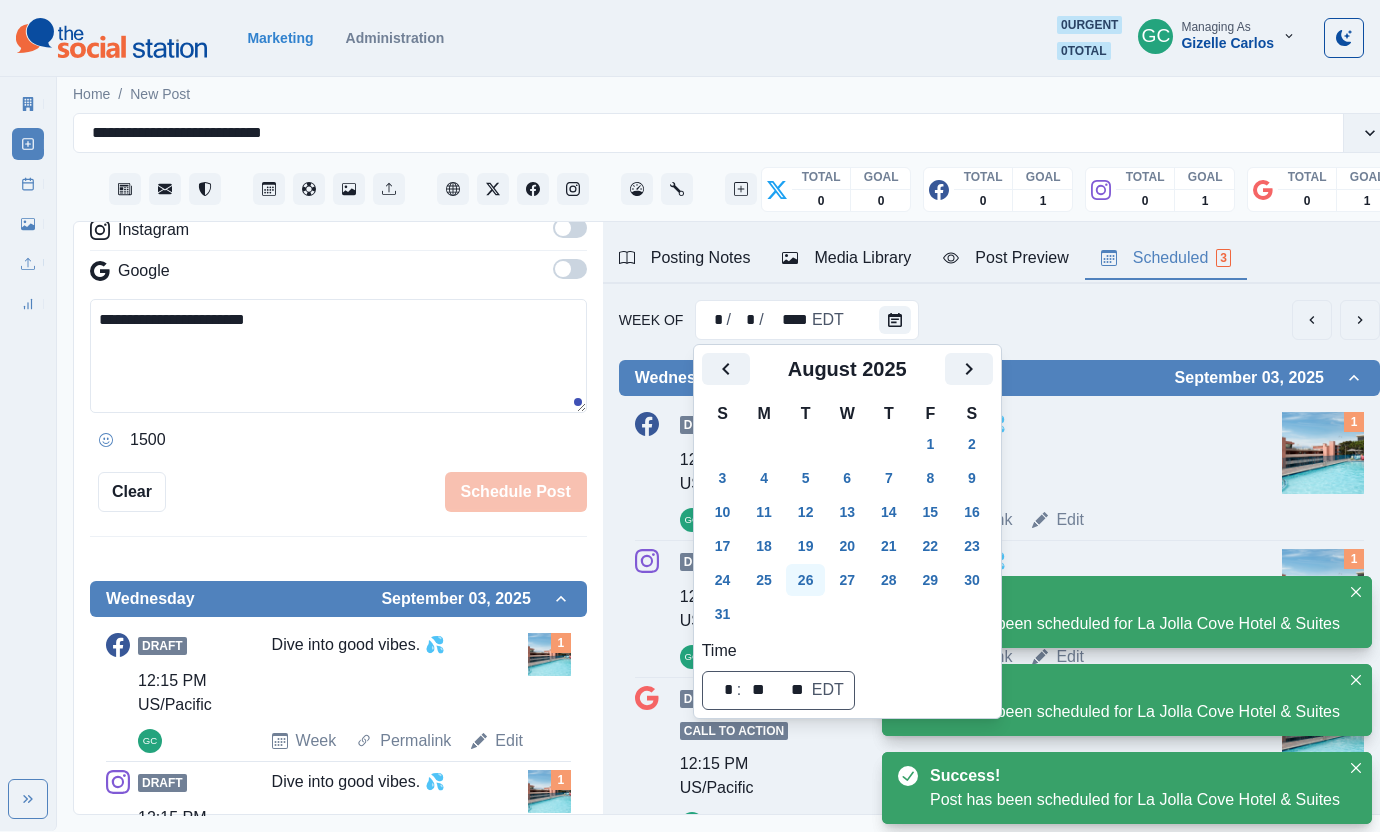 click on "26" at bounding box center [806, 580] 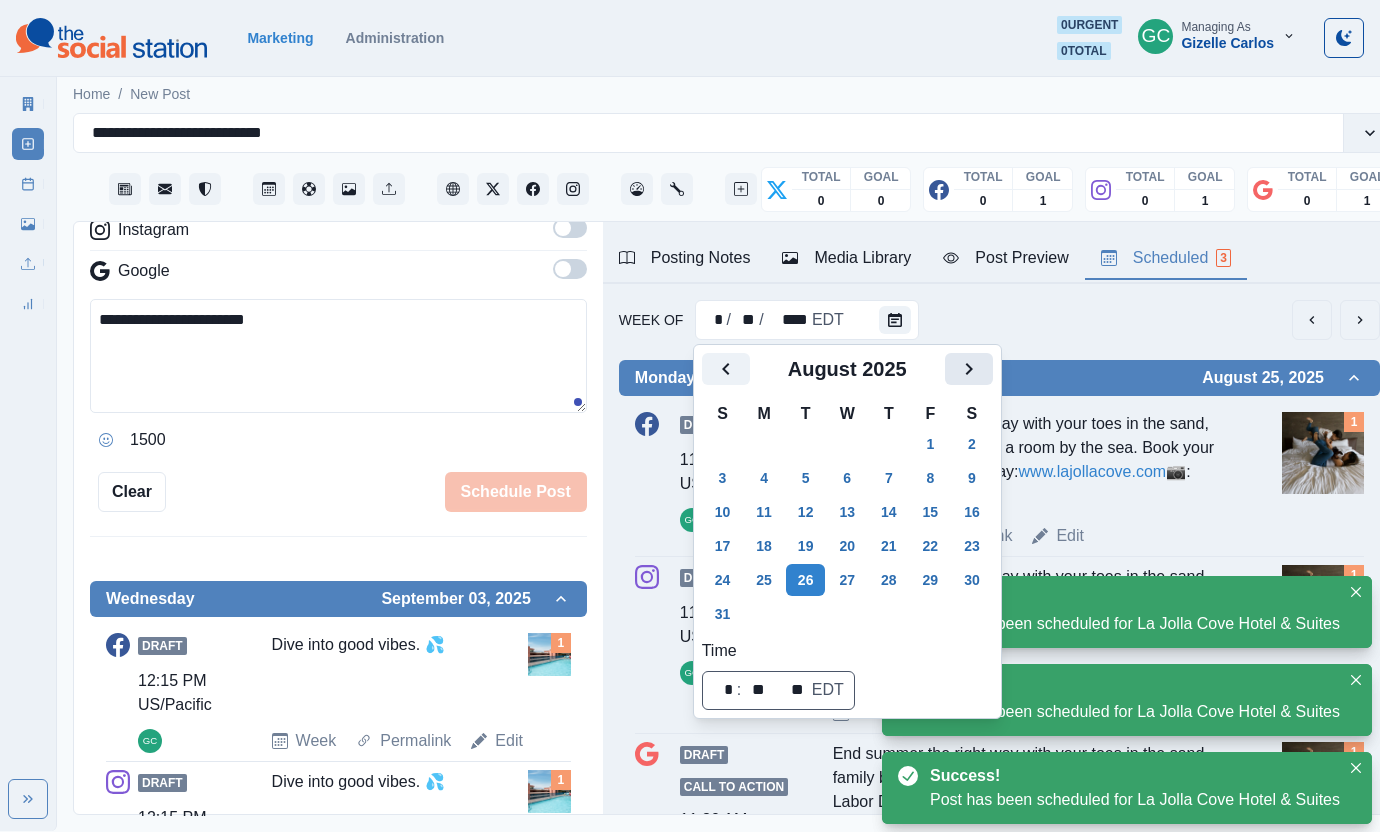 click 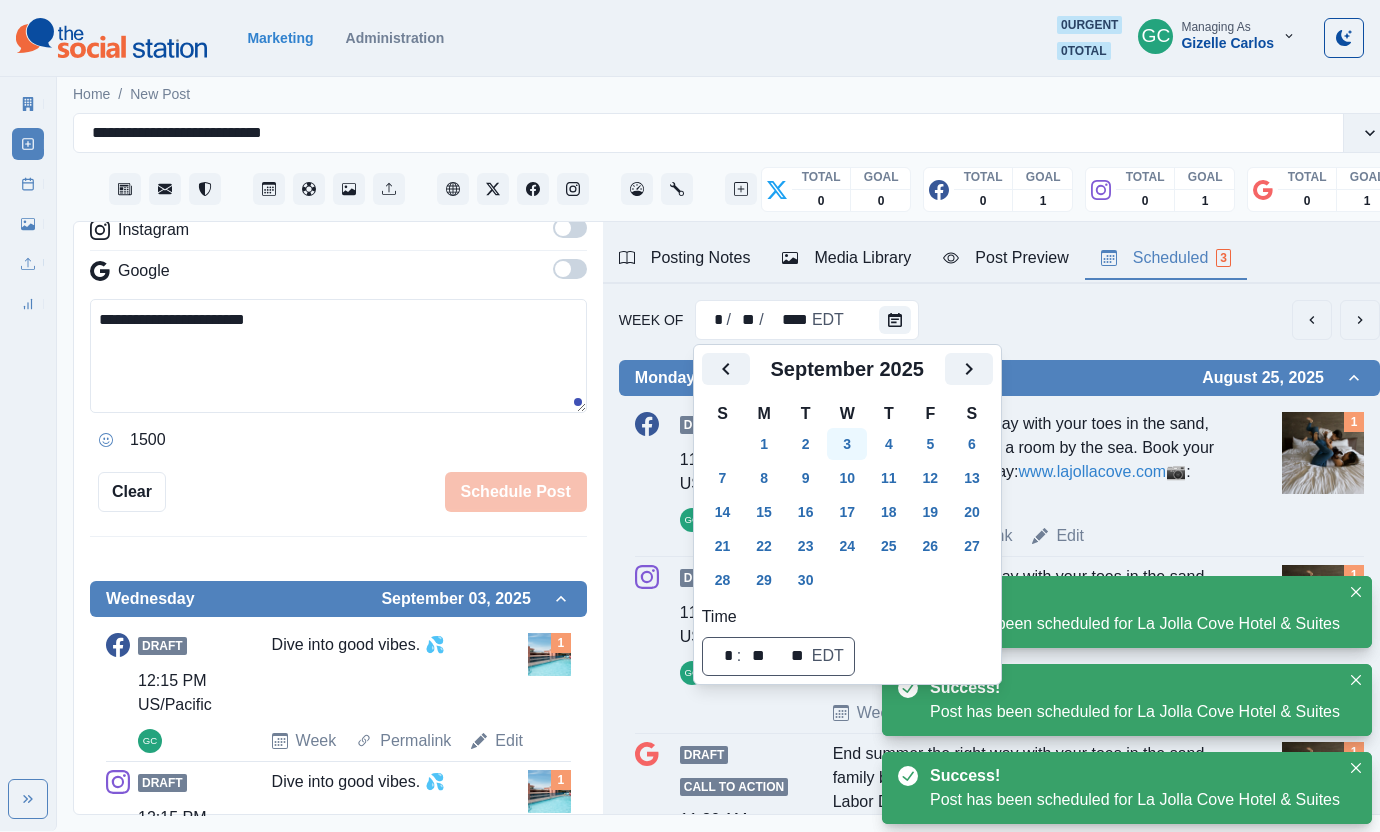 click on "3" at bounding box center (847, 444) 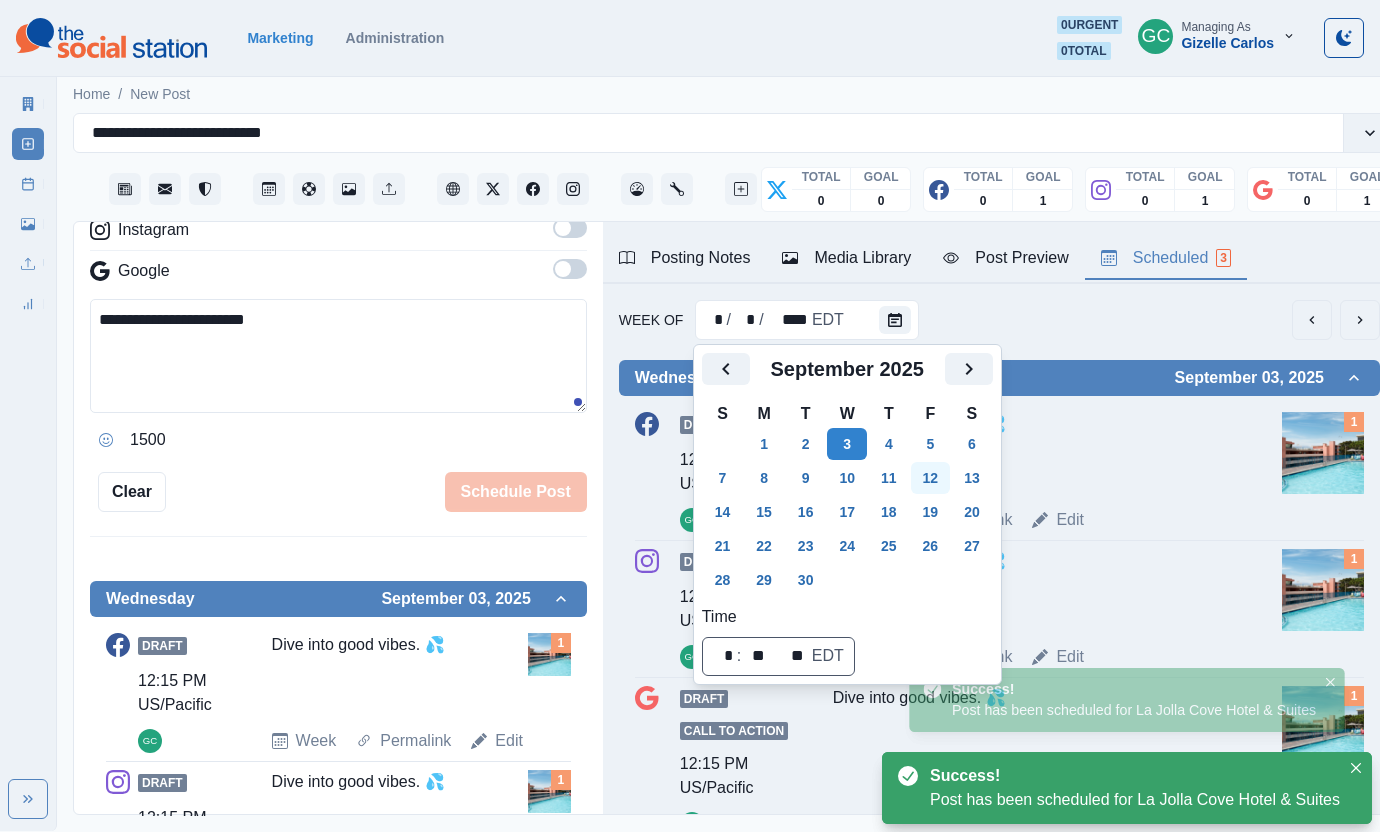 click on "12" at bounding box center (931, 478) 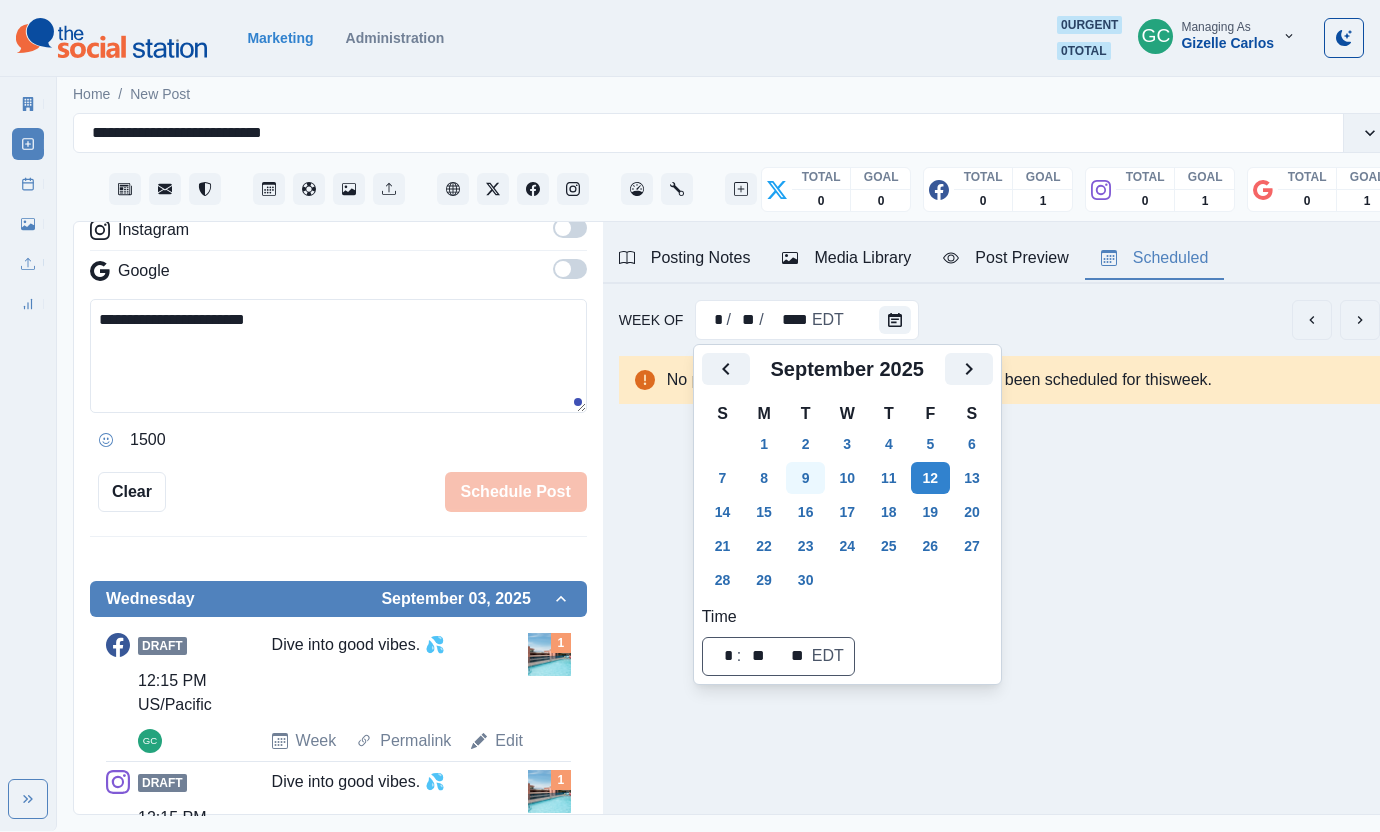 click on "9" at bounding box center [806, 478] 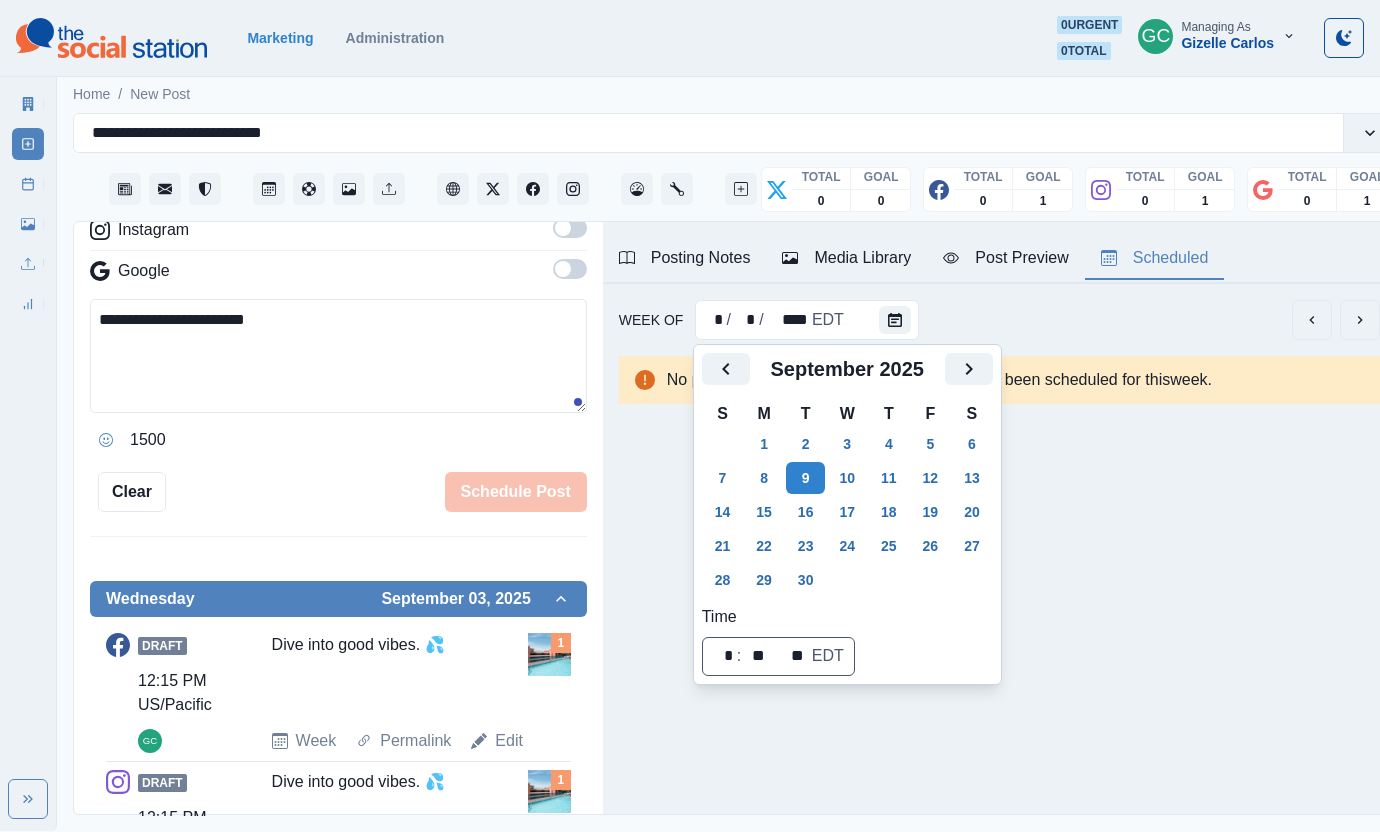 scroll, scrollTop: 0, scrollLeft: 0, axis: both 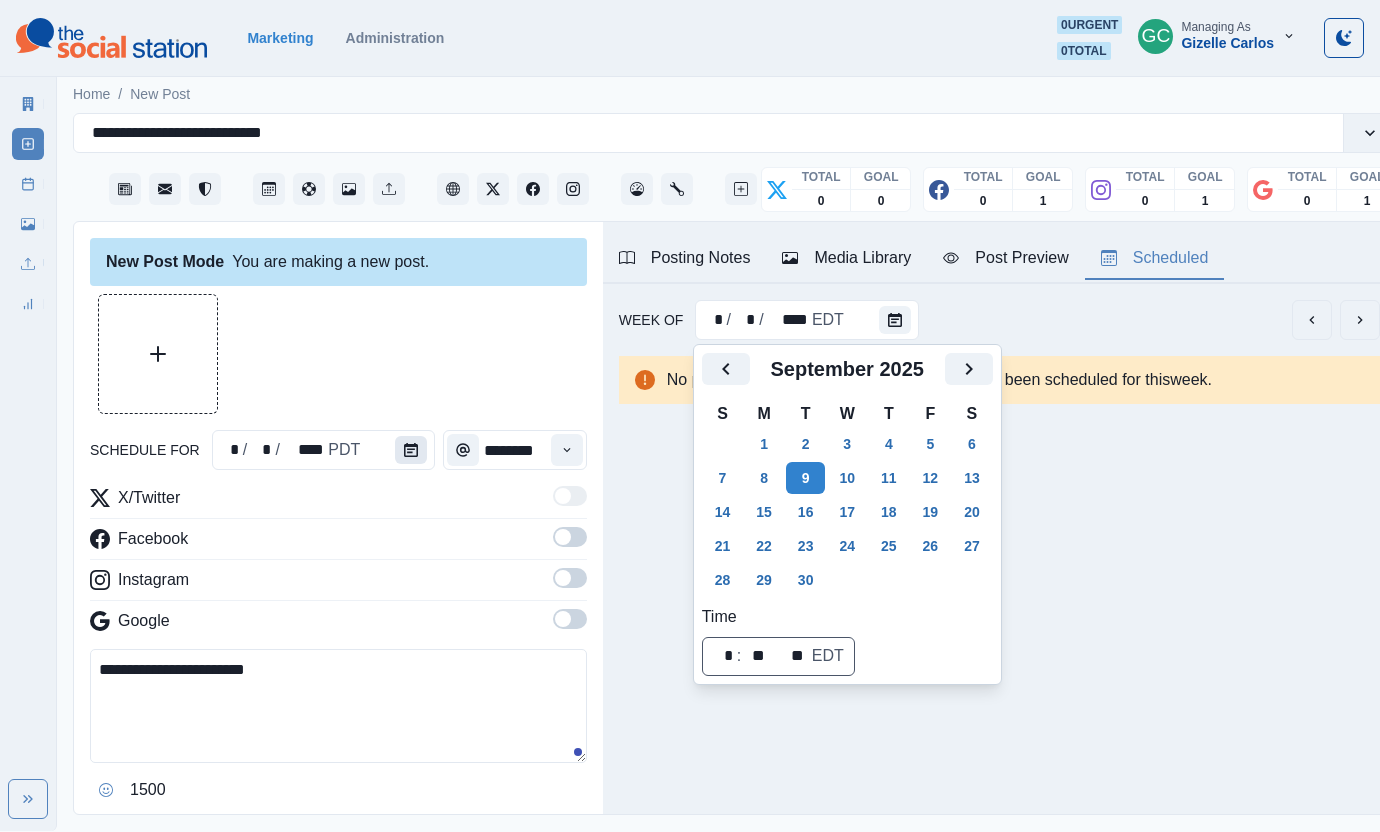click at bounding box center [411, 450] 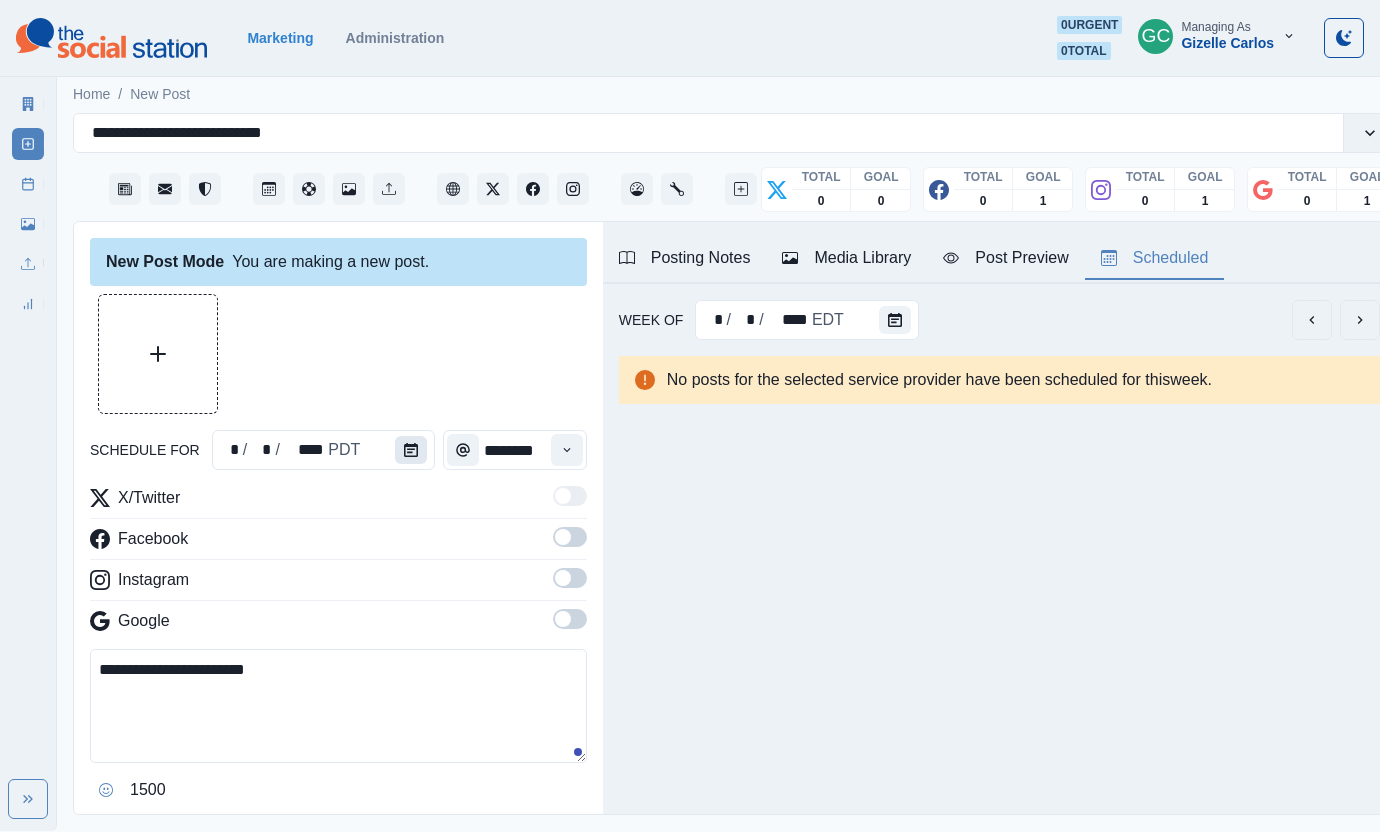 click 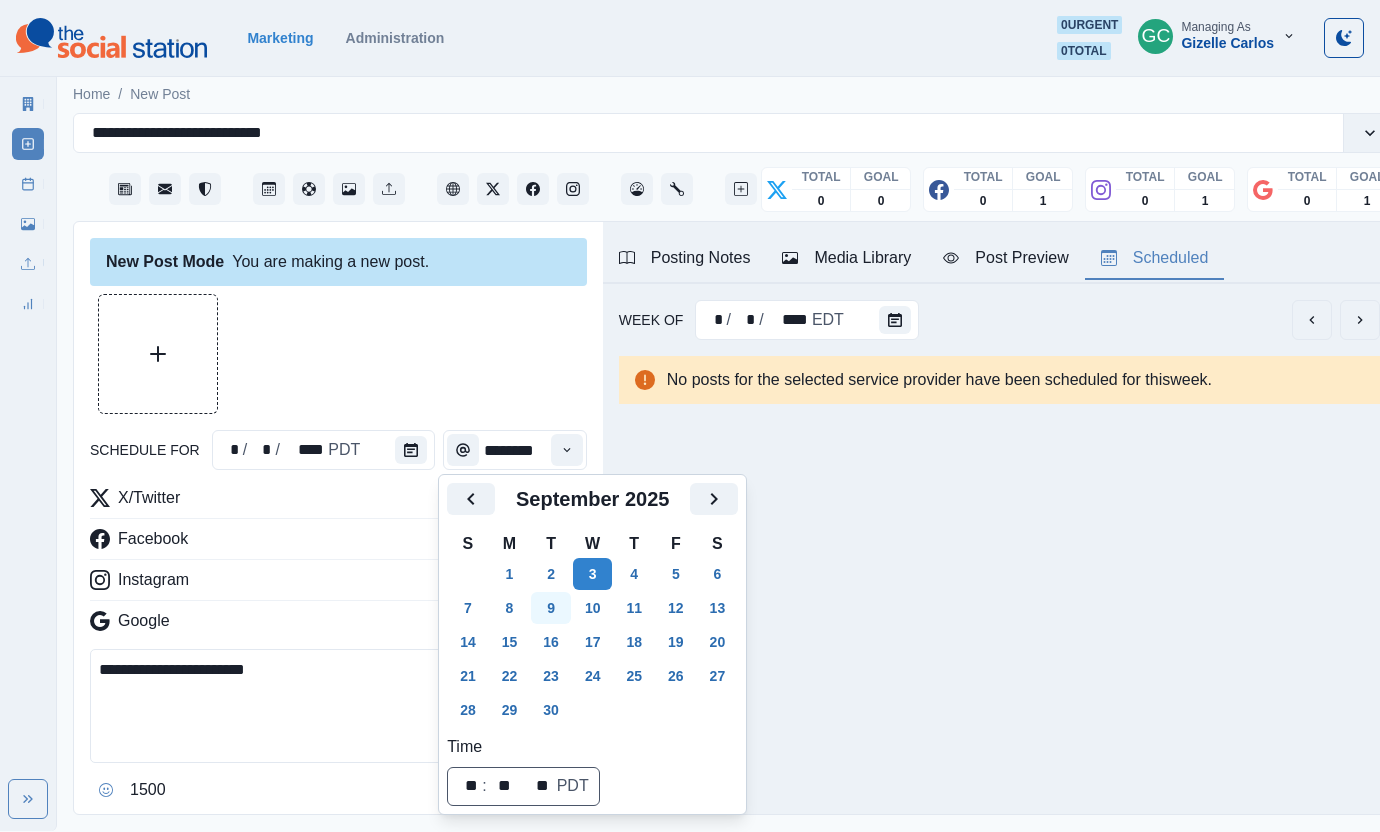 click on "9" at bounding box center (551, 608) 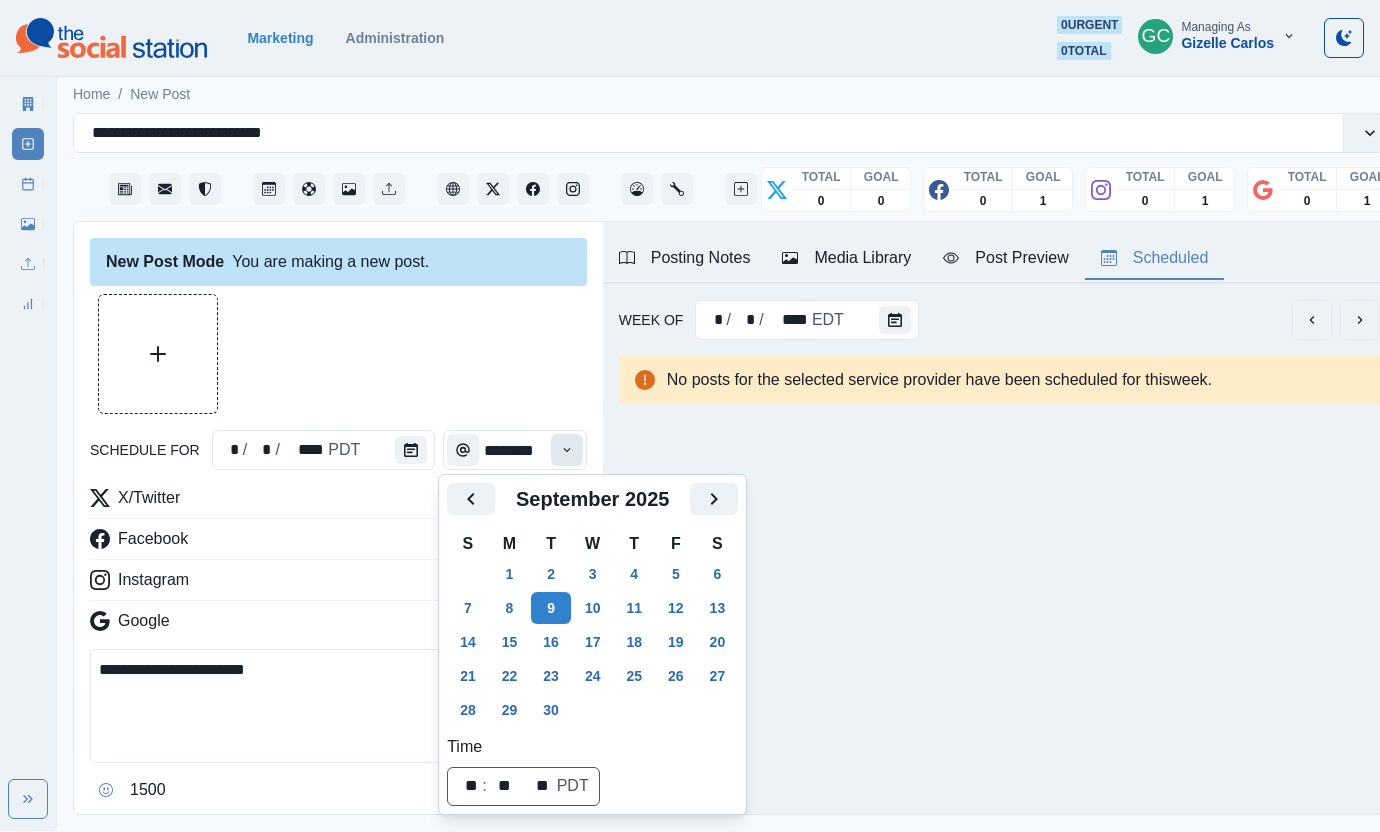 click on "**********" at bounding box center [338, 578] 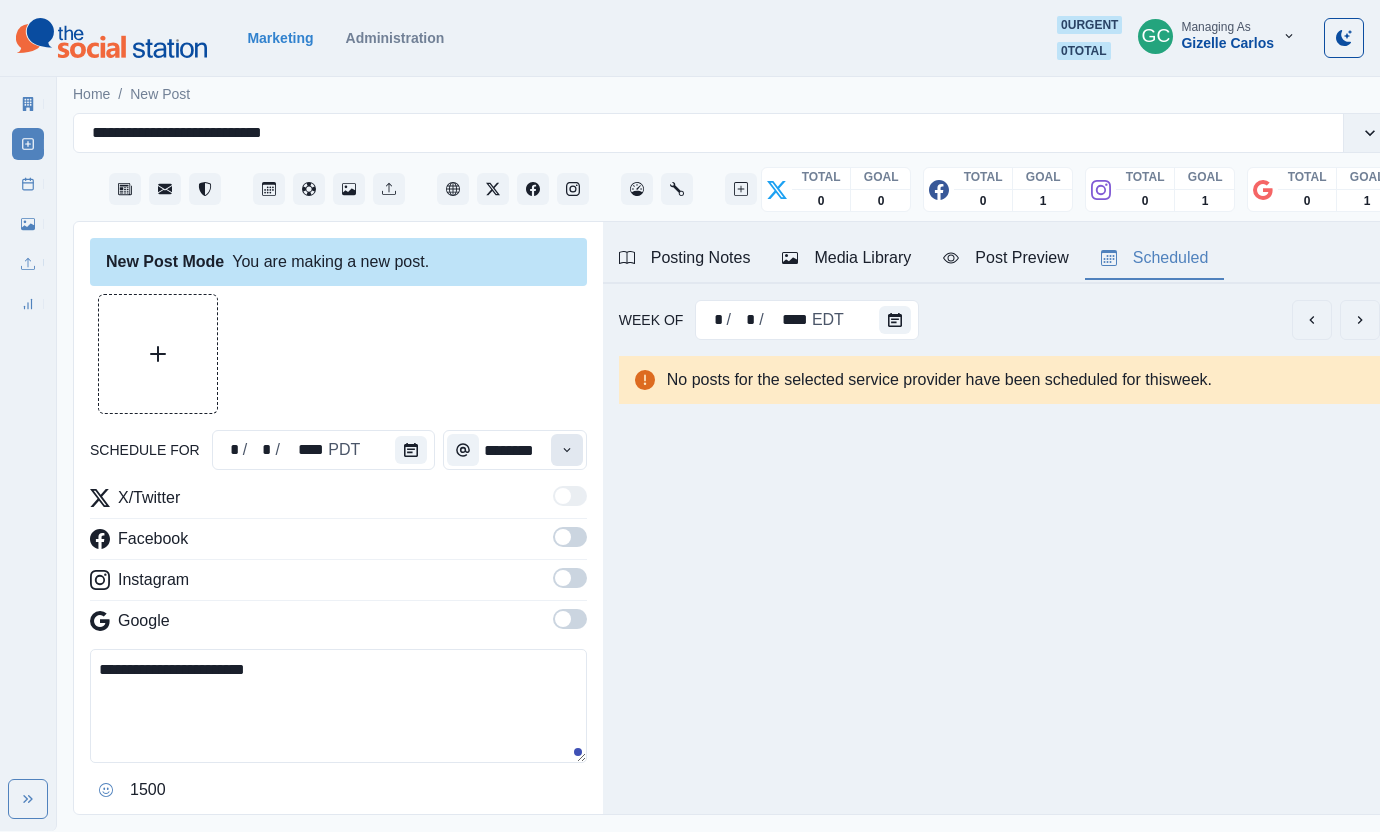 click at bounding box center [567, 450] 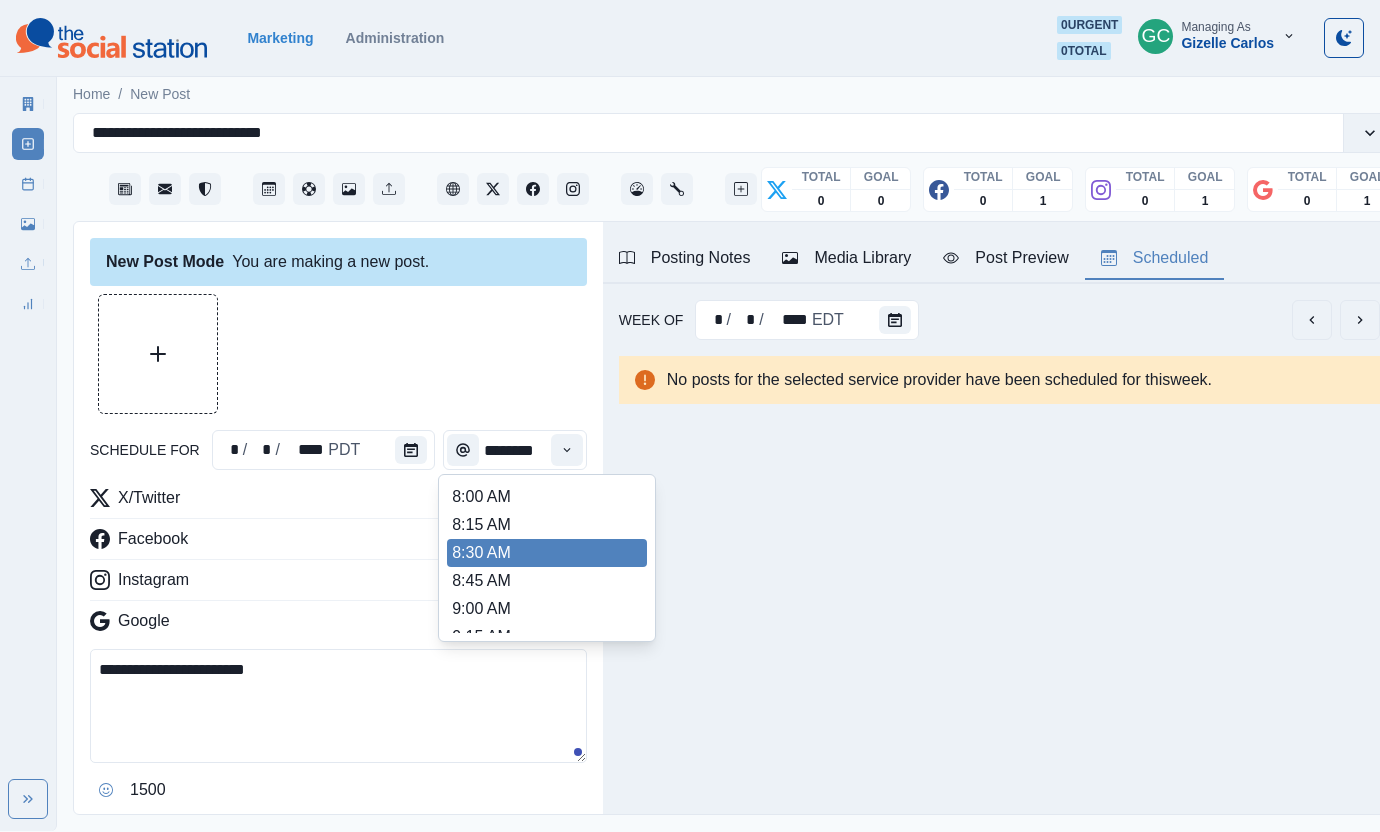 scroll, scrollTop: 763, scrollLeft: 0, axis: vertical 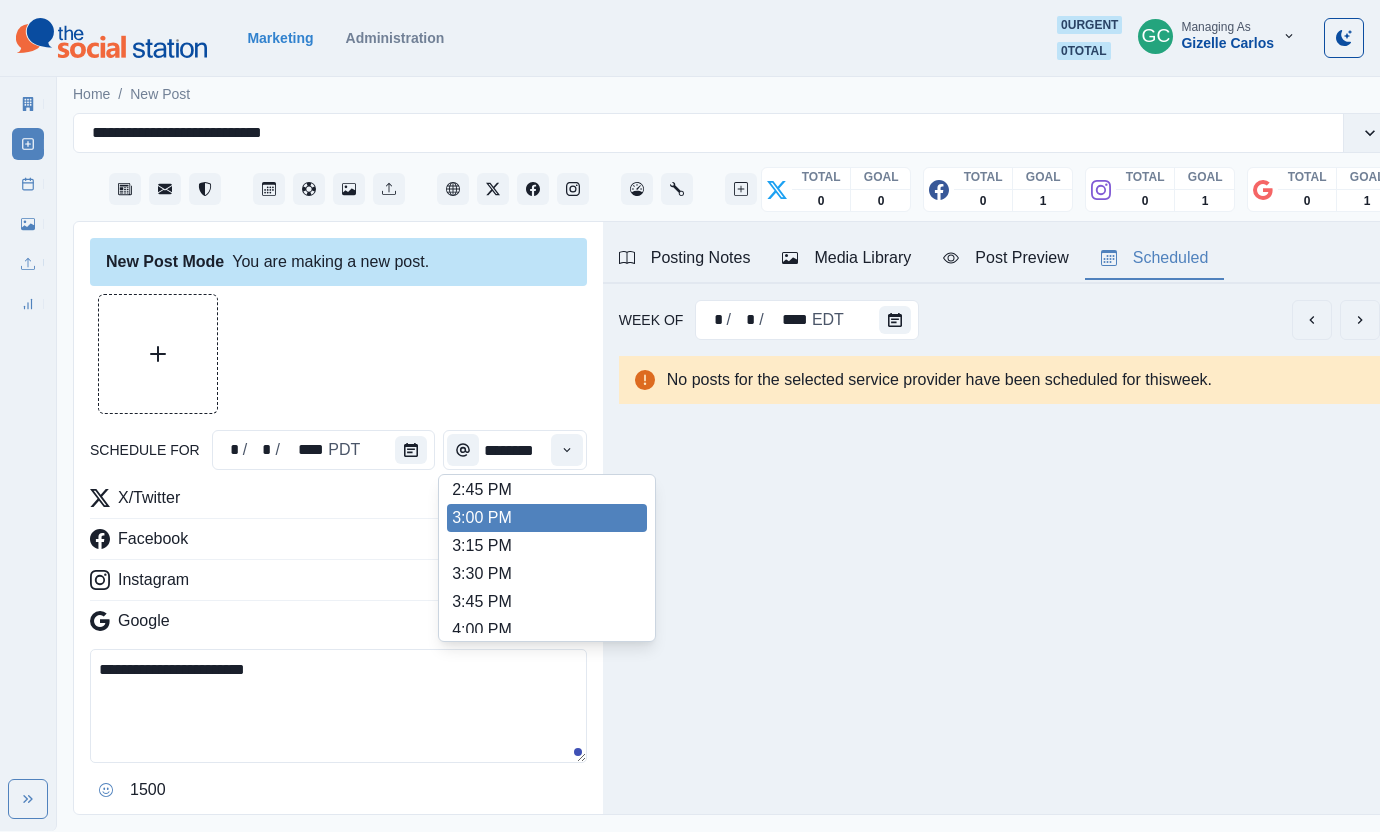 click on "3:00 PM" at bounding box center [547, 518] 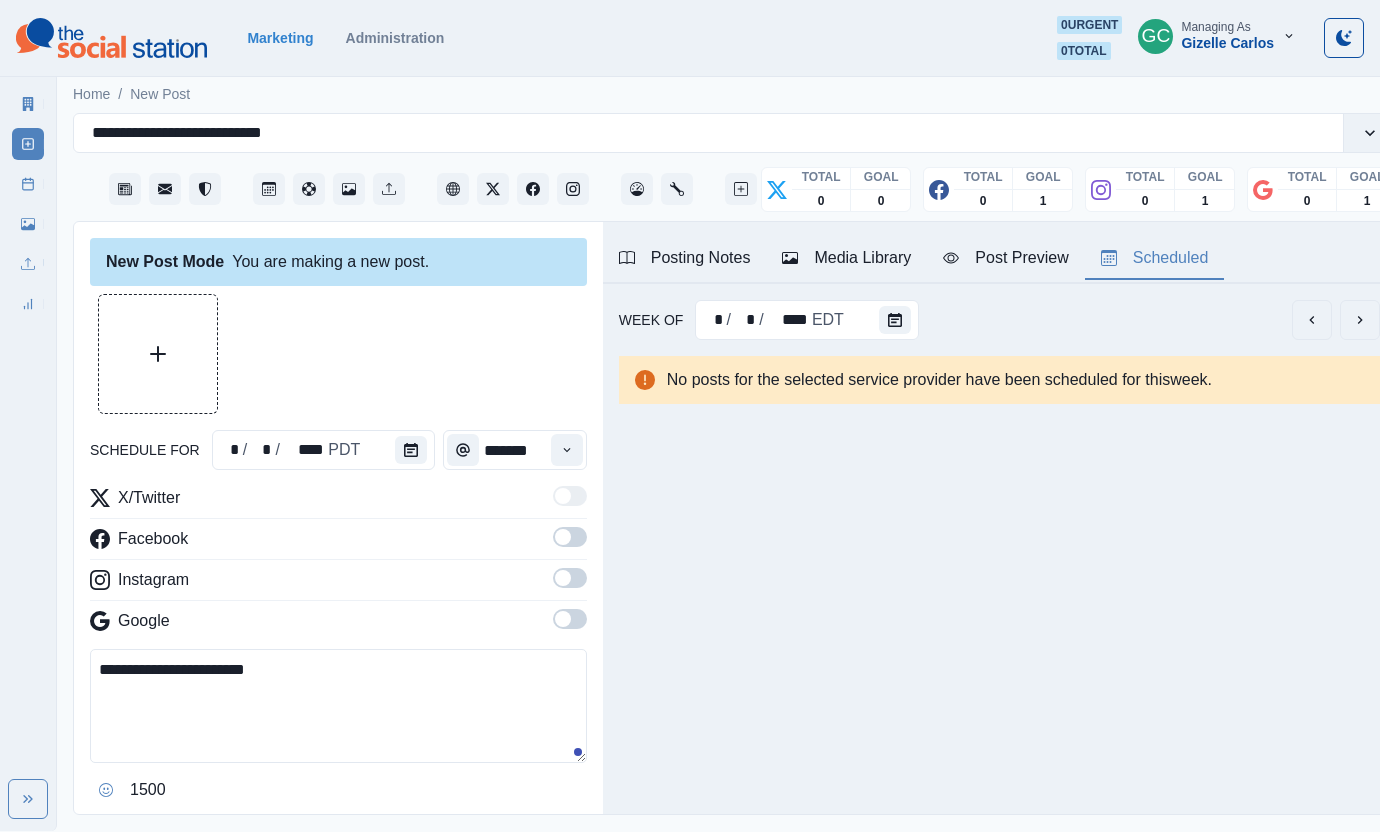 drag, startPoint x: 565, startPoint y: 622, endPoint x: 565, endPoint y: 579, distance: 43 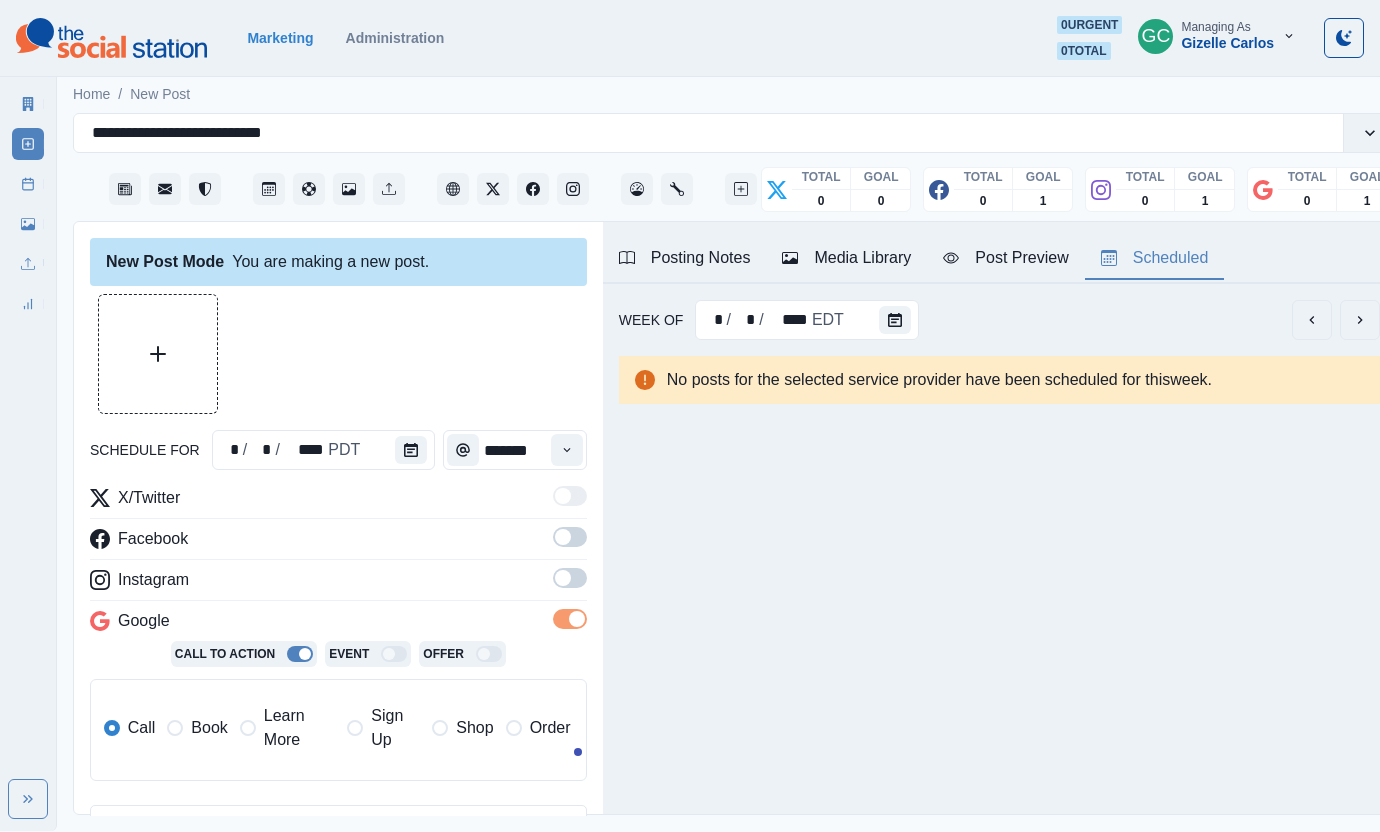 drag, startPoint x: 565, startPoint y: 579, endPoint x: 566, endPoint y: 533, distance: 46.010868 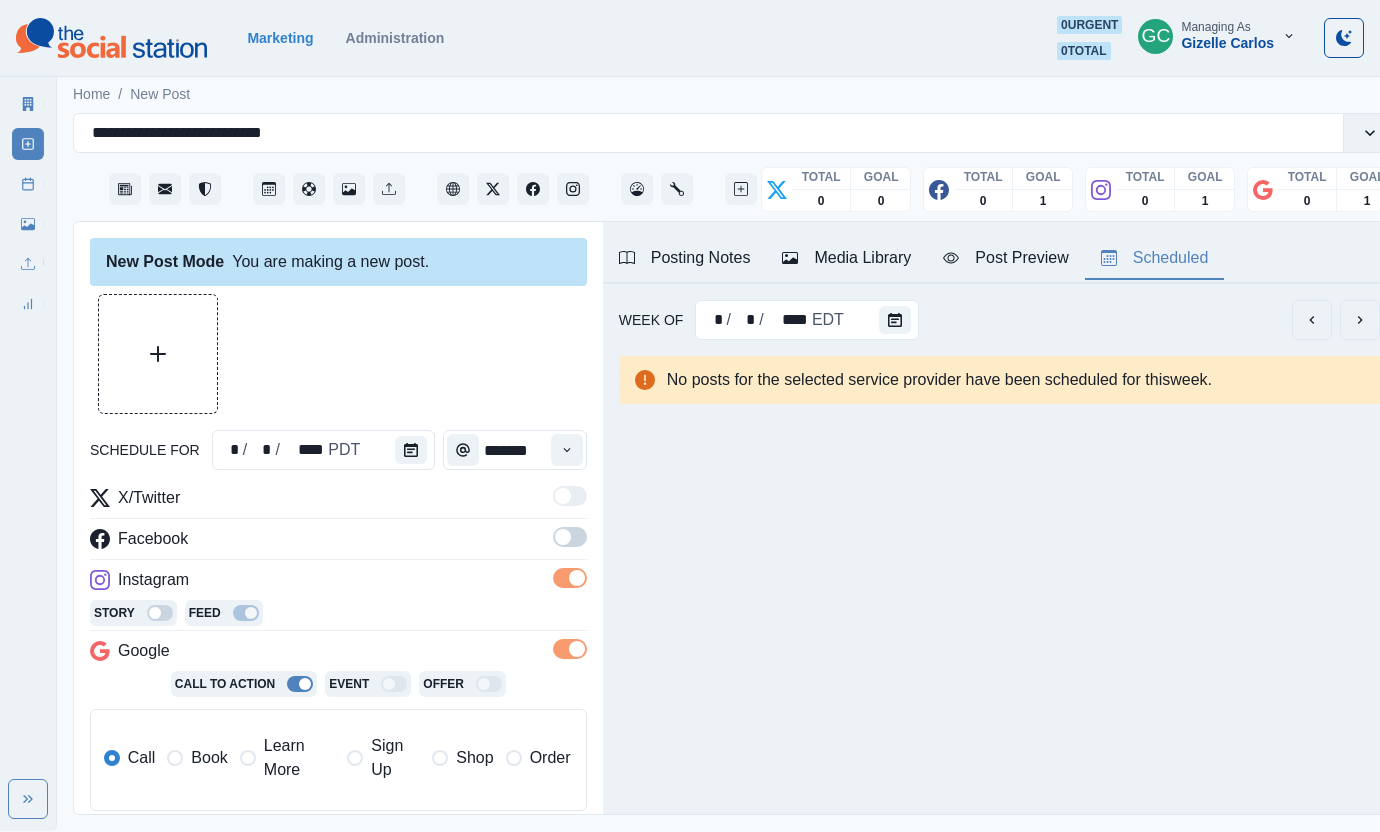 click at bounding box center (563, 537) 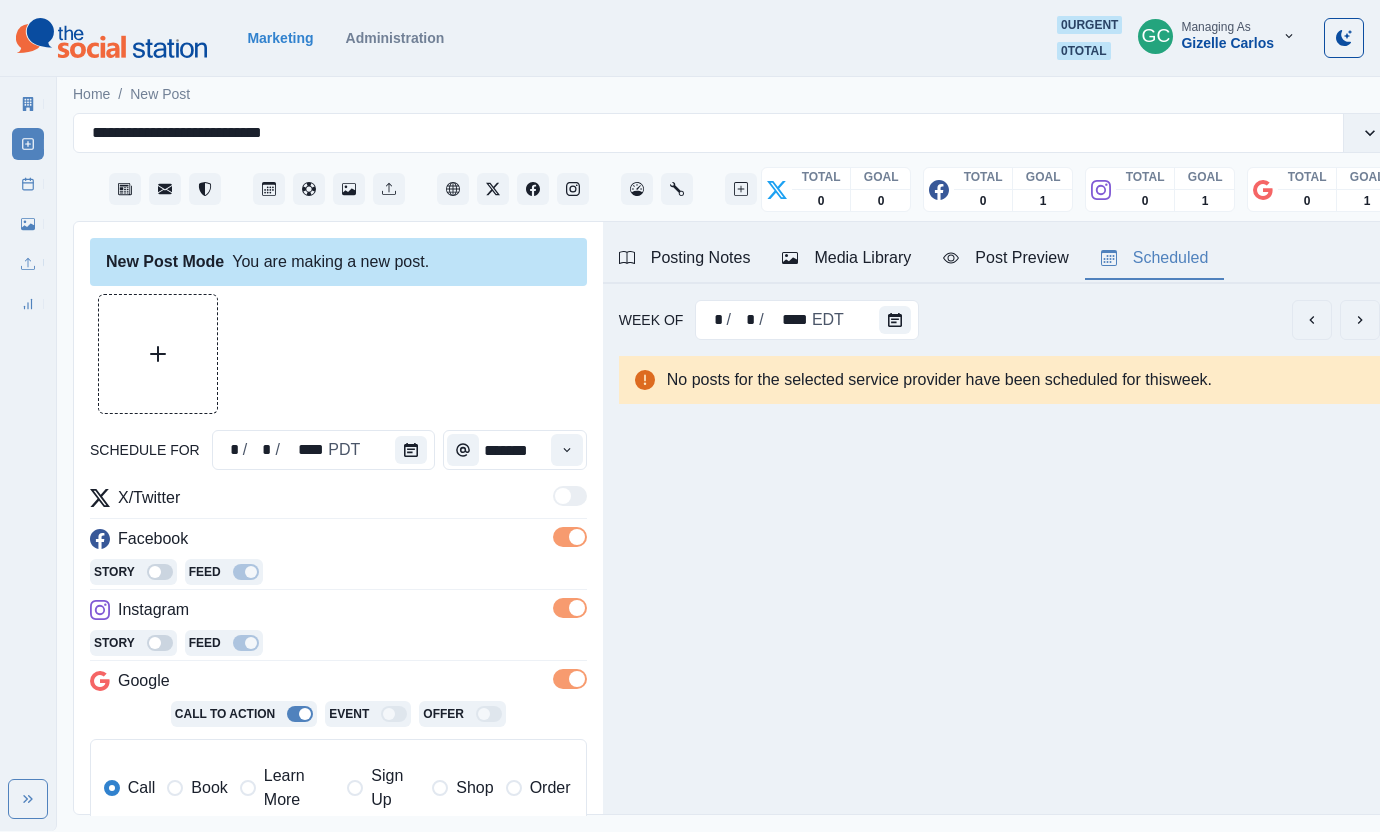 click on "Learn More" at bounding box center (287, 788) 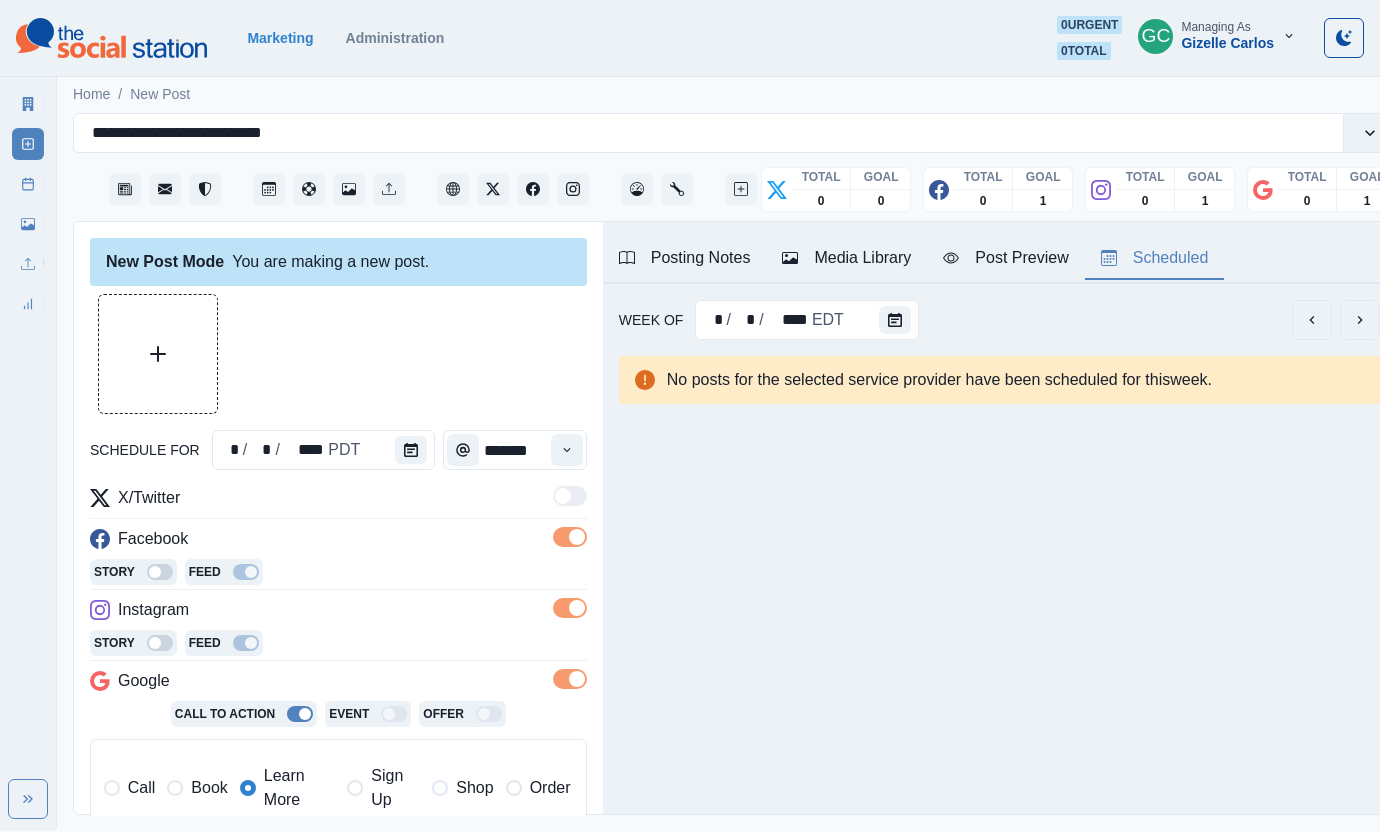 click on "Instagram" at bounding box center (338, 614) 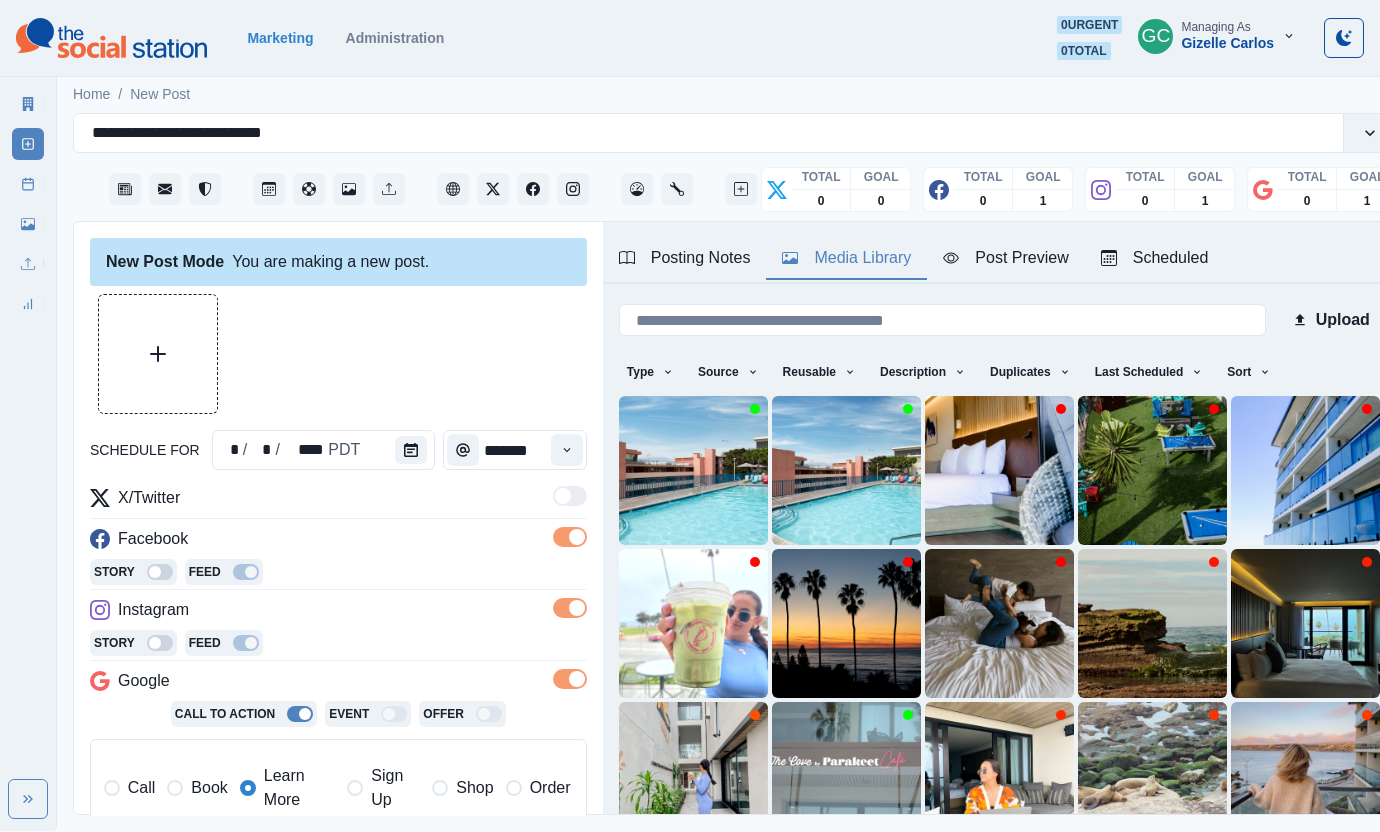 click on "Media Library" at bounding box center (846, 258) 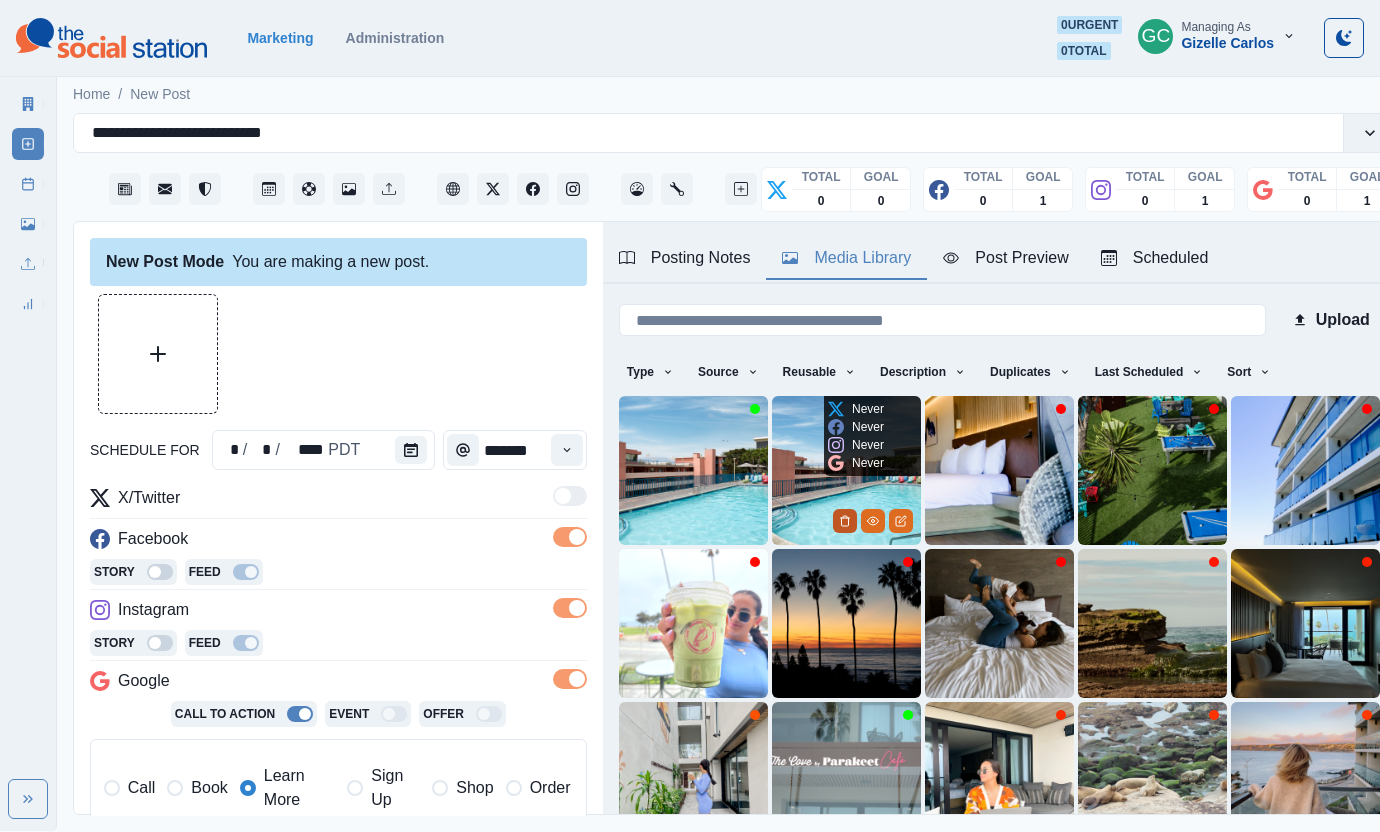 click 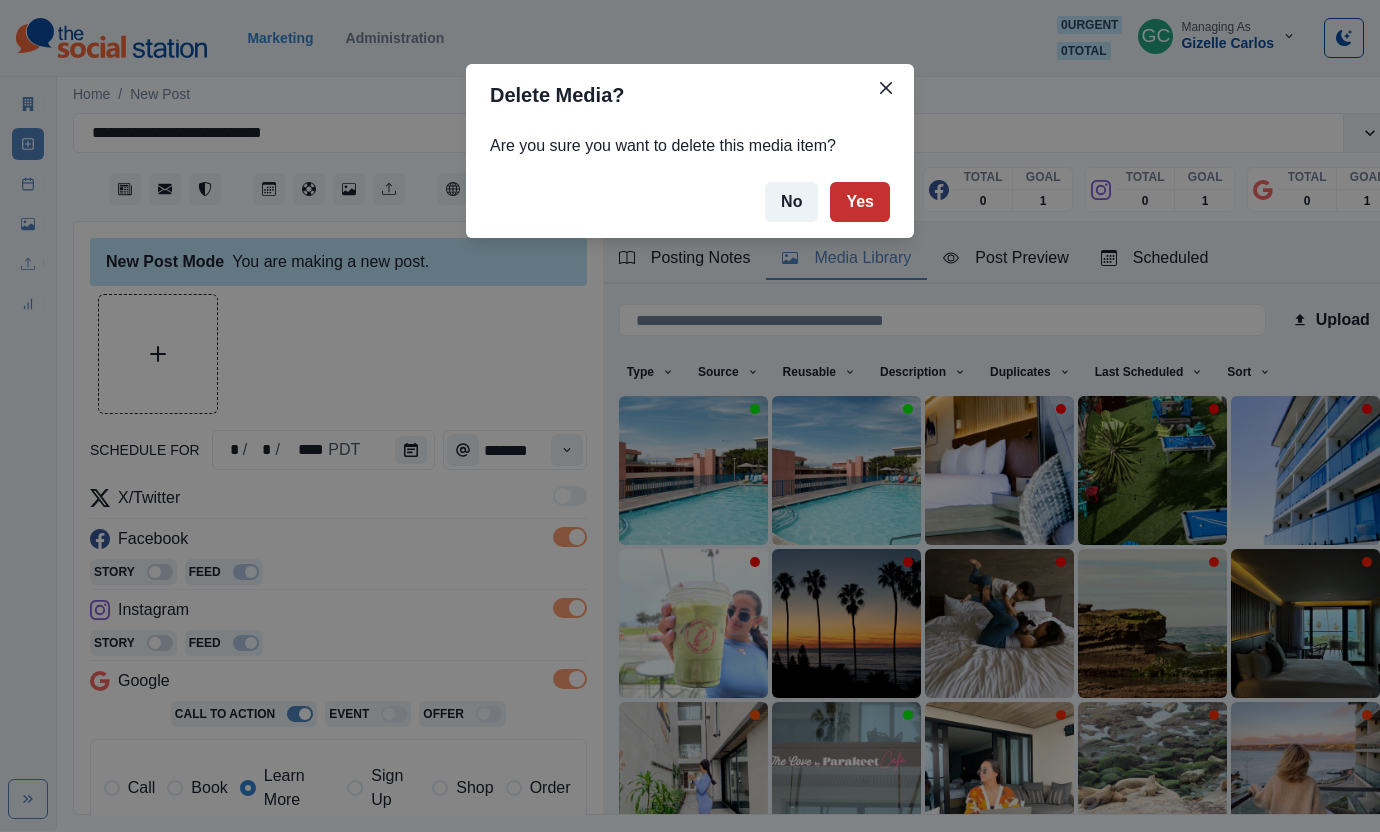 click on "Yes" at bounding box center [860, 202] 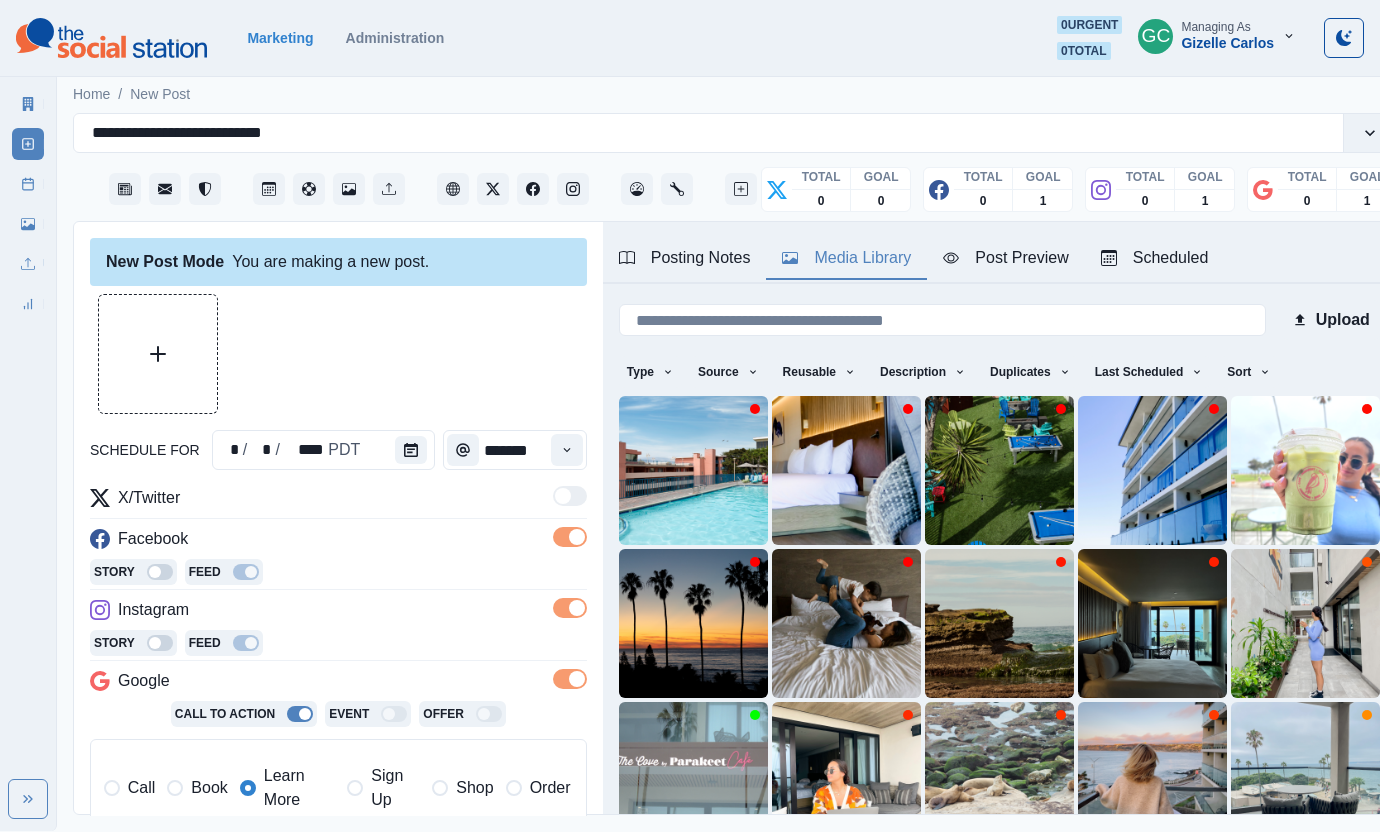 scroll, scrollTop: 450, scrollLeft: 0, axis: vertical 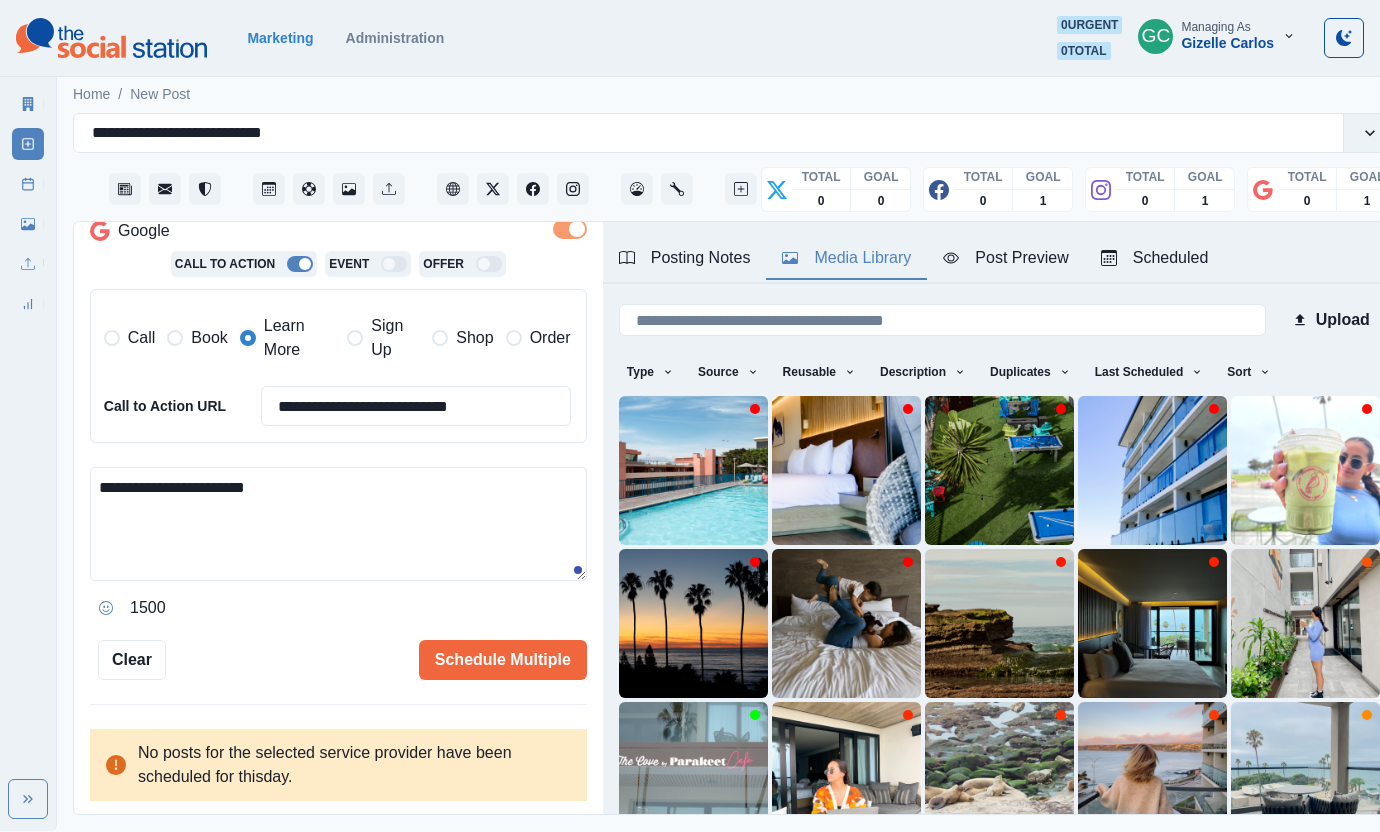 click on "1500" at bounding box center [338, 608] 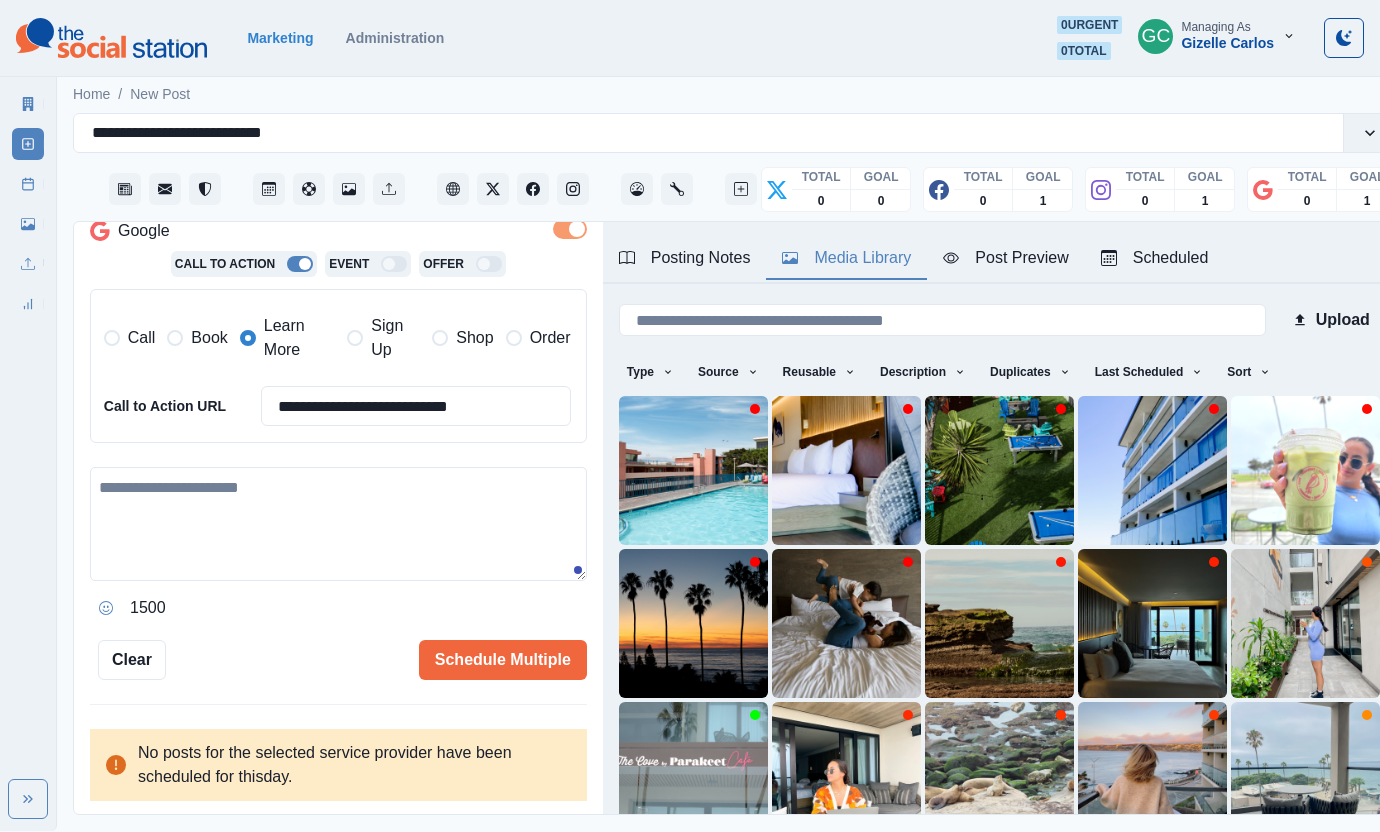 paste on "**********" 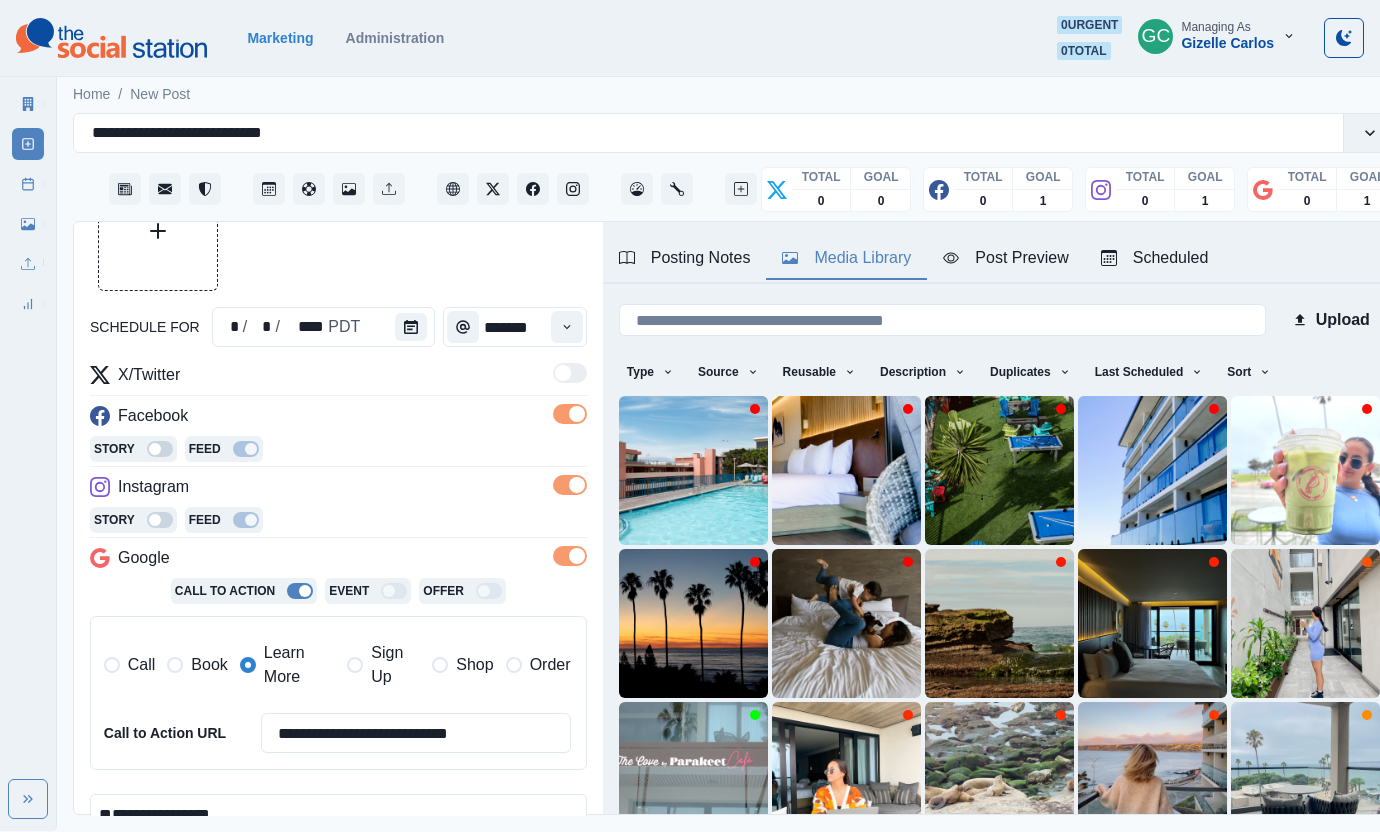 scroll, scrollTop: 0, scrollLeft: 0, axis: both 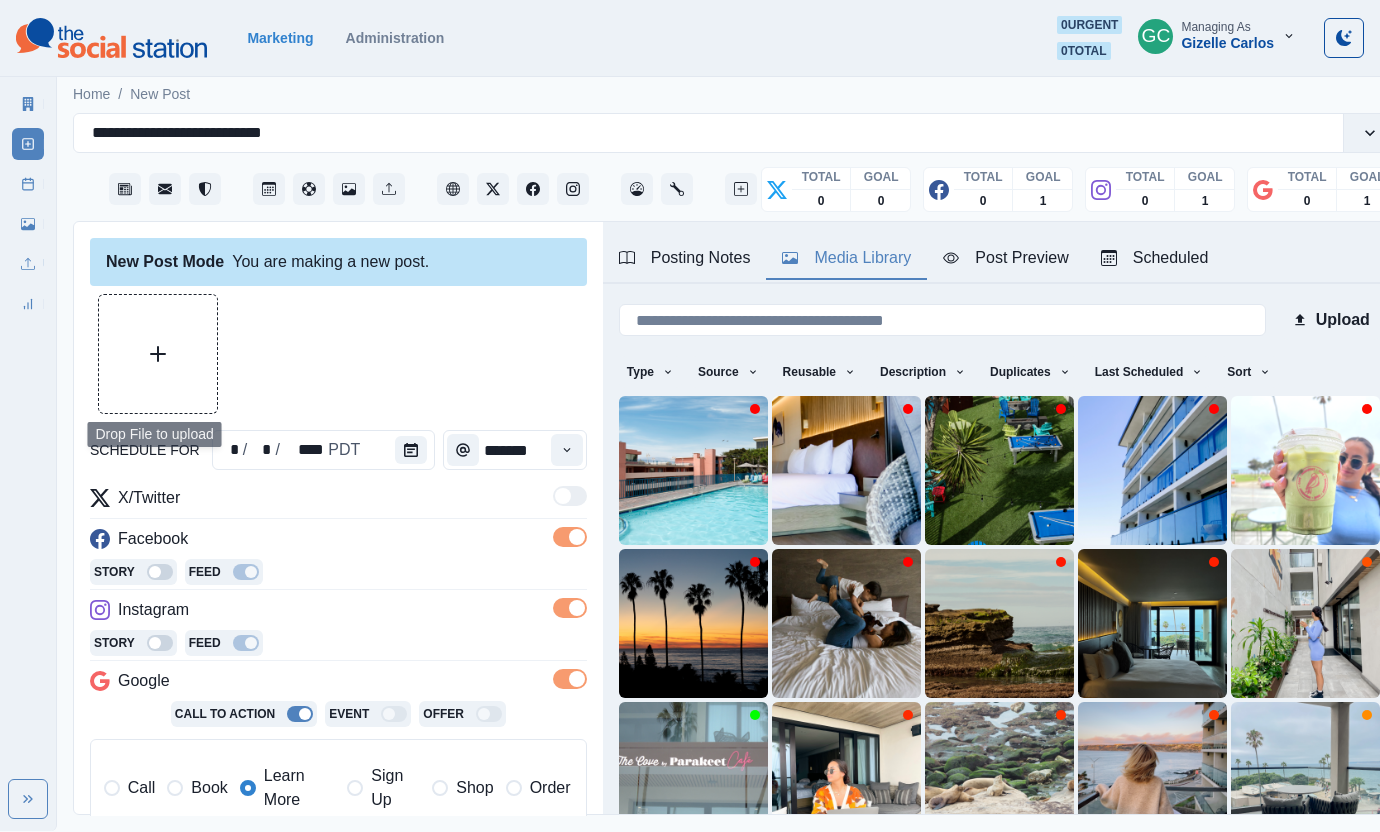 click at bounding box center (158, 354) 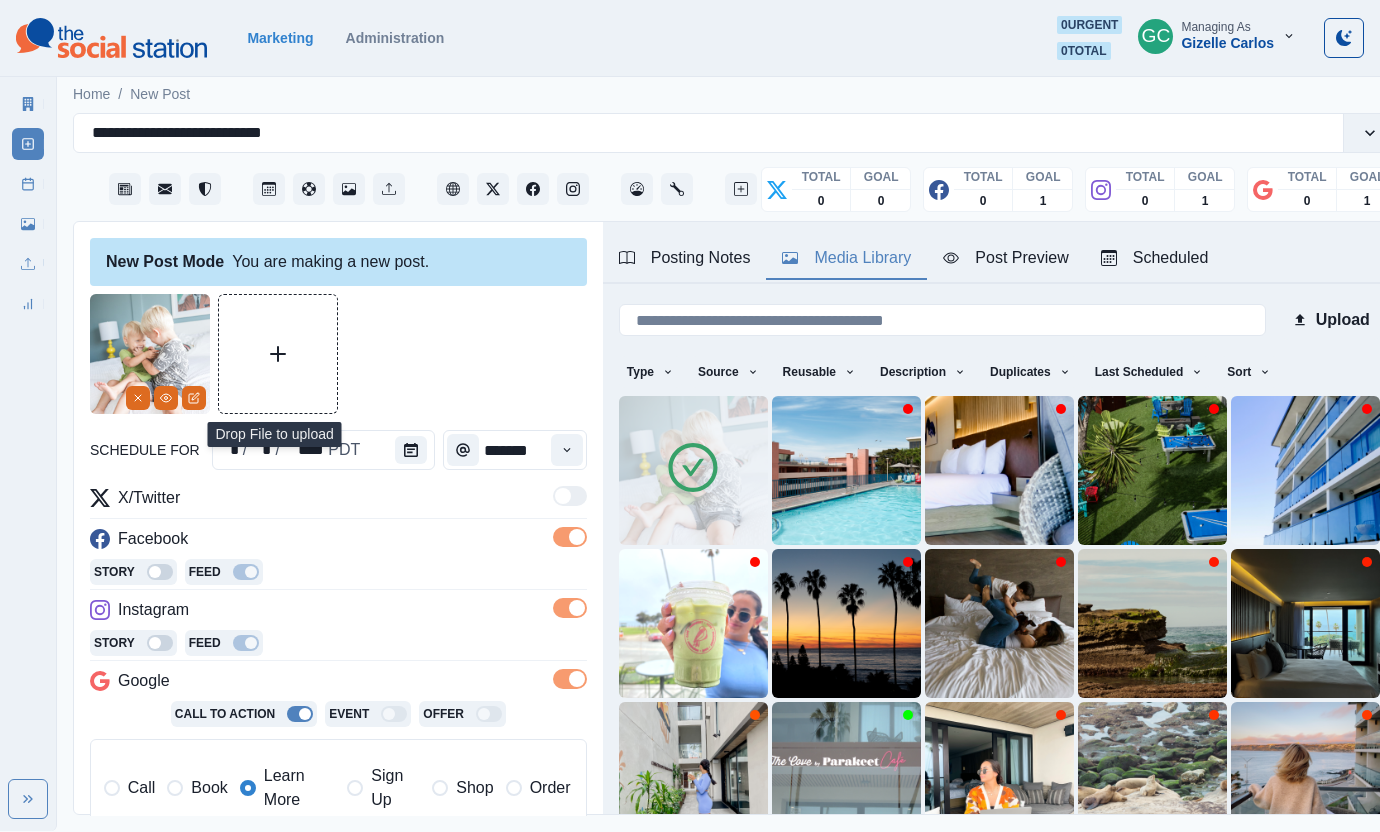 click at bounding box center [693, 470] 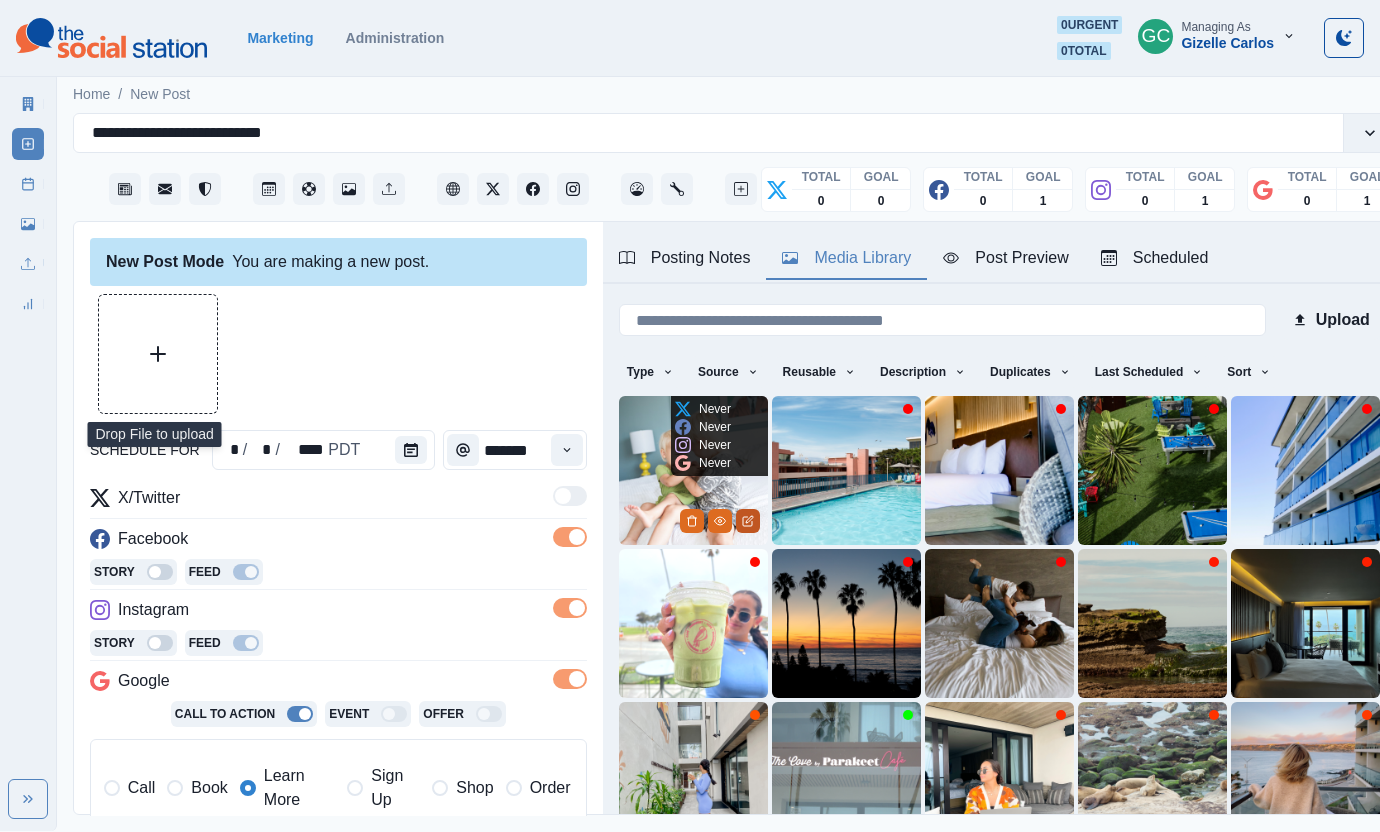 click 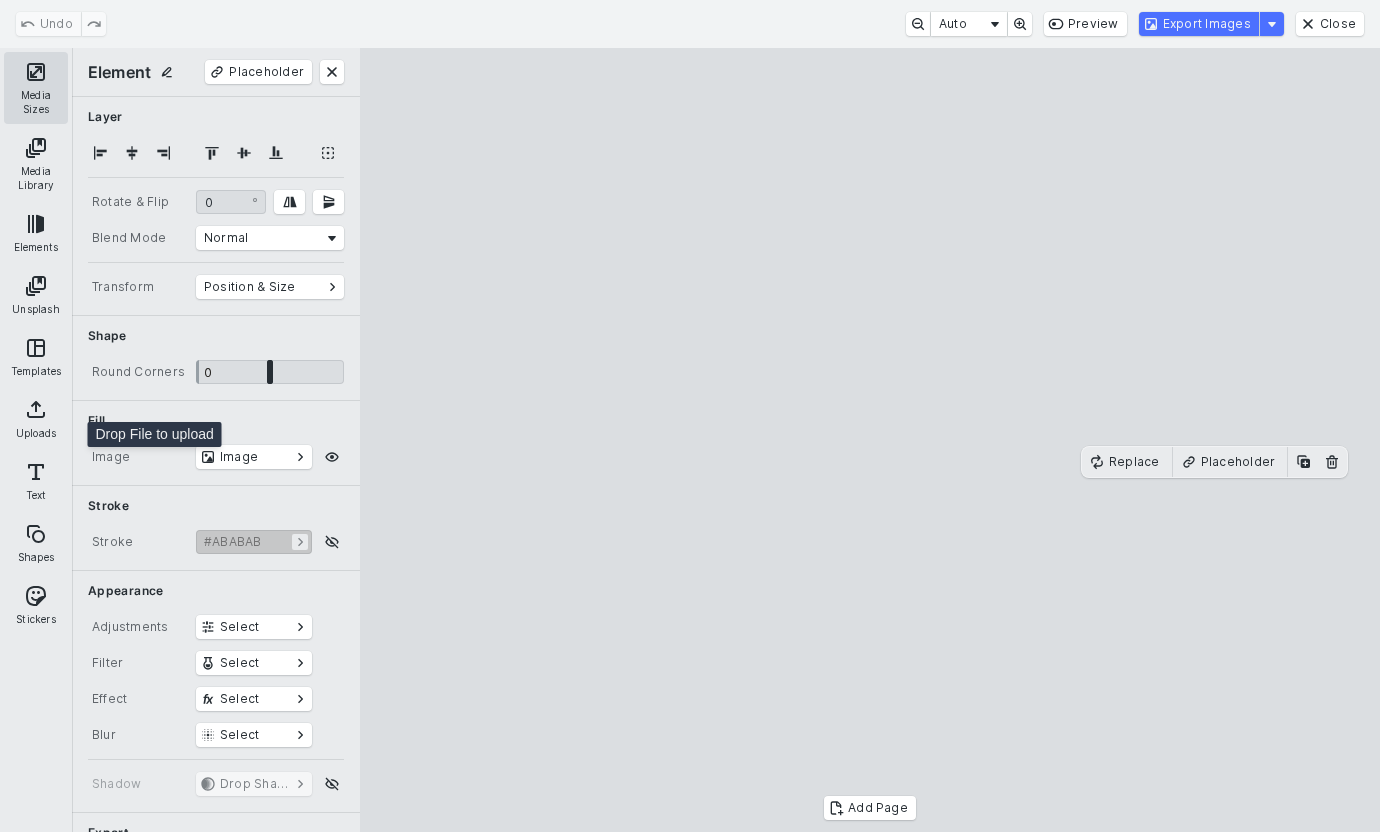 click on "Media Sizes" at bounding box center [36, 88] 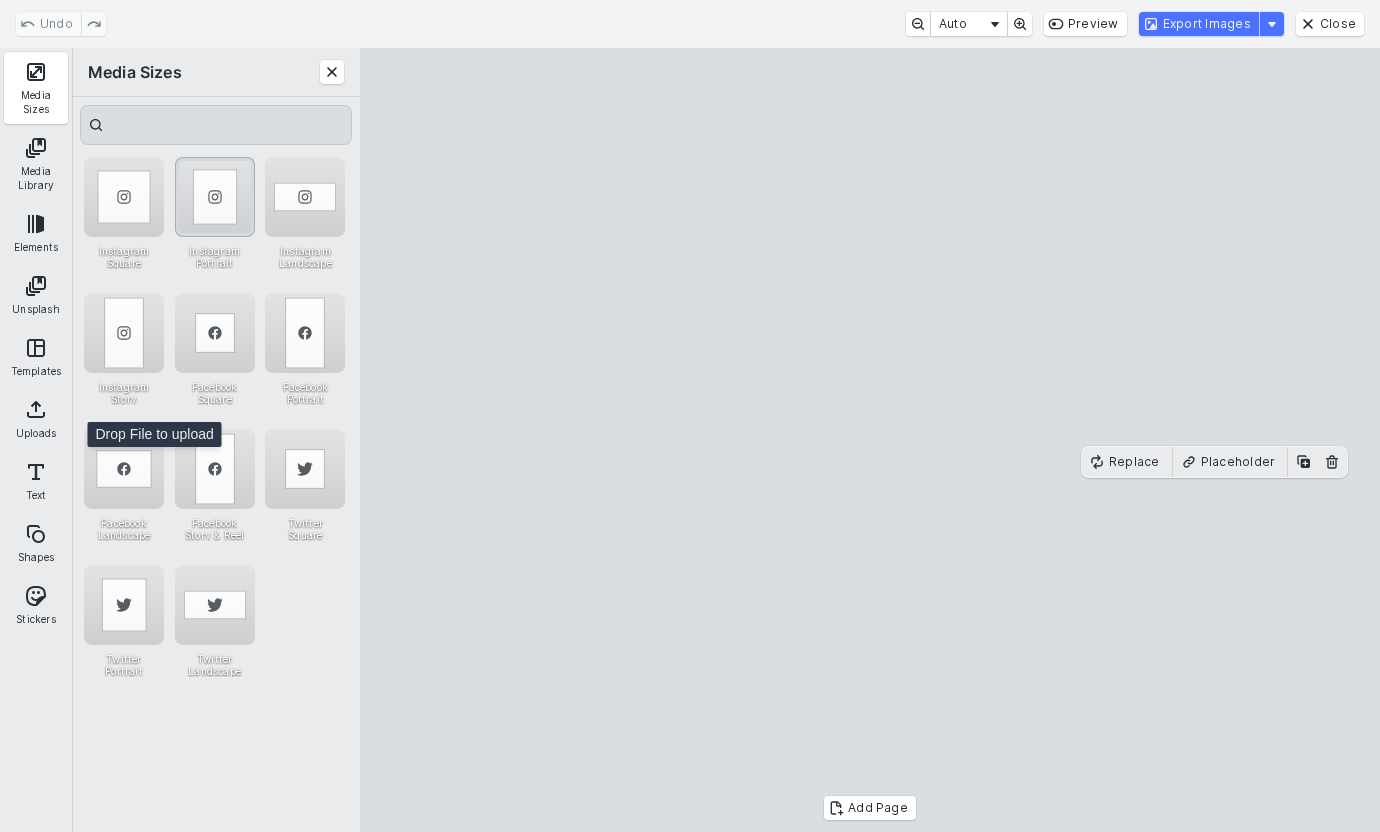 click at bounding box center (215, 197) 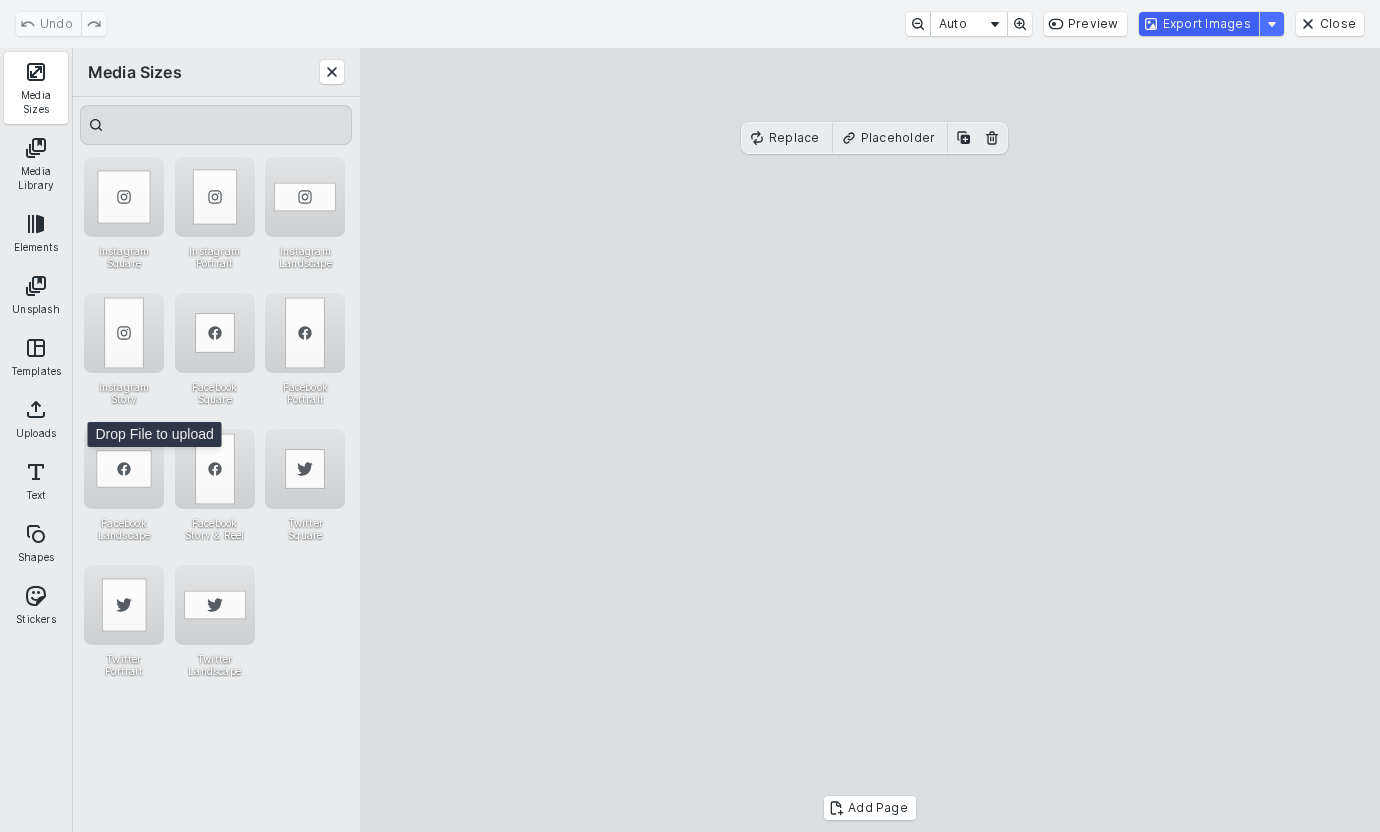click on "Export Images" at bounding box center (1199, 24) 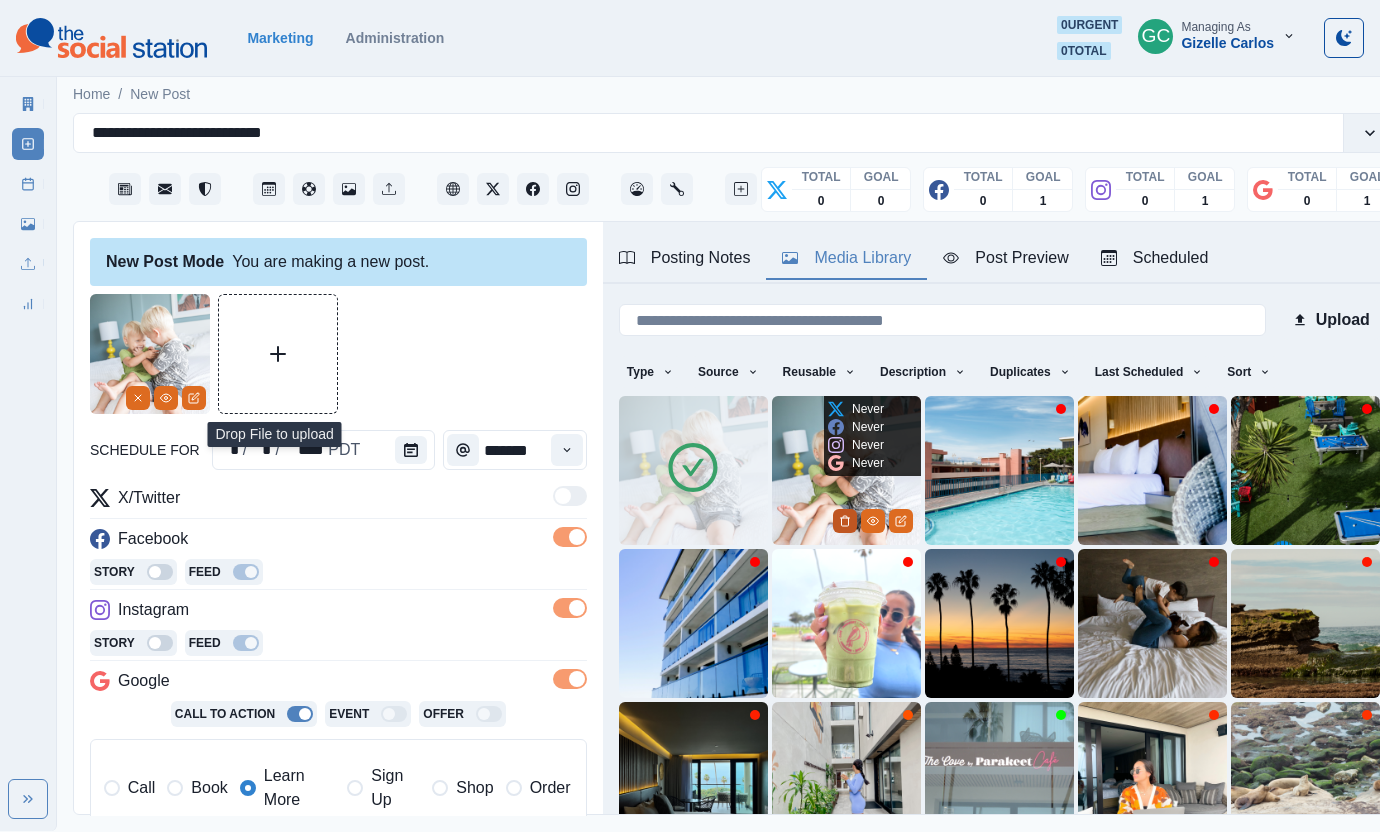 click 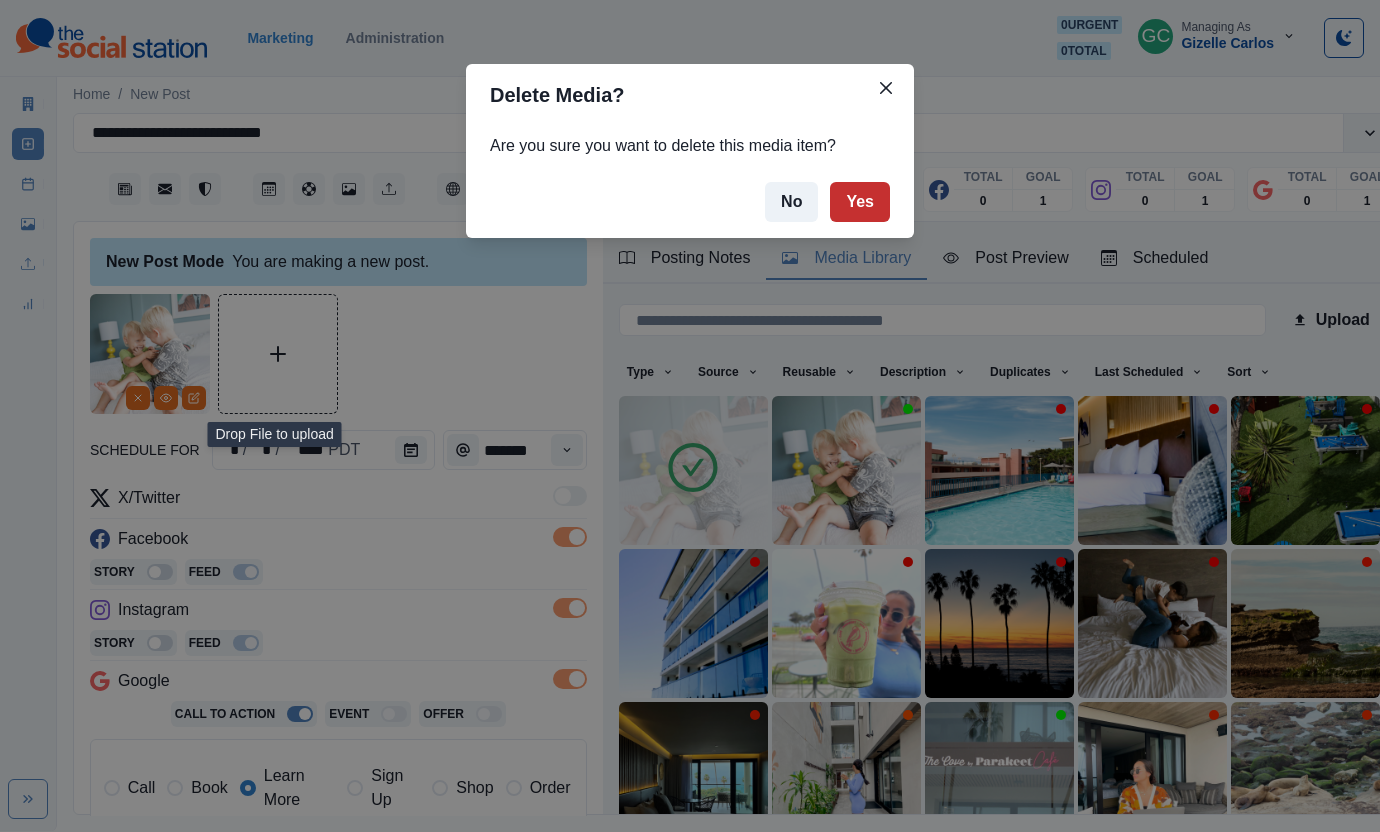 click on "Yes" at bounding box center [860, 202] 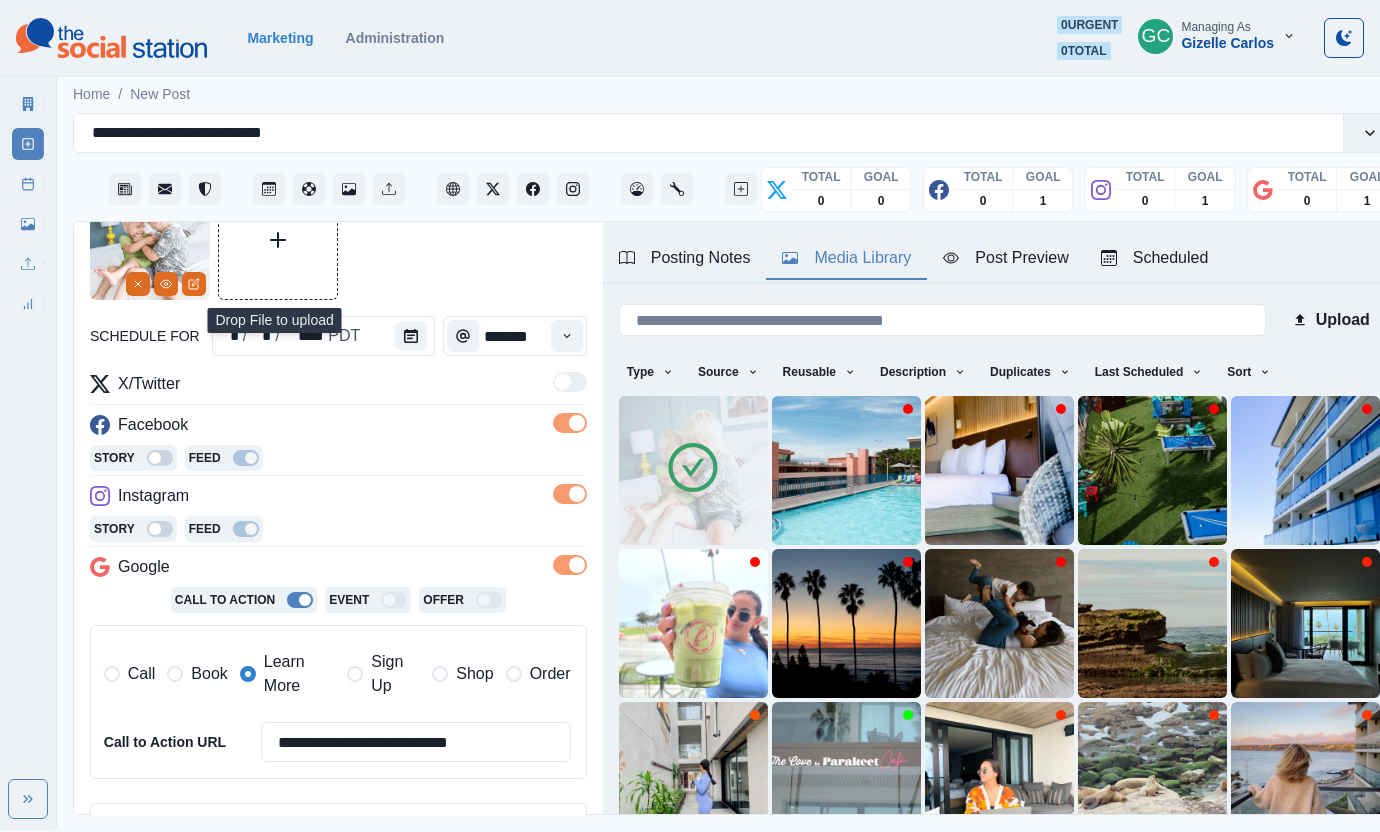 scroll, scrollTop: 237, scrollLeft: 0, axis: vertical 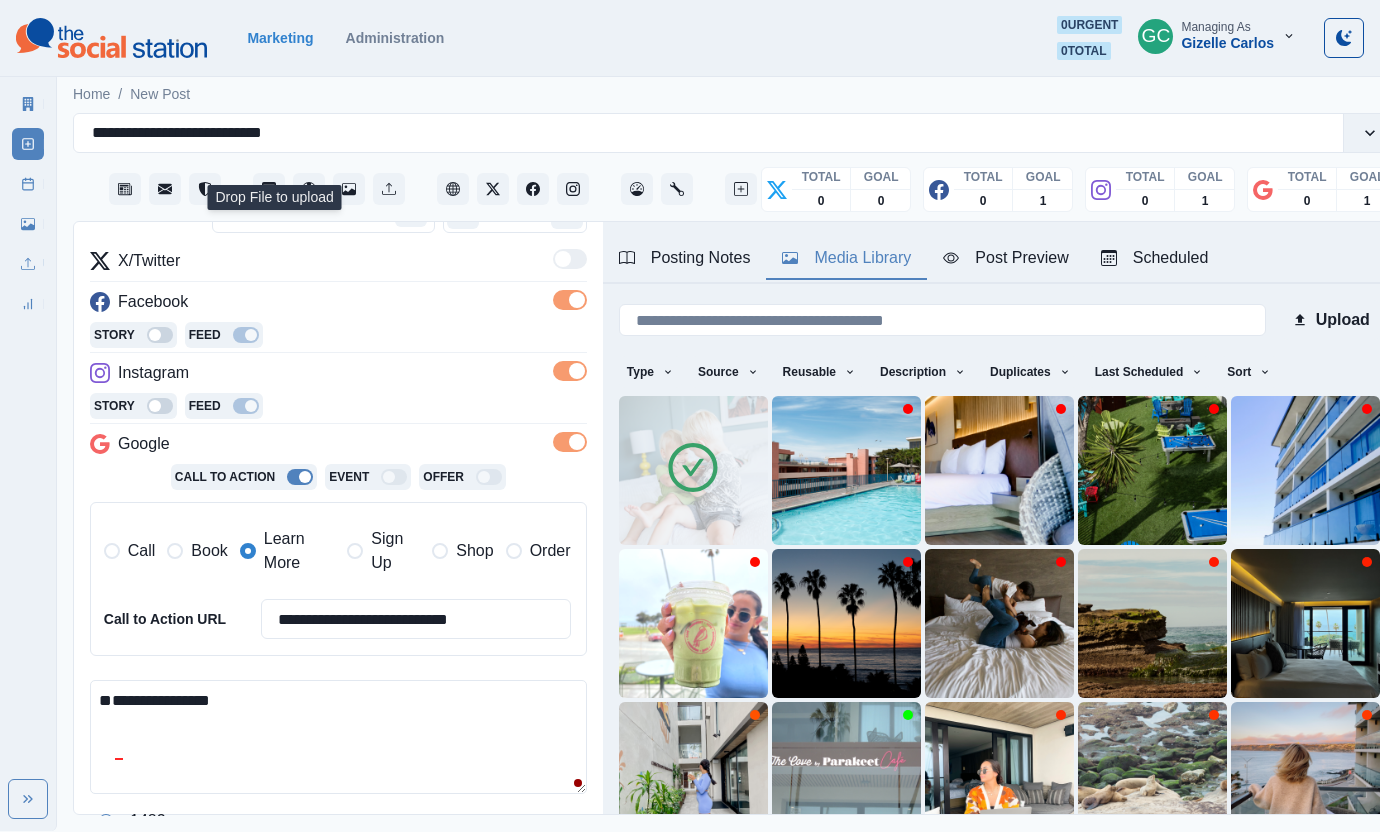 click on "**********" at bounding box center (338, 737) 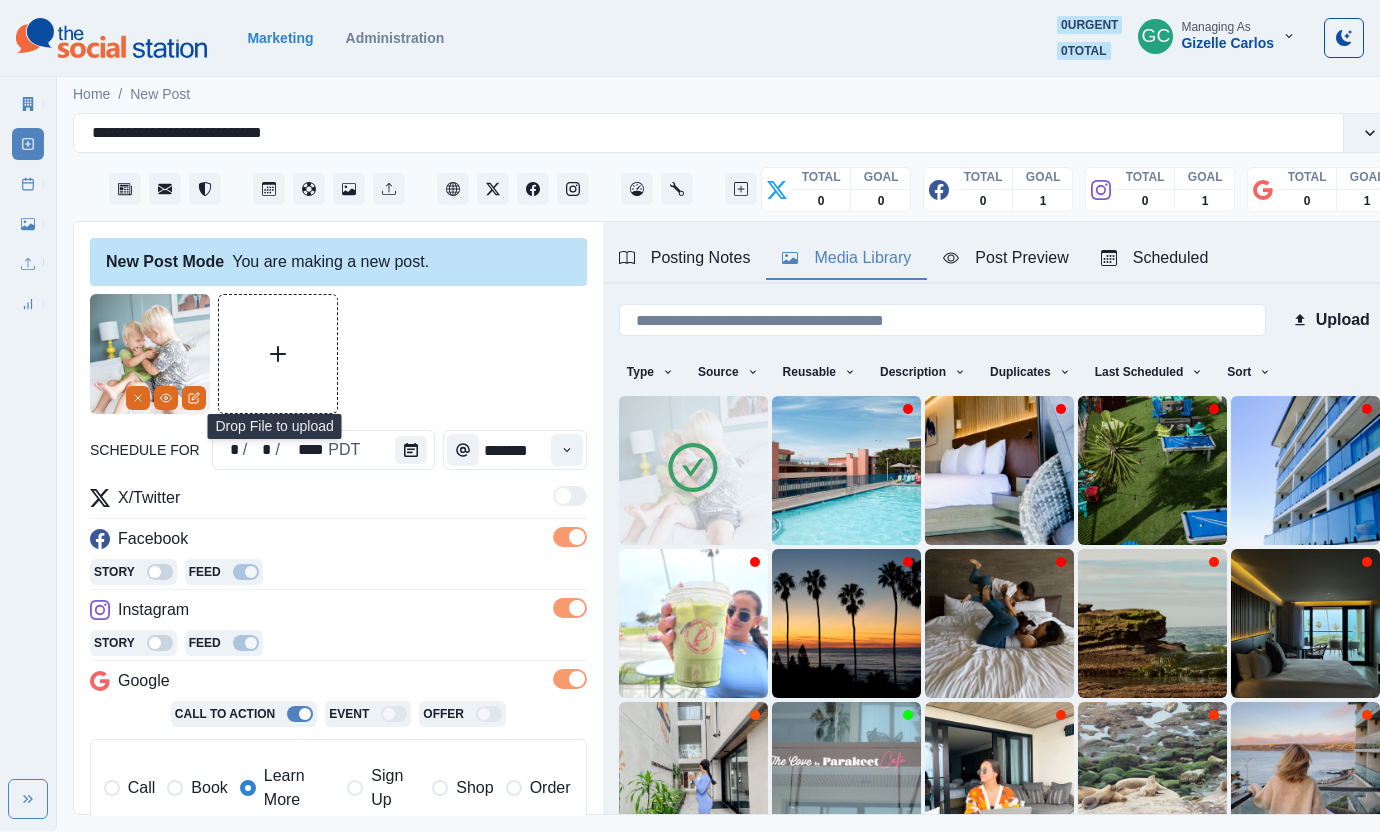 scroll, scrollTop: 419, scrollLeft: 0, axis: vertical 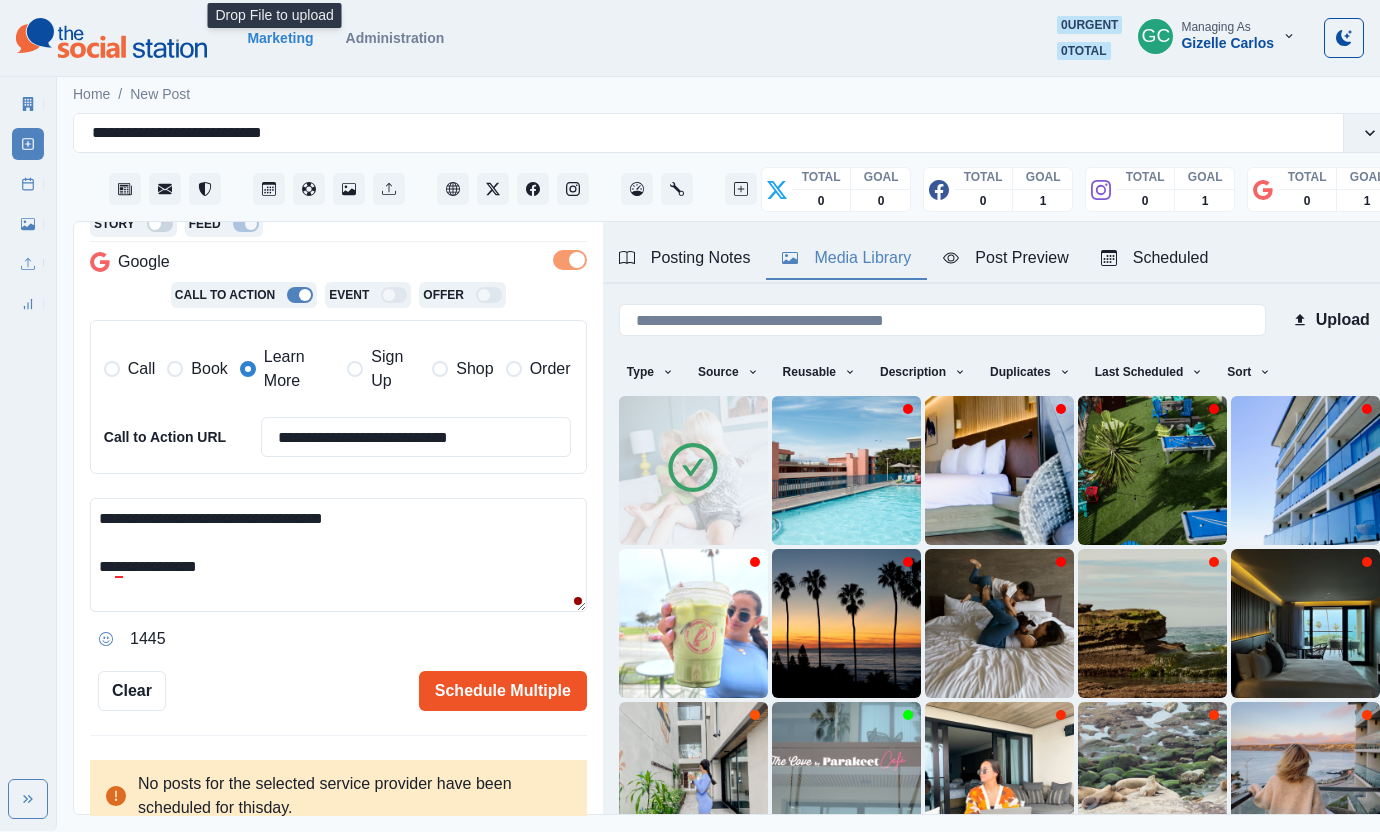 click on "Schedule Multiple" at bounding box center (503, 691) 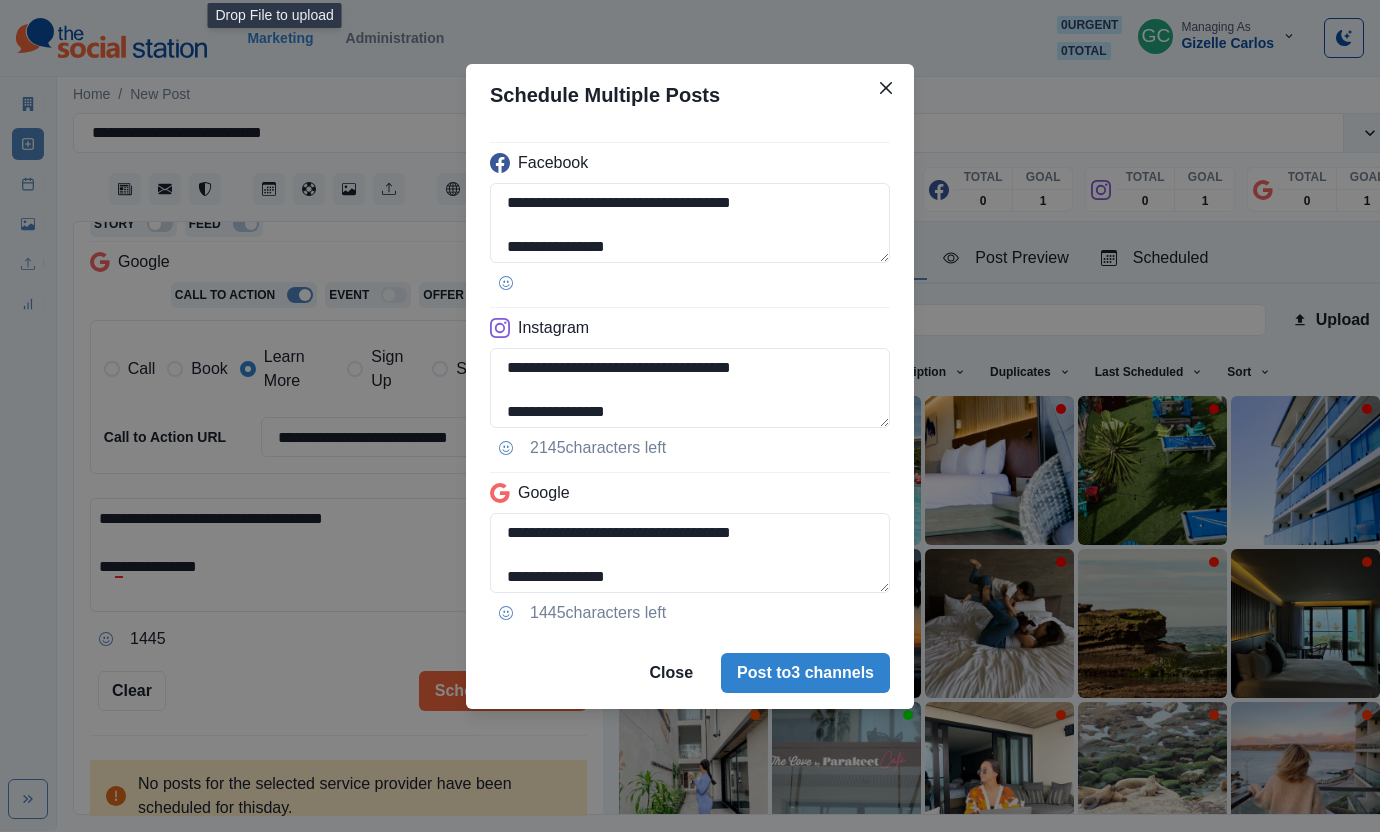 click on "**********" at bounding box center [690, 416] 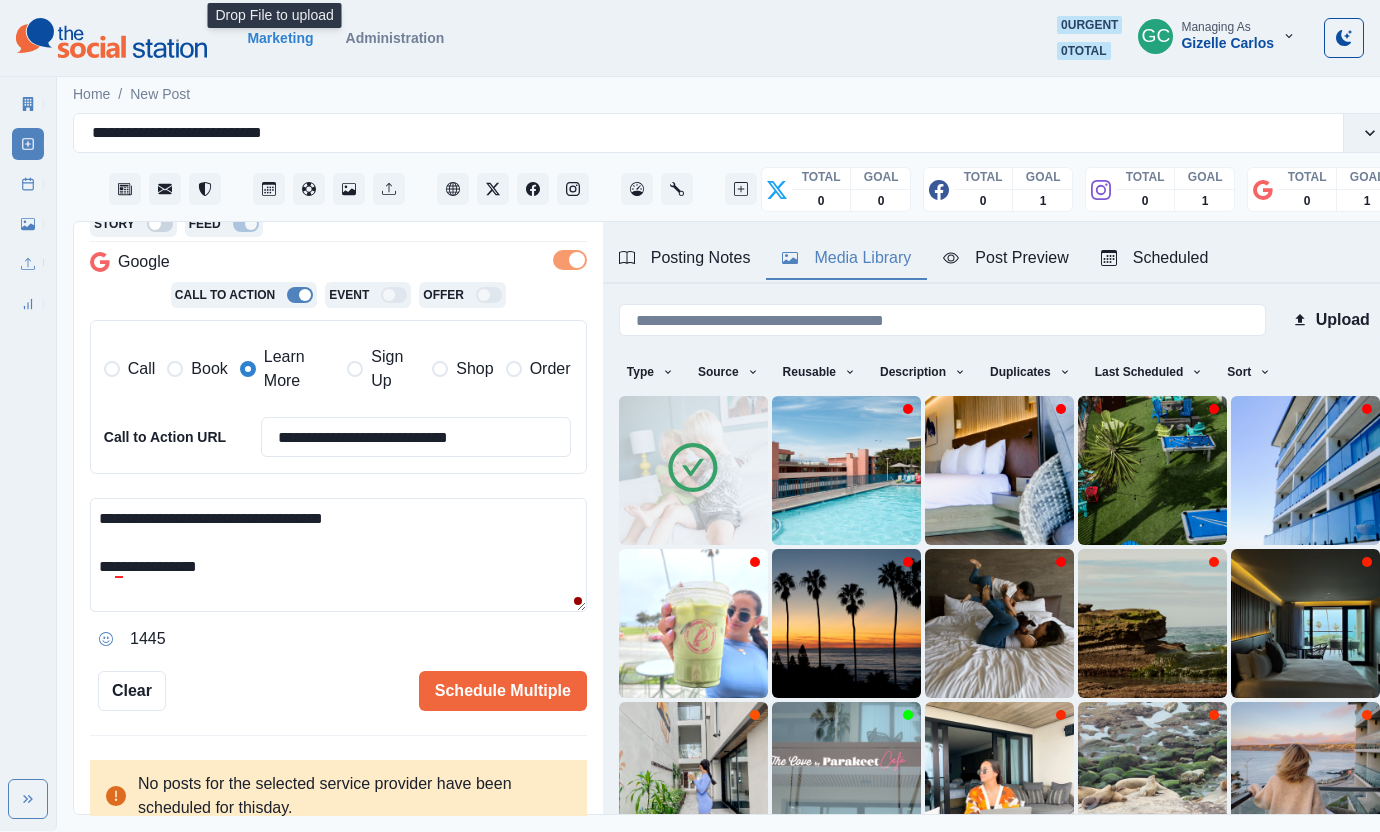 click on "**********" at bounding box center (338, 555) 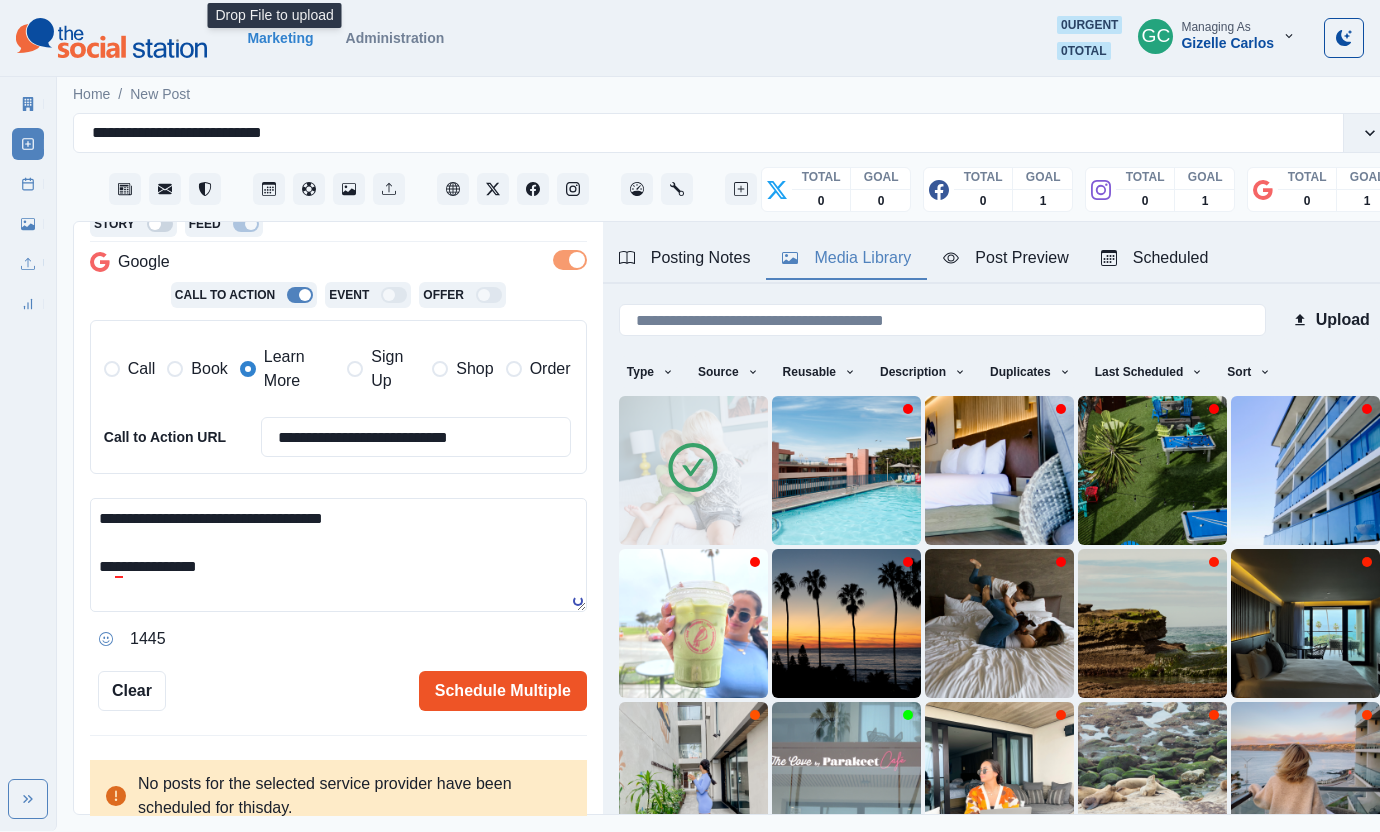 type on "**********" 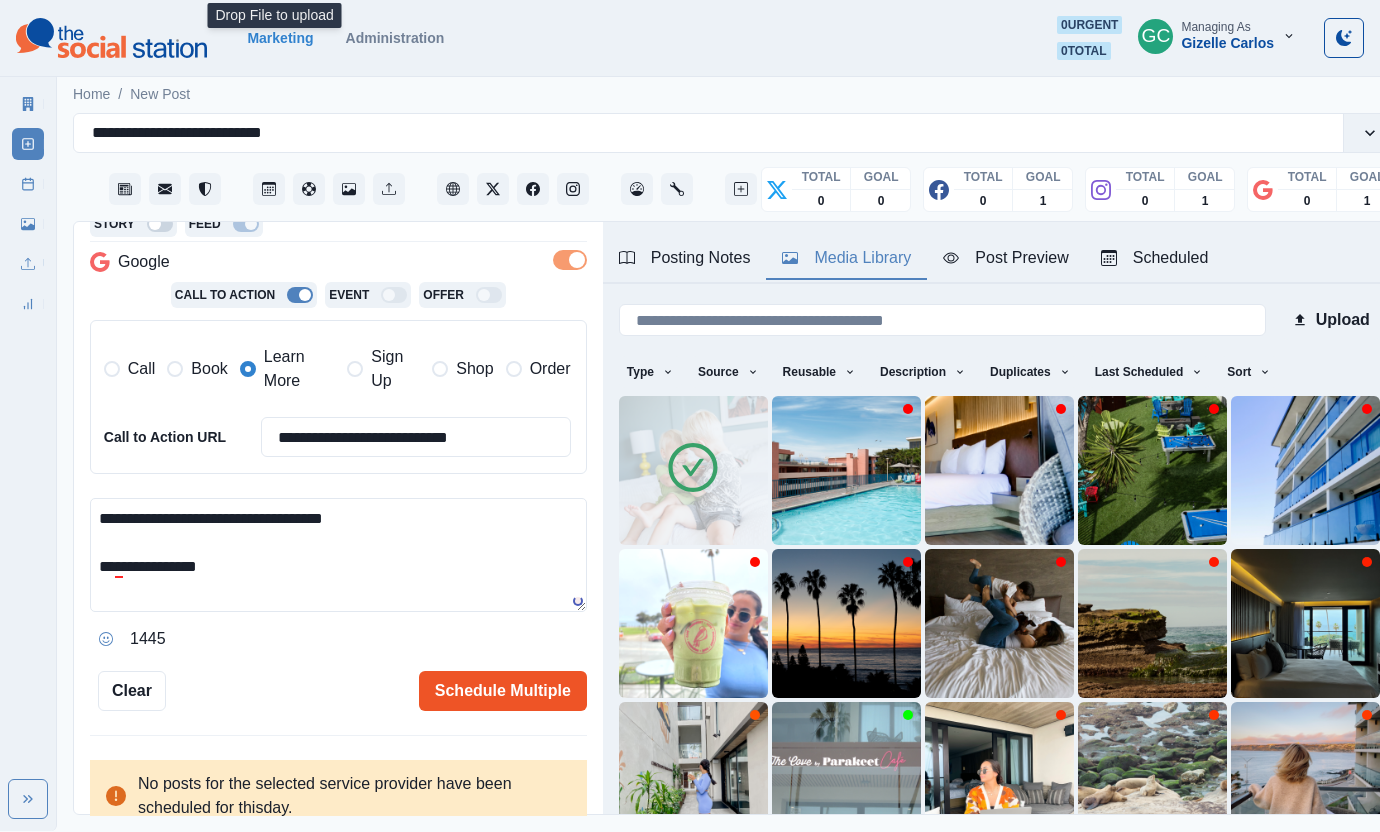click on "Schedule Multiple" at bounding box center (503, 691) 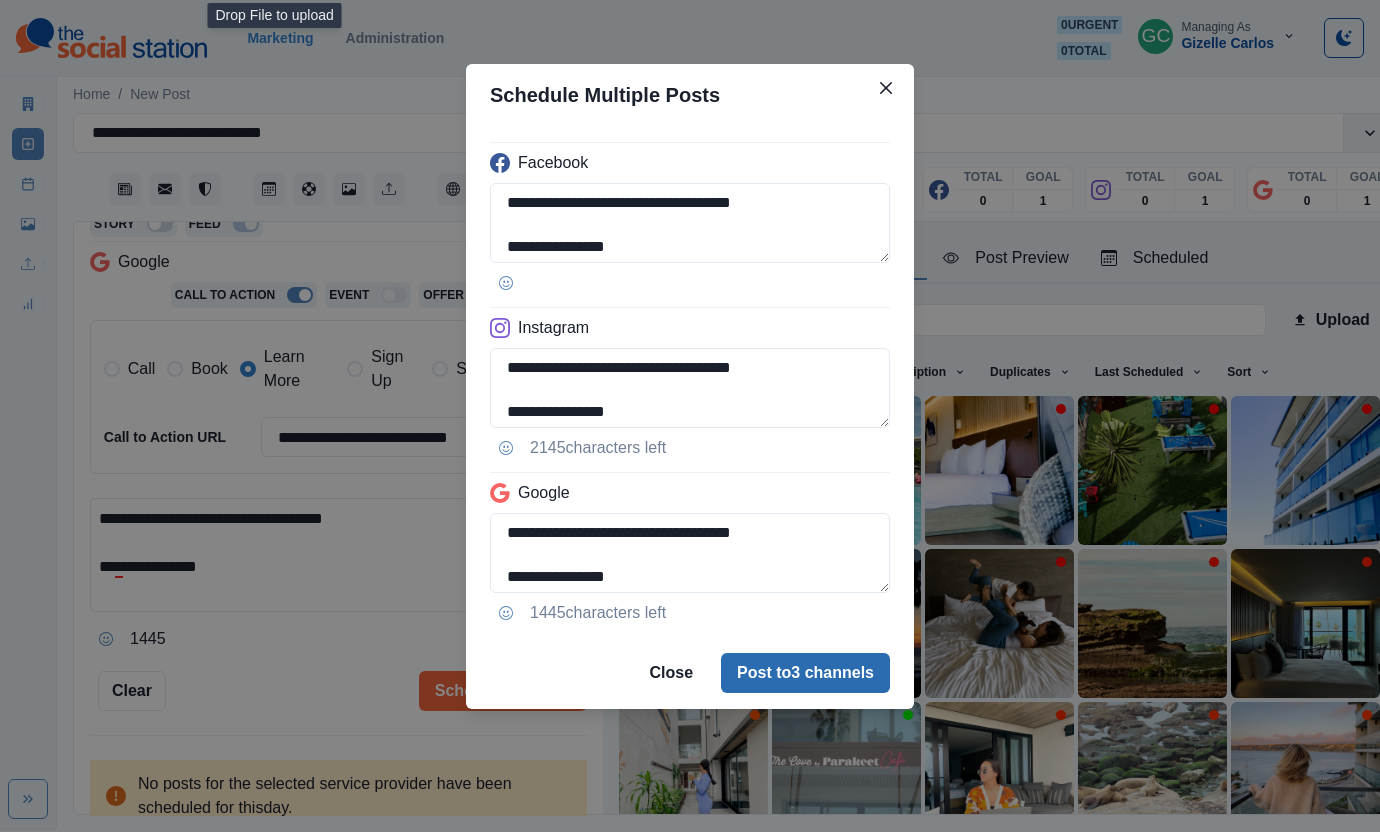 click on "Post to  3   channels" at bounding box center (805, 673) 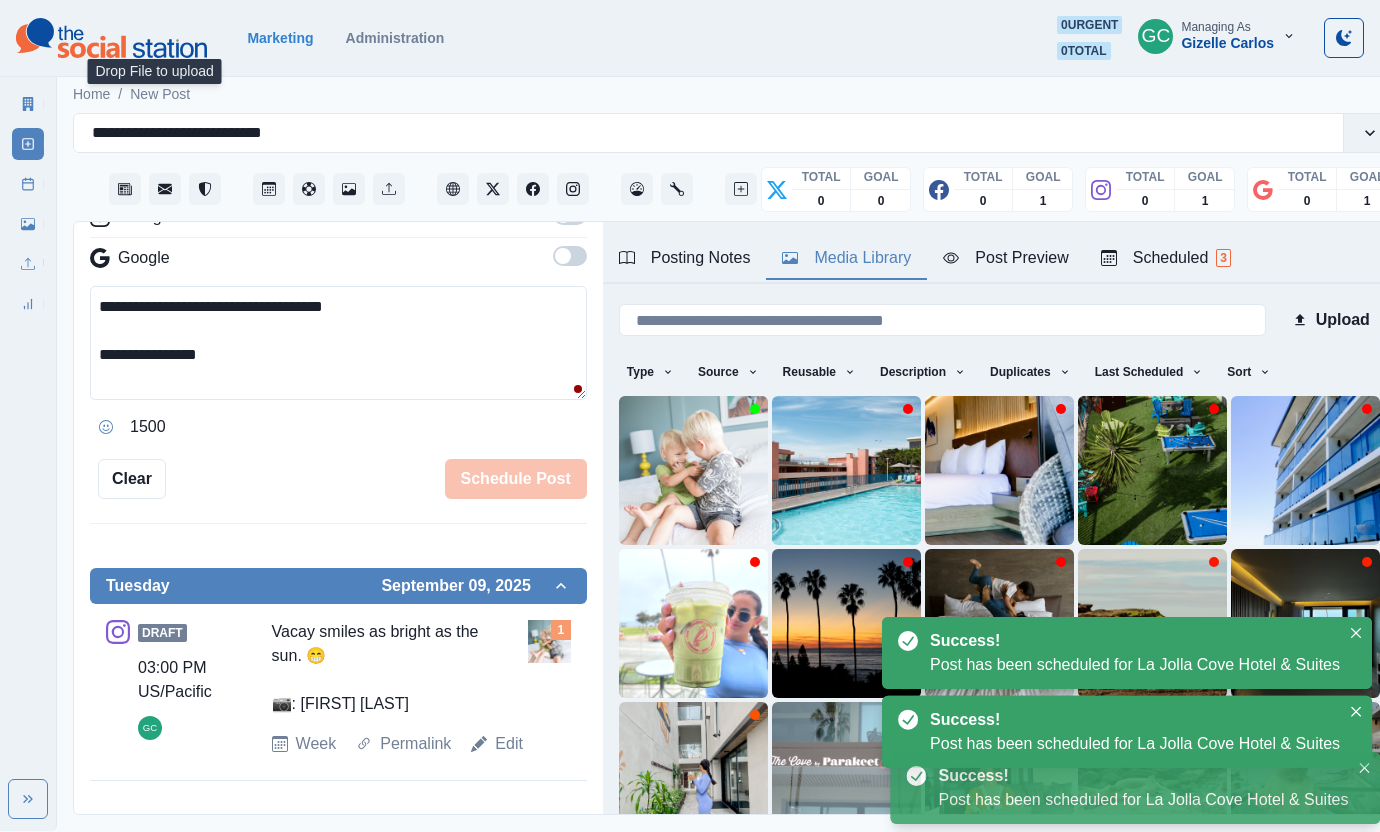 scroll, scrollTop: 389, scrollLeft: 0, axis: vertical 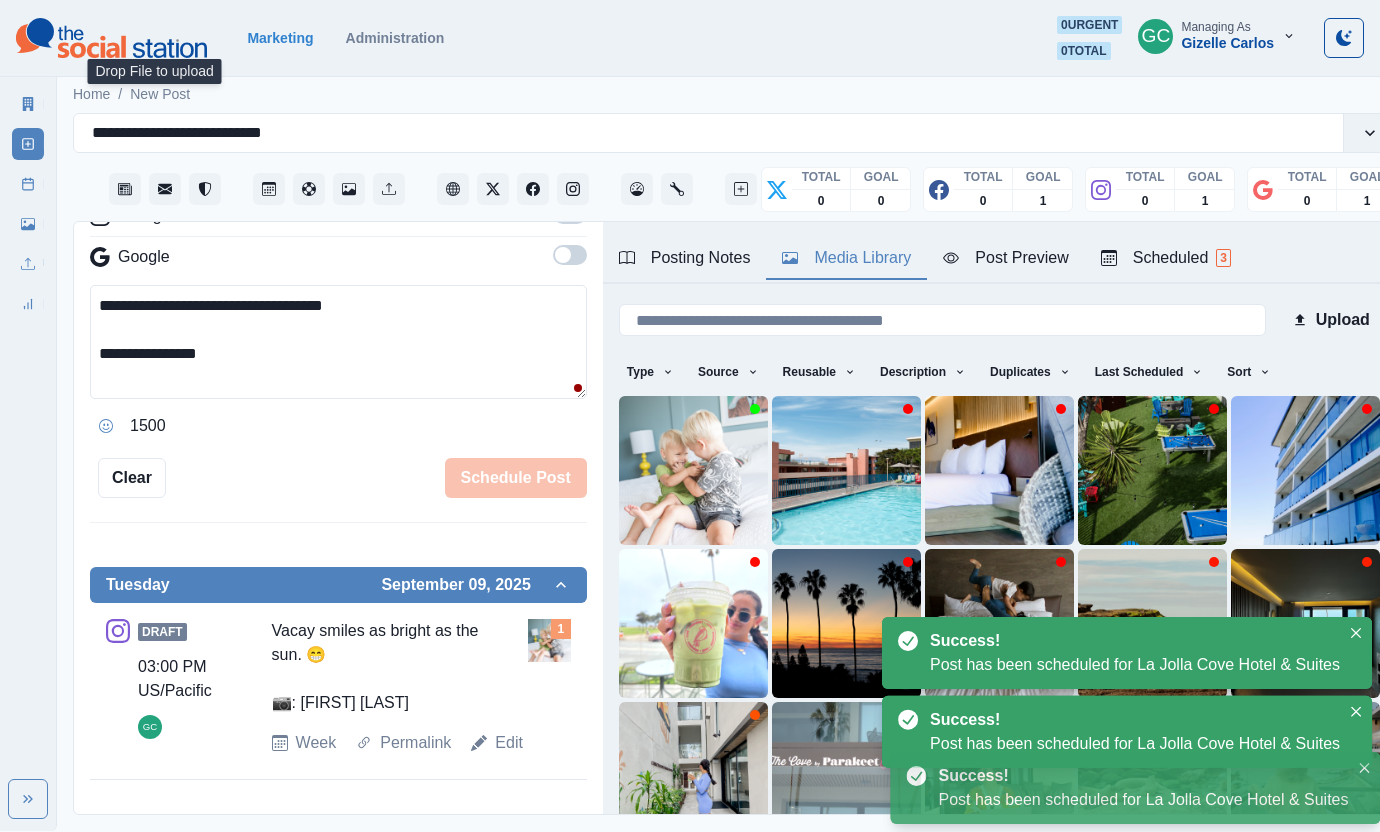 drag, startPoint x: 1186, startPoint y: 260, endPoint x: 1156, endPoint y: 277, distance: 34.48188 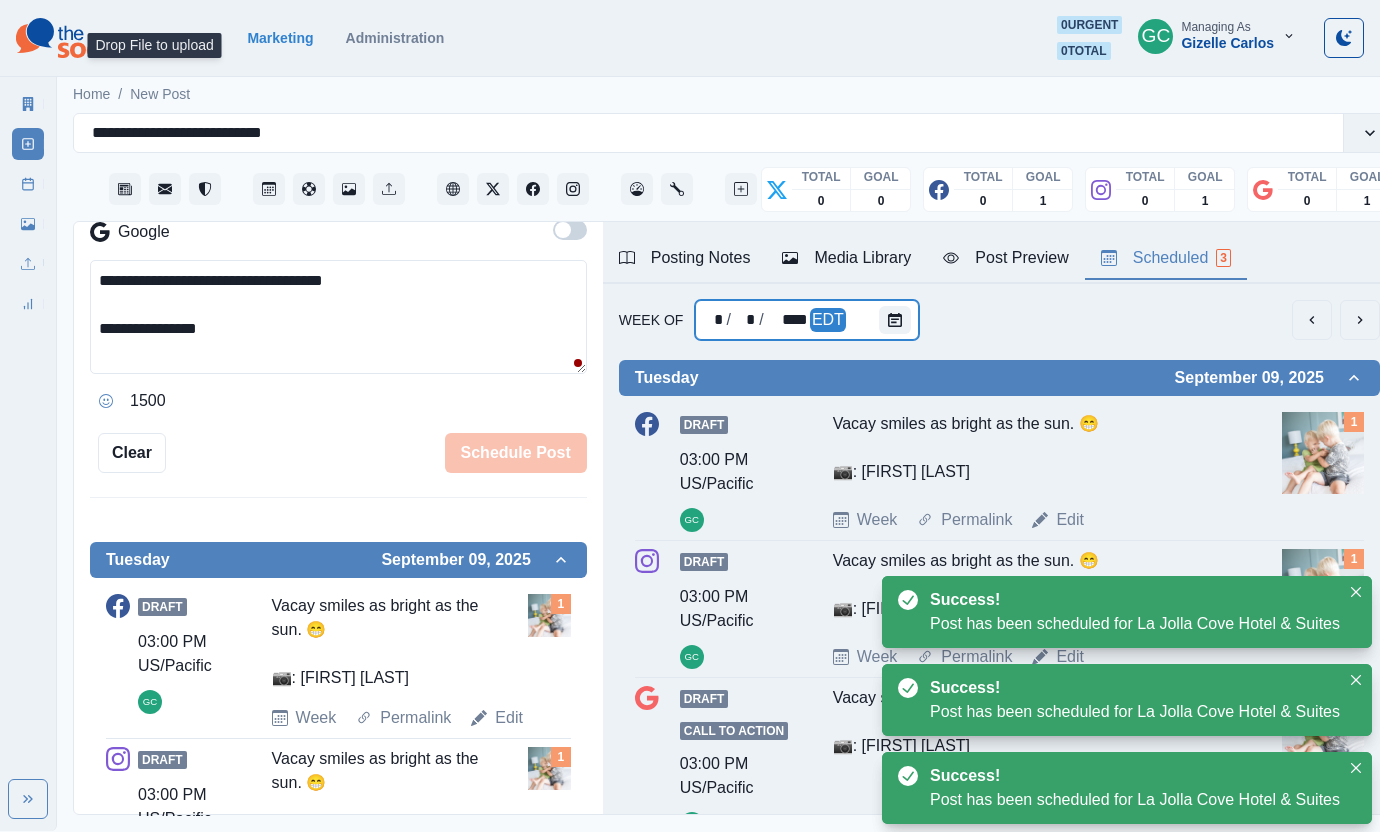click on "* / * / **** EDT" at bounding box center (807, 320) 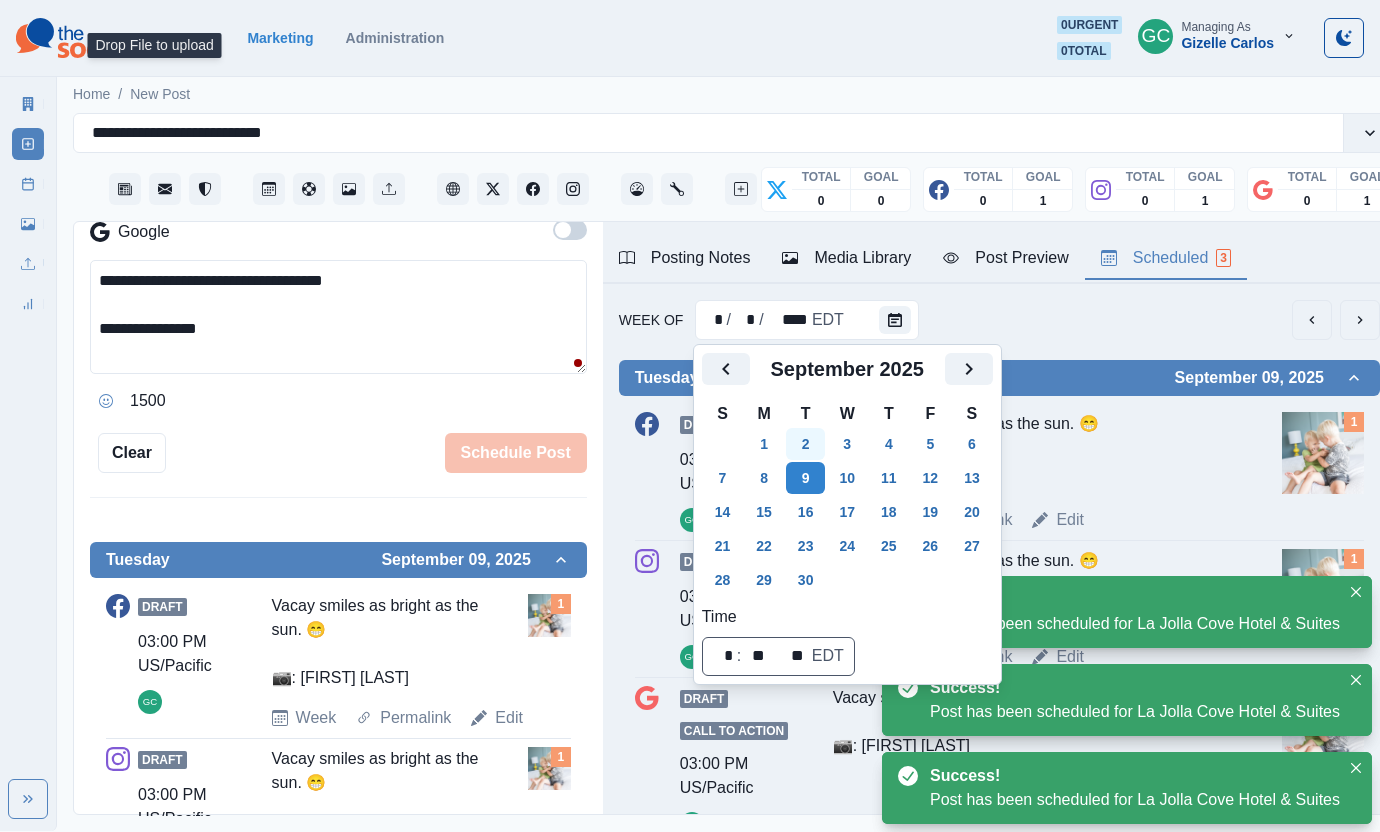 click on "2" at bounding box center (806, 444) 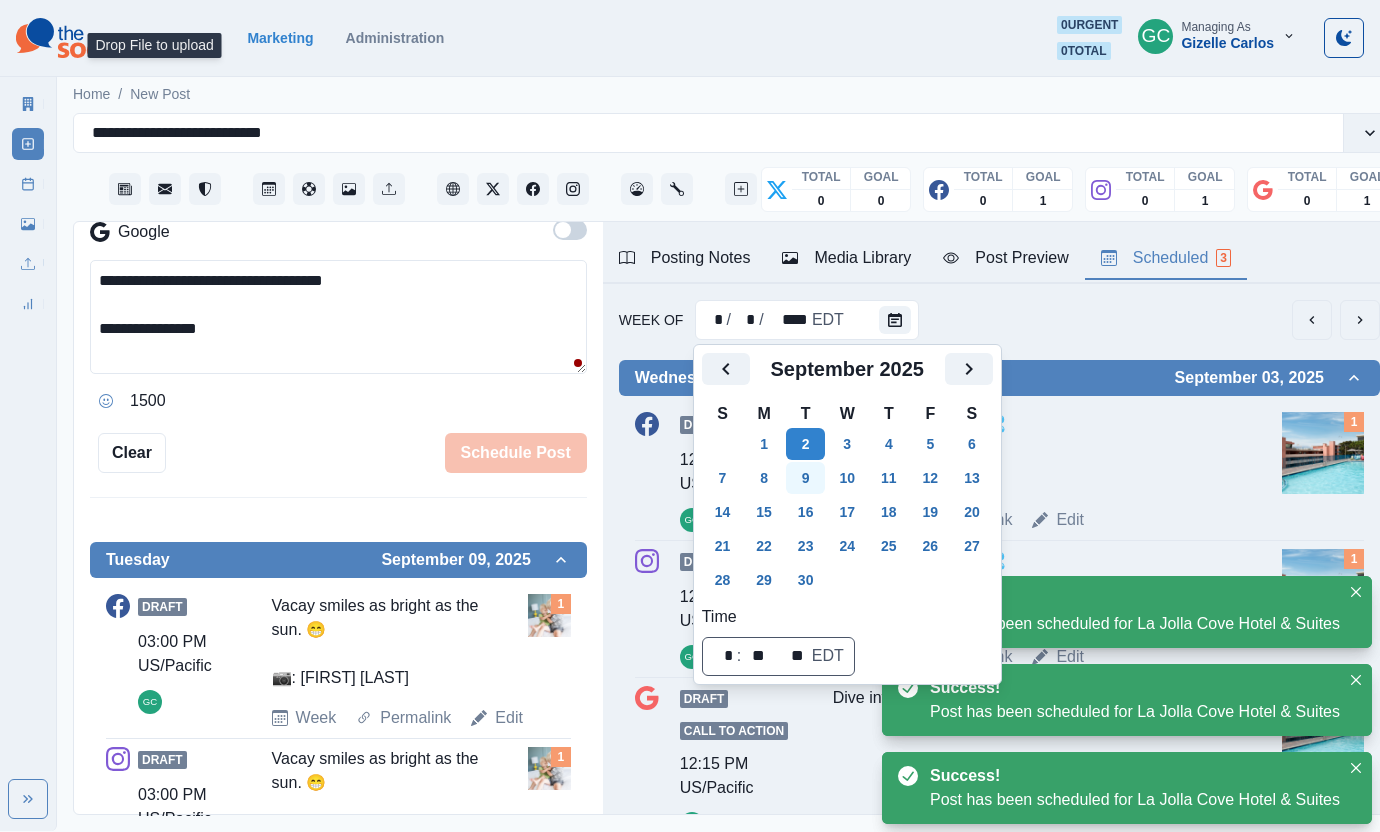 click on "9" at bounding box center [806, 478] 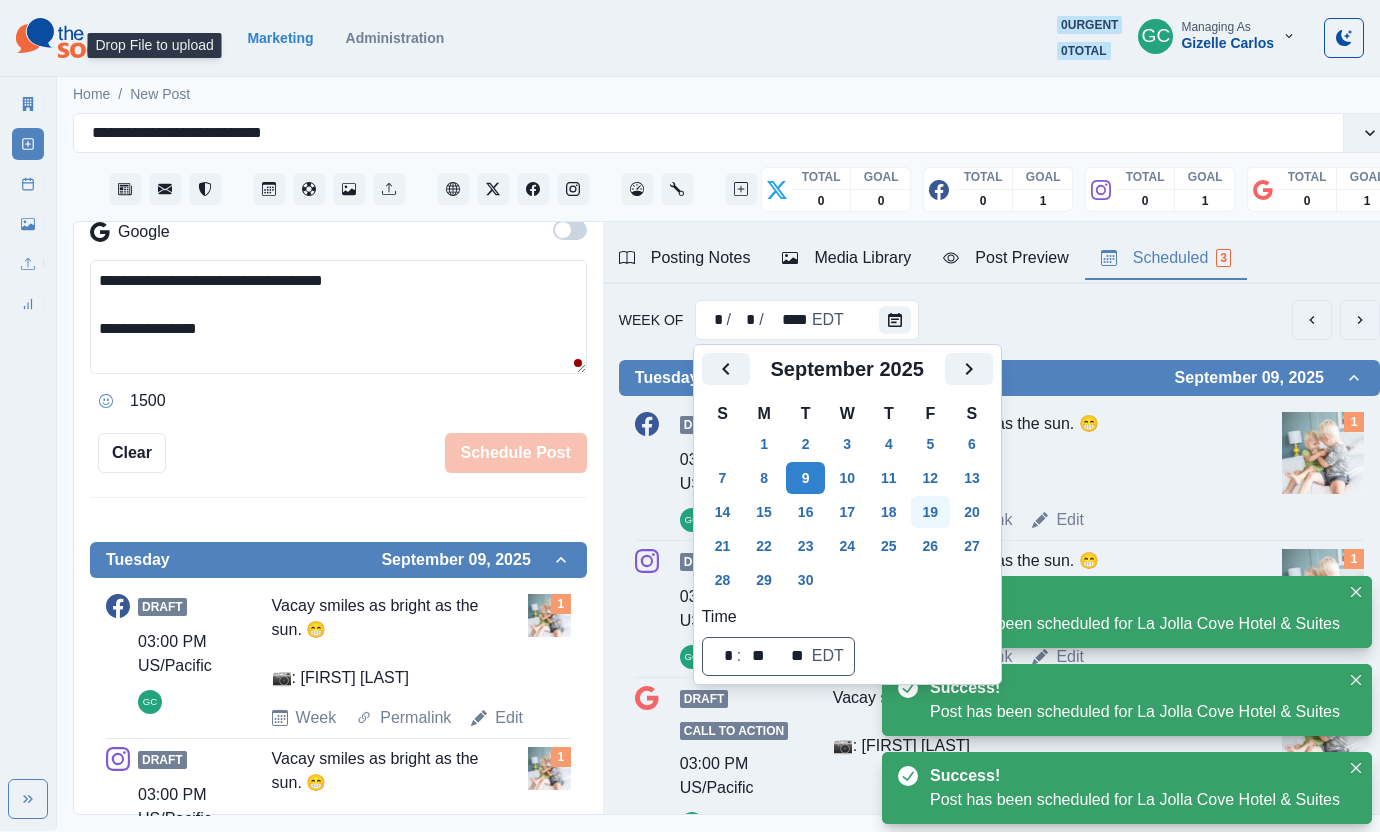 click on "19" at bounding box center (931, 512) 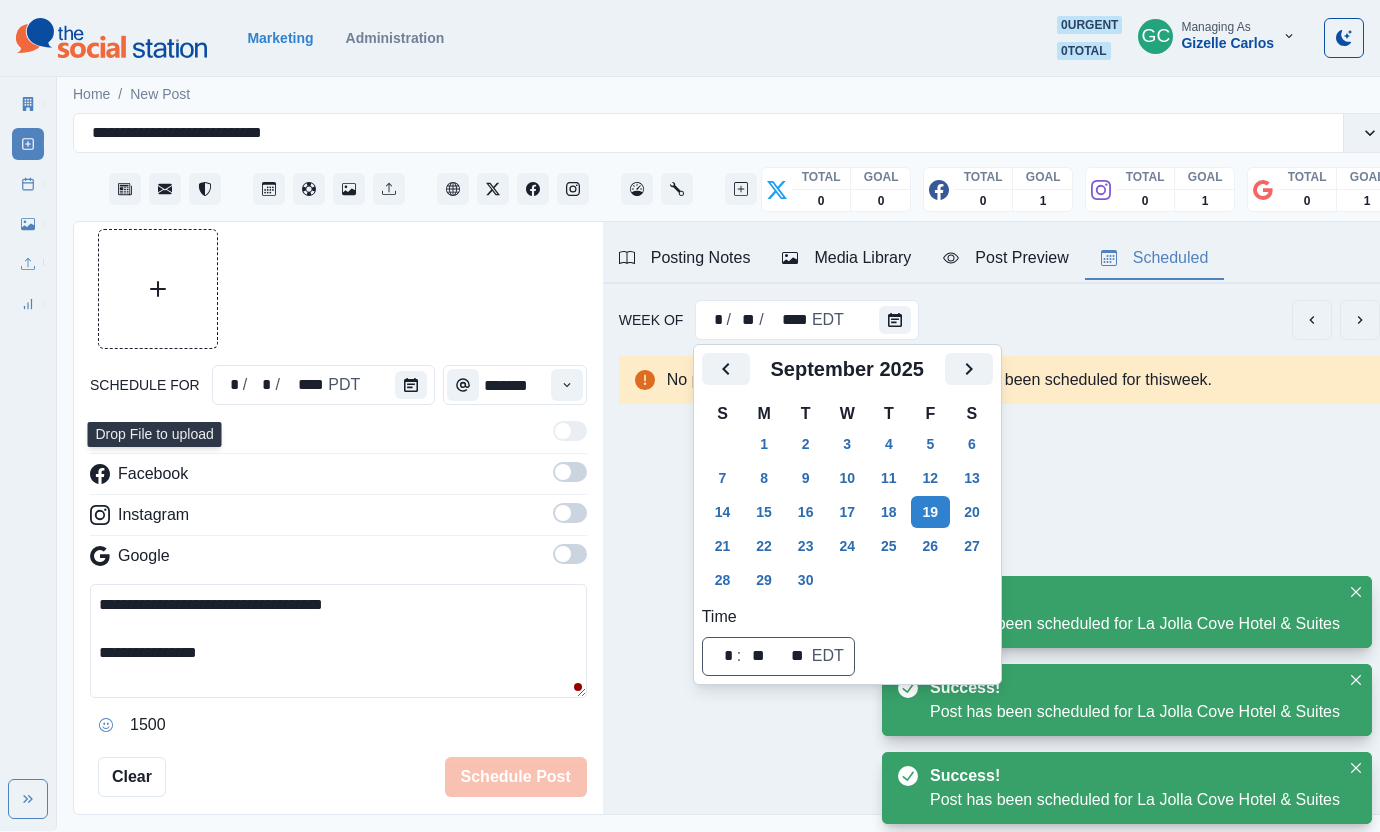 scroll, scrollTop: 0, scrollLeft: 0, axis: both 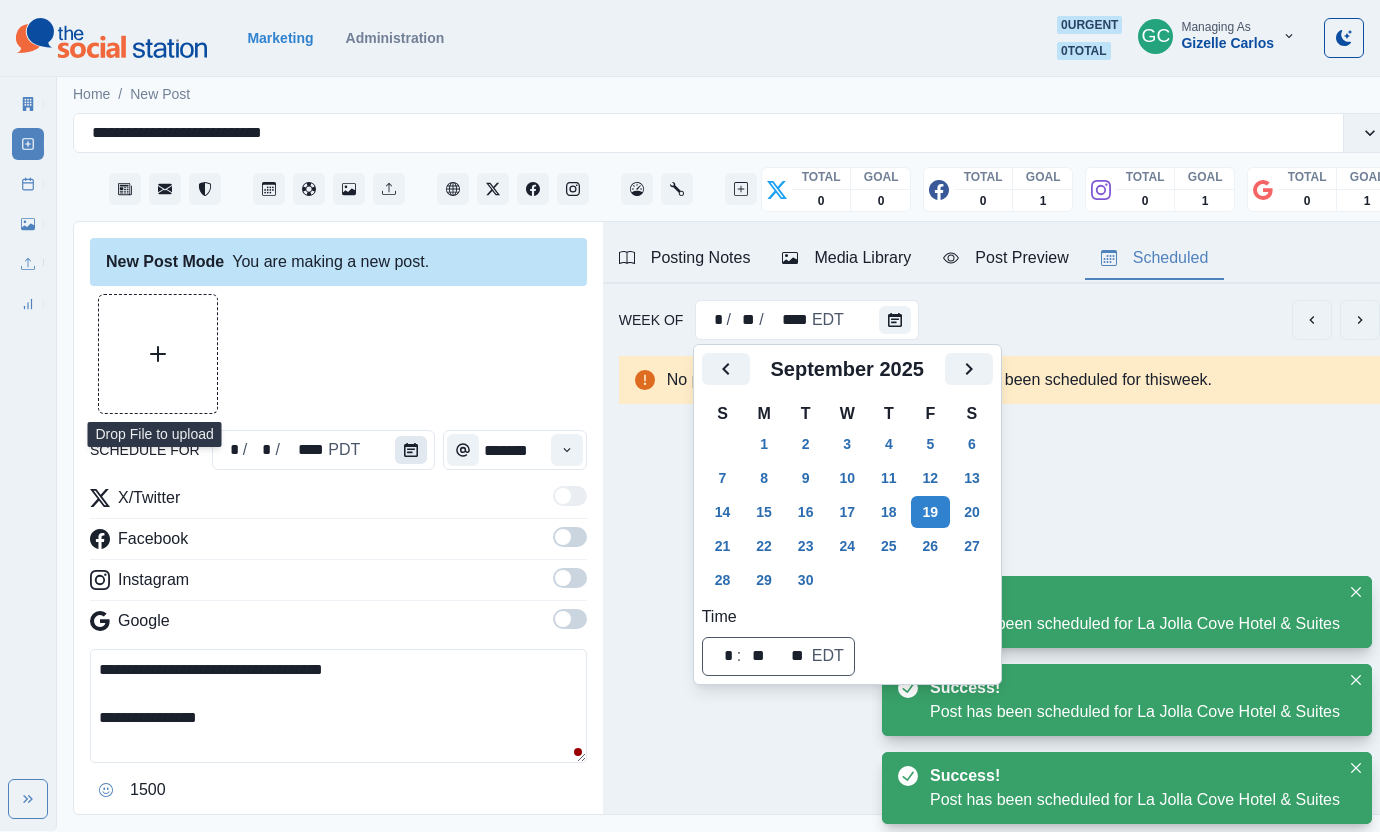 click at bounding box center [411, 450] 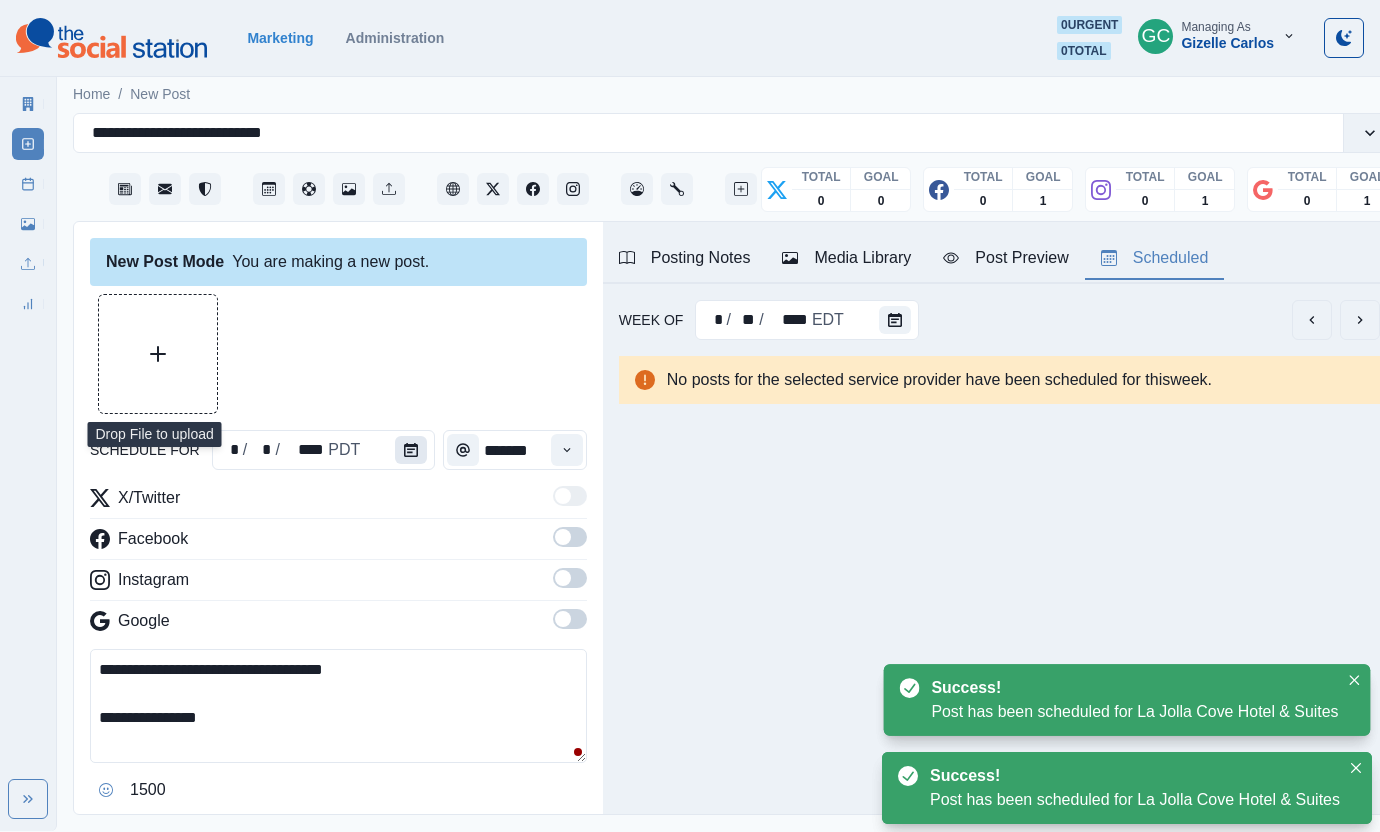 click 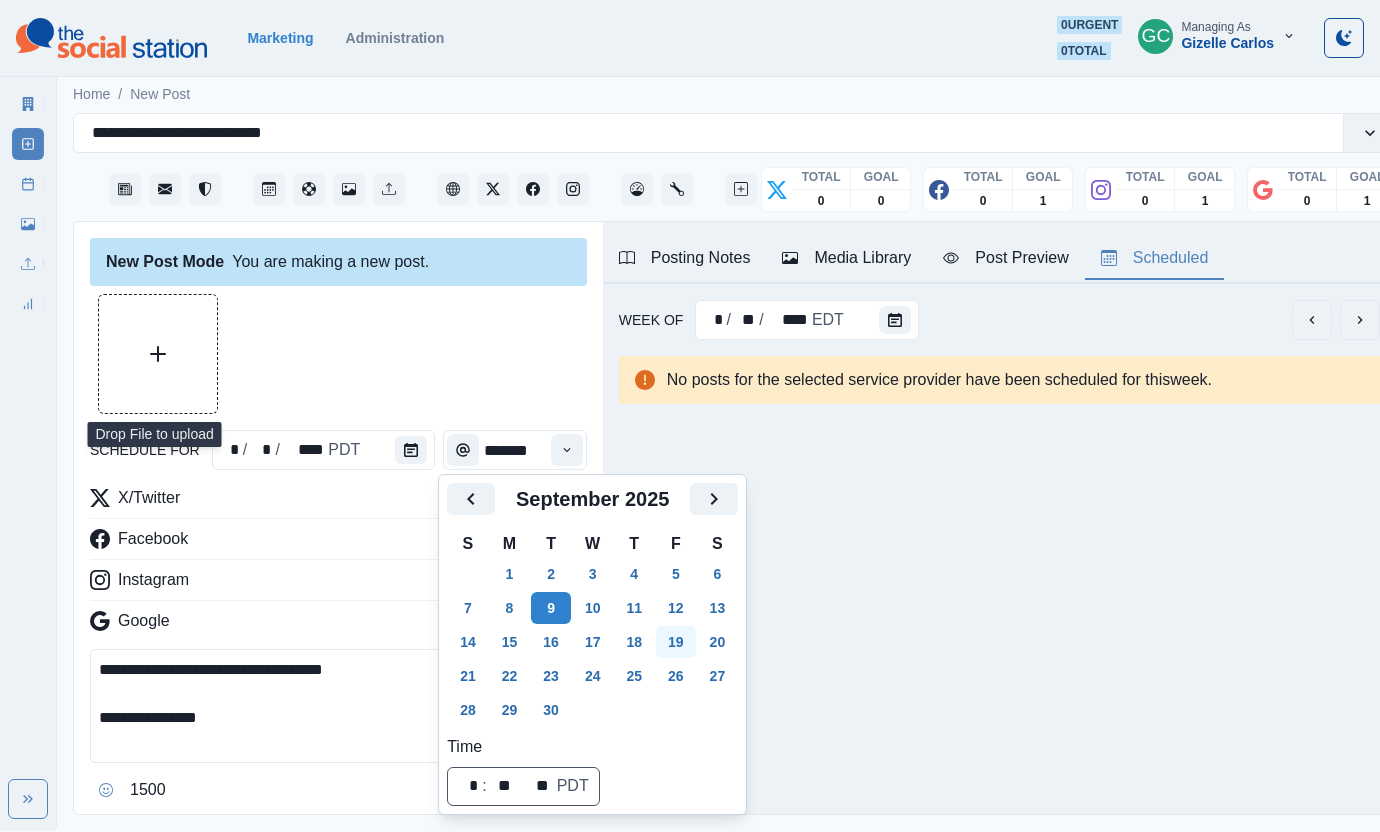click on "19" at bounding box center (676, 642) 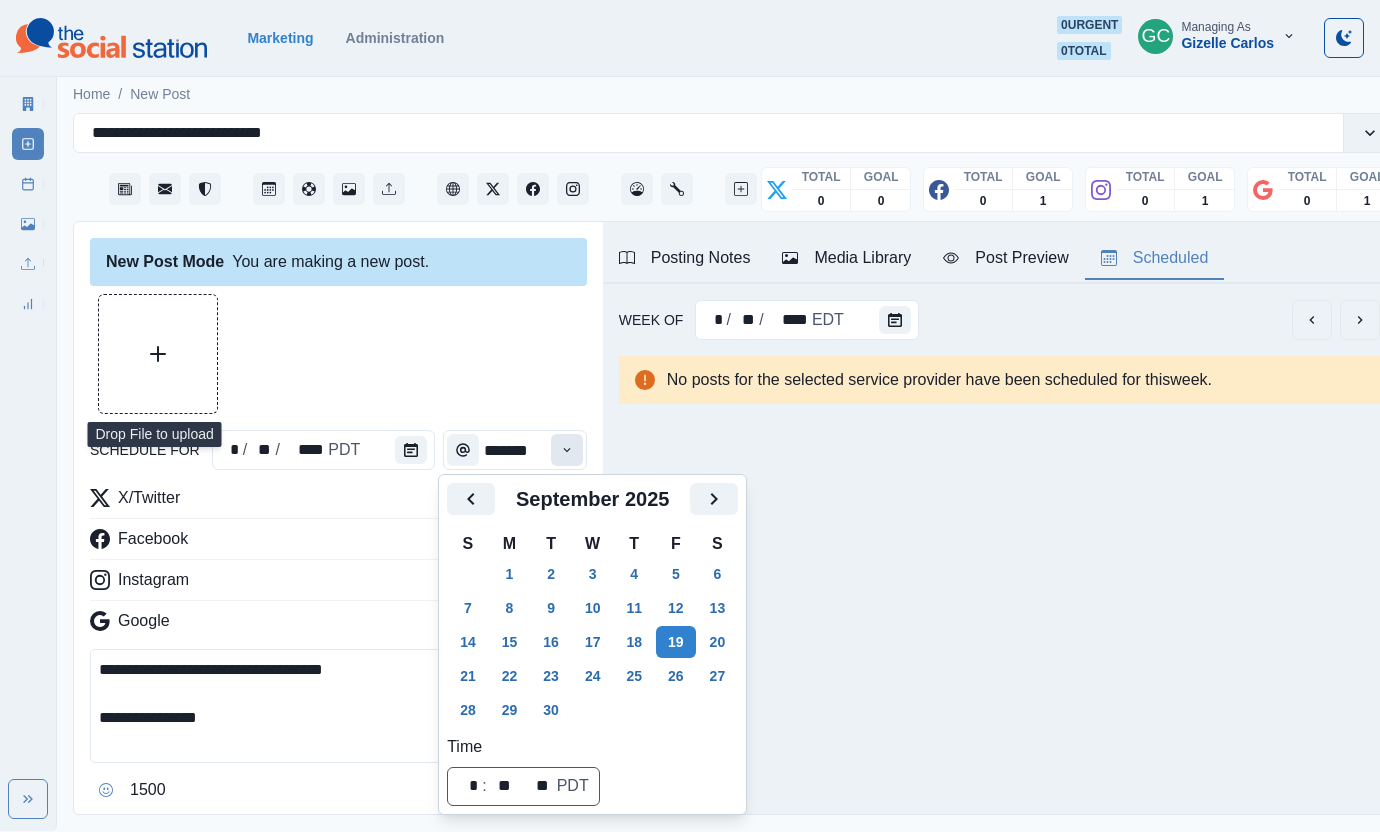 click at bounding box center [567, 450] 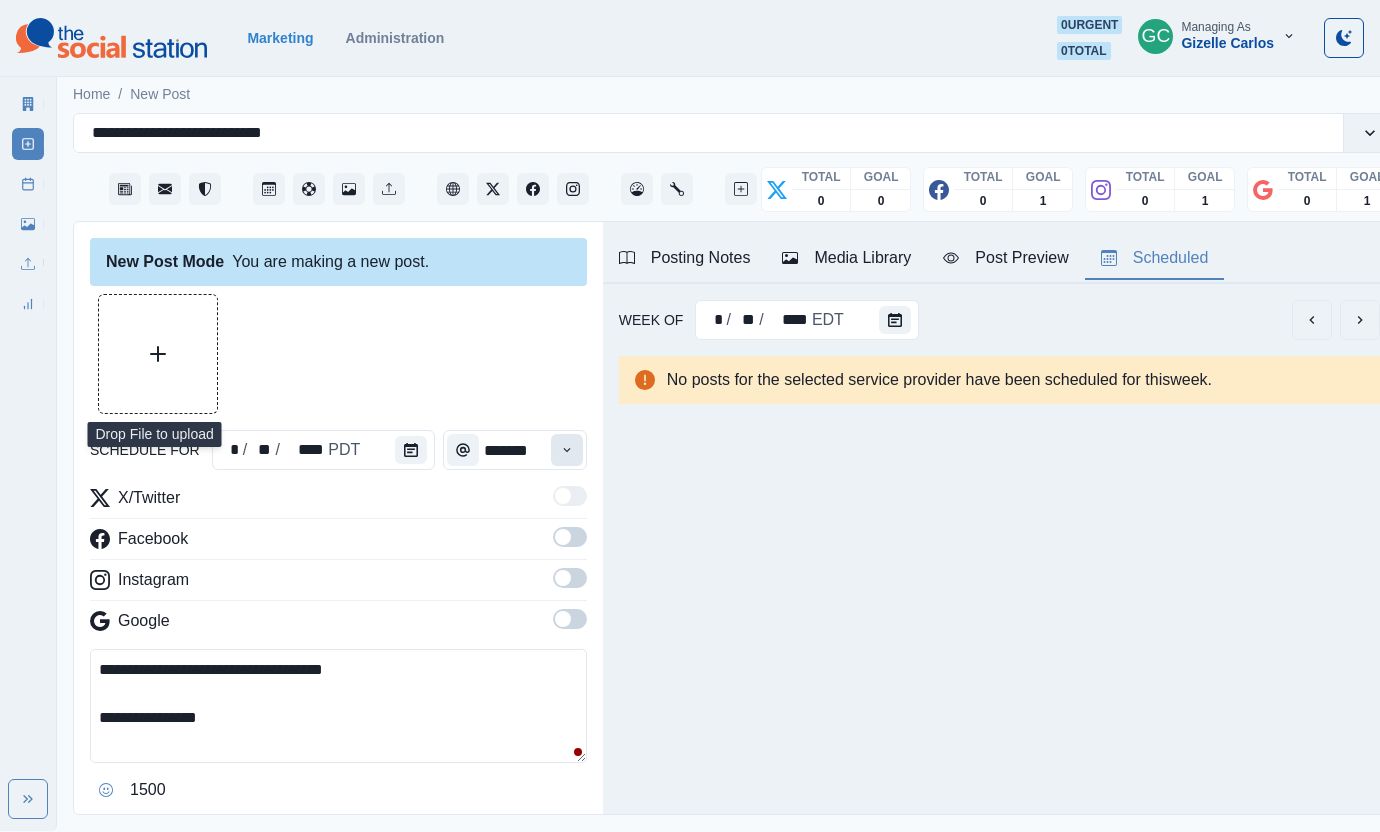 click 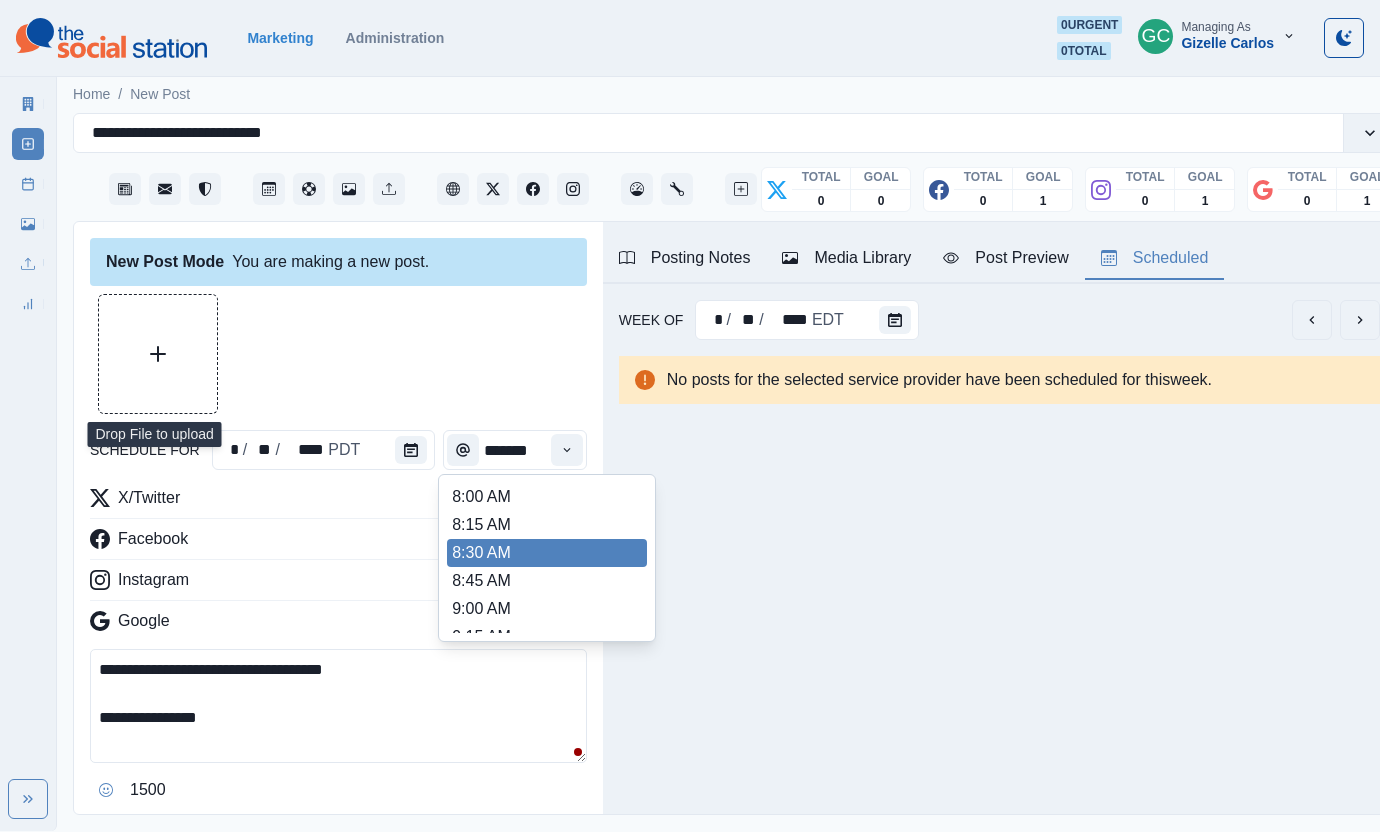 scroll, scrollTop: 551, scrollLeft: 0, axis: vertical 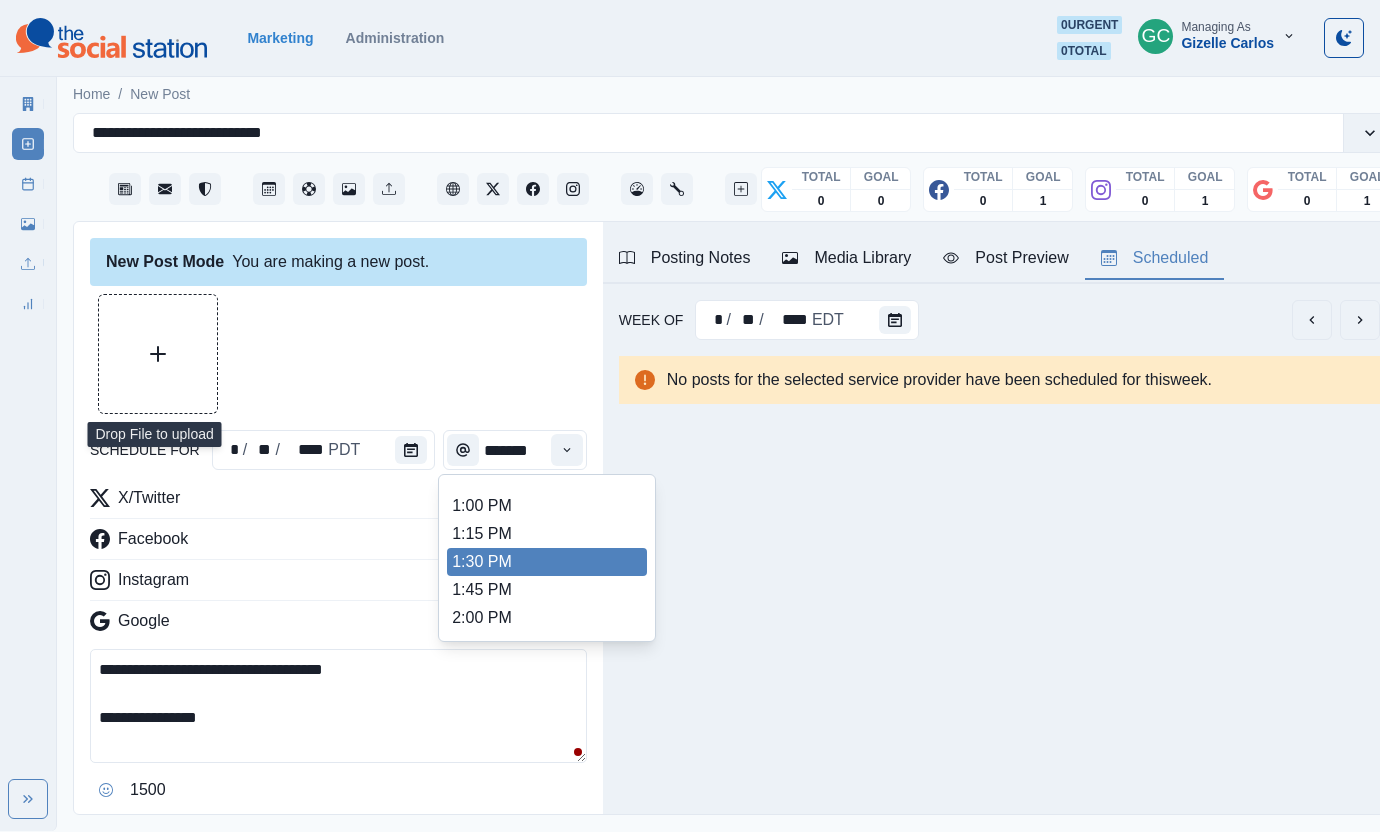 click on "1:30 PM" at bounding box center (547, 562) 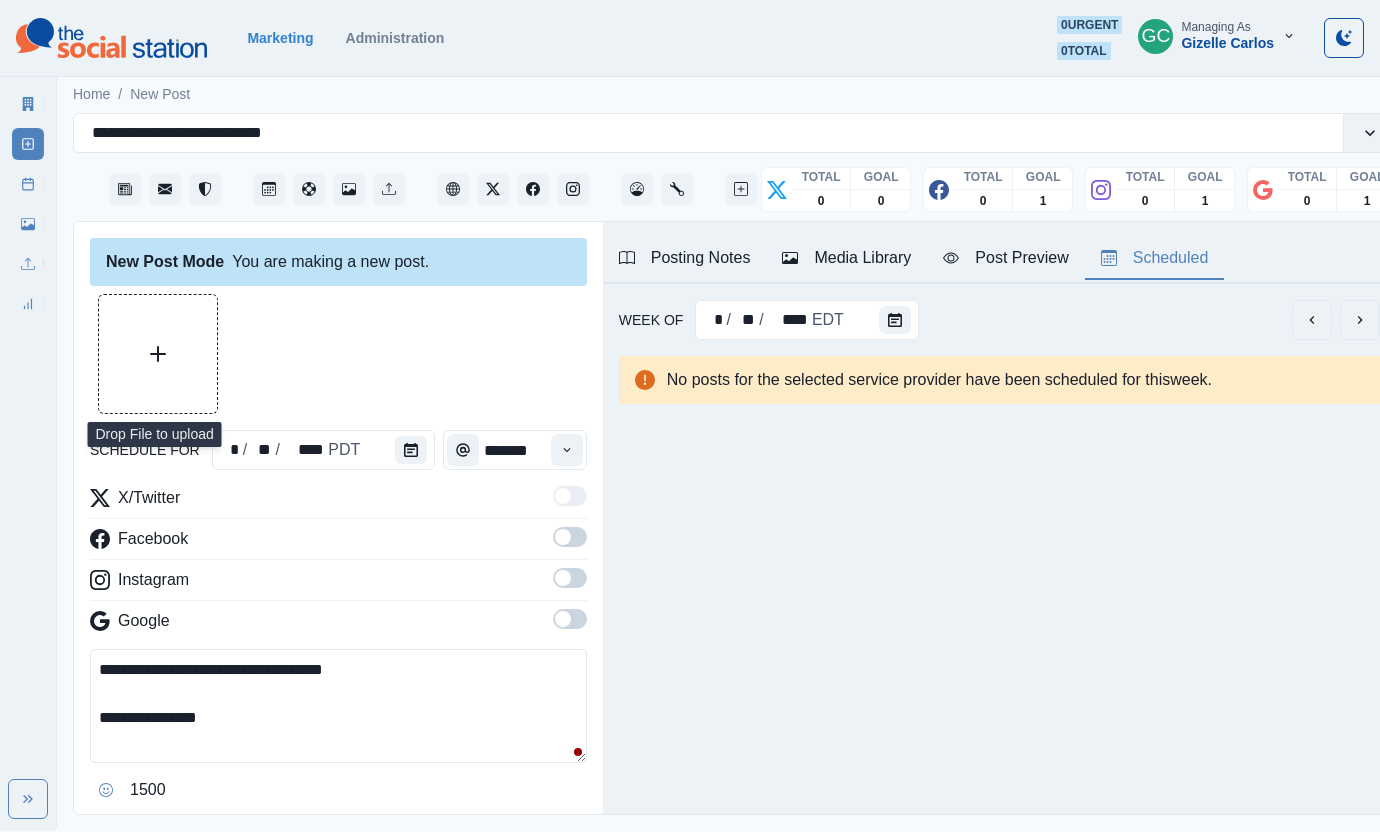 drag, startPoint x: 570, startPoint y: 621, endPoint x: 565, endPoint y: 564, distance: 57.21888 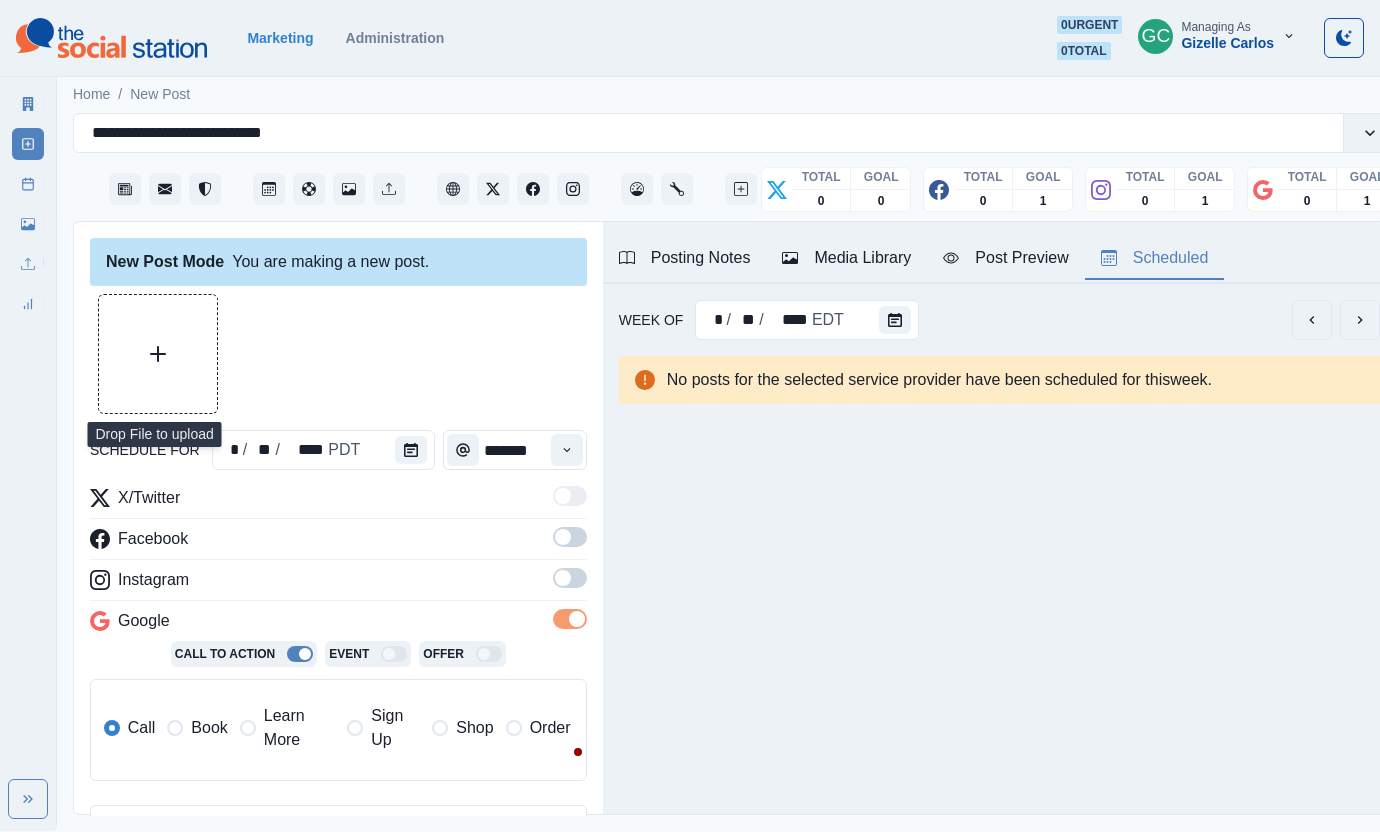 click on "X/Twitter Facebook Instagram Google Call To Action Event Offer Call Book Learn More Sign Up Shop Order" at bounding box center (338, 641) 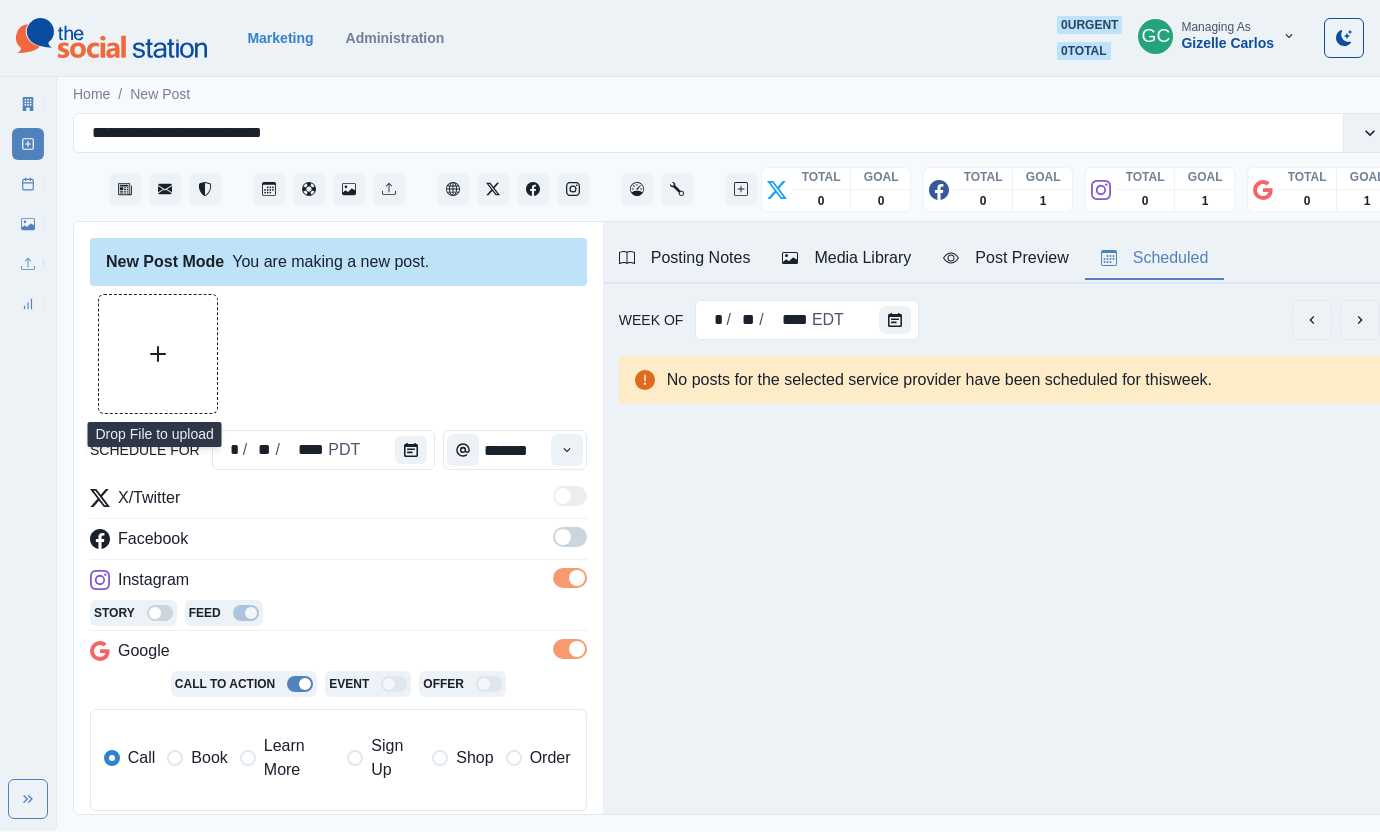 click at bounding box center (570, 537) 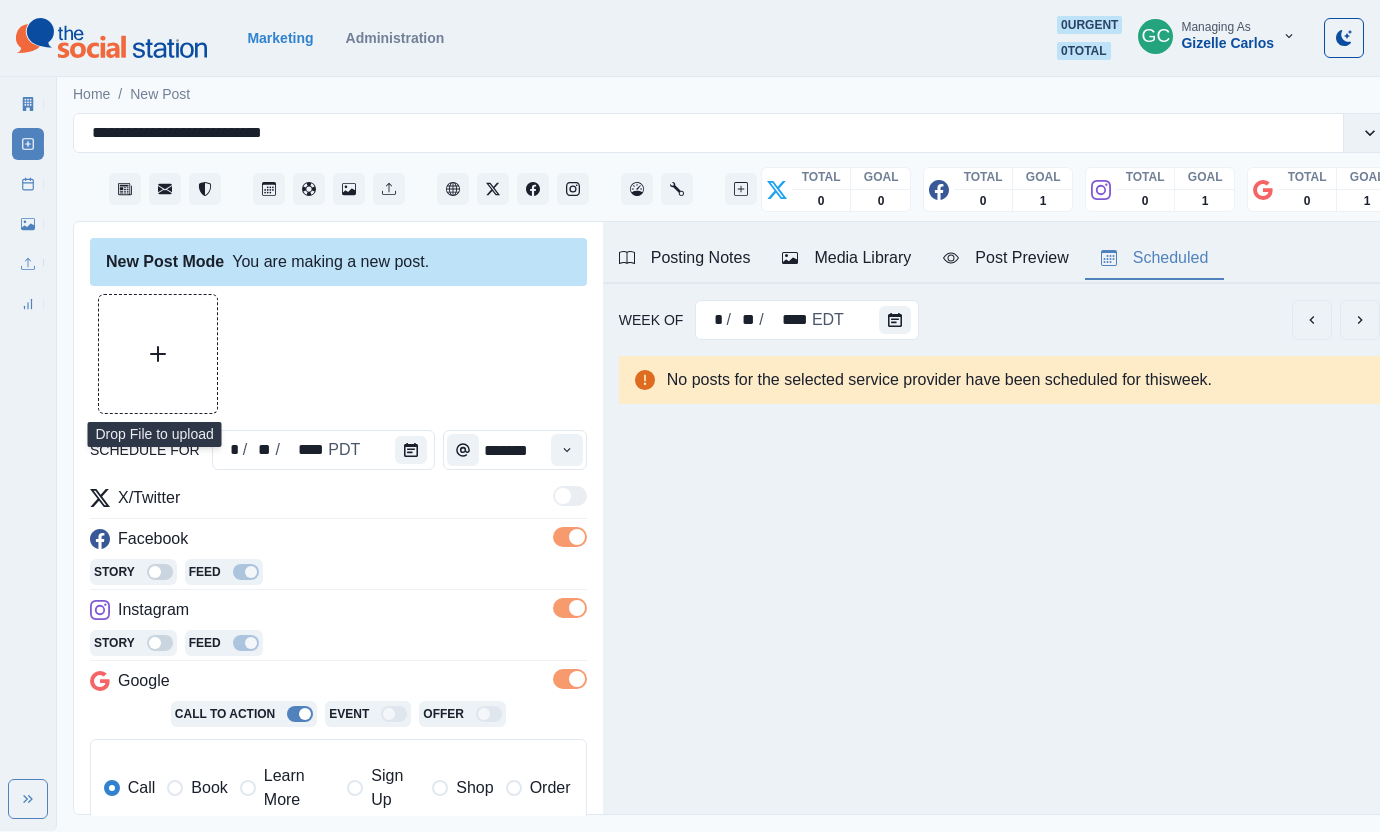 drag, startPoint x: 289, startPoint y: 774, endPoint x: 353, endPoint y: 766, distance: 64.49806 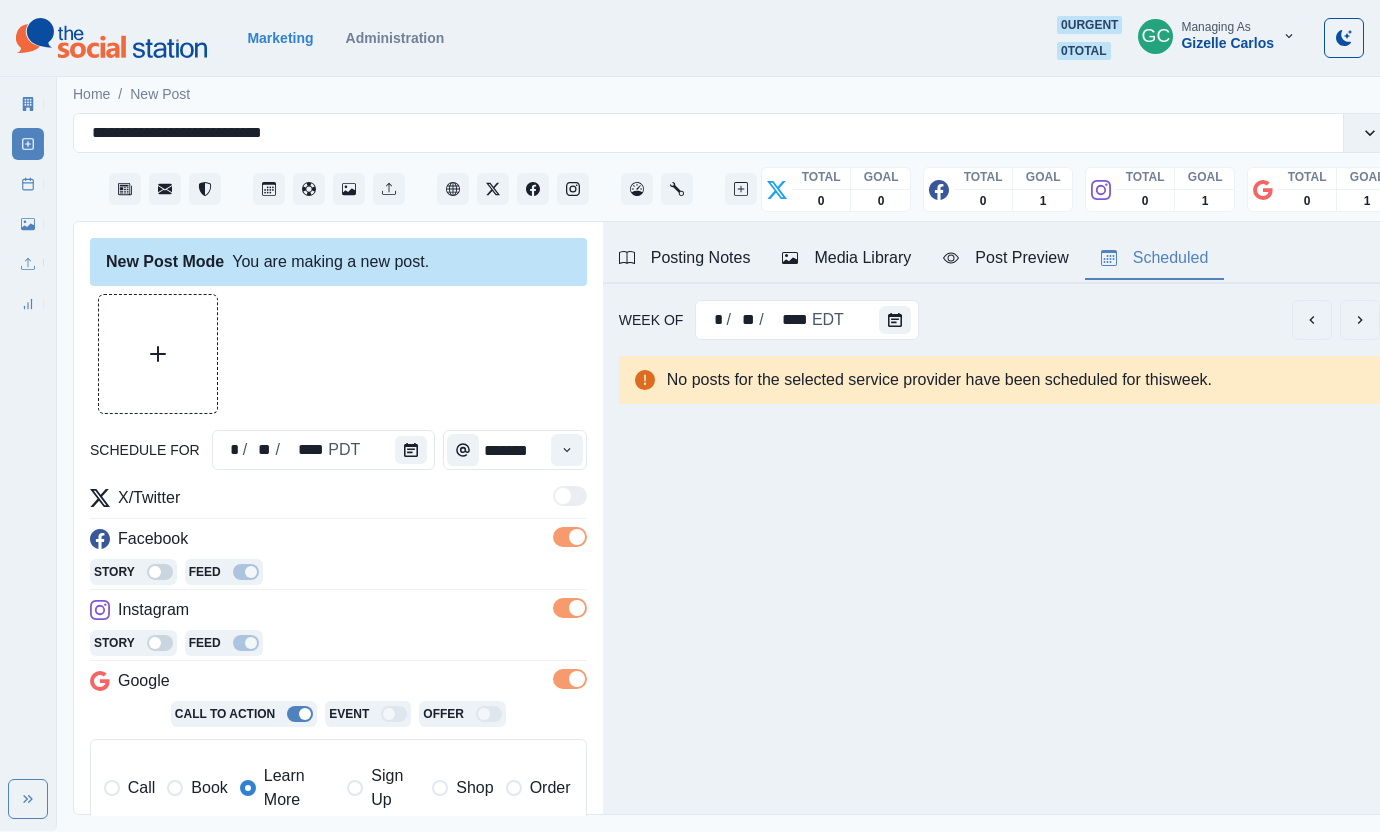 click at bounding box center [158, 354] 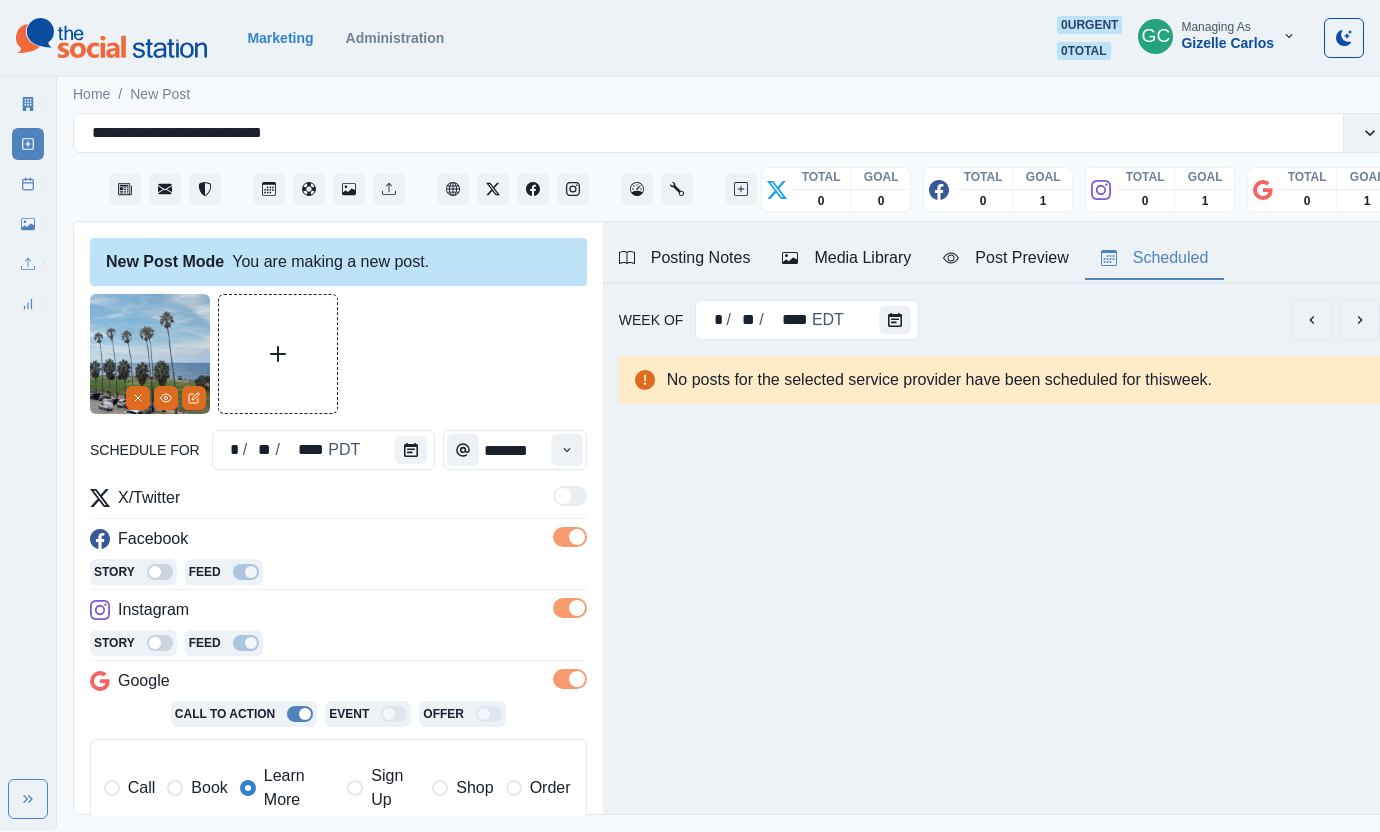 click on "Media Library" at bounding box center [846, 259] 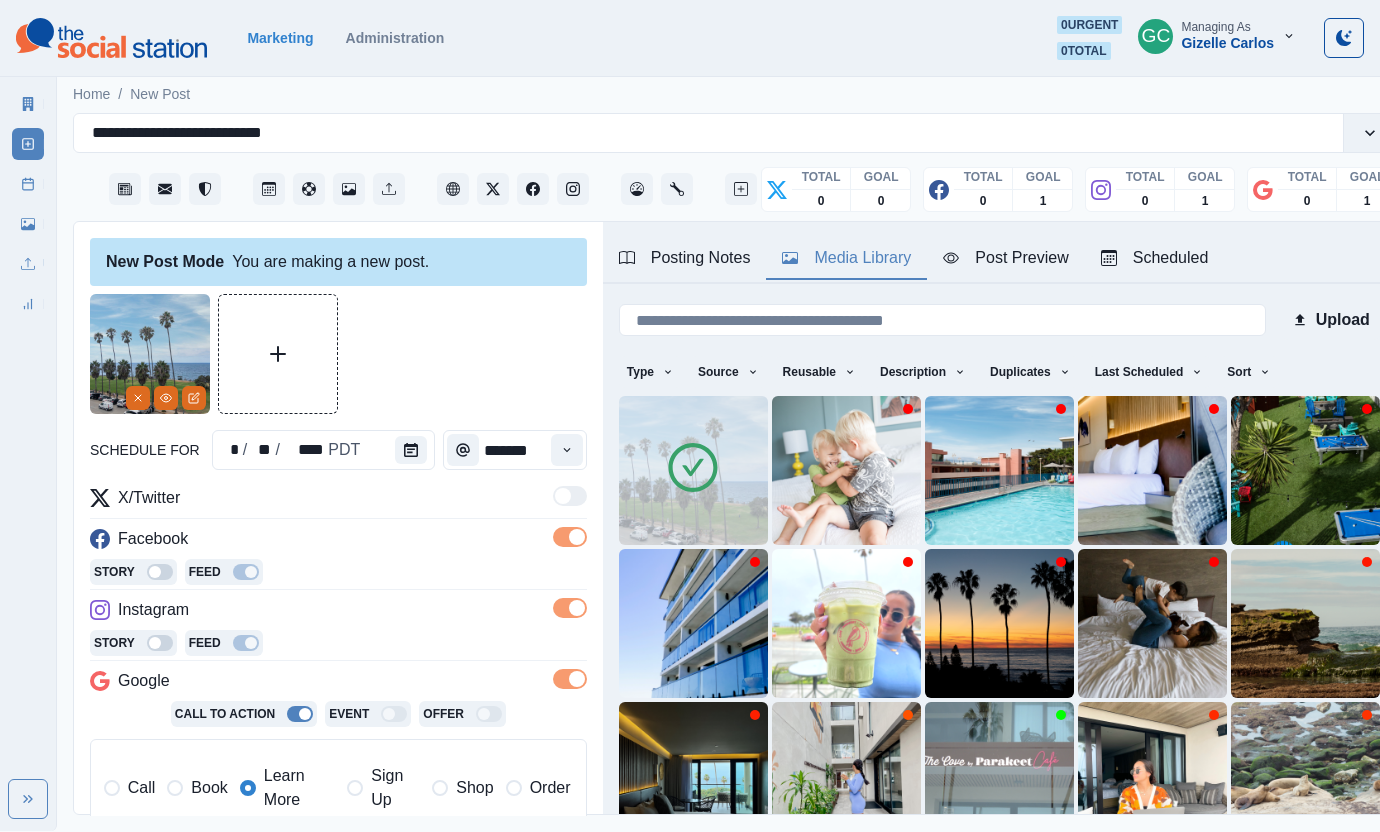 click at bounding box center (693, 470) 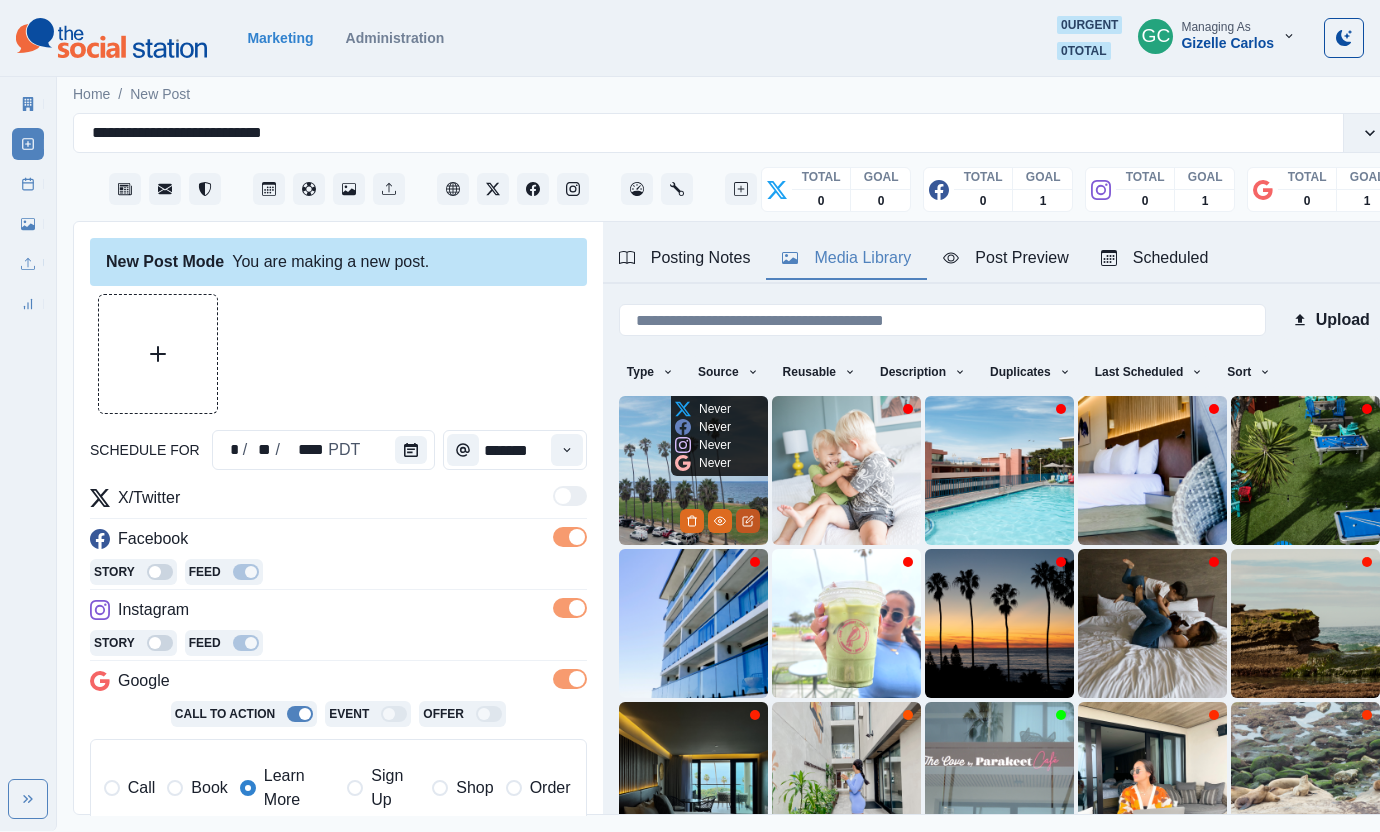 click 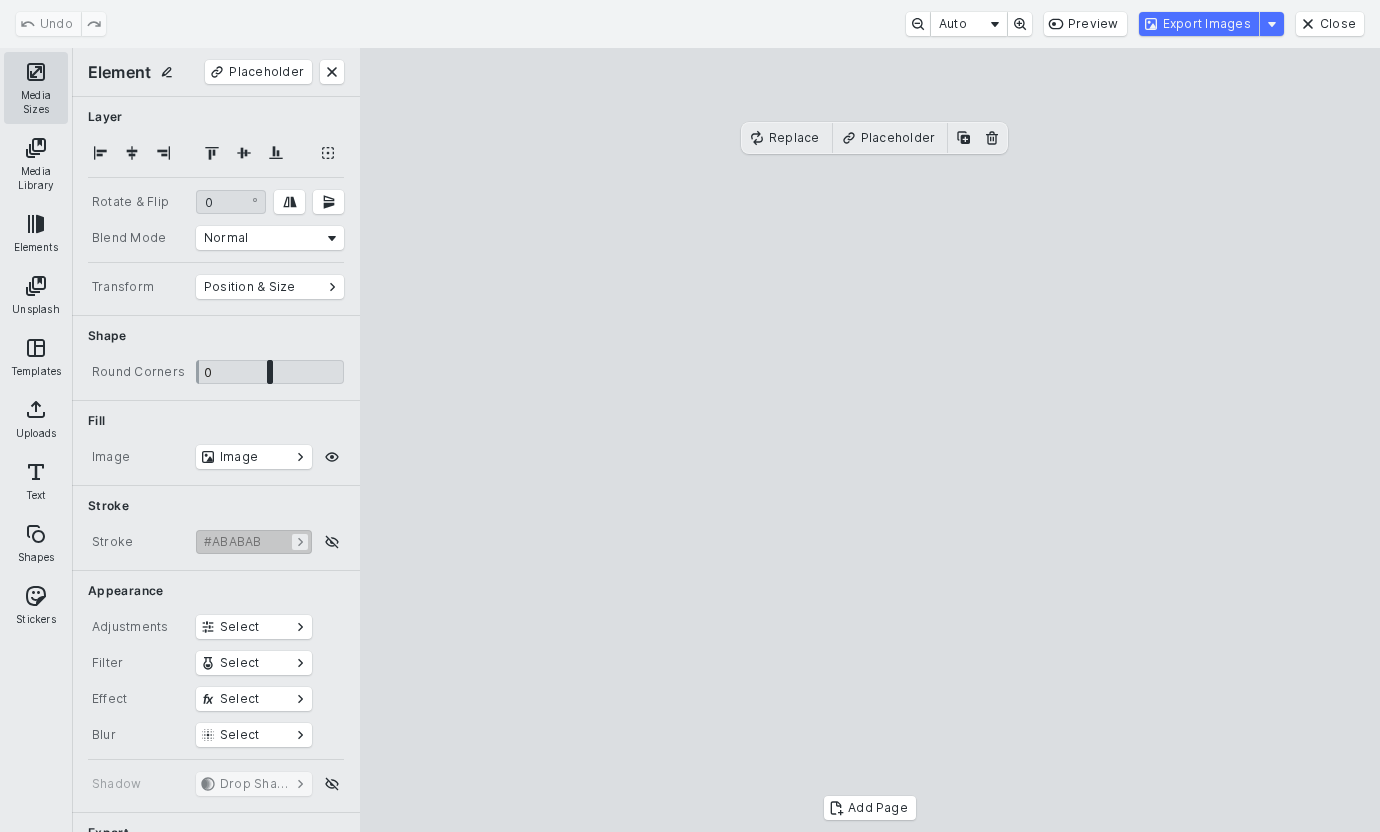 click on "Media Sizes" at bounding box center (36, 88) 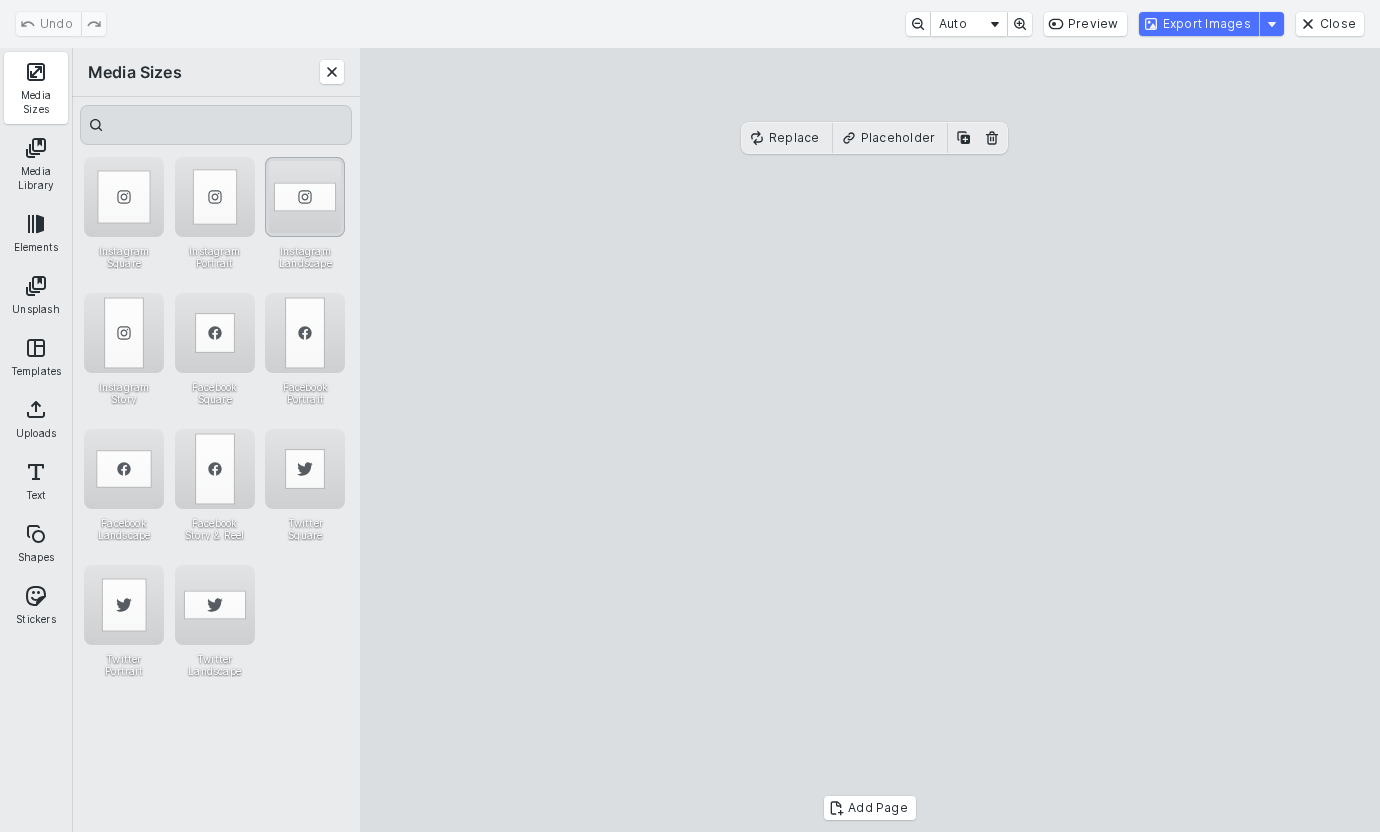 click at bounding box center [305, 197] 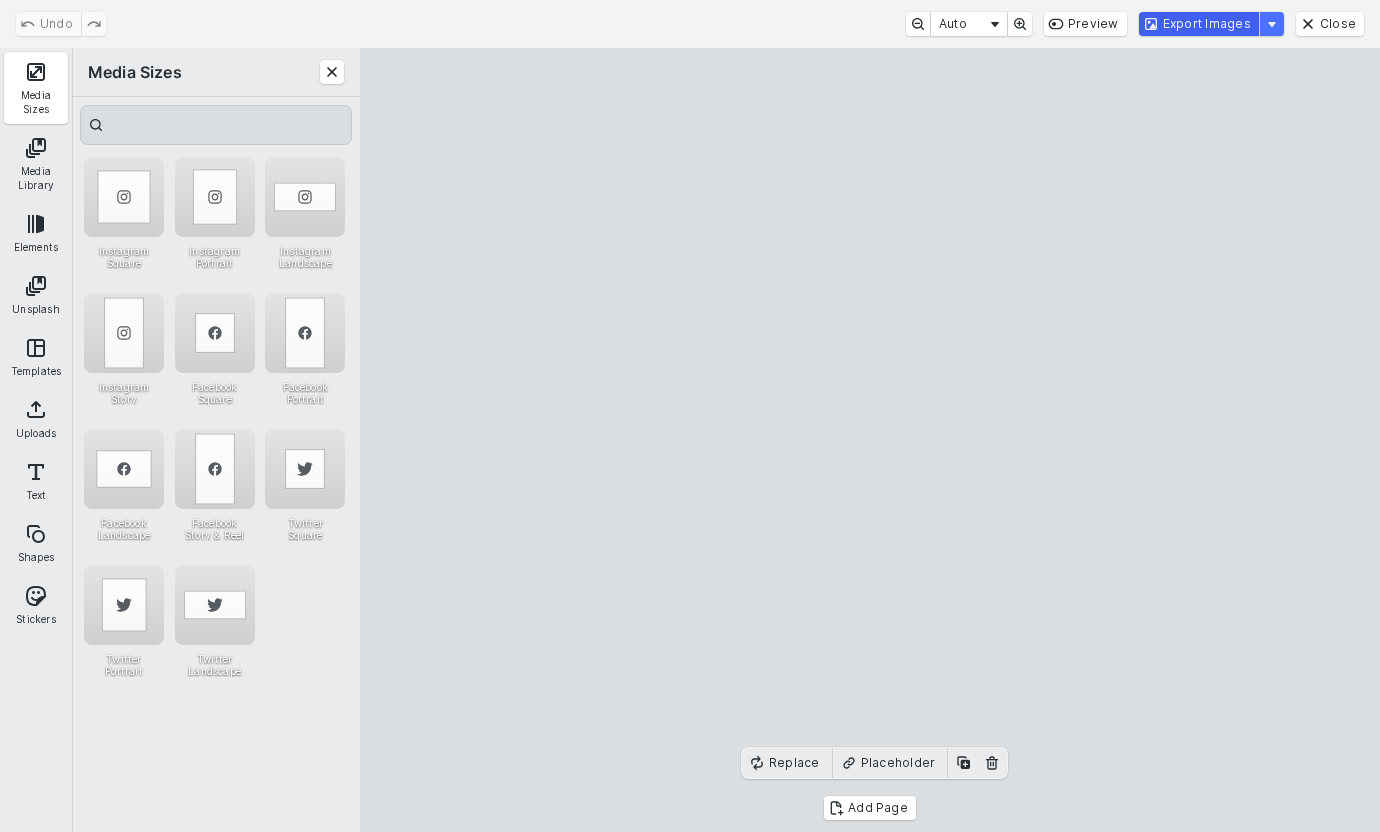 click on "Export Images" at bounding box center [1199, 24] 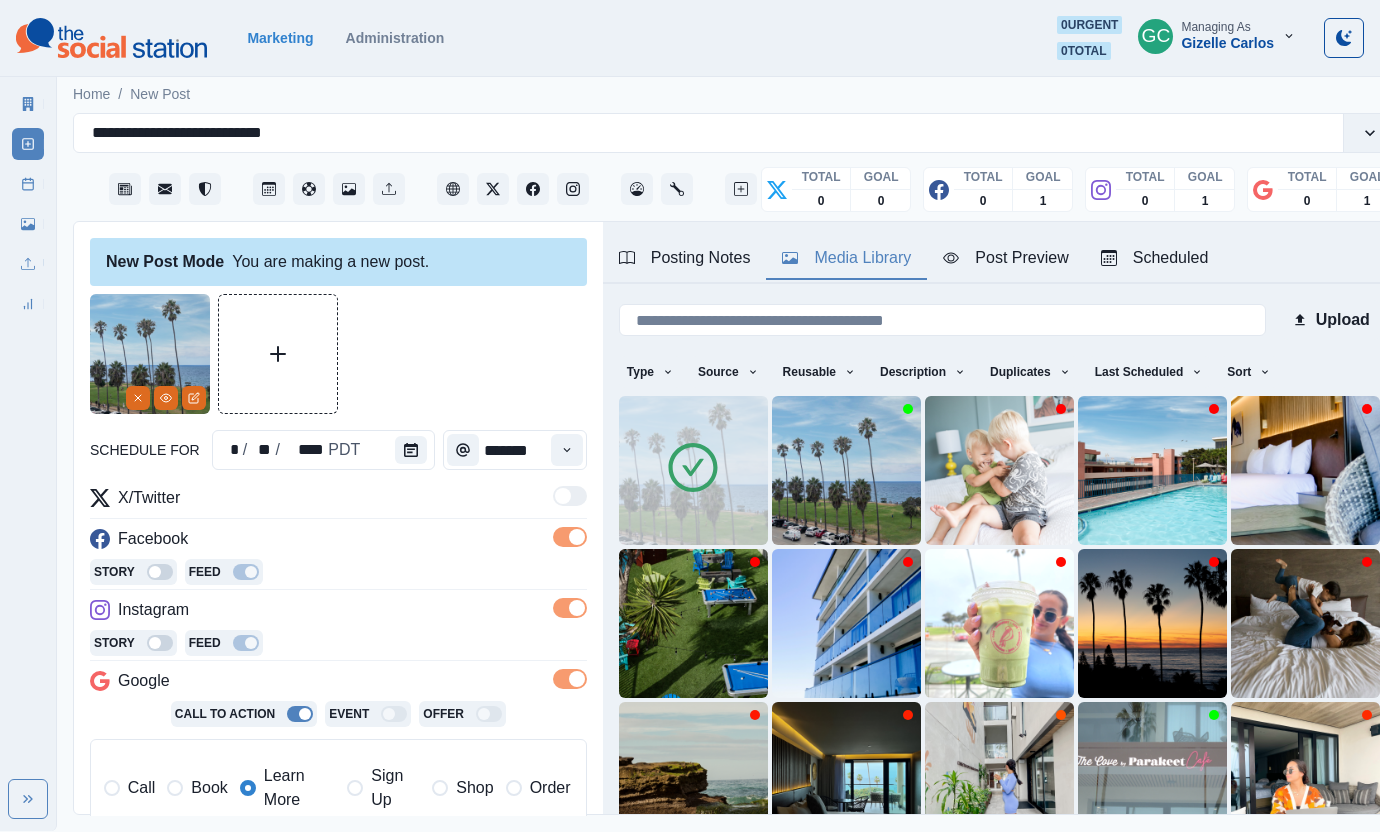 scroll, scrollTop: 257, scrollLeft: 0, axis: vertical 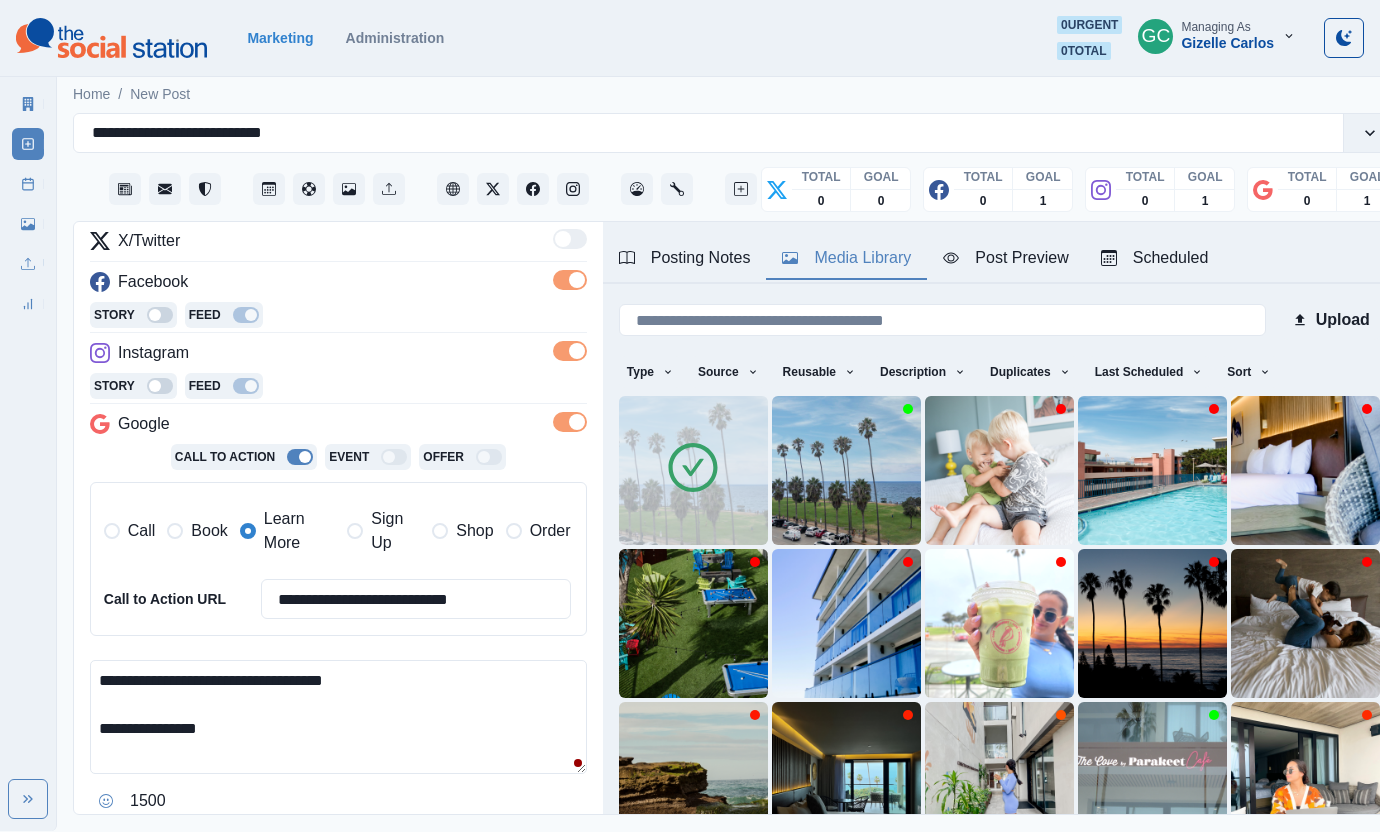 drag, startPoint x: 277, startPoint y: 667, endPoint x: 279, endPoint y: 681, distance: 14.142136 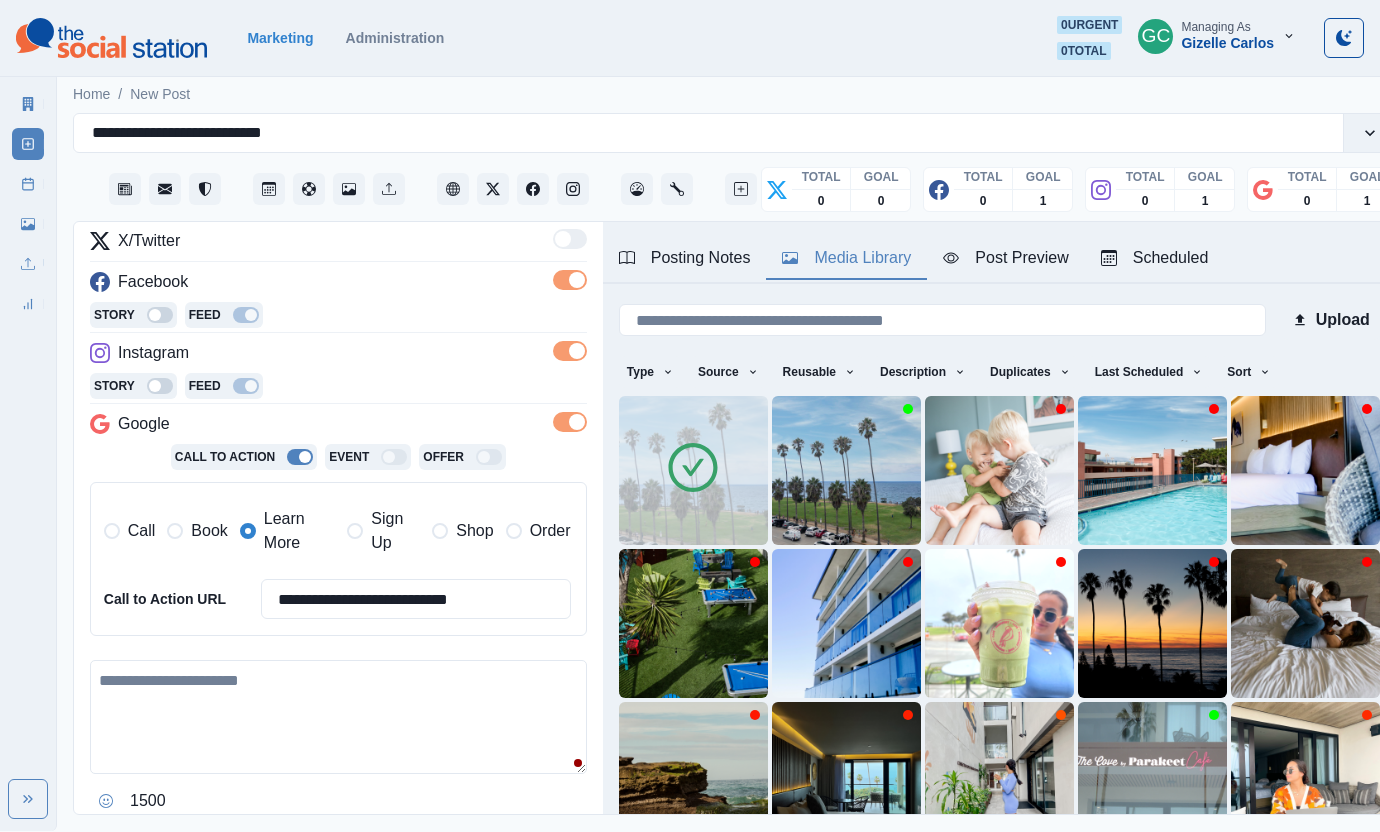 paste on "**********" 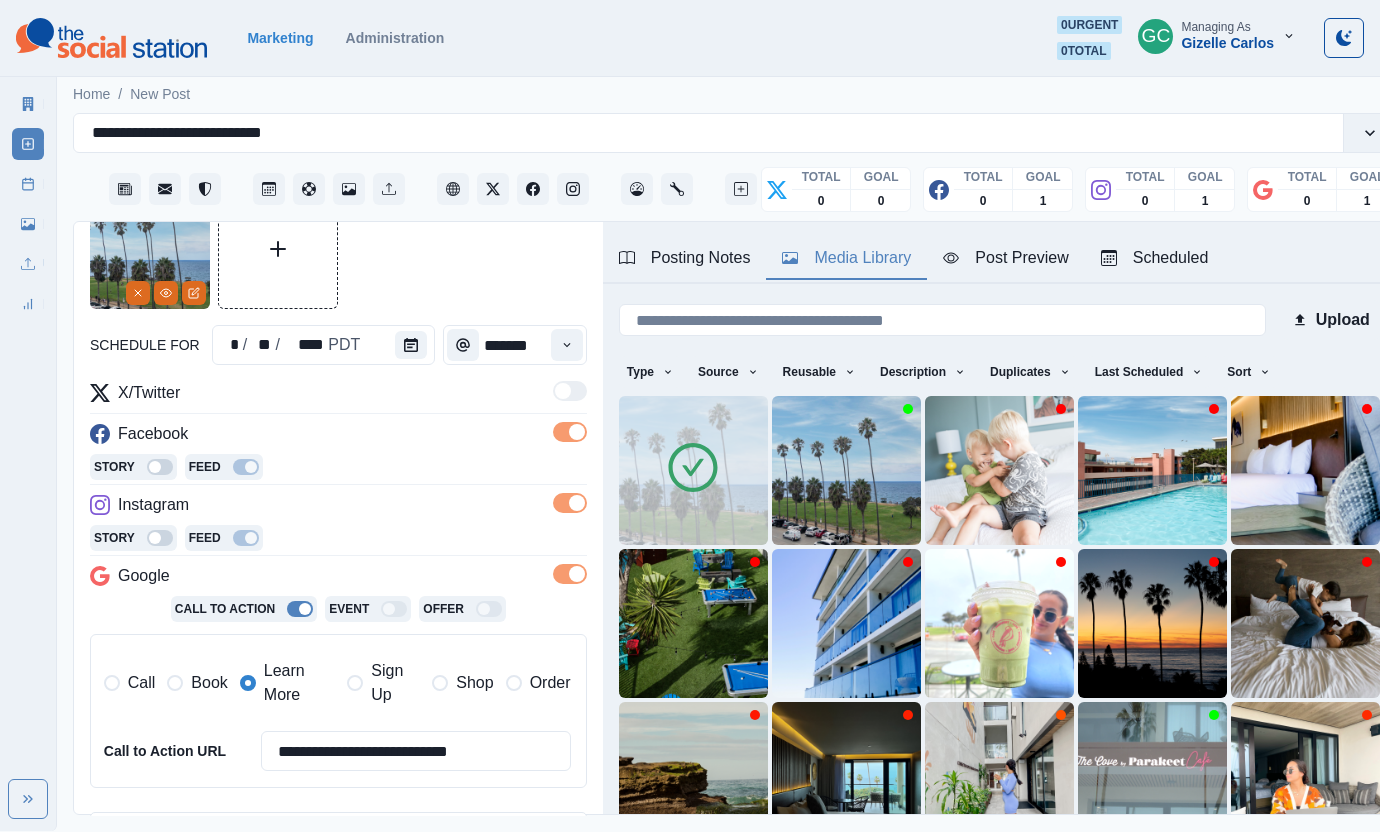 scroll, scrollTop: 320, scrollLeft: 0, axis: vertical 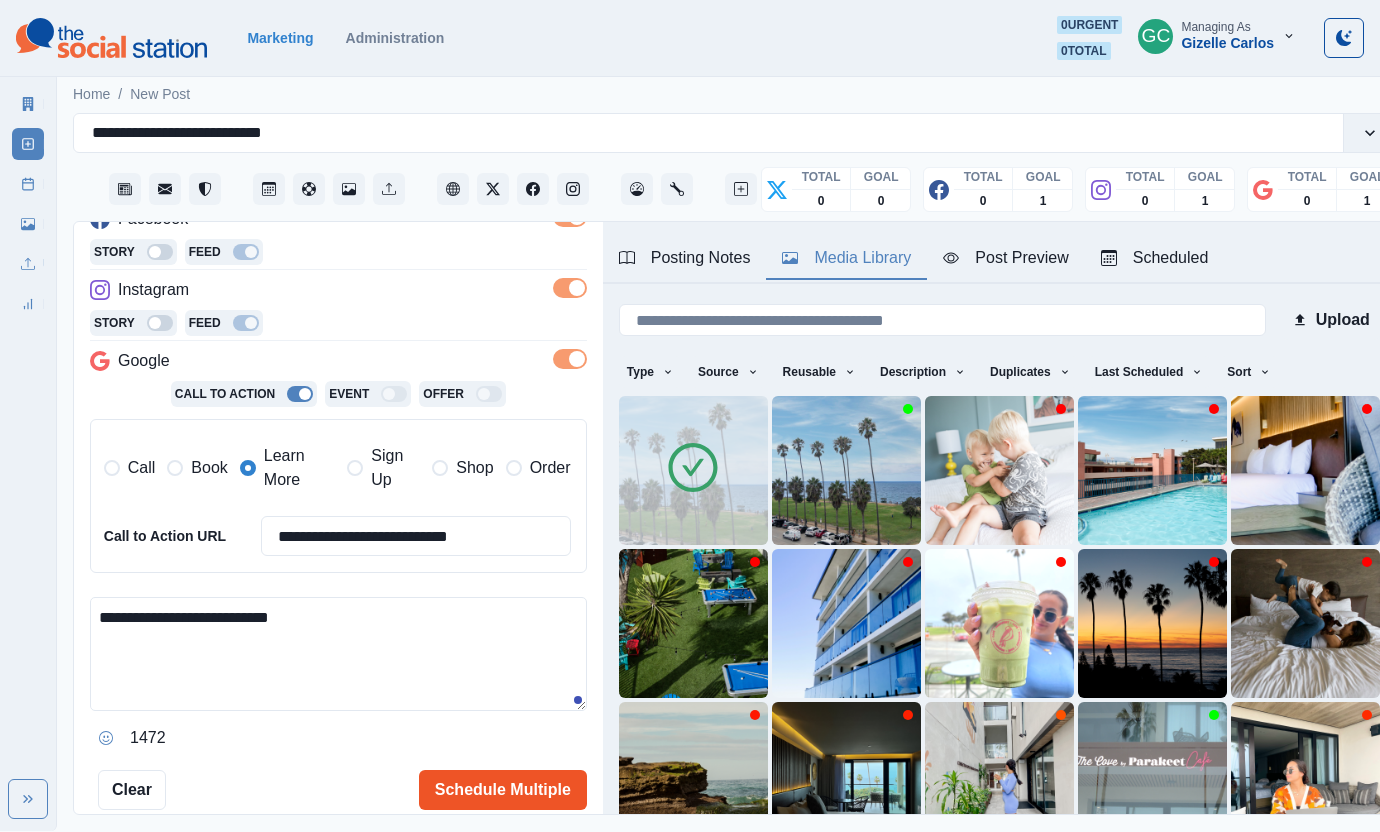 type on "**********" 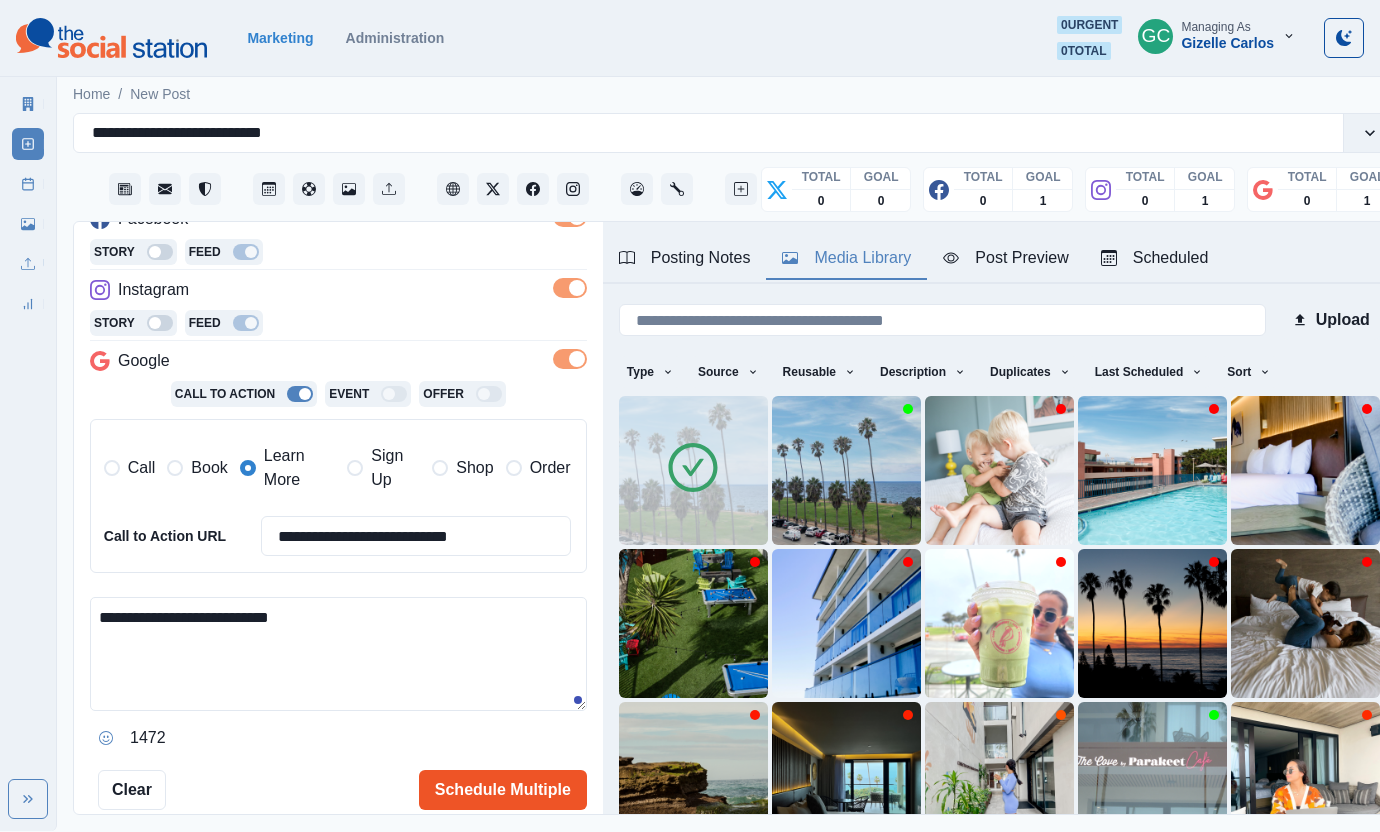 click on "Schedule Multiple" at bounding box center (503, 790) 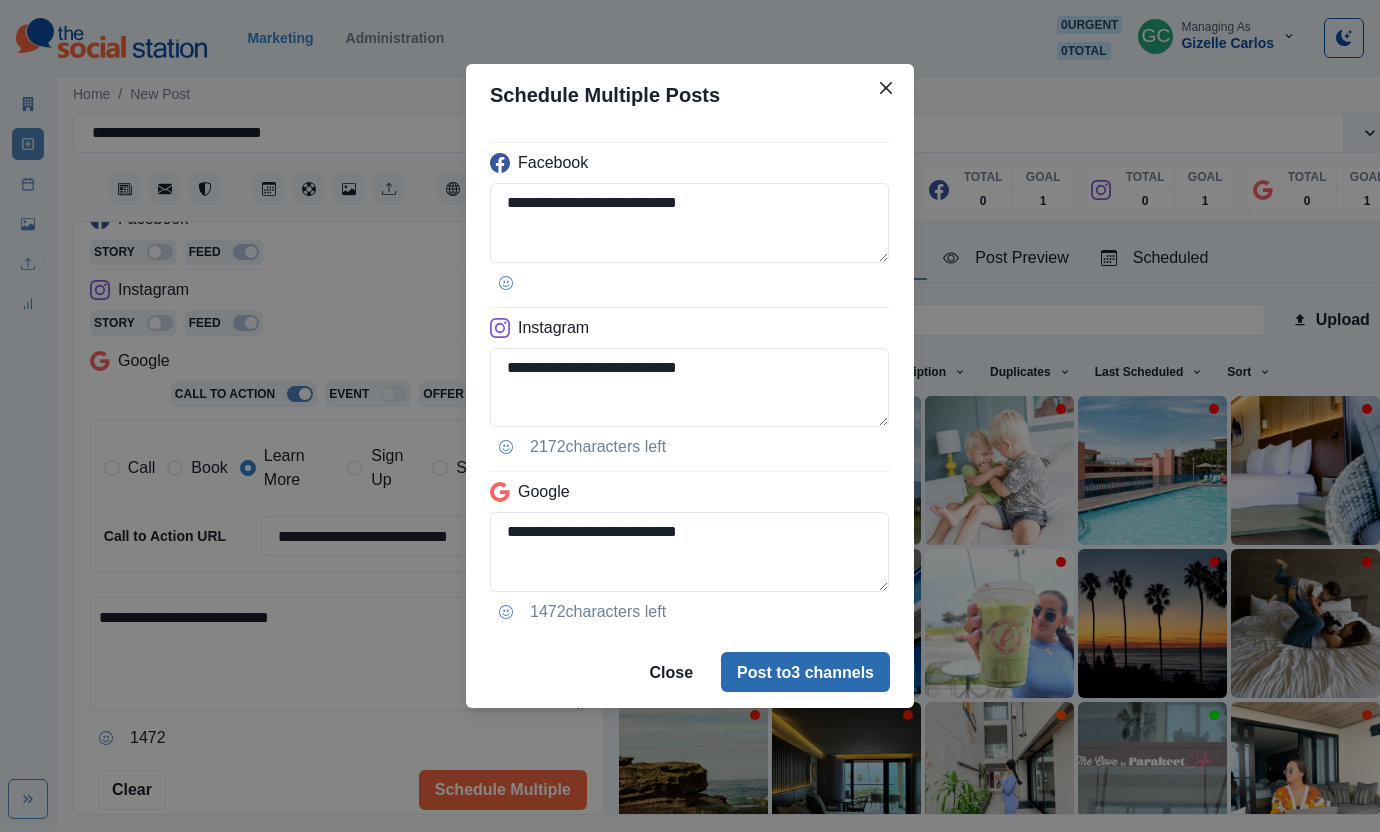 click on "Post to  3   channels" at bounding box center [805, 672] 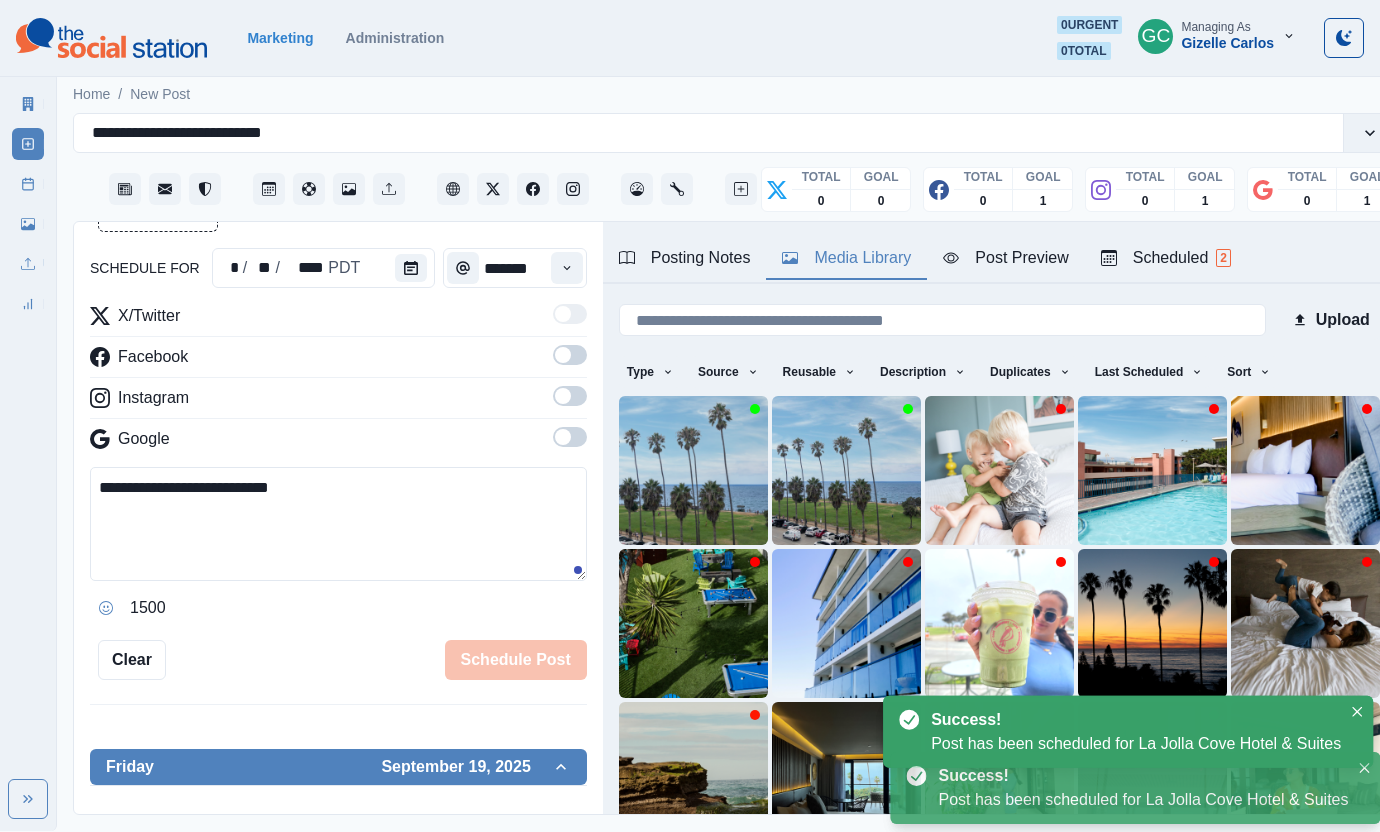 scroll, scrollTop: 320, scrollLeft: 0, axis: vertical 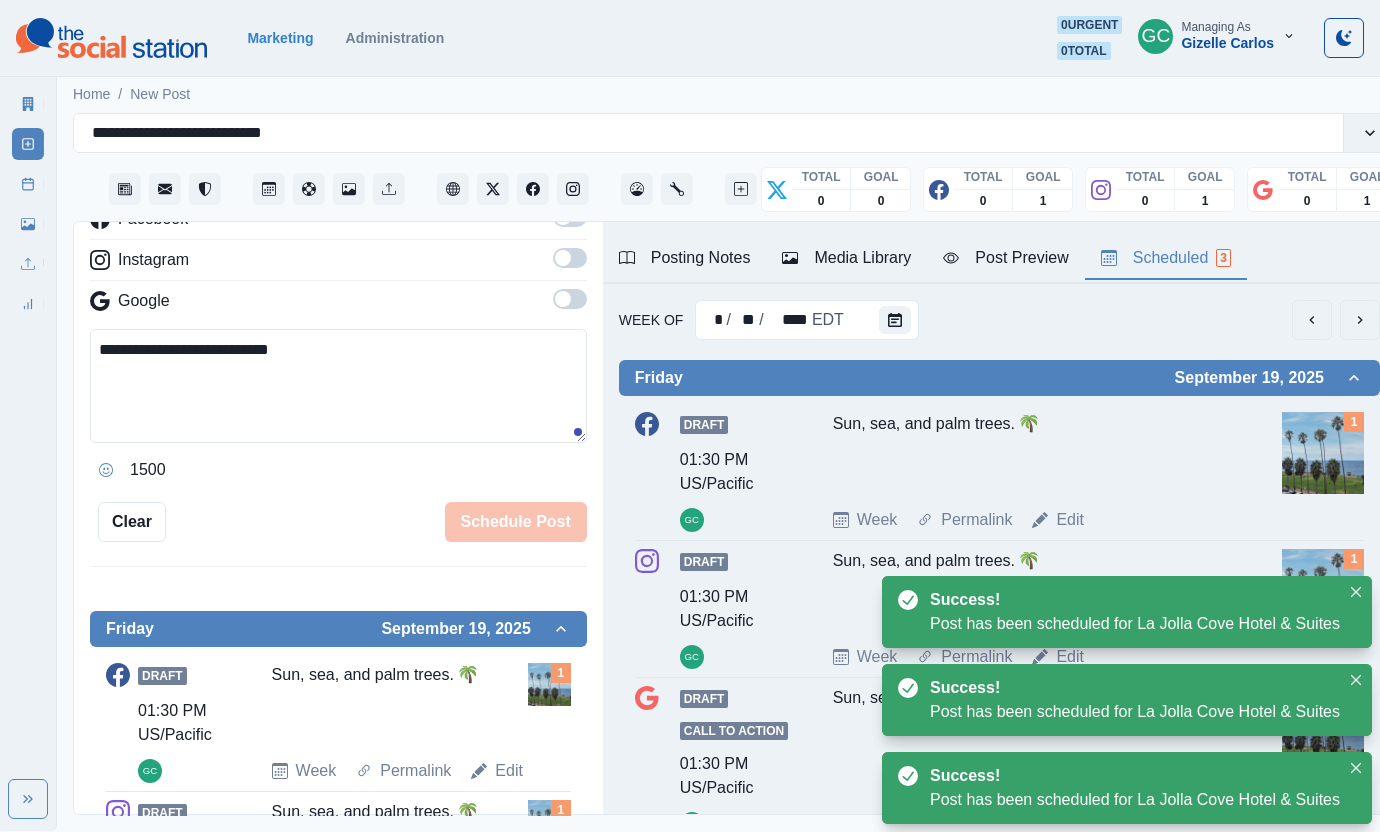 click on "Scheduled 3" at bounding box center [1166, 258] 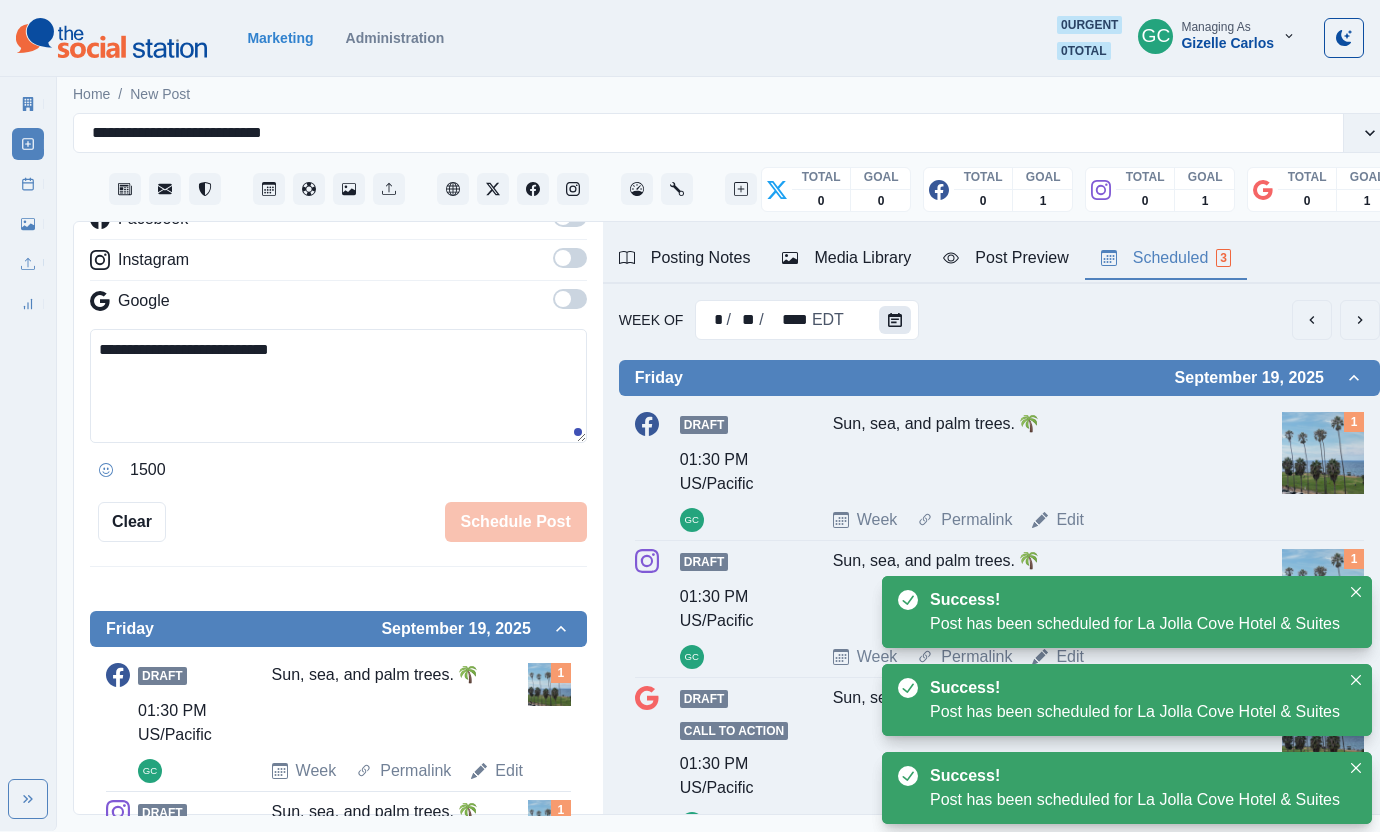 click 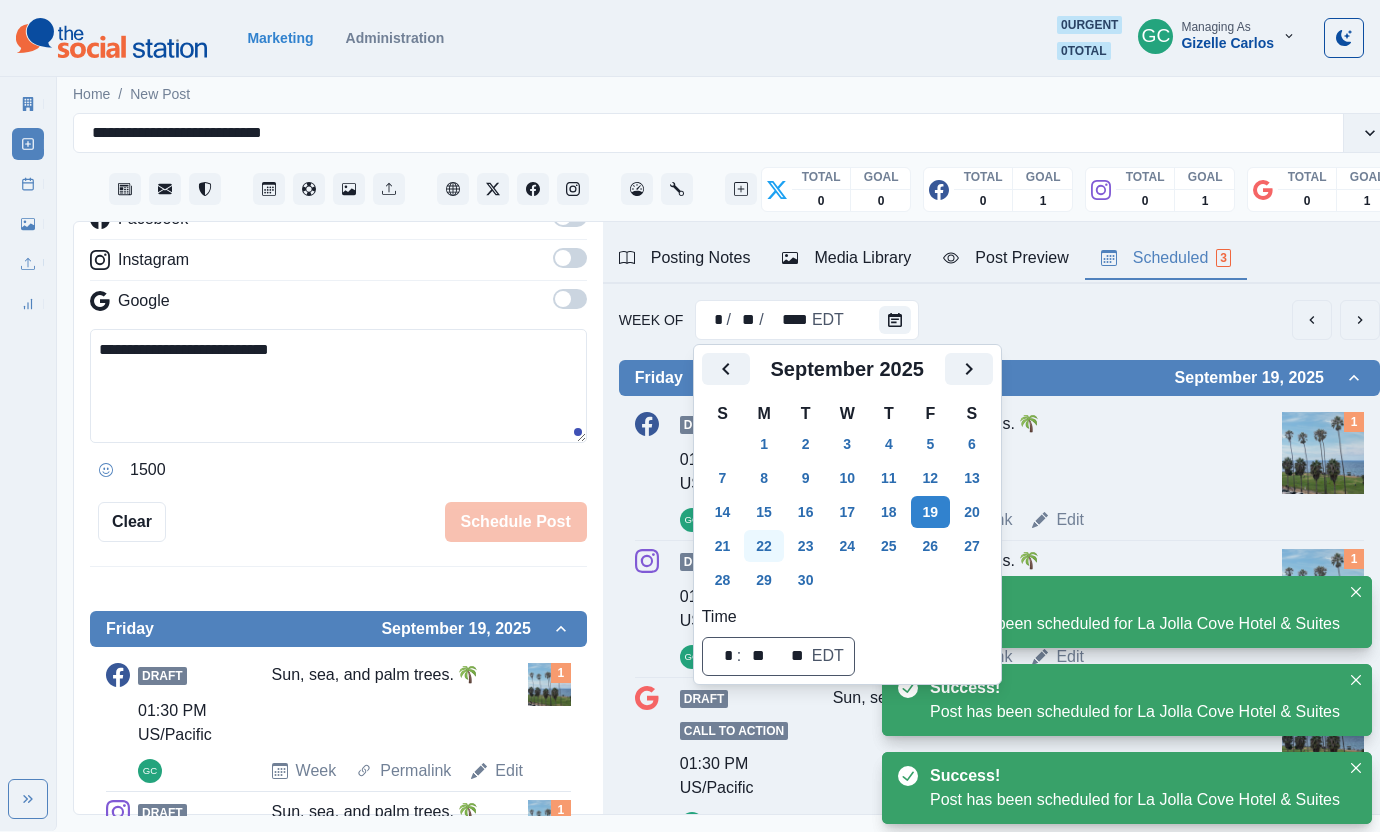 click on "22" at bounding box center (764, 546) 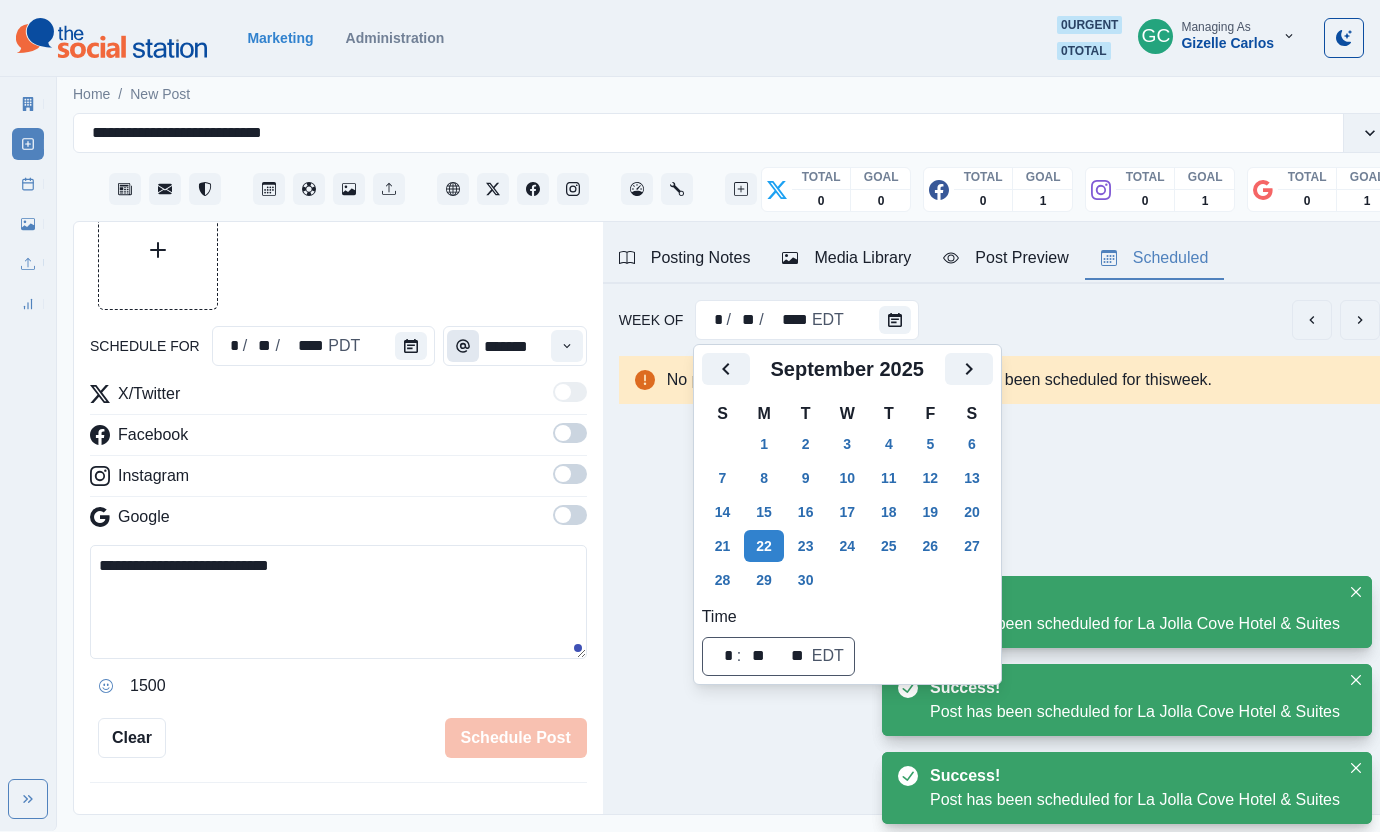 scroll, scrollTop: 0, scrollLeft: 0, axis: both 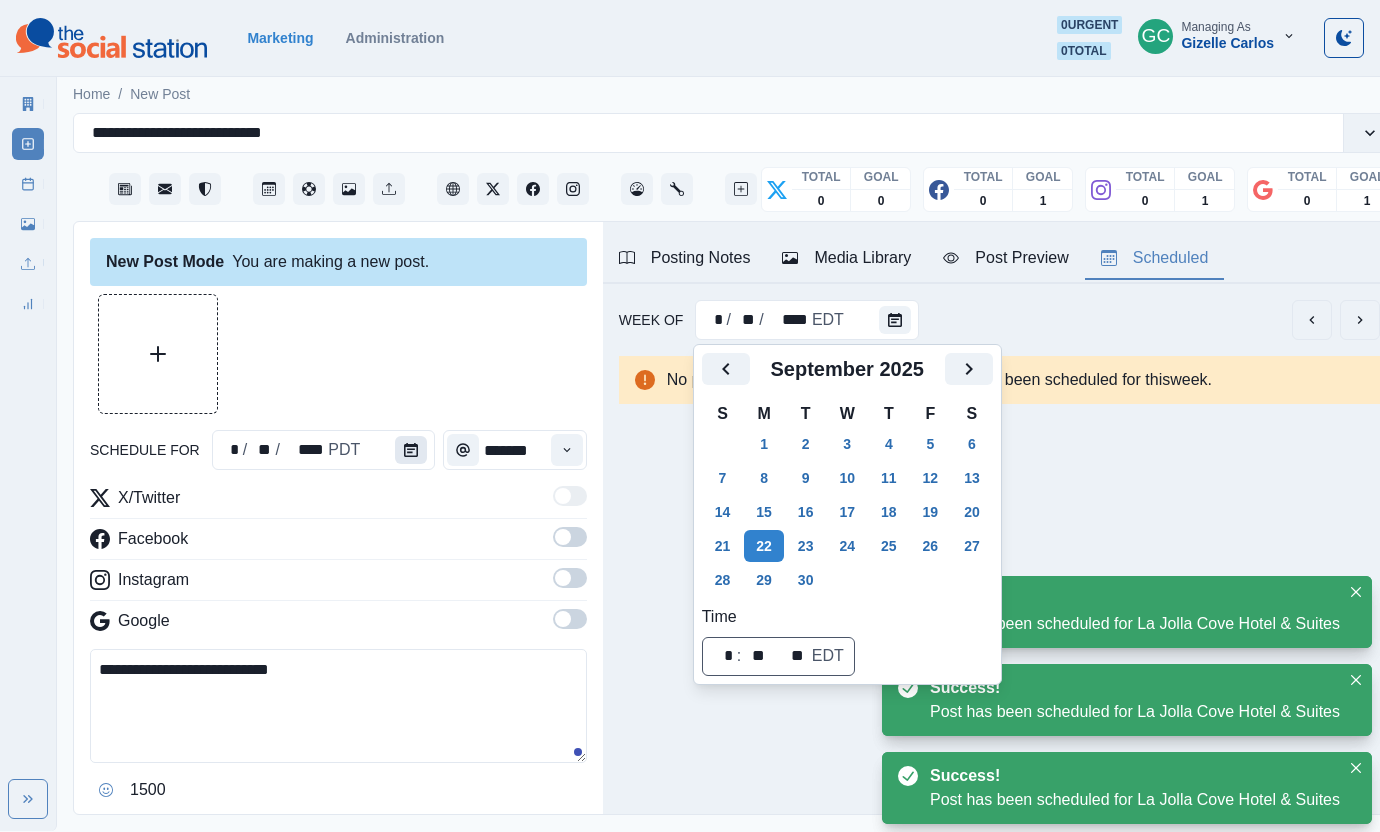 click at bounding box center (415, 450) 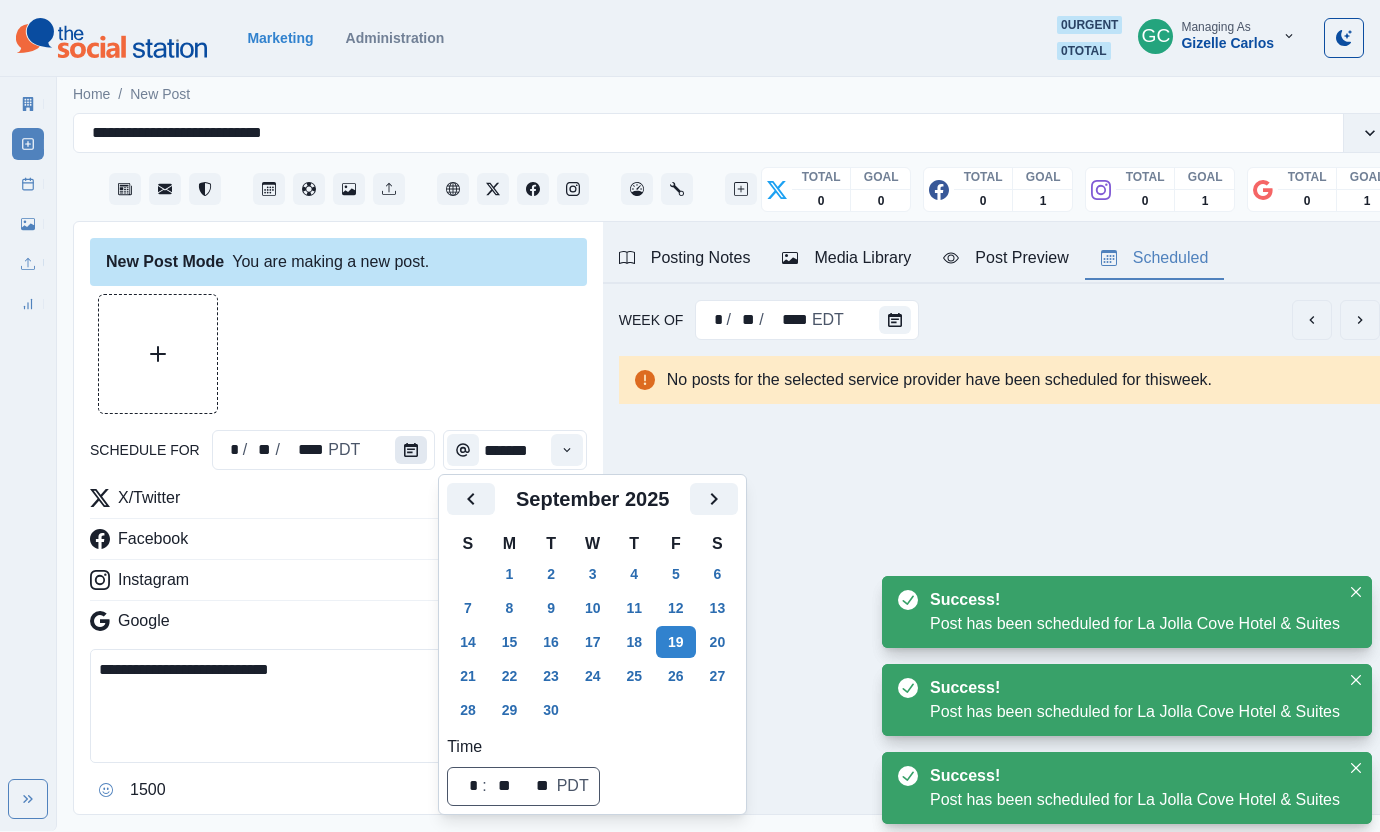 click 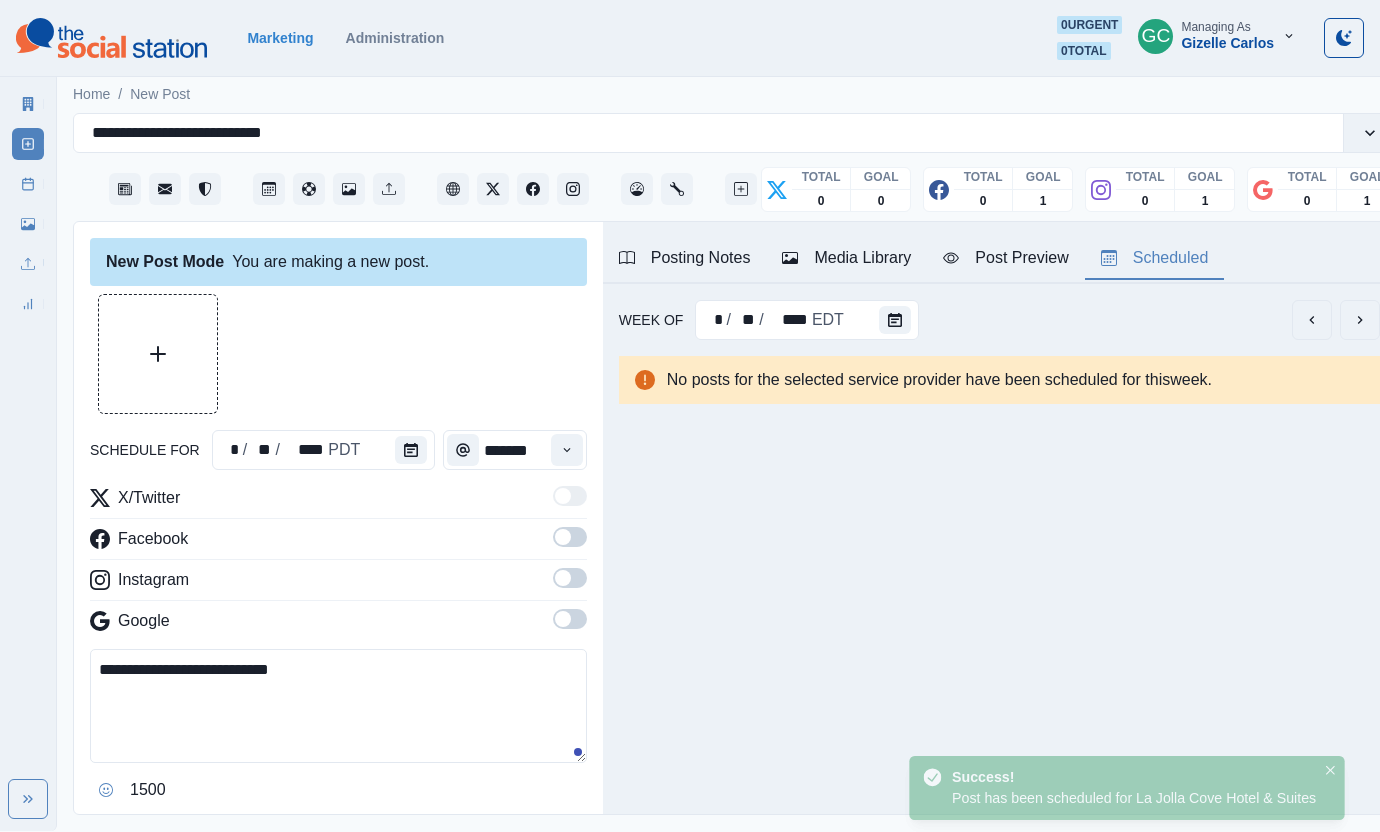 click at bounding box center (411, 450) 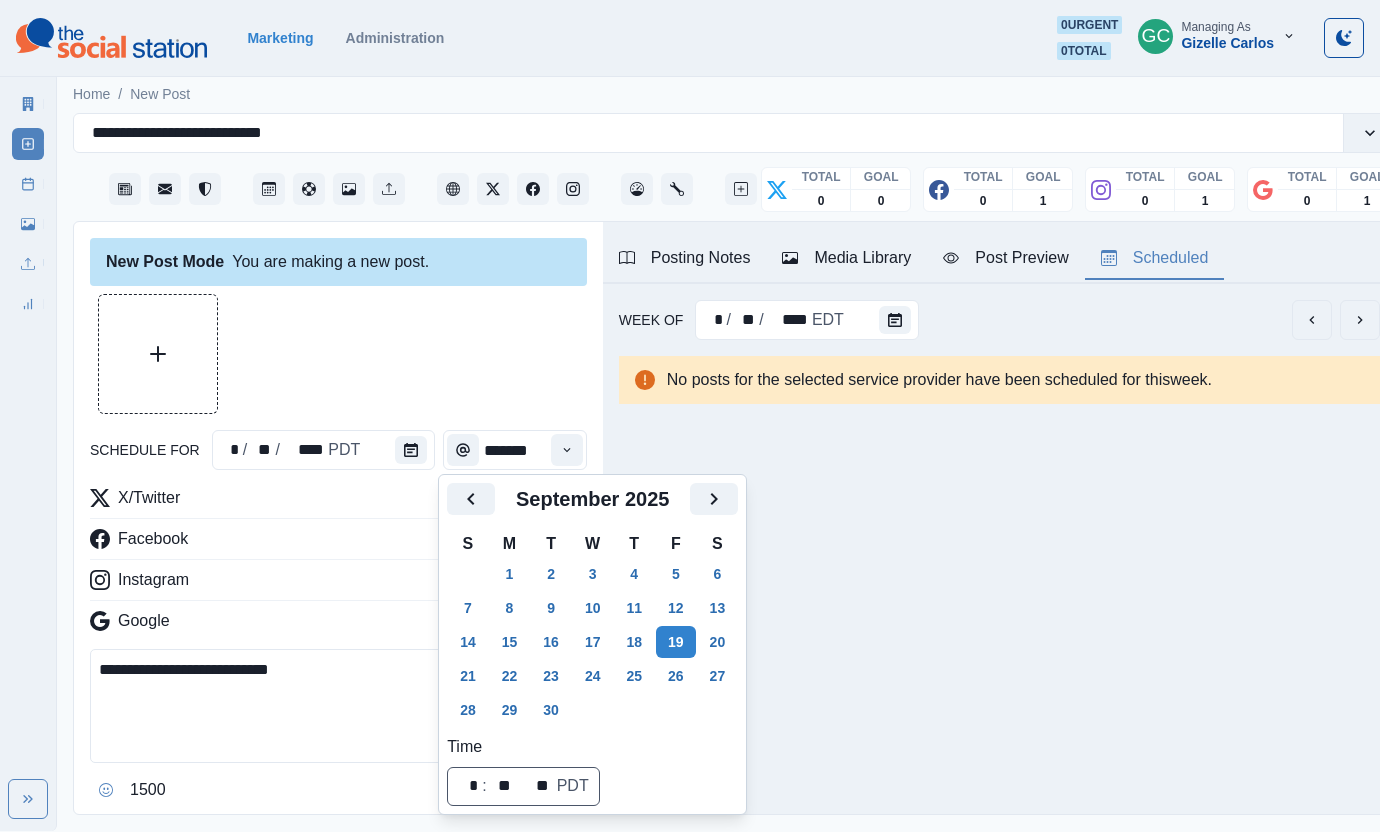 click on "22" at bounding box center [510, 676] 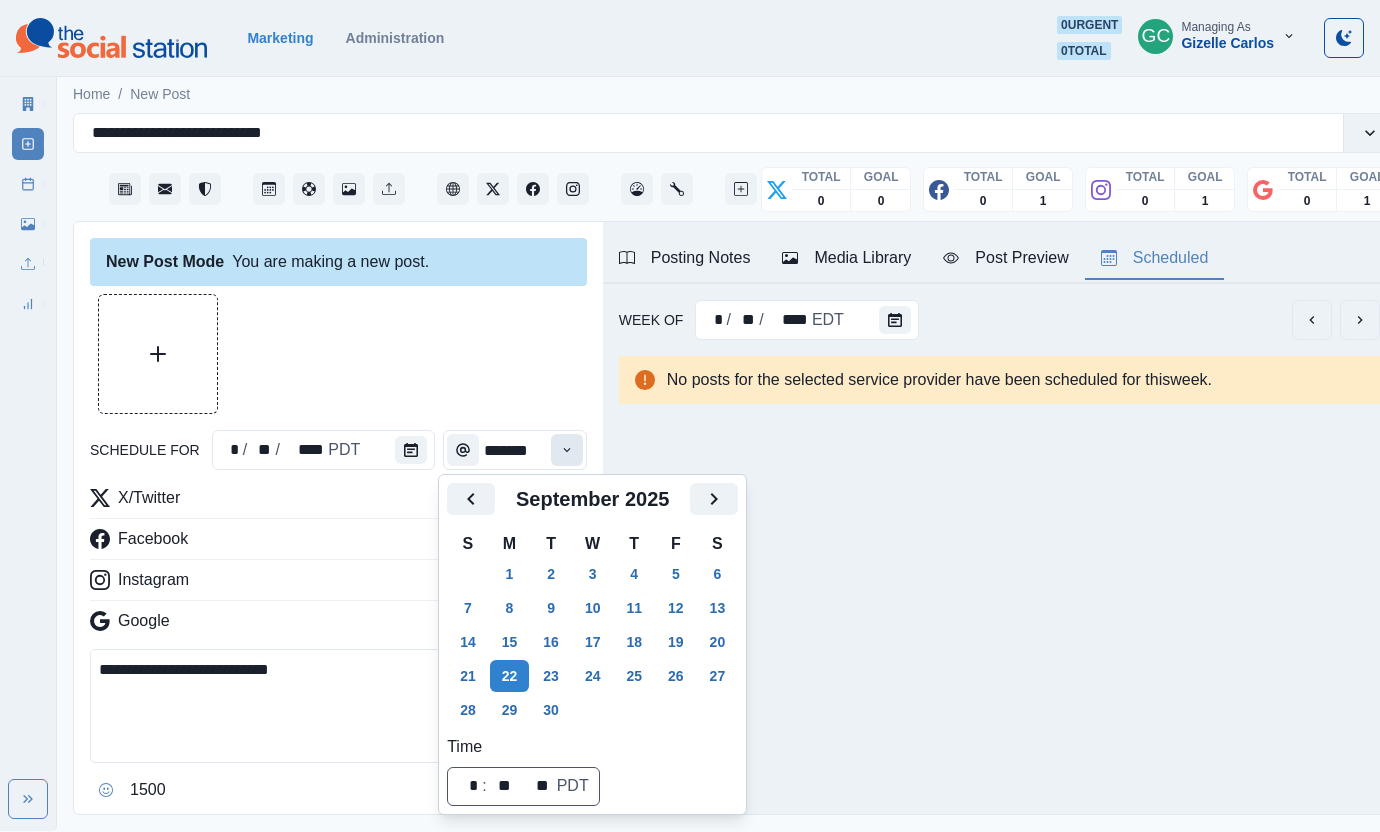 click at bounding box center [567, 450] 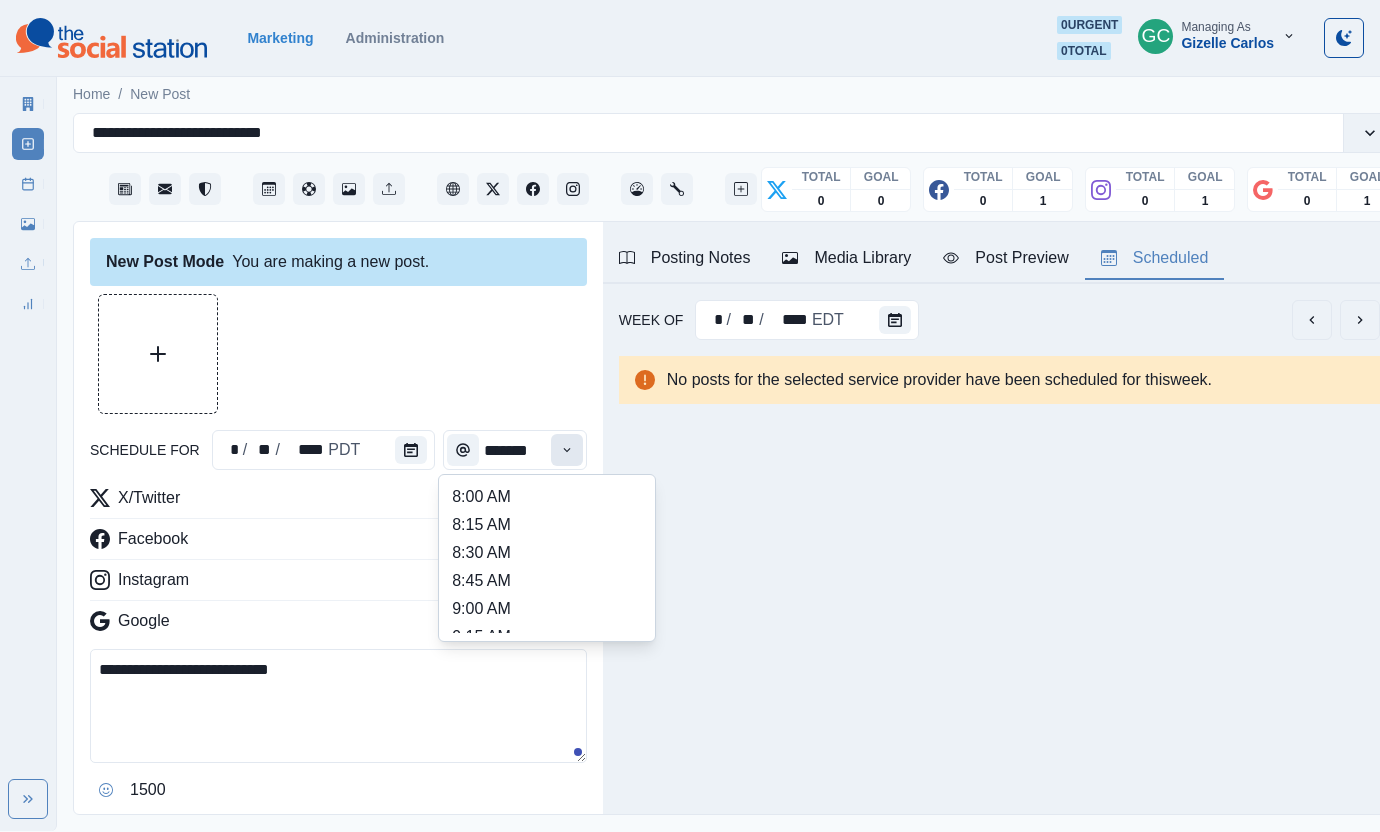 click 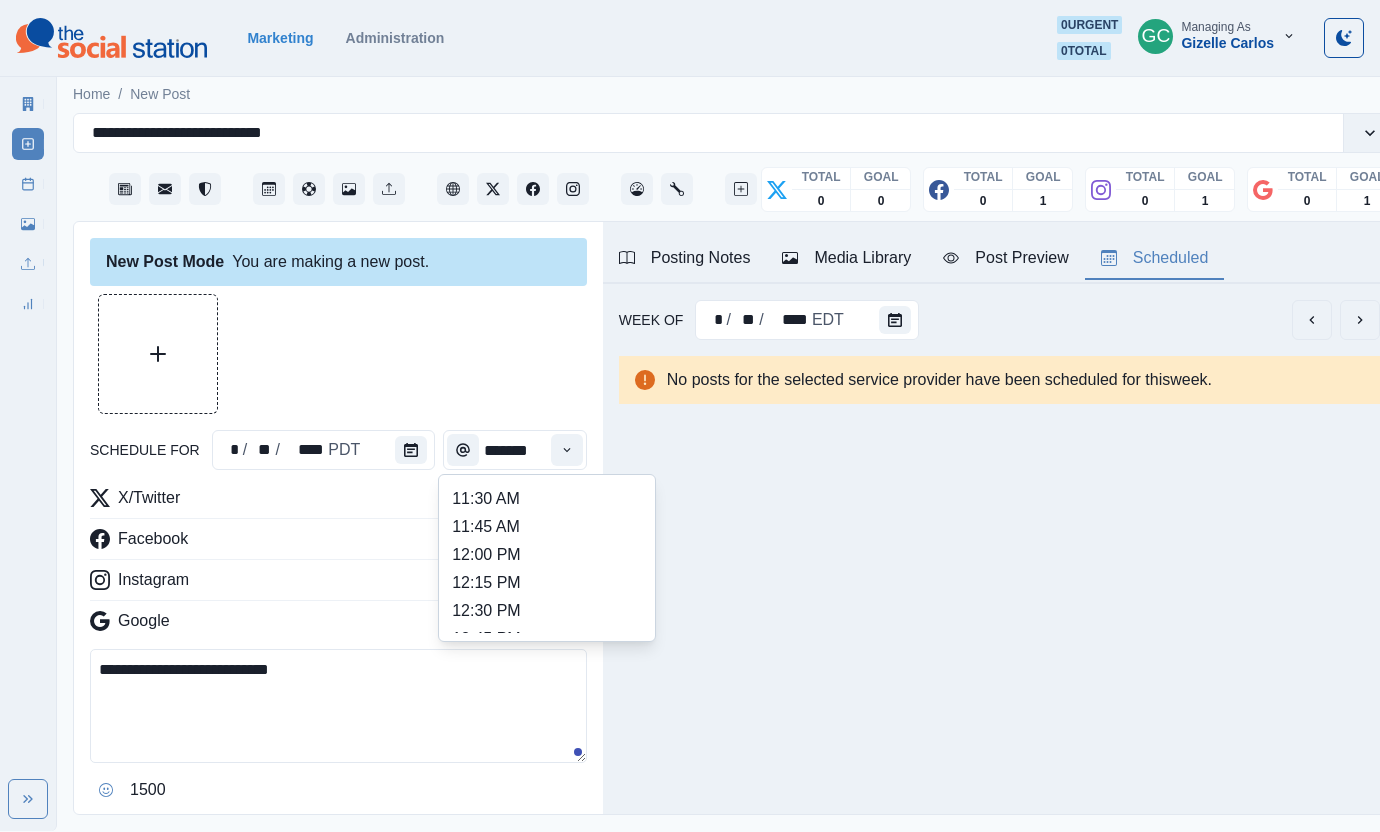scroll, scrollTop: 578, scrollLeft: 0, axis: vertical 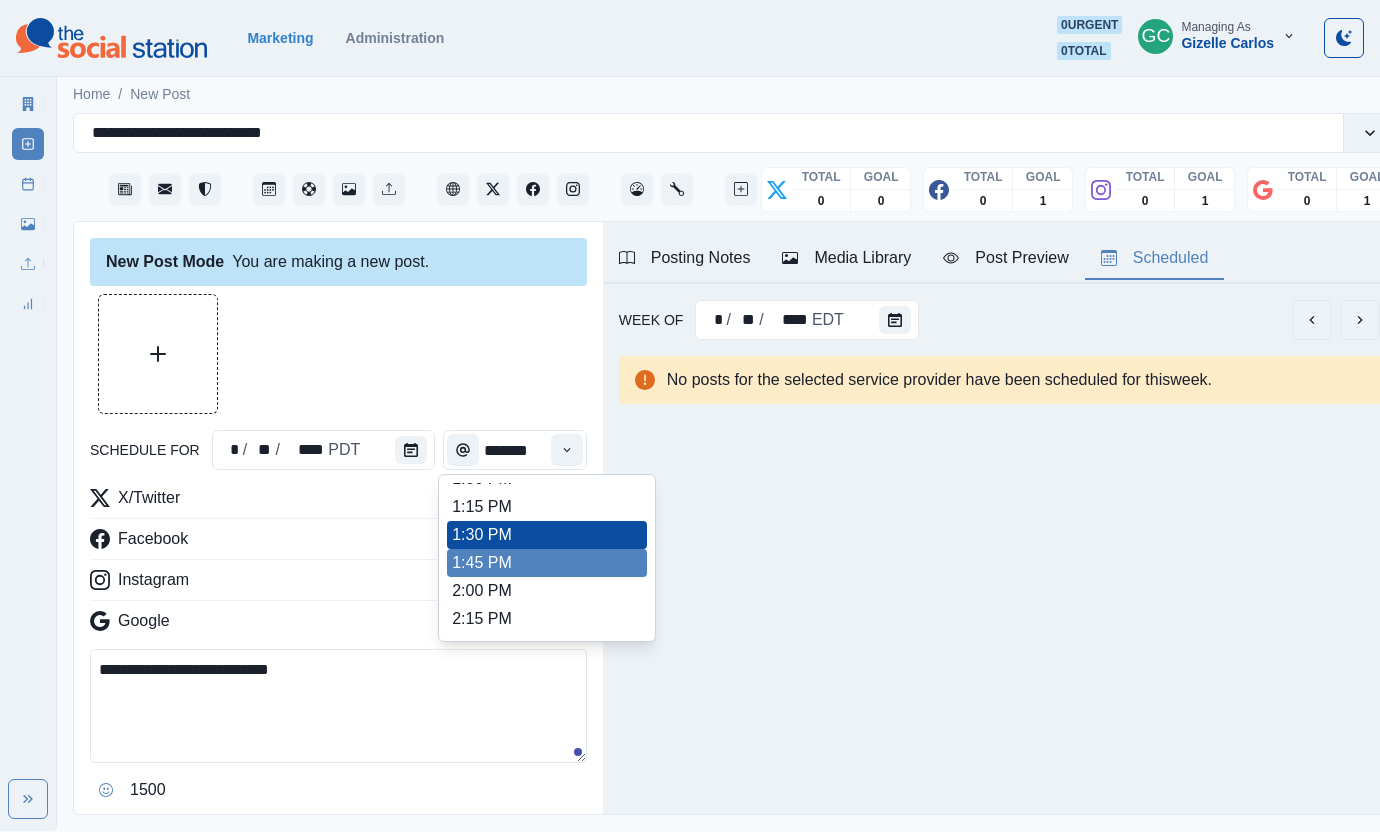 click on "1:45 PM" at bounding box center [547, 563] 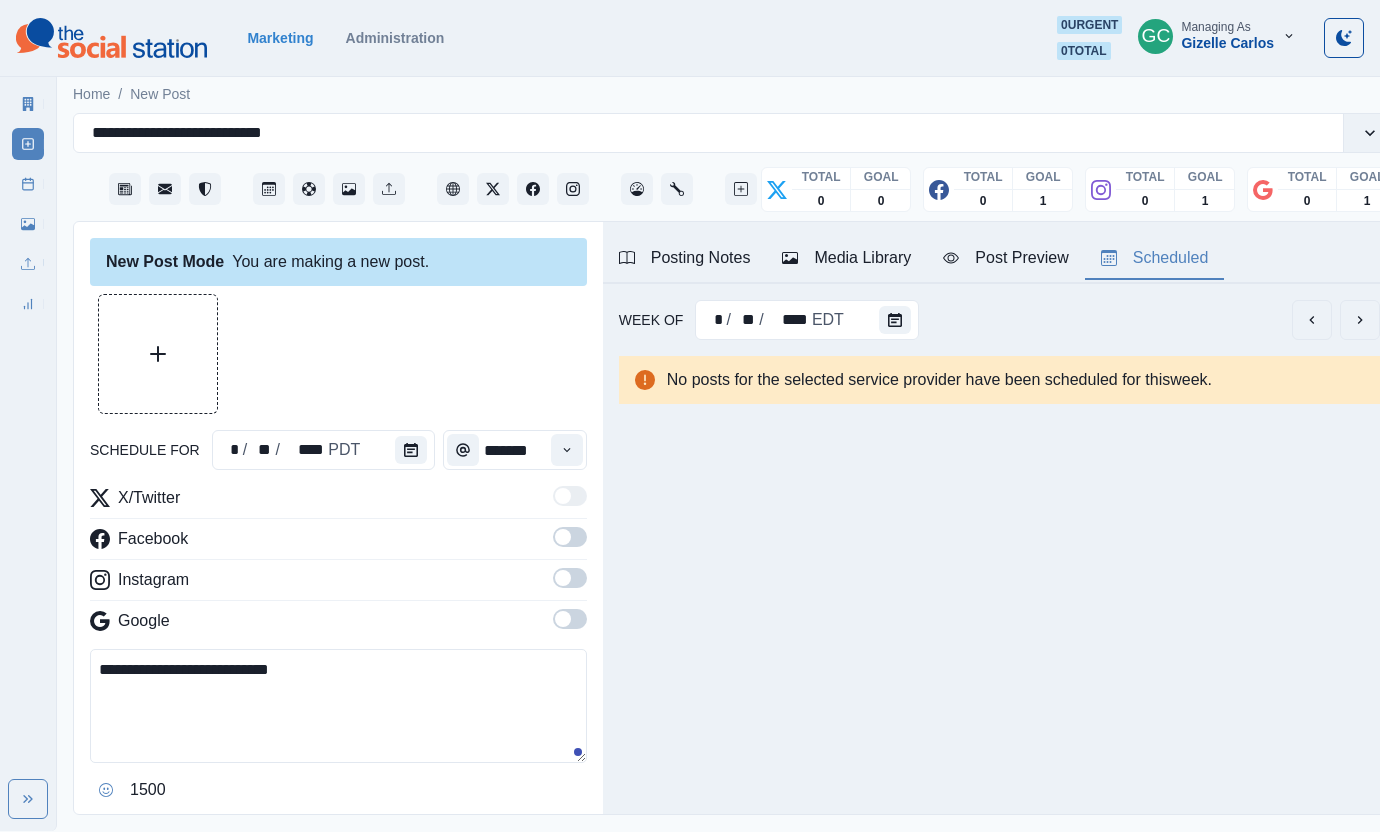 click at bounding box center [570, 619] 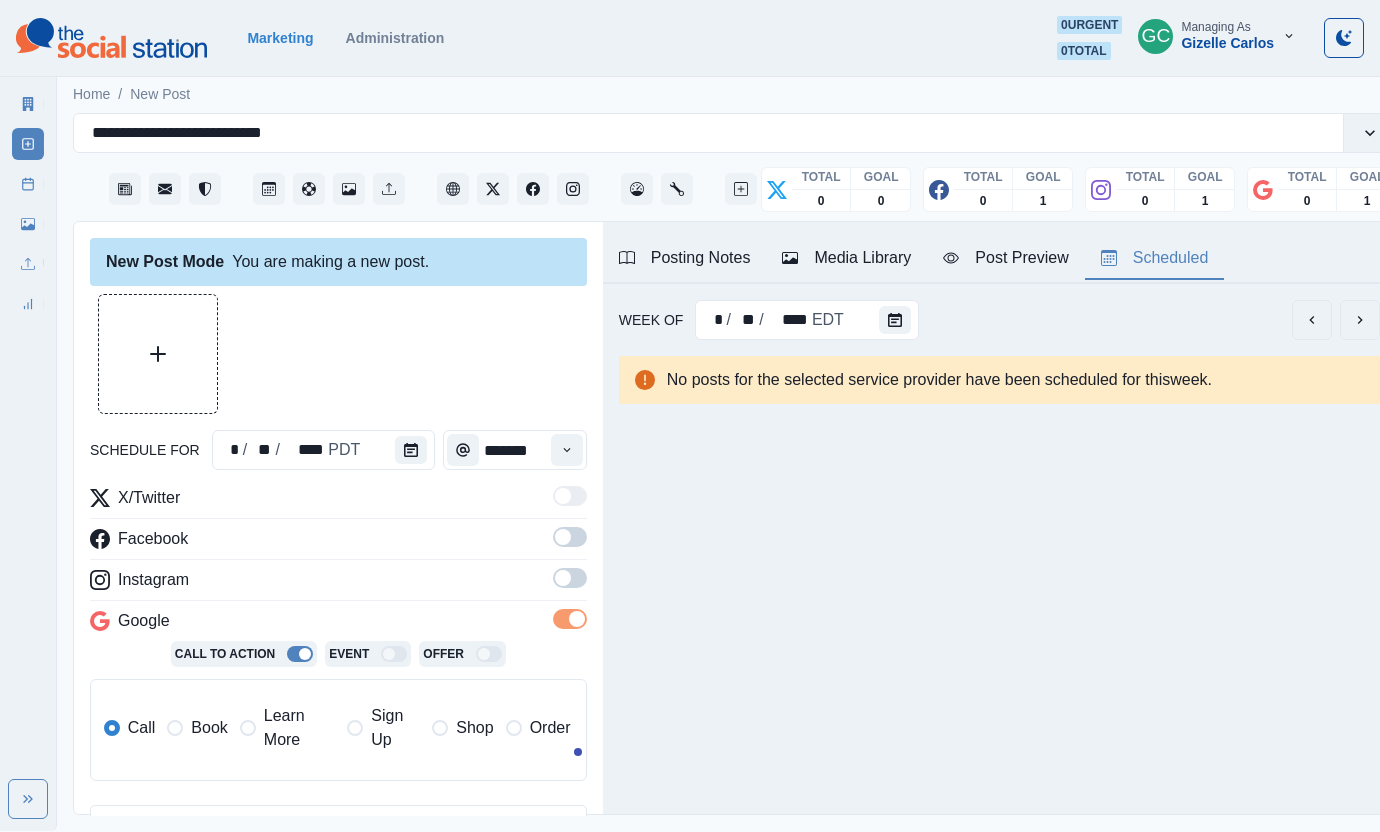 drag, startPoint x: 570, startPoint y: 589, endPoint x: 559, endPoint y: 533, distance: 57.070133 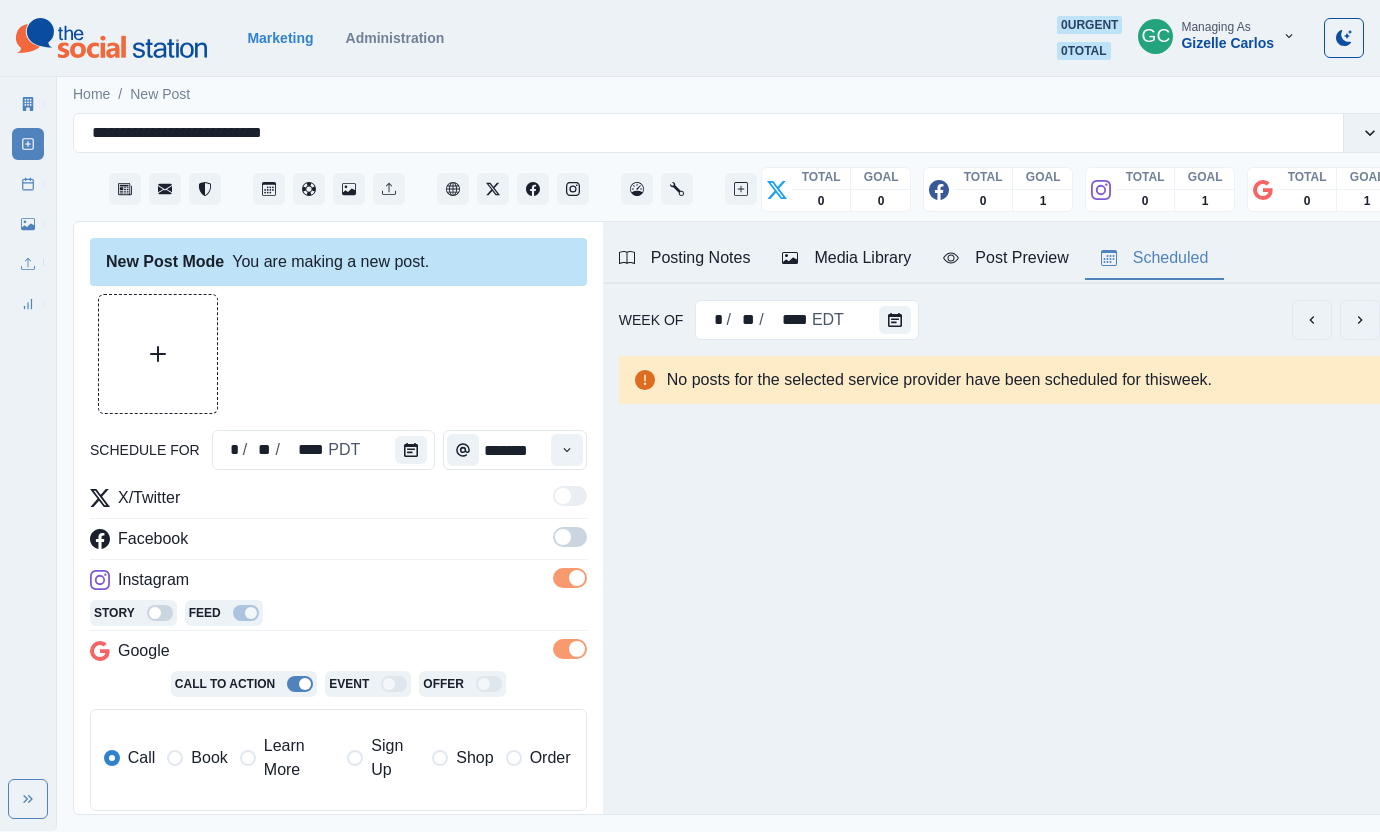 click at bounding box center [563, 537] 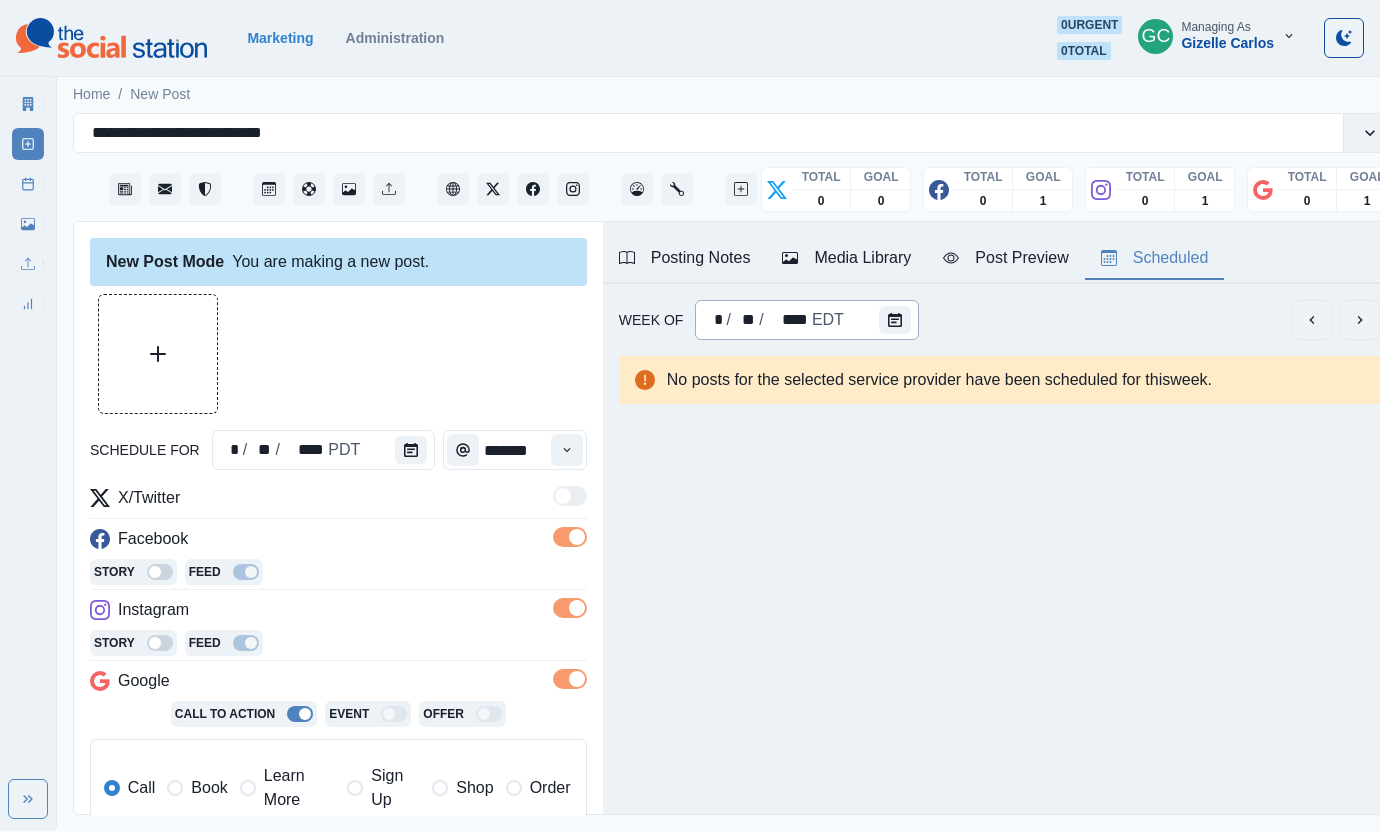 drag, startPoint x: 266, startPoint y: 785, endPoint x: 867, endPoint y: 301, distance: 771.6586 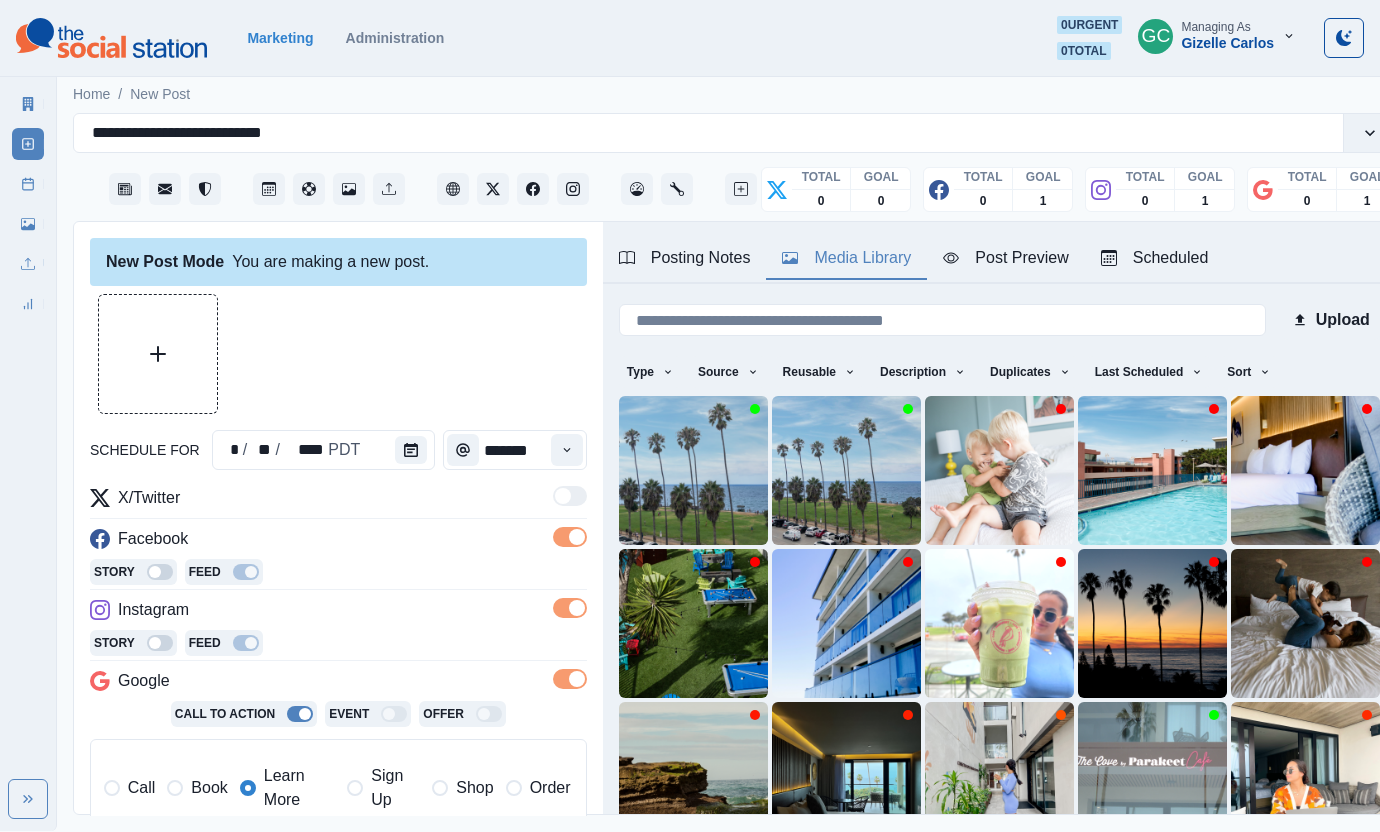 click on "Media Library" at bounding box center [846, 258] 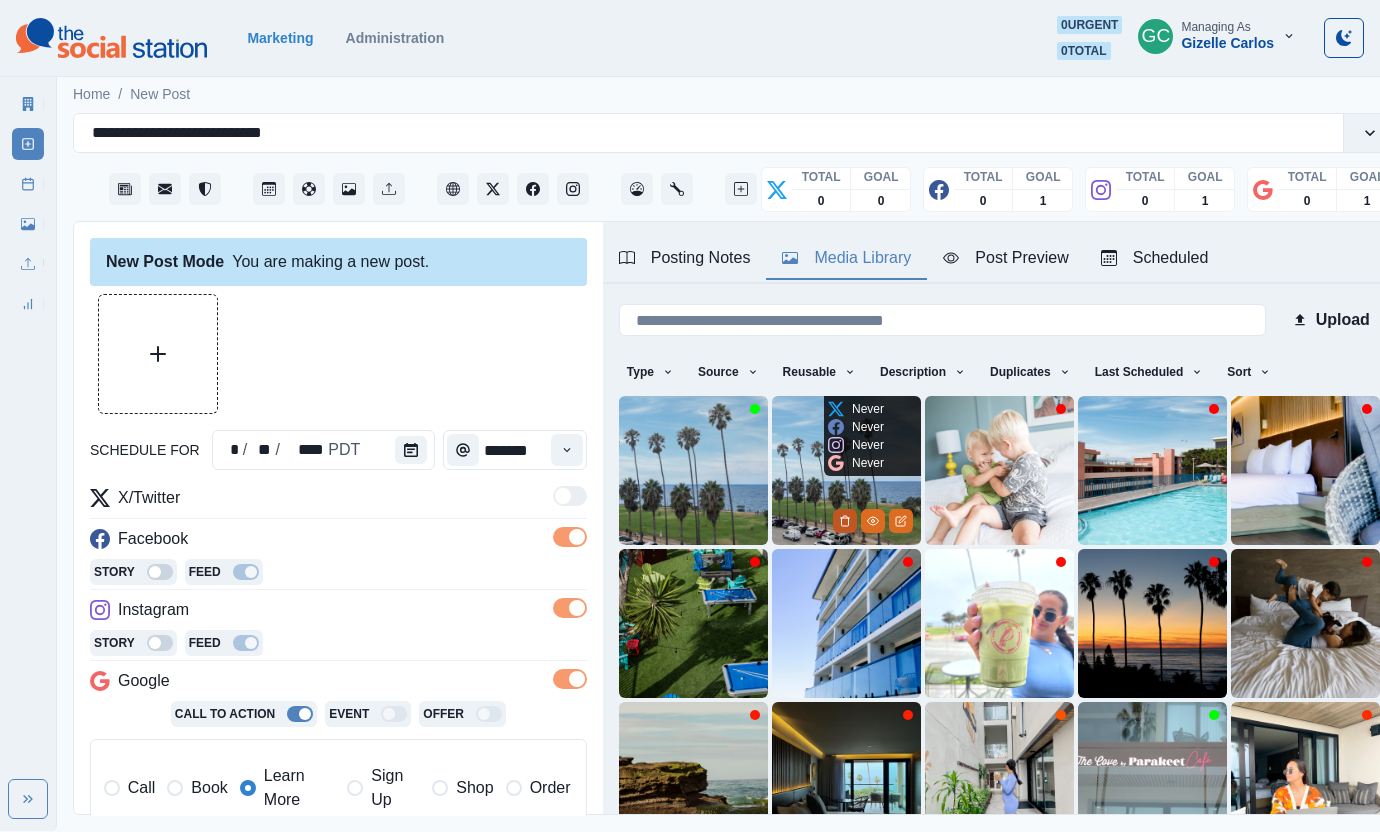 click 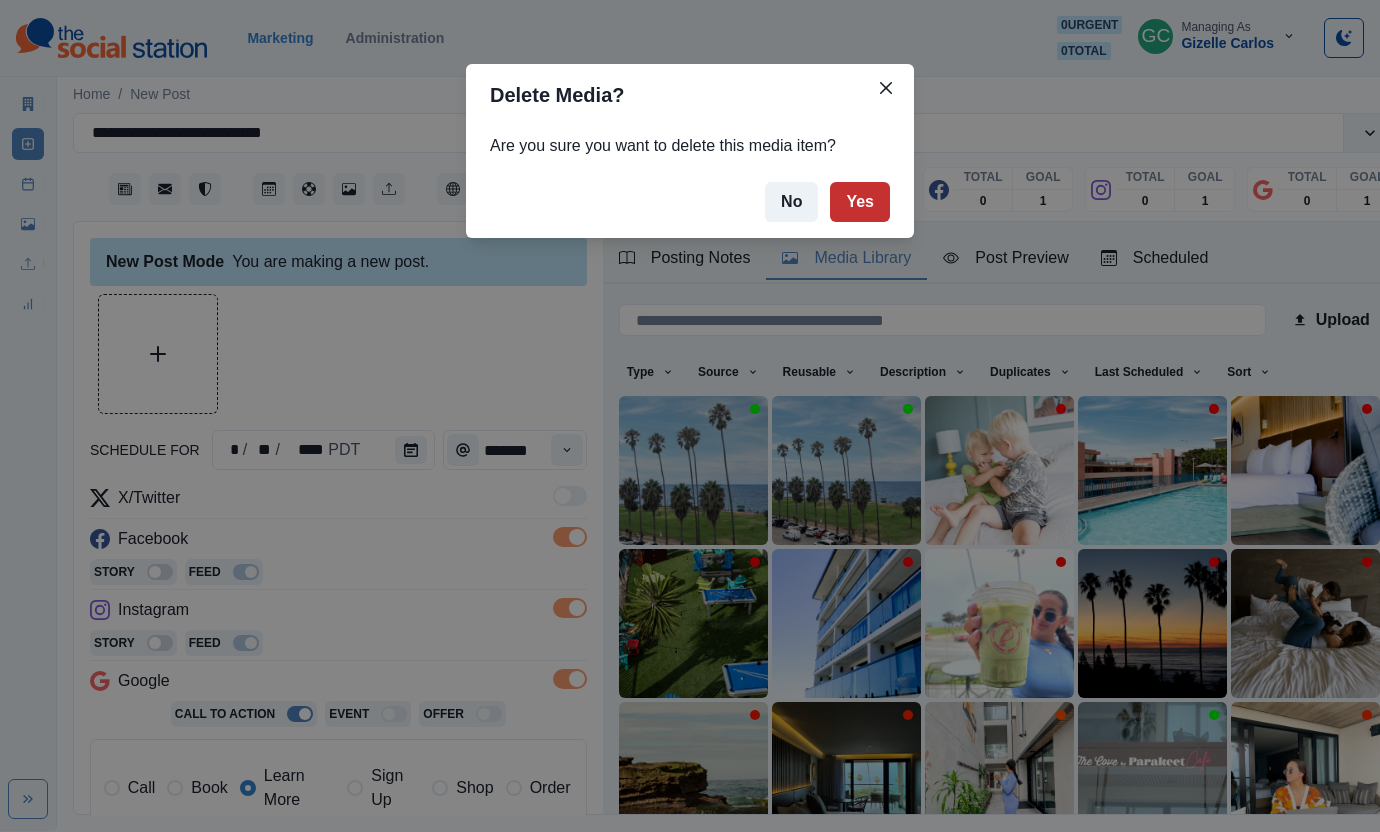 click on "Yes" at bounding box center (860, 202) 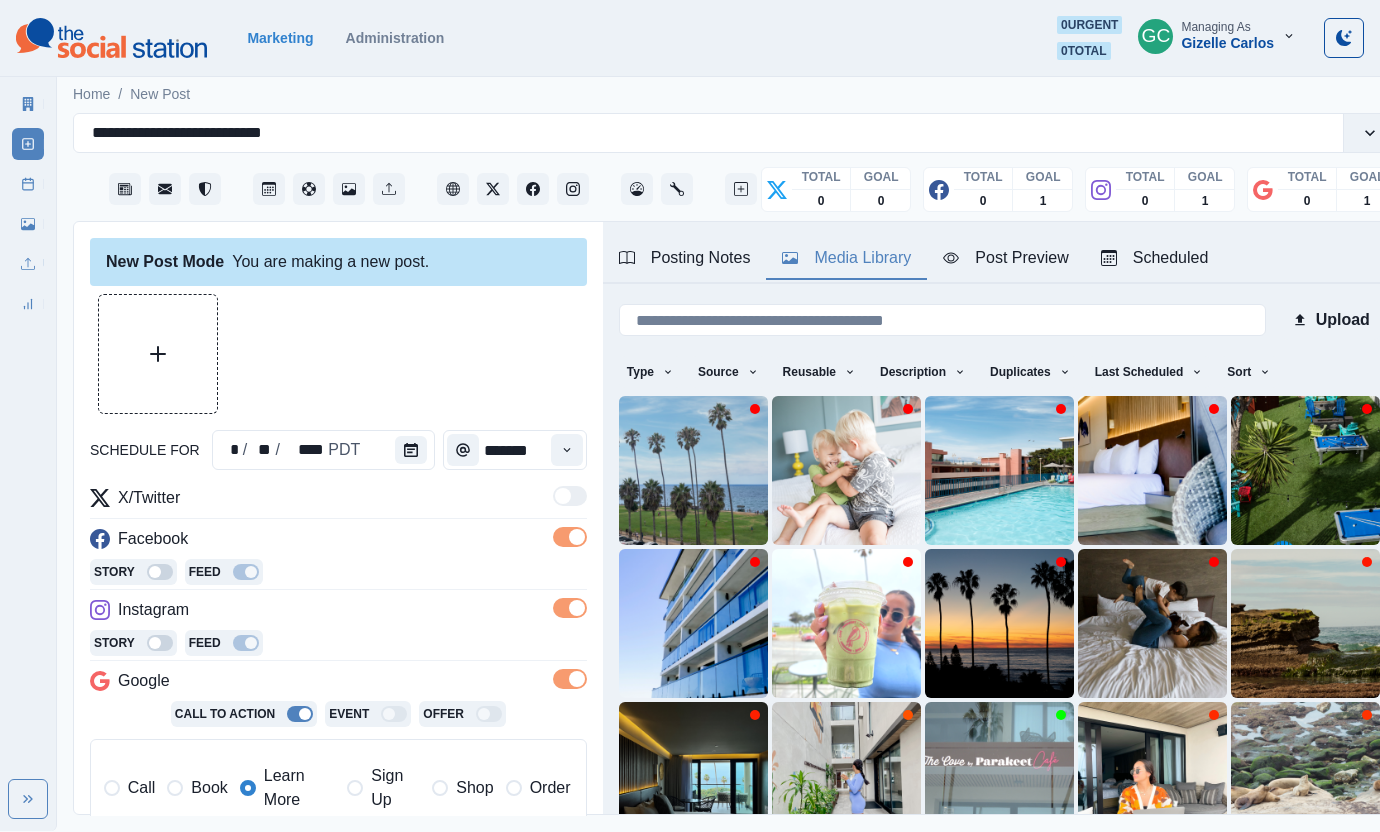 scroll, scrollTop: 450, scrollLeft: 0, axis: vertical 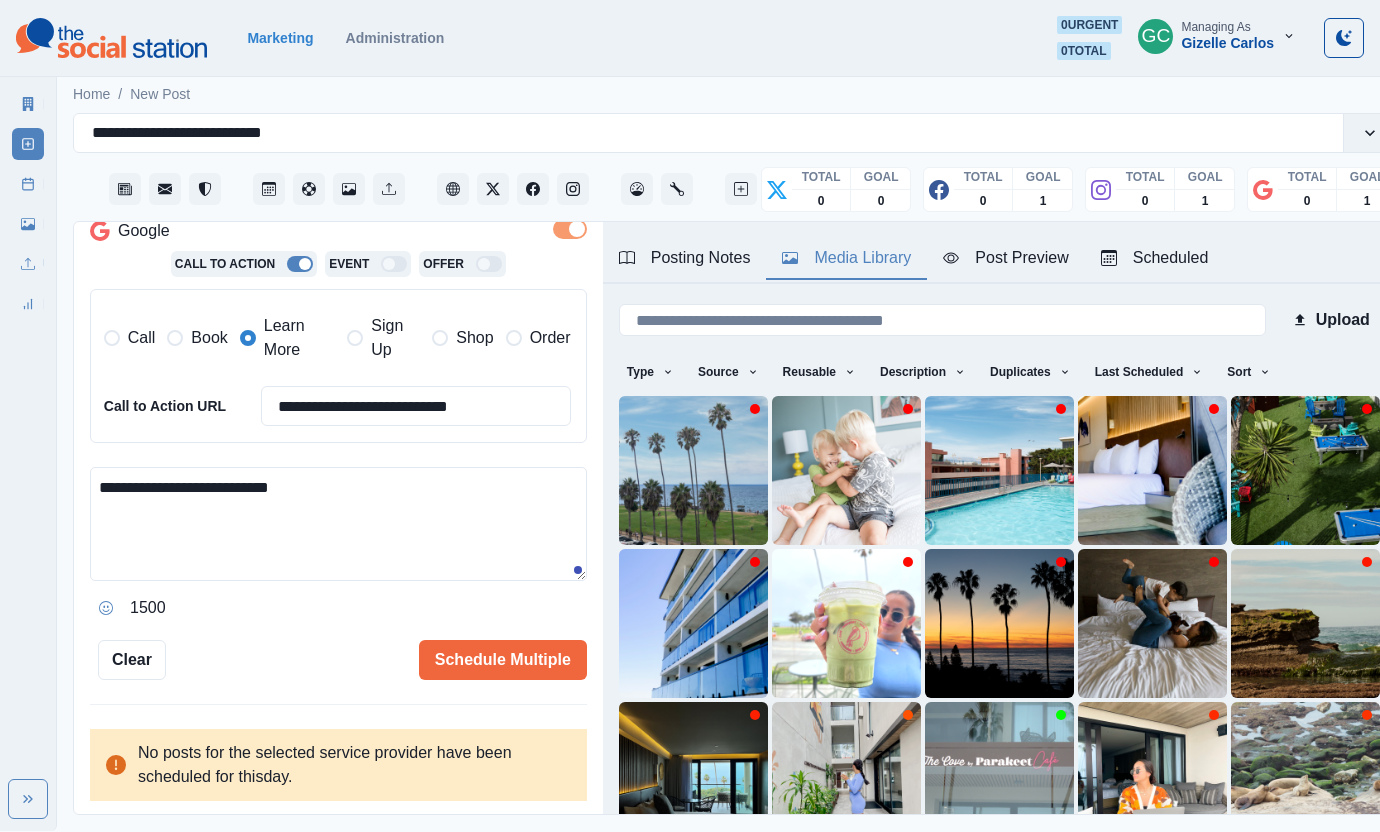 click on "**********" at bounding box center (338, 545) 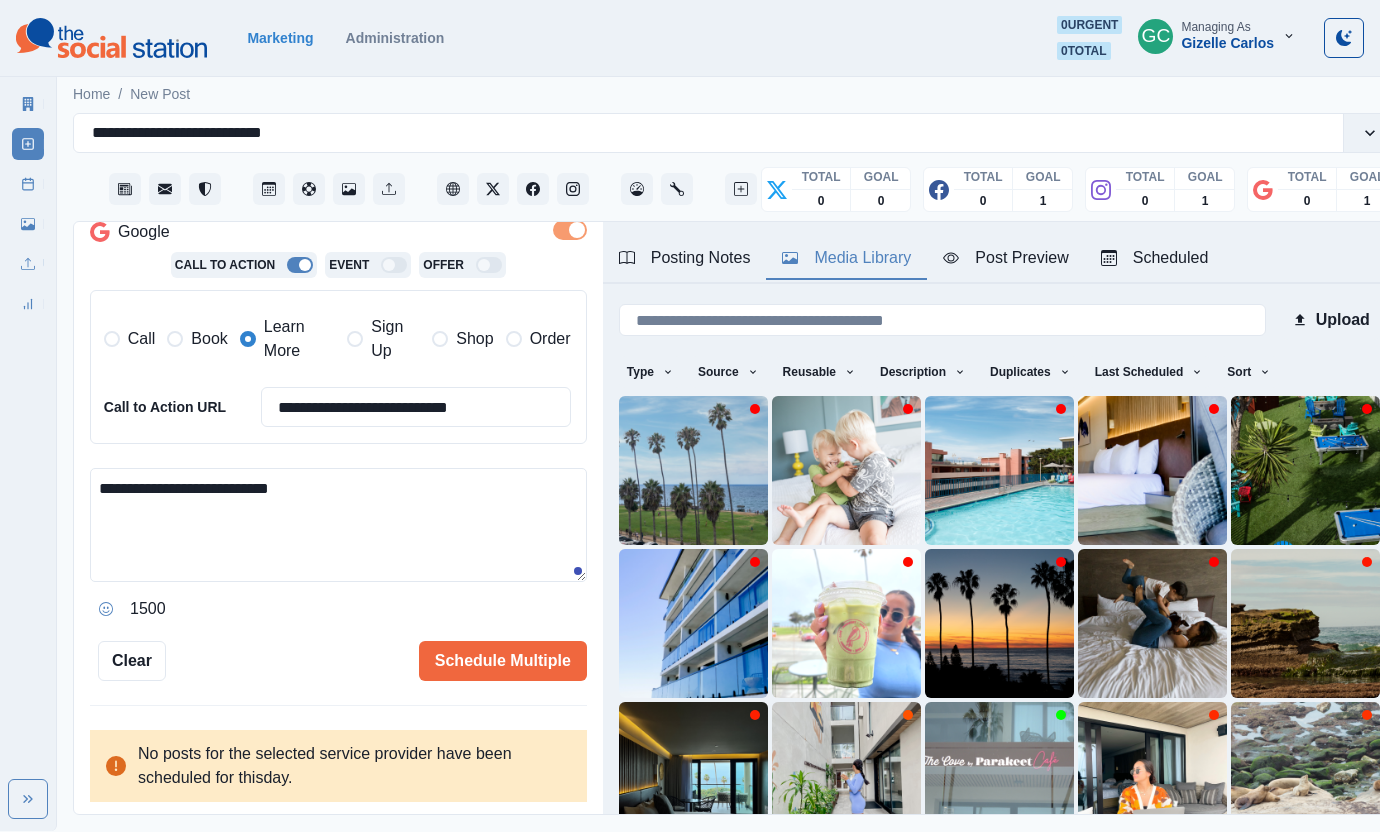 click on "**********" at bounding box center (338, 525) 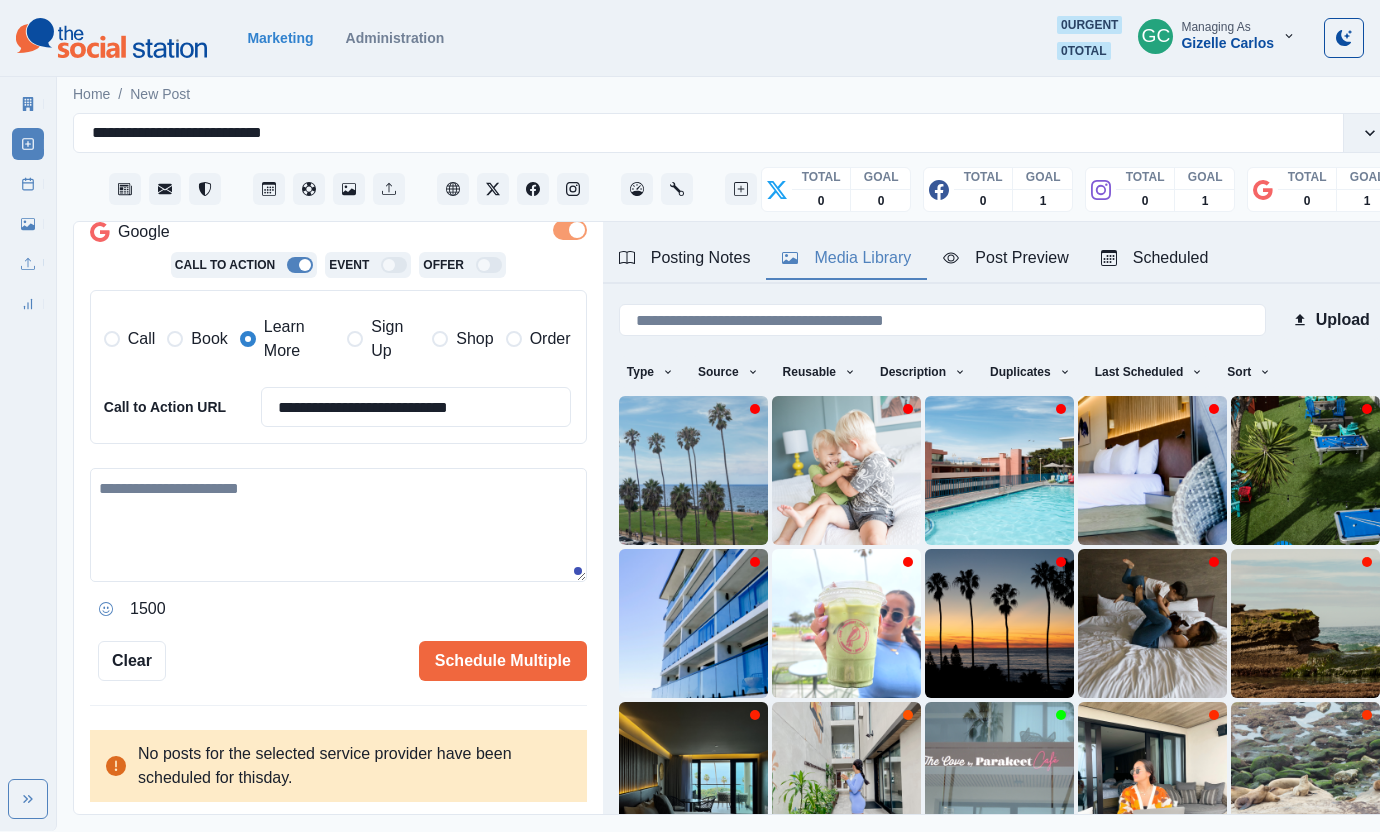 paste on "**********" 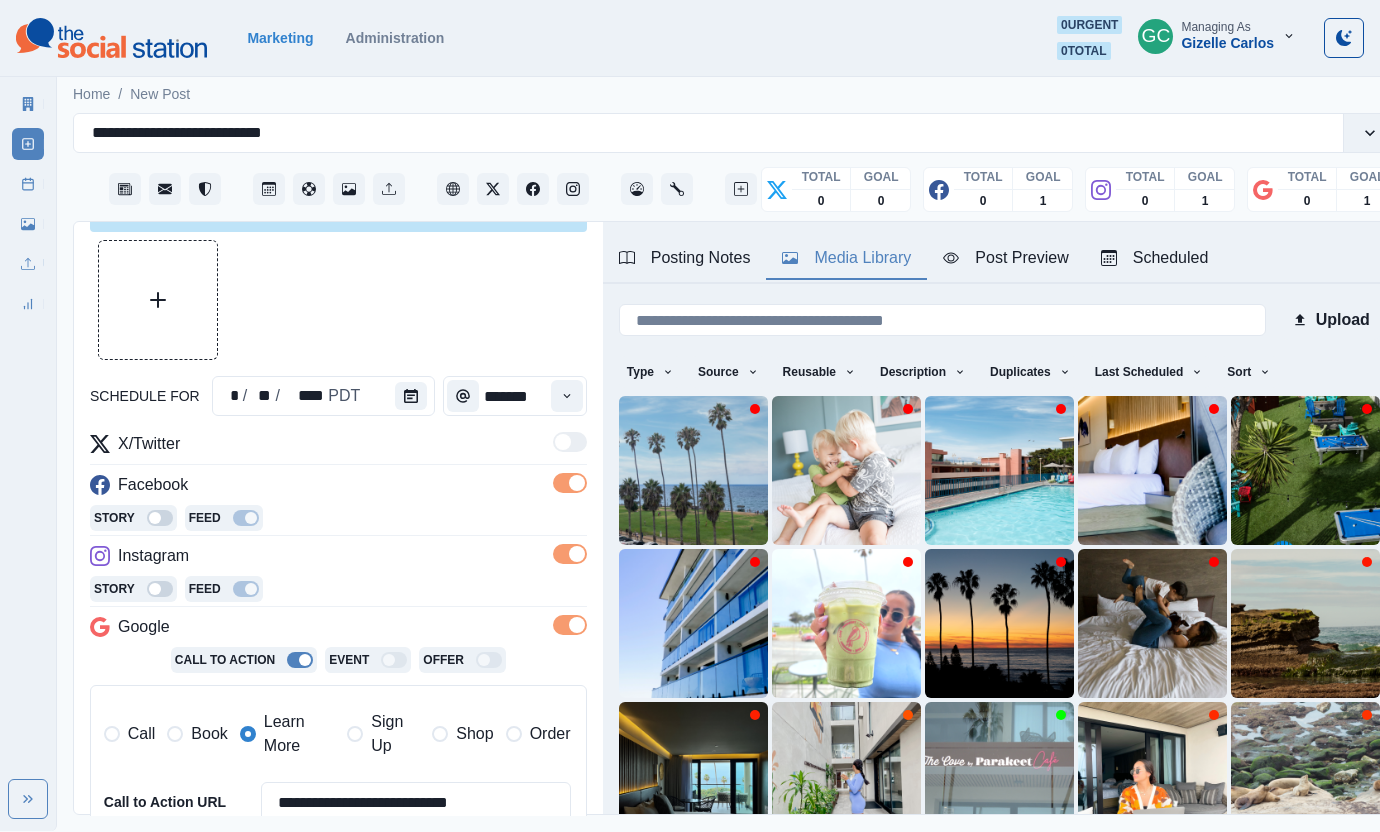 scroll, scrollTop: 0, scrollLeft: 0, axis: both 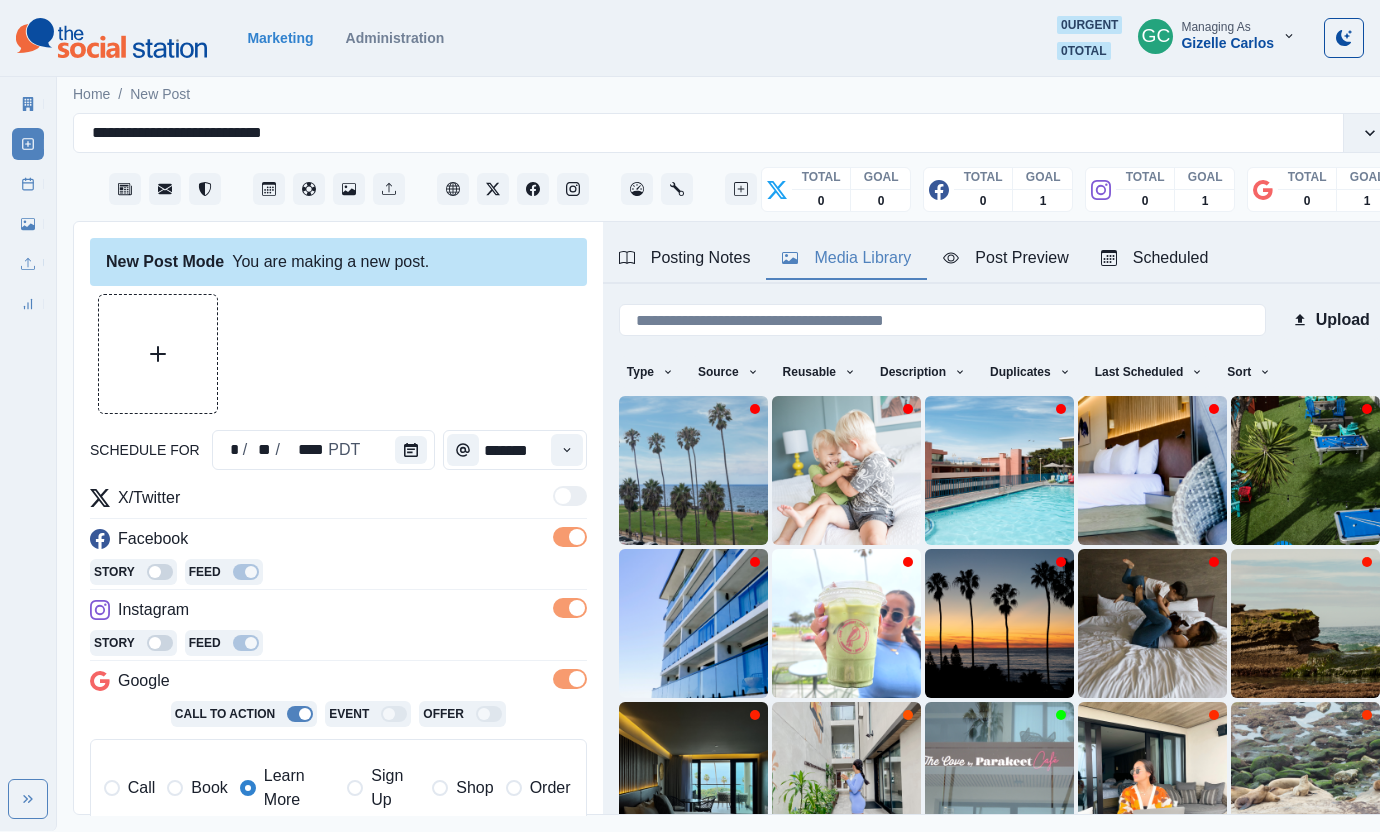 click at bounding box center (158, 354) 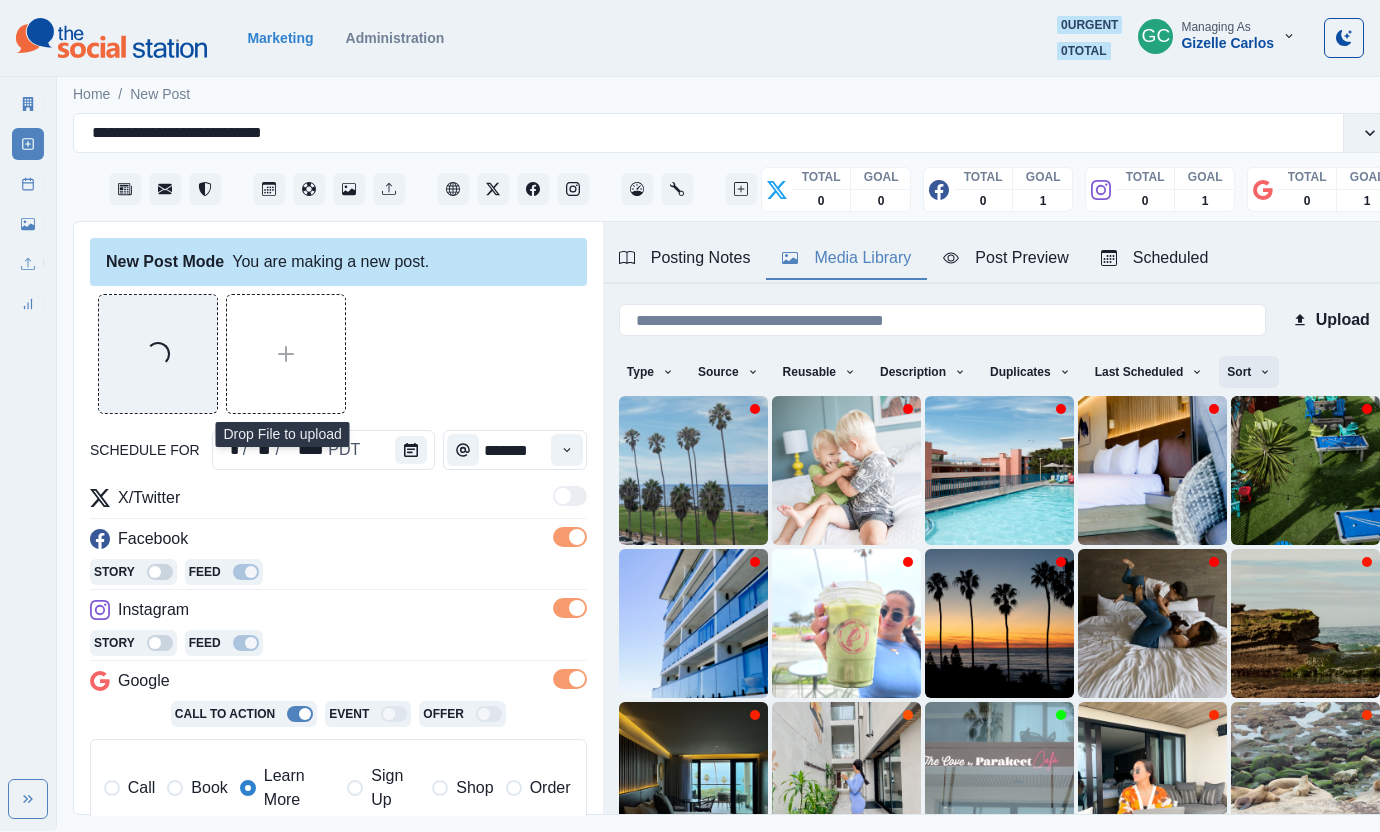 click on "Sort" at bounding box center [1249, 372] 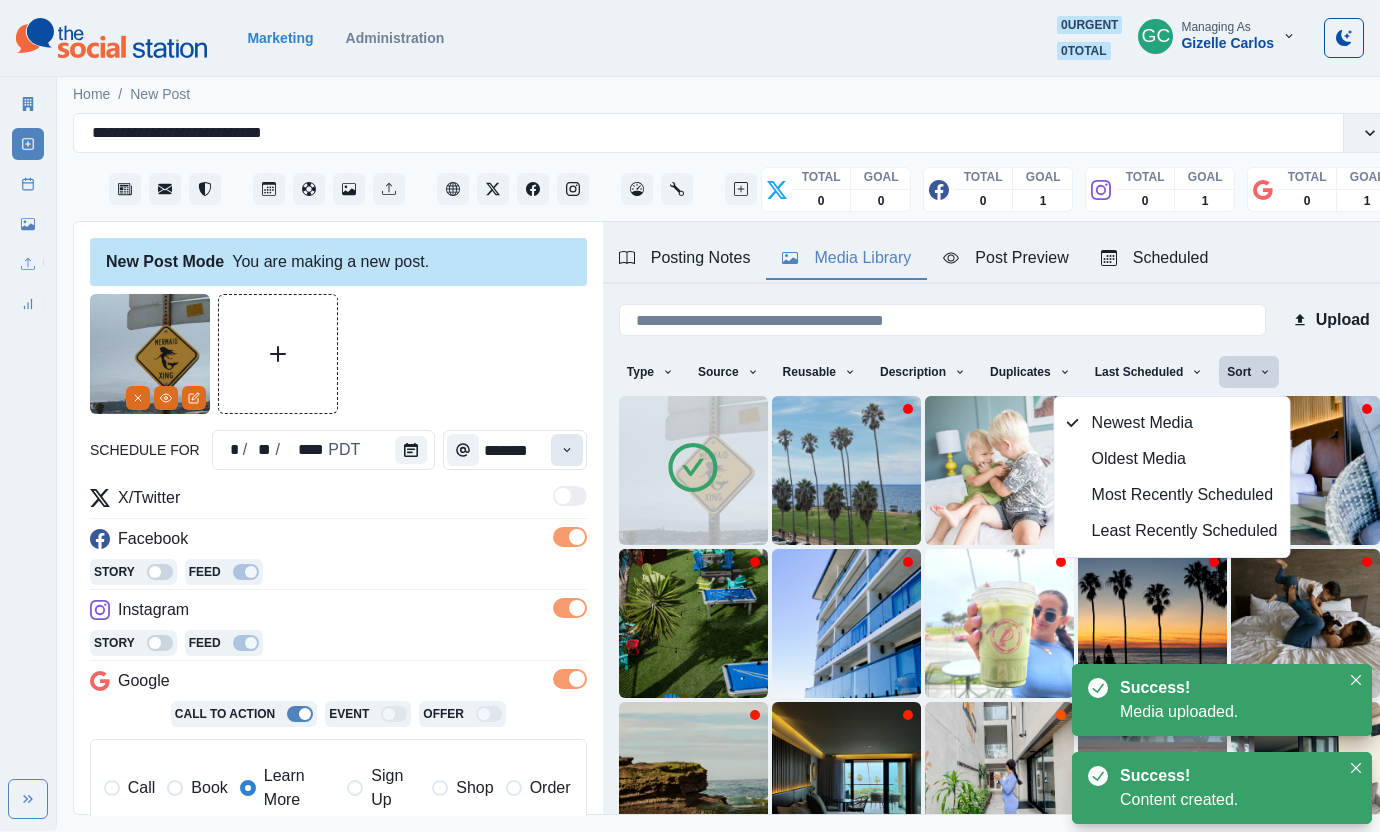 drag, startPoint x: 369, startPoint y: 333, endPoint x: 576, endPoint y: 462, distance: 243.90572 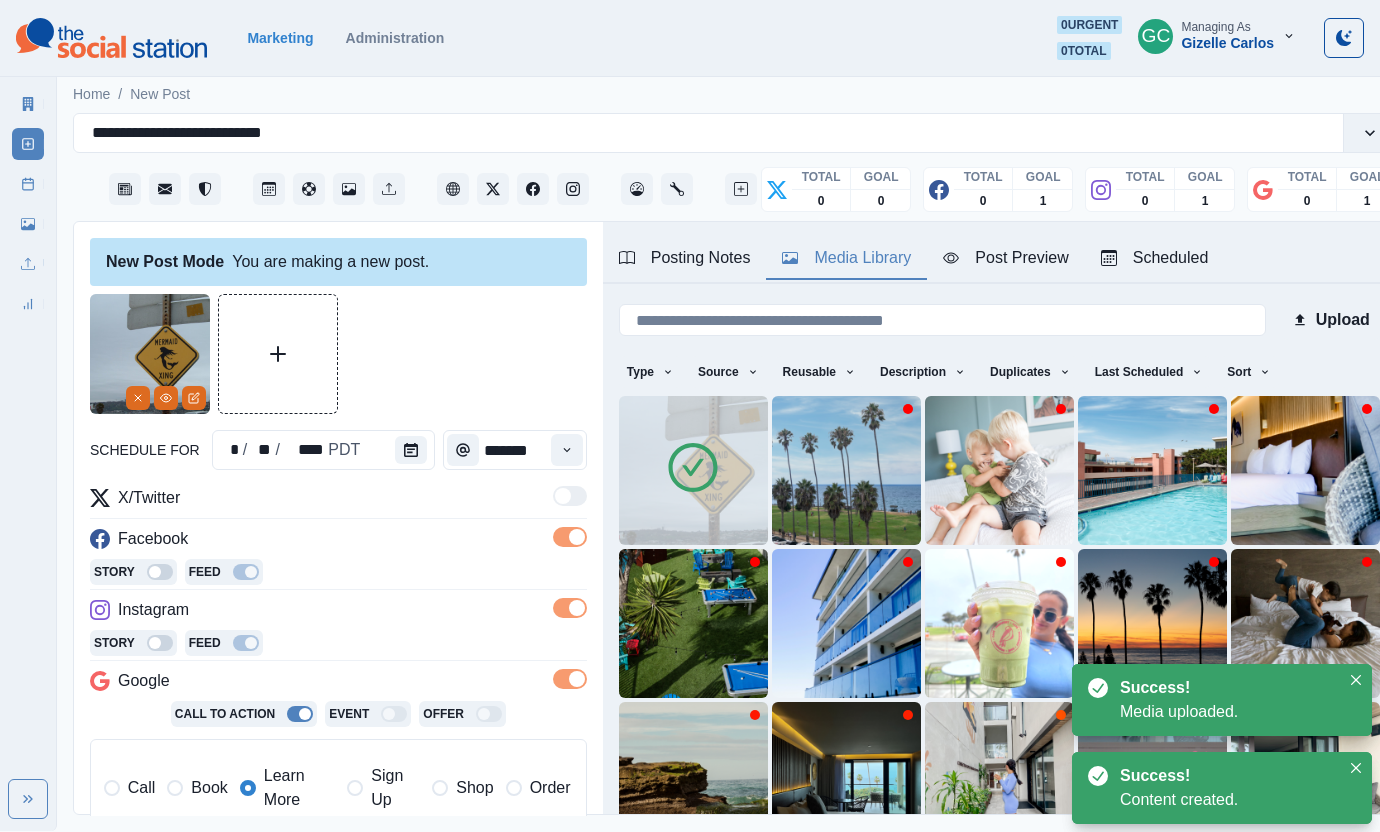 click 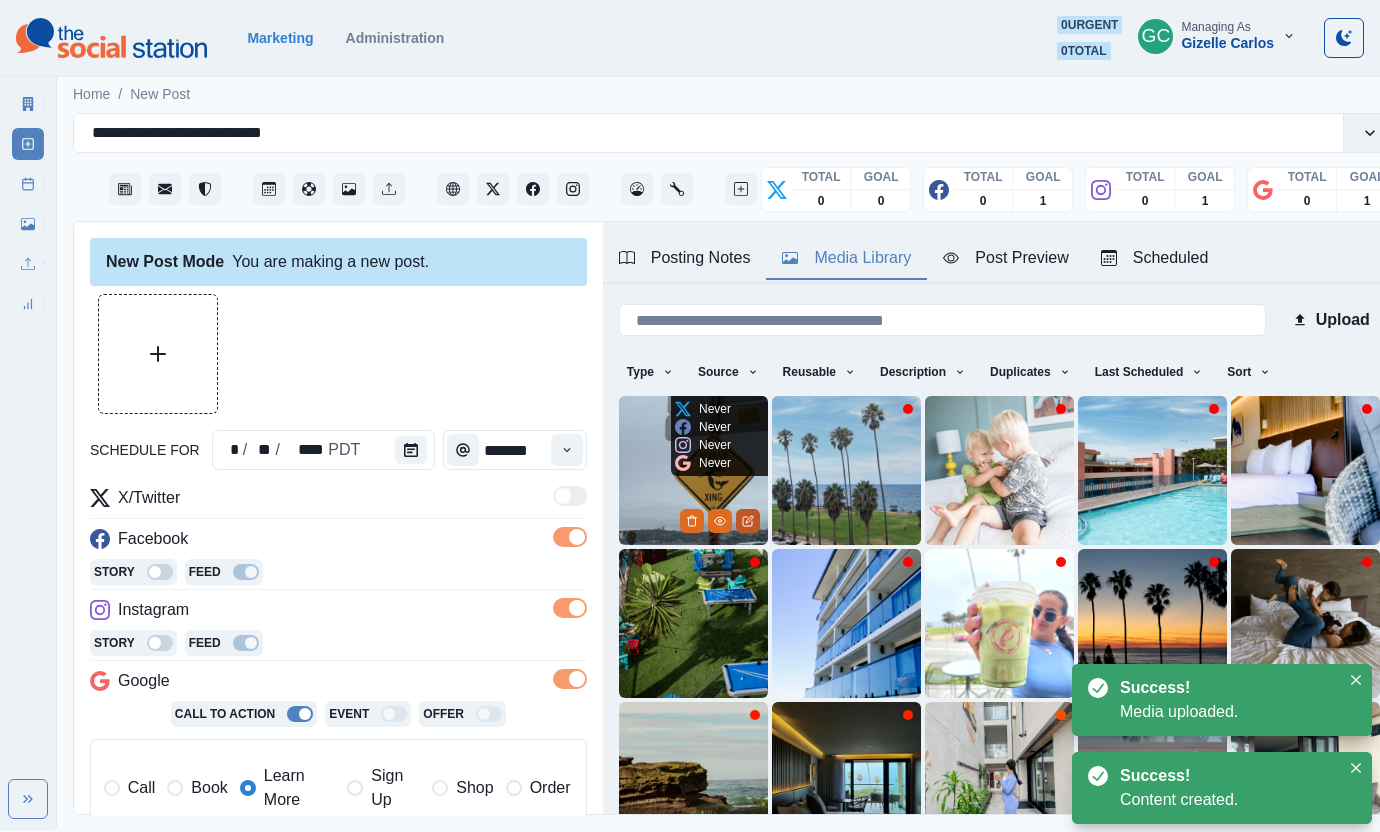 click 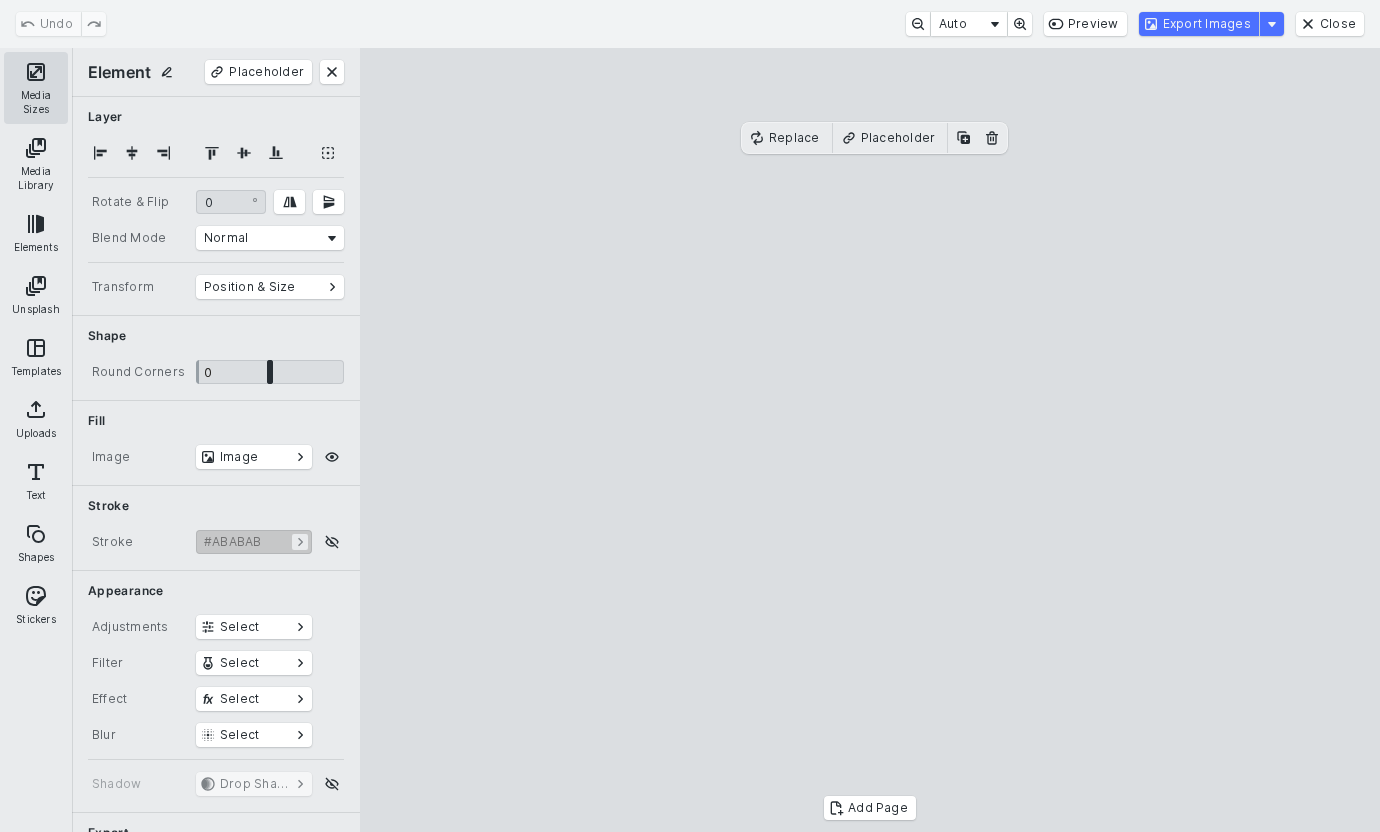 click on "Media Sizes" at bounding box center [36, 88] 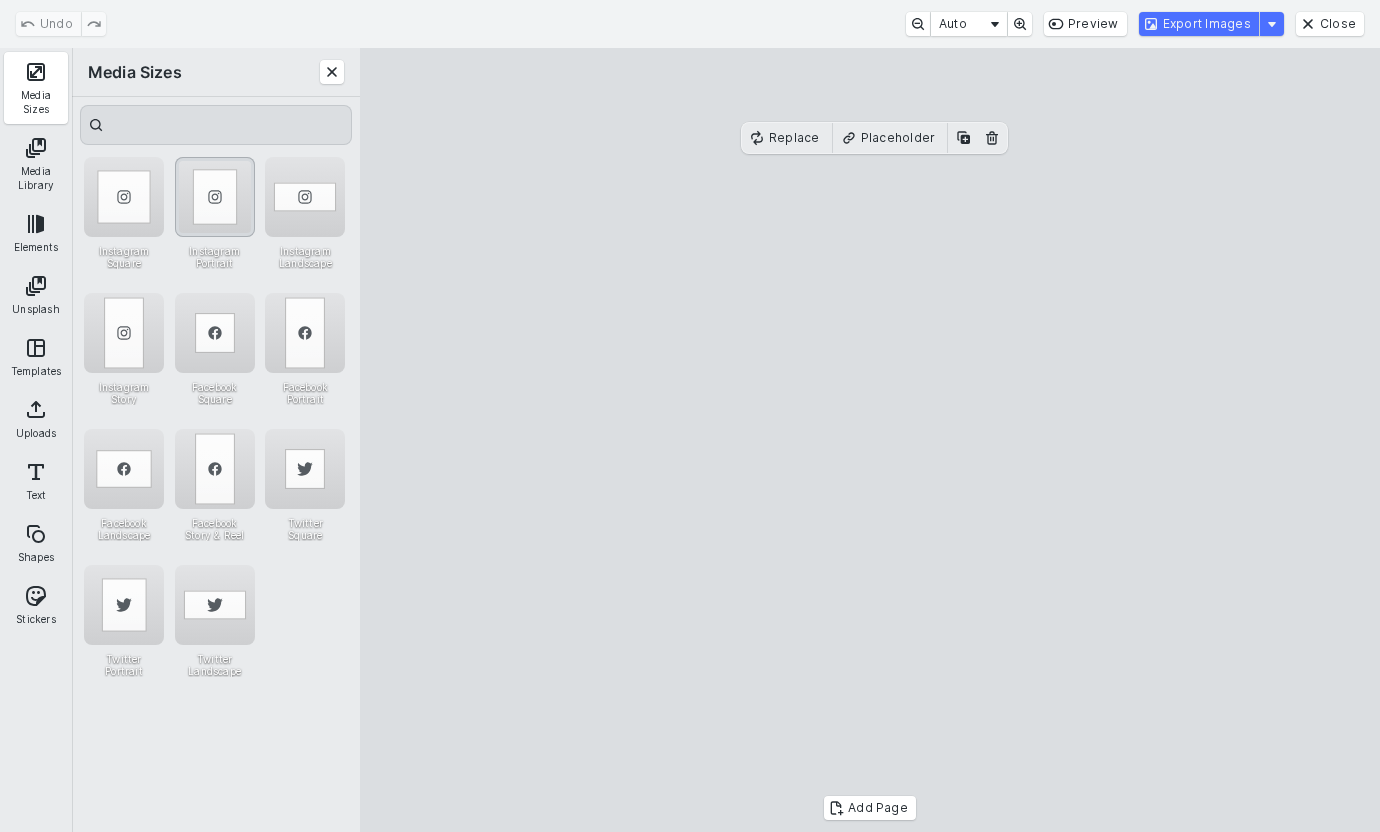 click at bounding box center (215, 197) 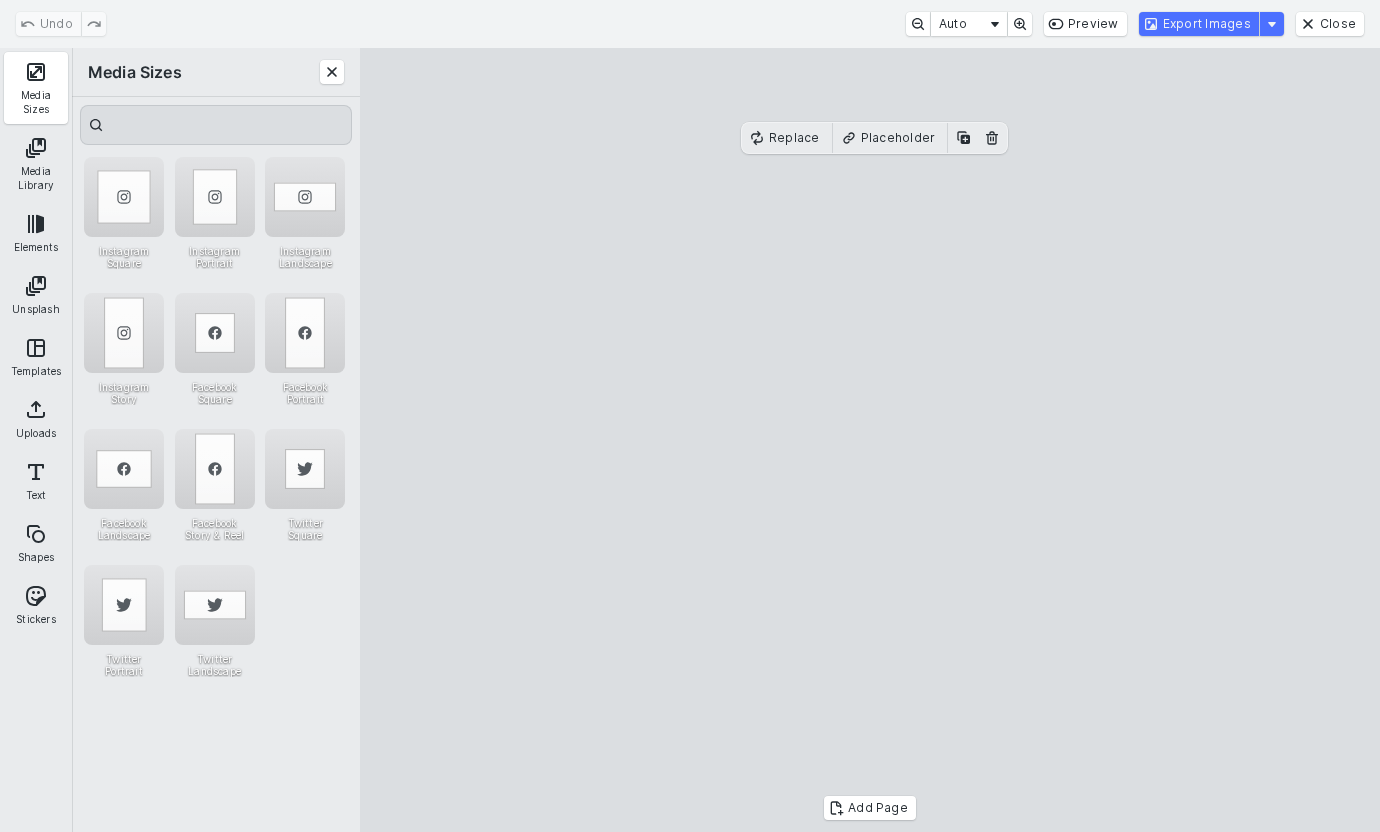 click at bounding box center [870, 440] 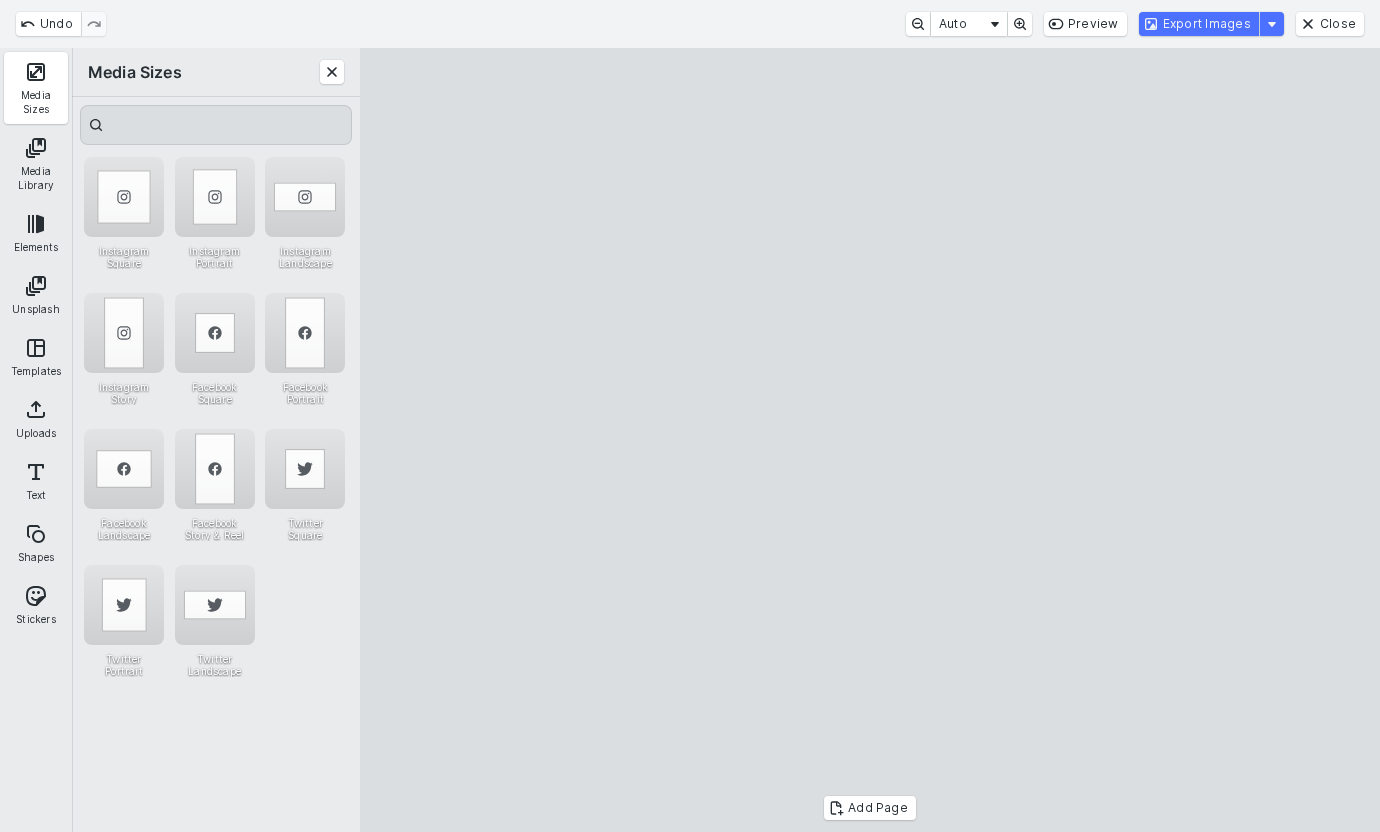drag, startPoint x: 1025, startPoint y: 462, endPoint x: 1207, endPoint y: 462, distance: 182 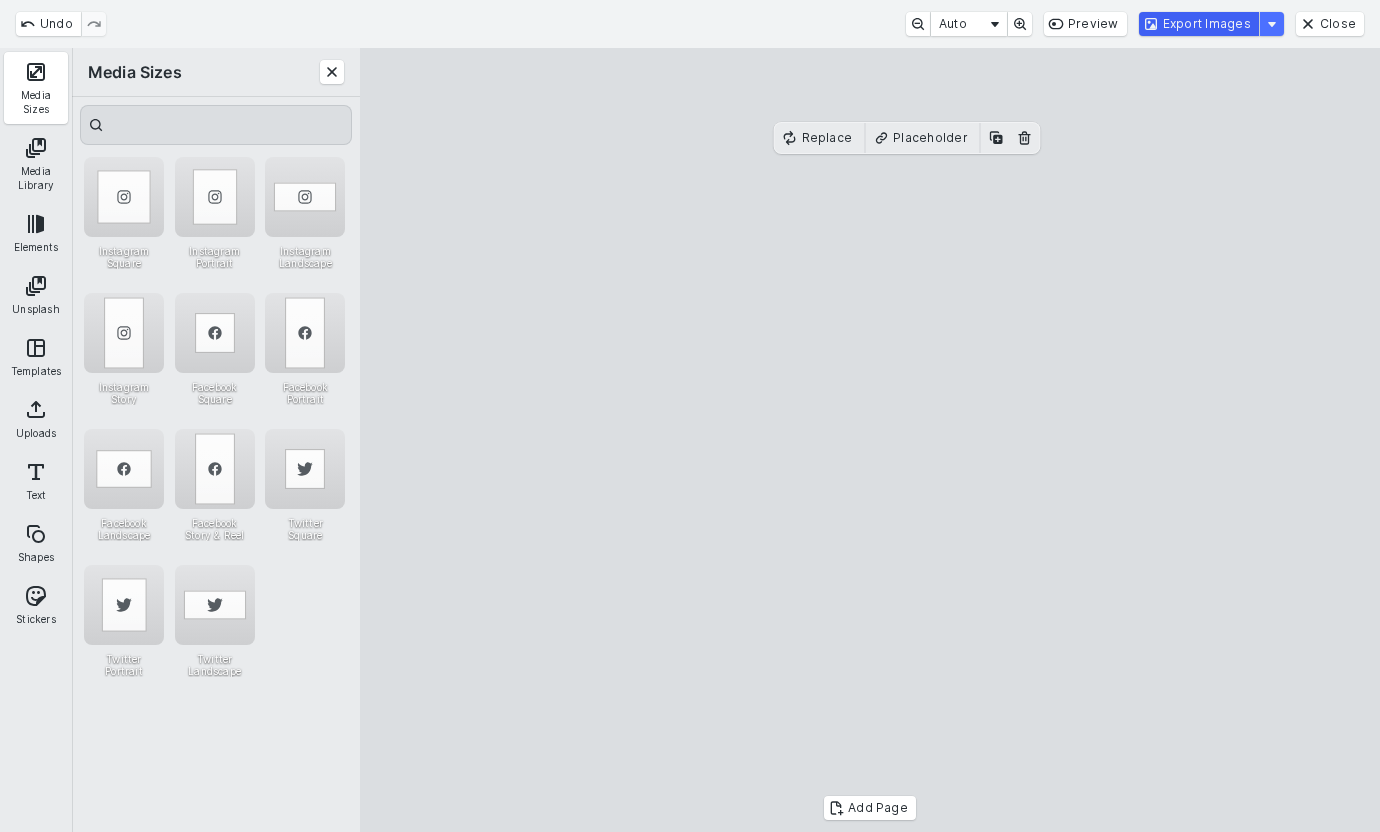 click on "Export Images" at bounding box center [1199, 24] 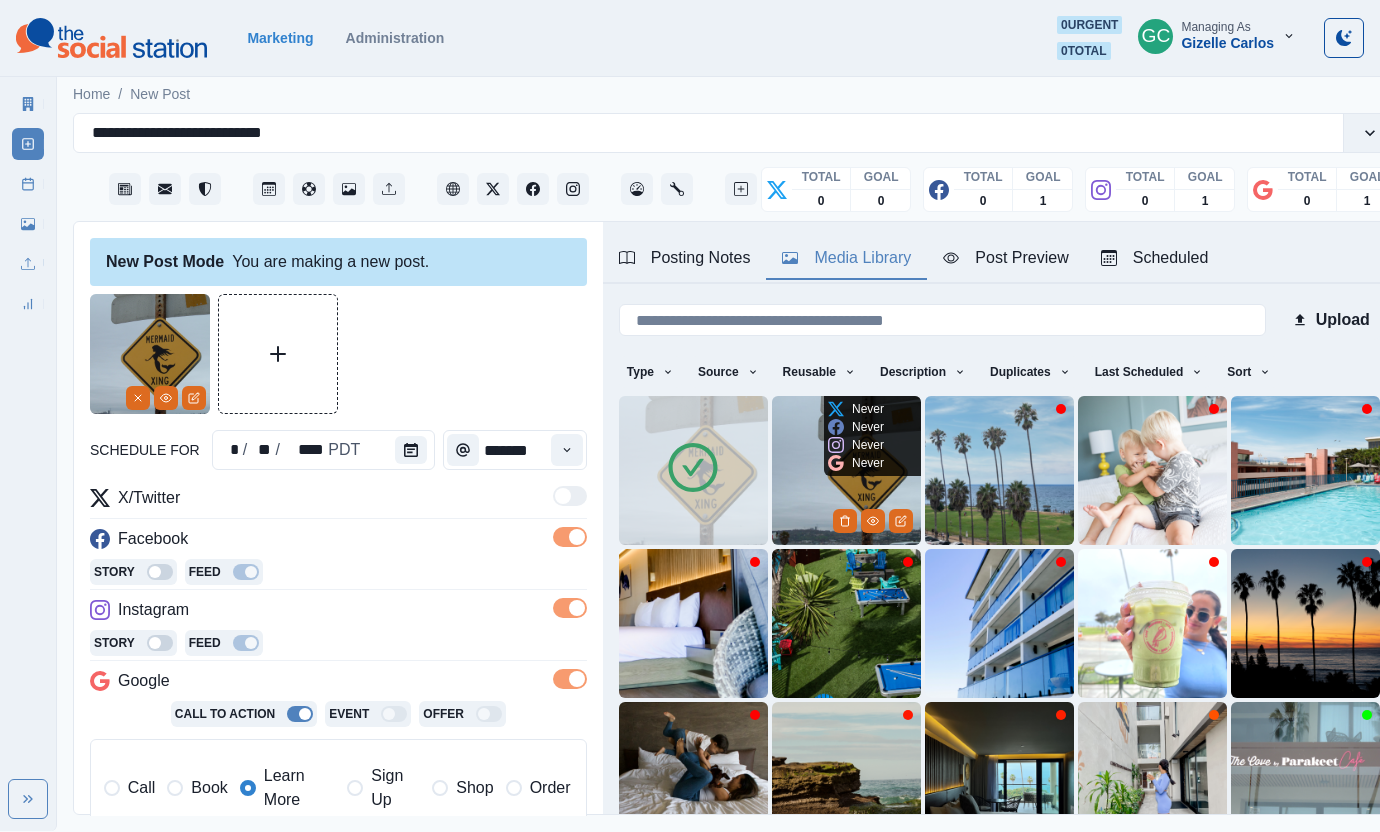 click at bounding box center [846, 470] 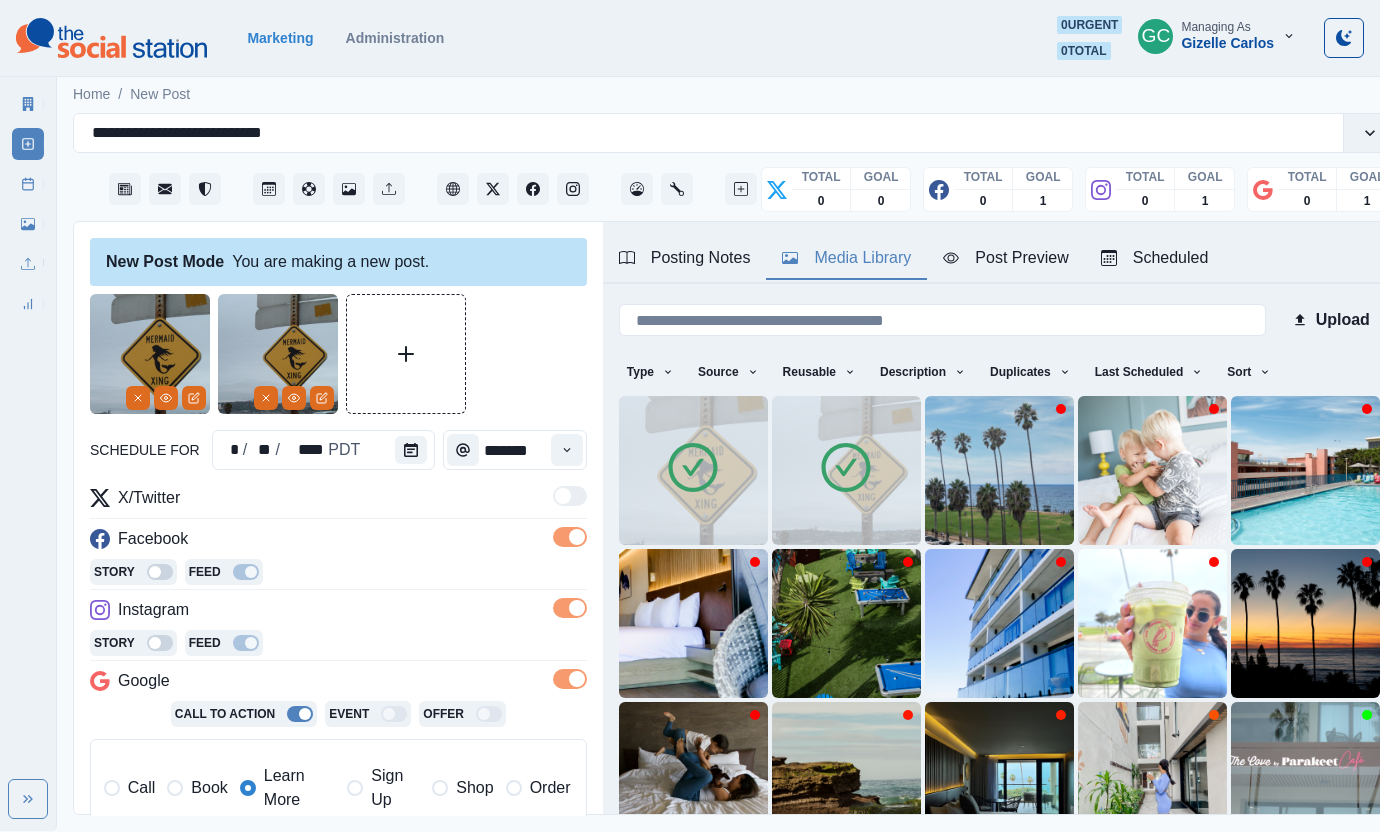 click at bounding box center (846, 470) 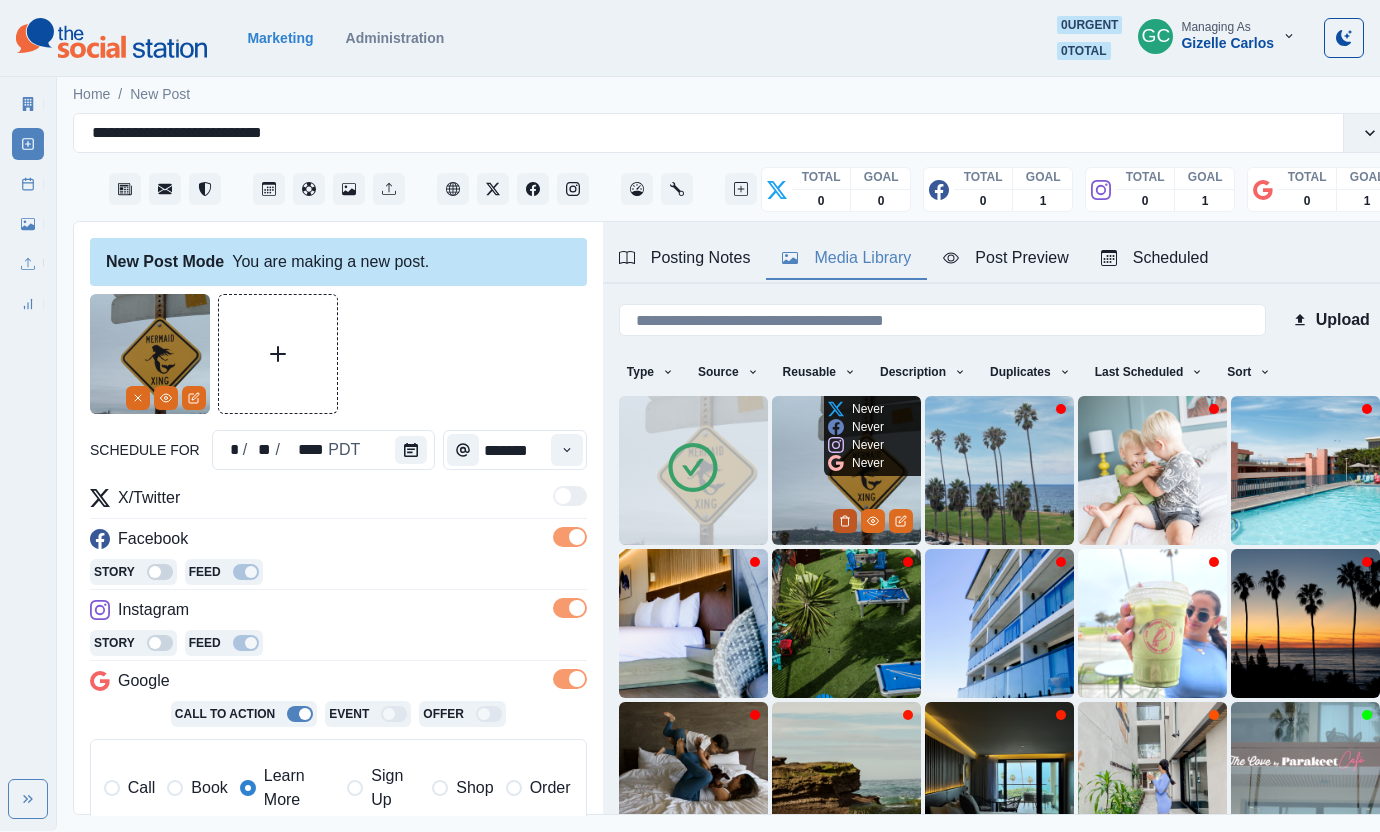 click 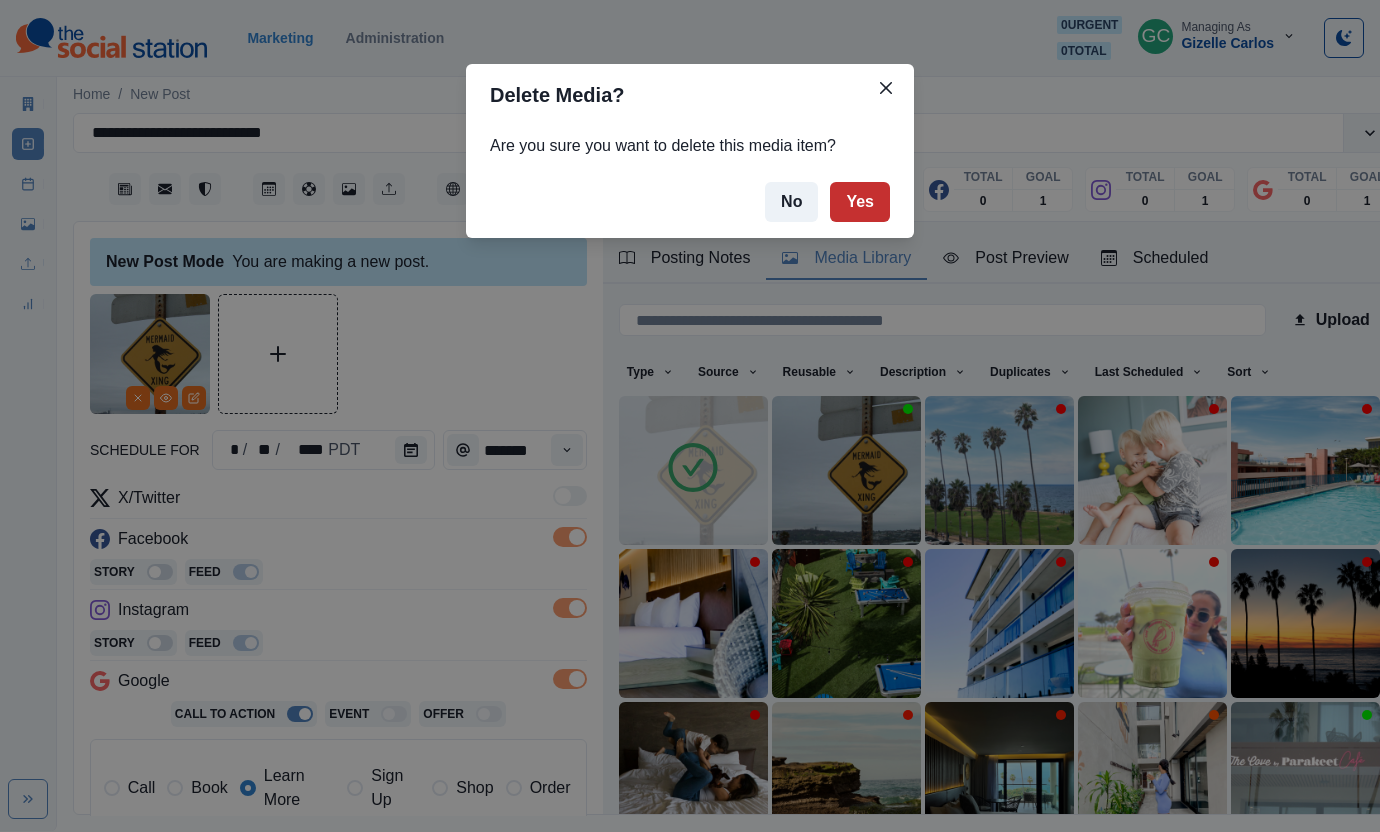 click on "Yes" at bounding box center (860, 202) 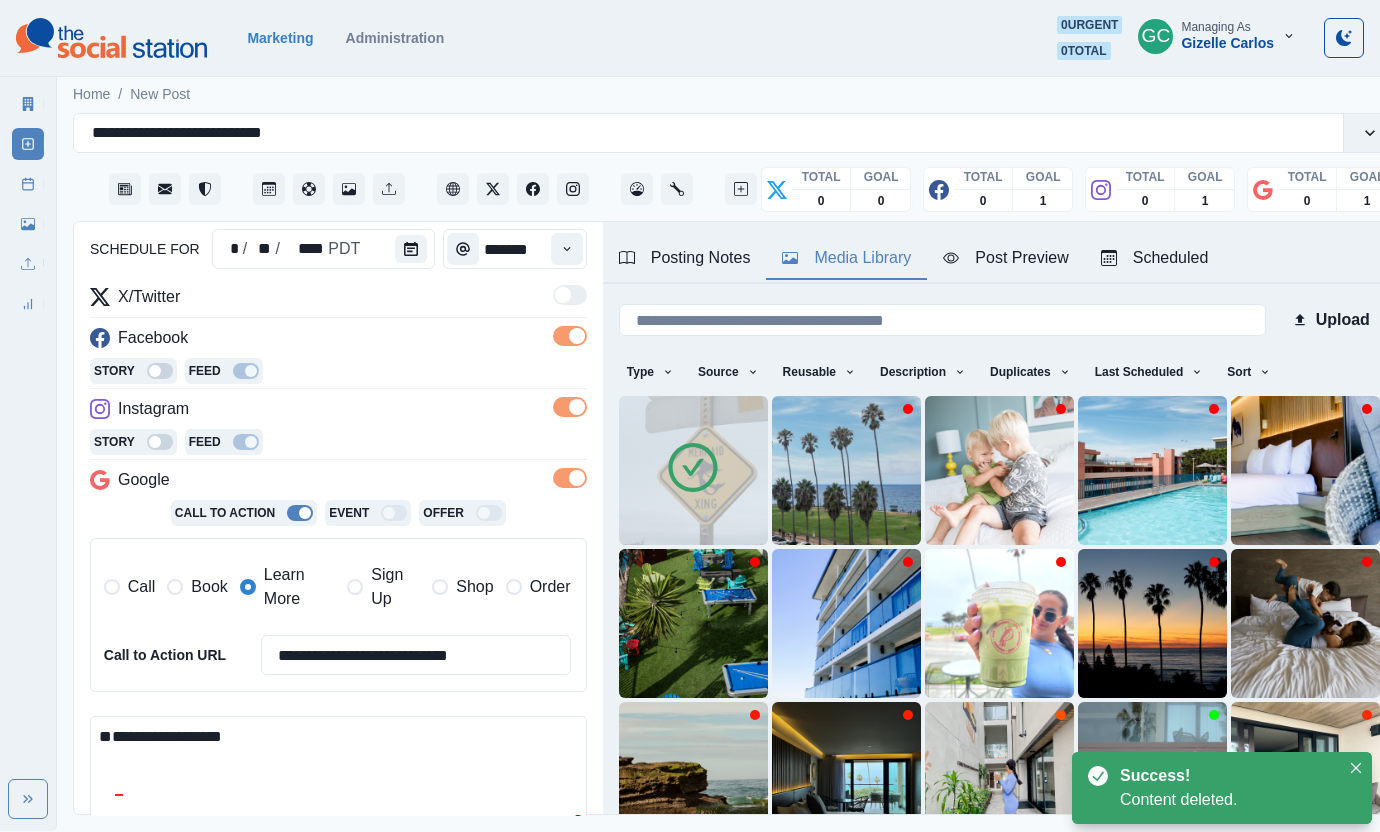 scroll, scrollTop: 204, scrollLeft: 0, axis: vertical 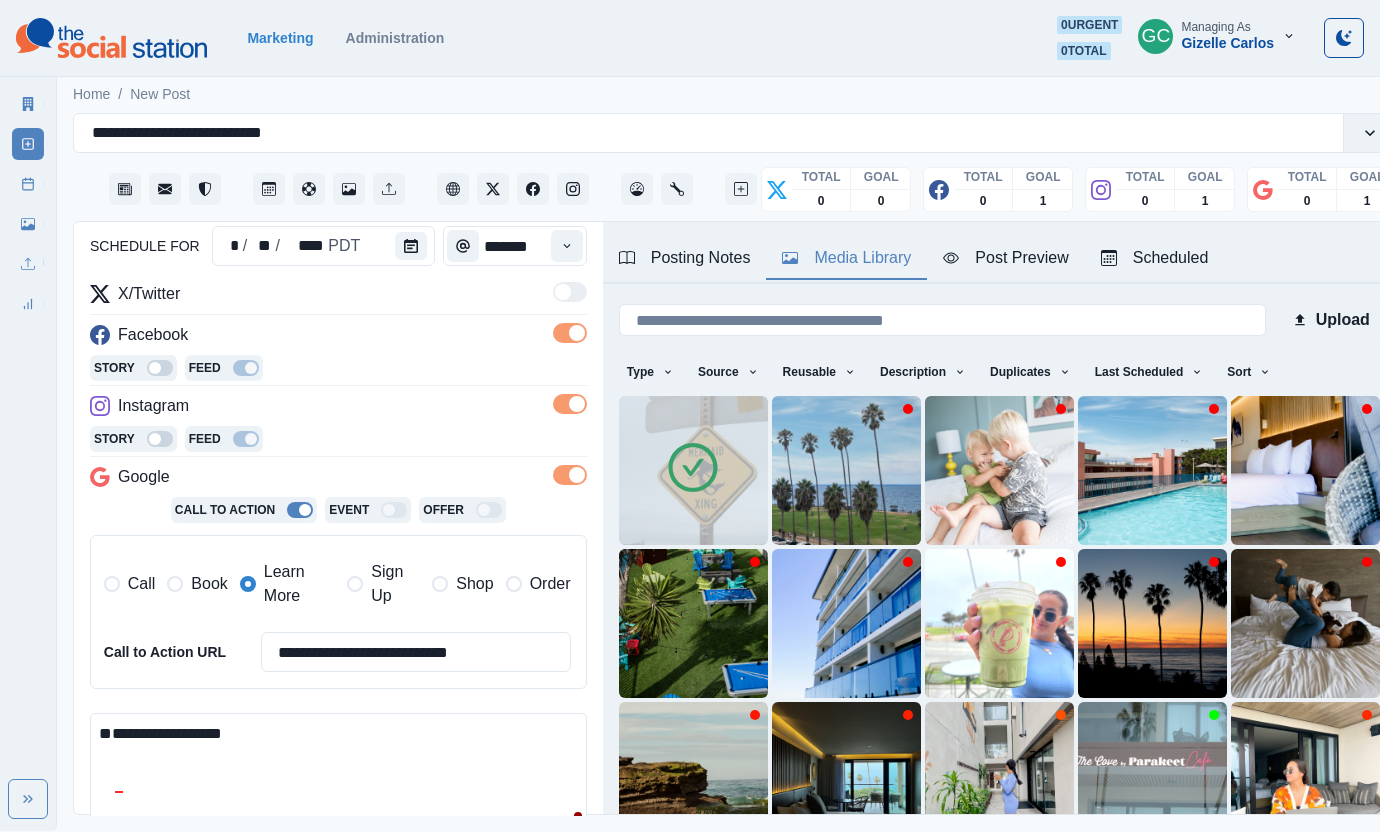click on "**********" at bounding box center (338, 770) 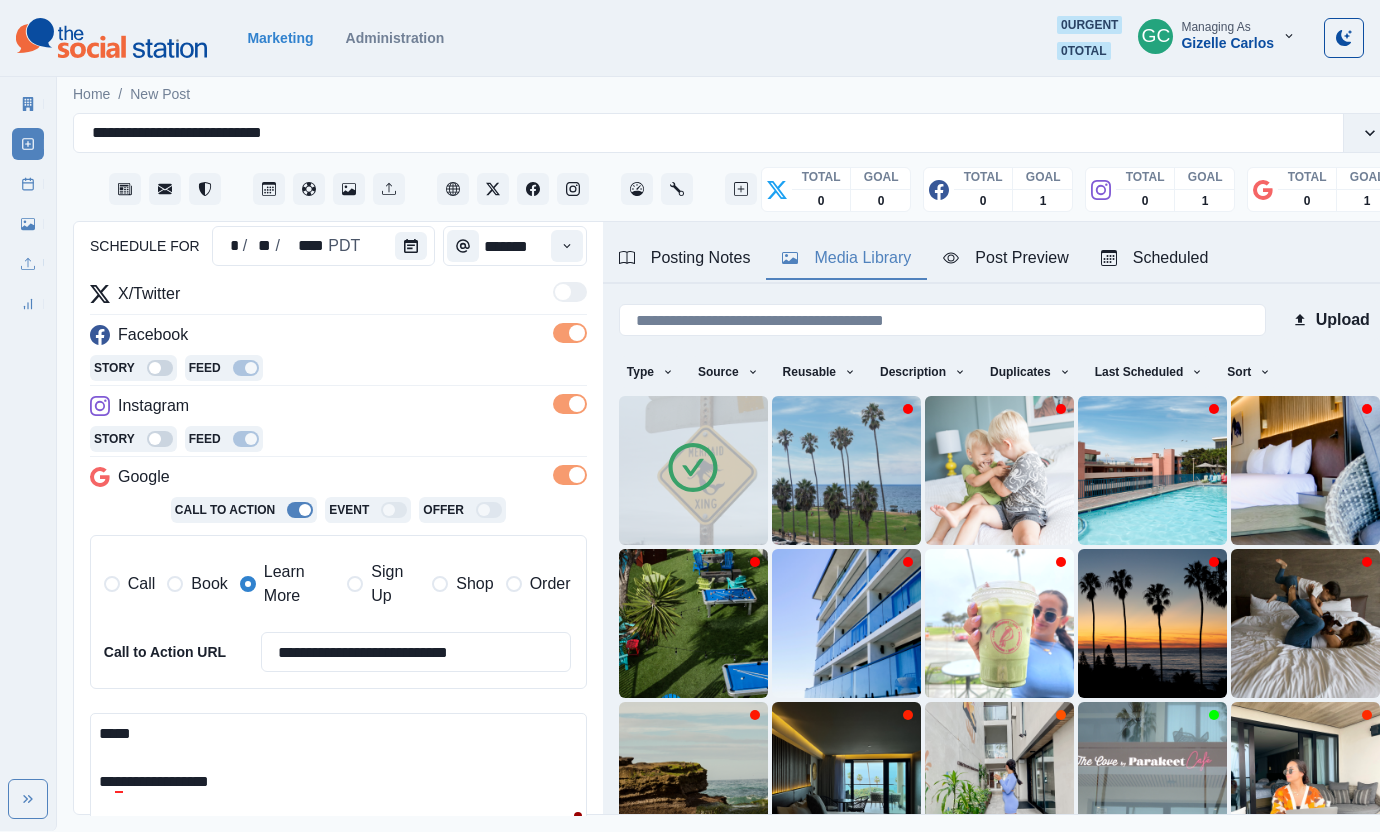 paste on "**********" 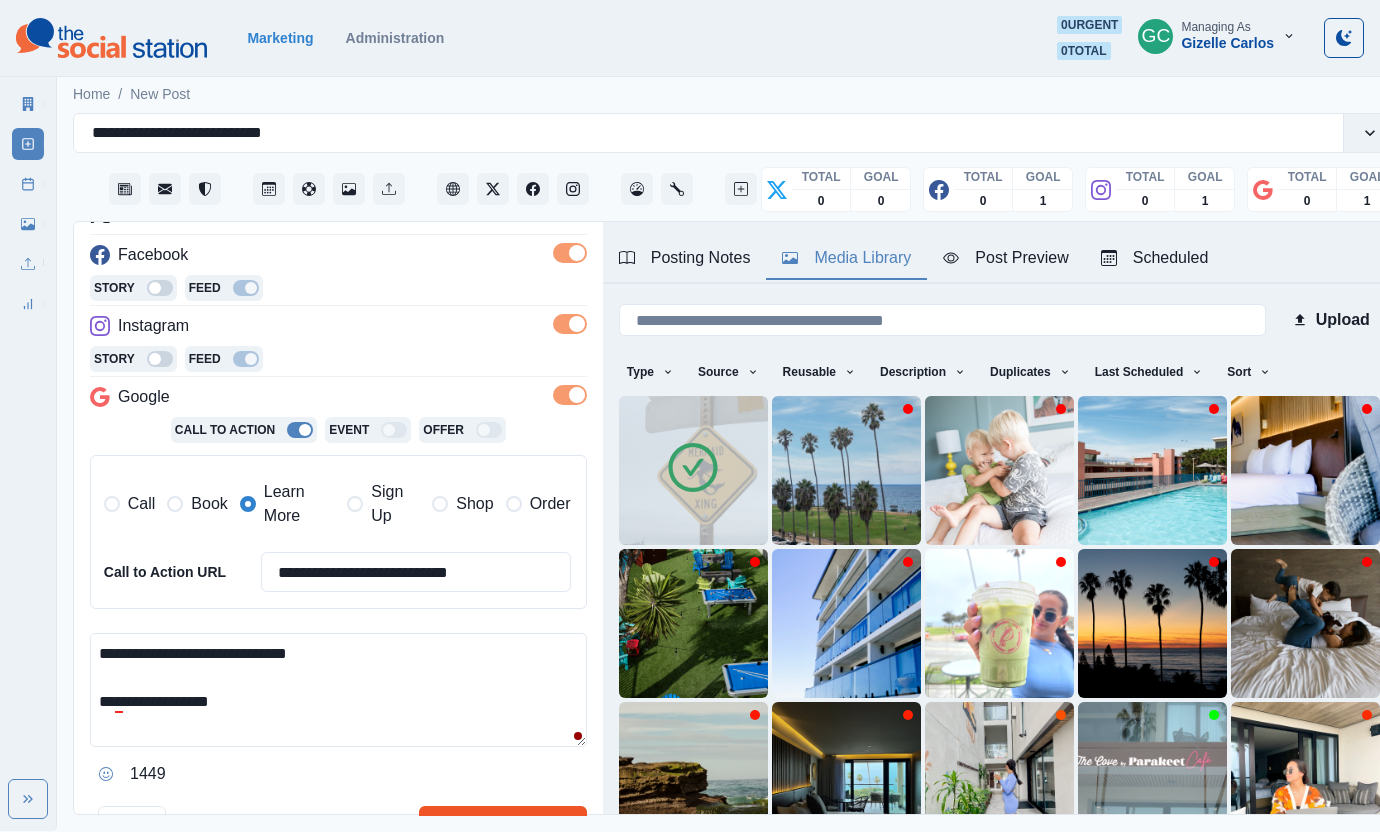 scroll, scrollTop: 324, scrollLeft: 0, axis: vertical 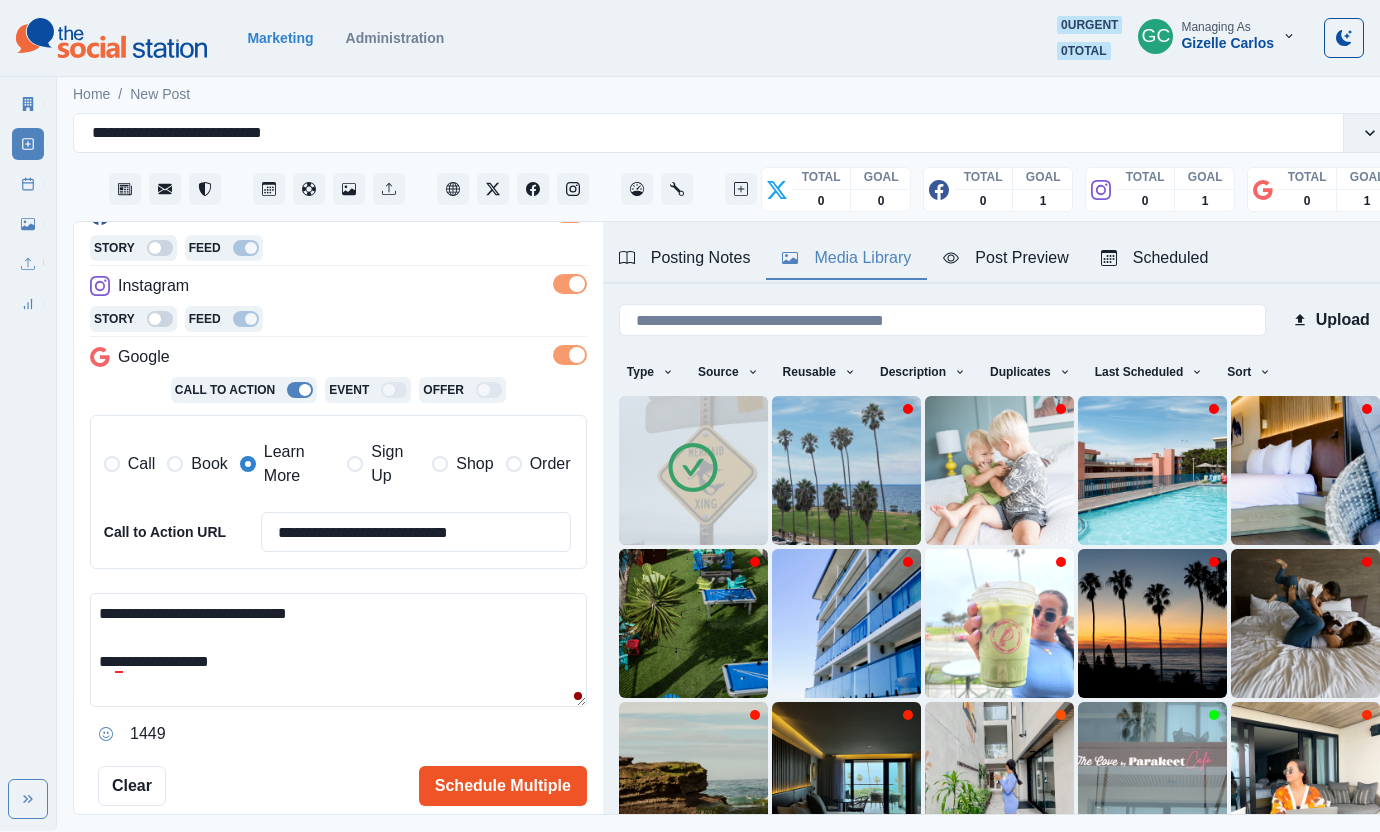 type on "**********" 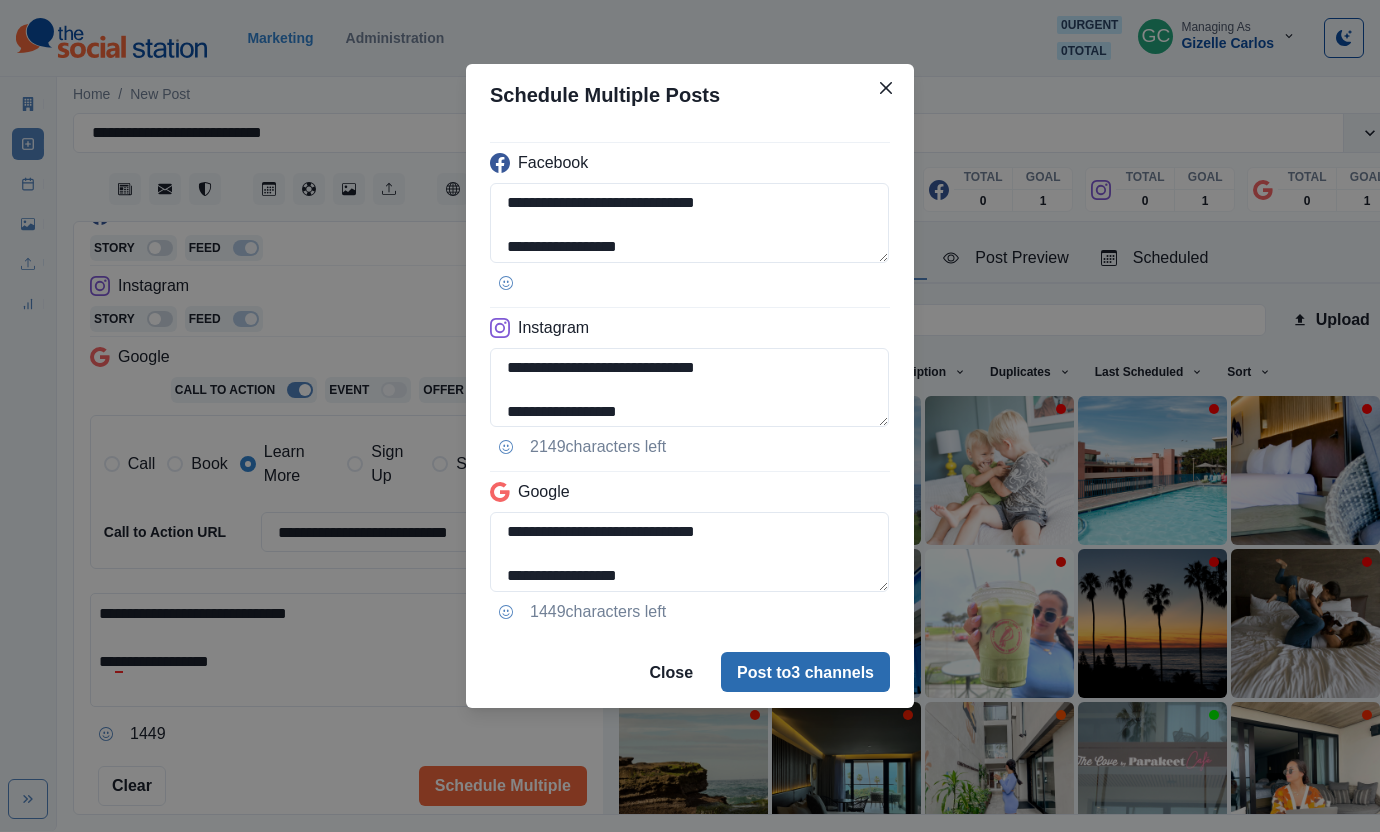 click on "Post to  3   channels" at bounding box center (805, 672) 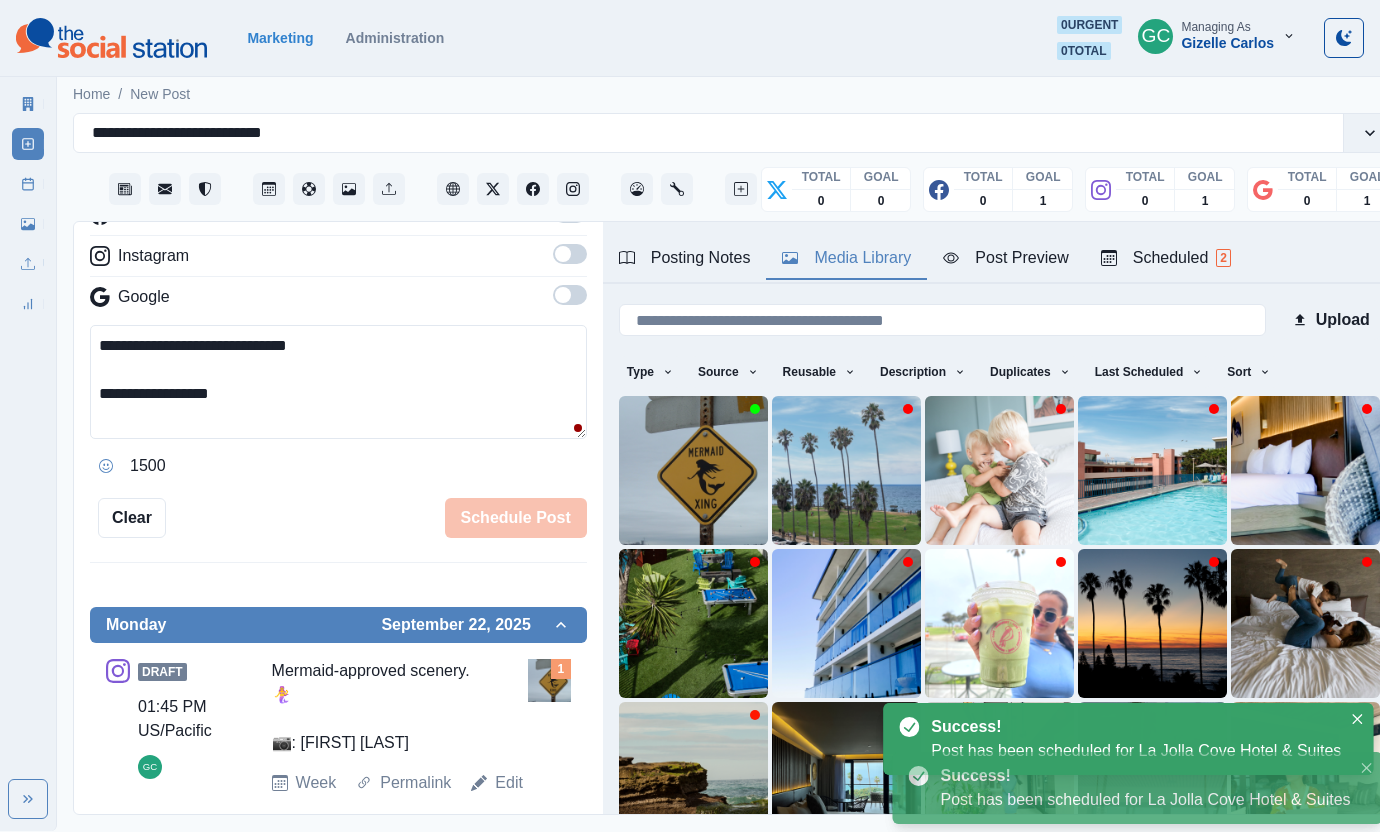 scroll, scrollTop: 324, scrollLeft: 0, axis: vertical 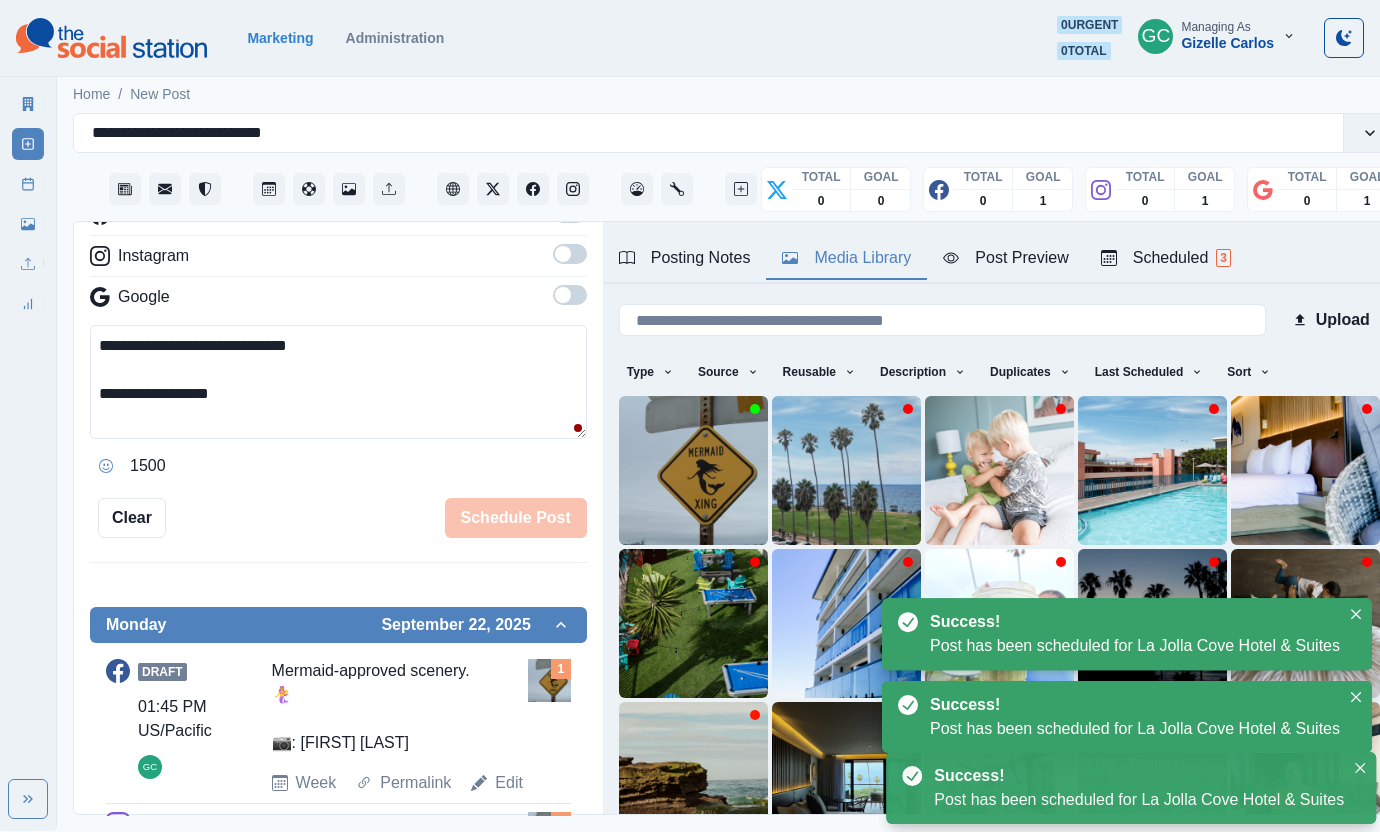 click on "Scheduled 3" at bounding box center [1166, 258] 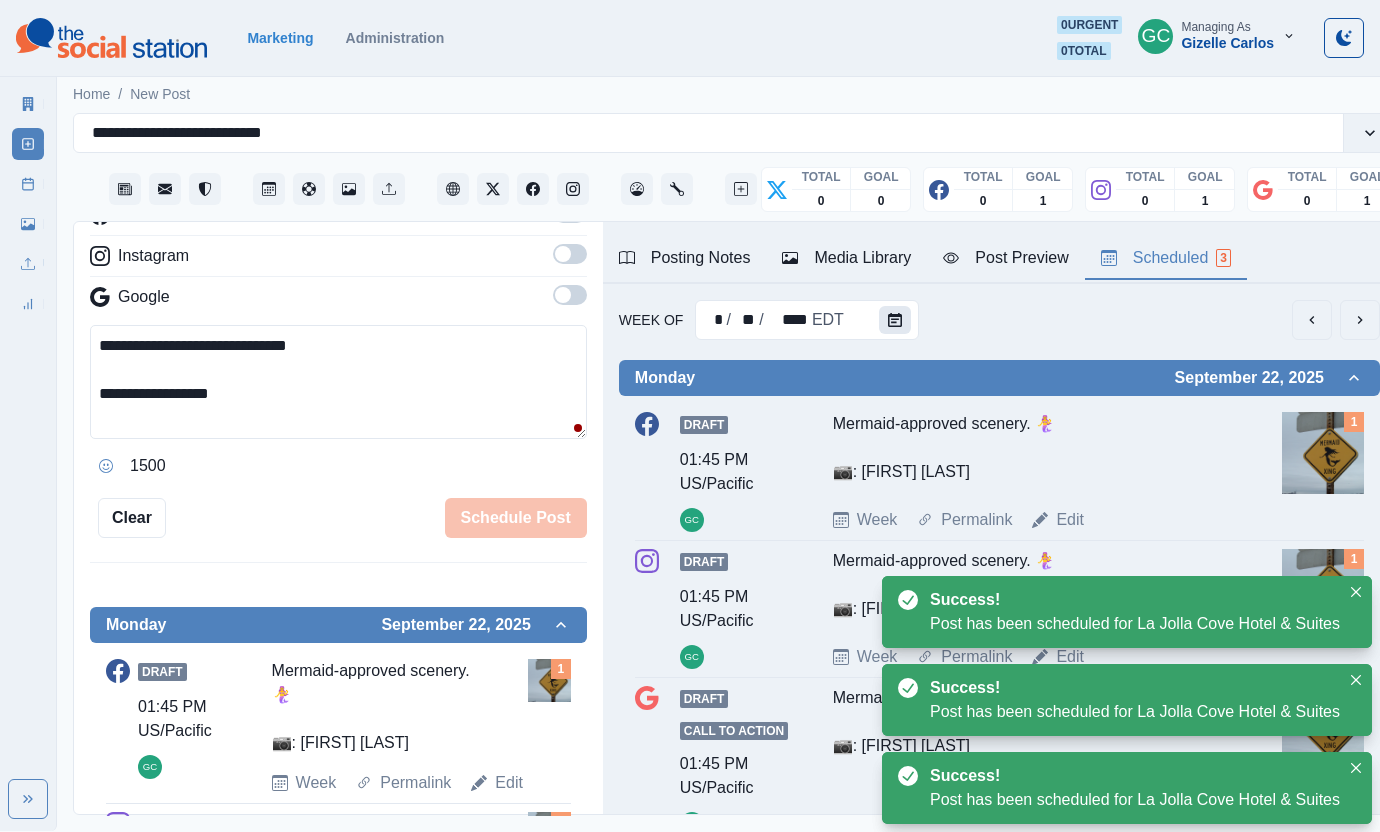 click 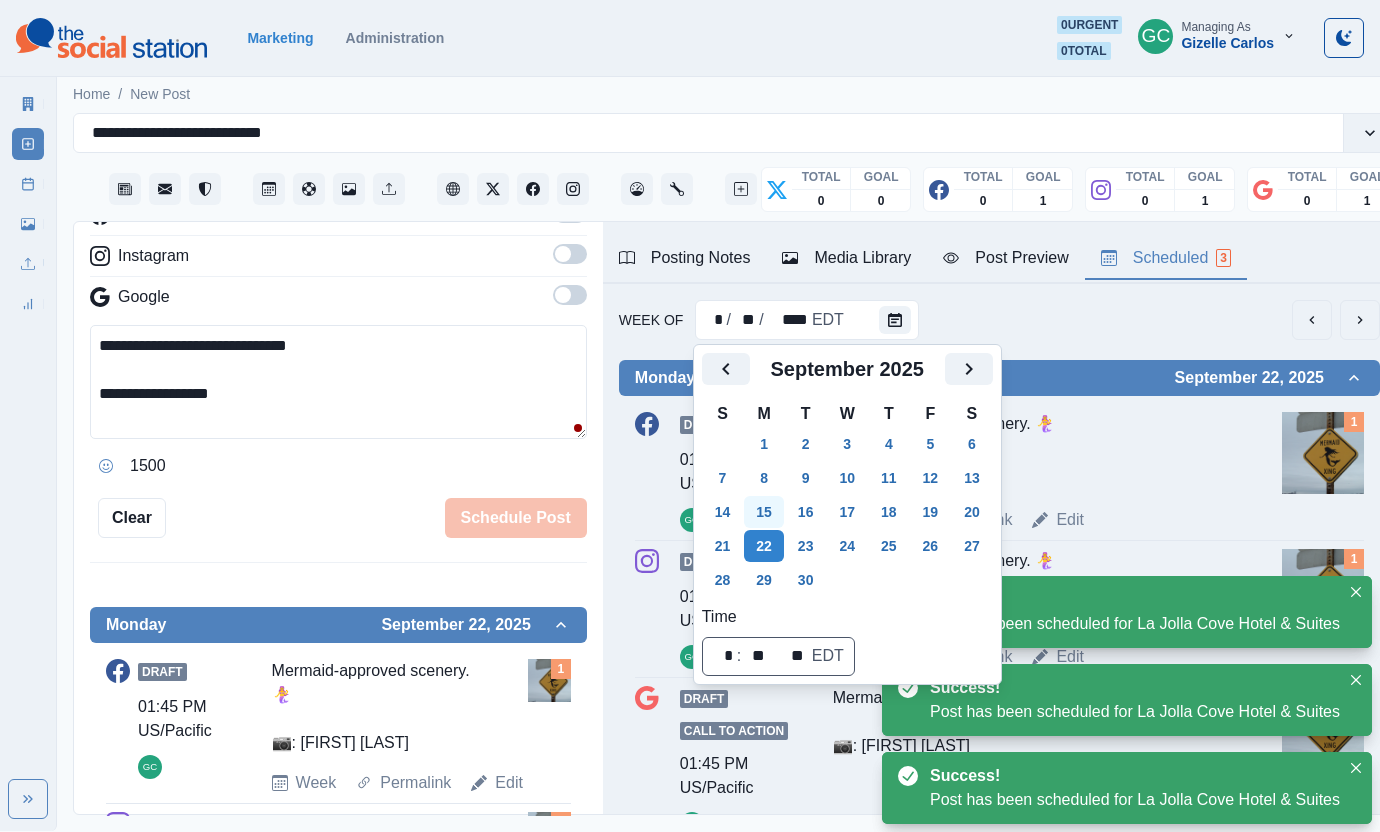 click on "15" at bounding box center [764, 512] 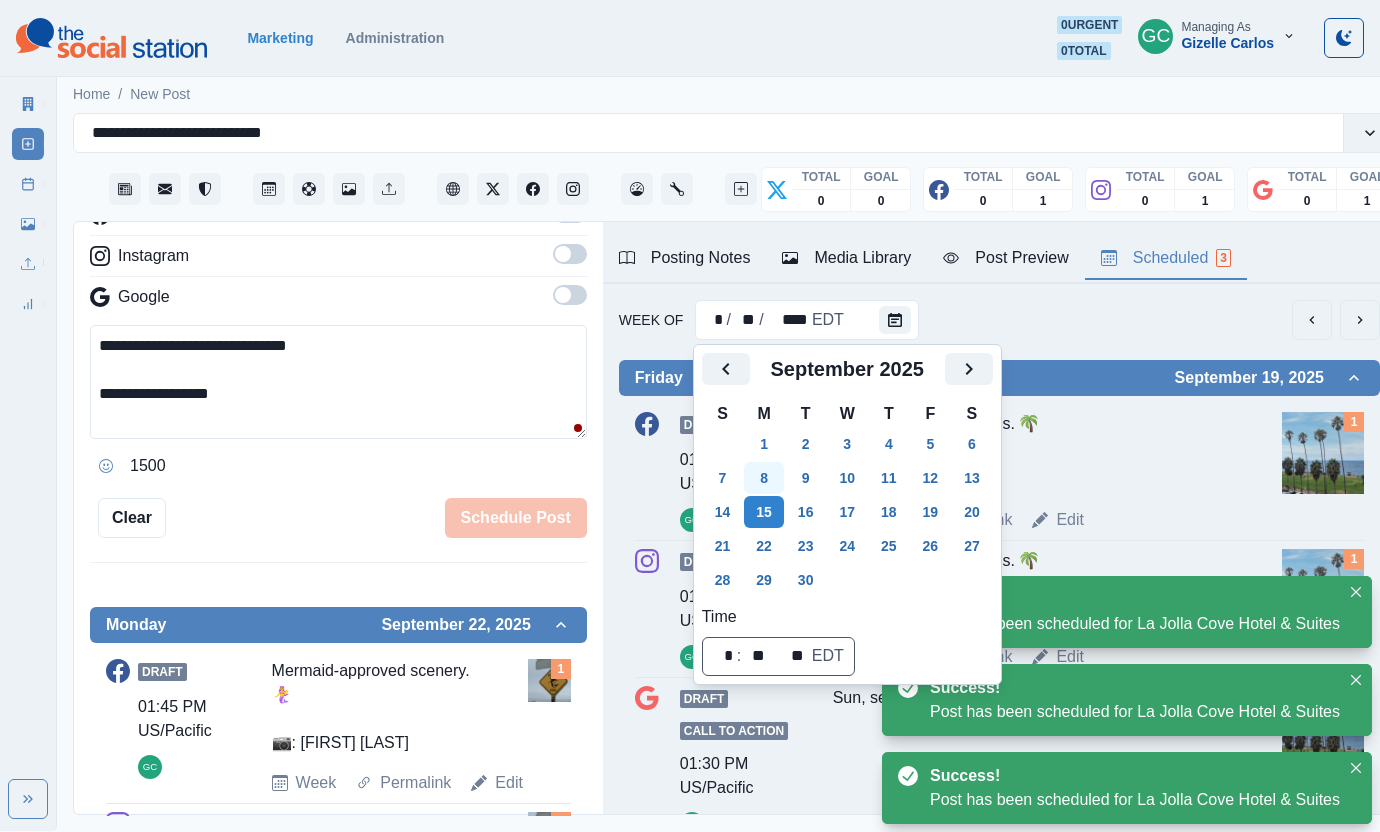 click on "8" at bounding box center (764, 478) 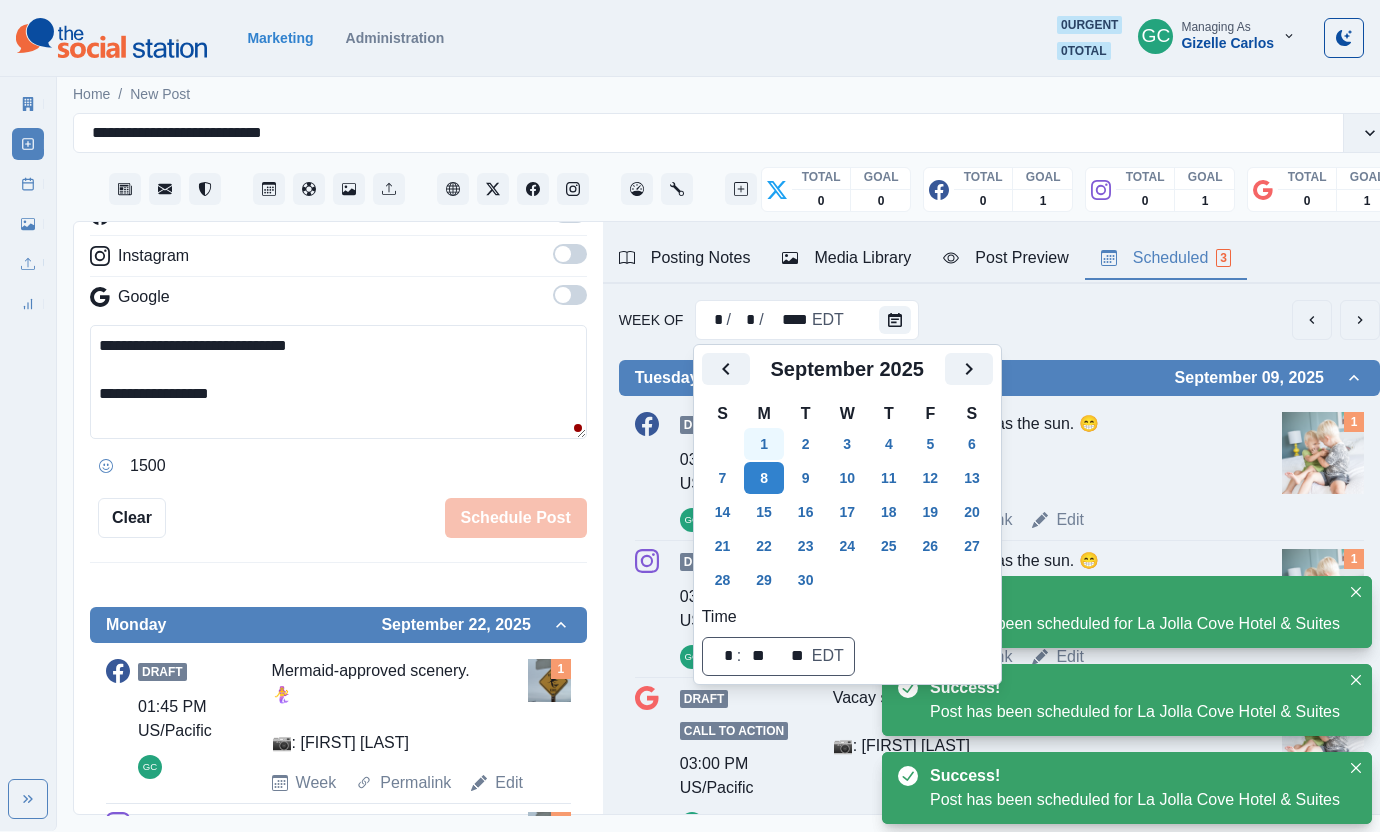 click on "1" at bounding box center [764, 444] 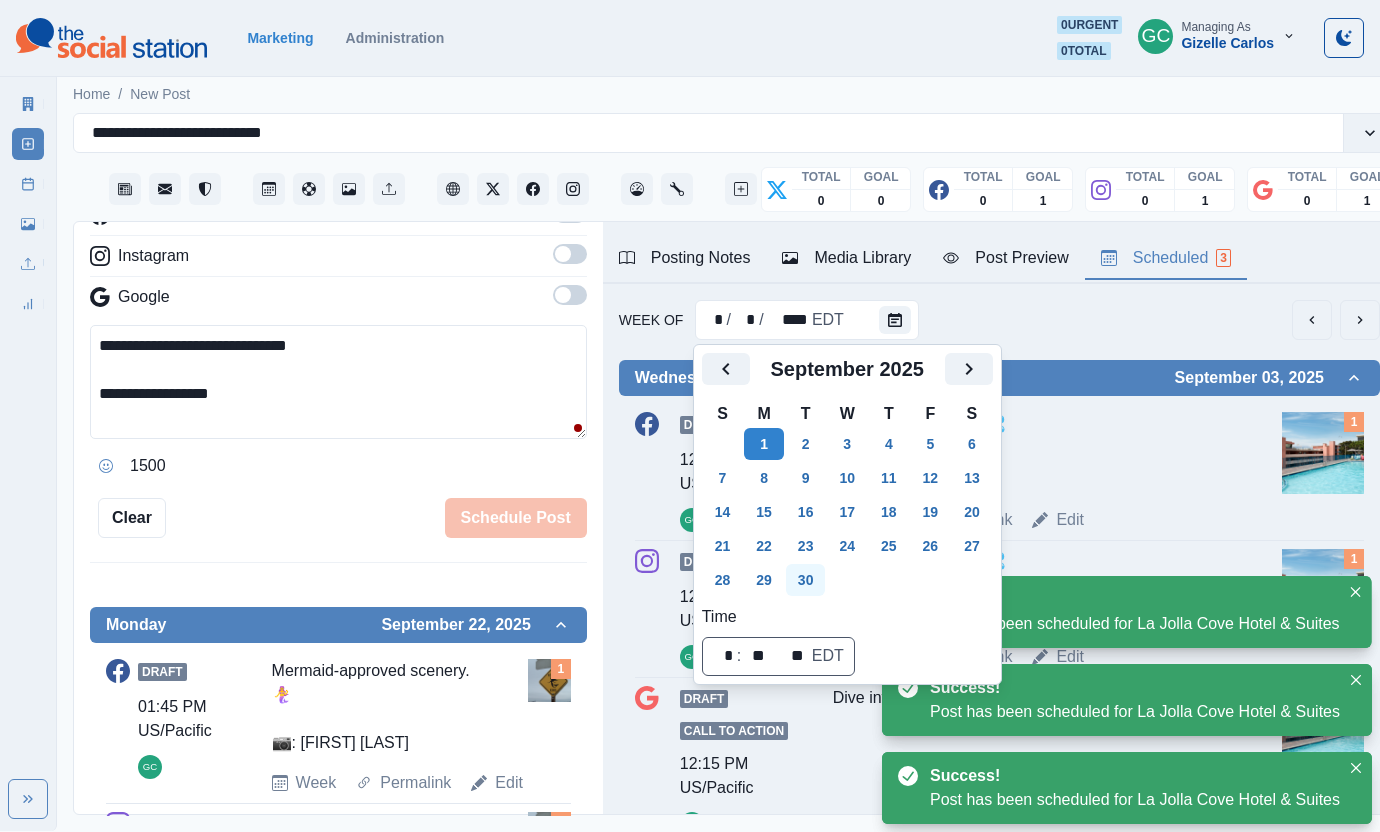 click on "30" at bounding box center [806, 580] 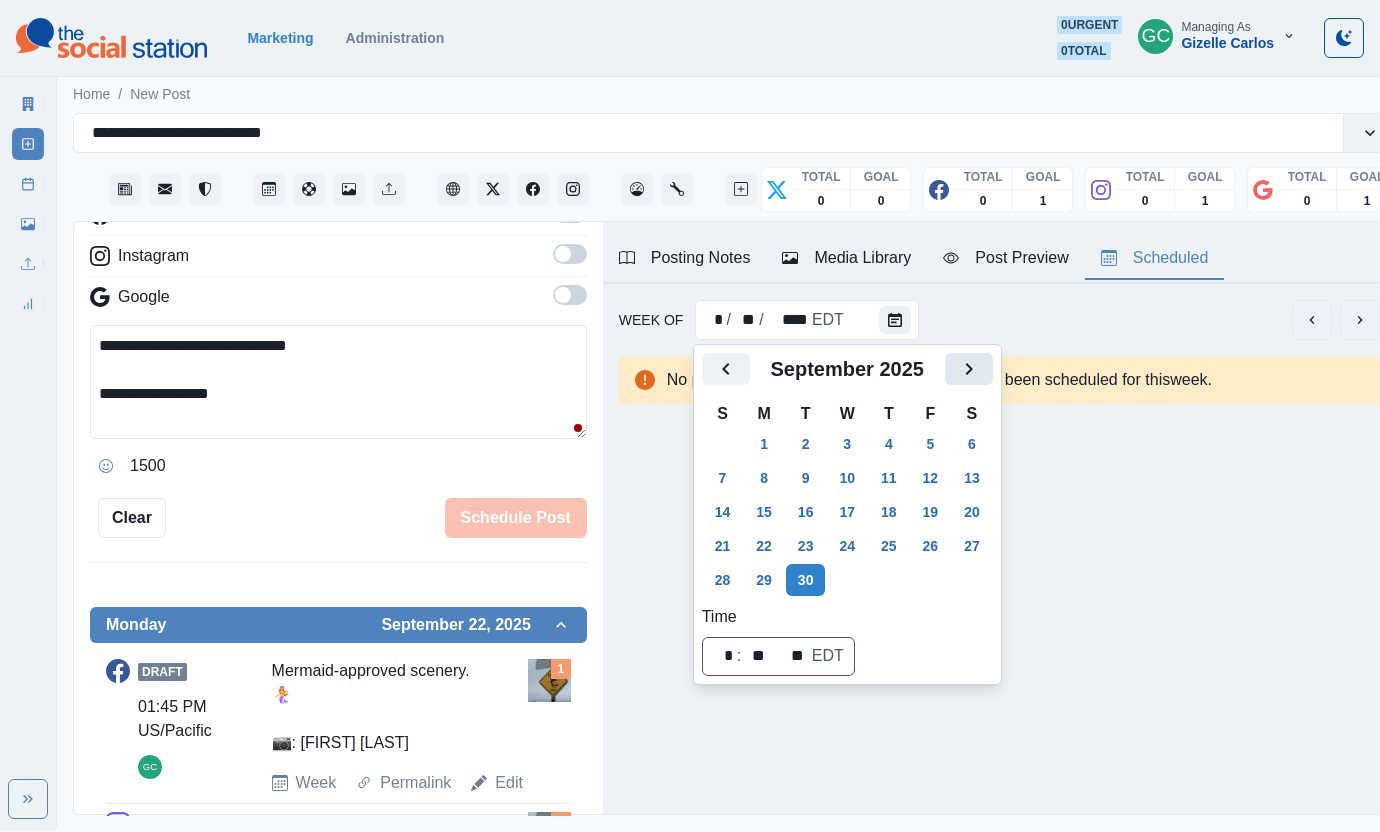 click 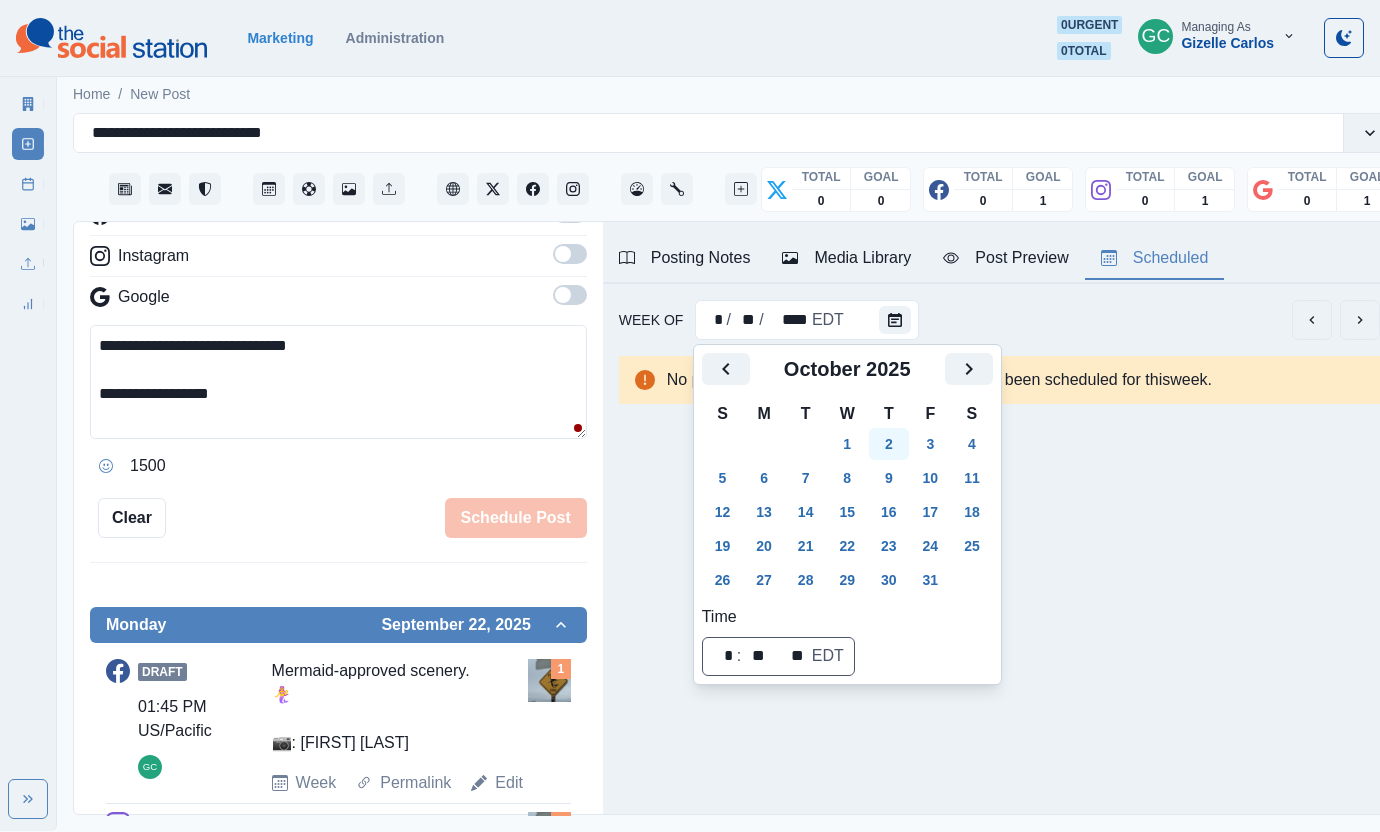 click on "2" at bounding box center [889, 444] 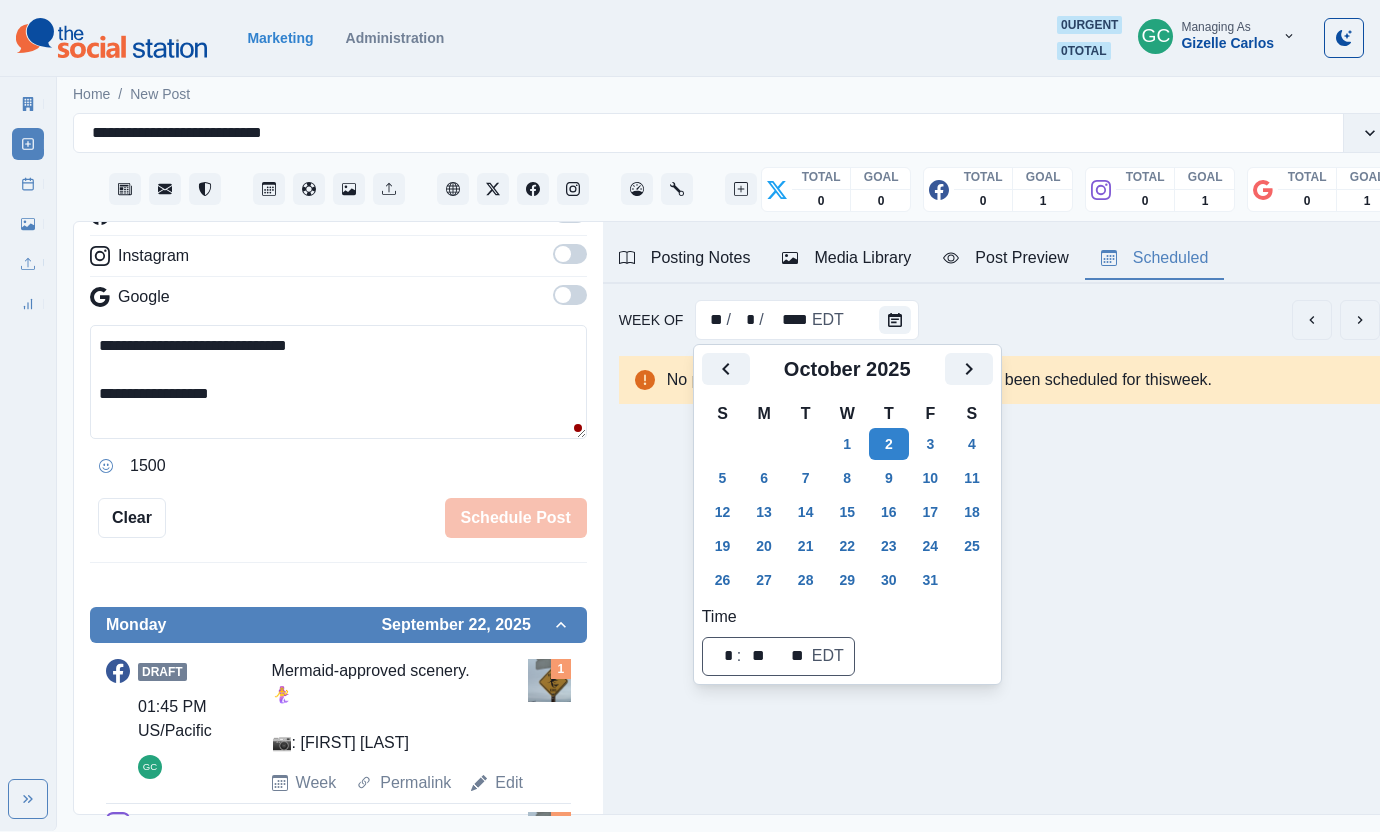 scroll, scrollTop: 0, scrollLeft: 0, axis: both 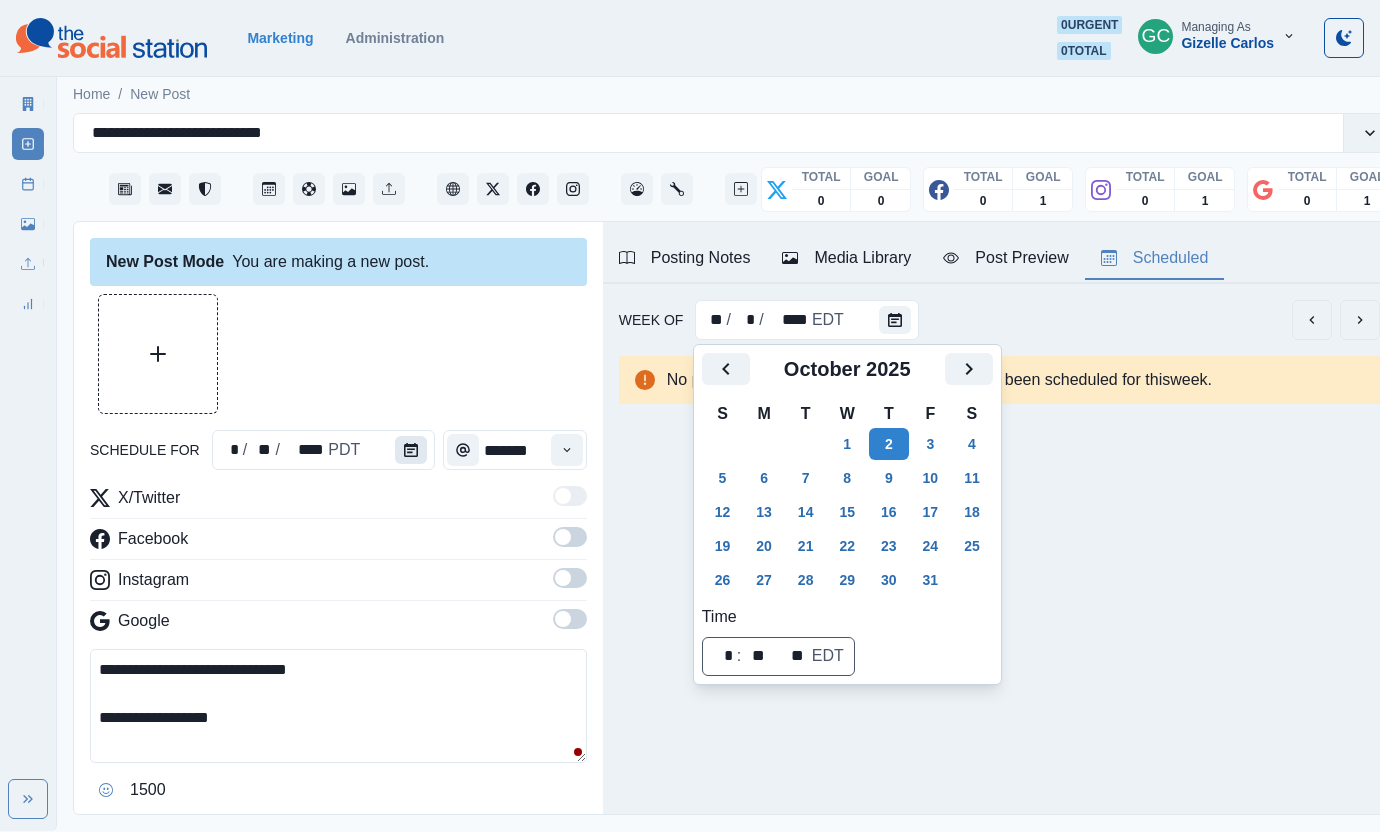 click 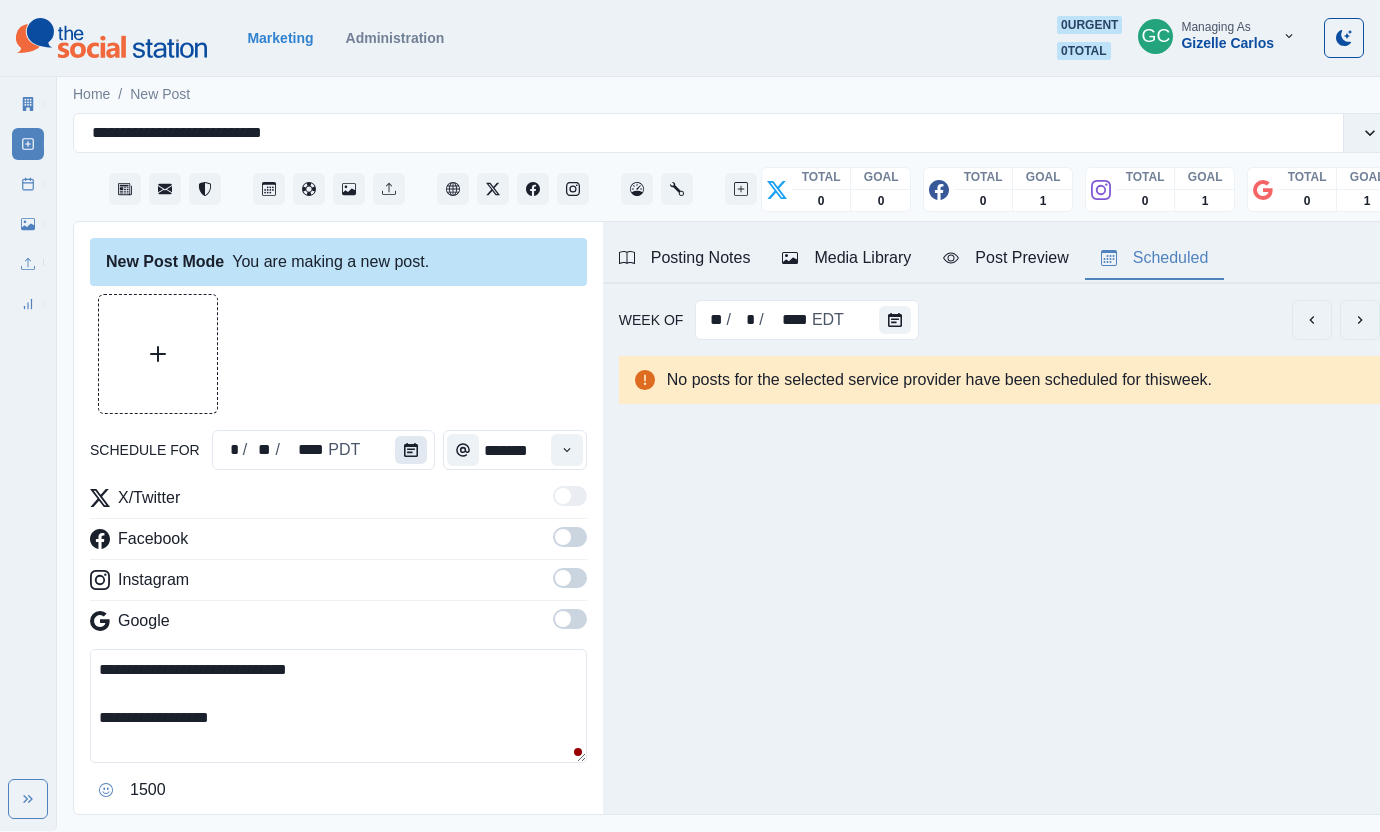 click 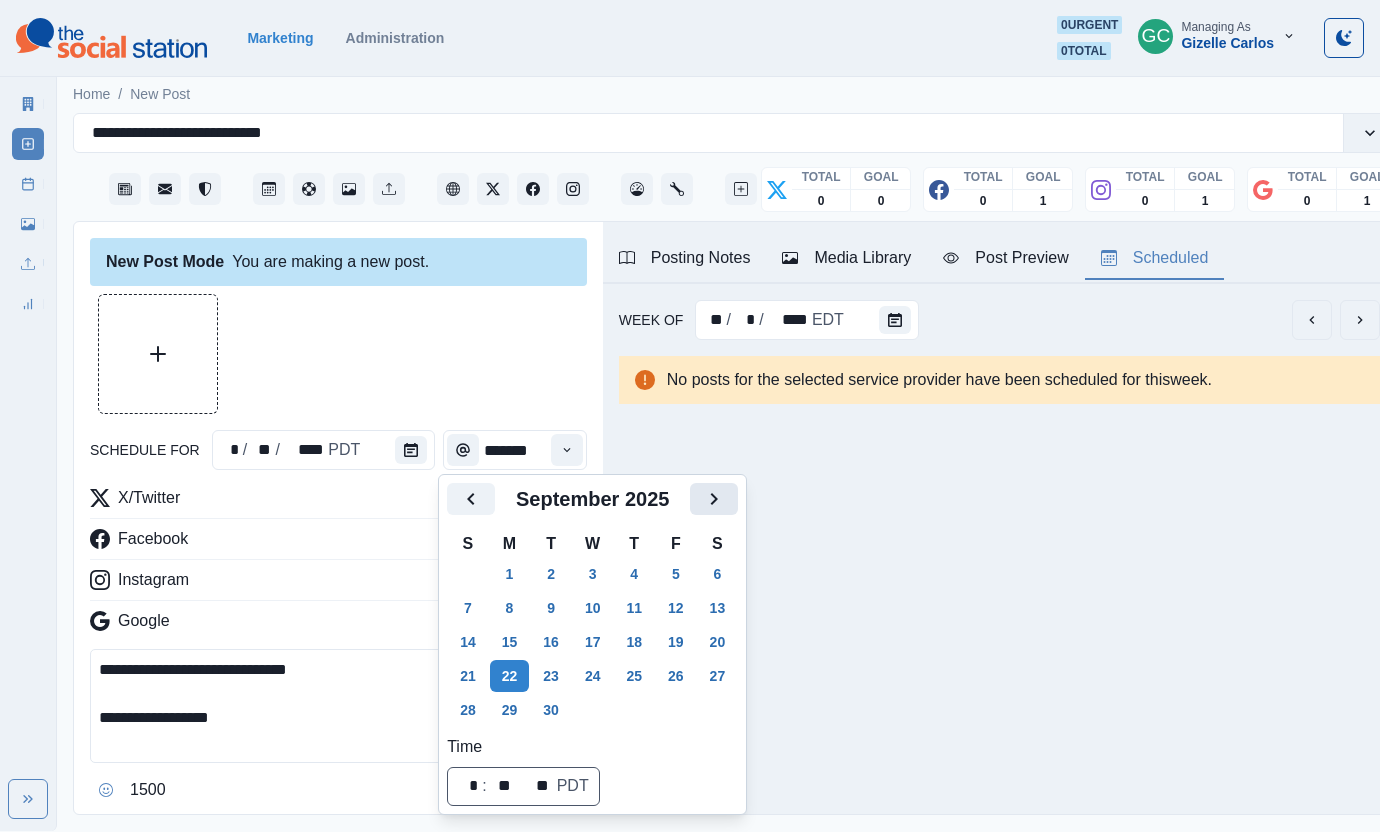 click 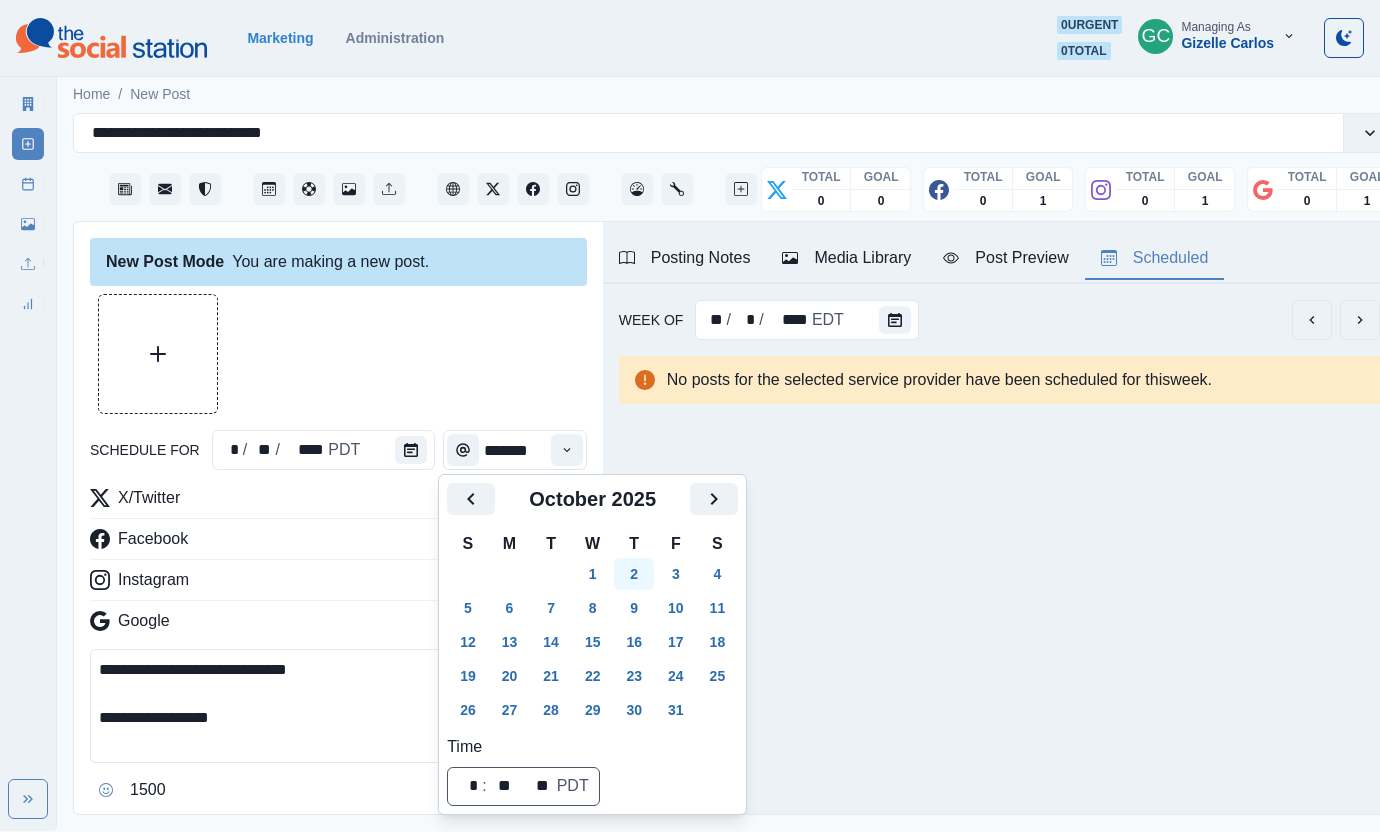 click on "2" at bounding box center [634, 574] 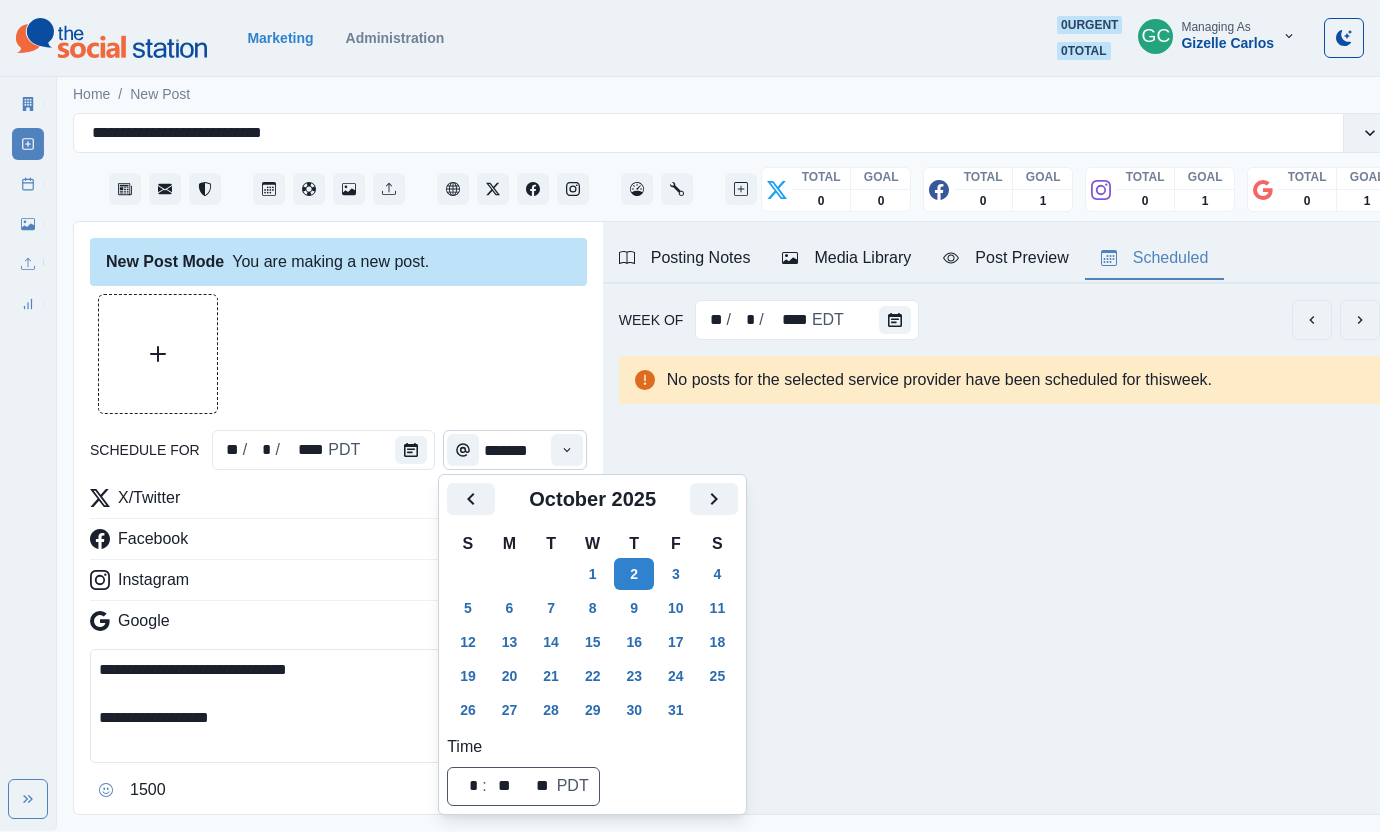 click on "*******" at bounding box center [515, 450] 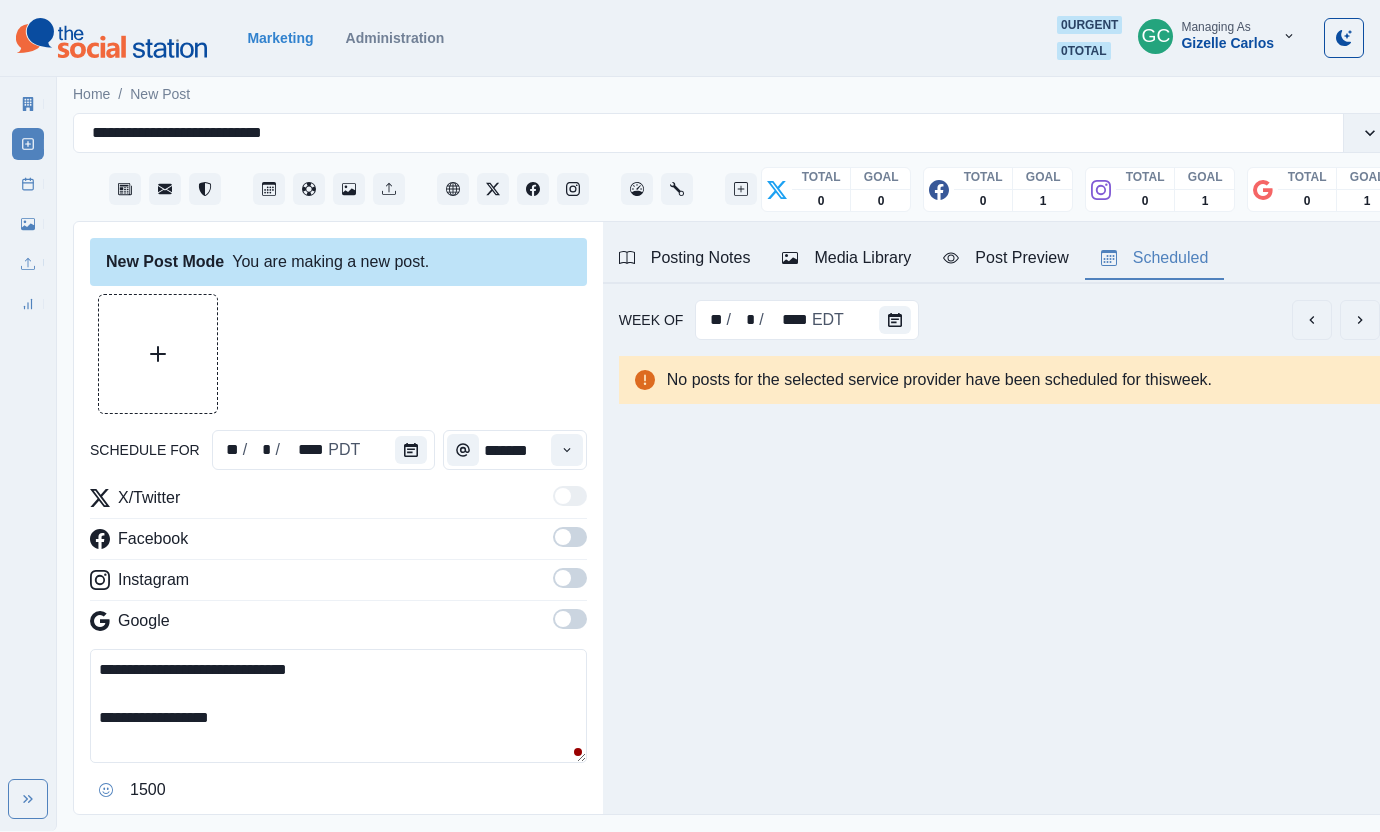 click at bounding box center (567, 450) 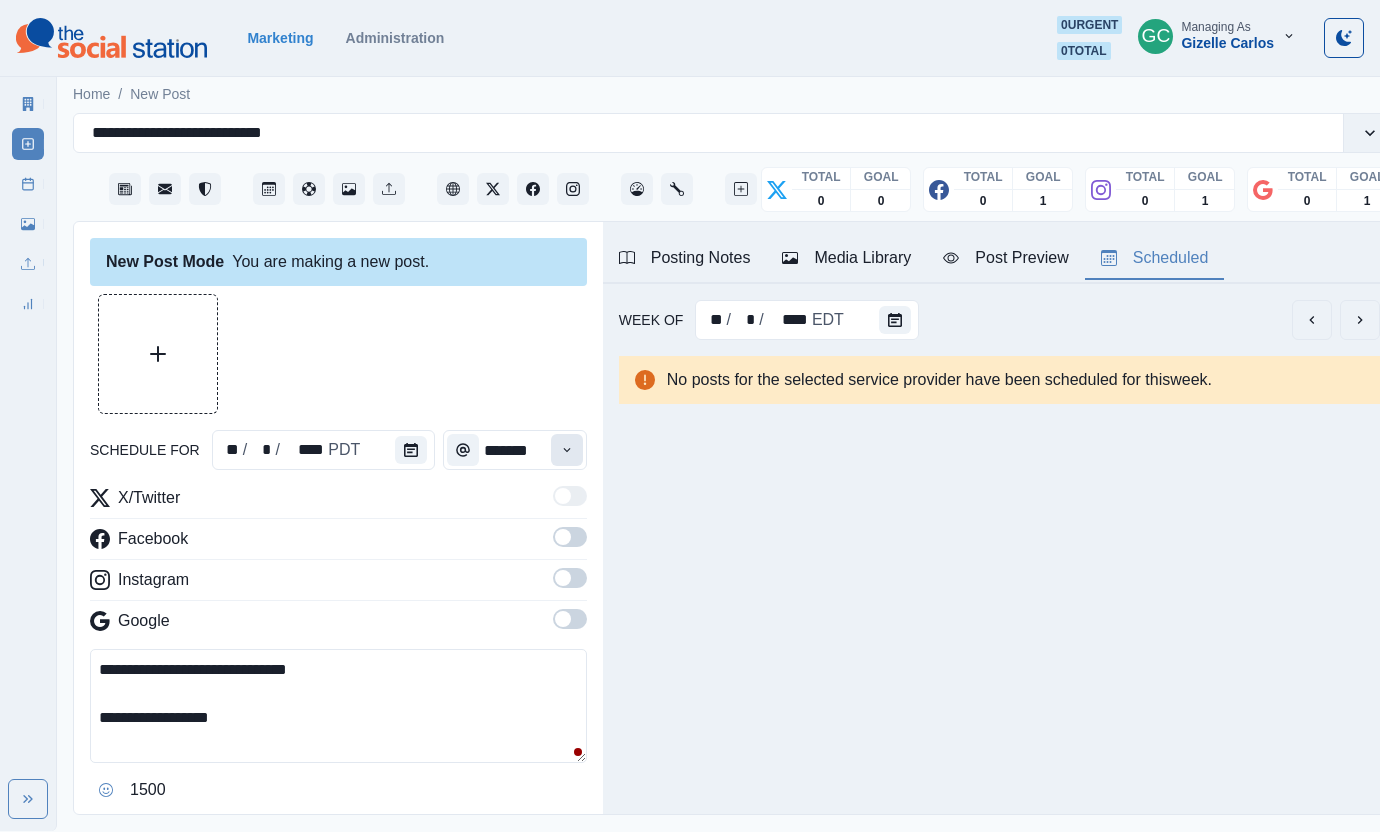 click at bounding box center [567, 450] 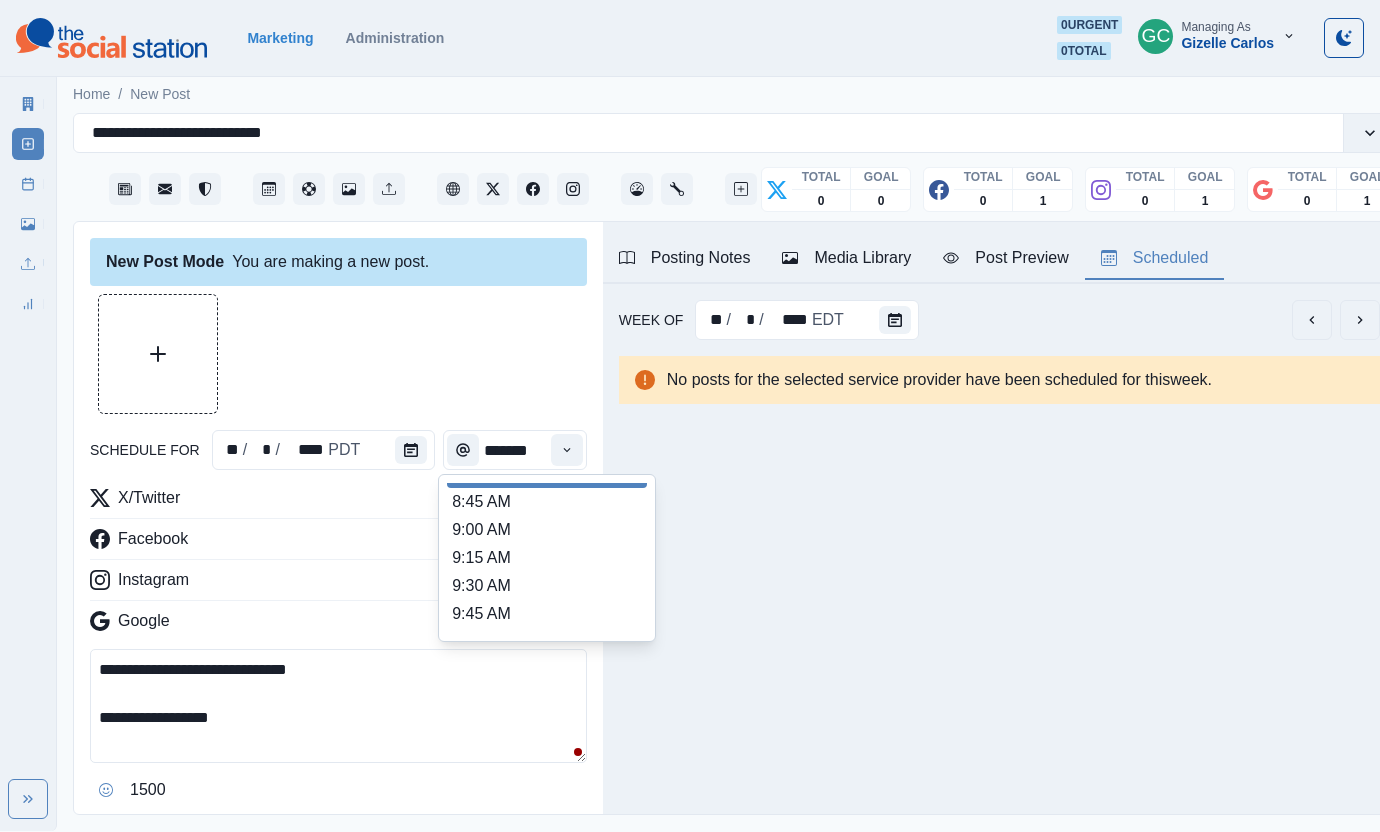 scroll, scrollTop: 0, scrollLeft: 0, axis: both 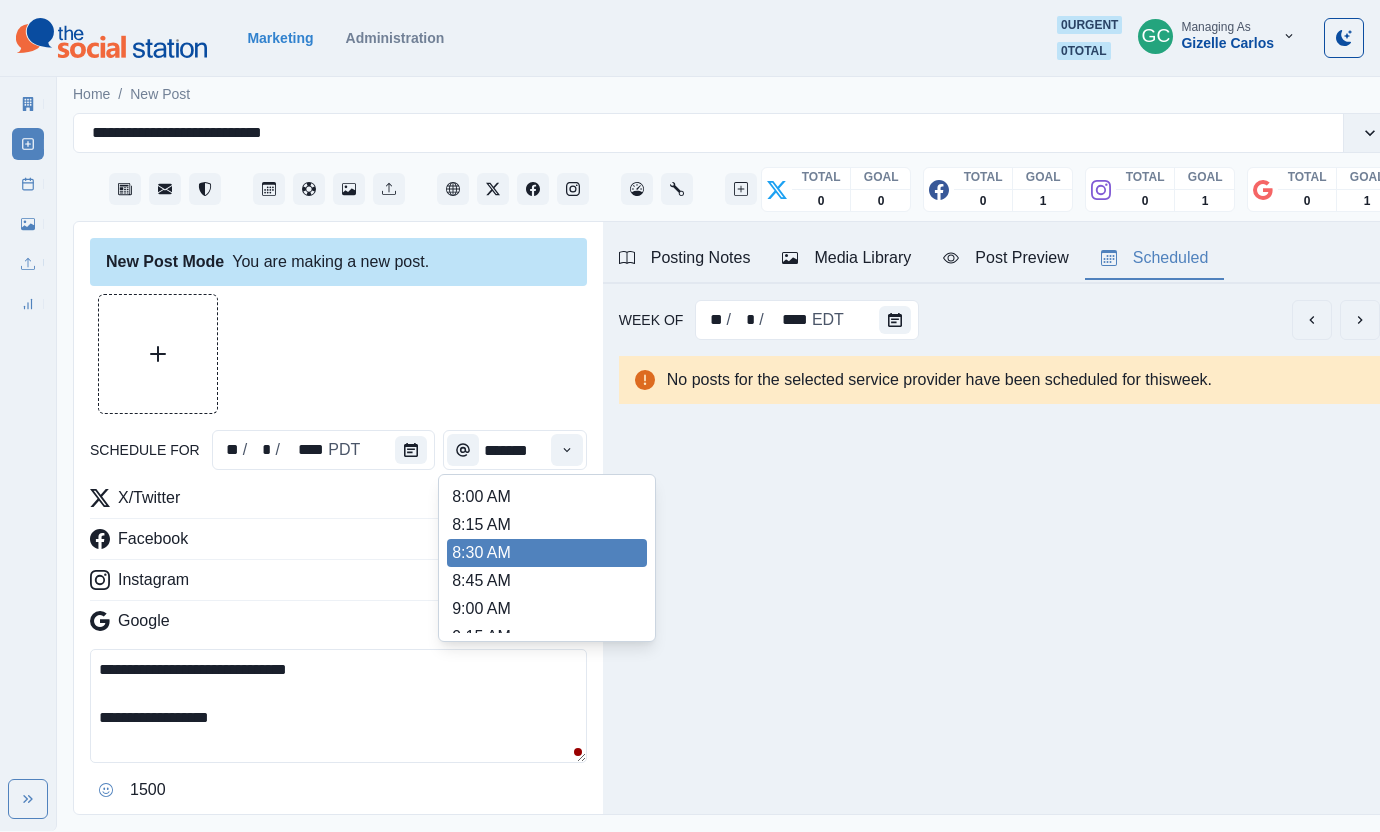 click on "8:30 AM" at bounding box center (547, 553) 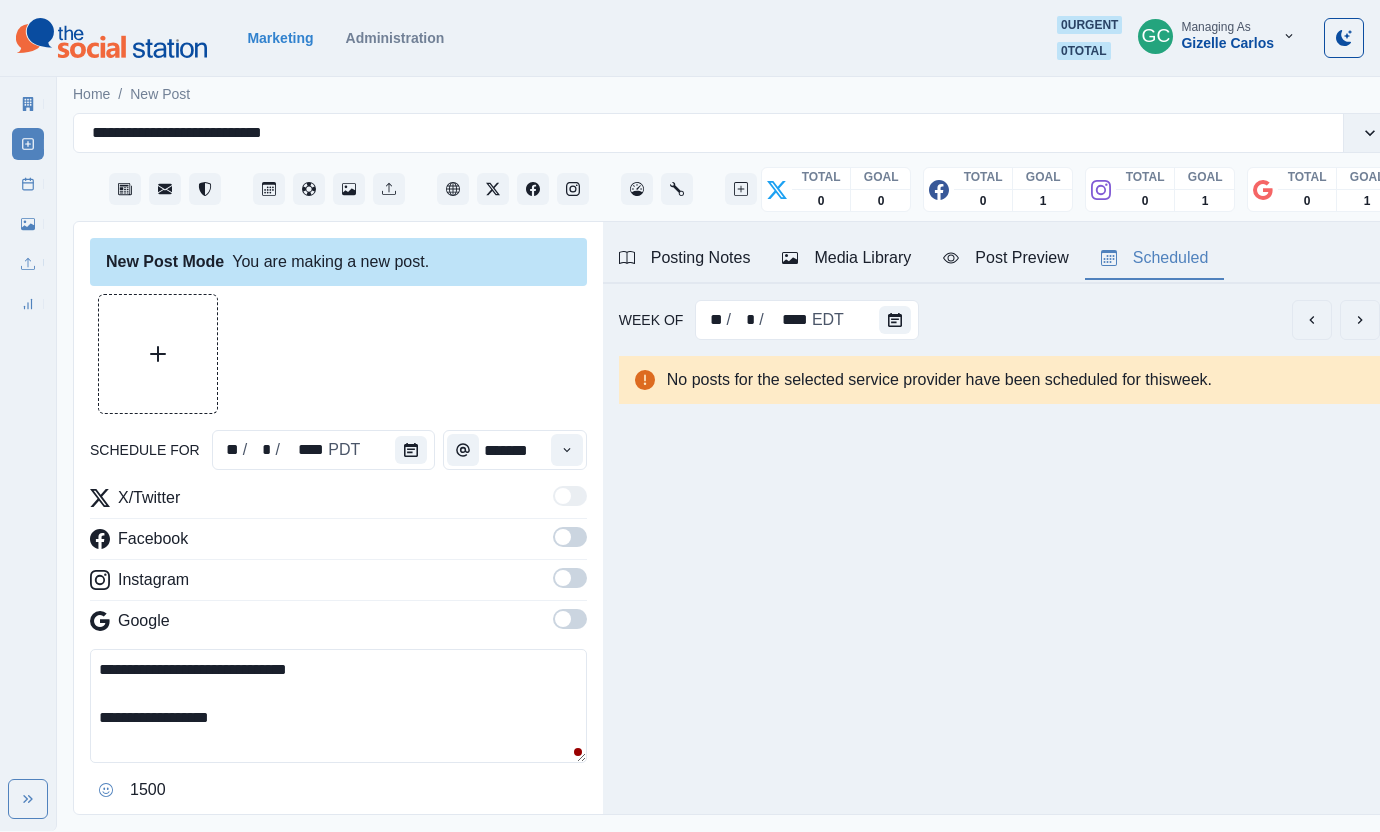 click on "**********" at bounding box center (338, 578) 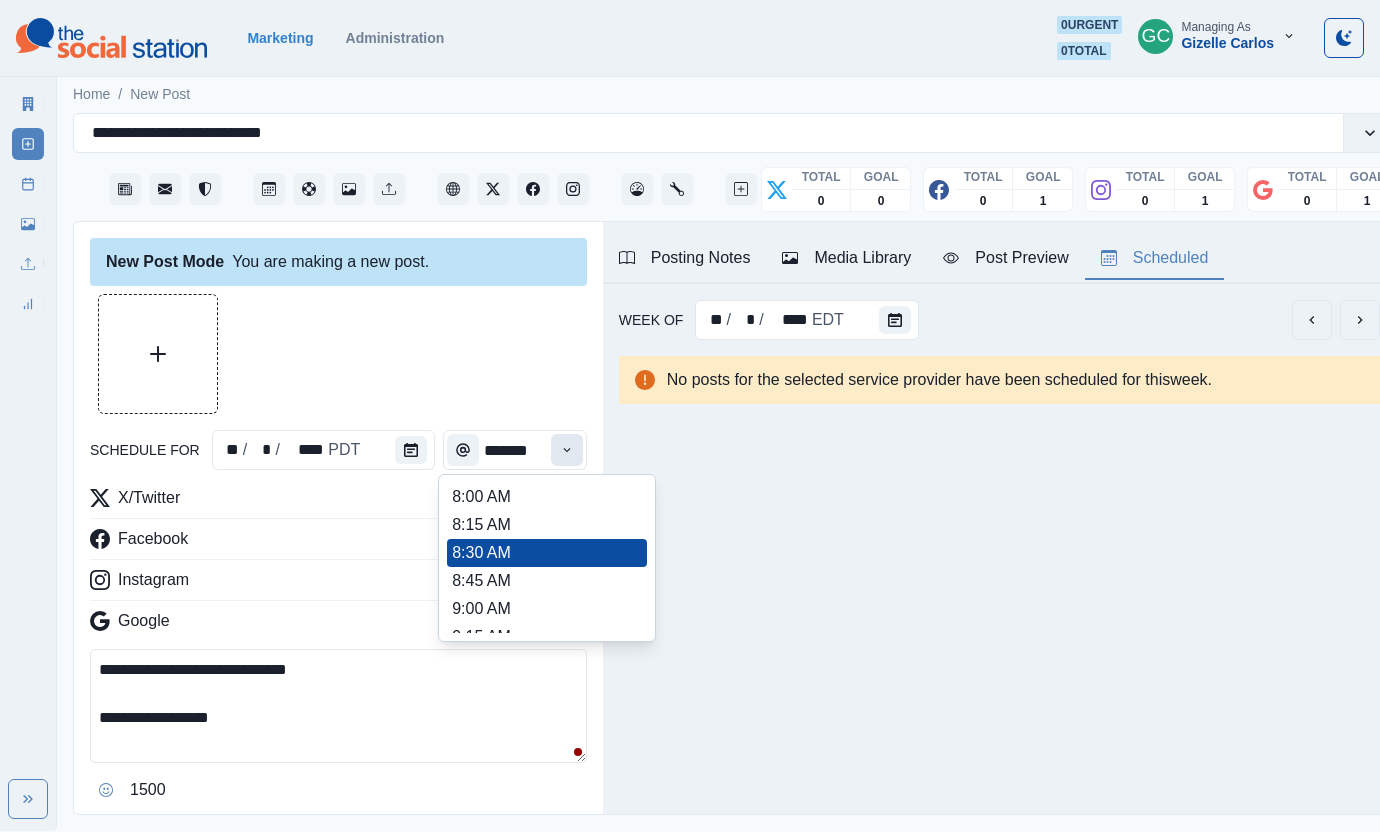 click at bounding box center [567, 450] 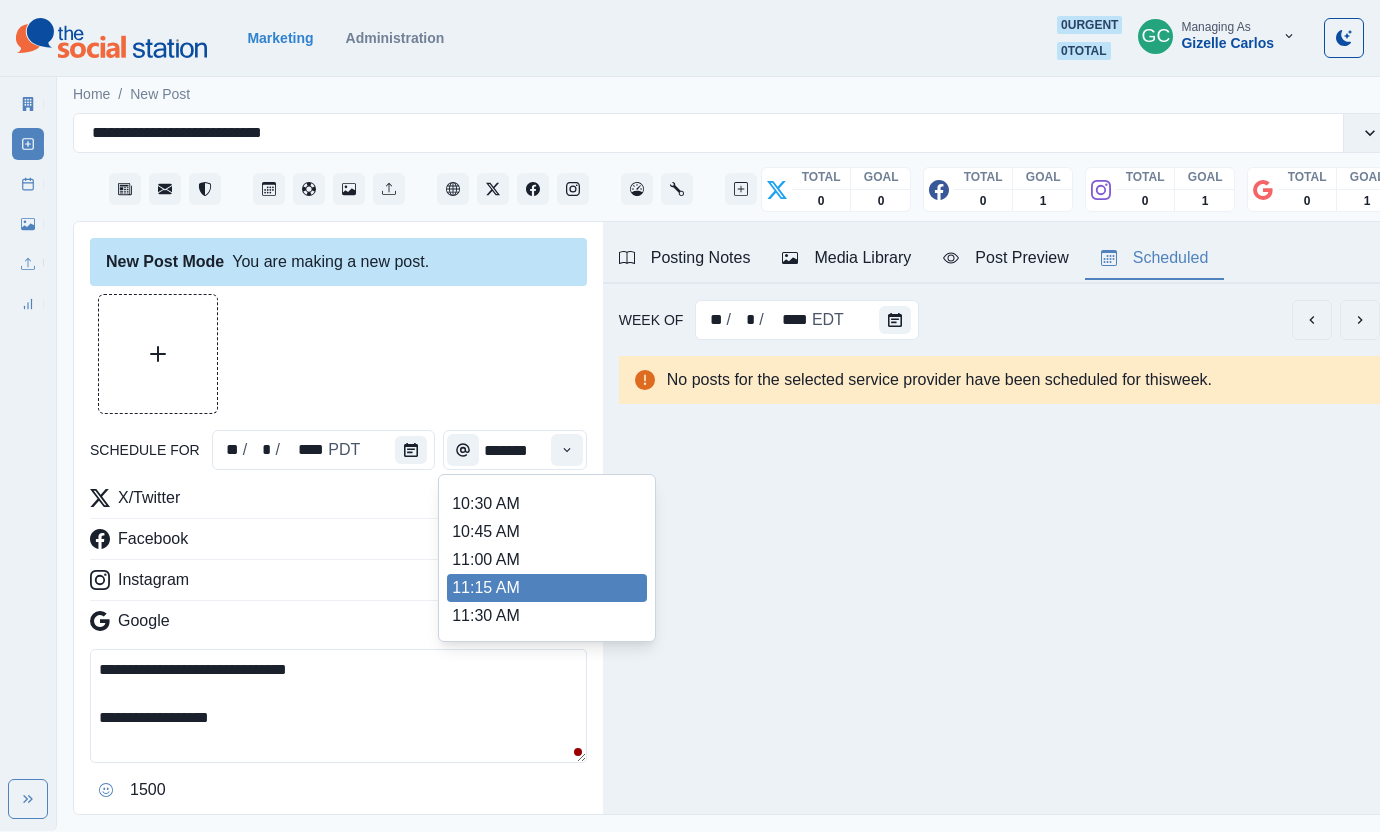 scroll, scrollTop: 328, scrollLeft: 0, axis: vertical 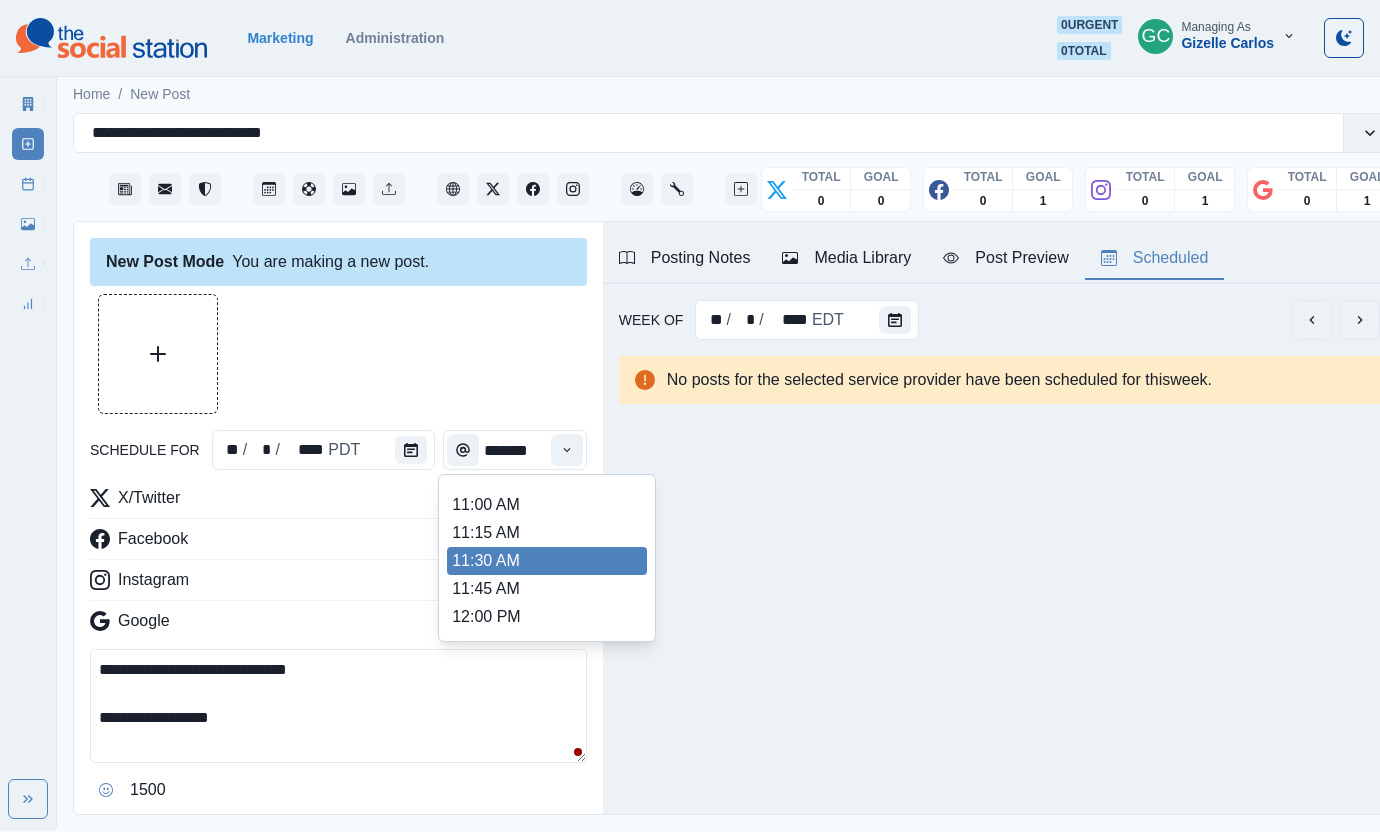 click on "11:30 AM" at bounding box center [547, 561] 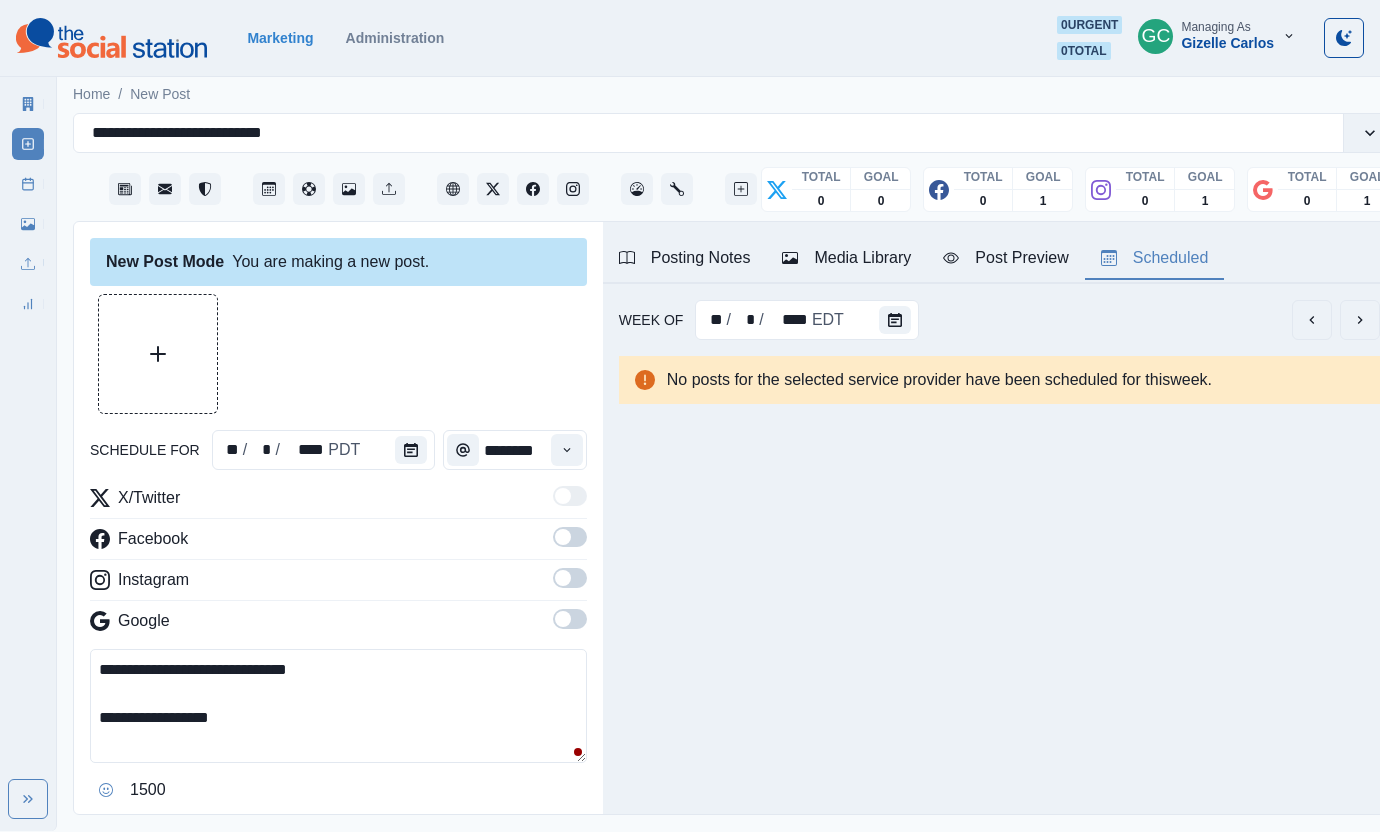 drag, startPoint x: 574, startPoint y: 628, endPoint x: 561, endPoint y: 569, distance: 60.41523 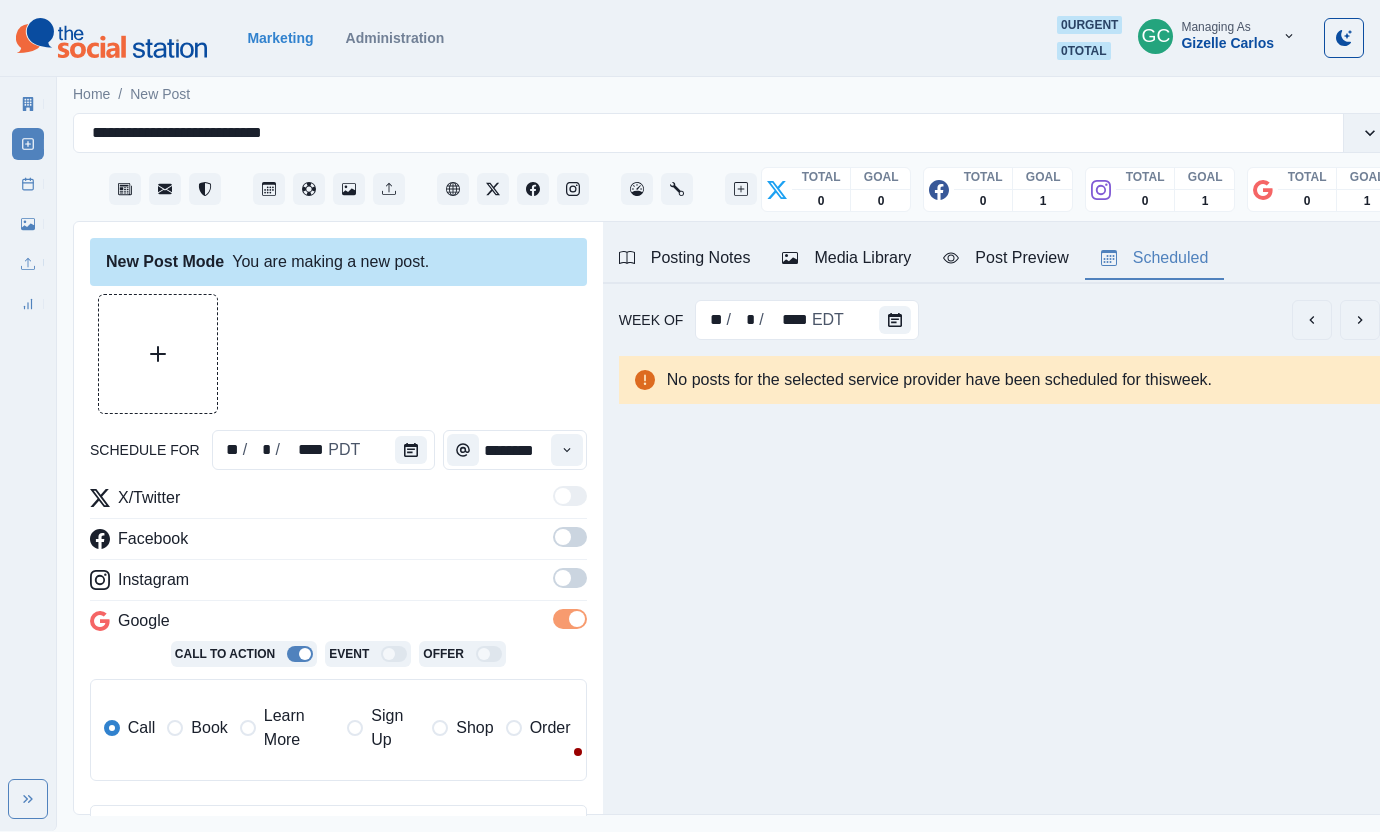drag, startPoint x: 561, startPoint y: 577, endPoint x: 563, endPoint y: 552, distance: 25.079872 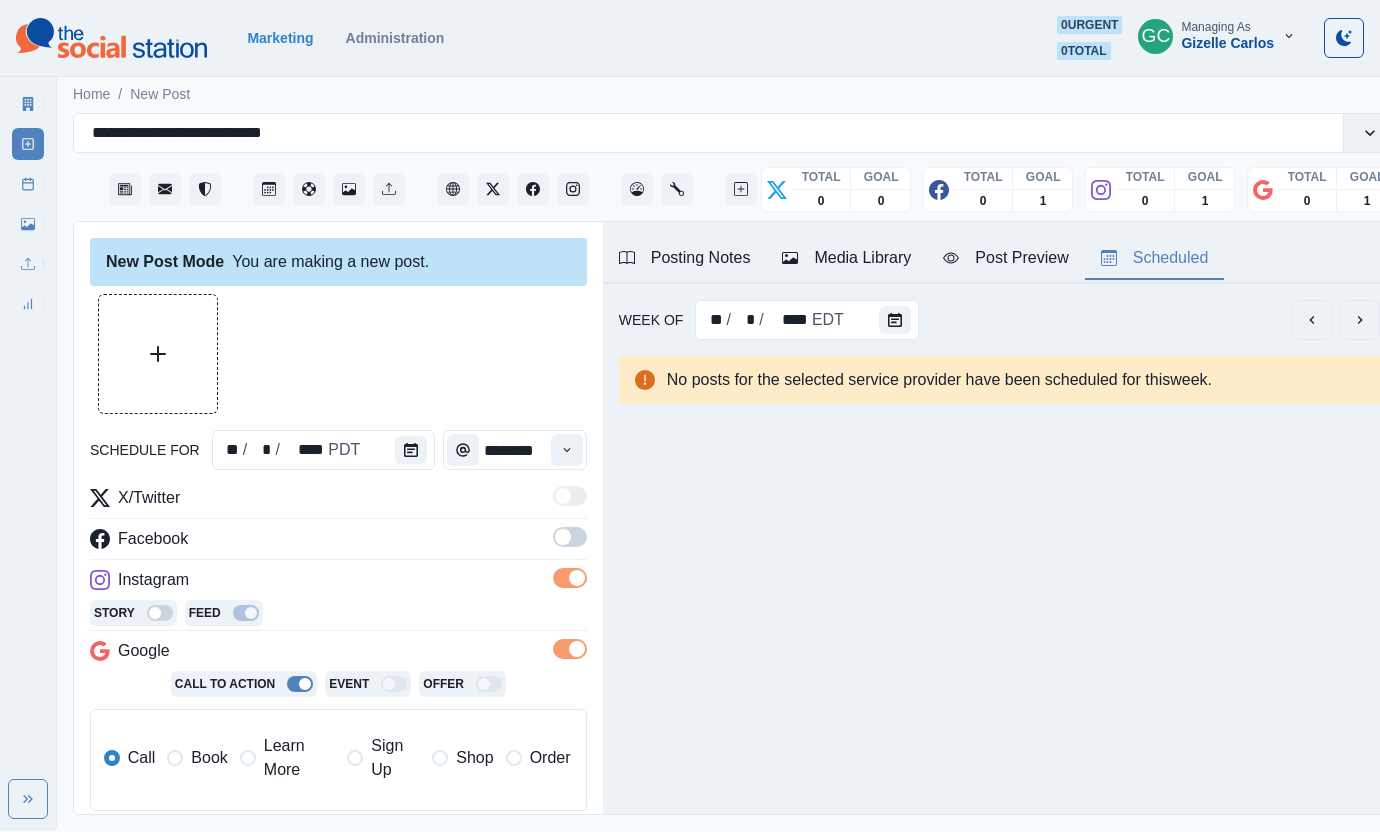 drag, startPoint x: 563, startPoint y: 528, endPoint x: 392, endPoint y: 689, distance: 234.86592 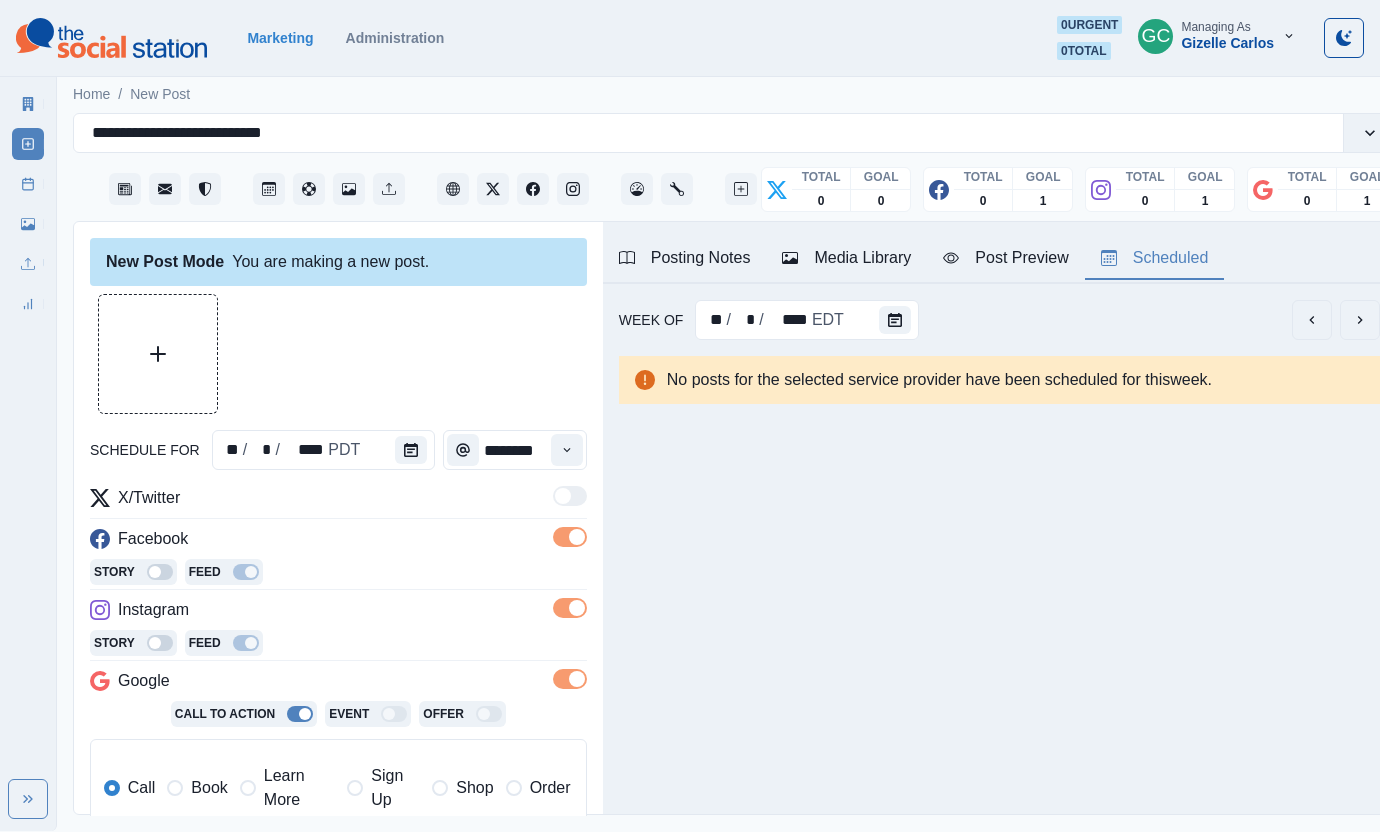 click on "Learn More" at bounding box center (299, 788) 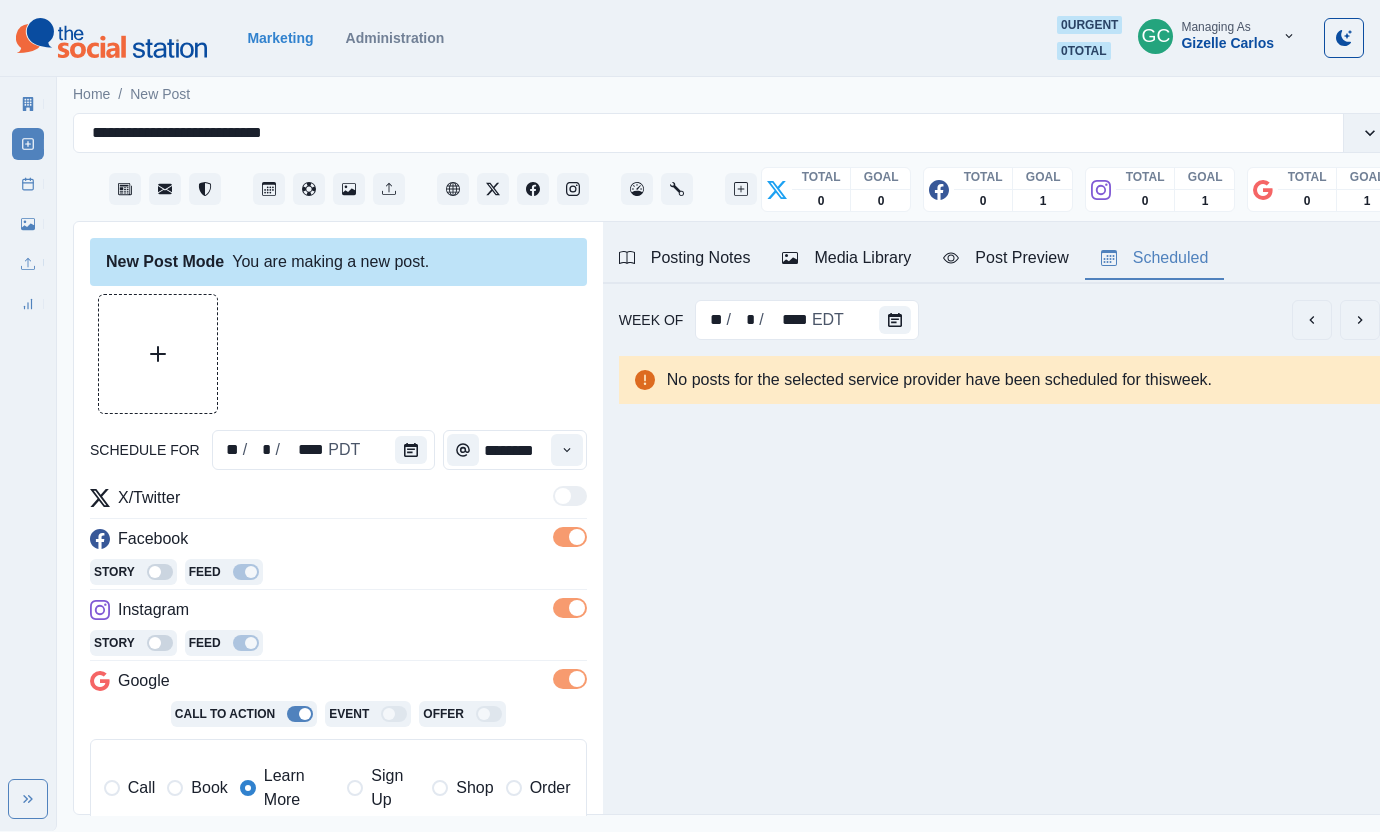 click on "Media Library" at bounding box center (846, 258) 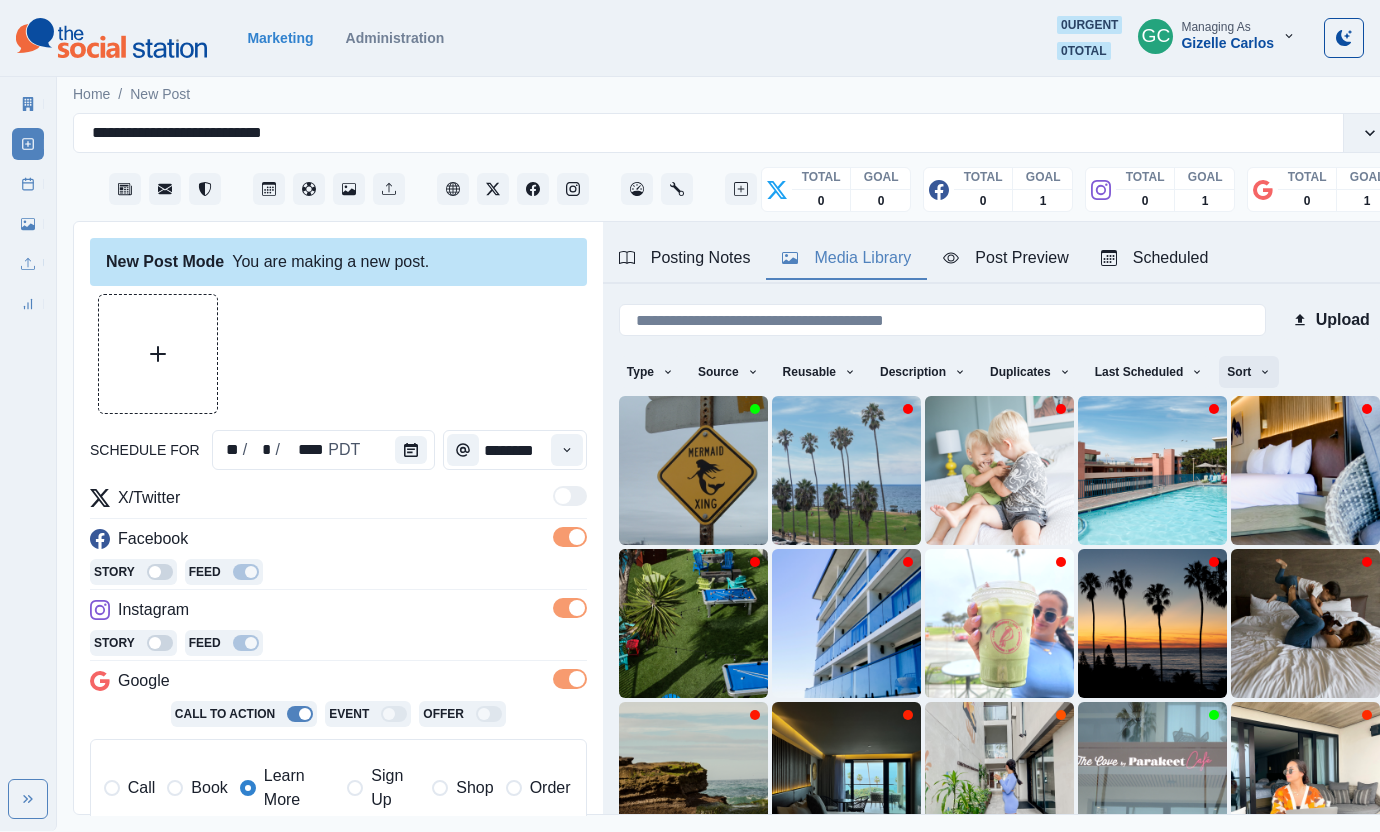 click on "Sort" at bounding box center (1249, 372) 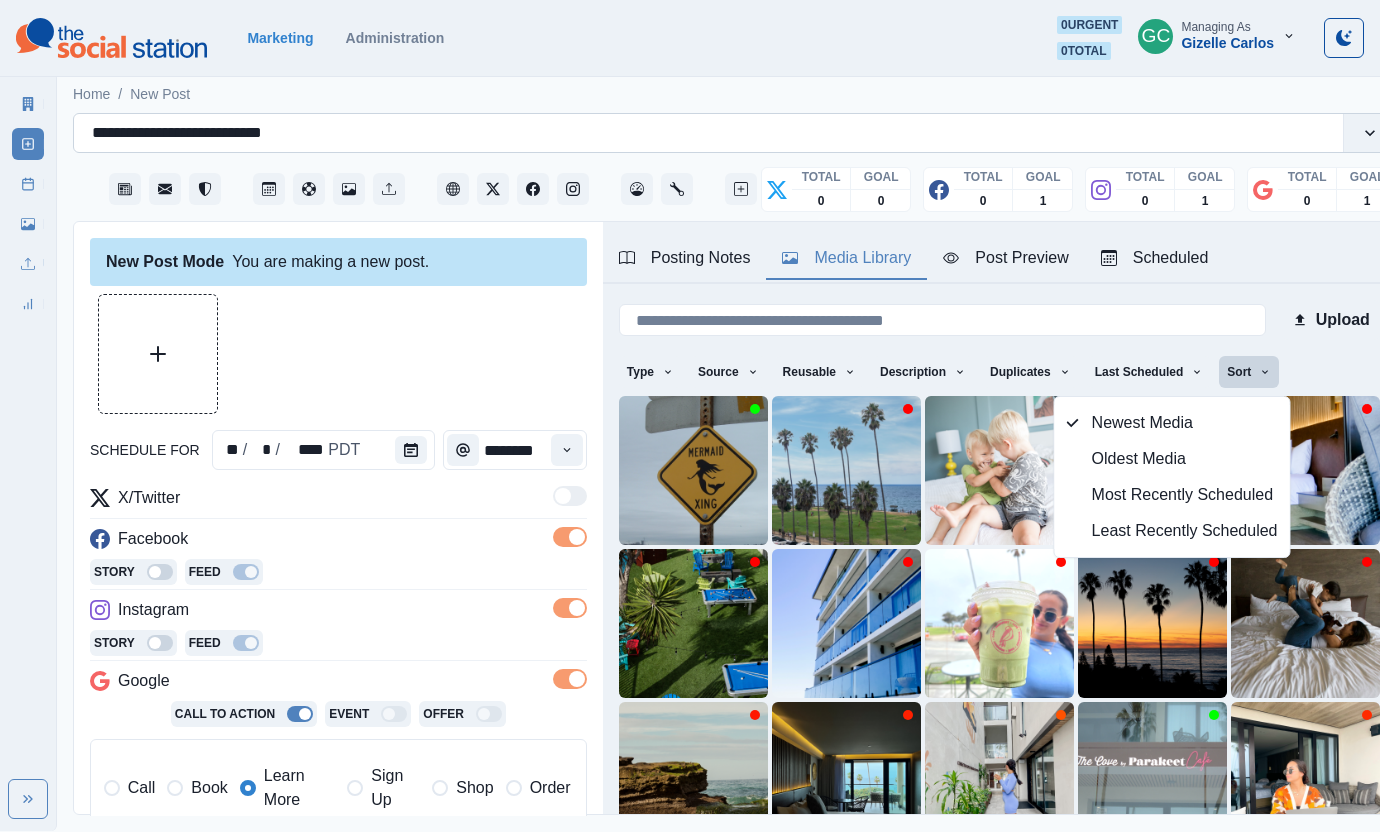 drag, startPoint x: 419, startPoint y: 390, endPoint x: 774, endPoint y: 143, distance: 432.47427 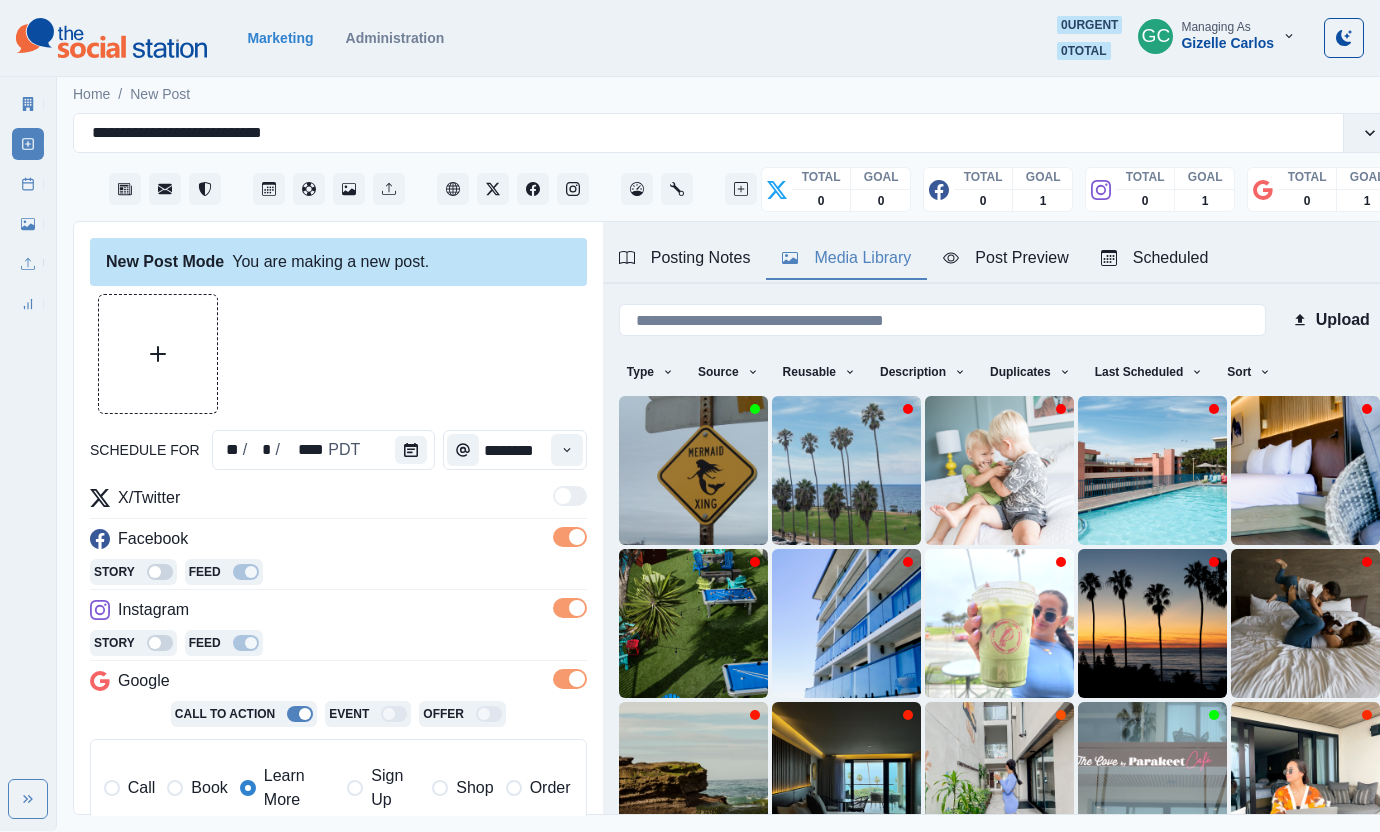 click on "Scheduled" at bounding box center (1155, 259) 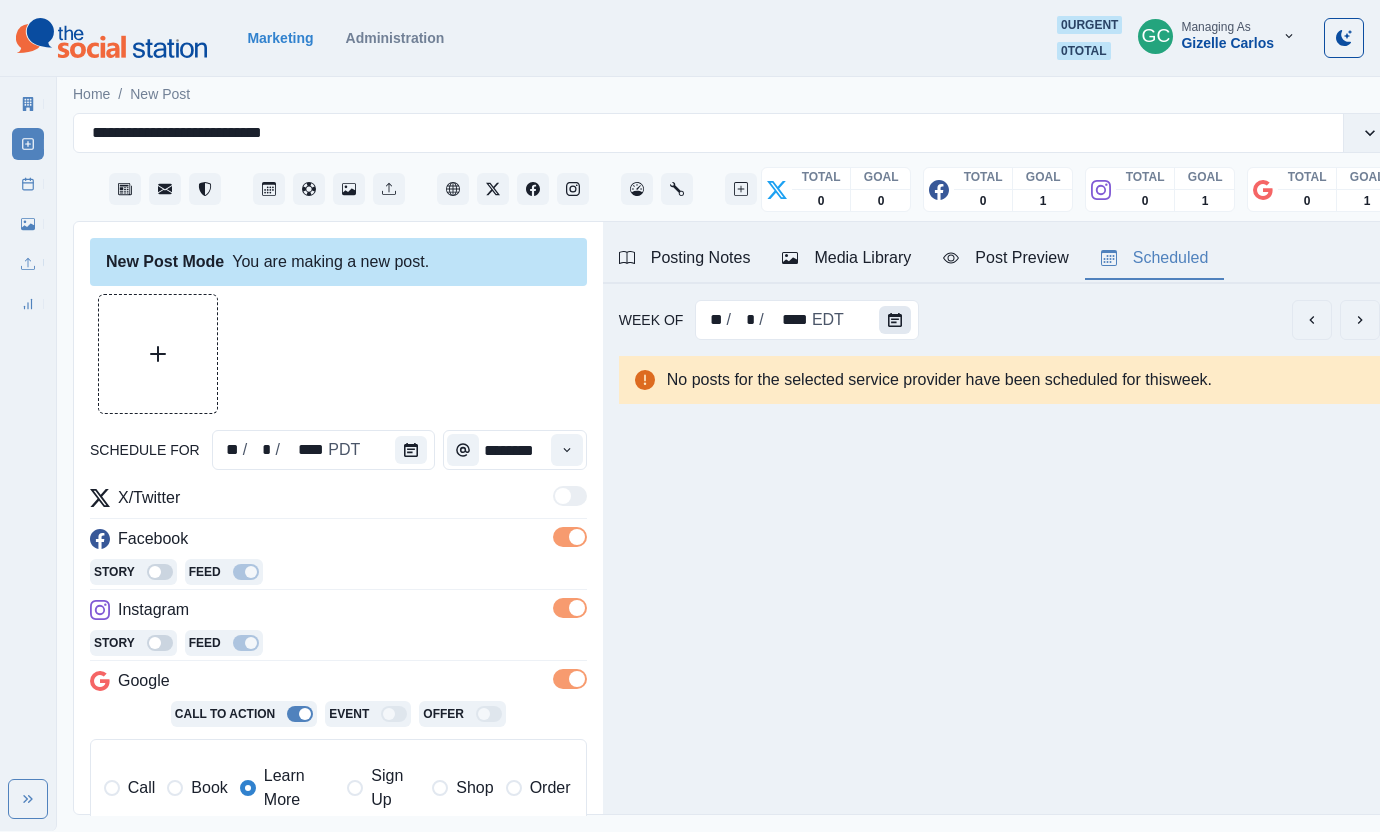 click 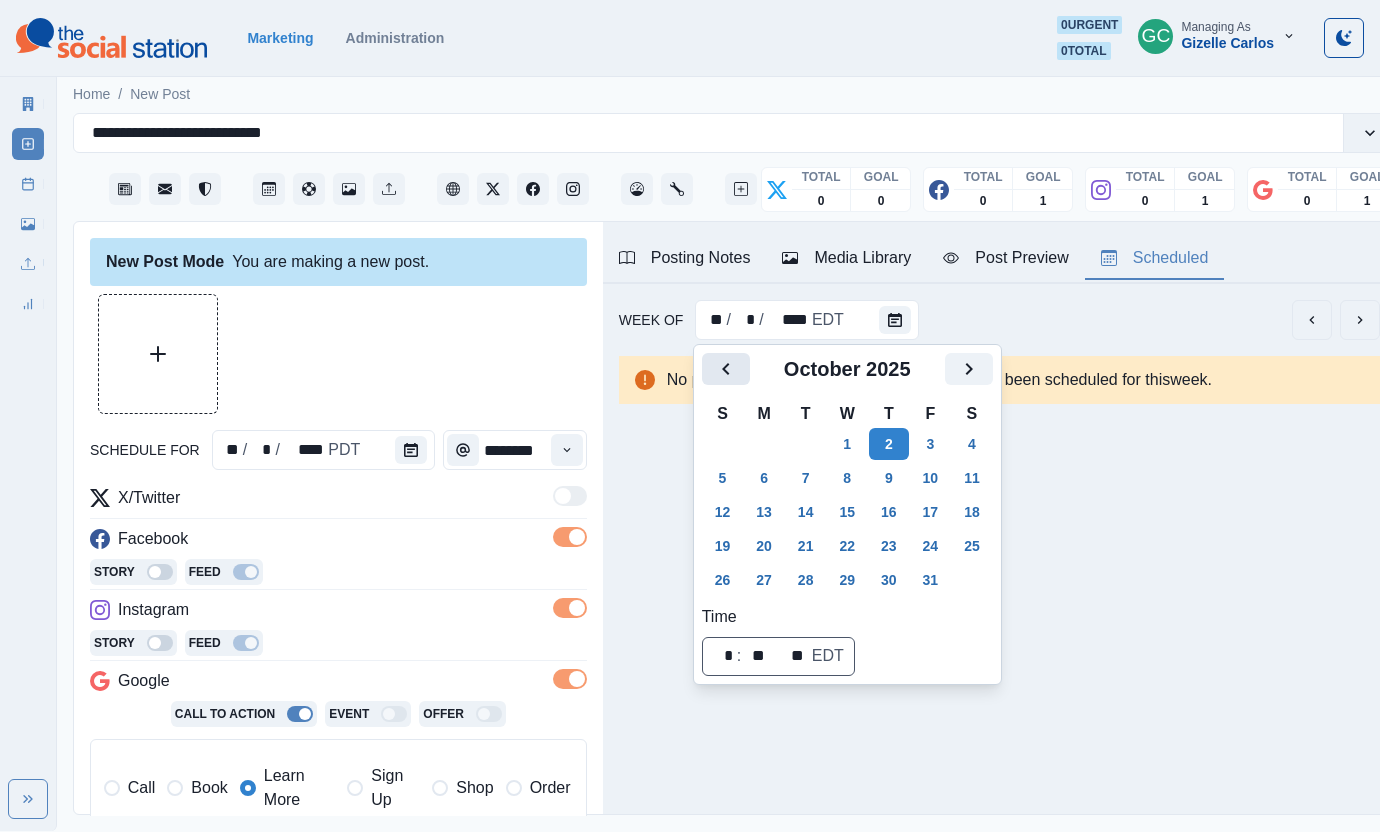 click 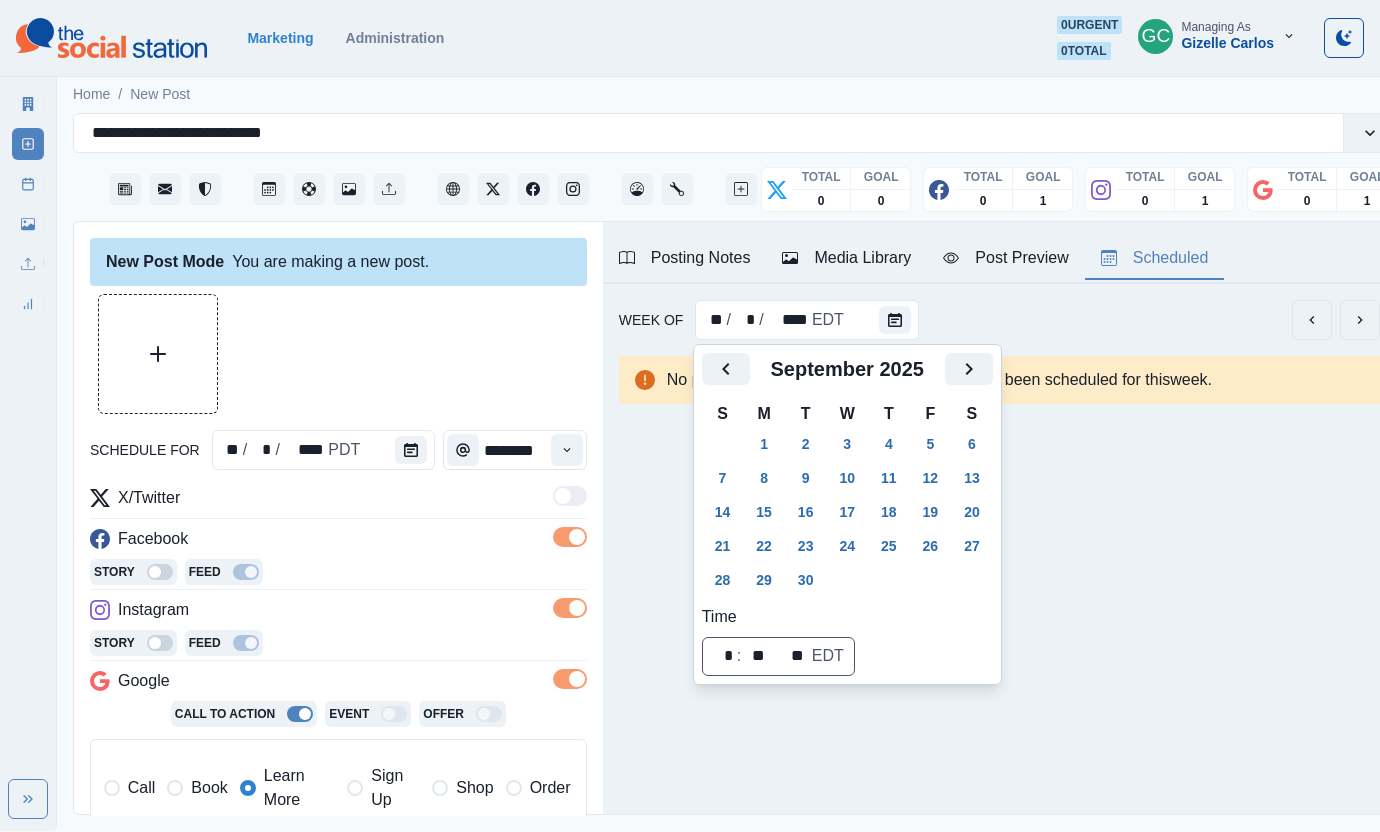 click on "30" at bounding box center (806, 580) 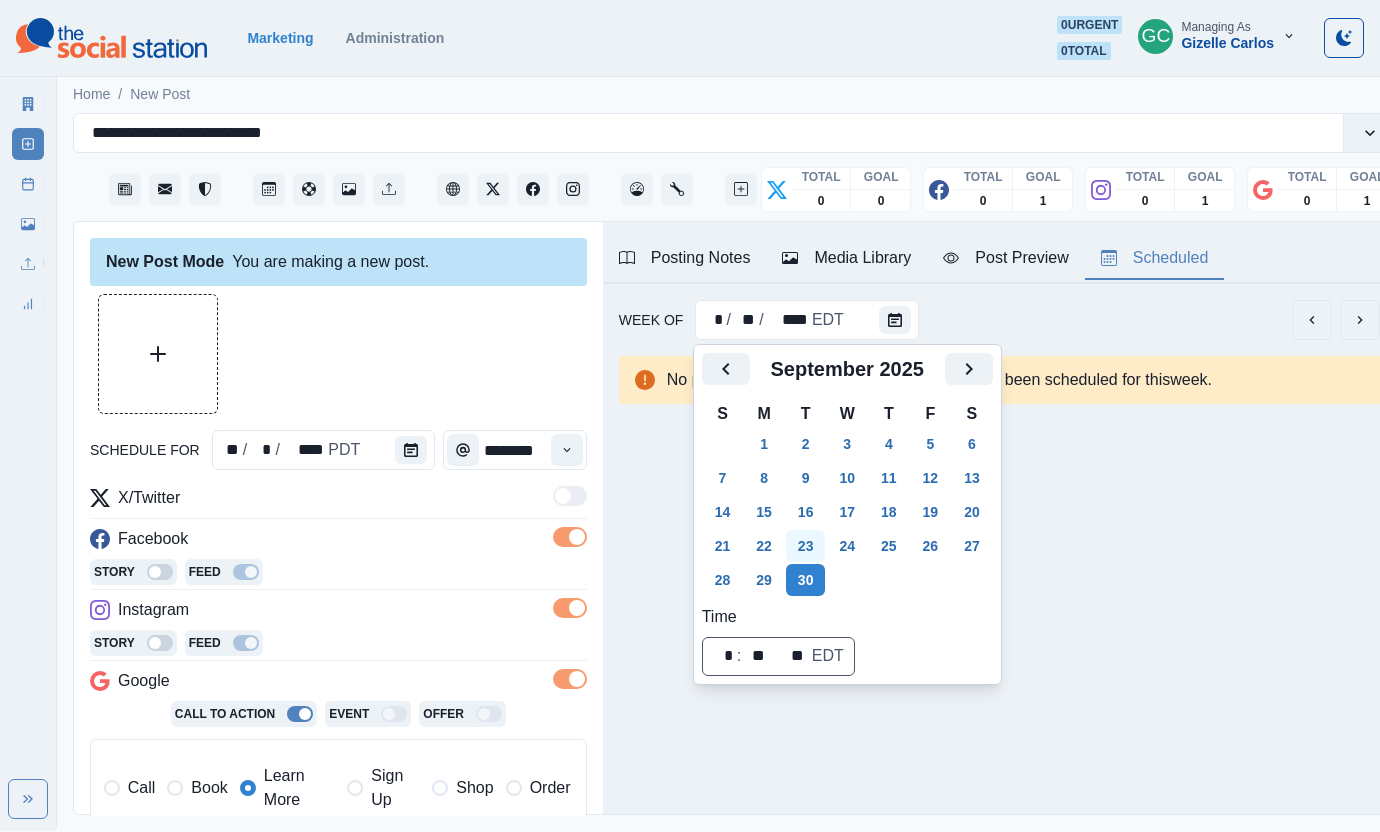 click on "23" at bounding box center (806, 546) 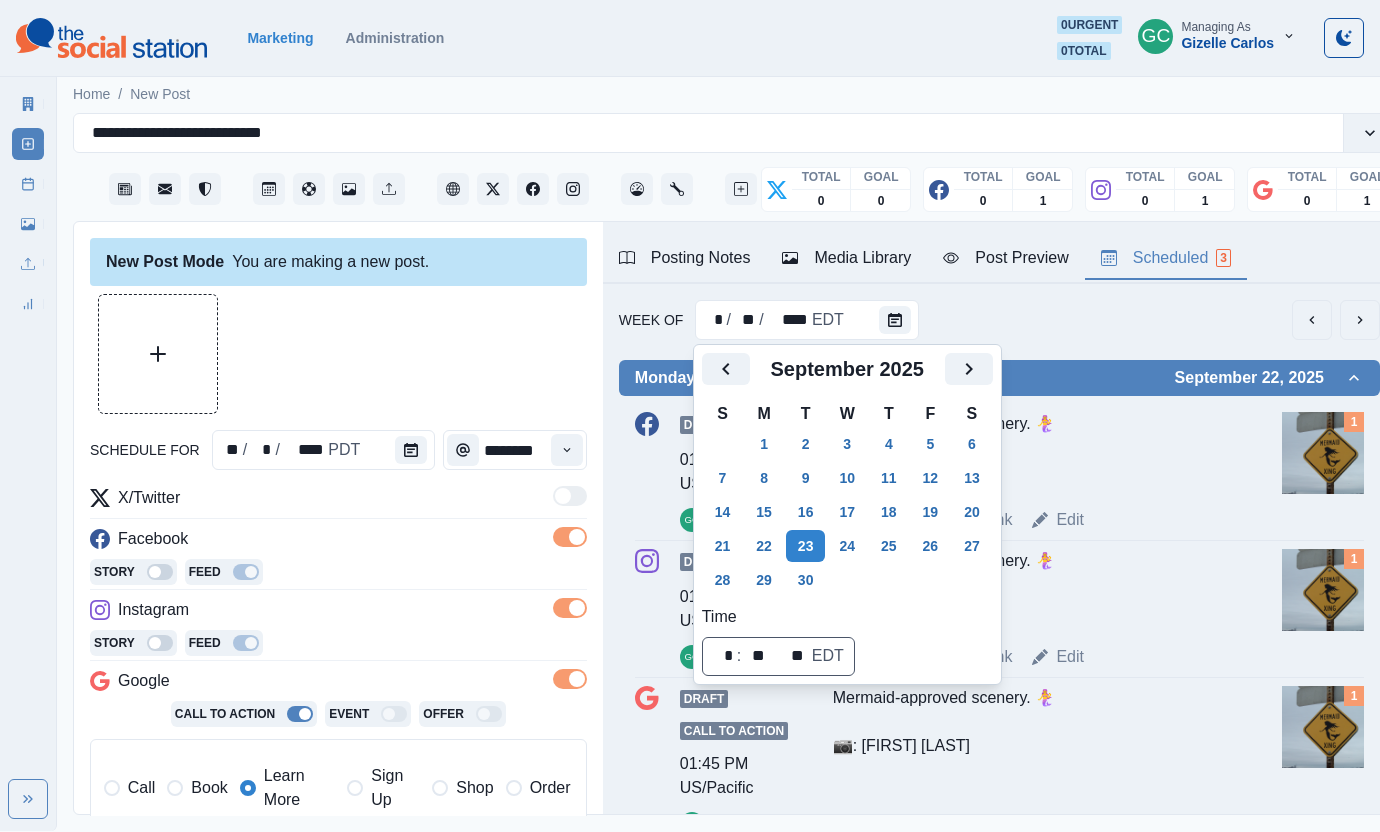 click on "Week Permalink Edit" at bounding box center [1053, 520] 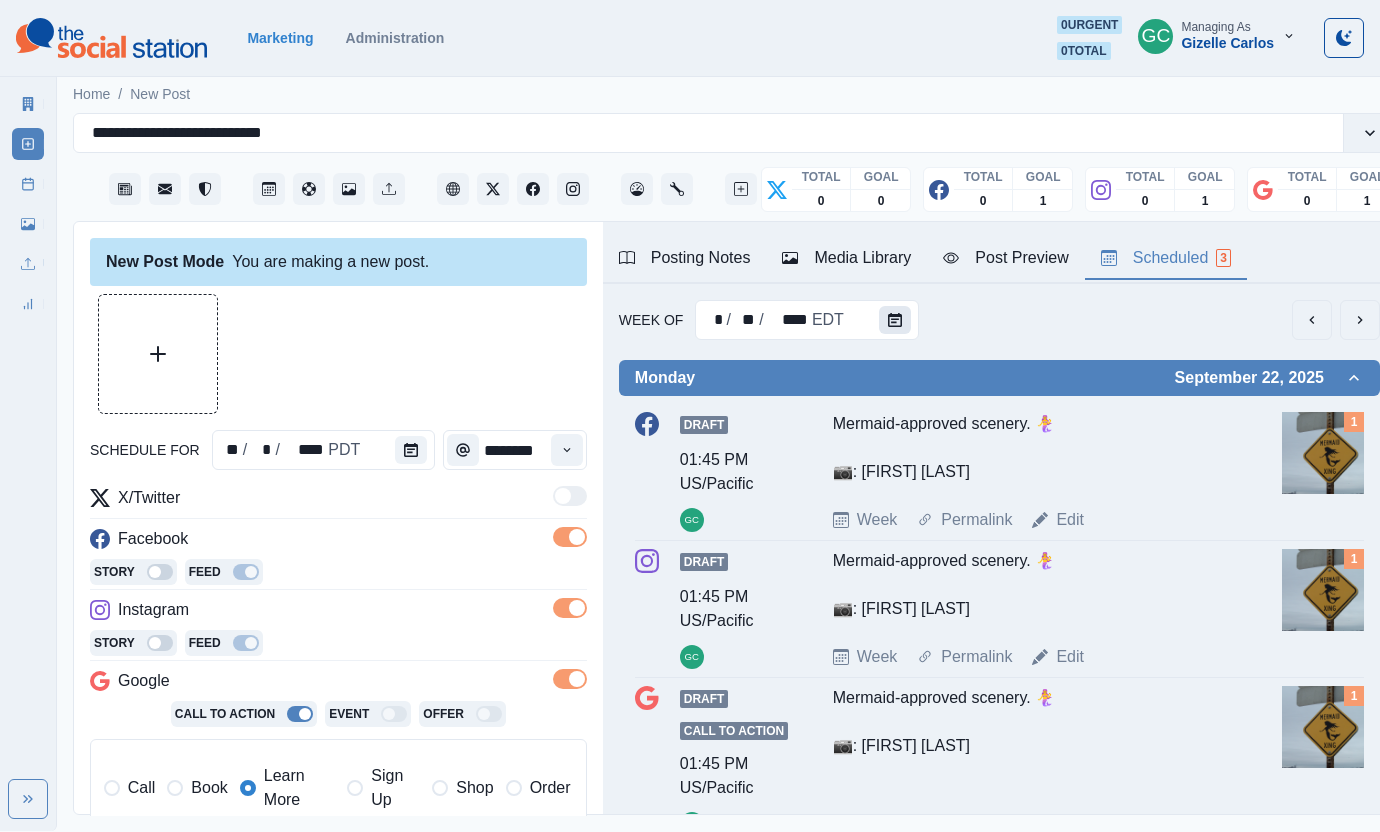 click 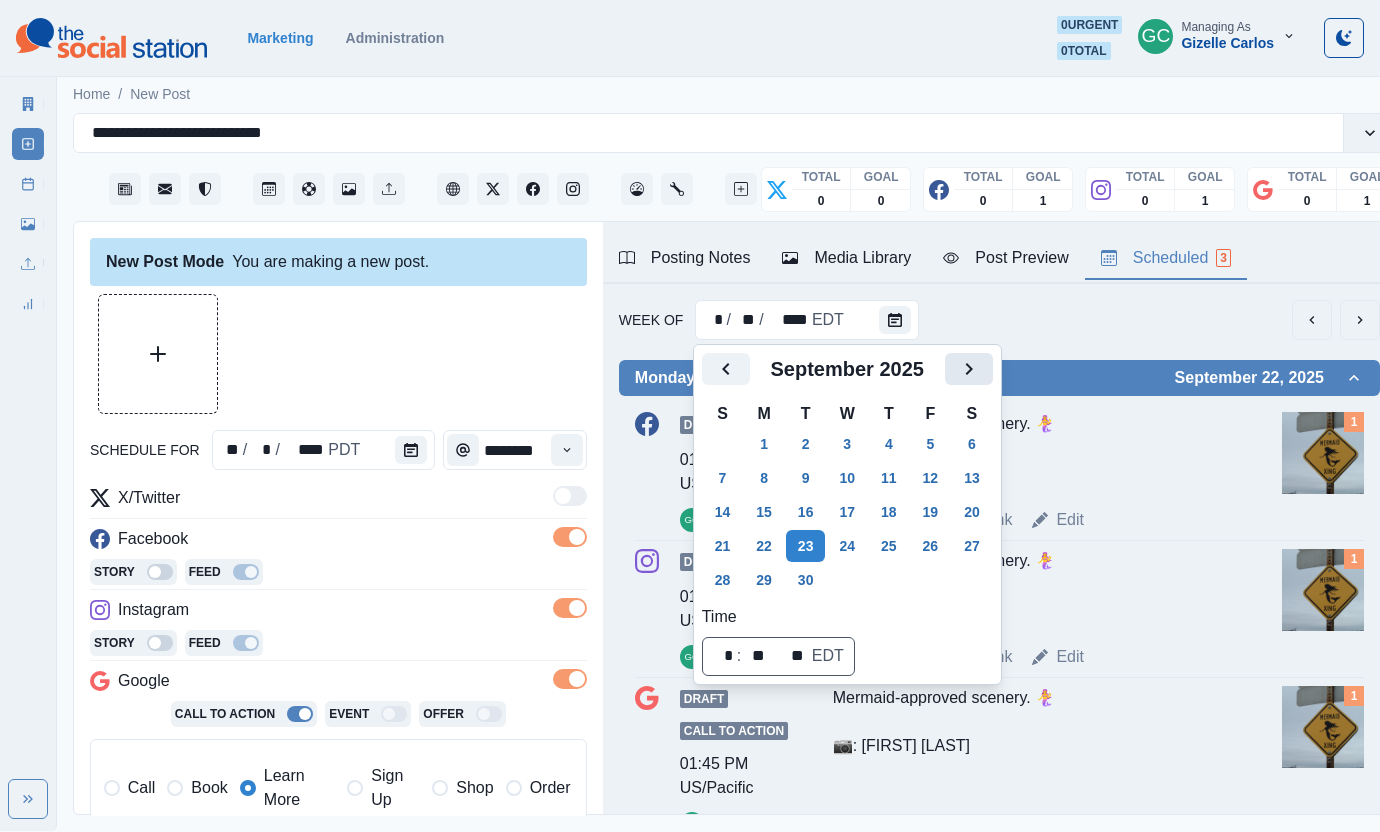 click 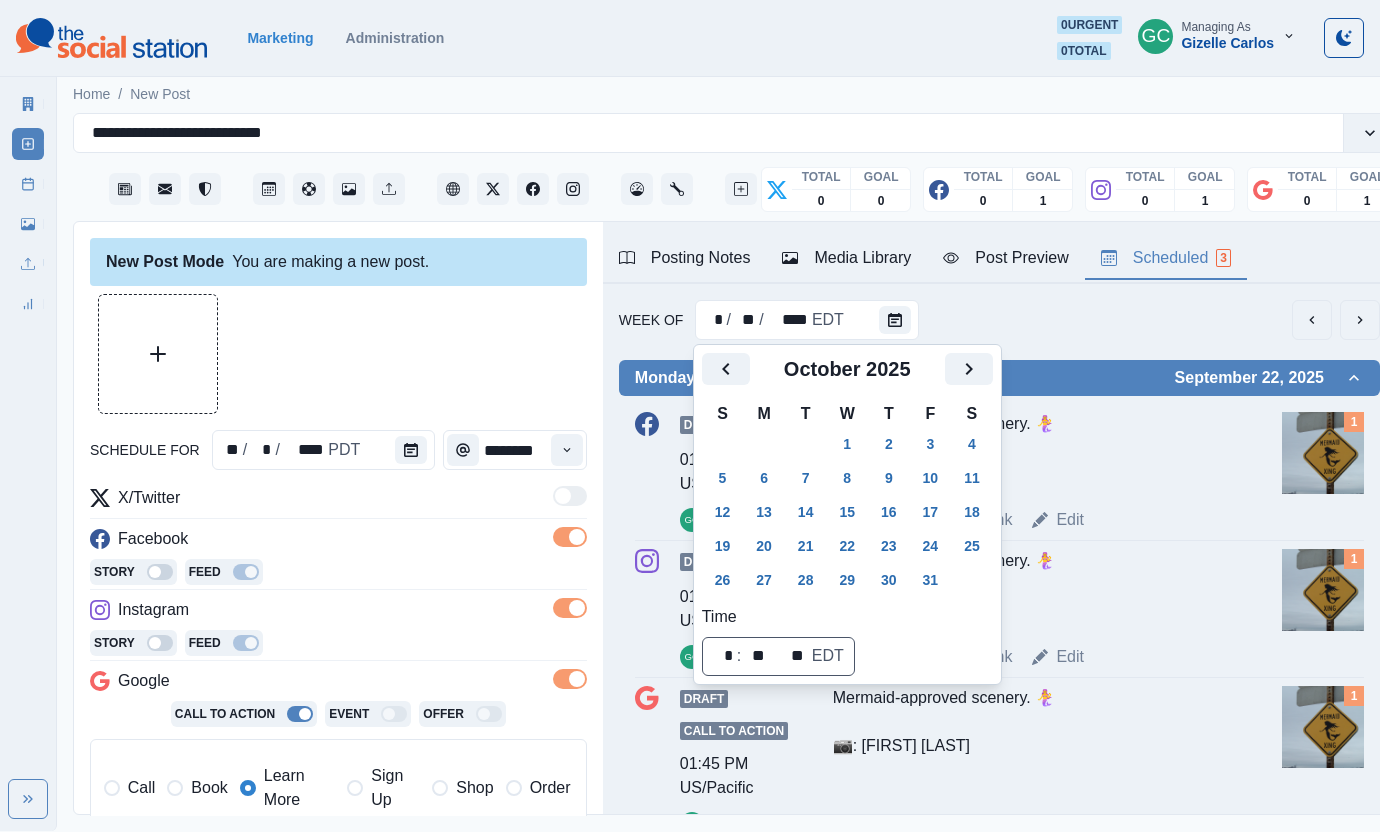 click on "2" at bounding box center (889, 444) 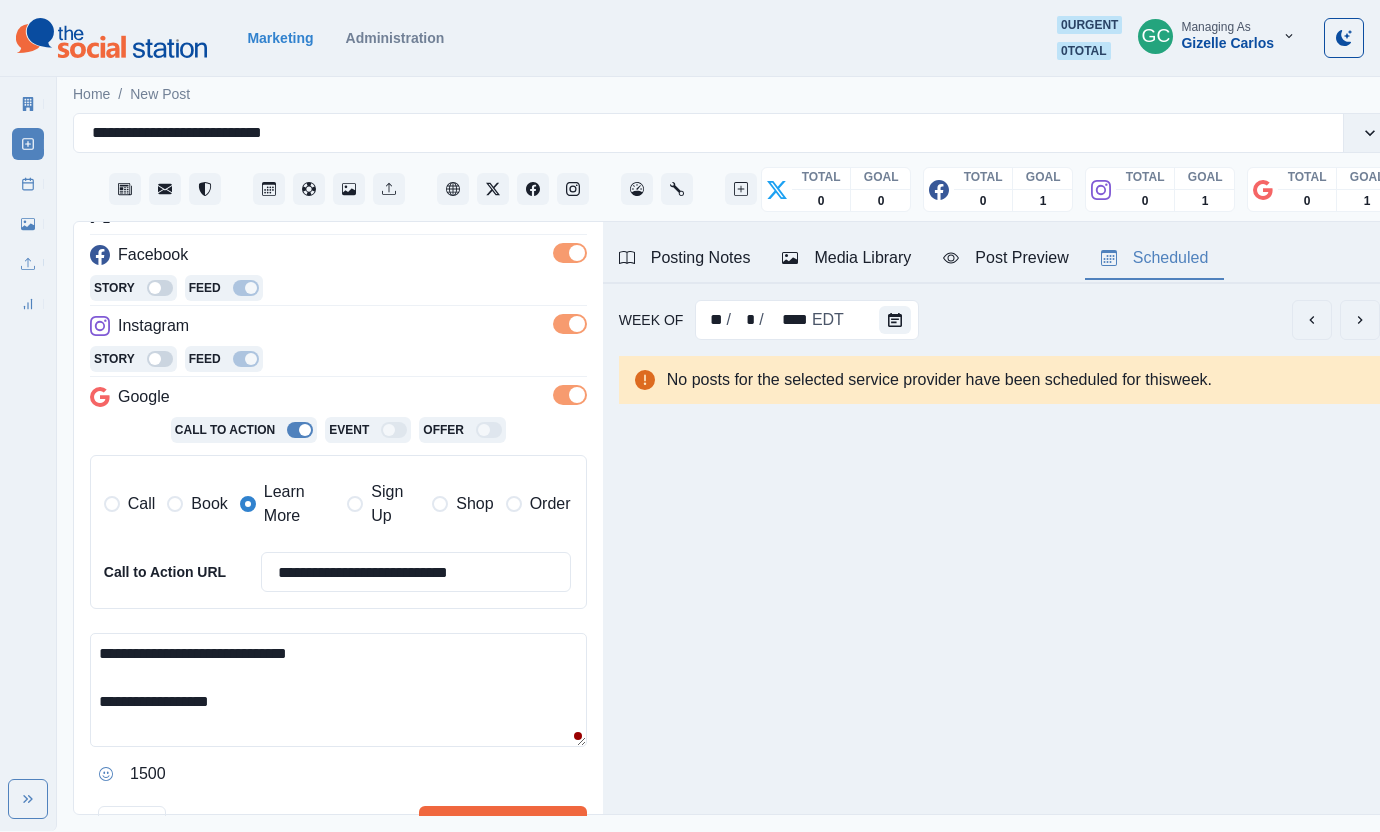 scroll, scrollTop: 412, scrollLeft: 0, axis: vertical 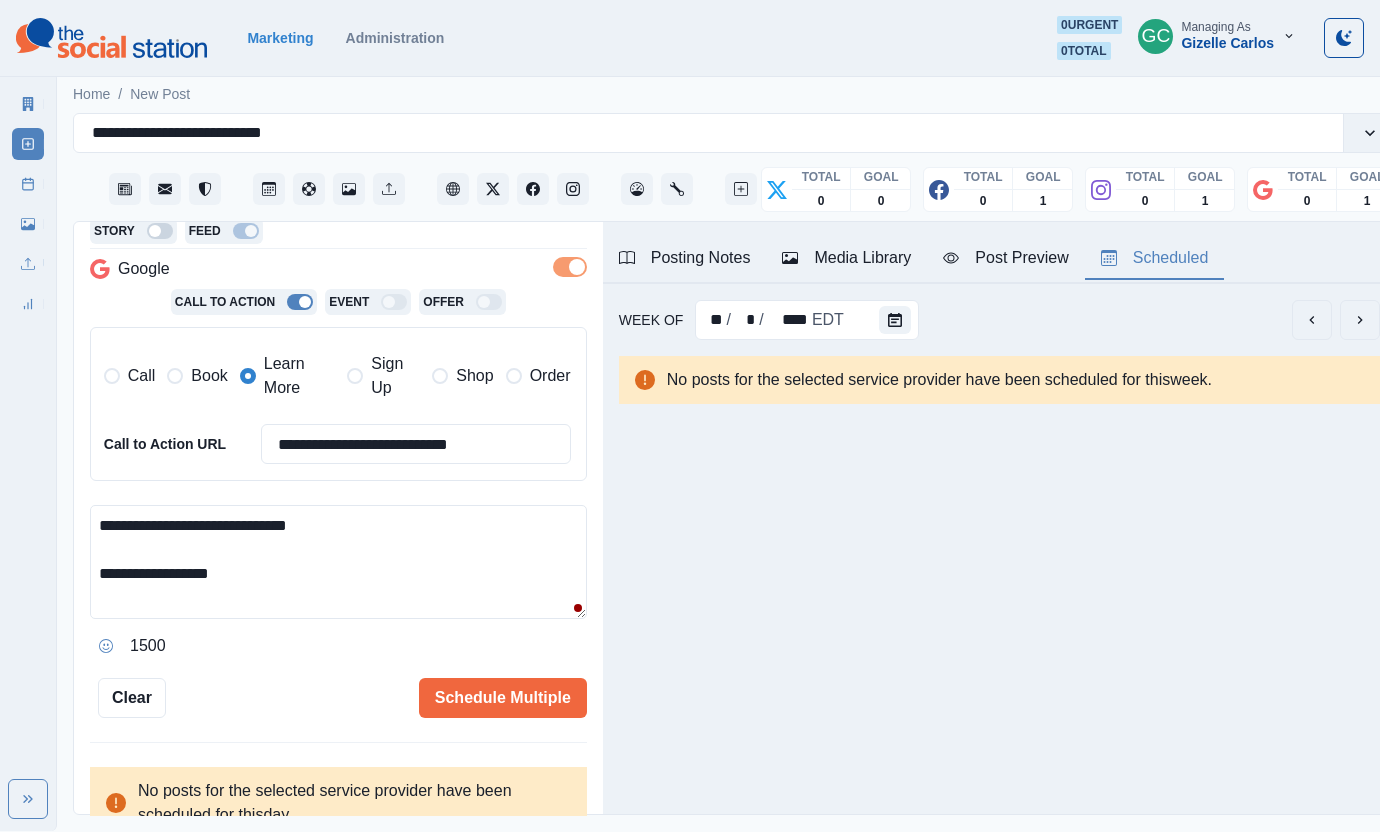 click on "**********" at bounding box center [338, 562] 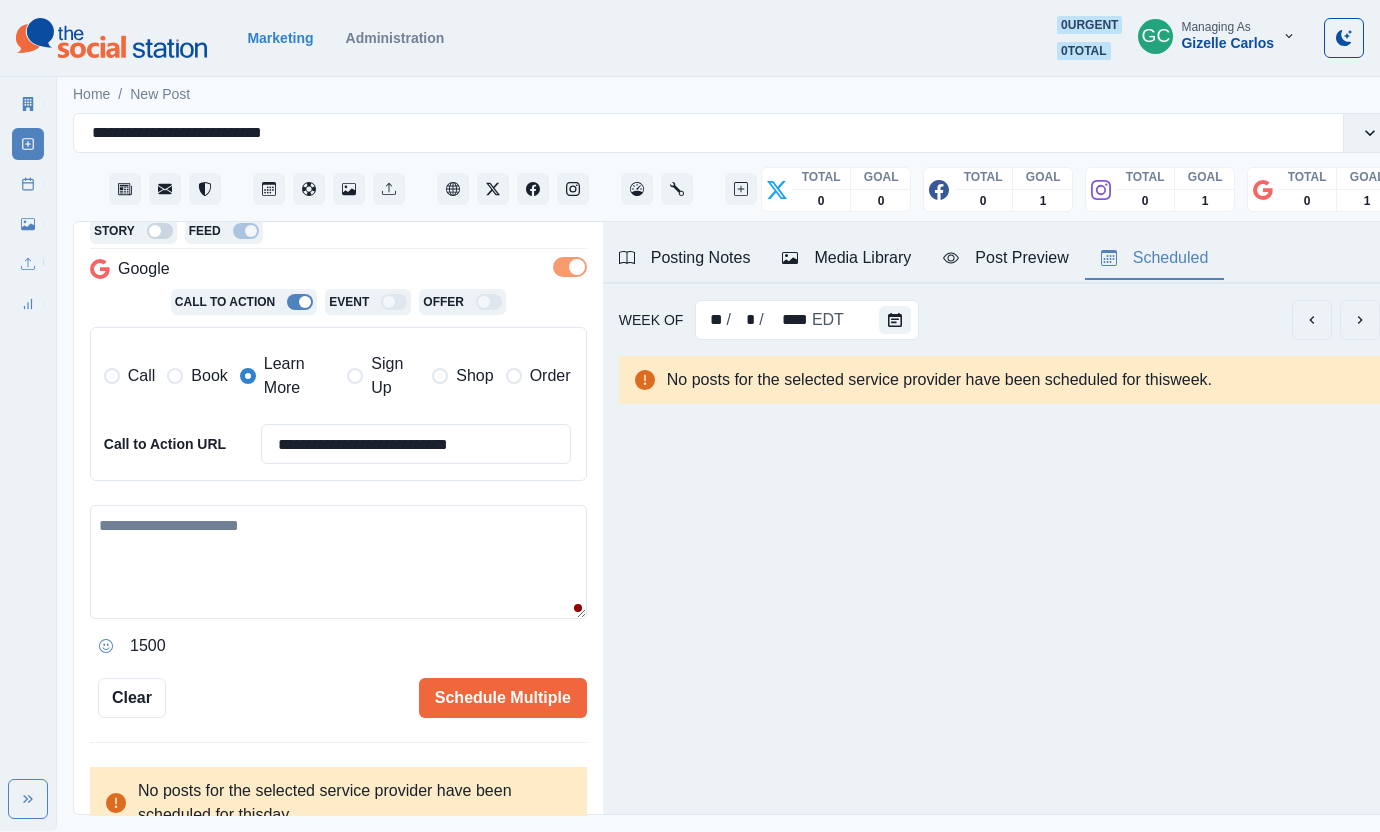 paste on "**********" 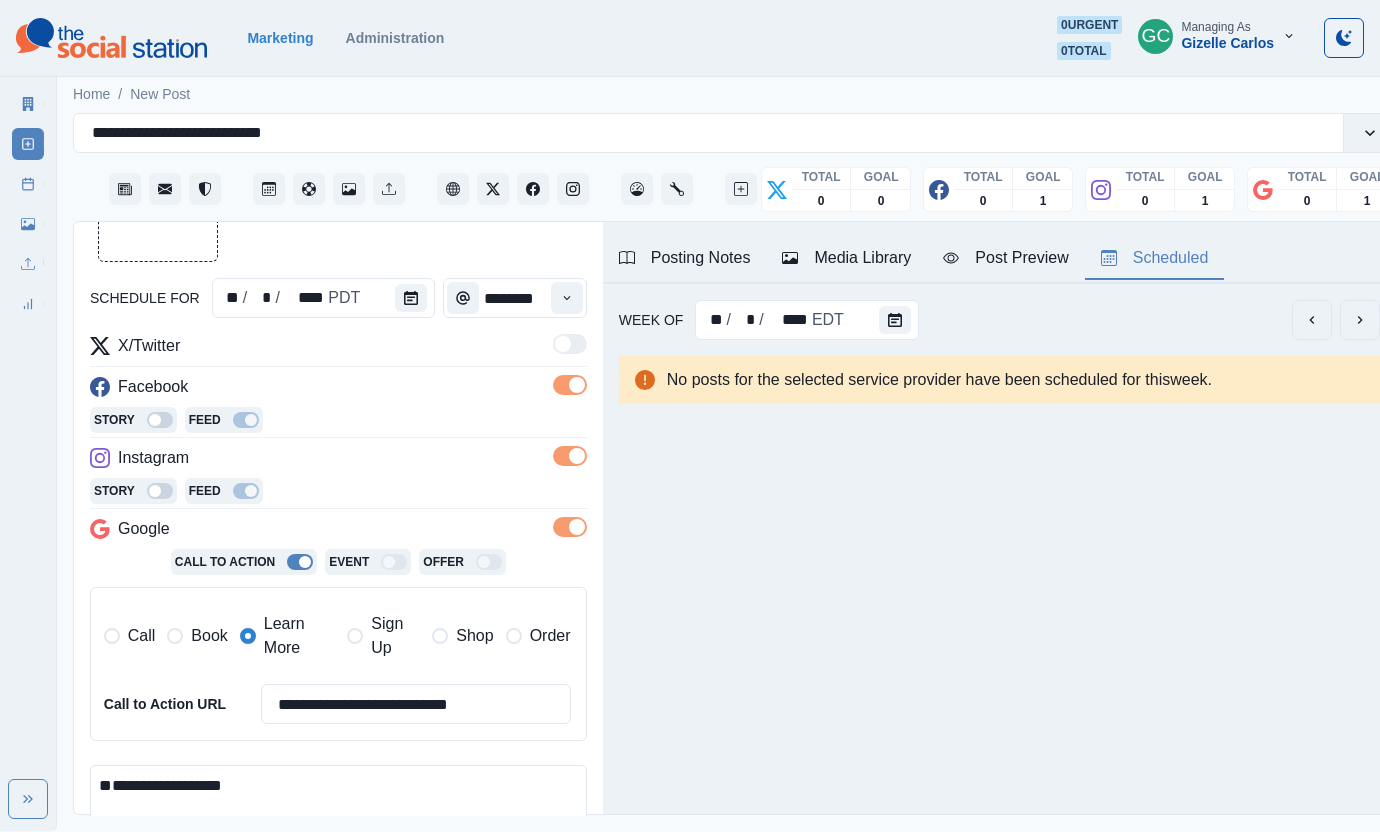 scroll, scrollTop: 0, scrollLeft: 0, axis: both 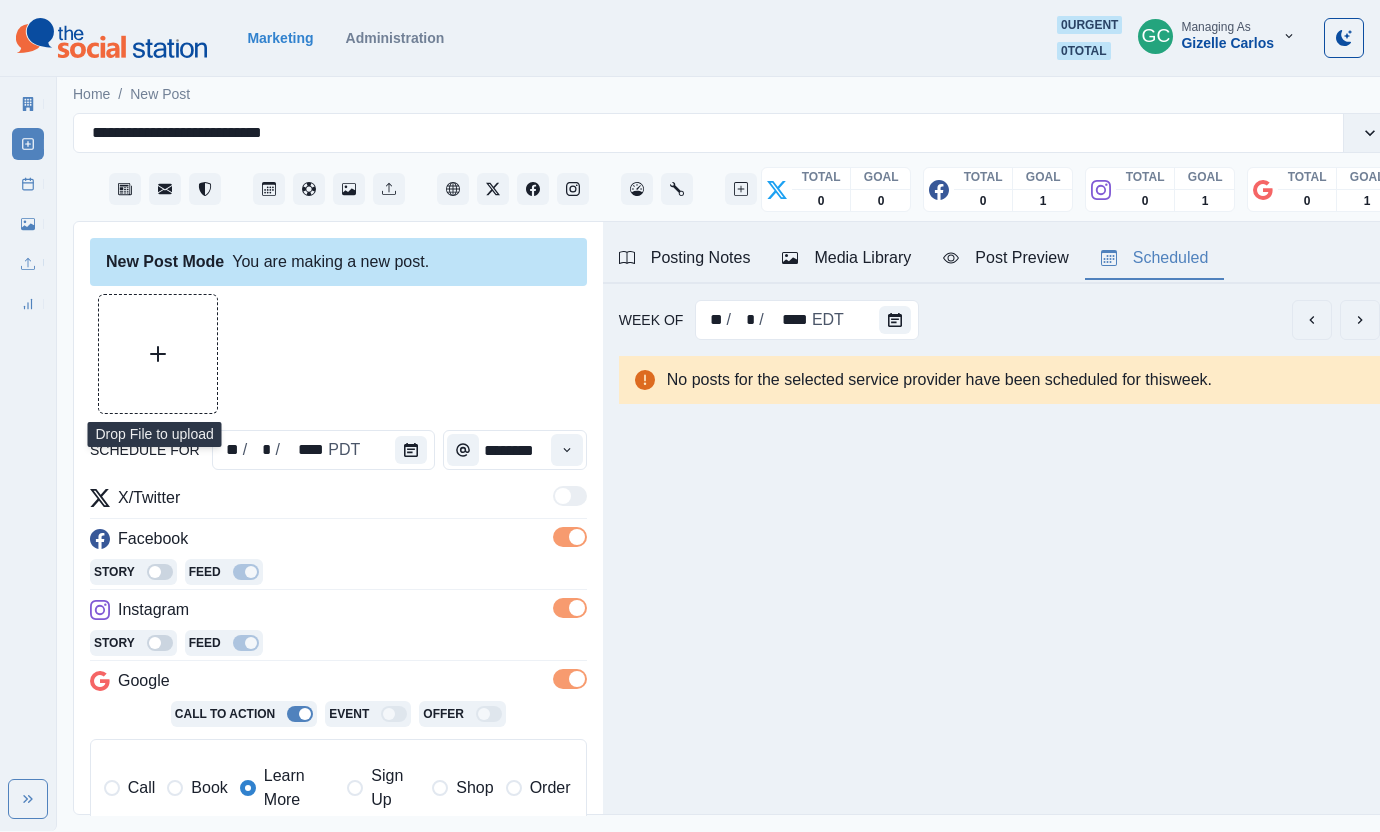 click at bounding box center (158, 354) 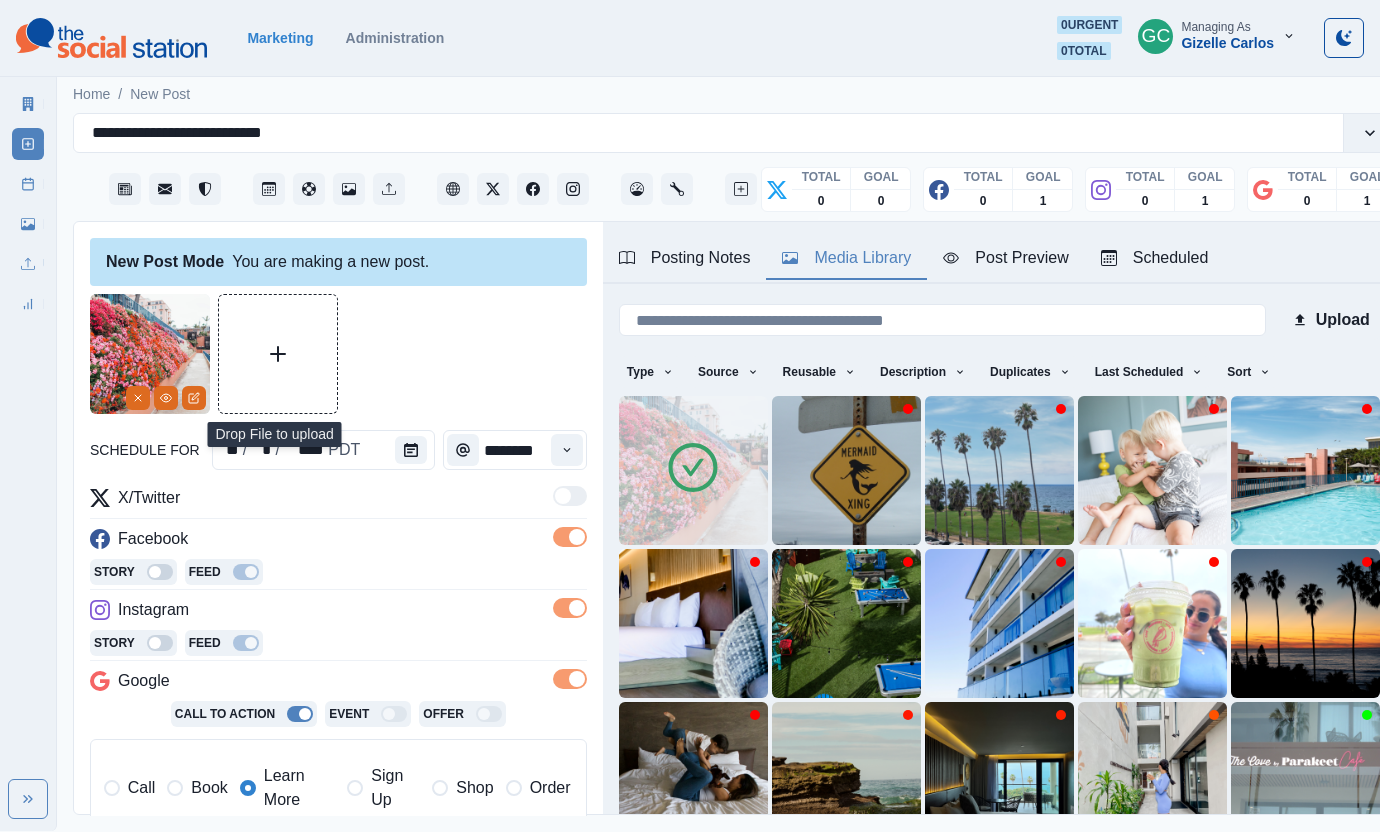 drag, startPoint x: 887, startPoint y: 254, endPoint x: 825, endPoint y: 276, distance: 65.78754 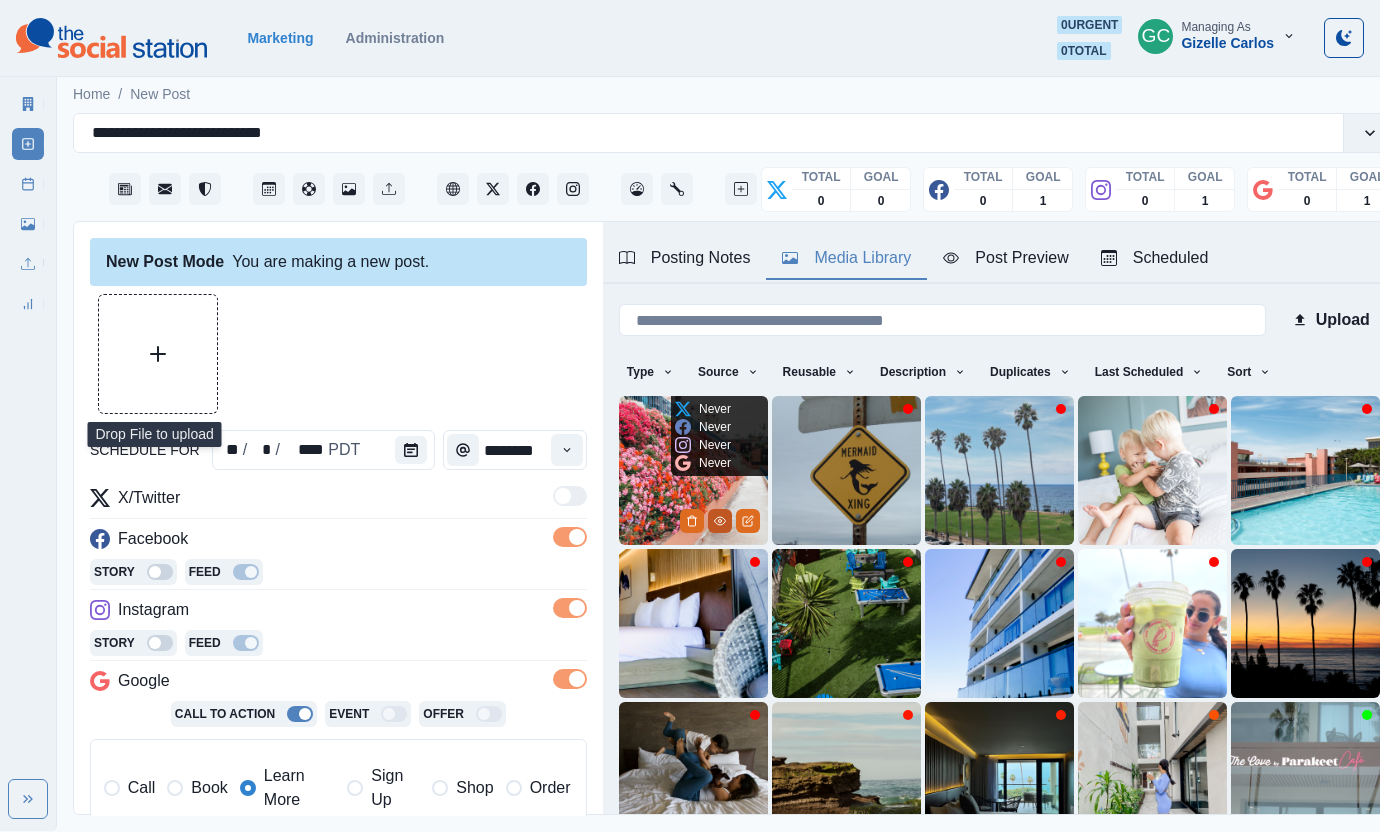 click at bounding box center [720, 521] 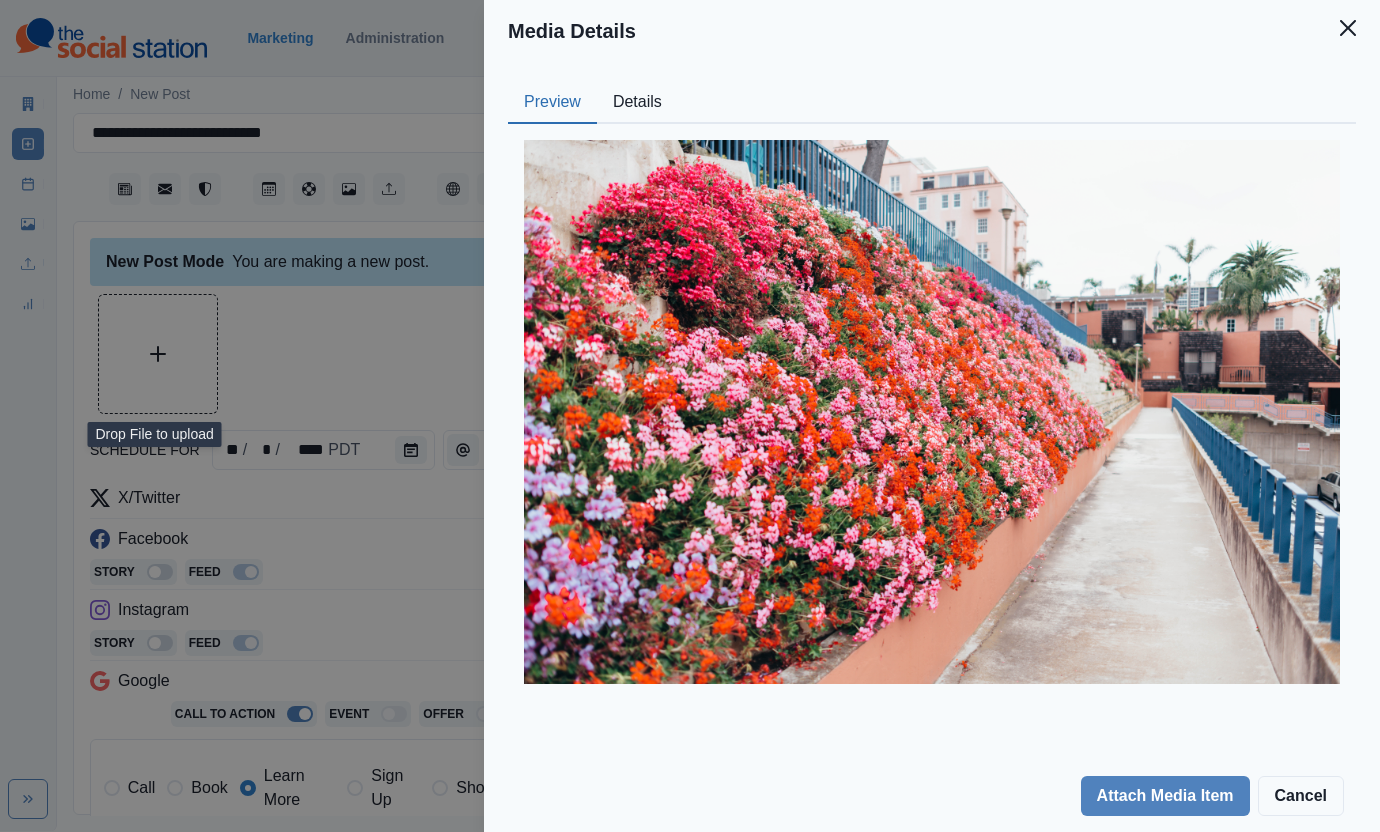 drag, startPoint x: 337, startPoint y: 598, endPoint x: 650, endPoint y: 504, distance: 326.81033 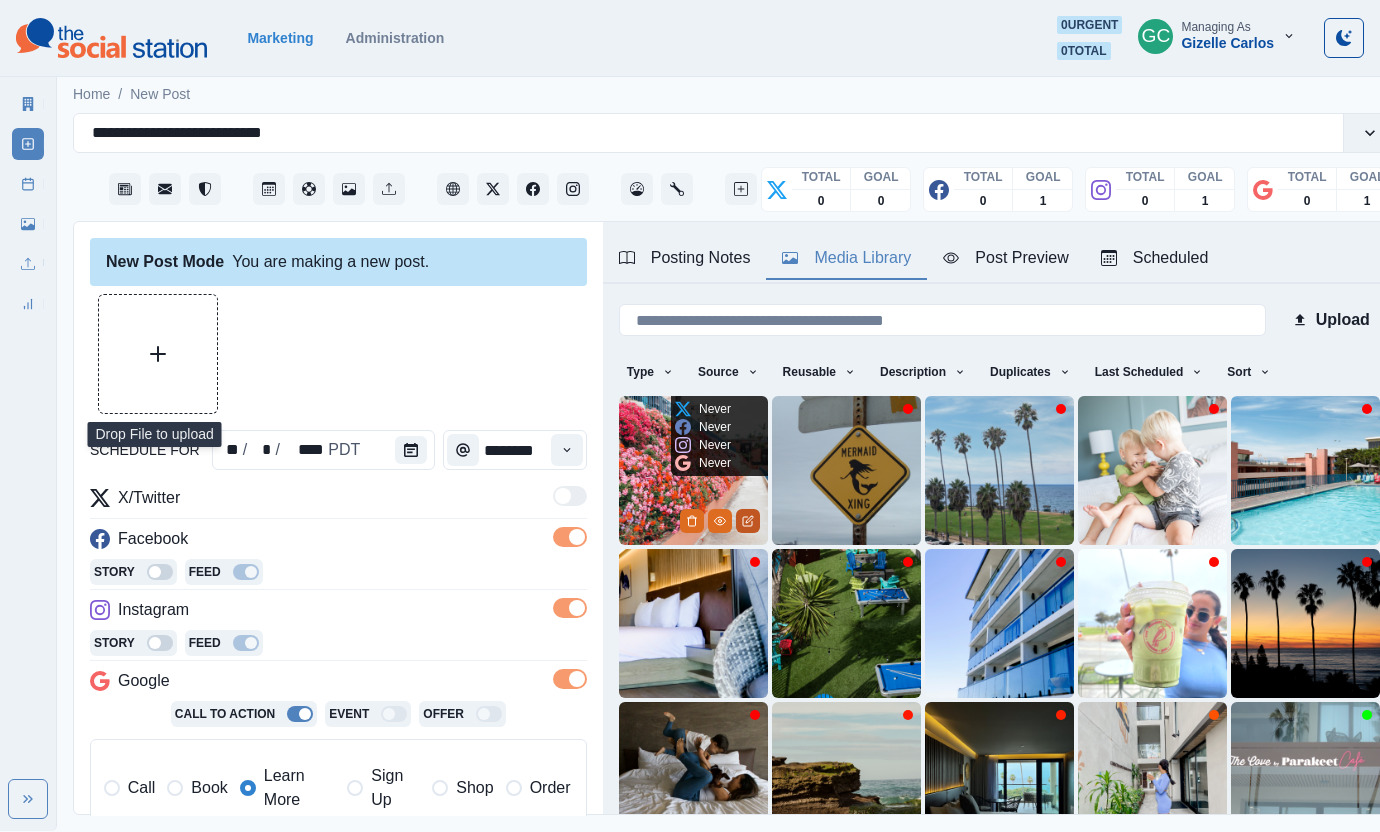 click 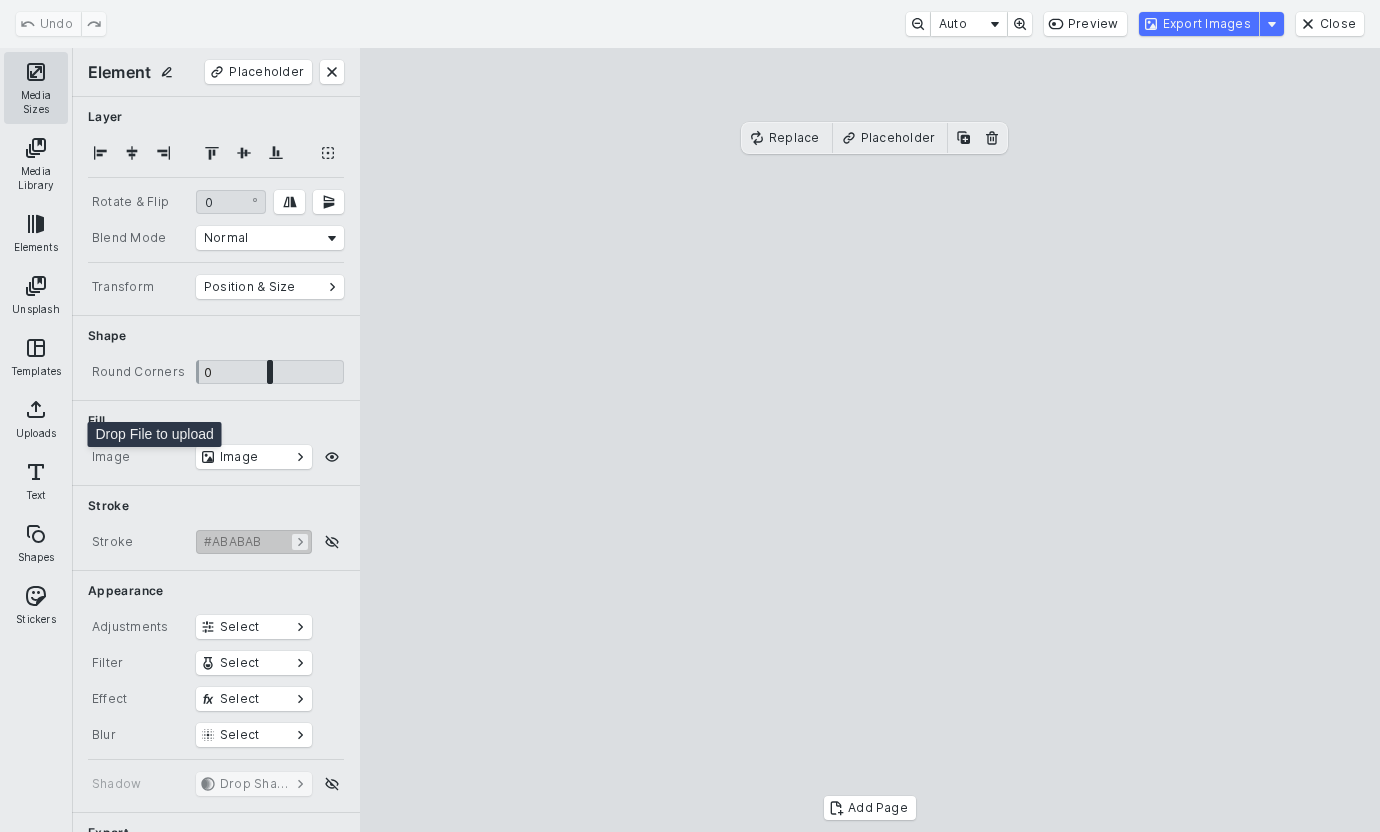 click on "Media Sizes" at bounding box center [36, 88] 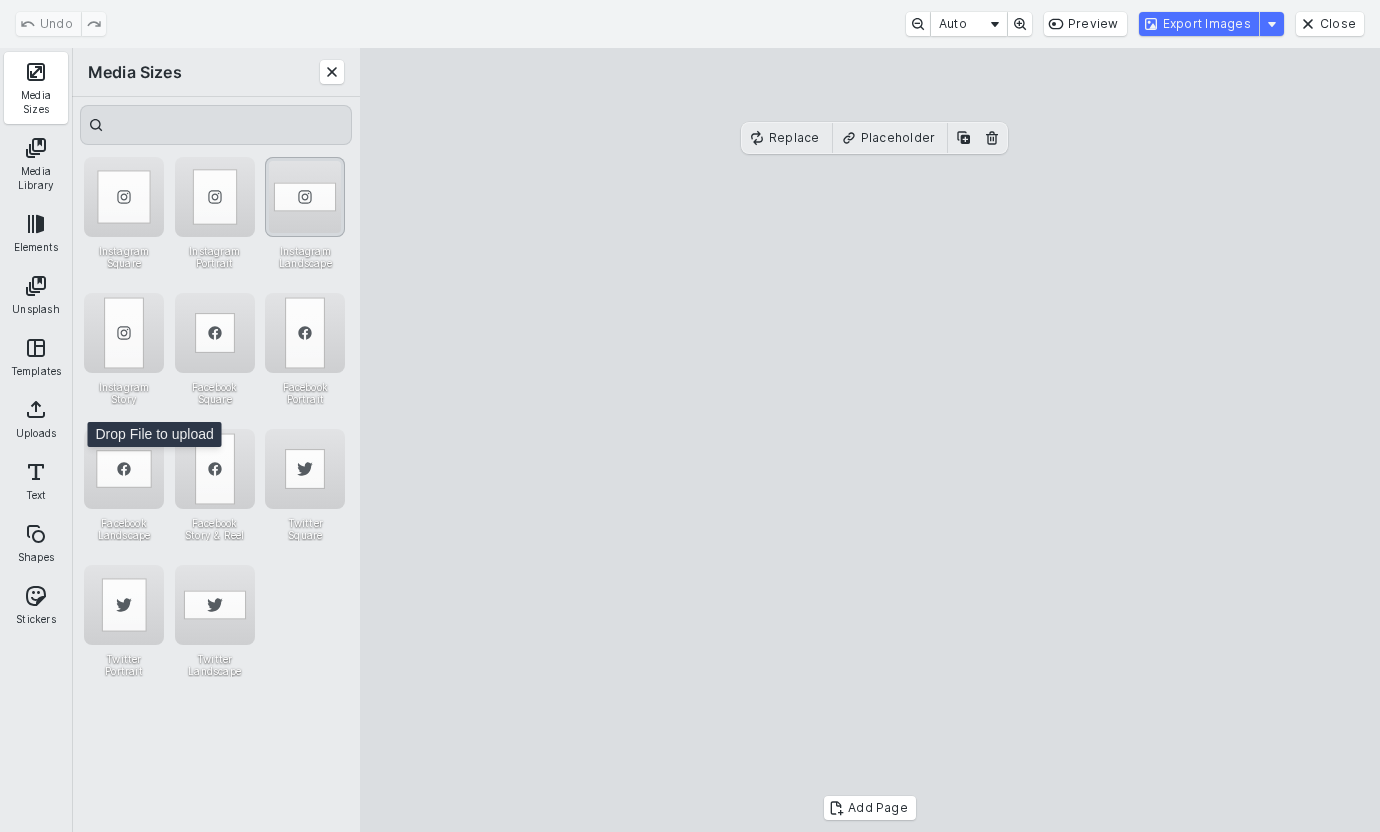 click at bounding box center (305, 197) 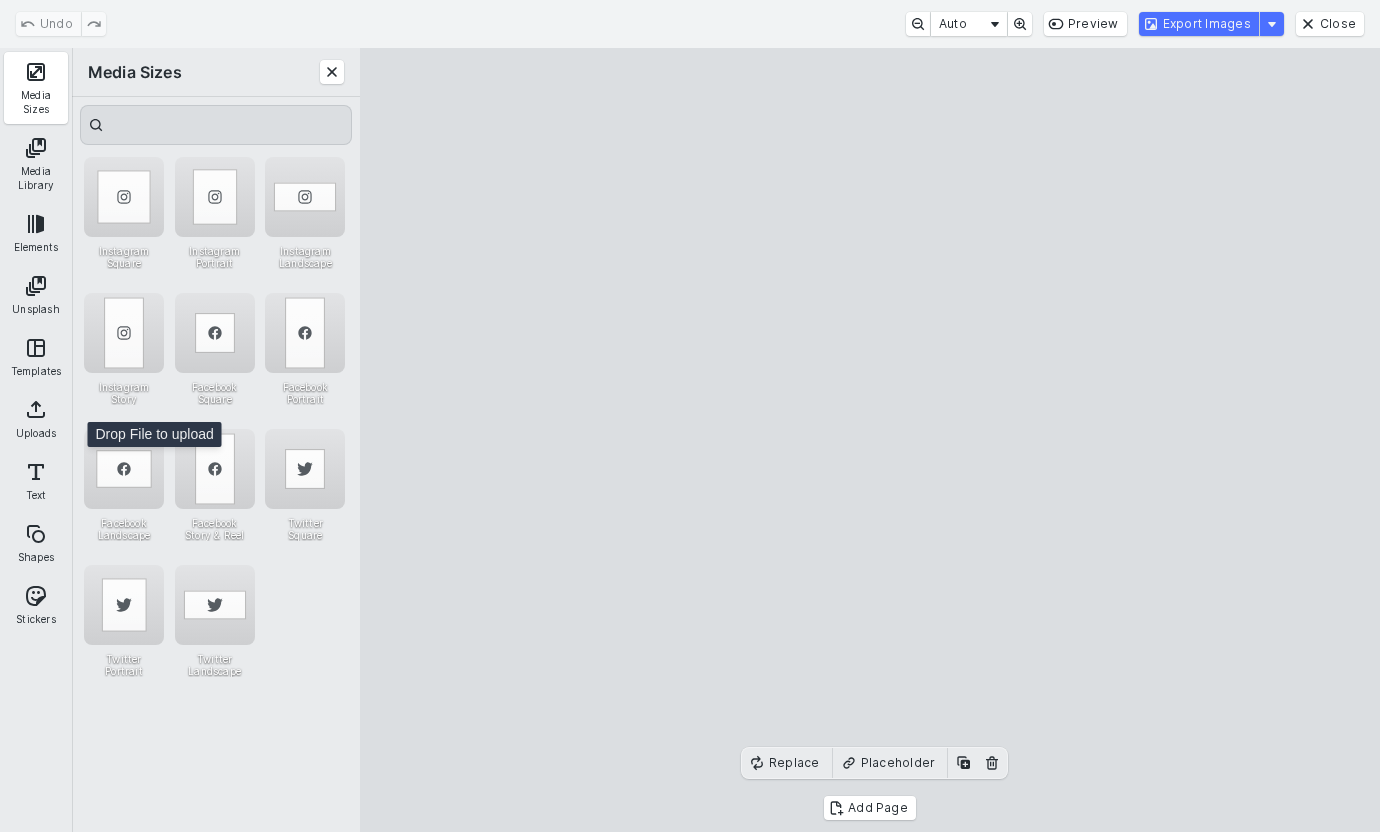 click on "Export Images" at bounding box center (1199, 24) 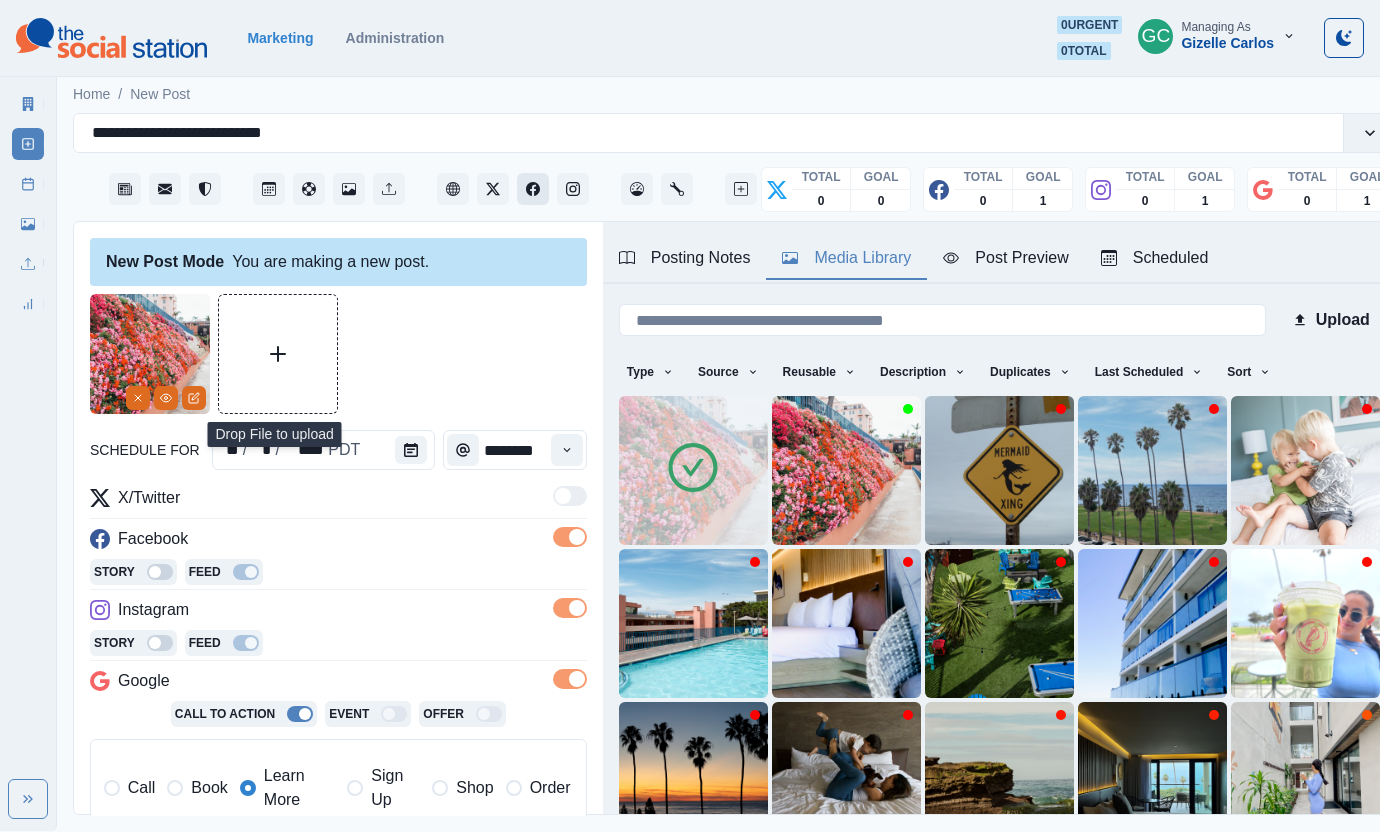 click 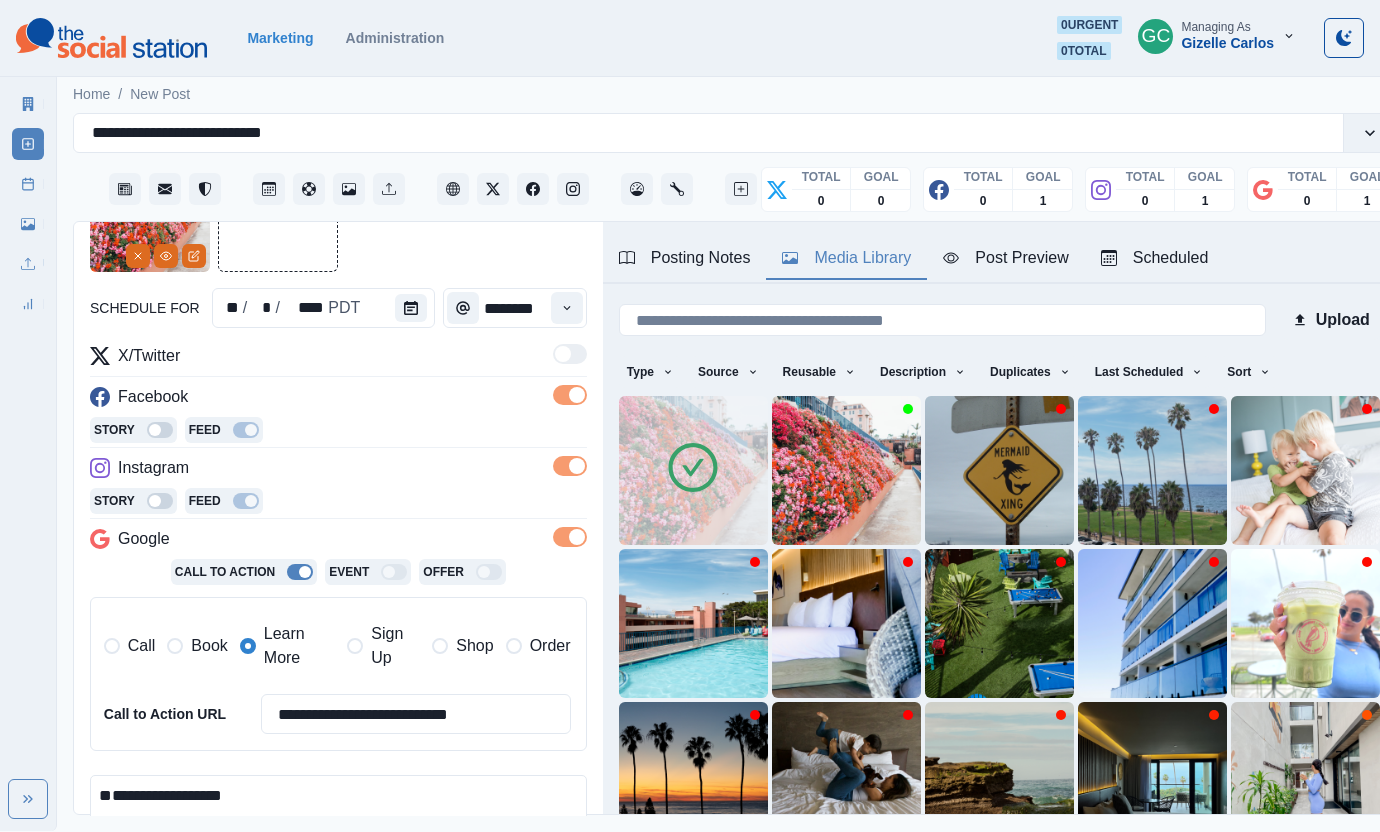 scroll, scrollTop: 143, scrollLeft: 0, axis: vertical 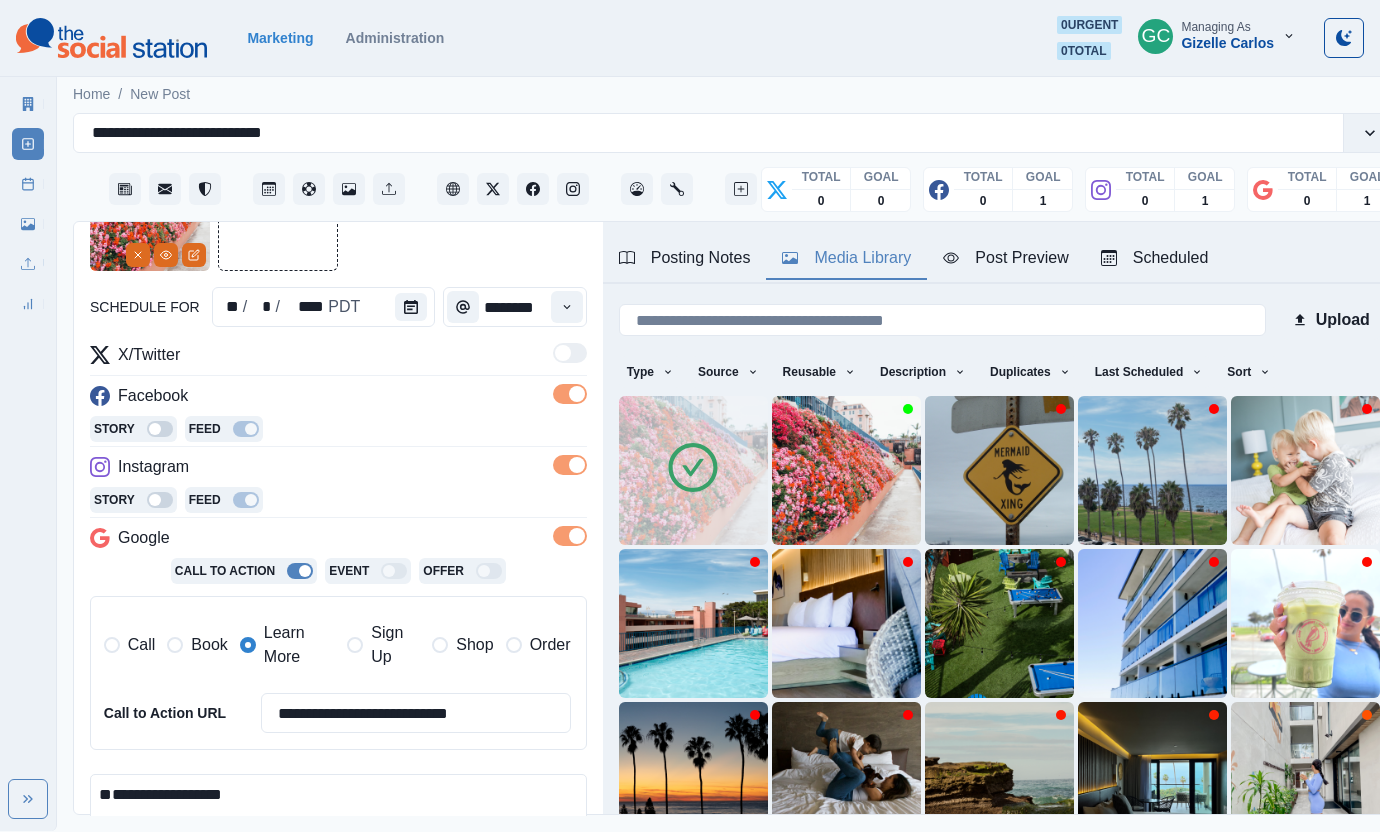 click on "**********" at bounding box center [338, 637] 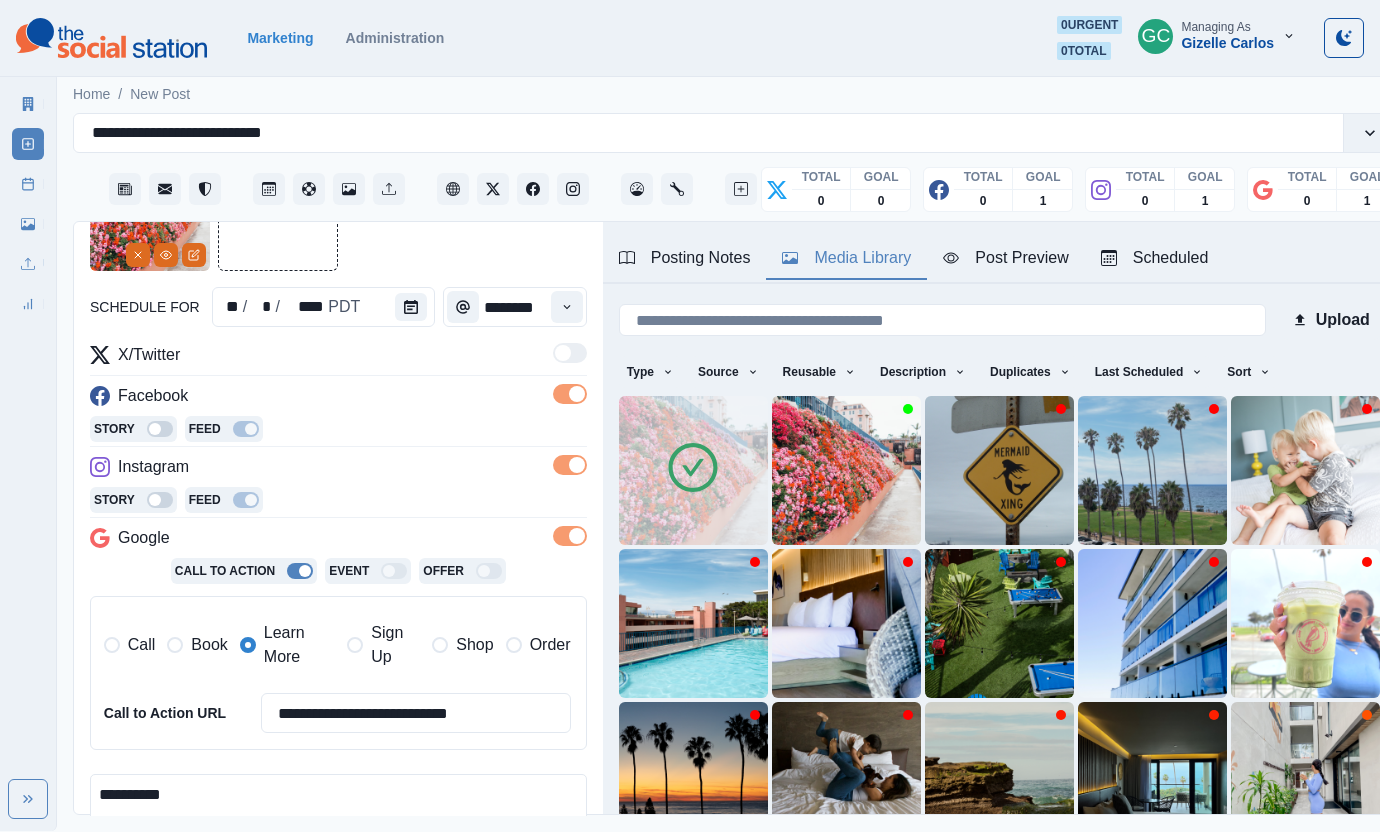 click on "**********" at bounding box center (338, 831) 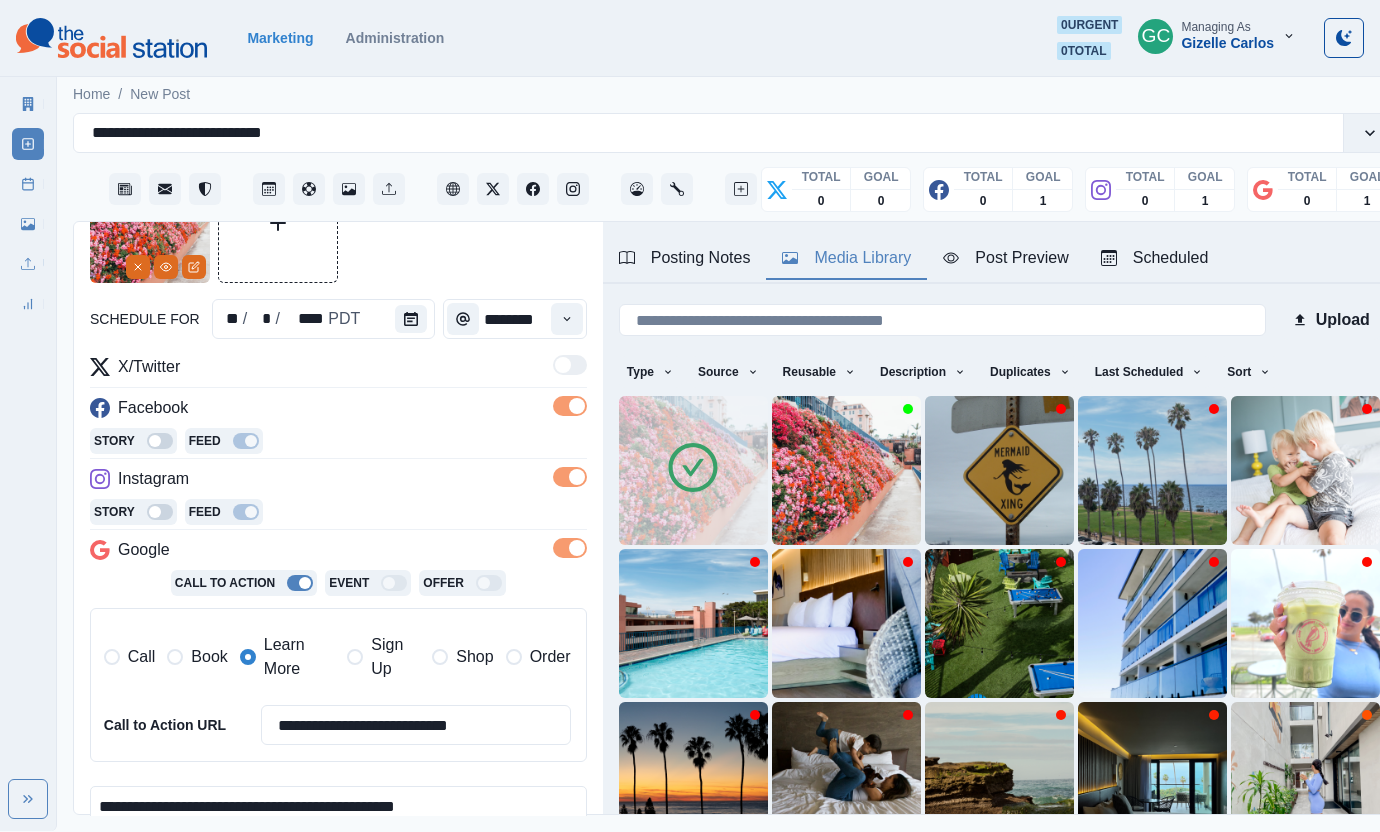 scroll, scrollTop: 392, scrollLeft: 0, axis: vertical 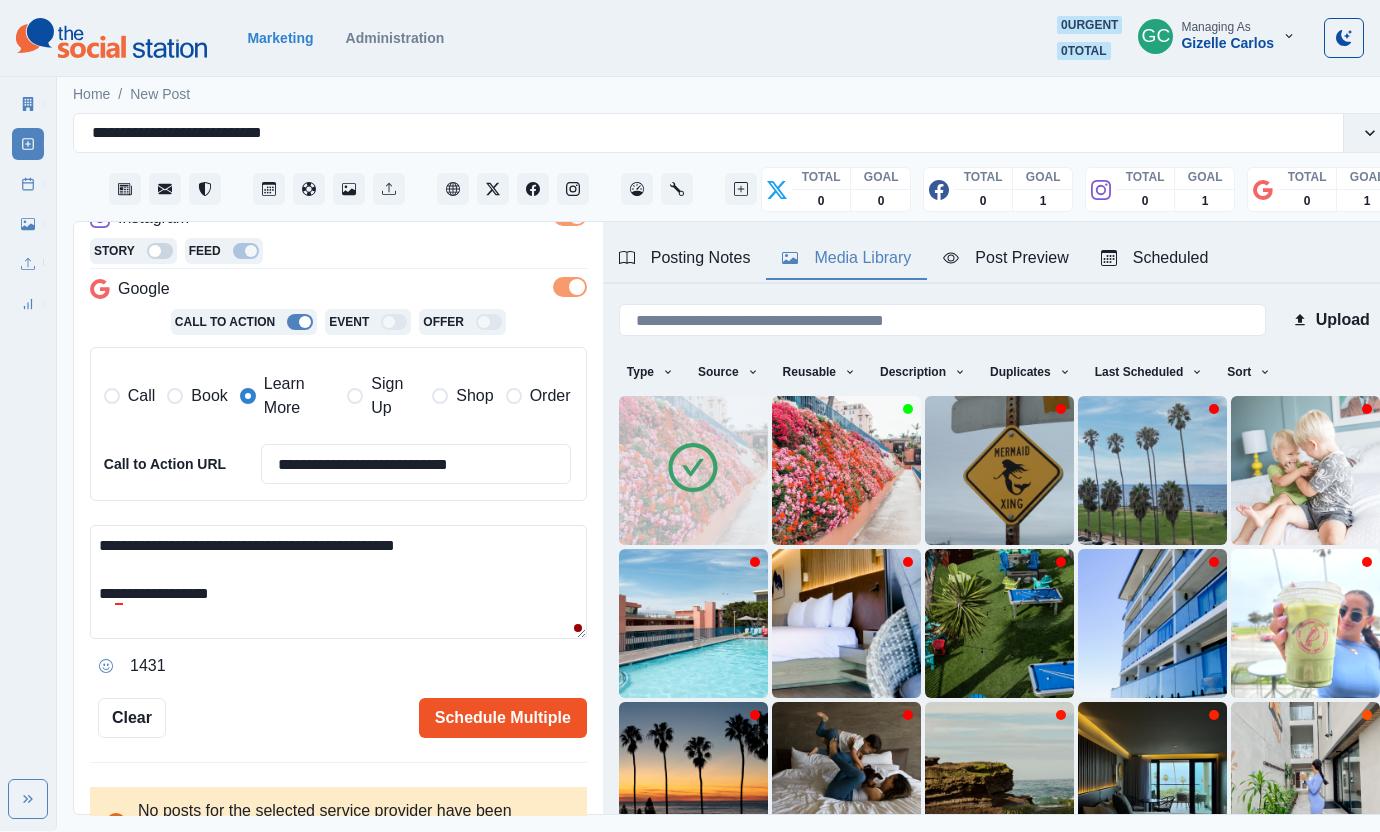 type on "**********" 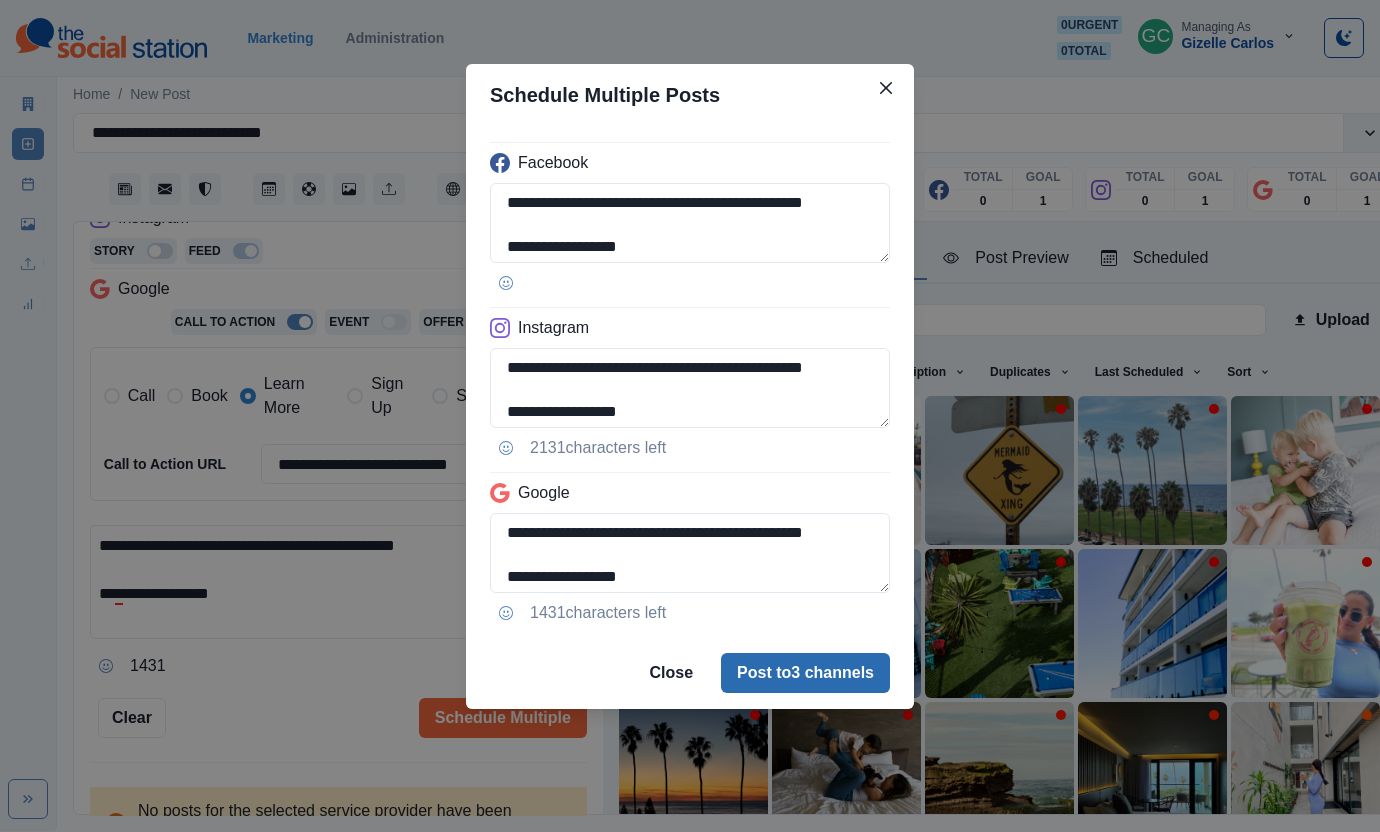 click on "Post to  3   channels" at bounding box center [805, 673] 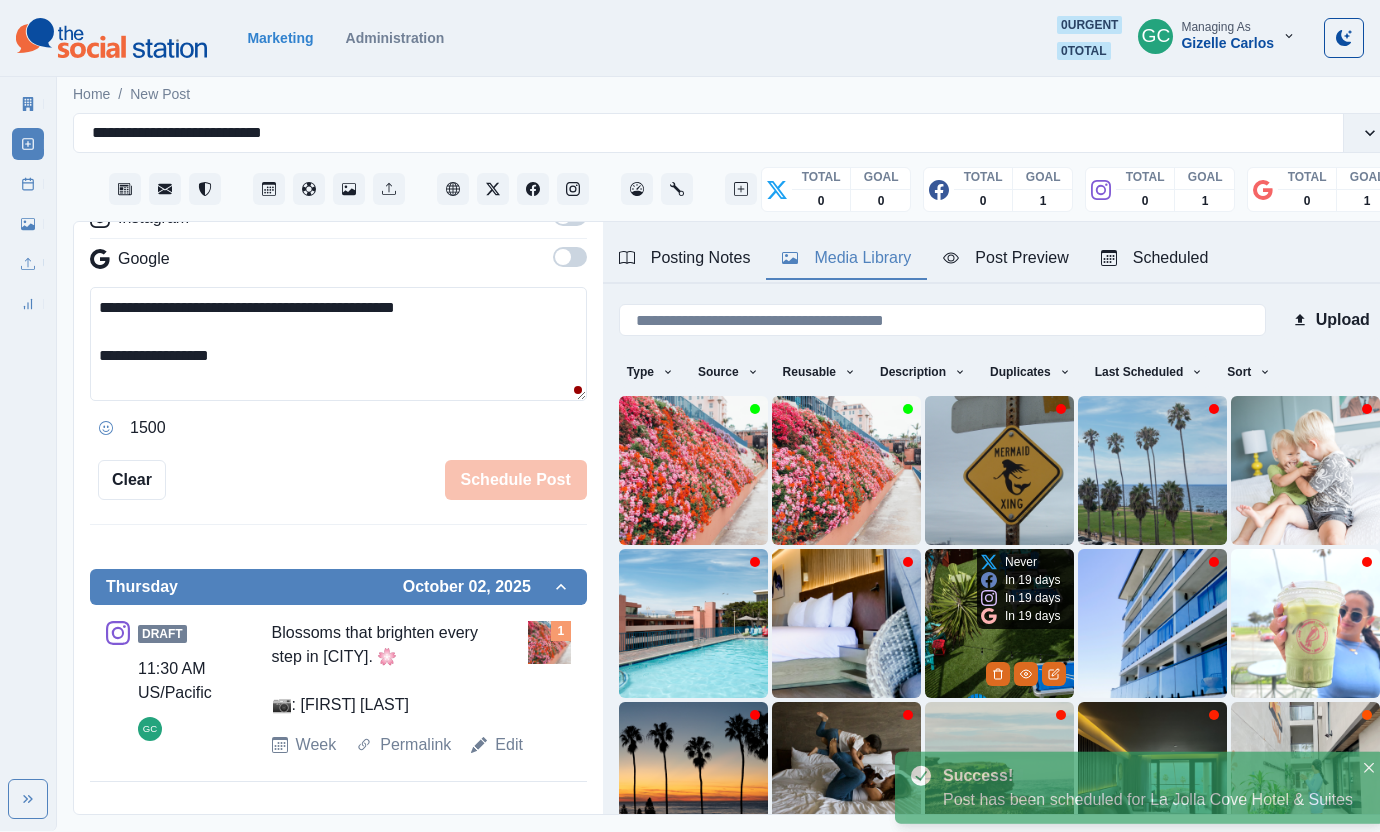 scroll, scrollTop: 362, scrollLeft: 0, axis: vertical 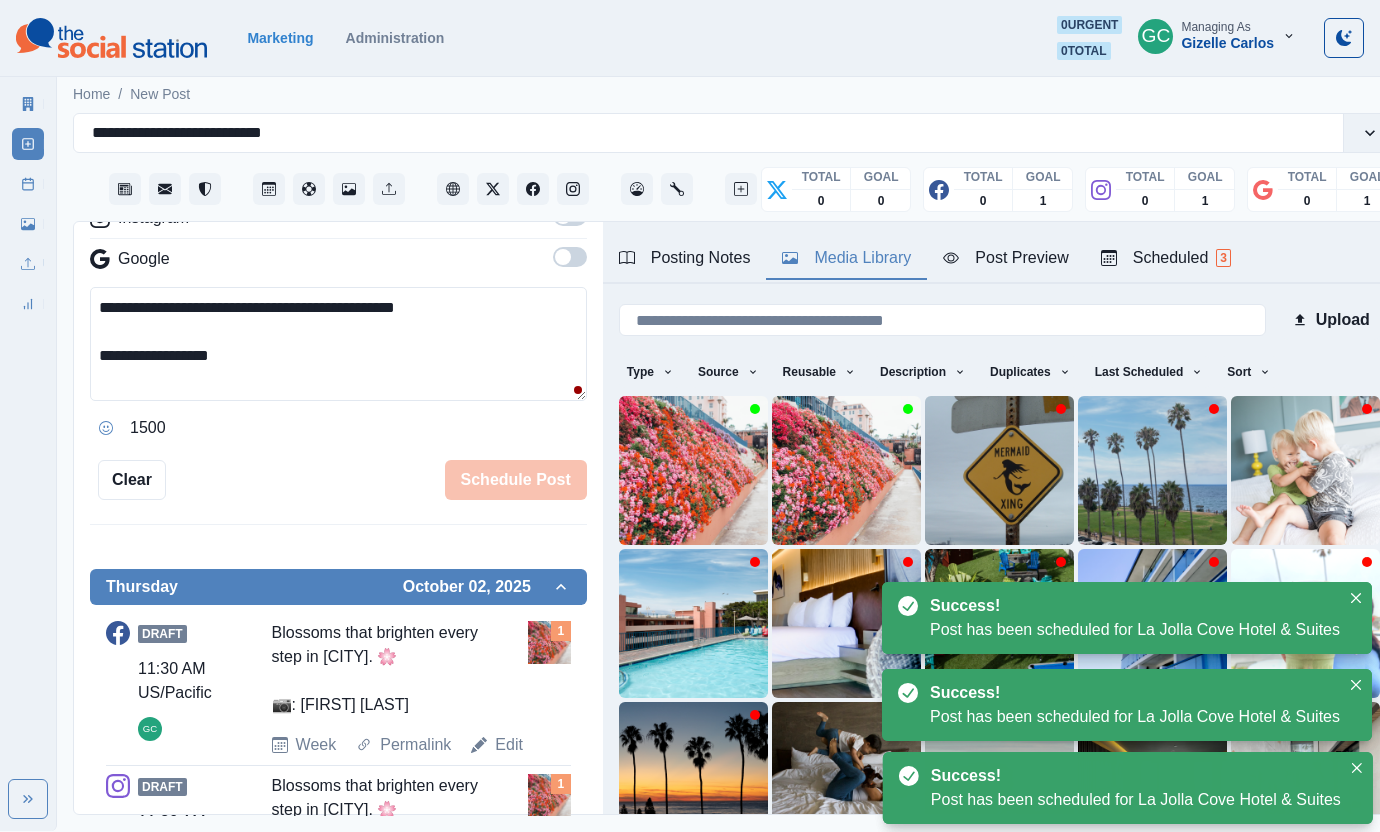 click on "Scheduled 3" at bounding box center [1166, 259] 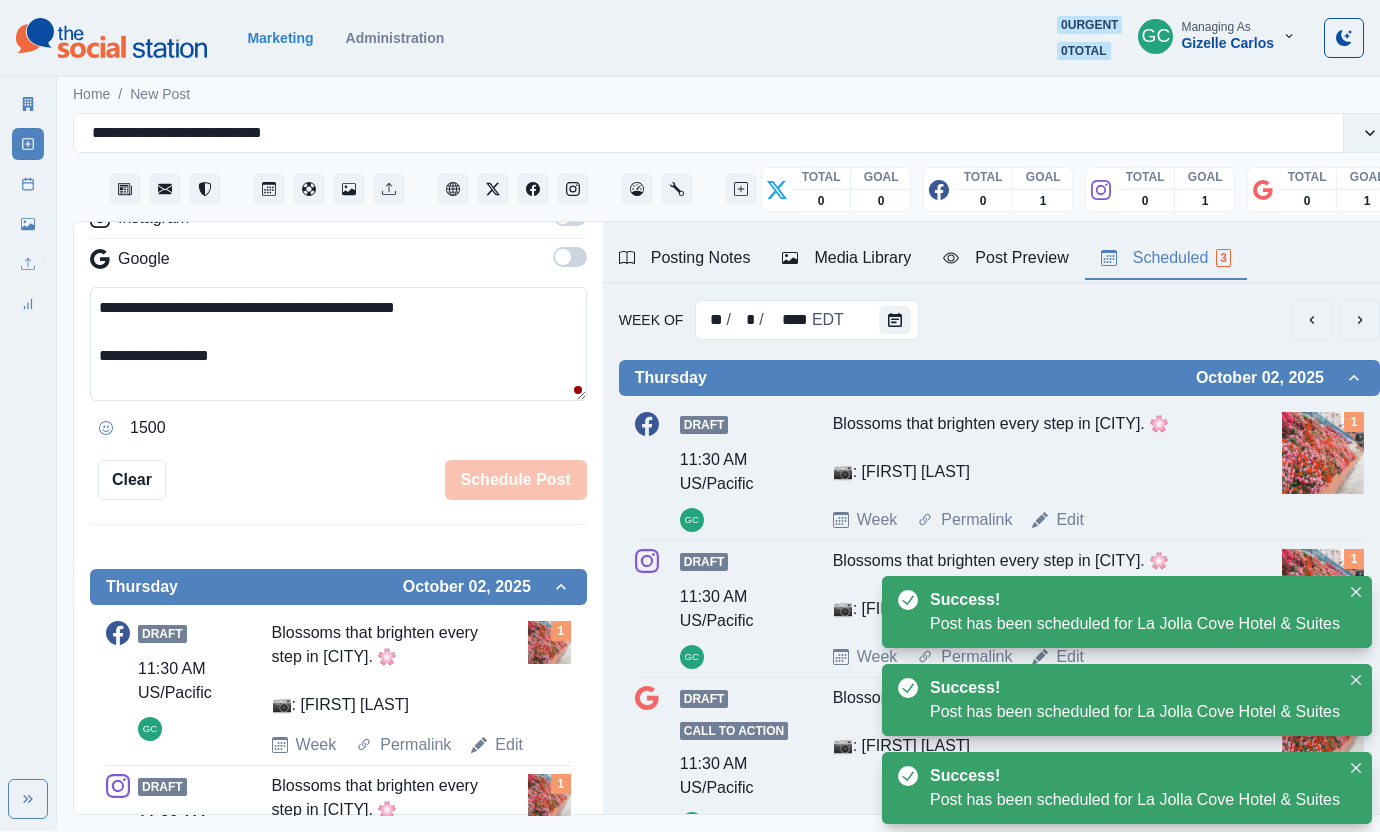 drag, startPoint x: 877, startPoint y: 269, endPoint x: 898, endPoint y: 354, distance: 87.555695 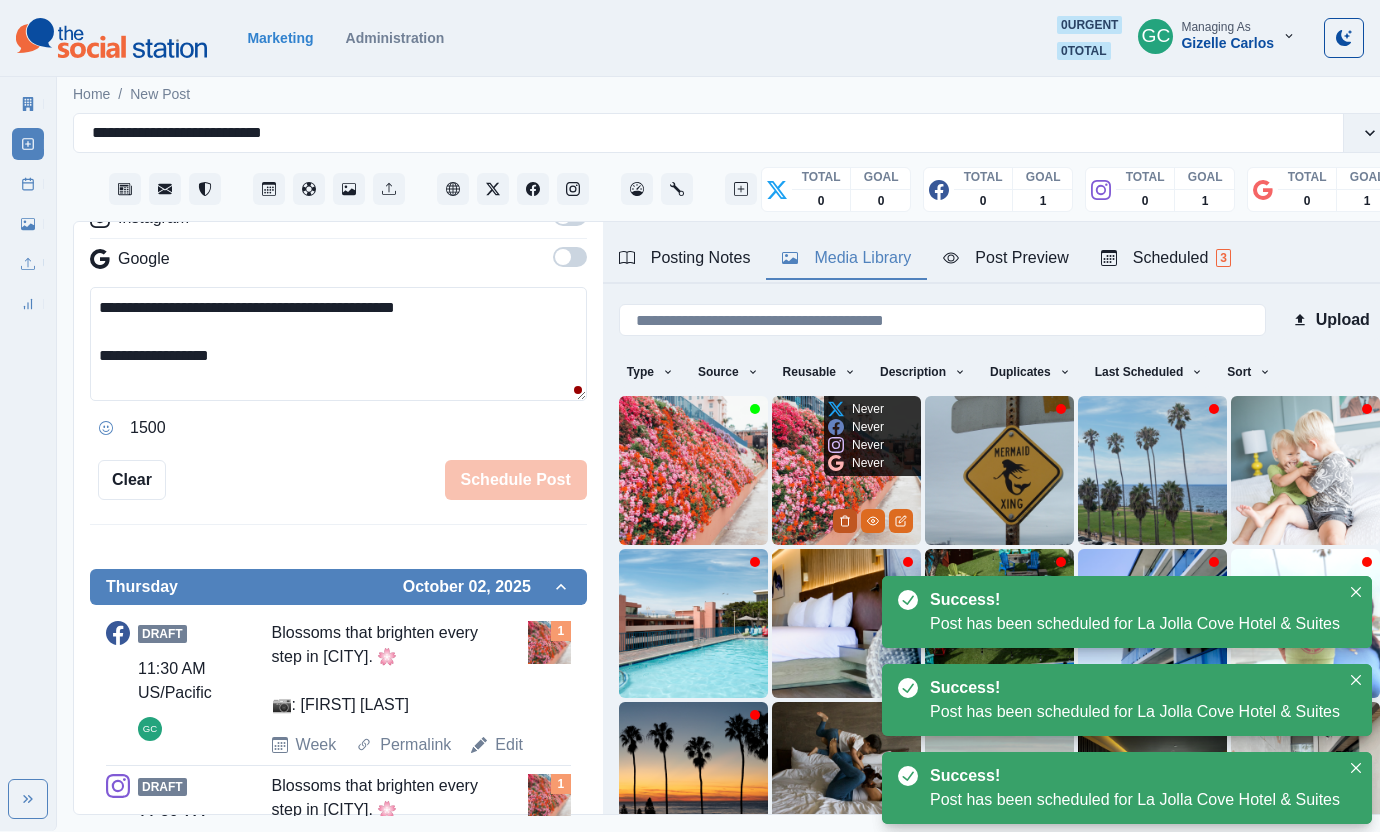 click 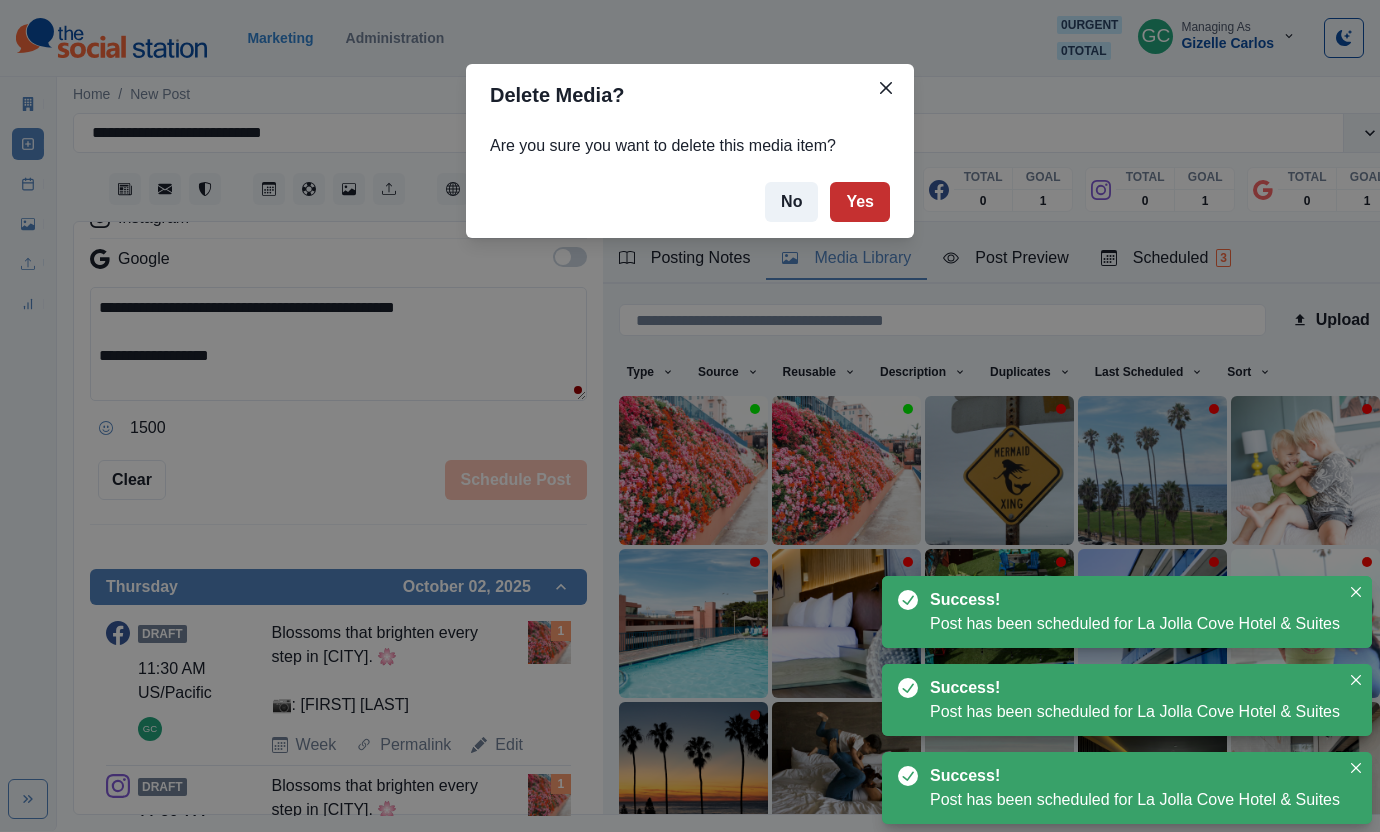 click on "Yes" at bounding box center (860, 202) 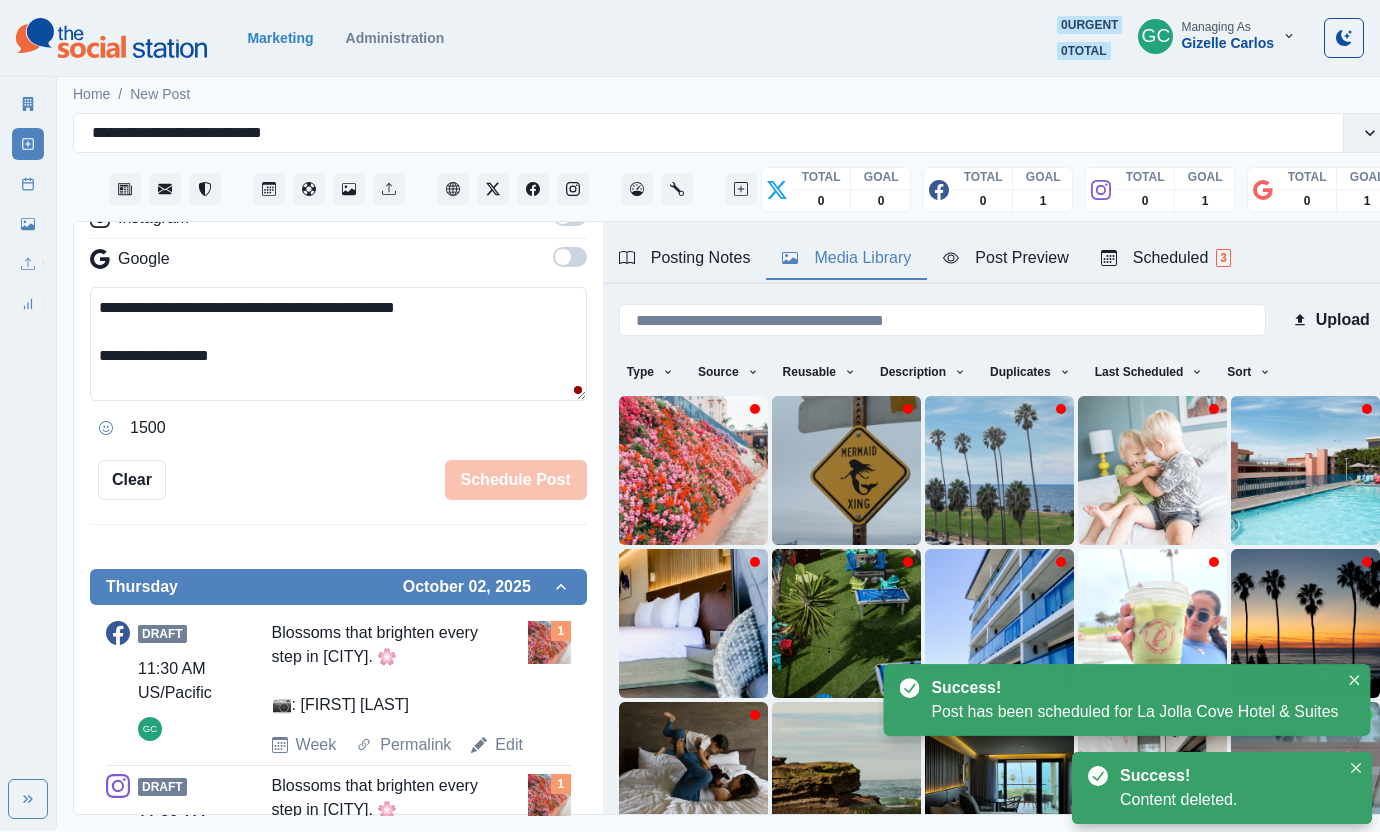 click on "3" at bounding box center (1223, 258) 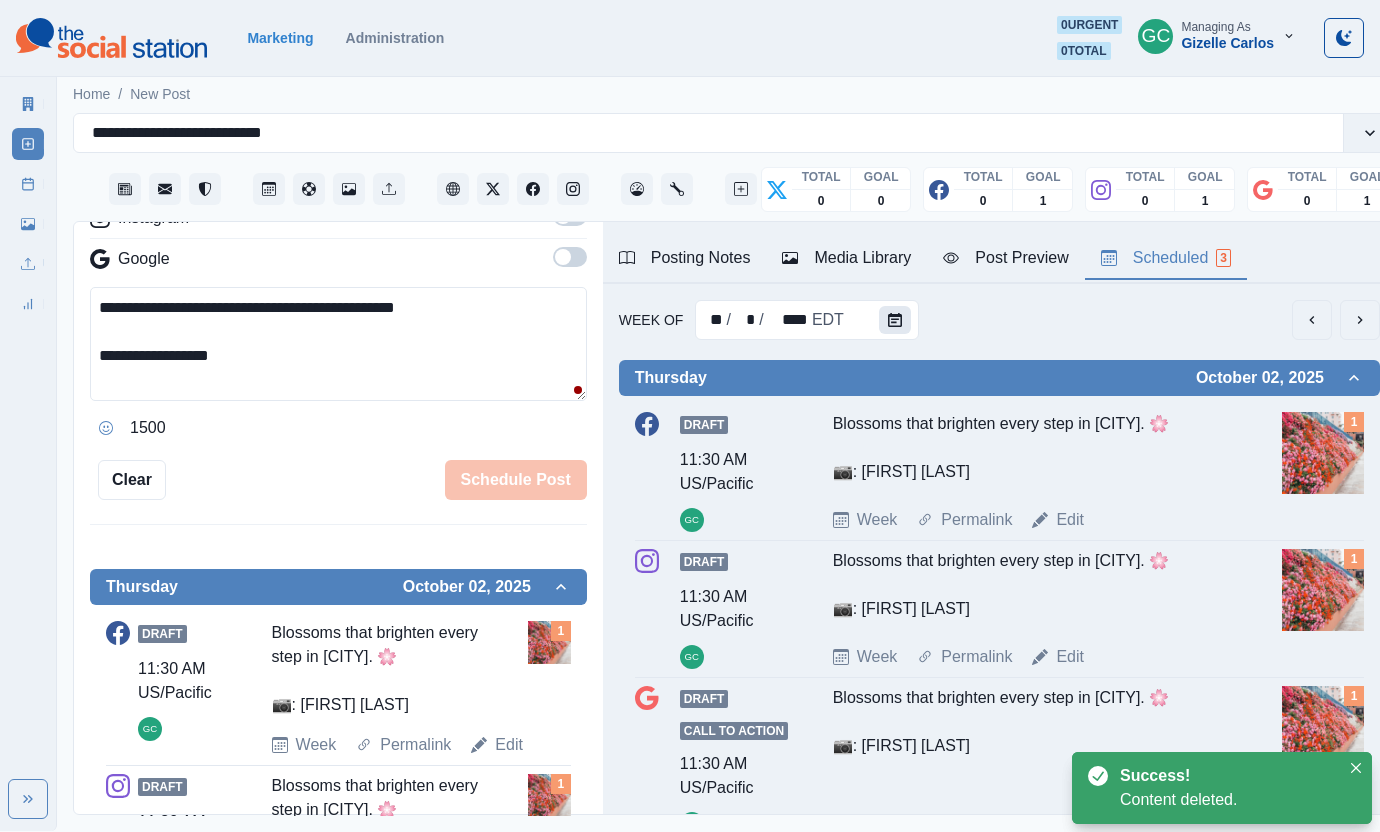 click at bounding box center (895, 320) 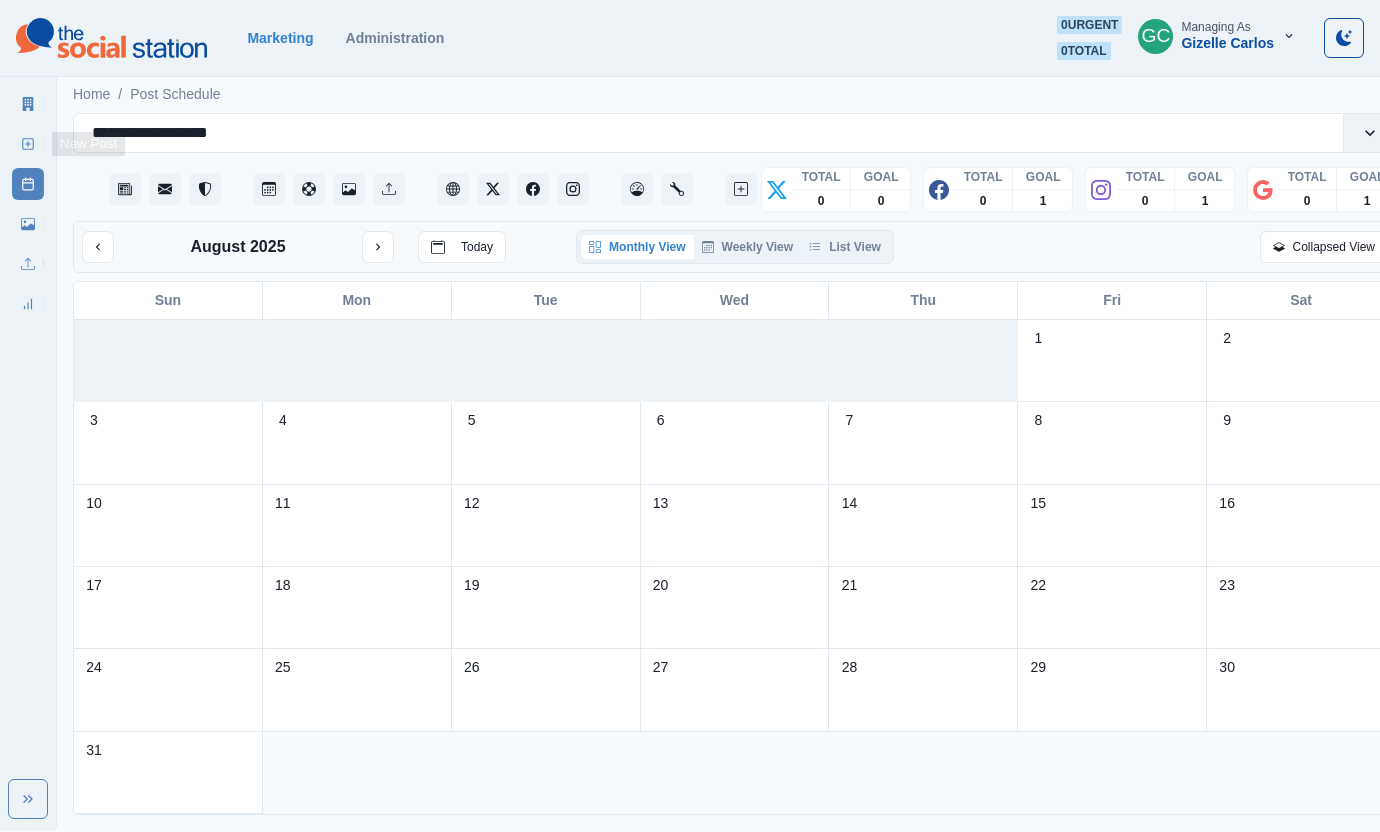scroll, scrollTop: 0, scrollLeft: 0, axis: both 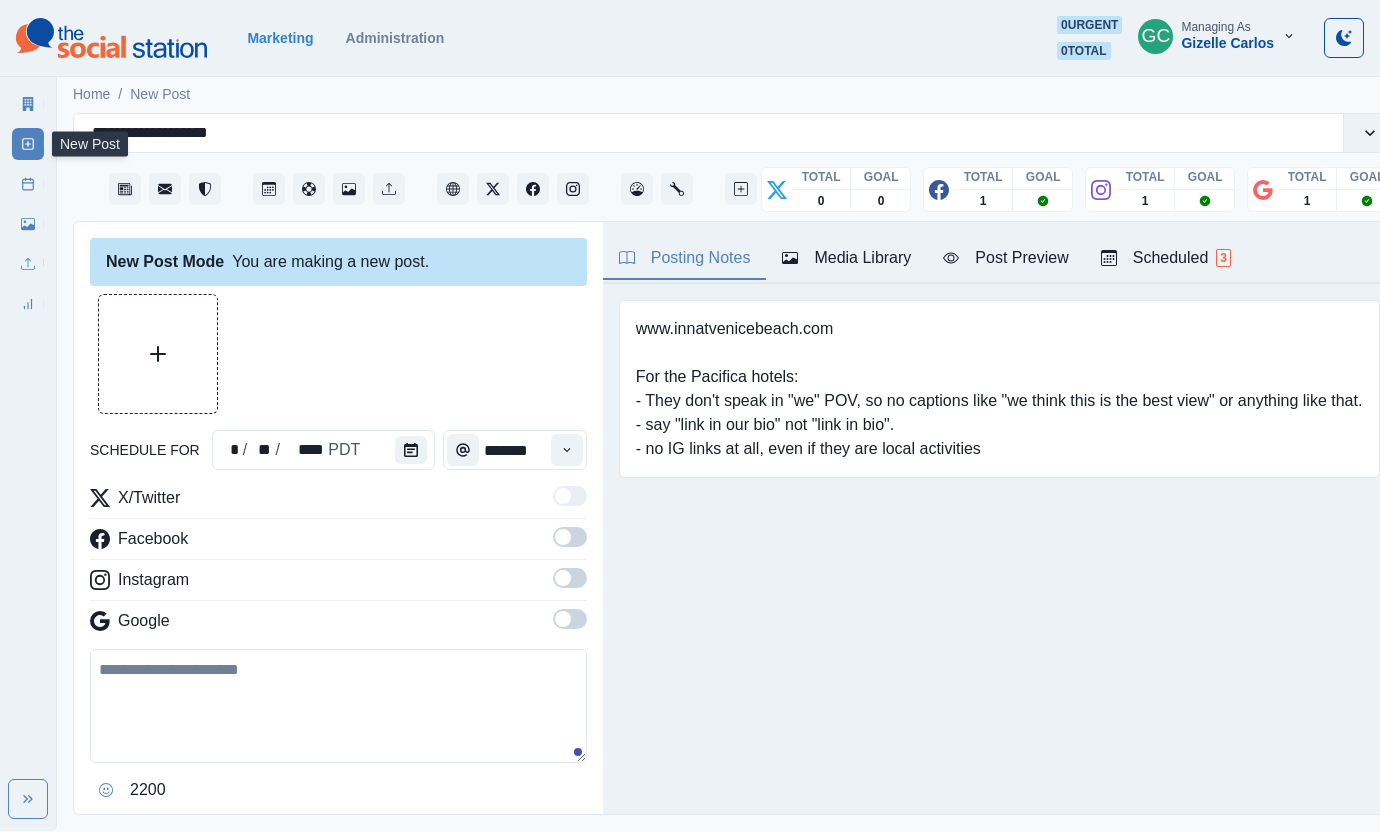 click on "Home / New Post" at bounding box center [735, 88] 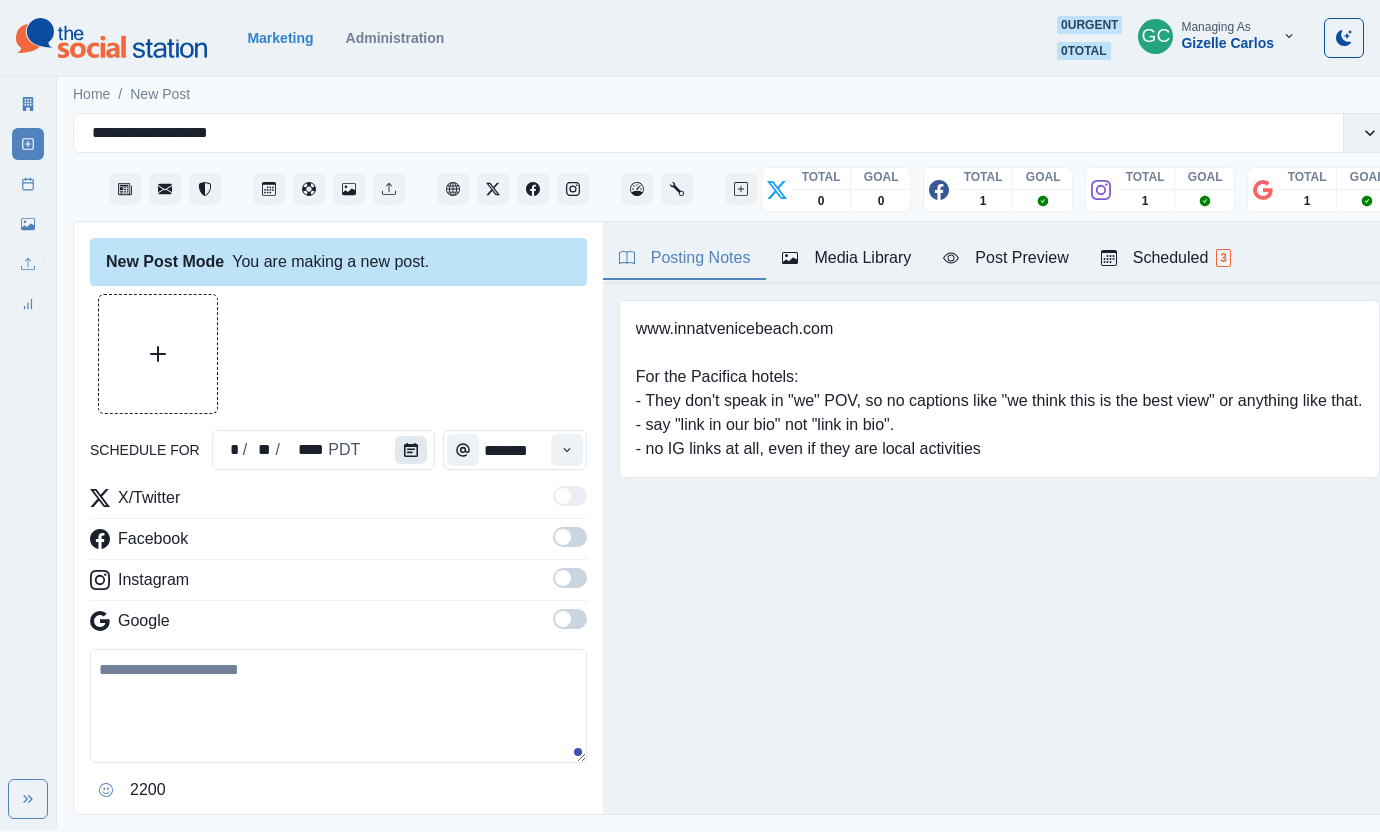 click at bounding box center (411, 450) 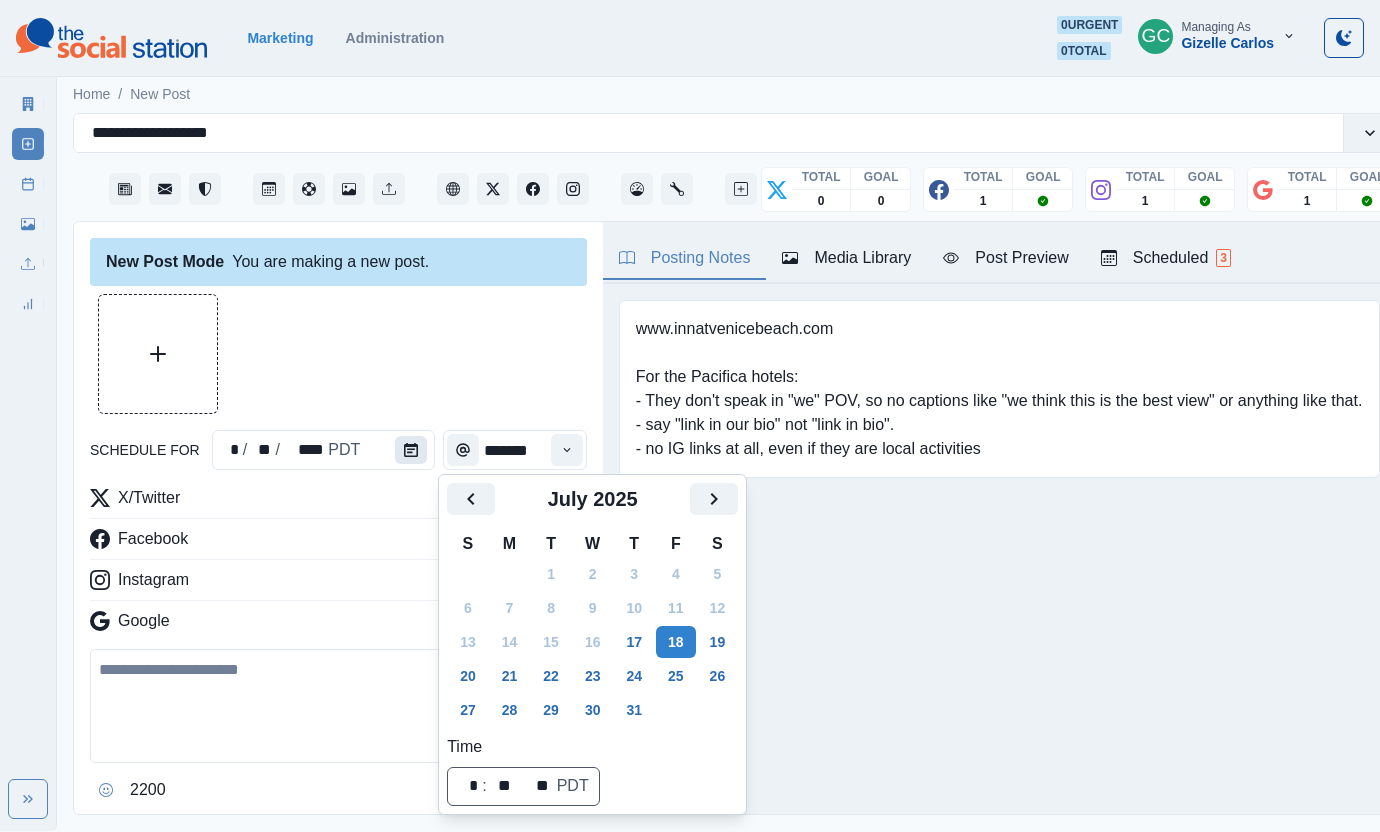 scroll, scrollTop: 1, scrollLeft: 0, axis: vertical 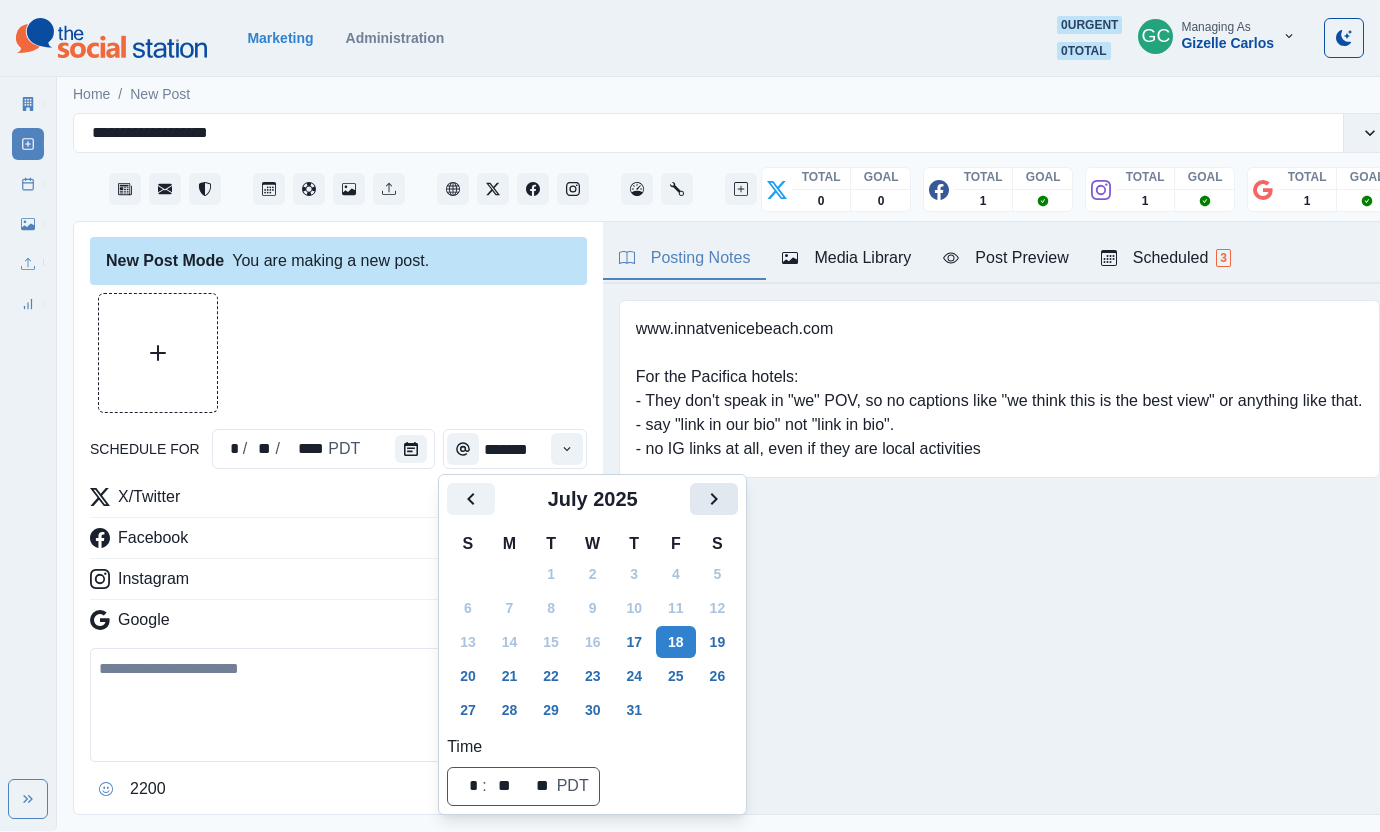 click 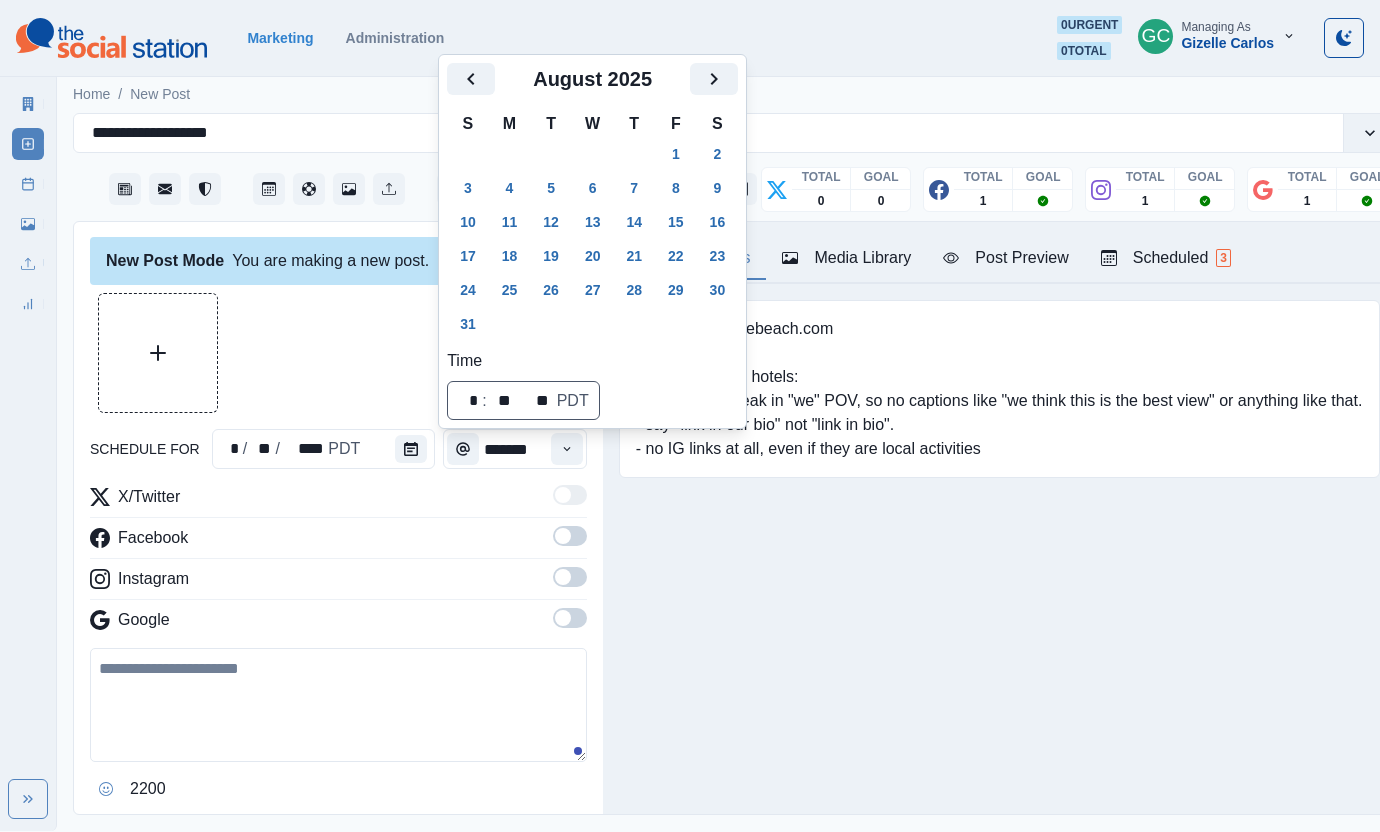 click 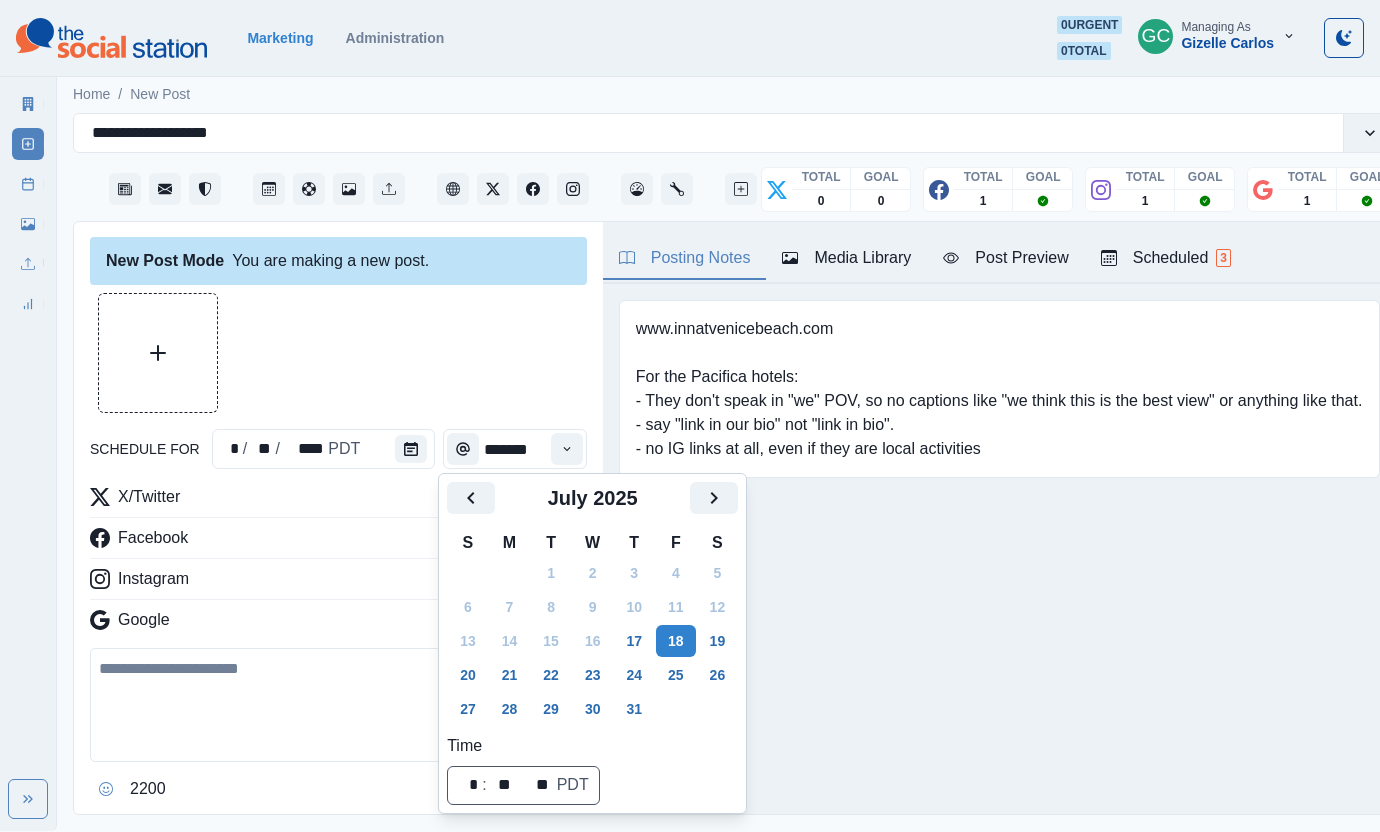 click on "Scheduled 3" at bounding box center [1166, 258] 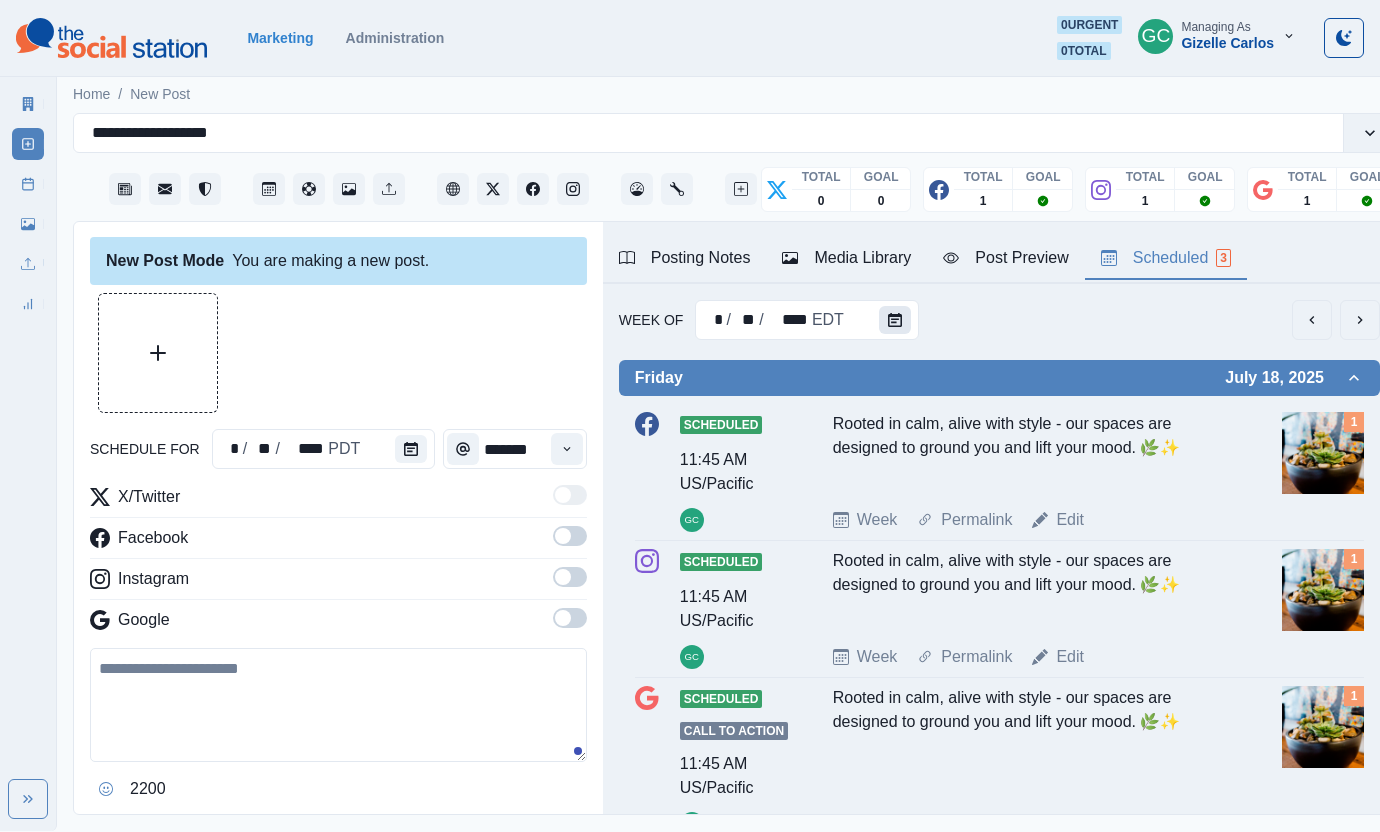 click at bounding box center (895, 320) 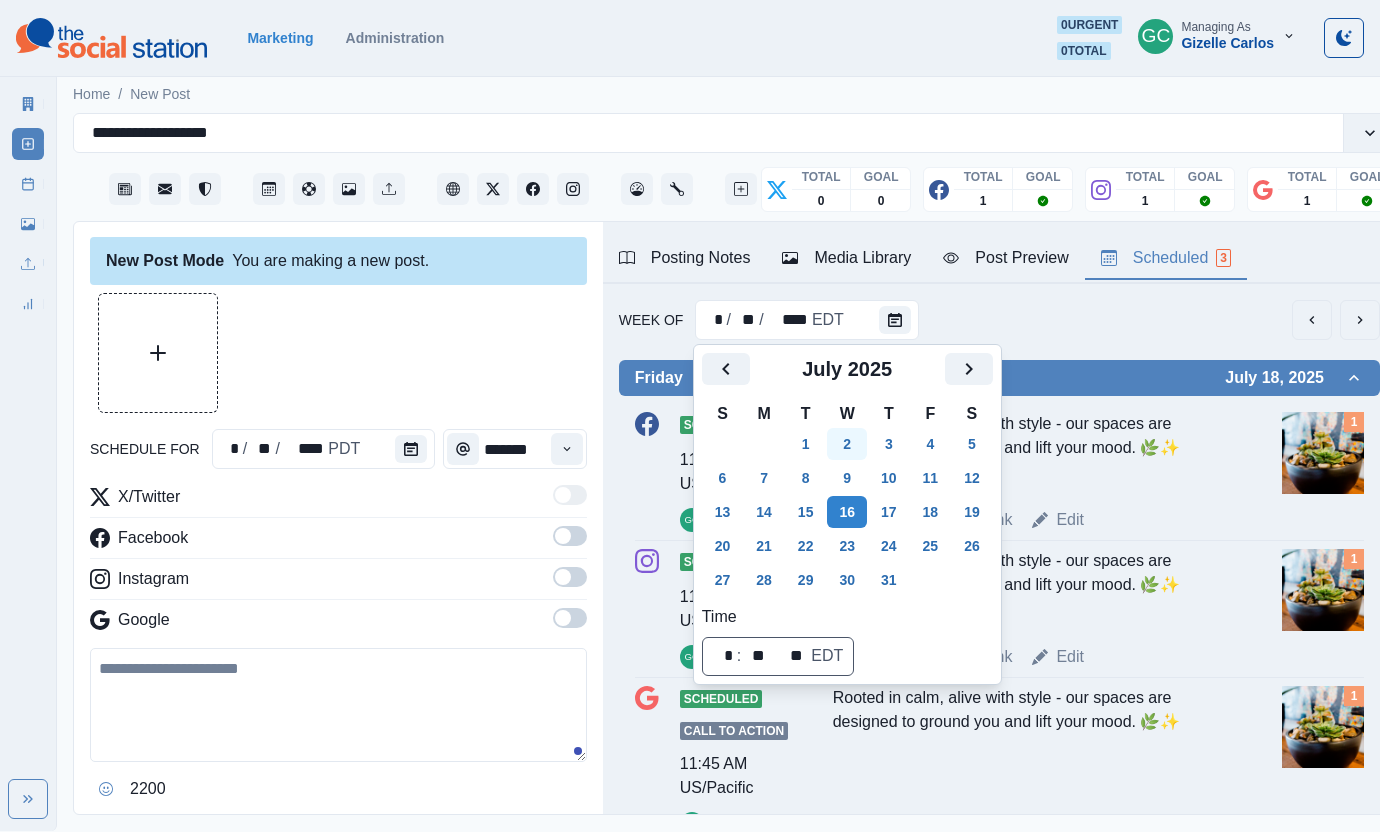 click on "2" at bounding box center (847, 444) 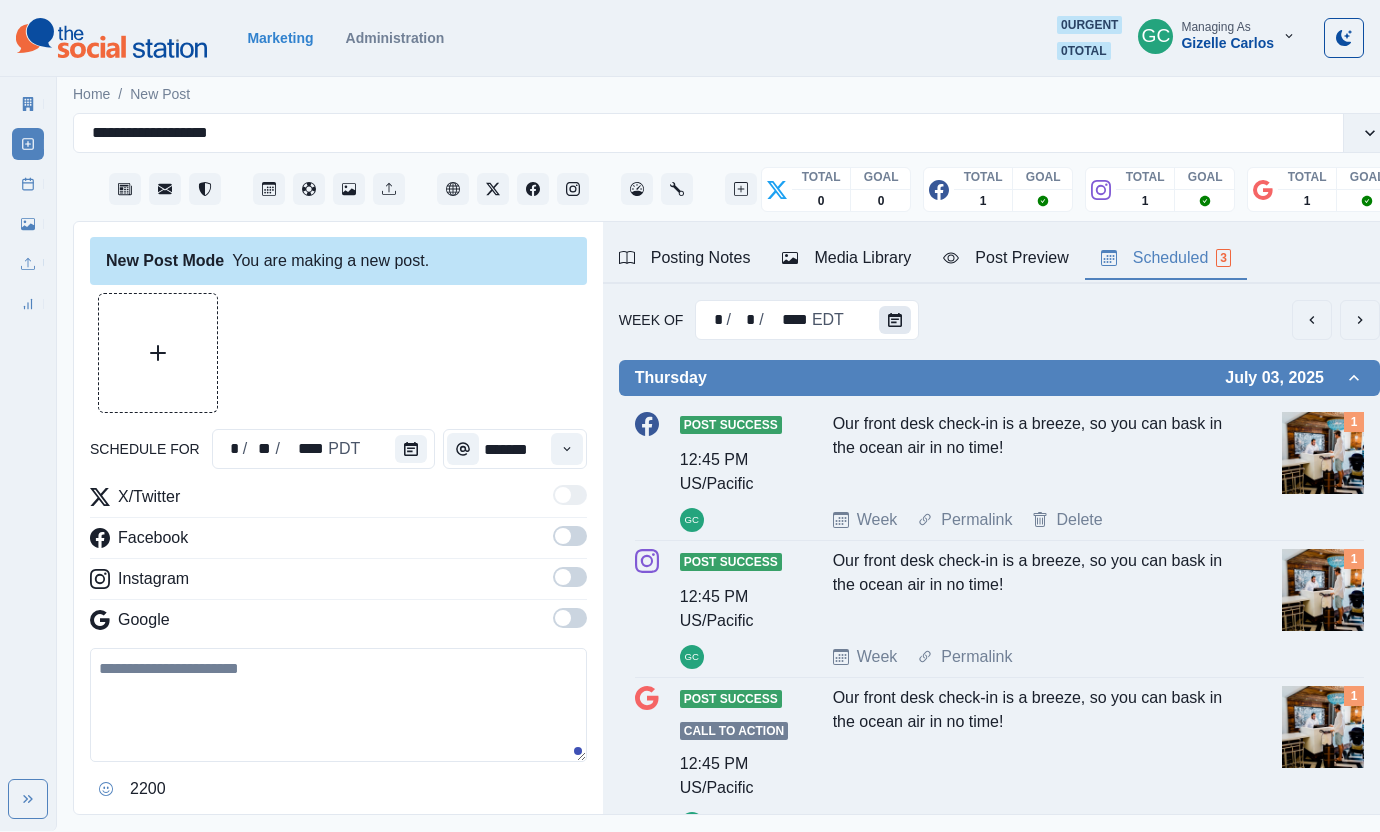 click 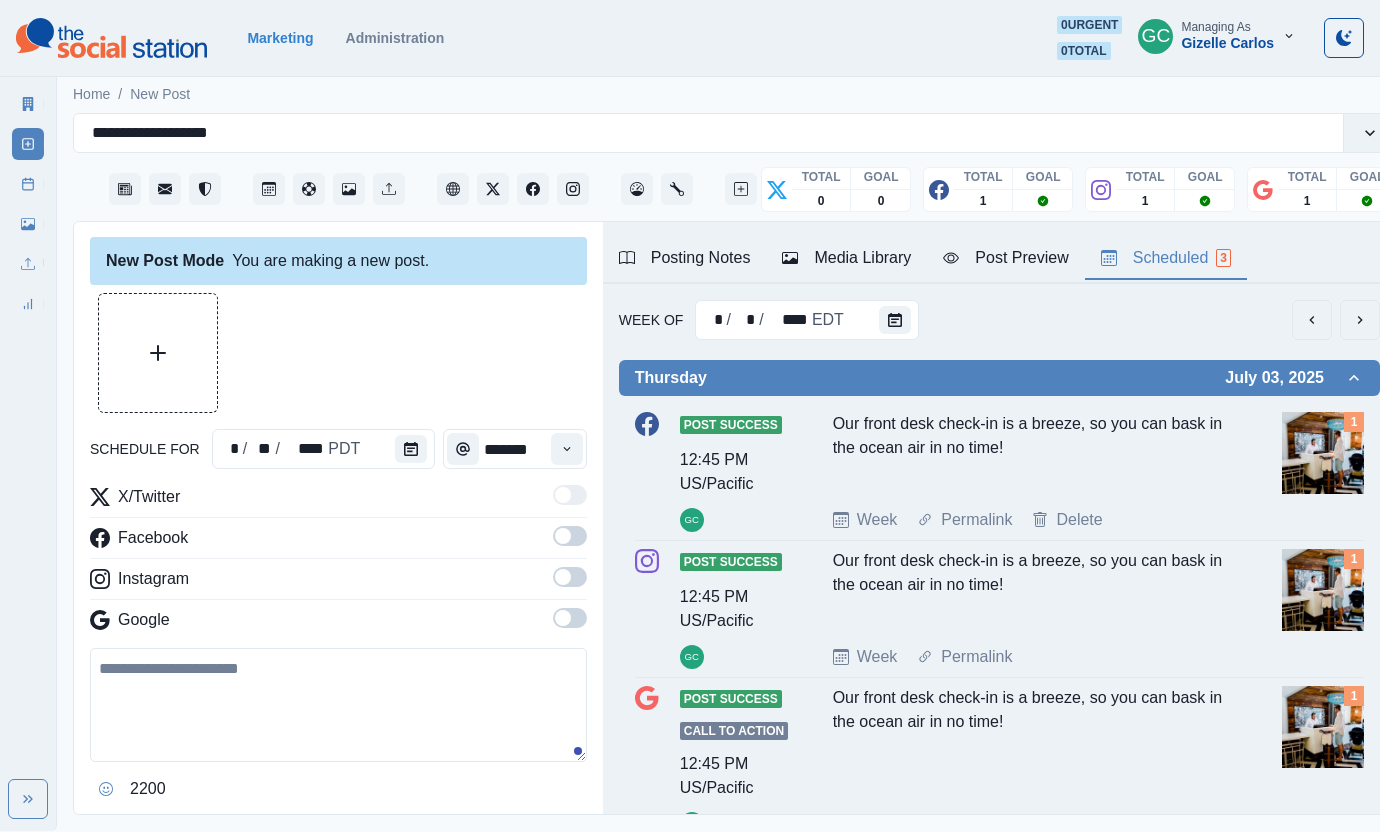 drag, startPoint x: 692, startPoint y: 374, endPoint x: 707, endPoint y: 366, distance: 17 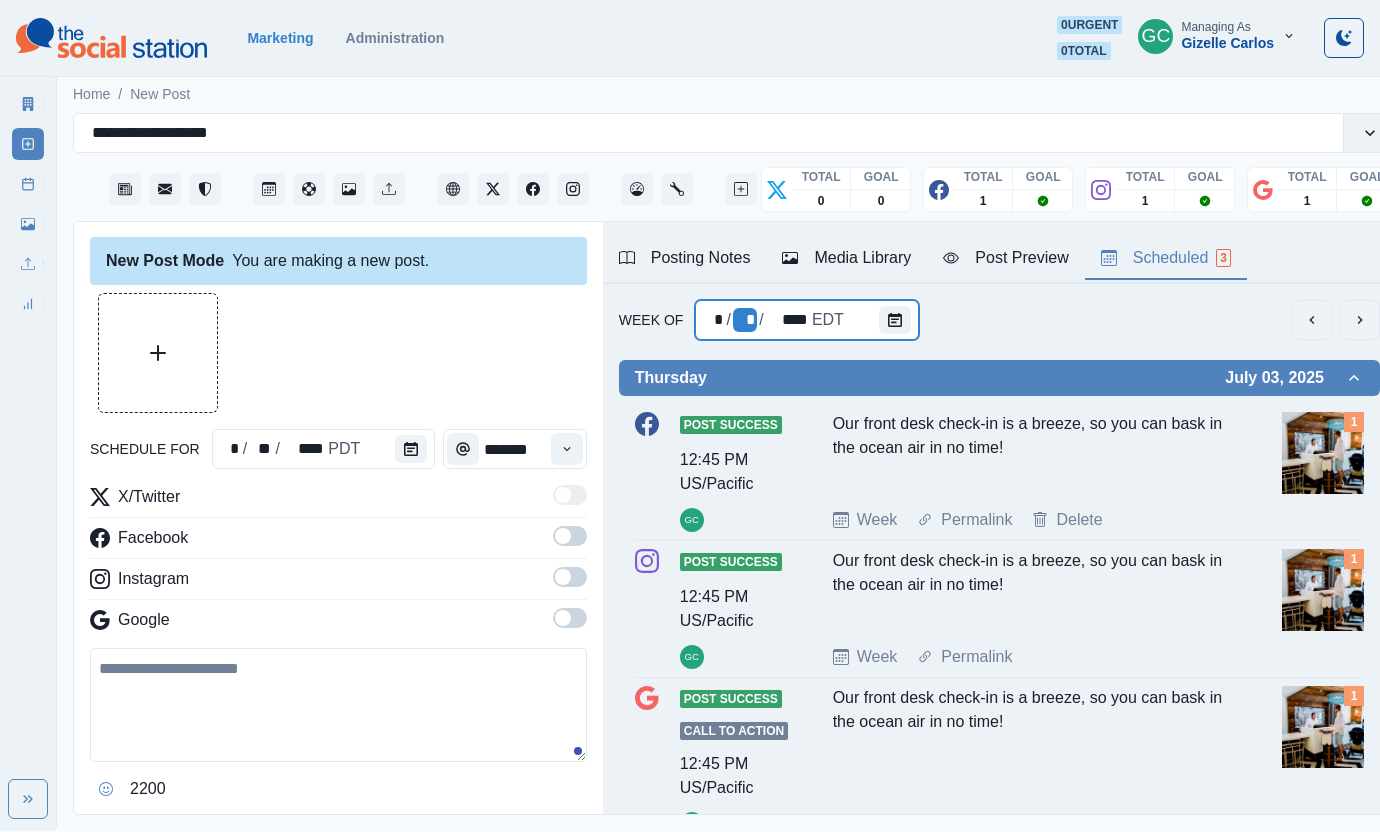 drag, startPoint x: 734, startPoint y: 312, endPoint x: 748, endPoint y: 324, distance: 18.439089 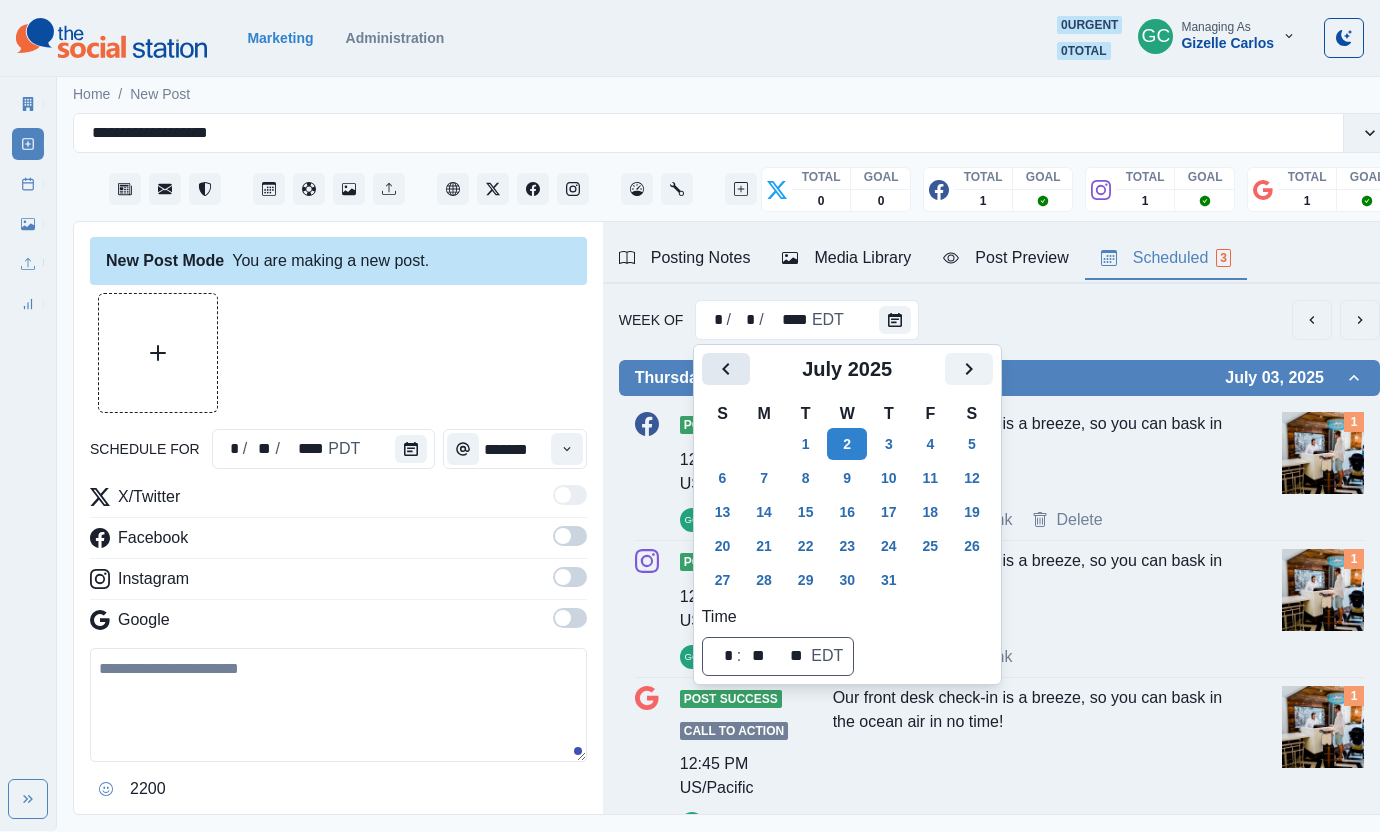 click 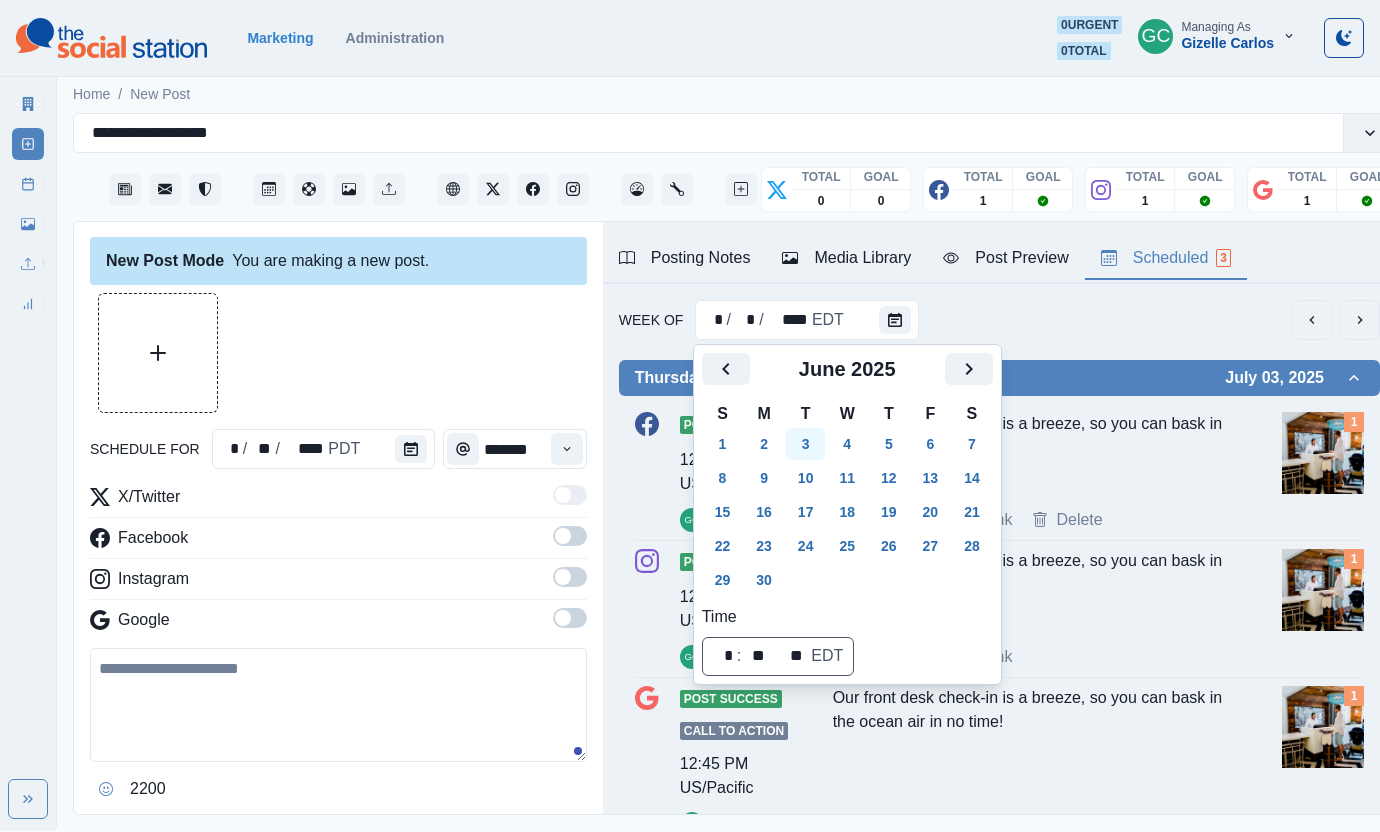 click on "3" at bounding box center (806, 444) 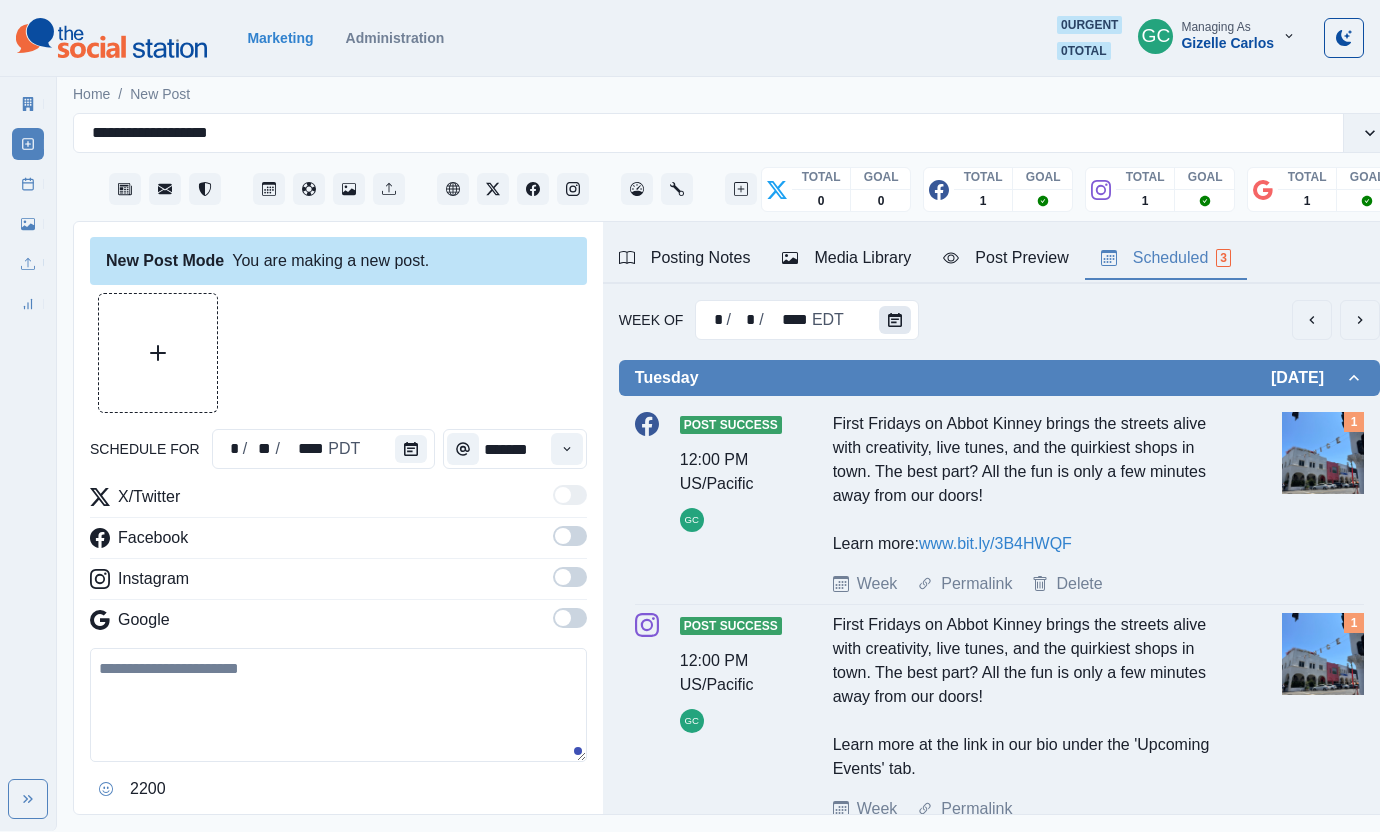click at bounding box center (895, 320) 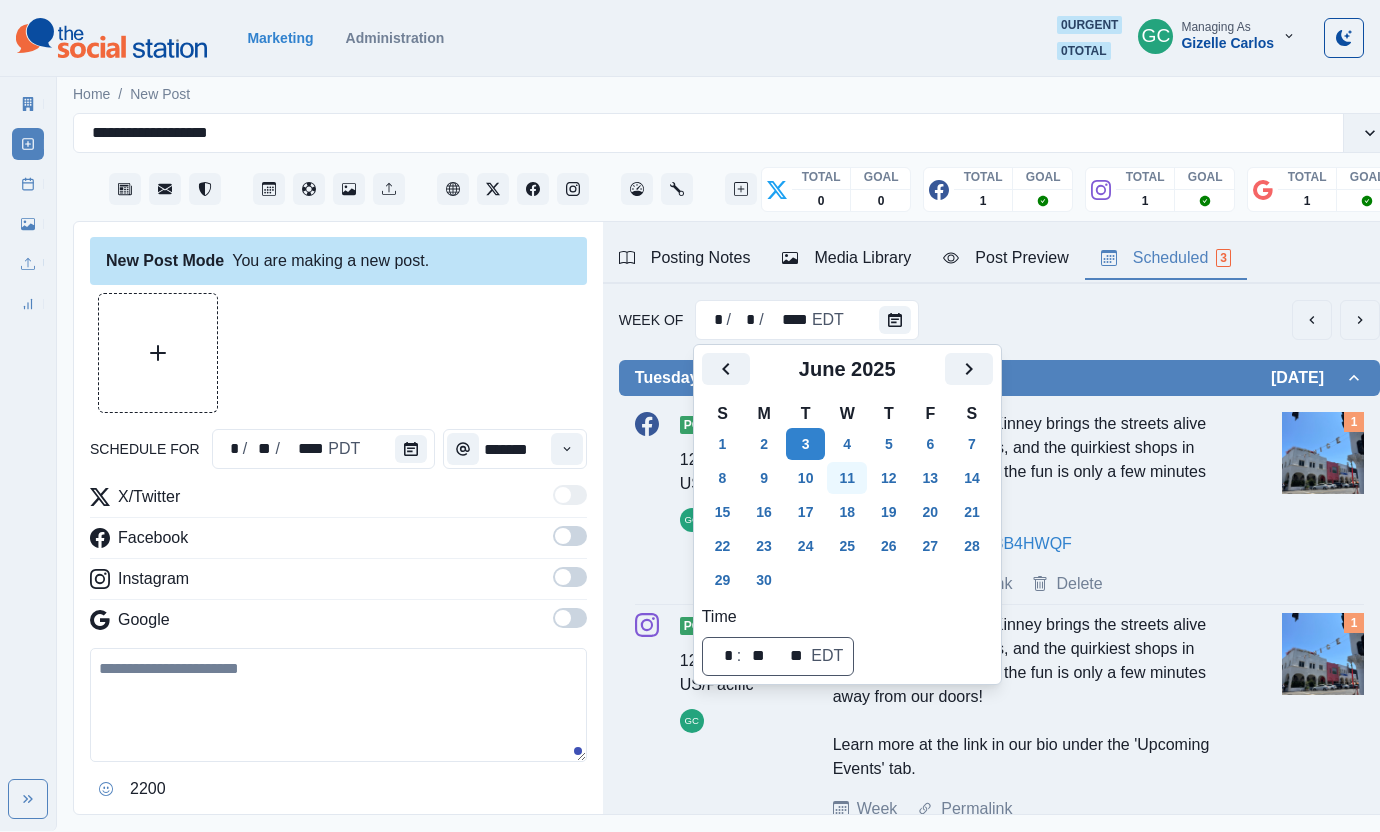 click on "11" at bounding box center (847, 478) 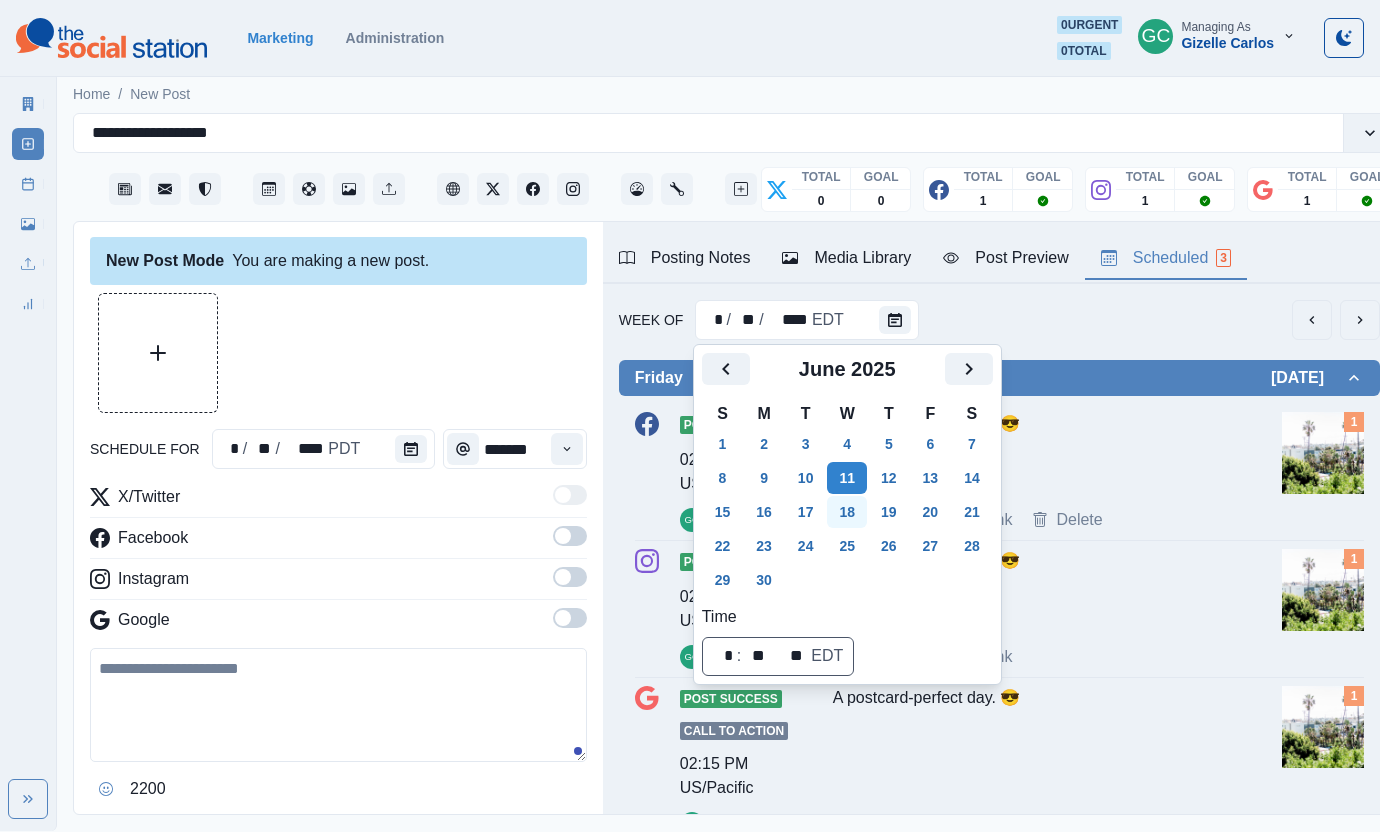 click on "18" at bounding box center [847, 512] 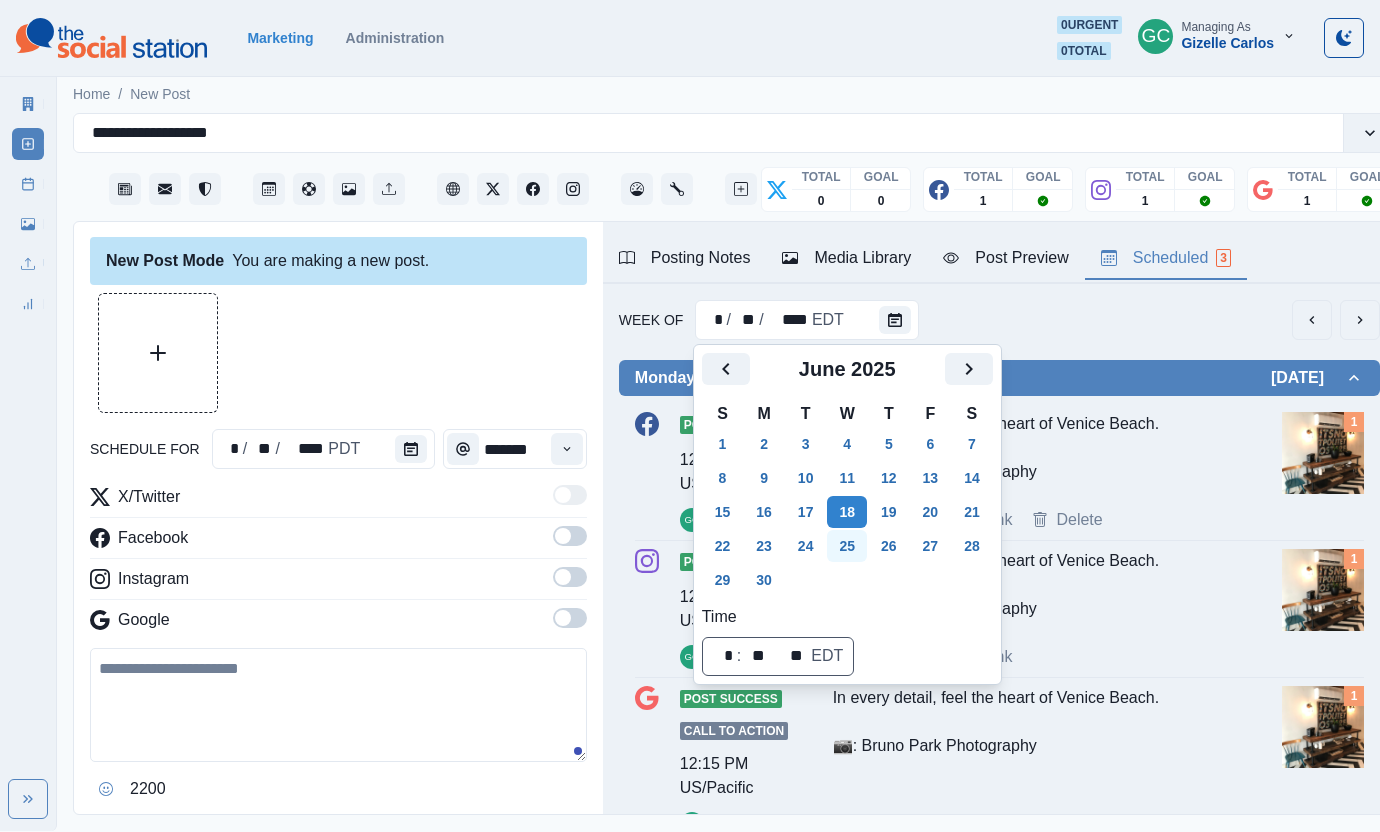 click on "25" at bounding box center (847, 546) 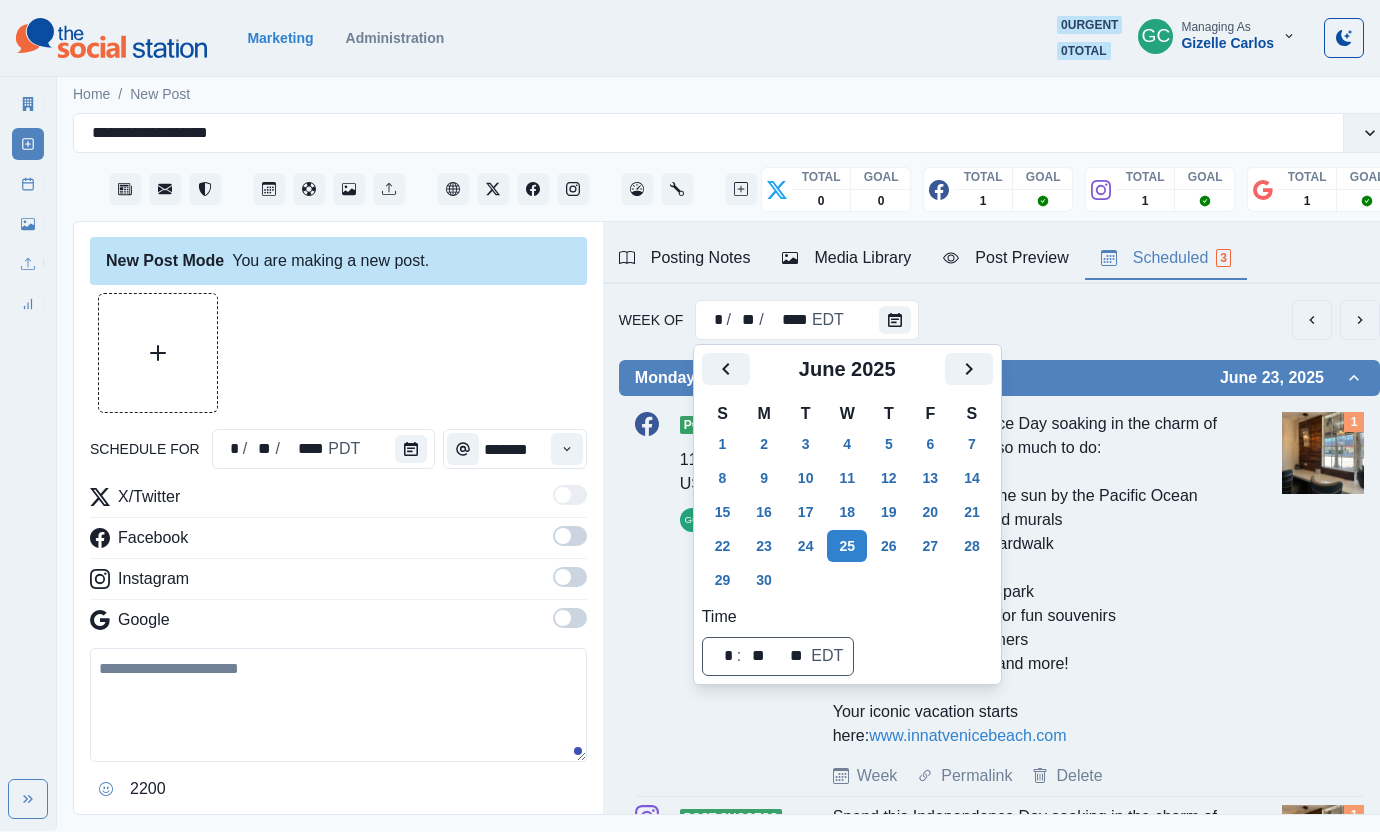 click at bounding box center (1323, 453) 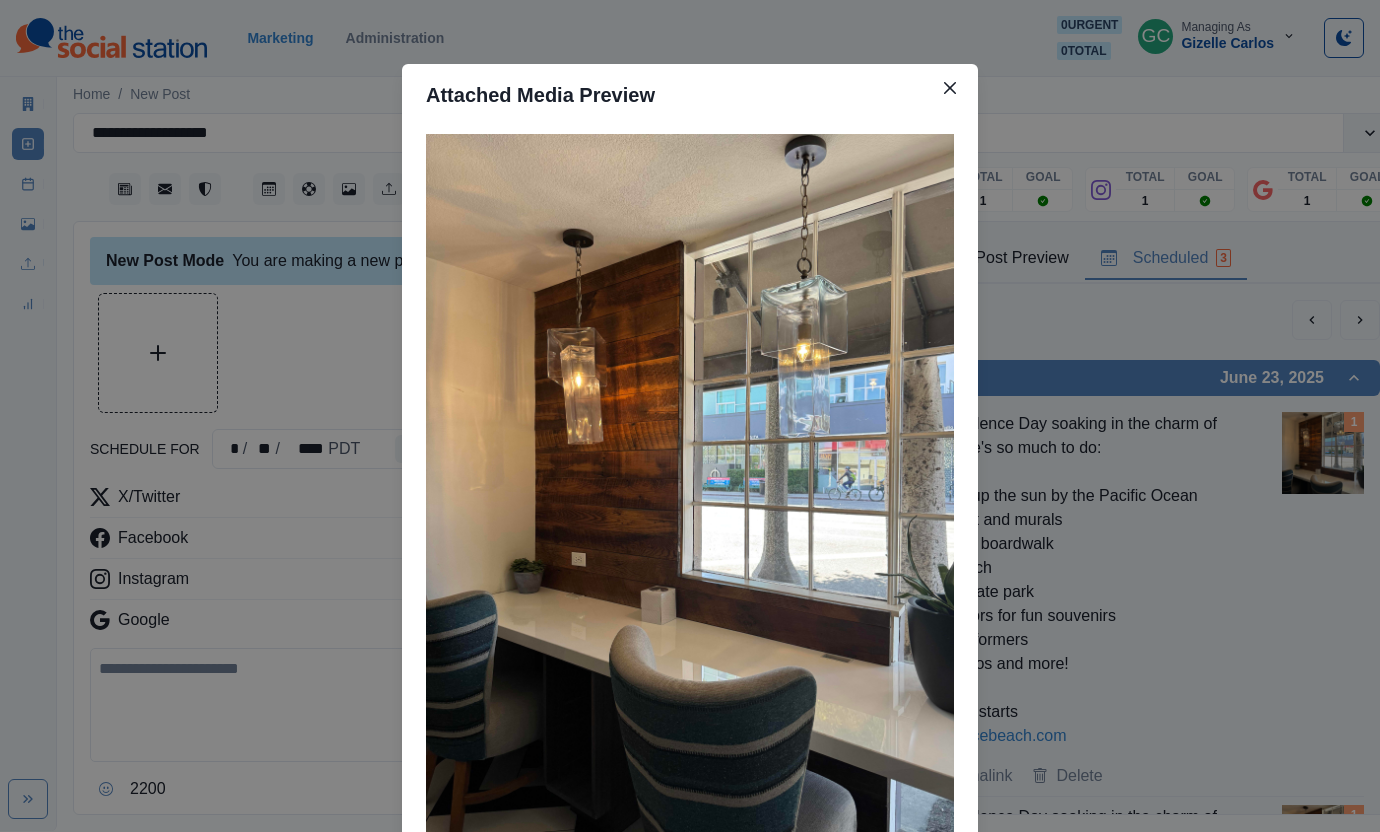 type 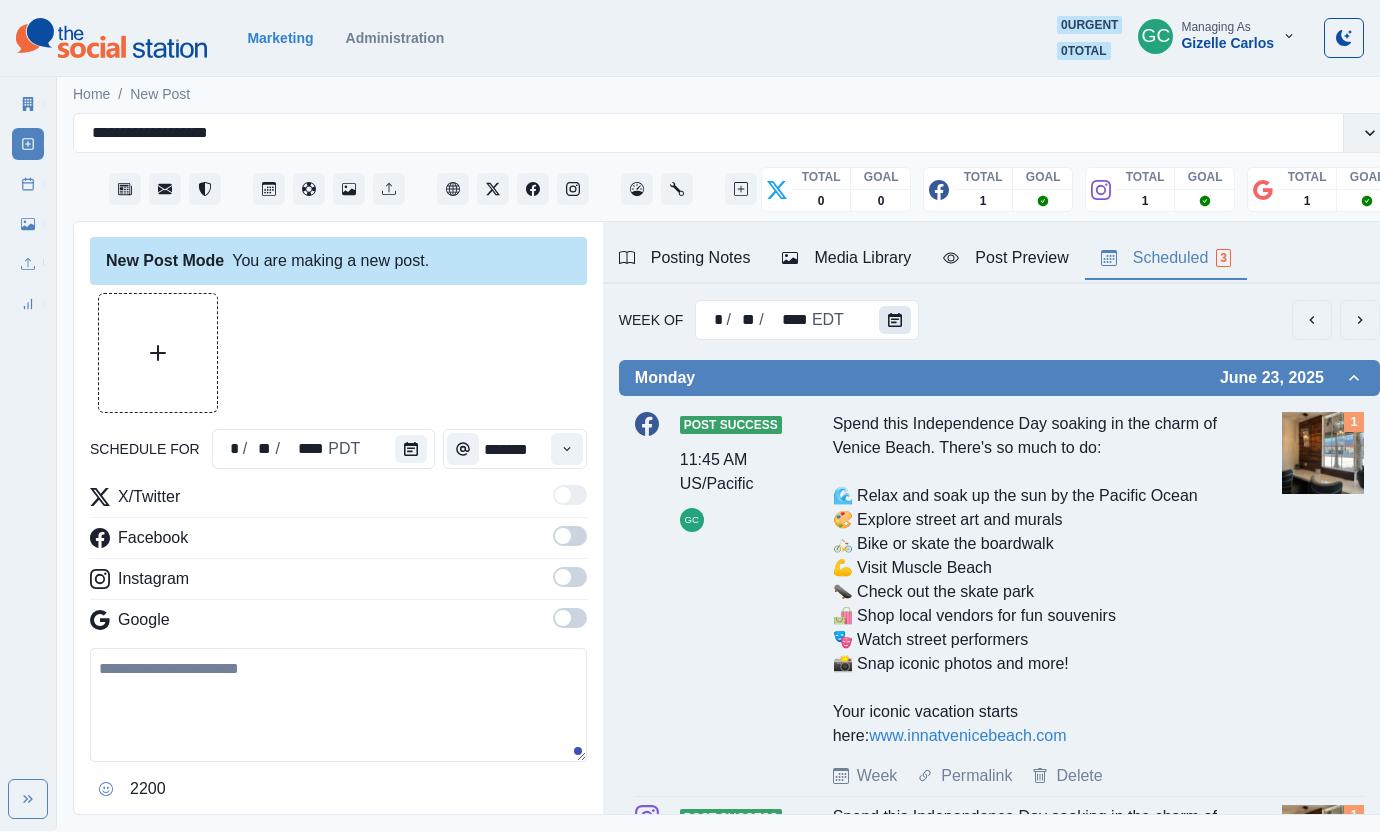 click 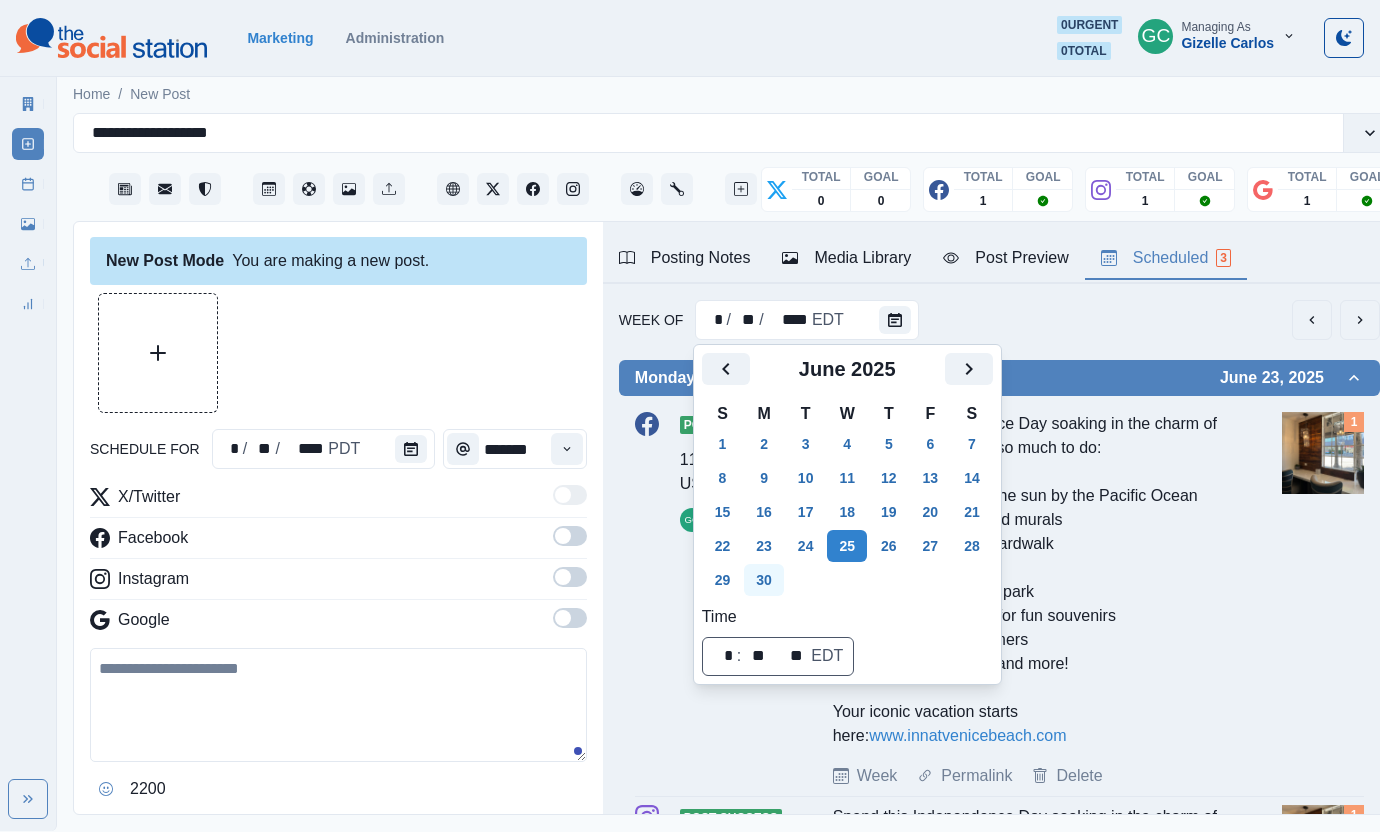 click on "30" at bounding box center [764, 580] 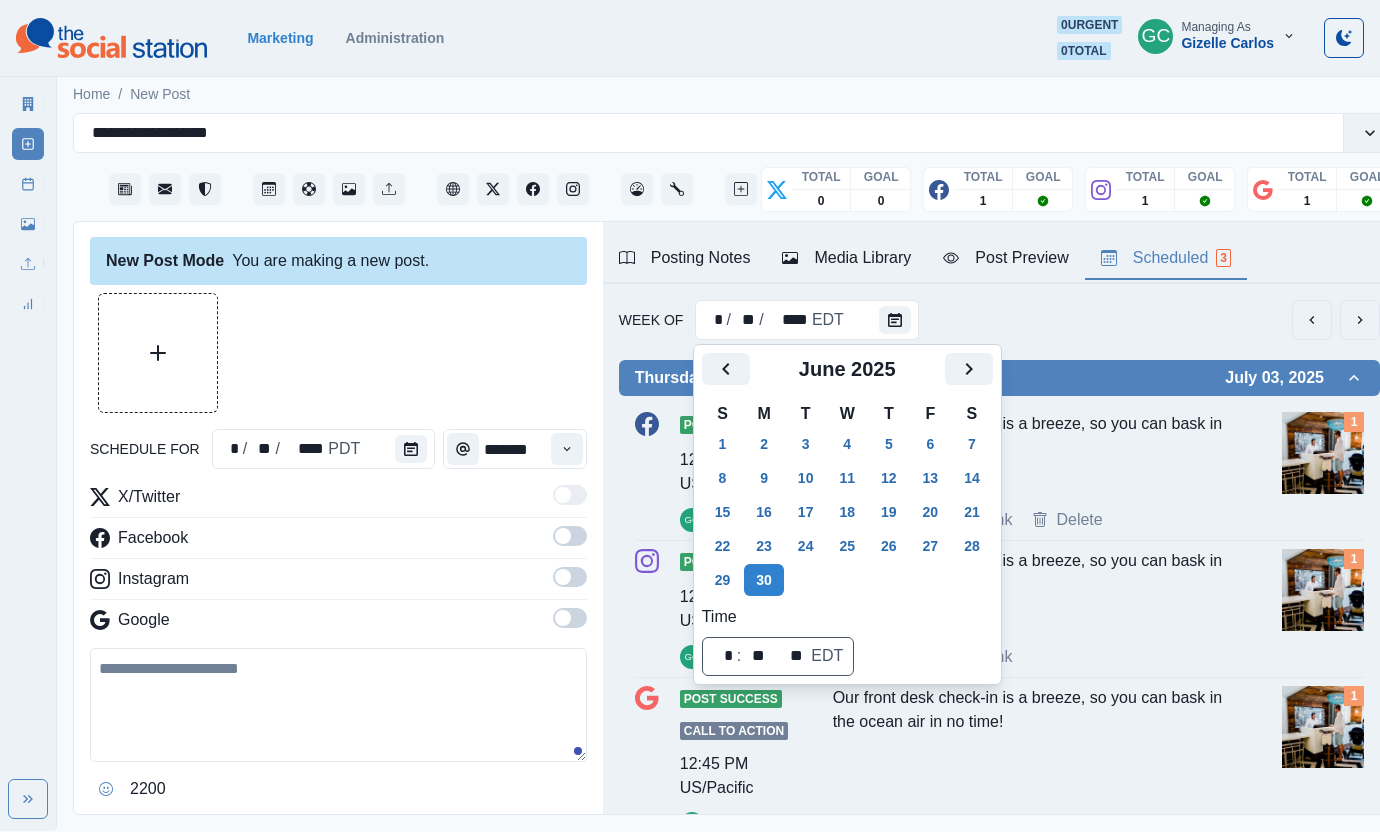 click at bounding box center [1323, 453] 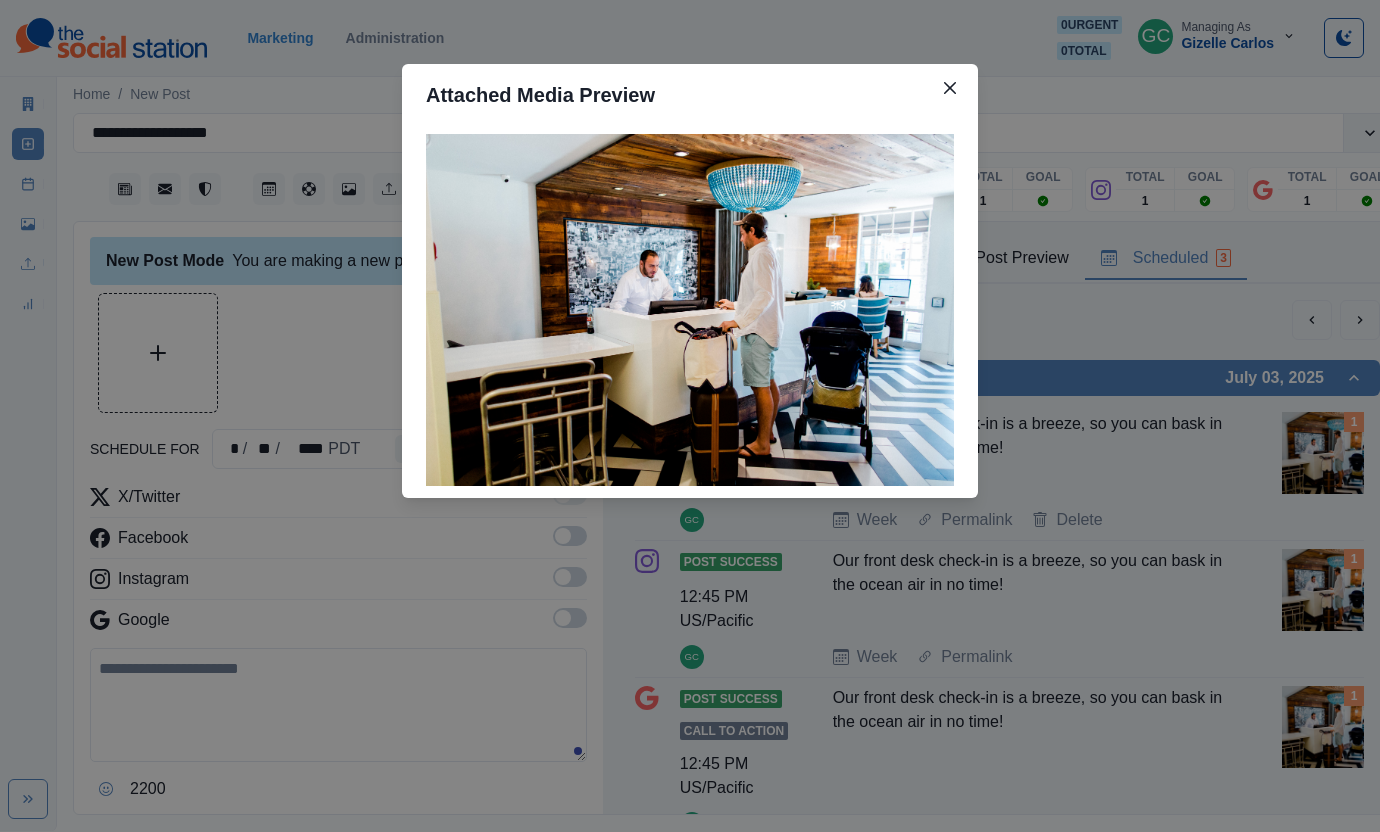 type 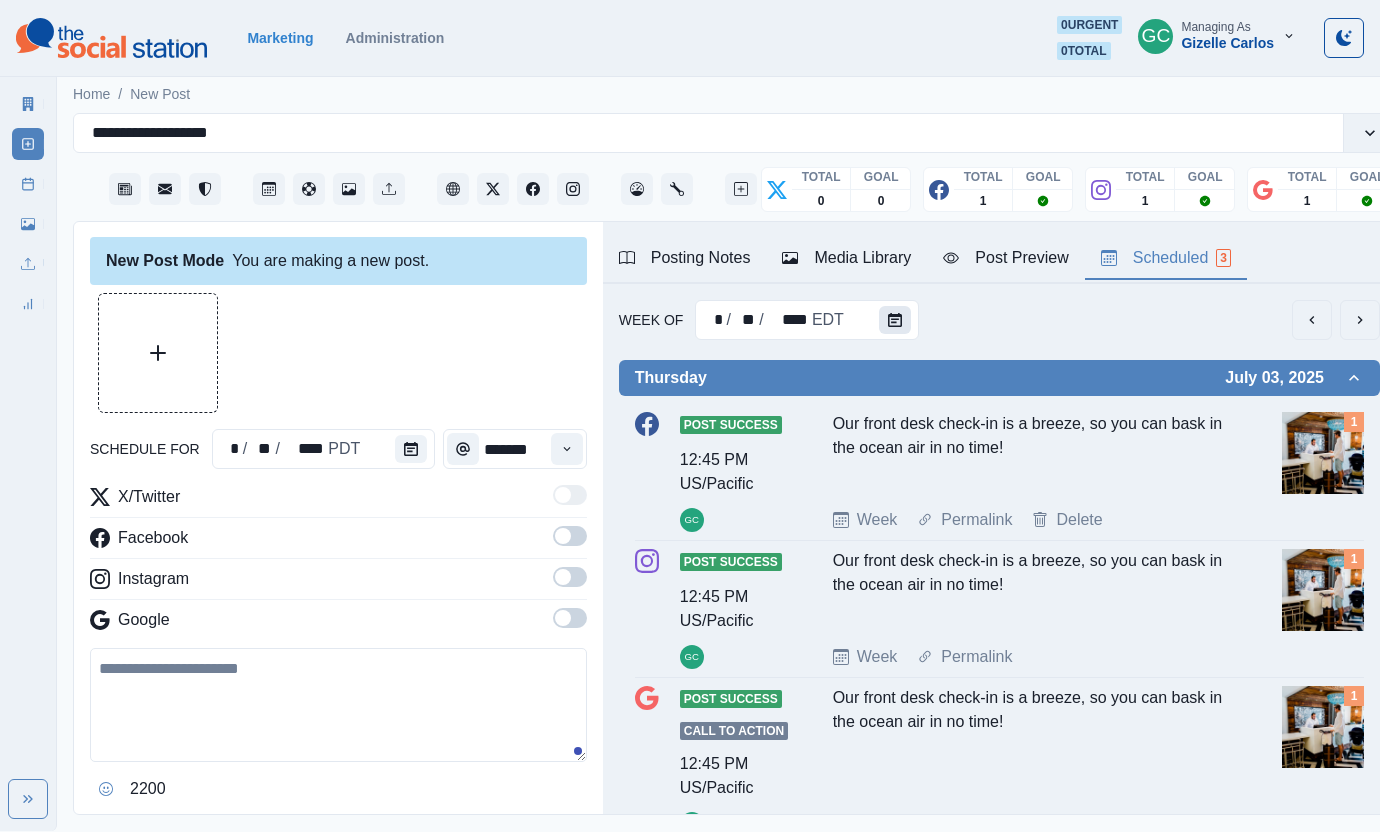 click 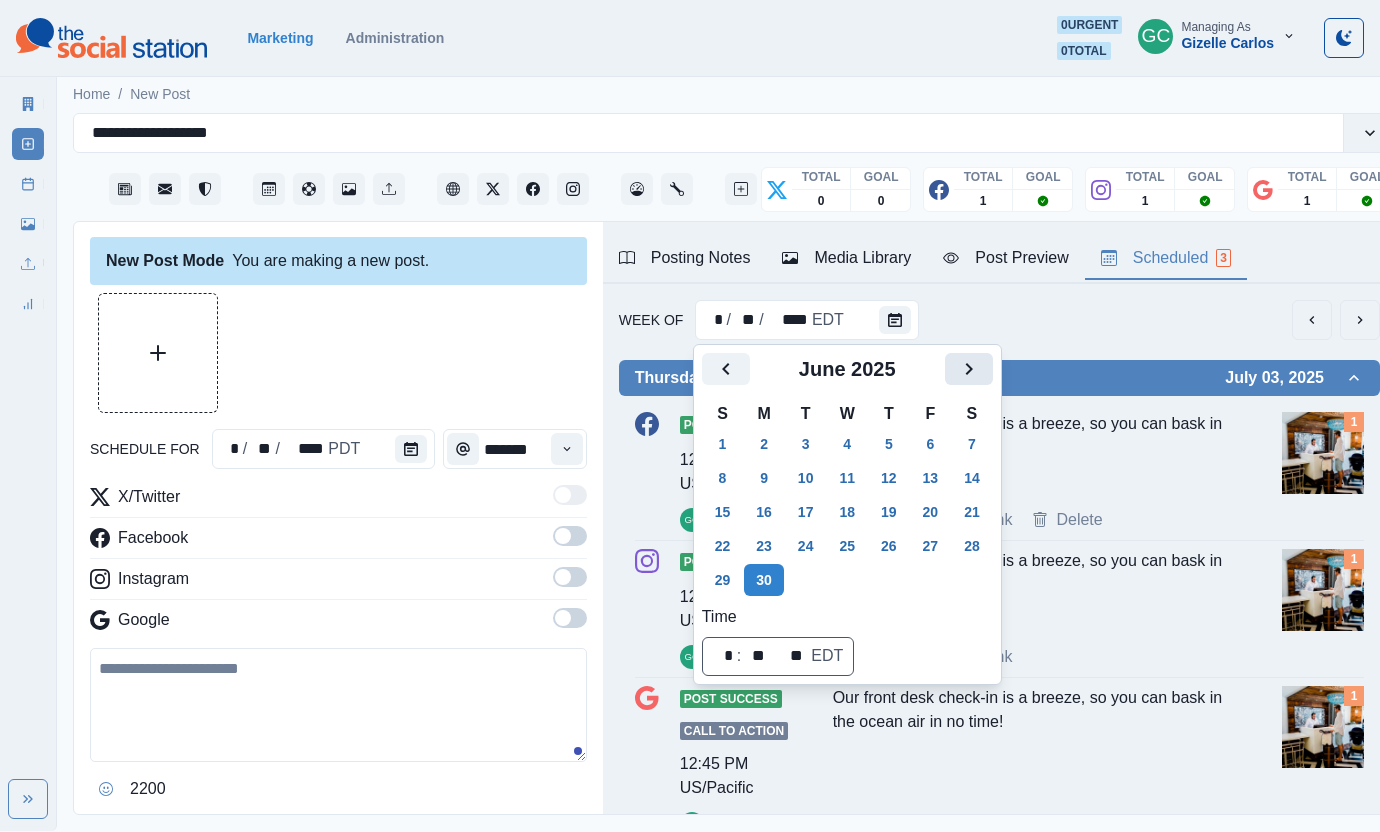 click 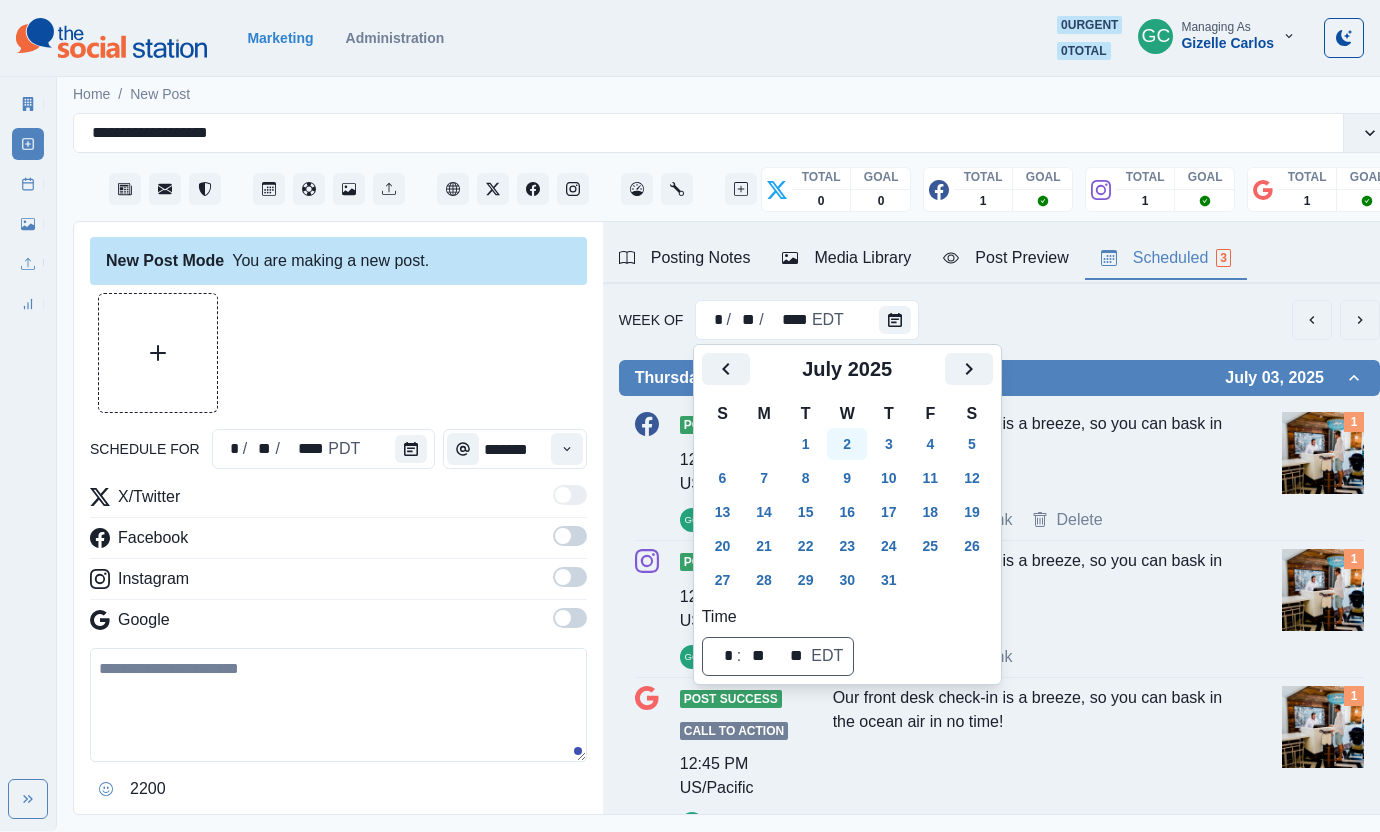 click on "2" at bounding box center [847, 444] 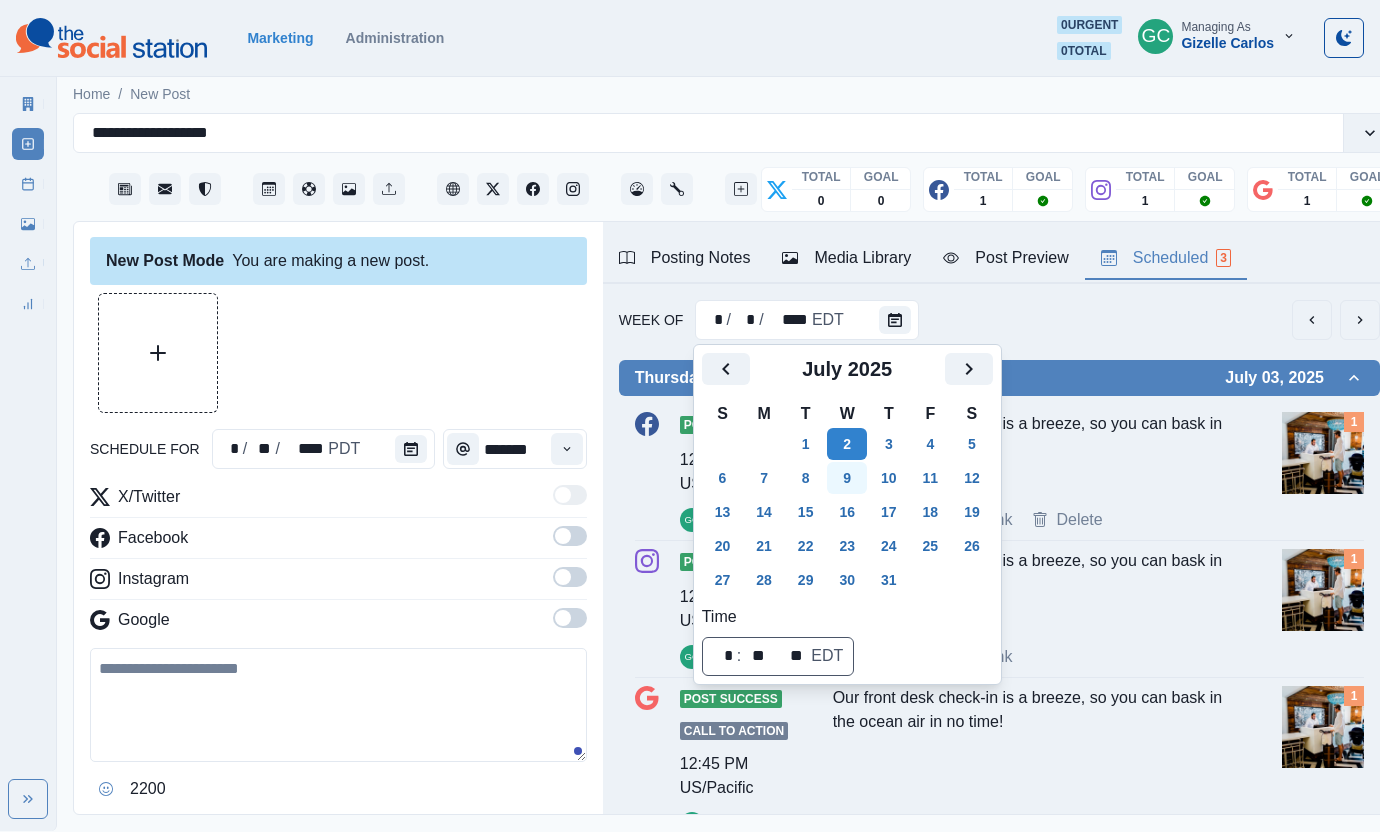 click on "9" at bounding box center (847, 478) 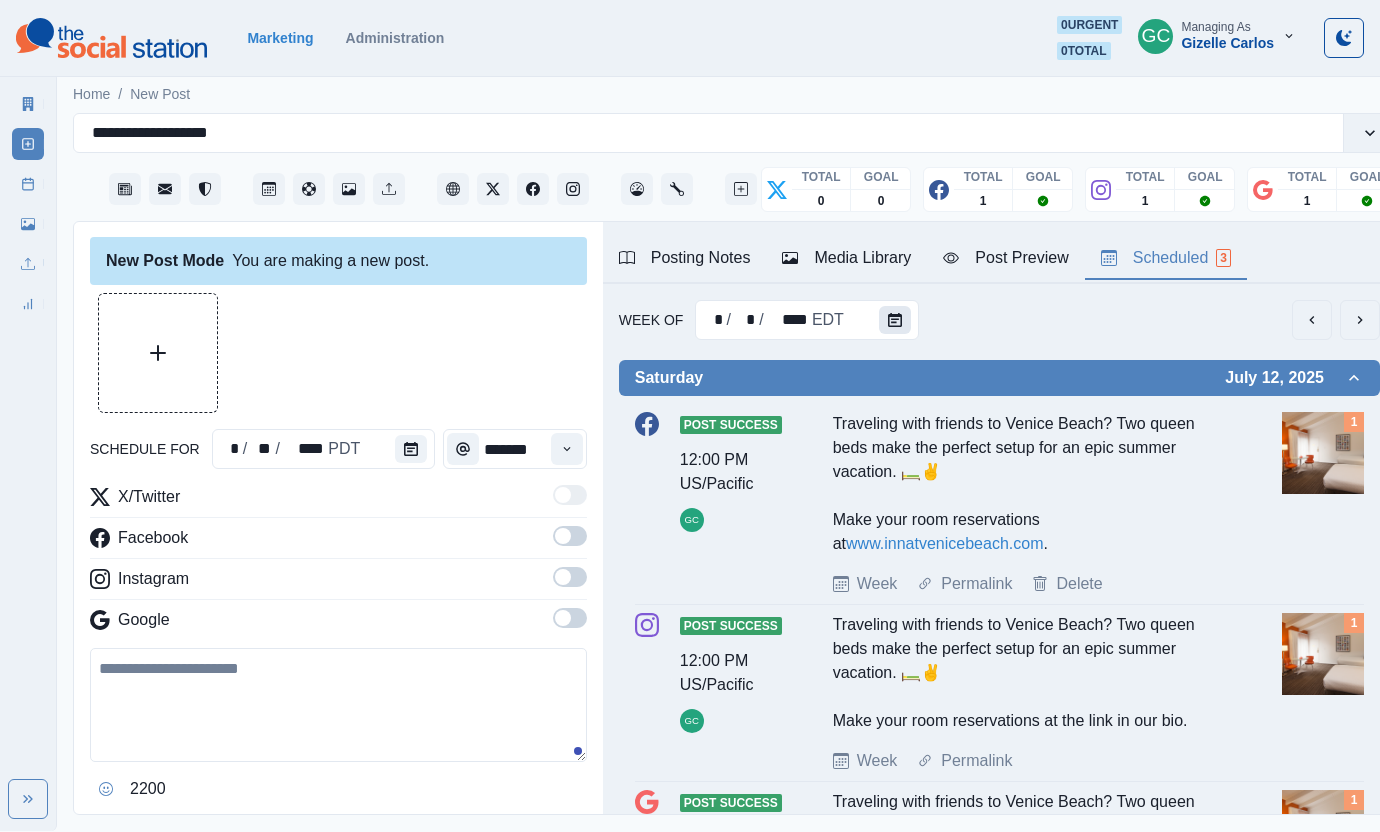 click 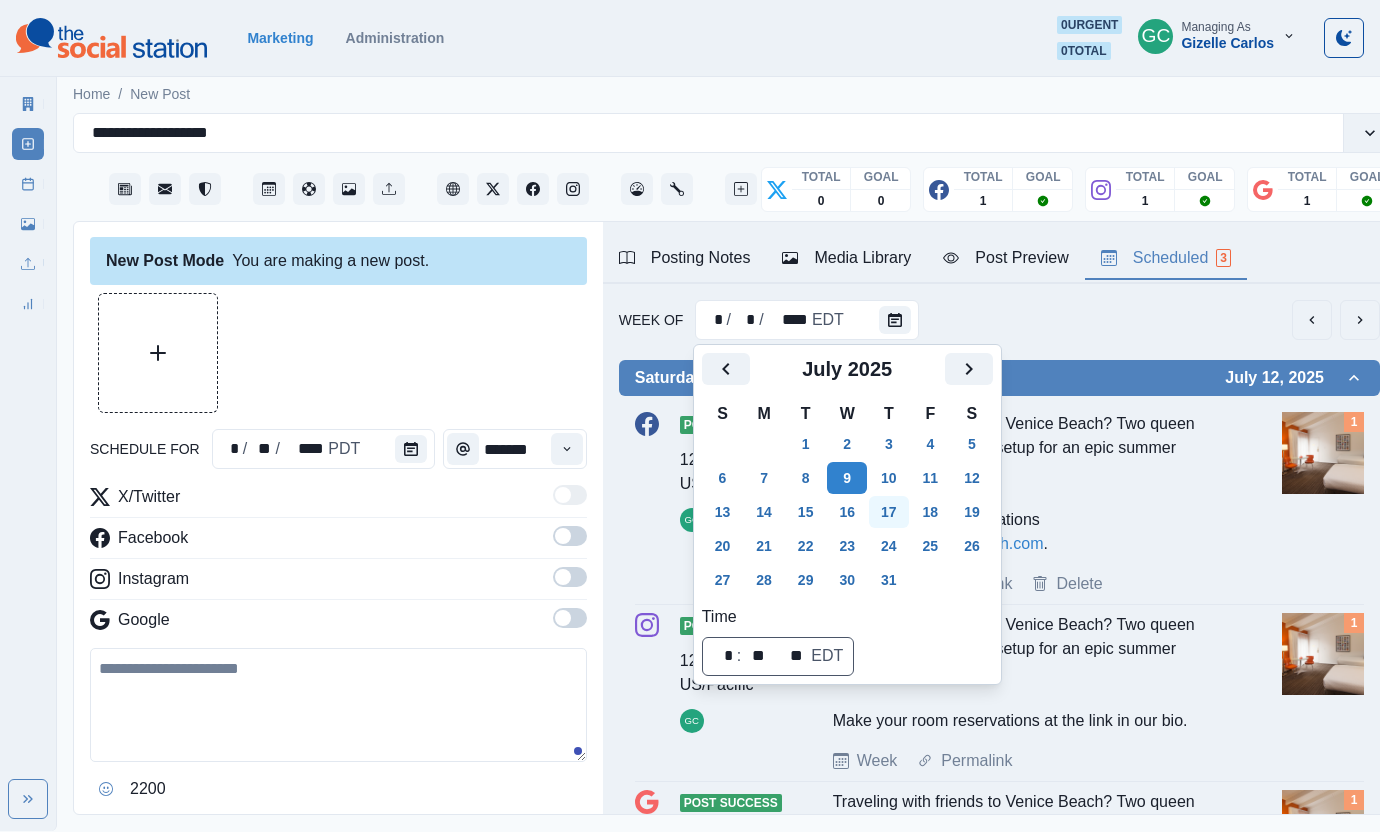 click on "17" at bounding box center (889, 512) 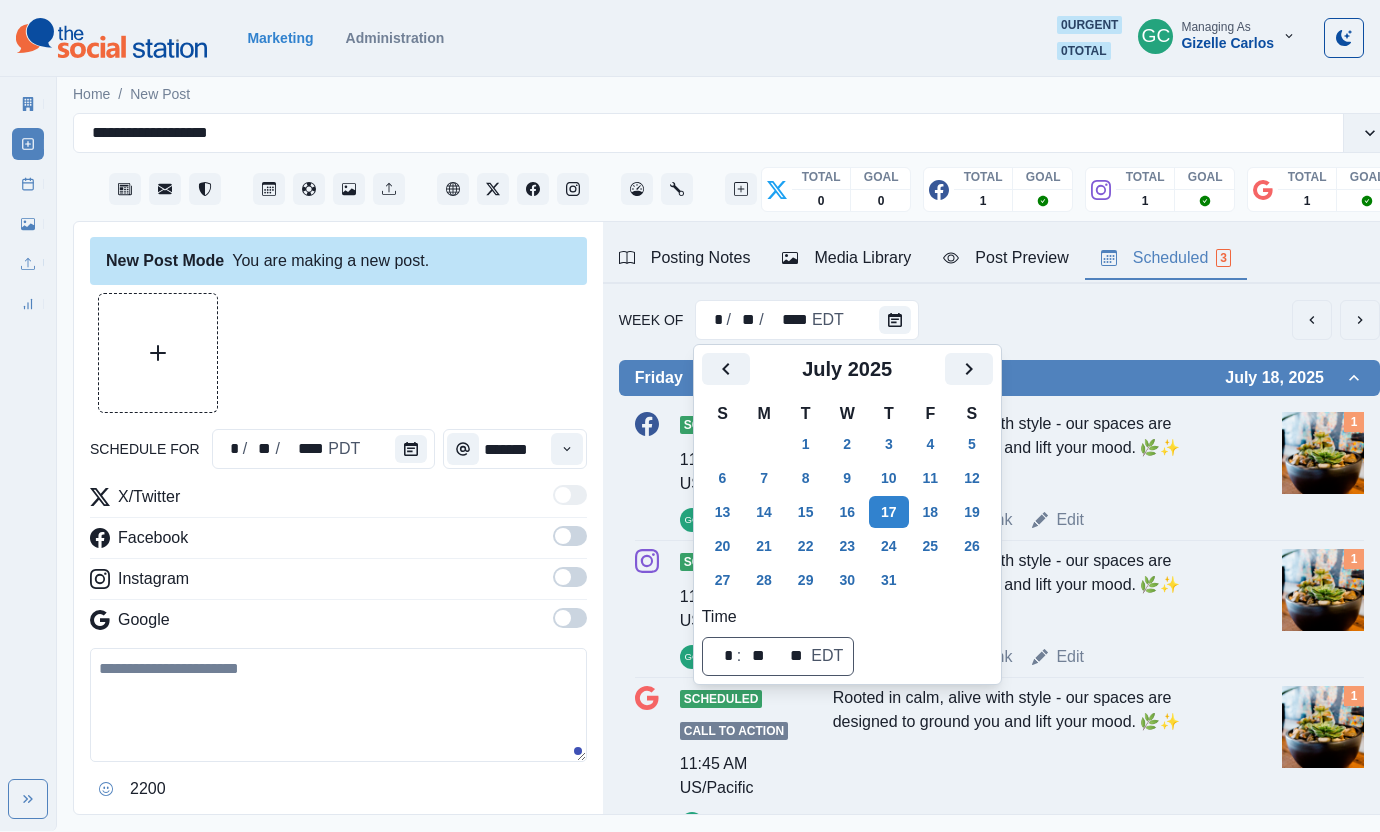 click at bounding box center [1323, 453] 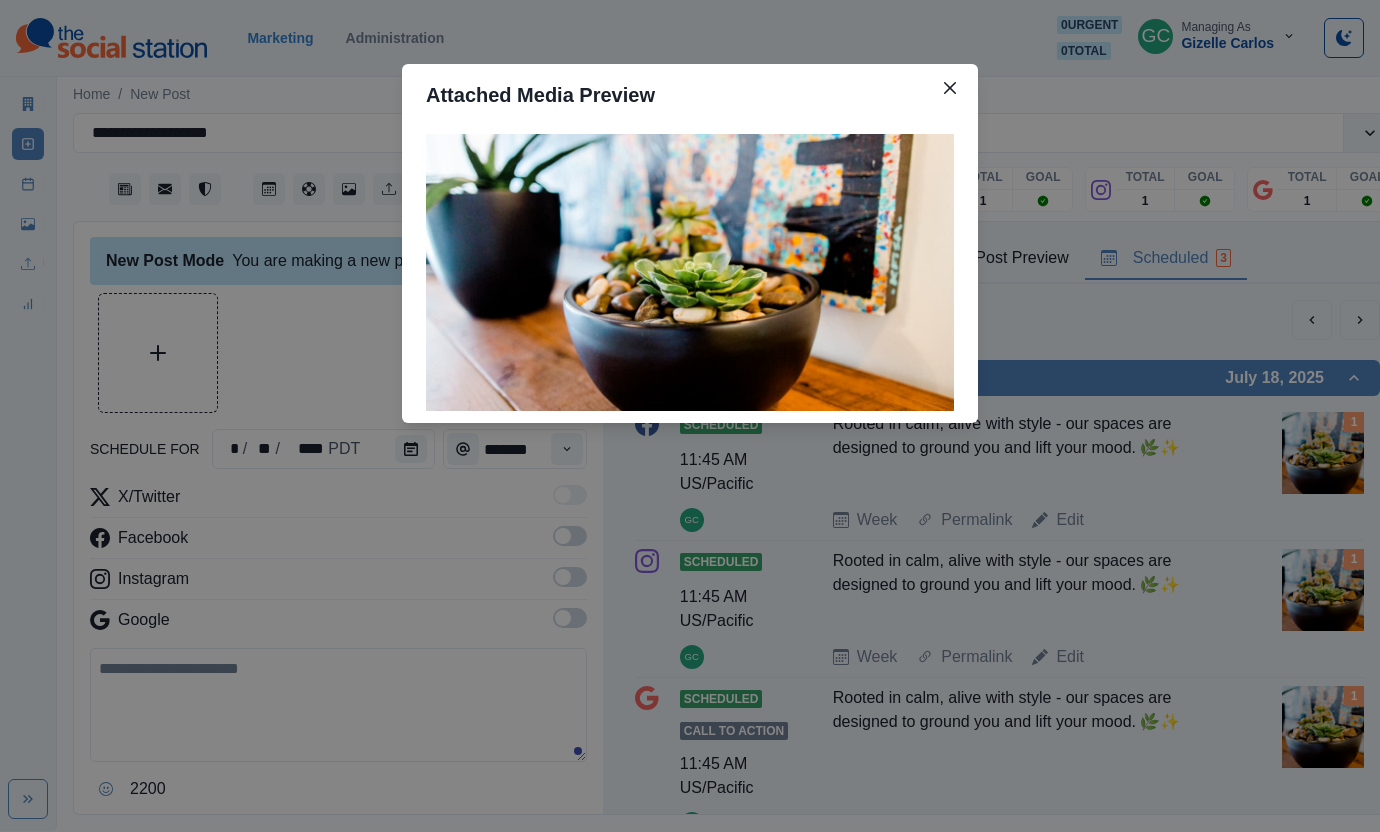 type 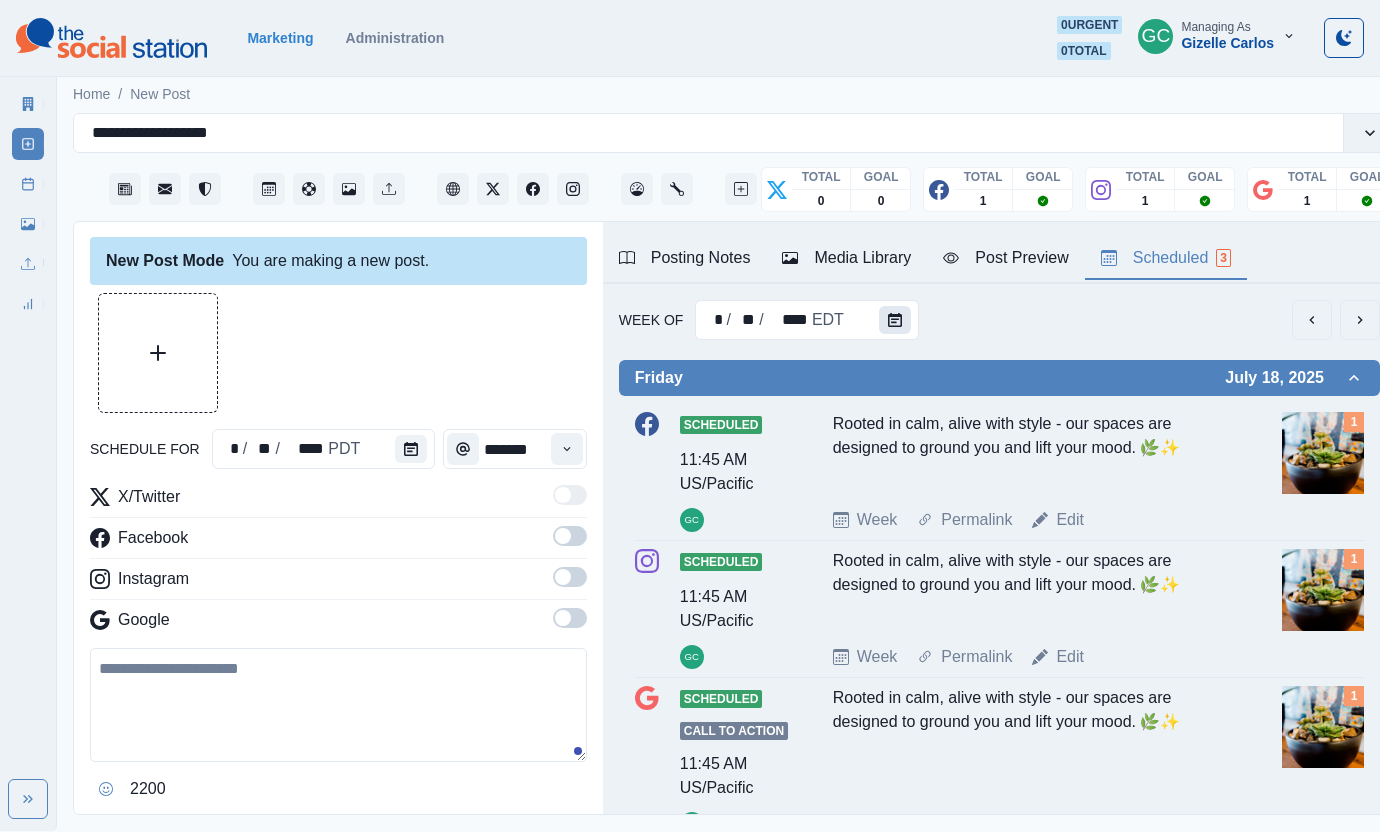 click 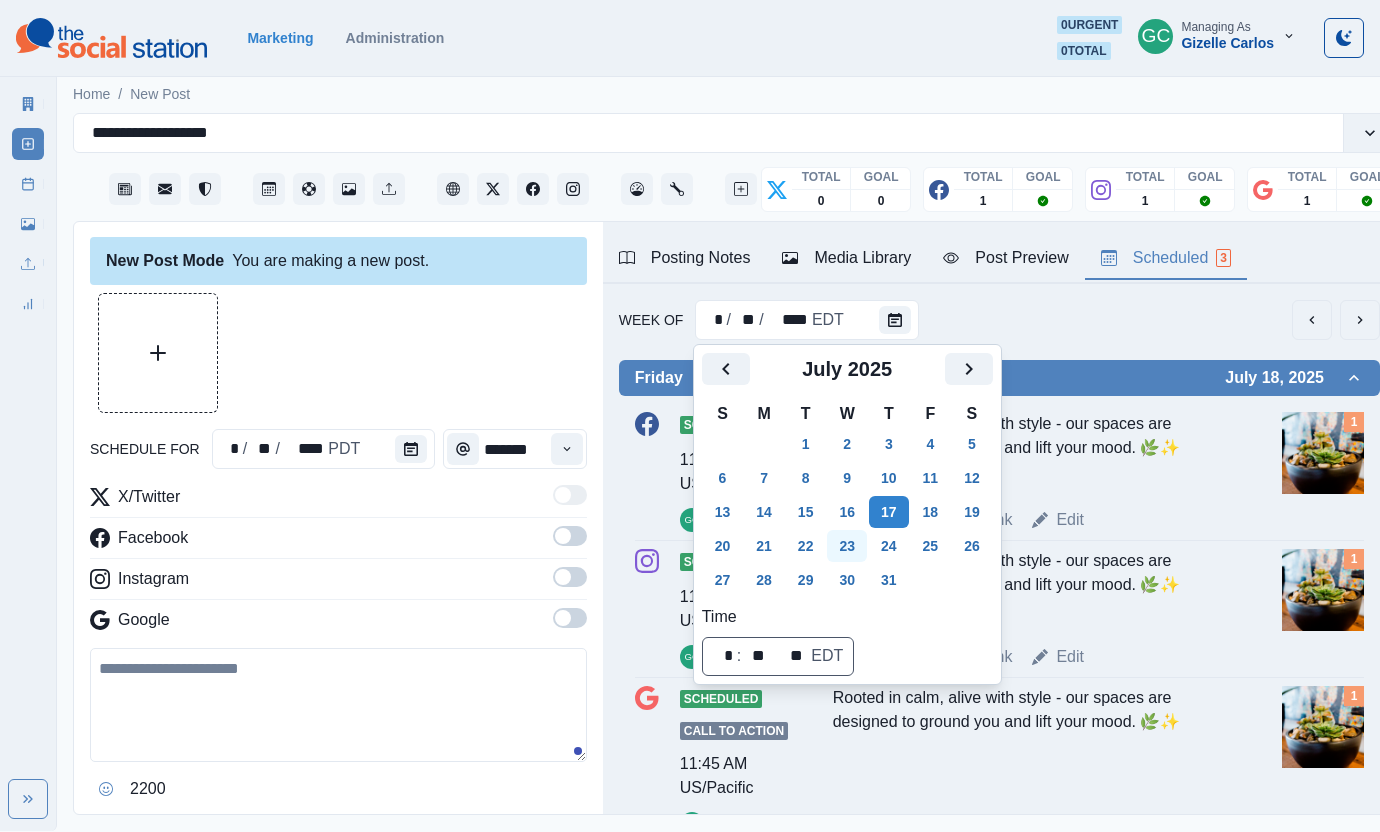 click on "23" at bounding box center (847, 546) 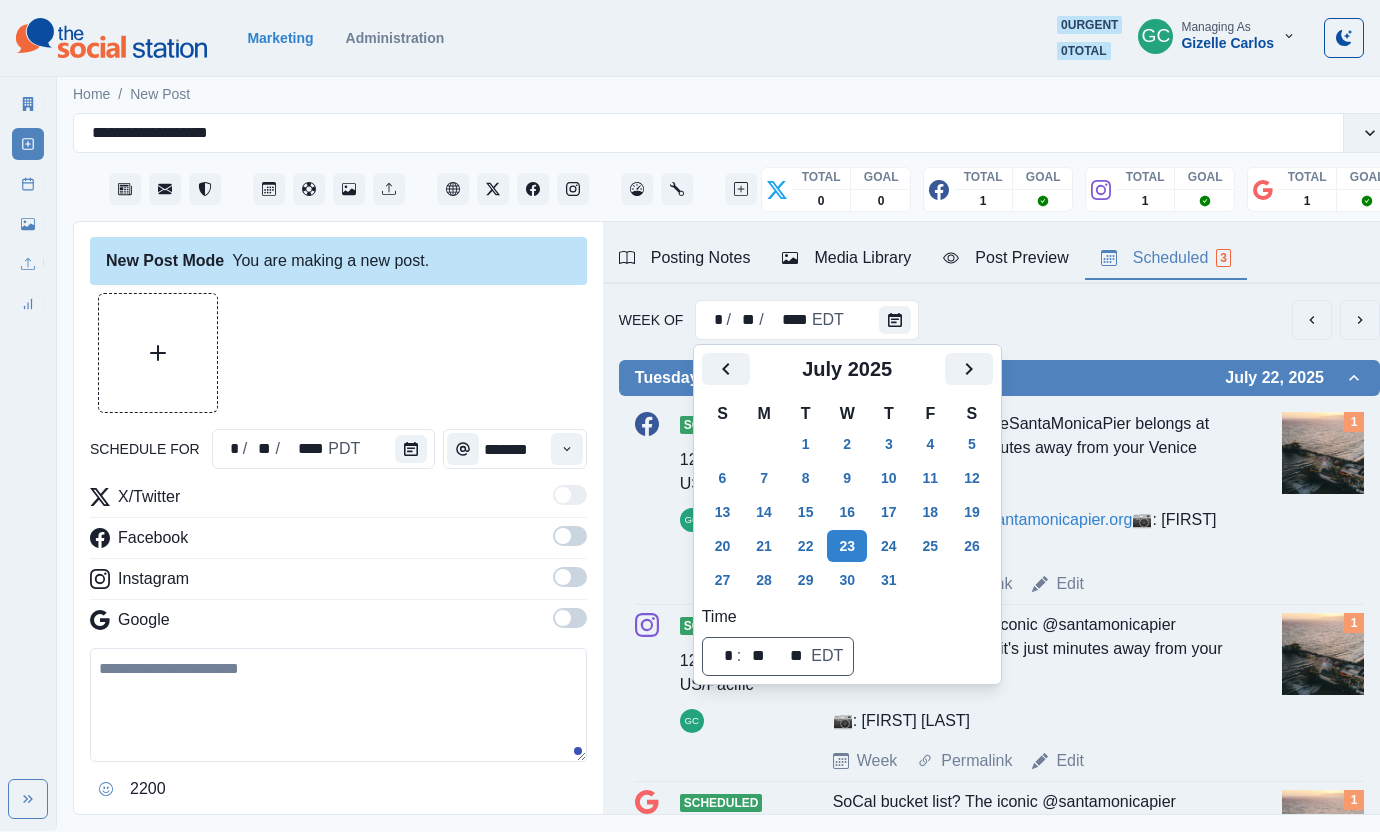 click at bounding box center [1323, 453] 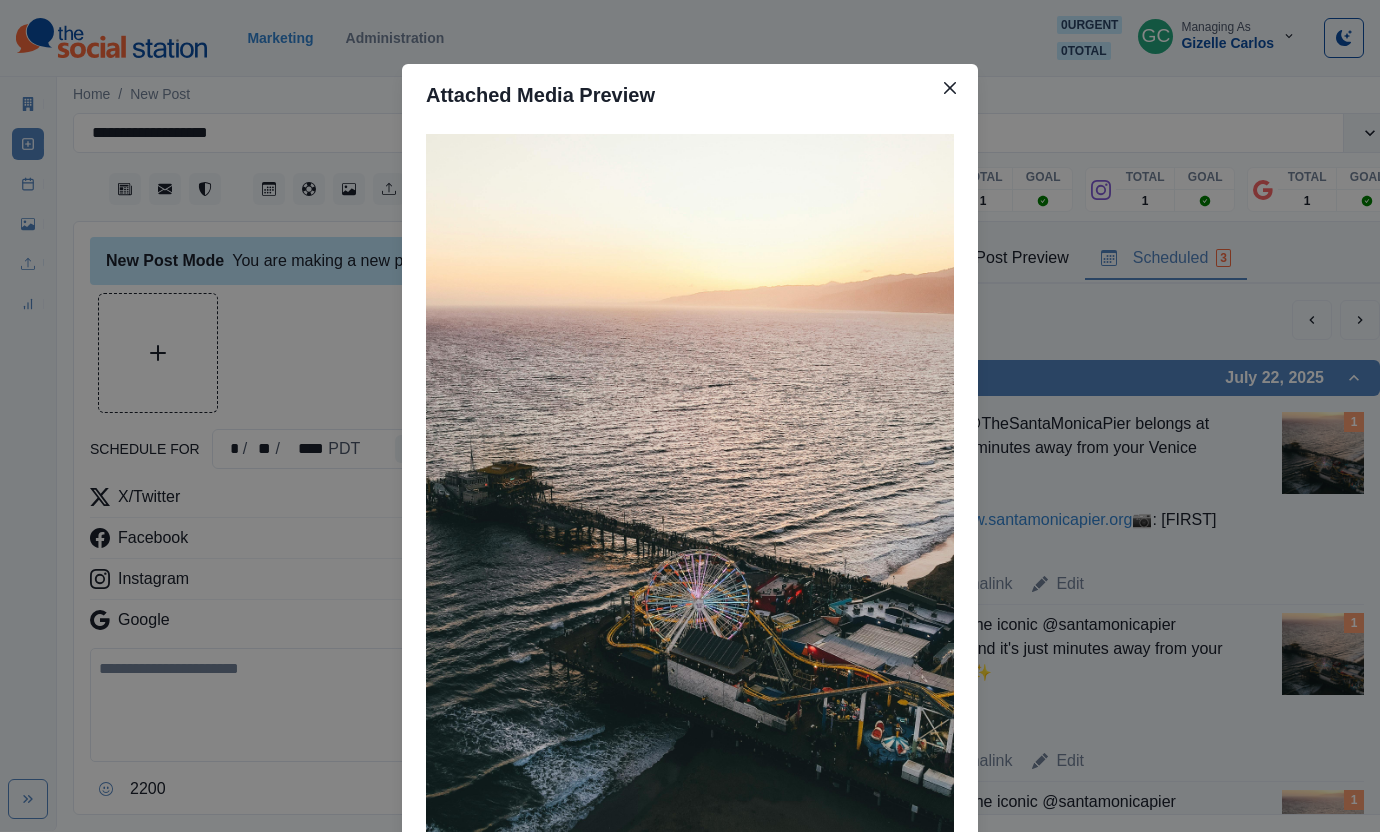 type 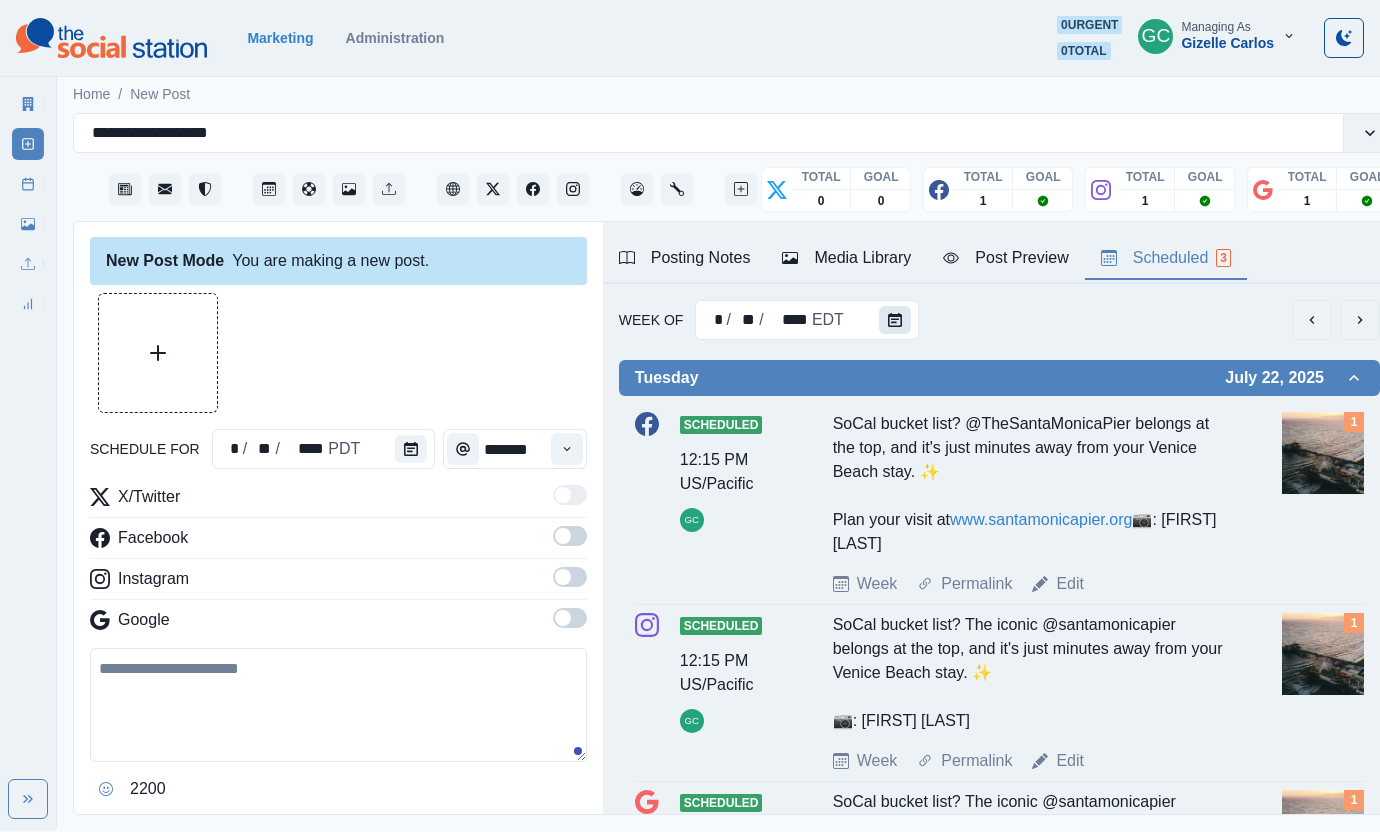 click 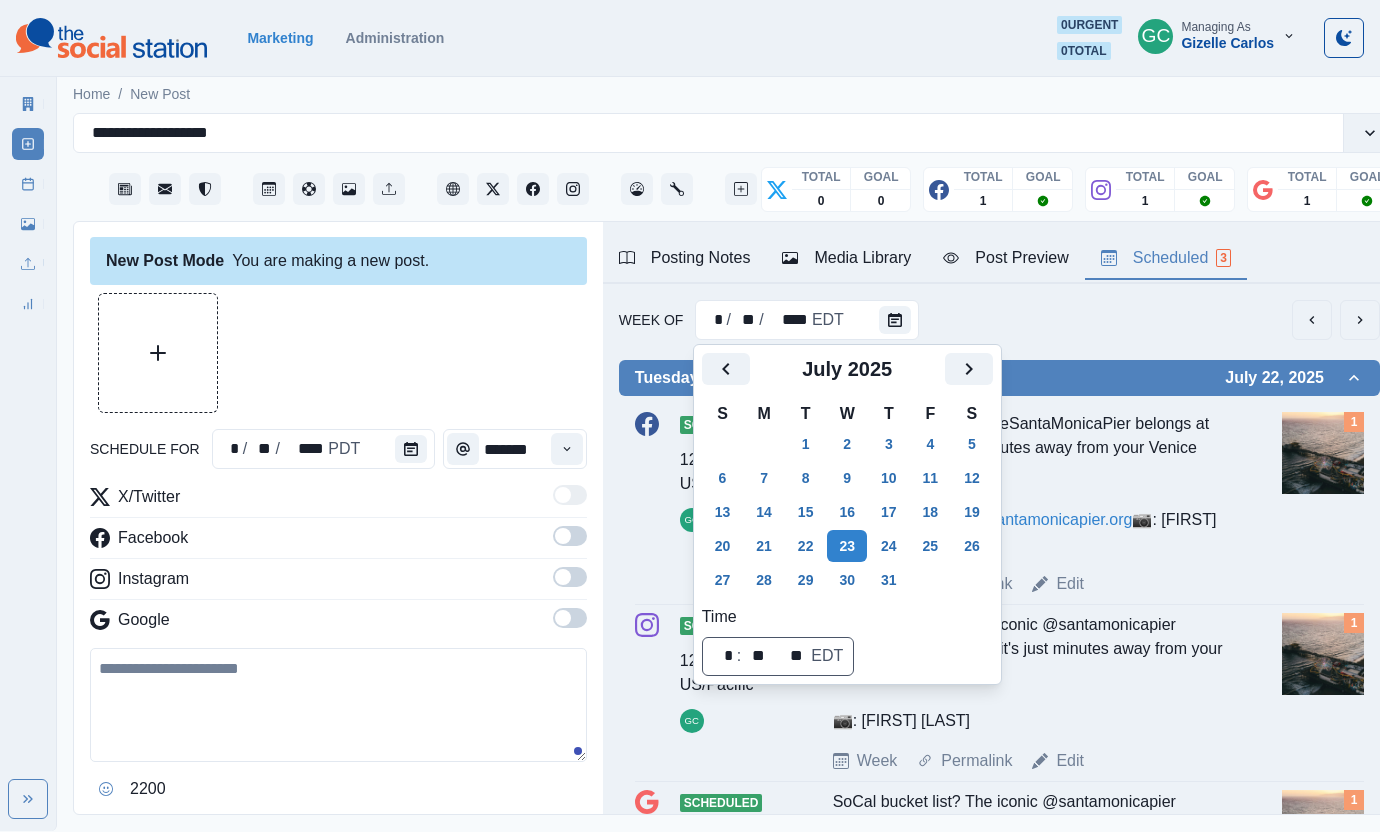 click on "31" at bounding box center (889, 580) 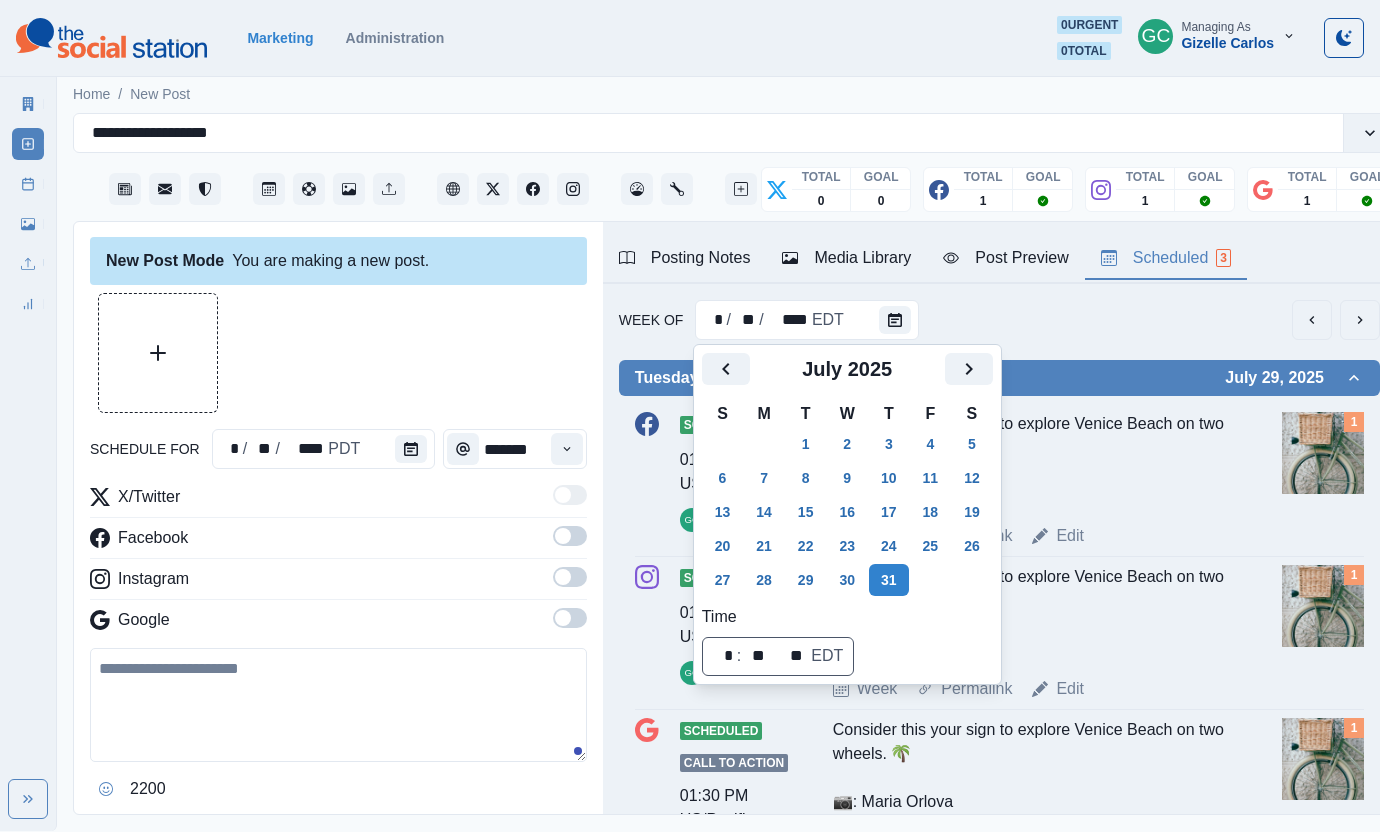 click at bounding box center [1323, 453] 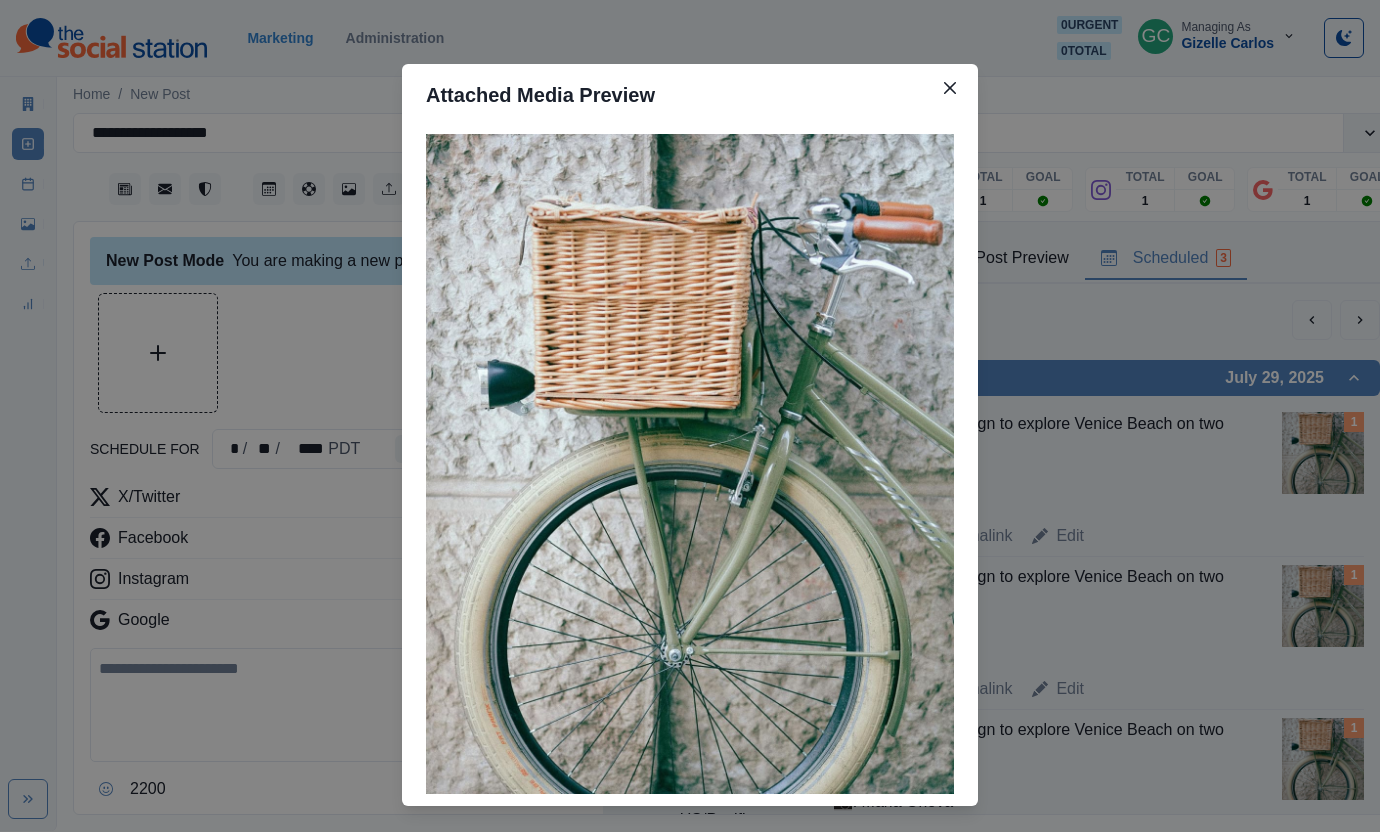 type 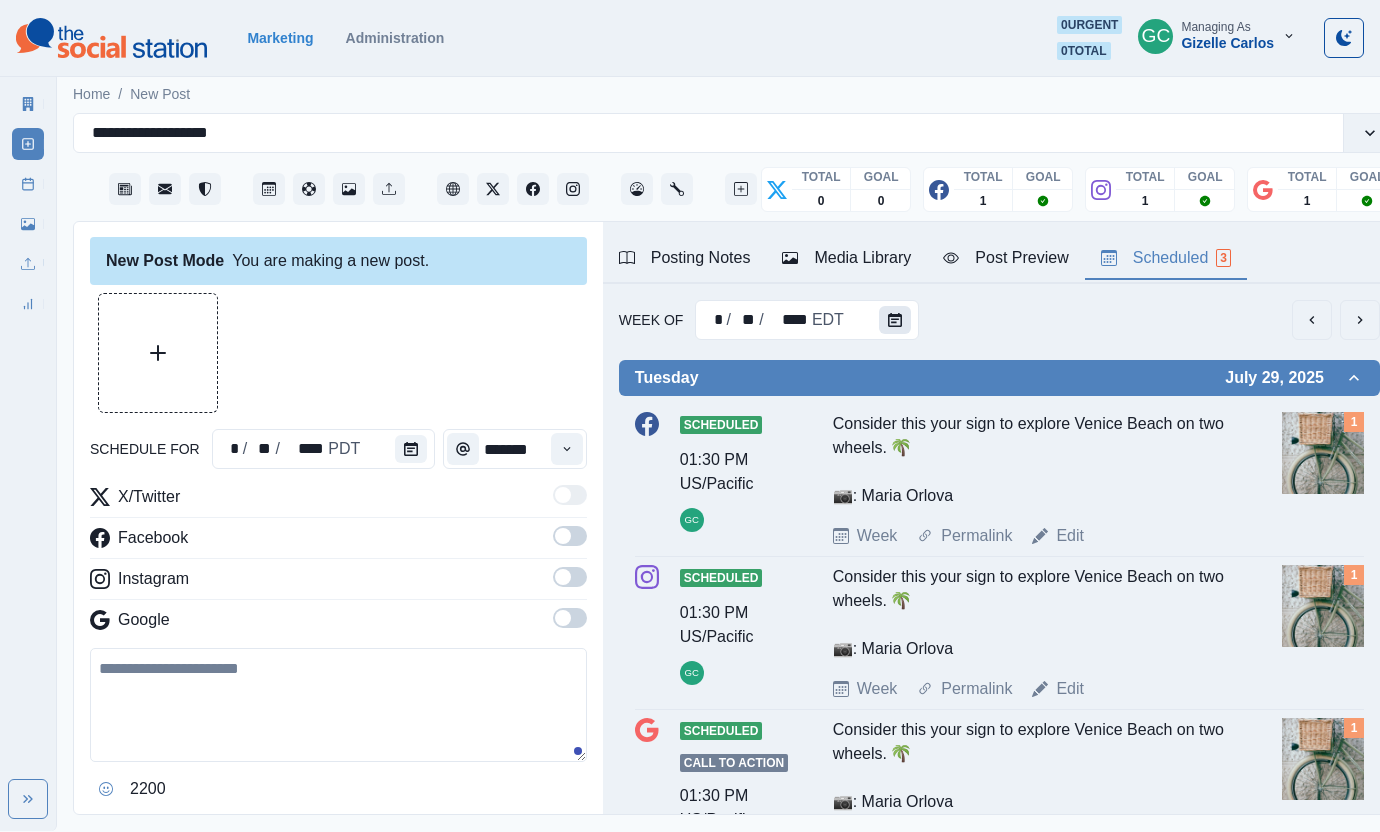 click 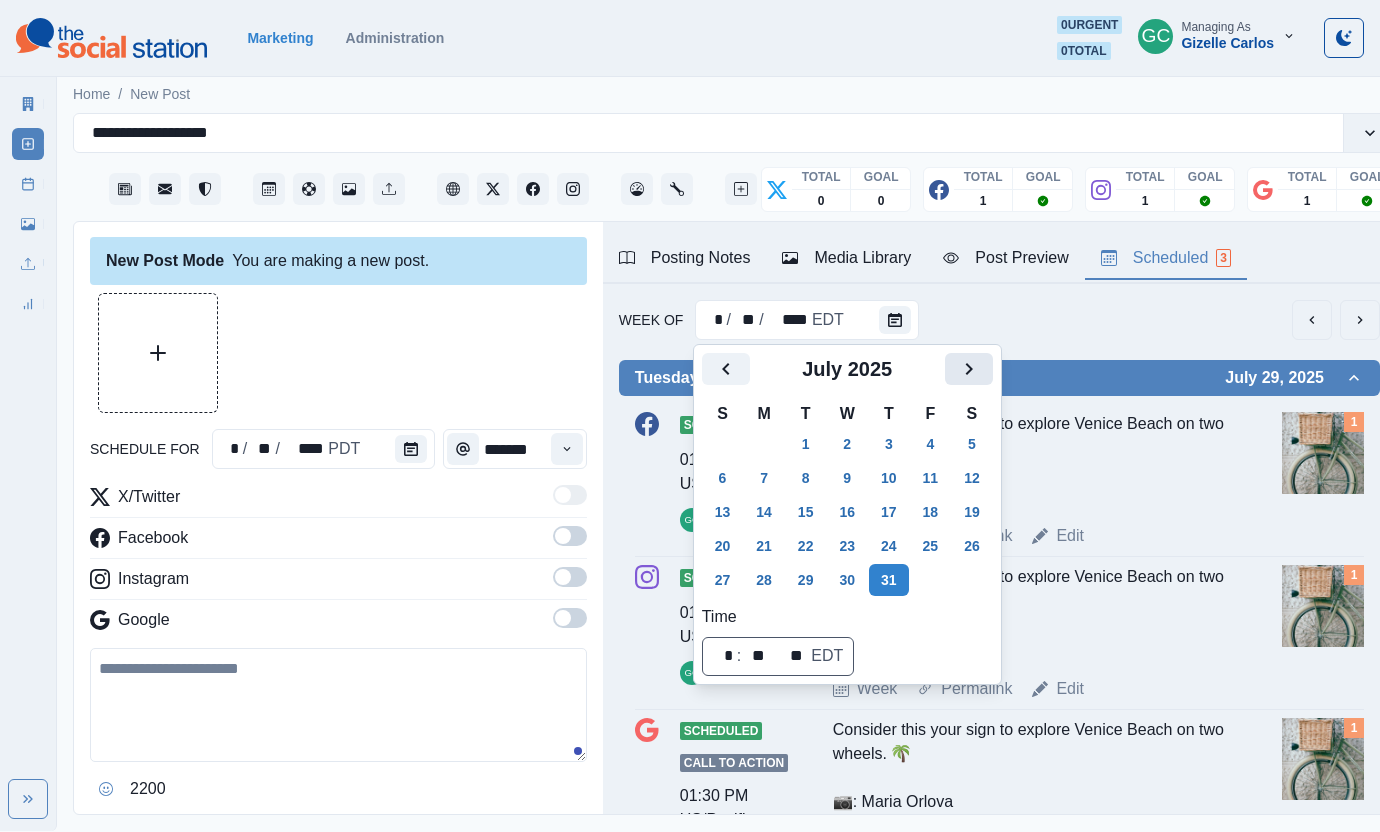 click 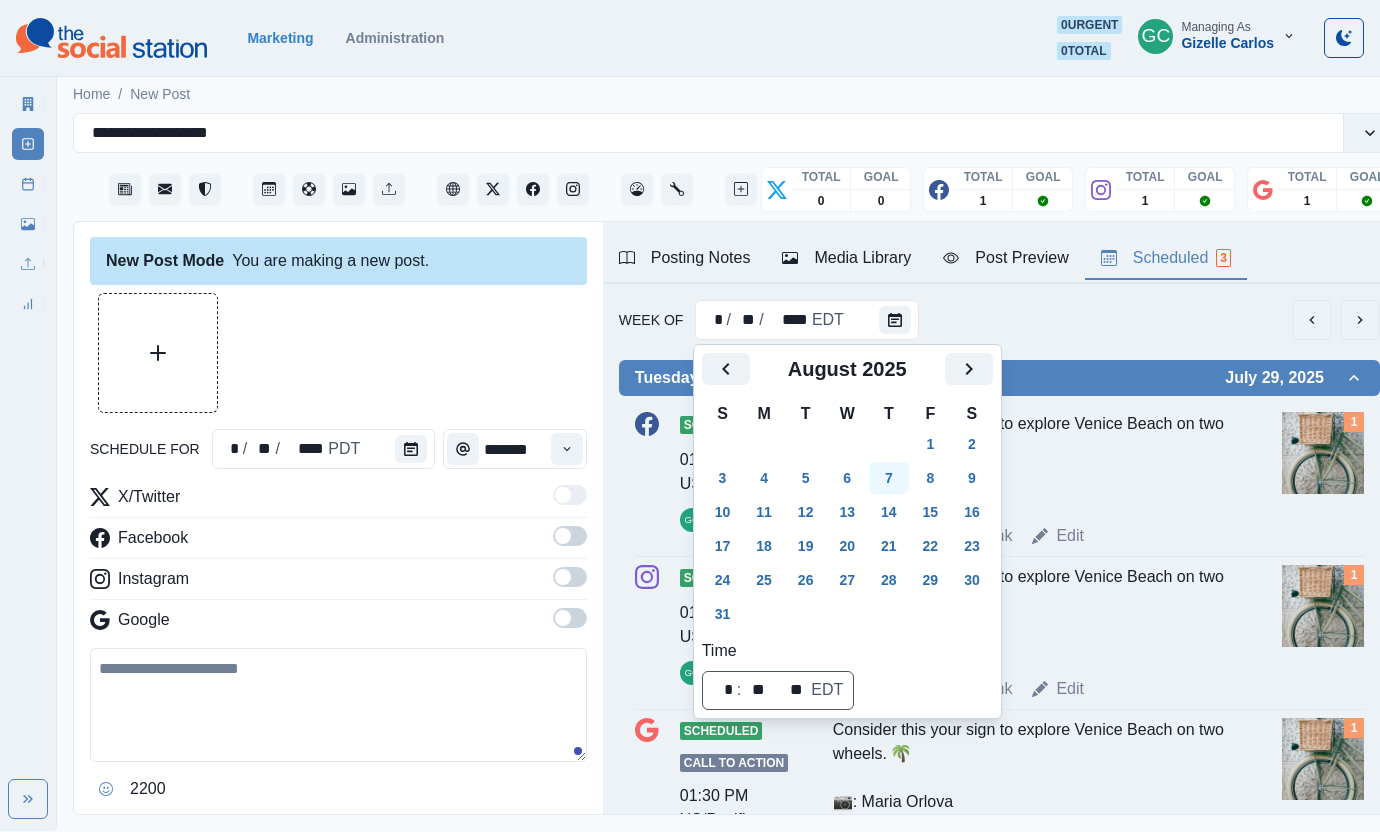 click on "7" at bounding box center [889, 478] 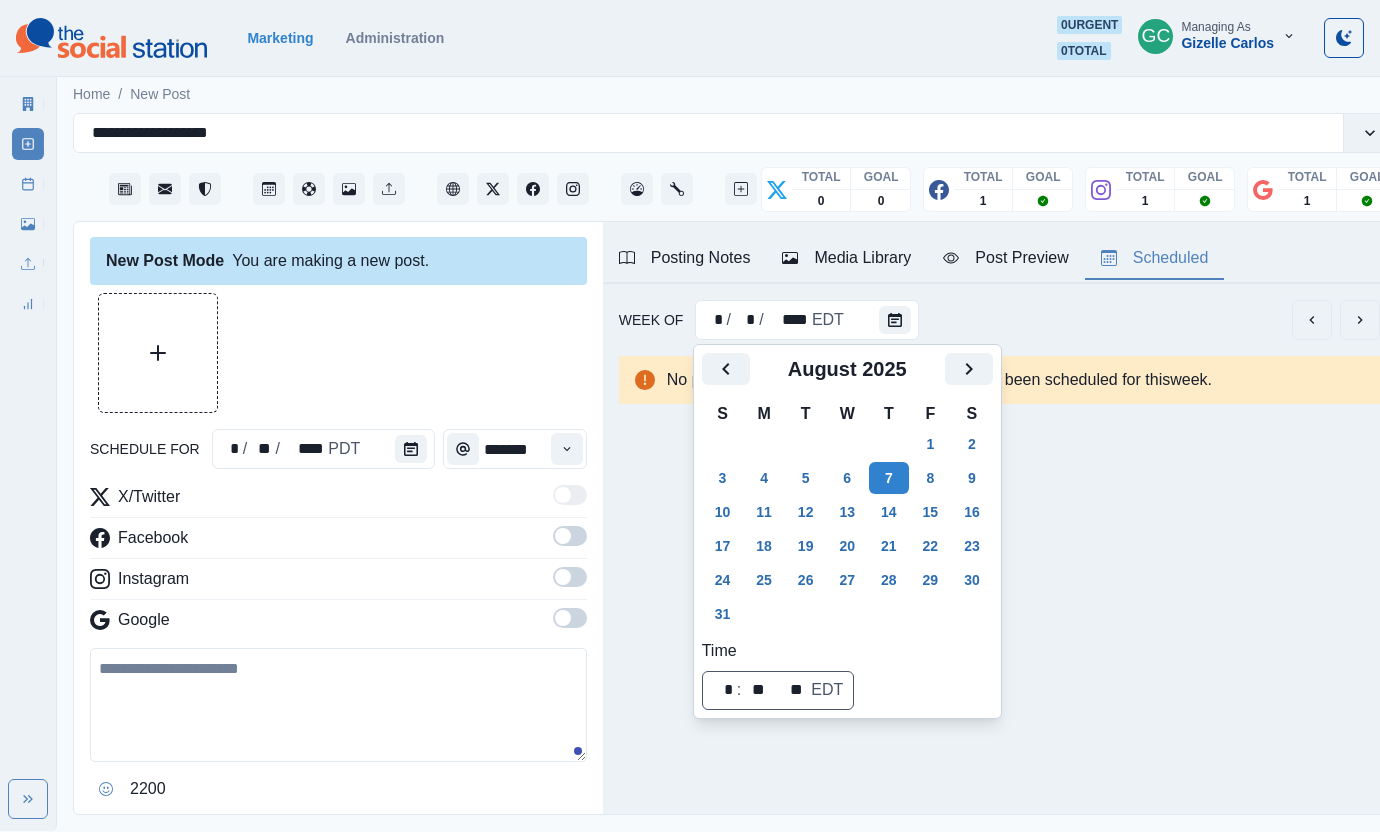 click at bounding box center [415, 449] 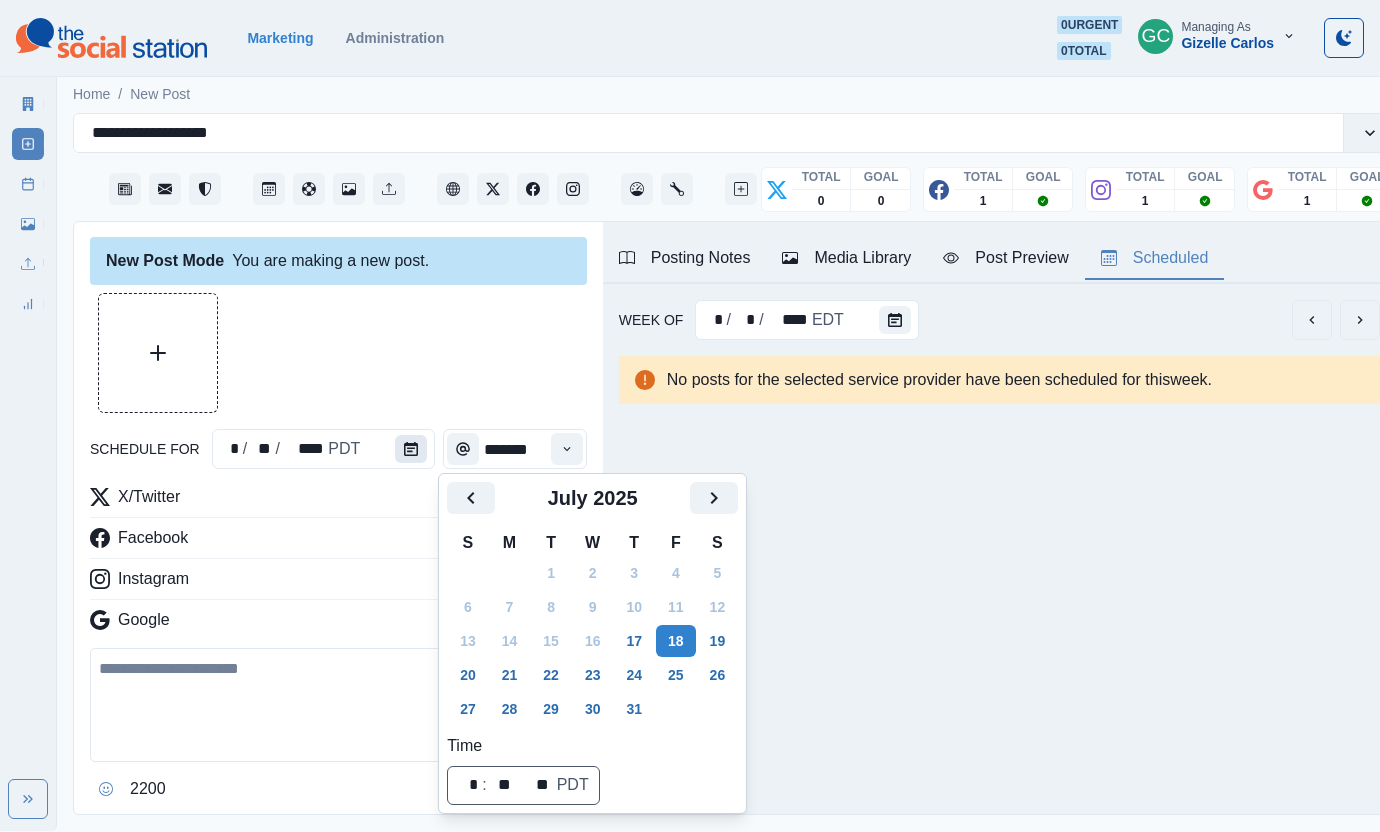 click 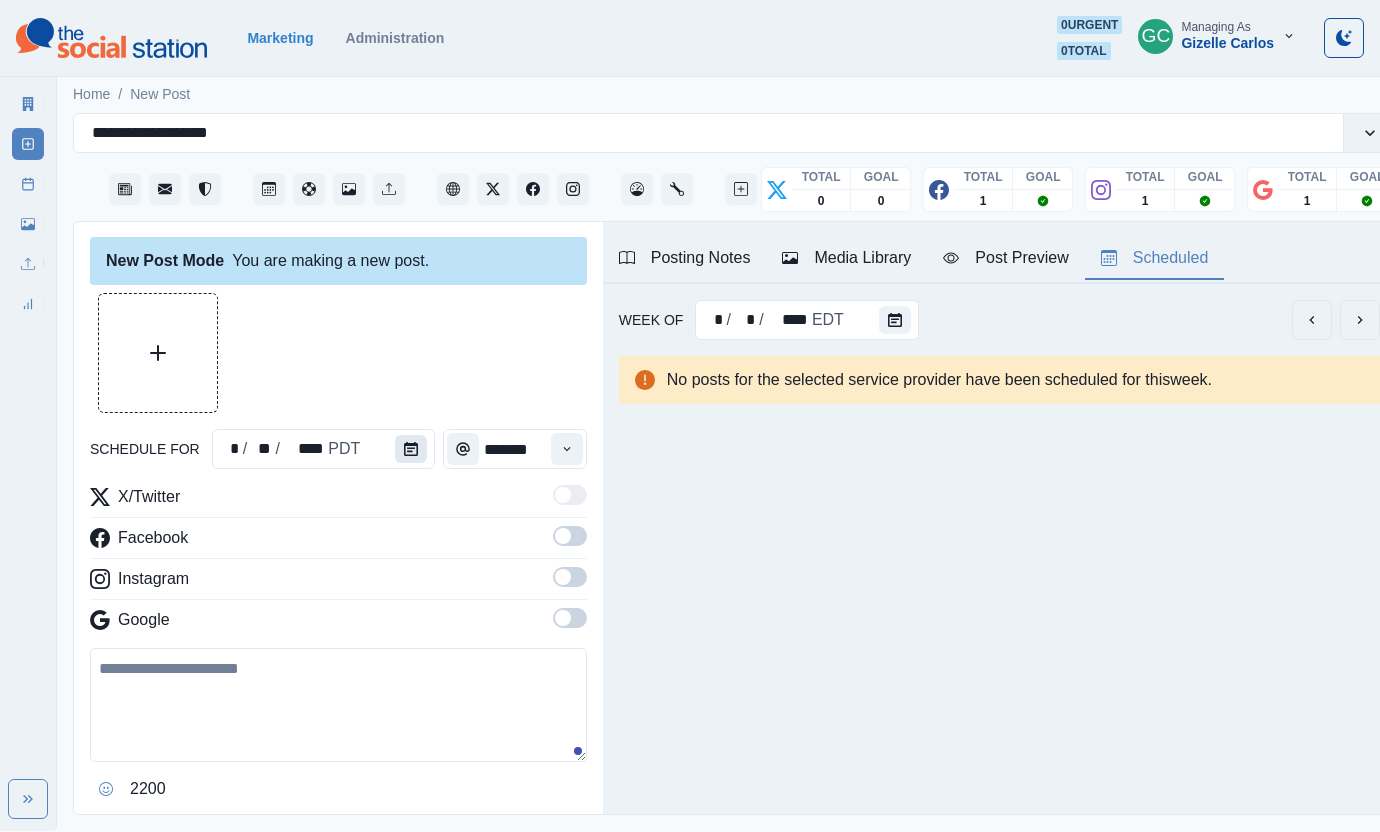 click 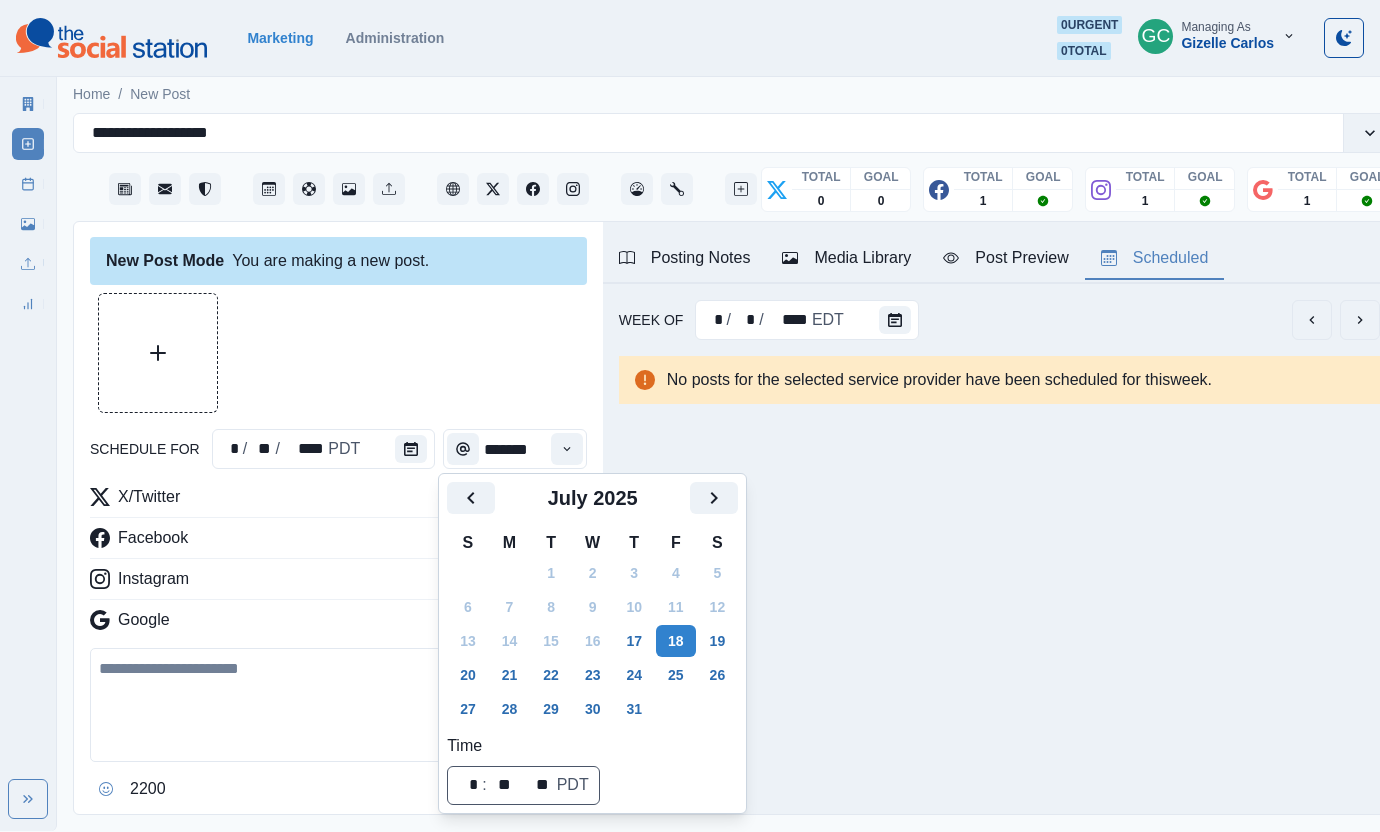 click 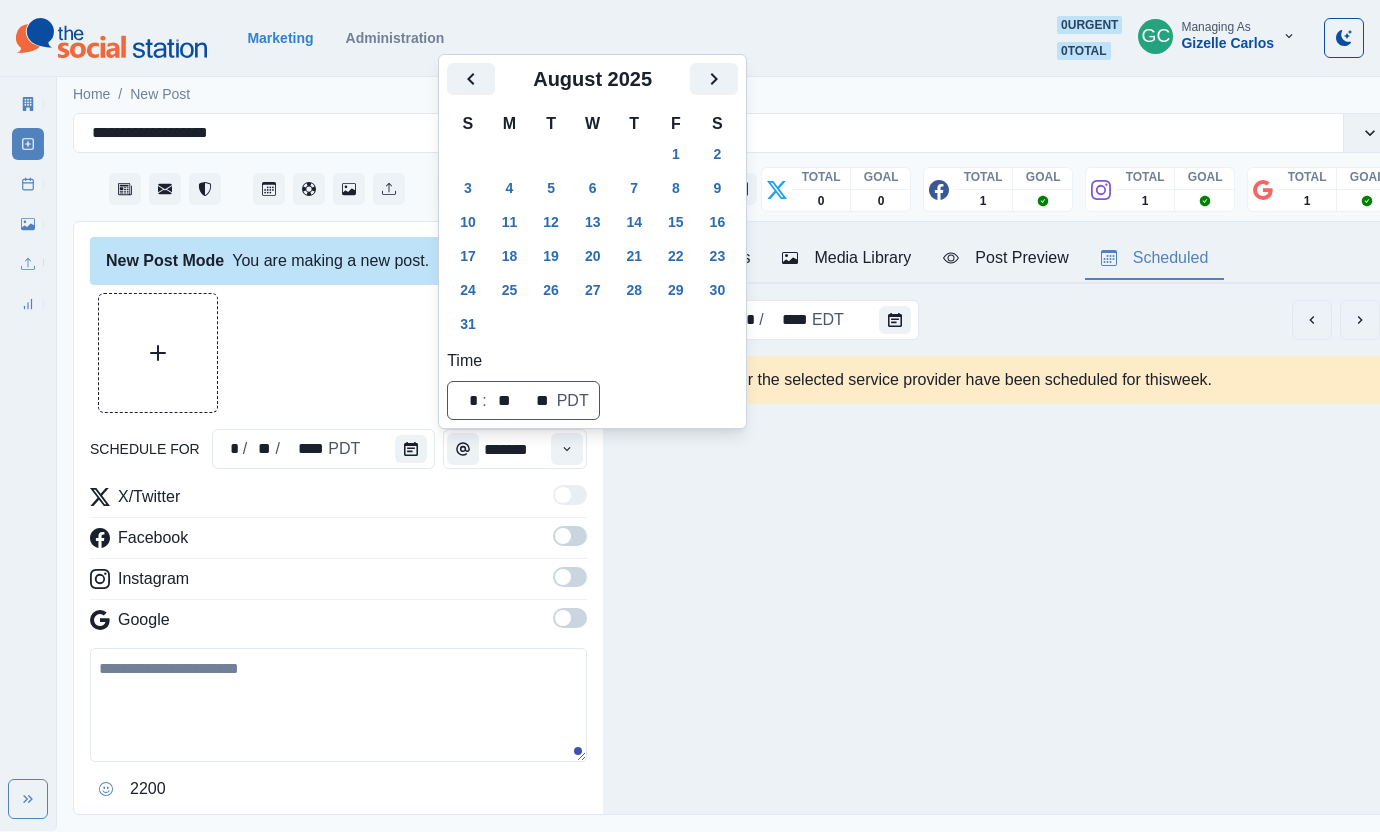 click on "7" at bounding box center (634, 188) 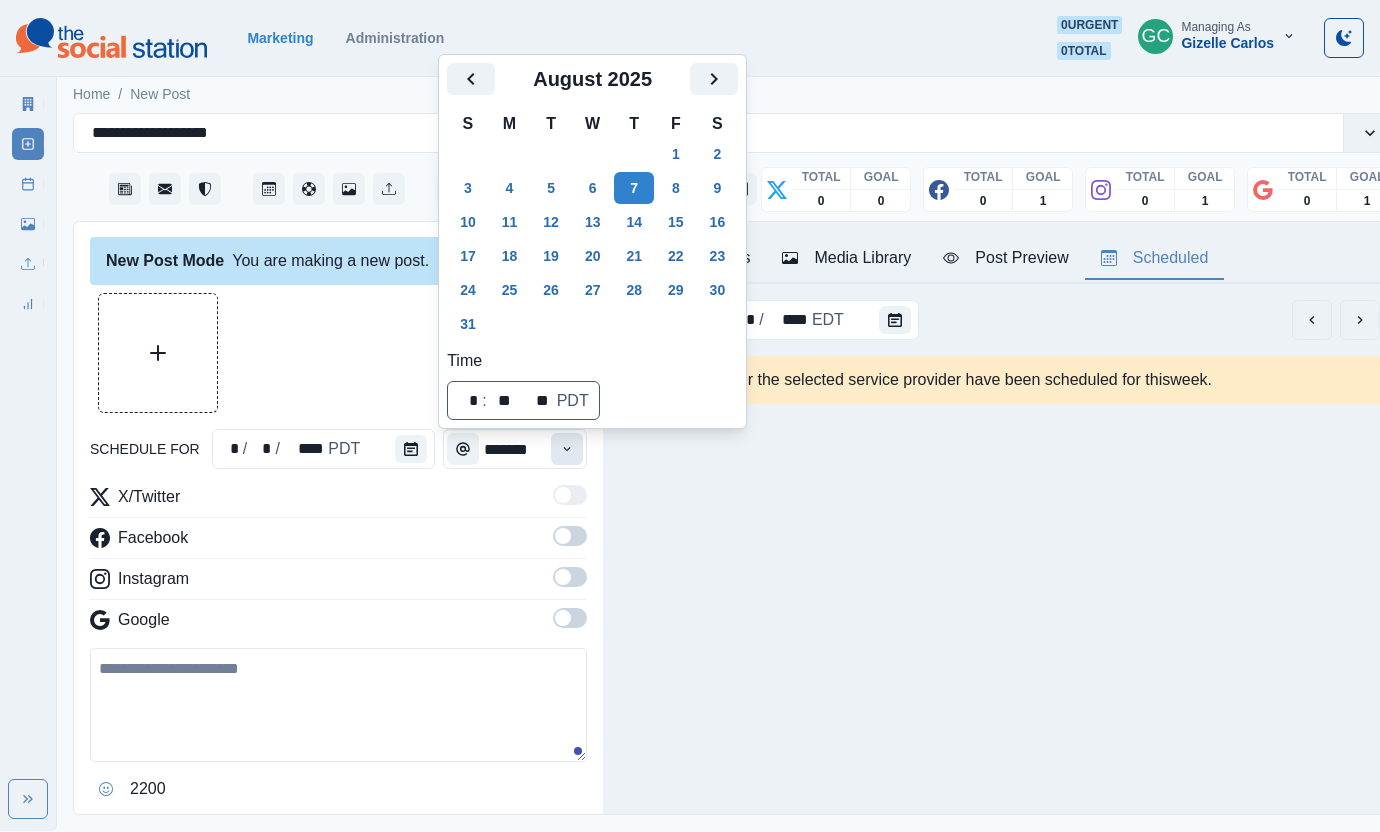 click 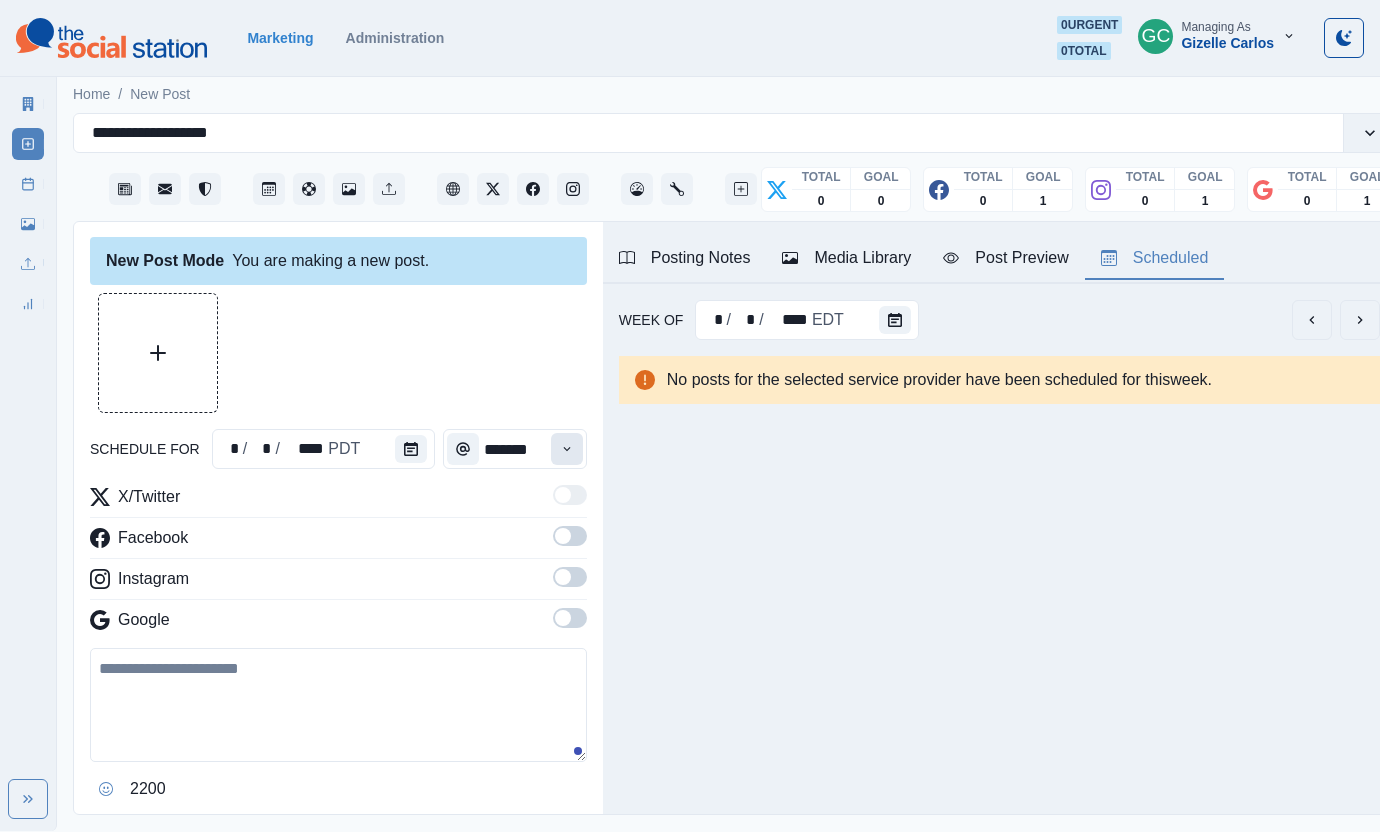 click 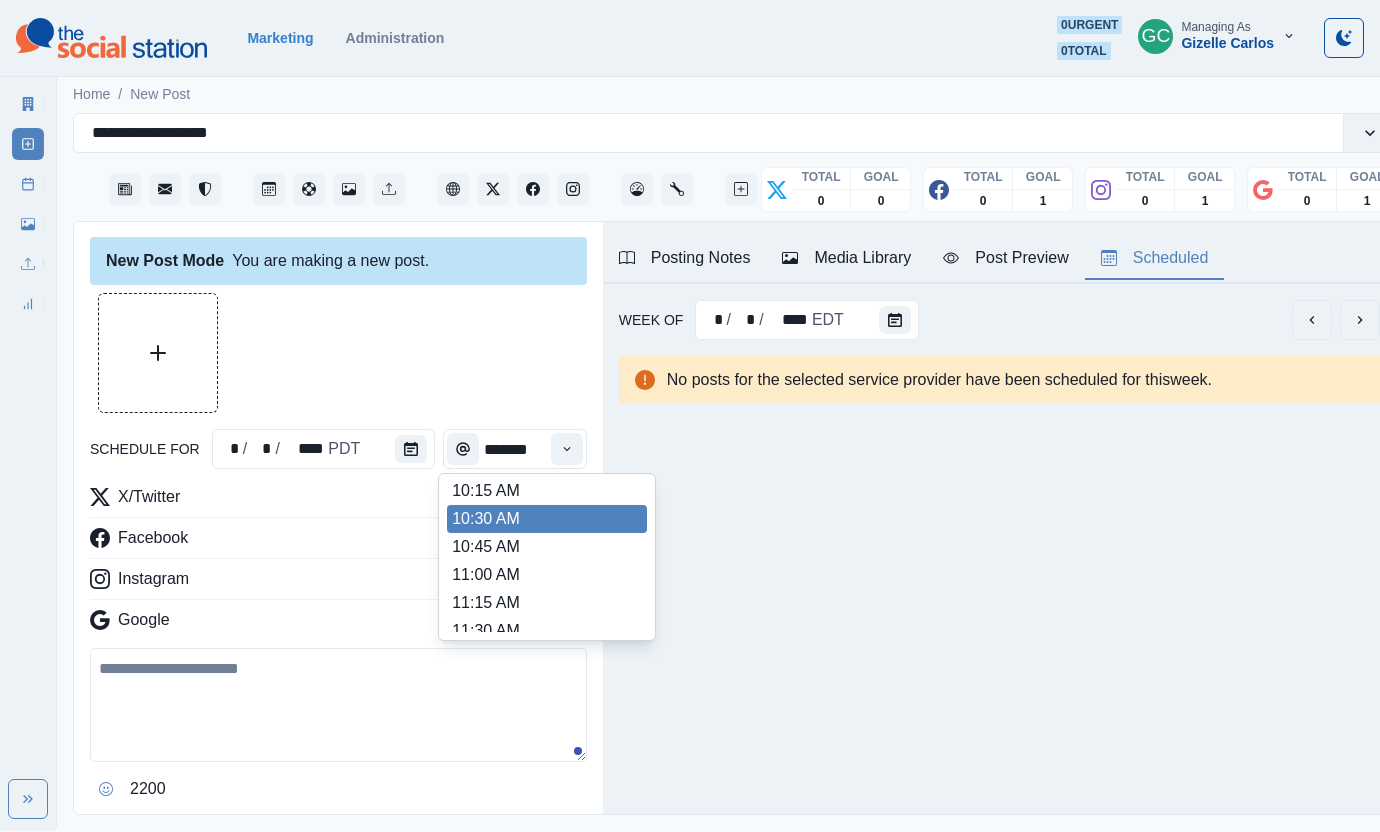 scroll, scrollTop: 287, scrollLeft: 0, axis: vertical 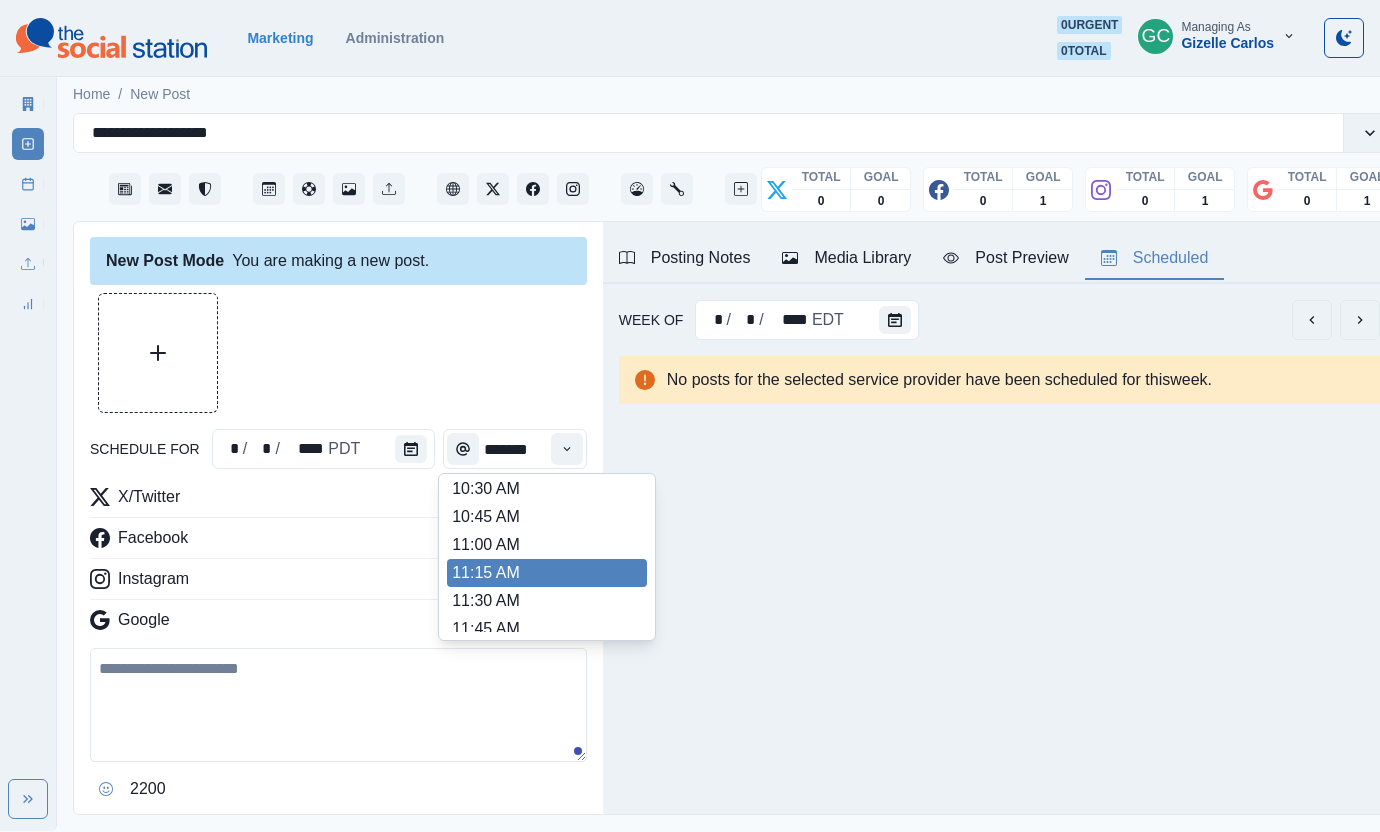 click on "11:15 AM" at bounding box center (547, 573) 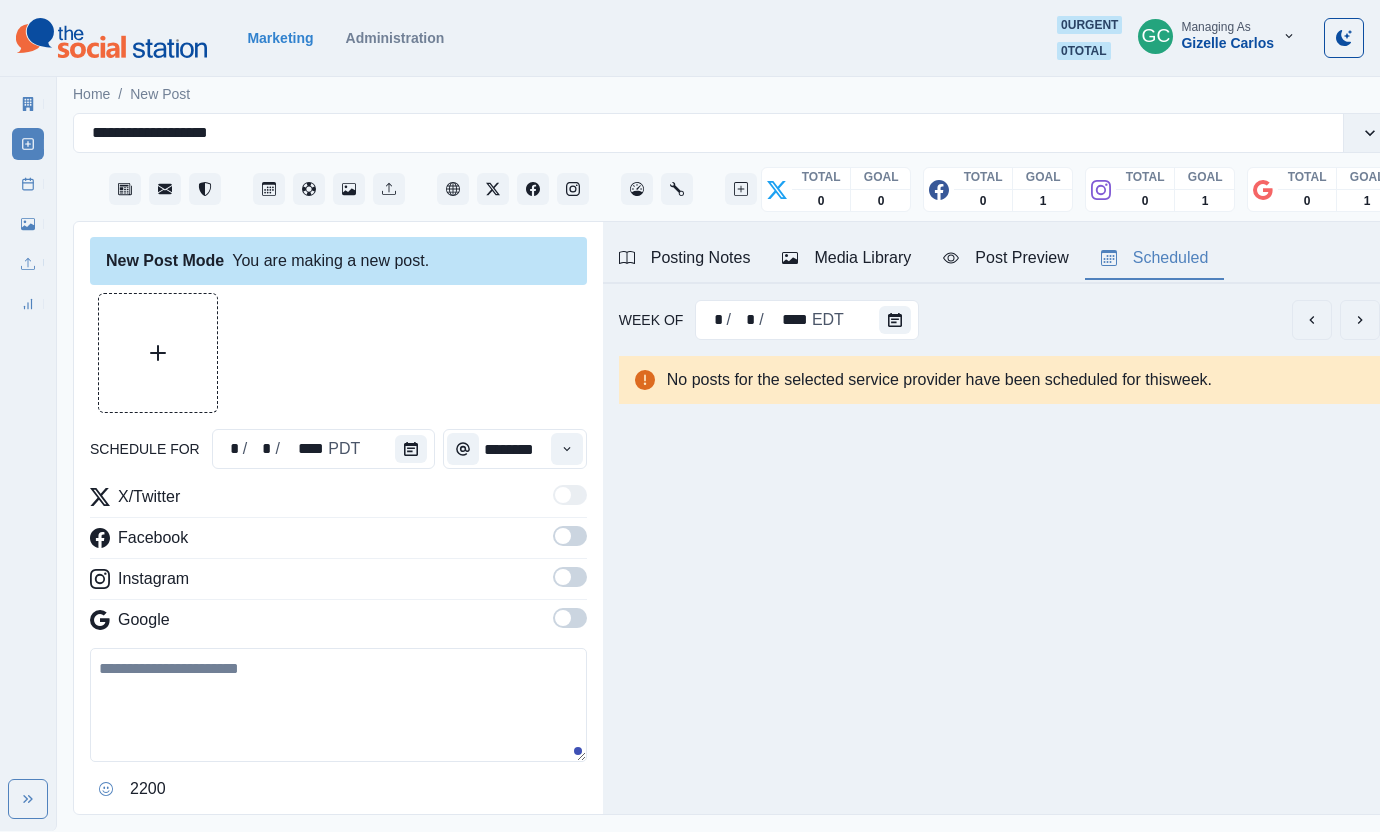 drag, startPoint x: 574, startPoint y: 614, endPoint x: 570, endPoint y: 560, distance: 54.147945 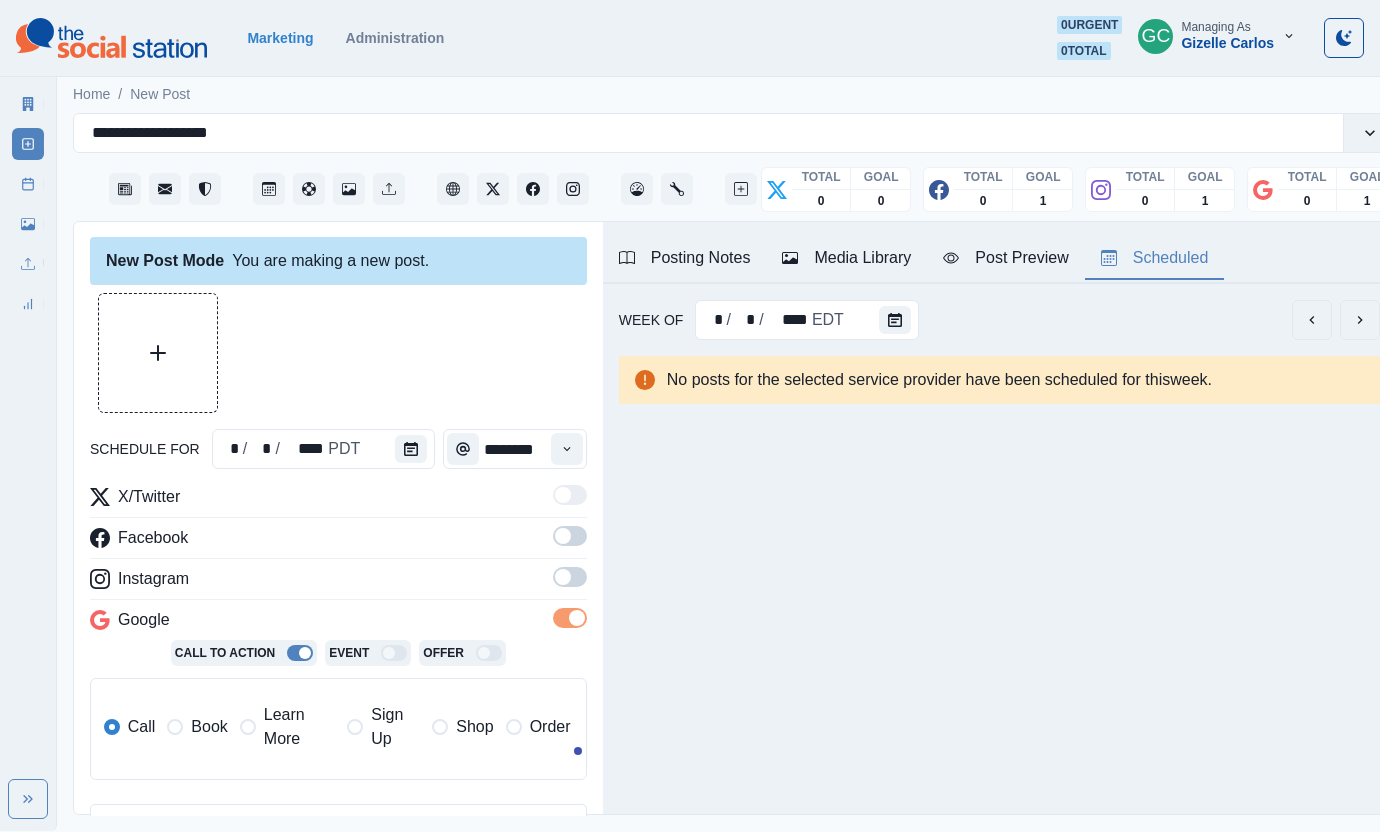 click on "X/Twitter Facebook Instagram Google Call To Action Event Offer Call Book Learn More Sign Up Shop Order" at bounding box center (338, 640) 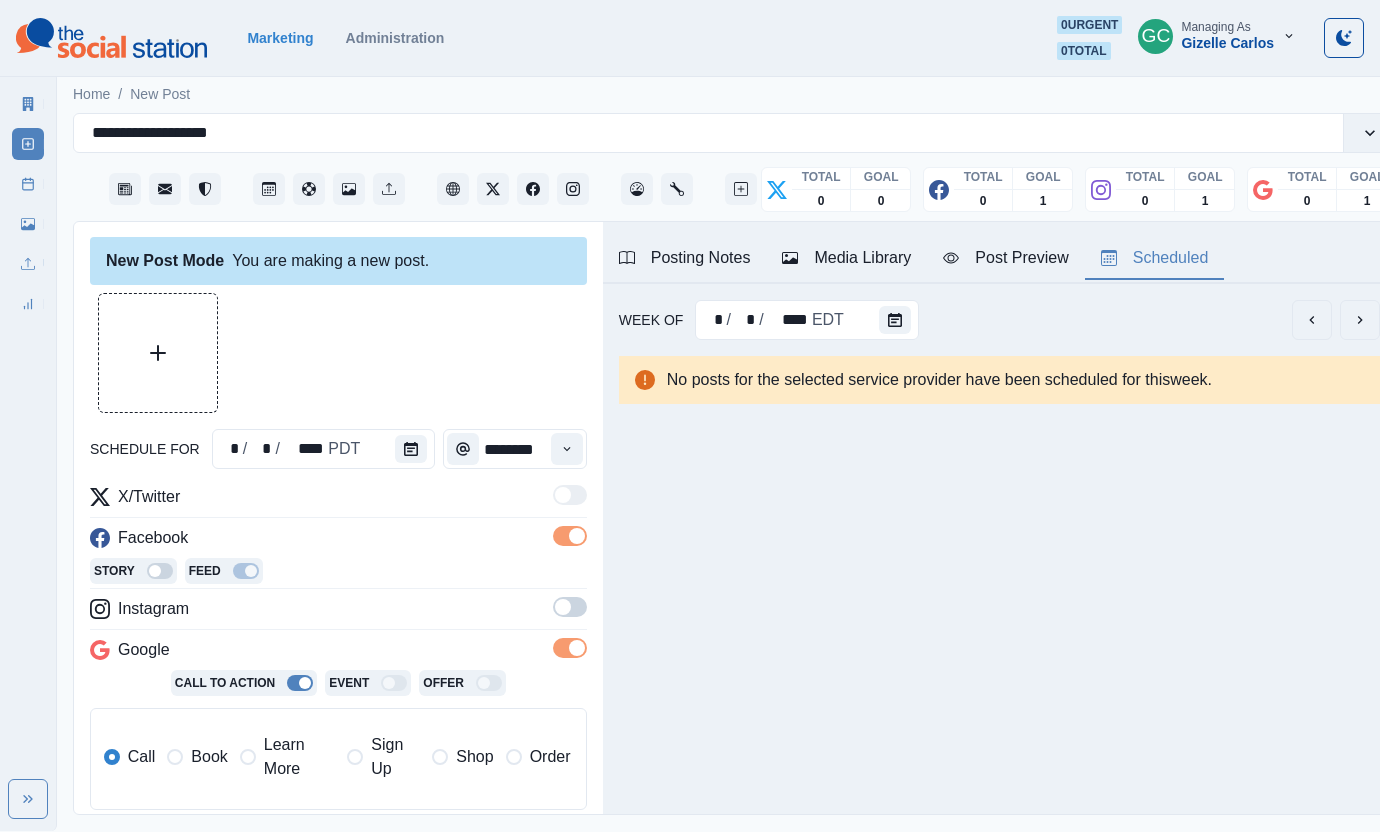 click at bounding box center [570, 607] 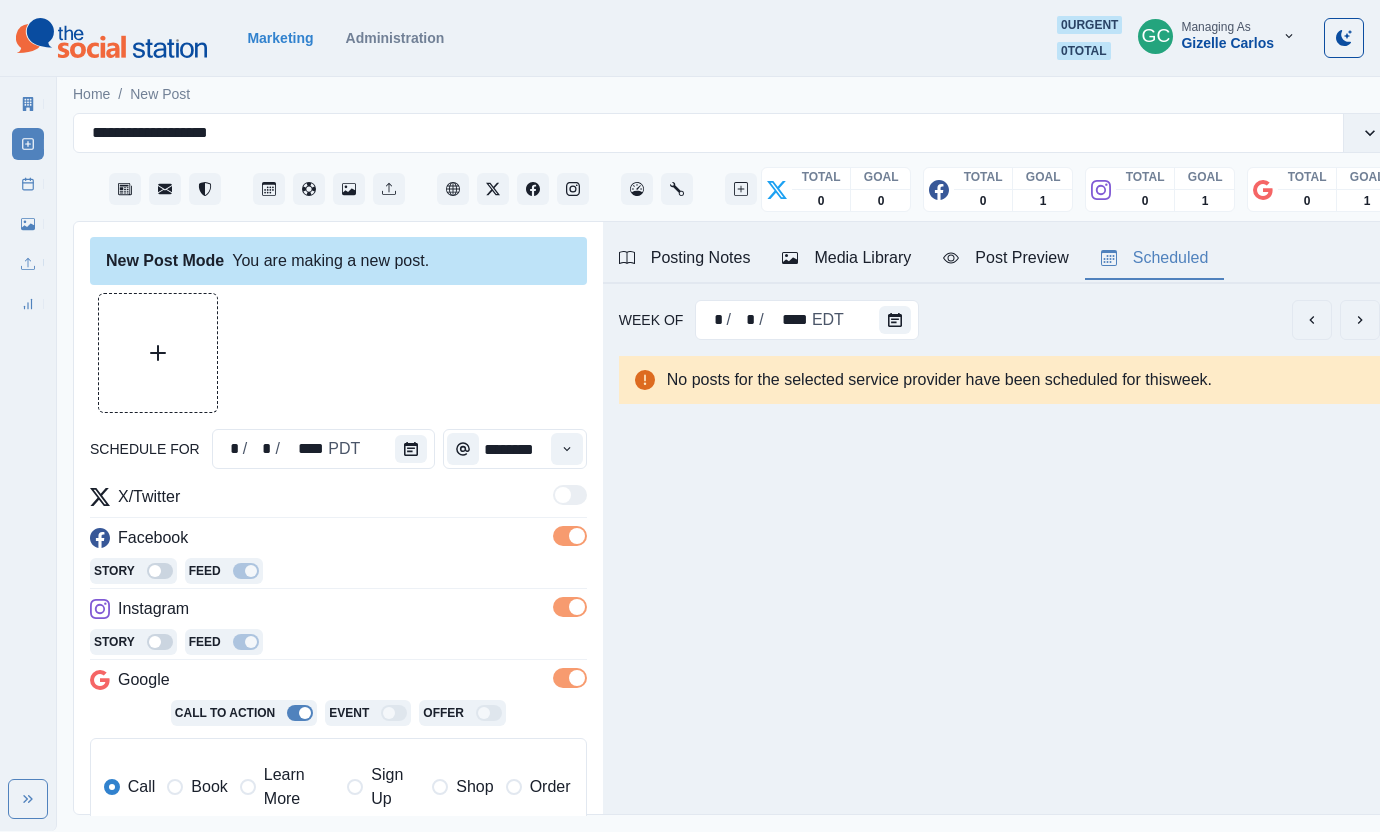 drag, startPoint x: 294, startPoint y: 777, endPoint x: 342, endPoint y: 665, distance: 121.85237 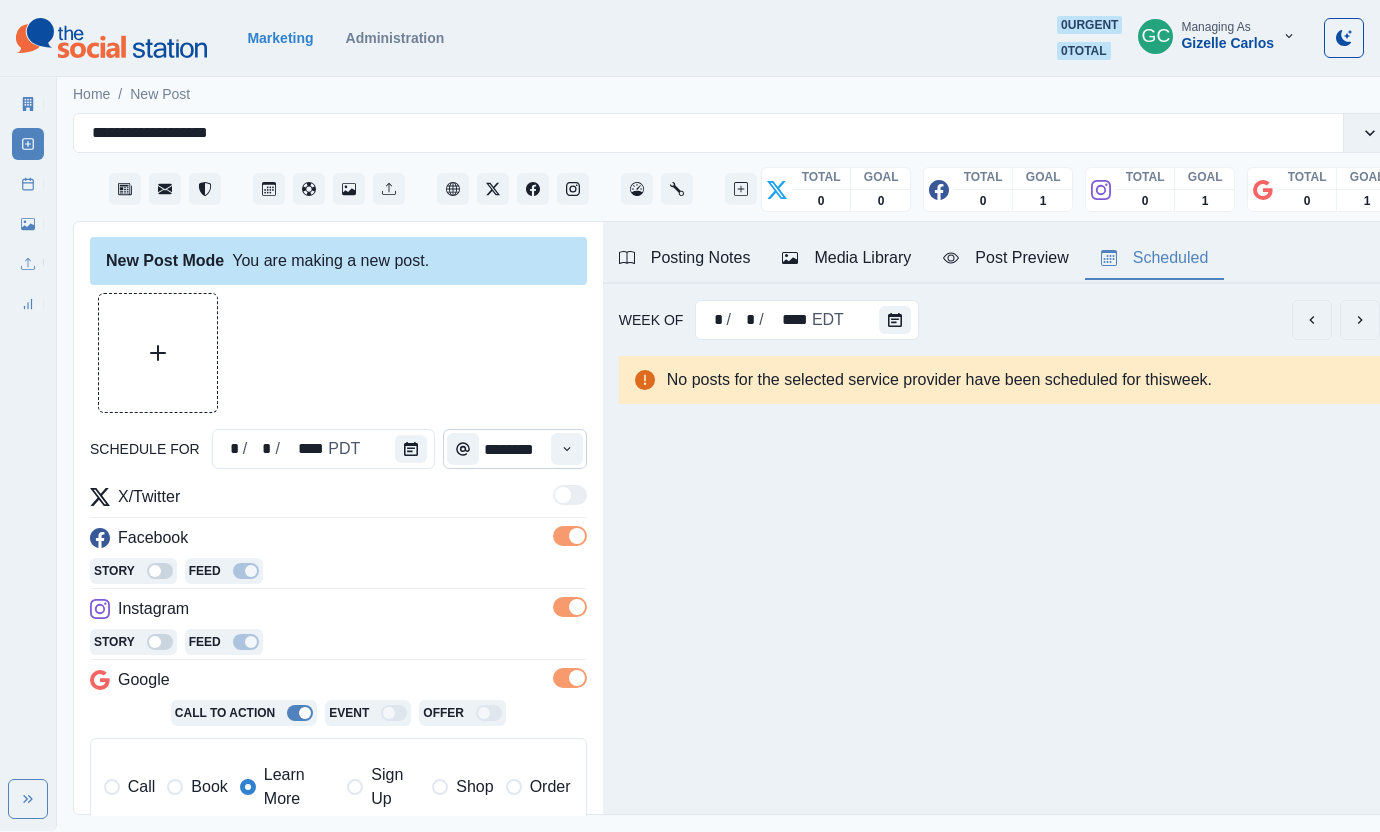 drag, startPoint x: 400, startPoint y: 548, endPoint x: 542, endPoint y: 444, distance: 176.01137 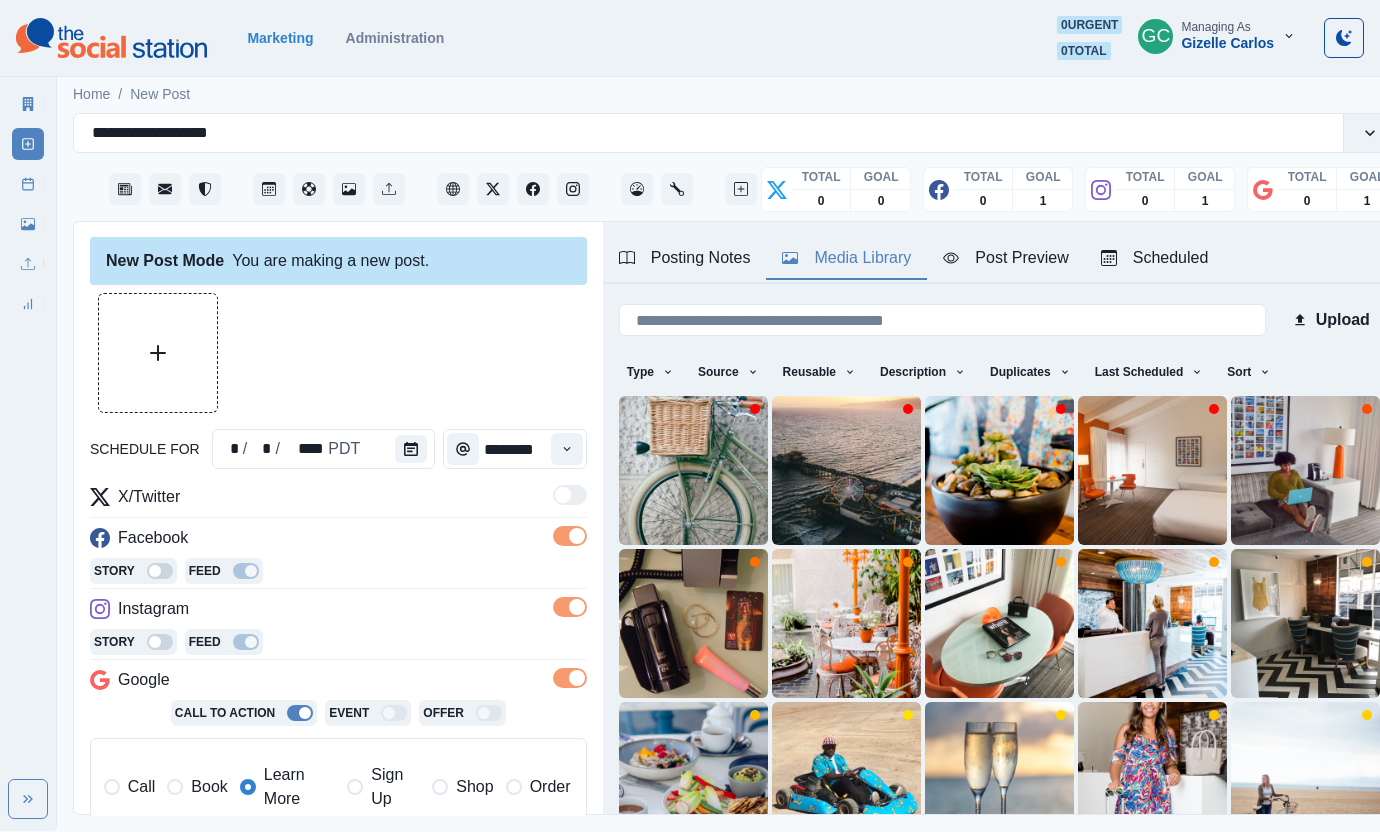 drag, startPoint x: 845, startPoint y: 256, endPoint x: 240, endPoint y: 811, distance: 821.0055 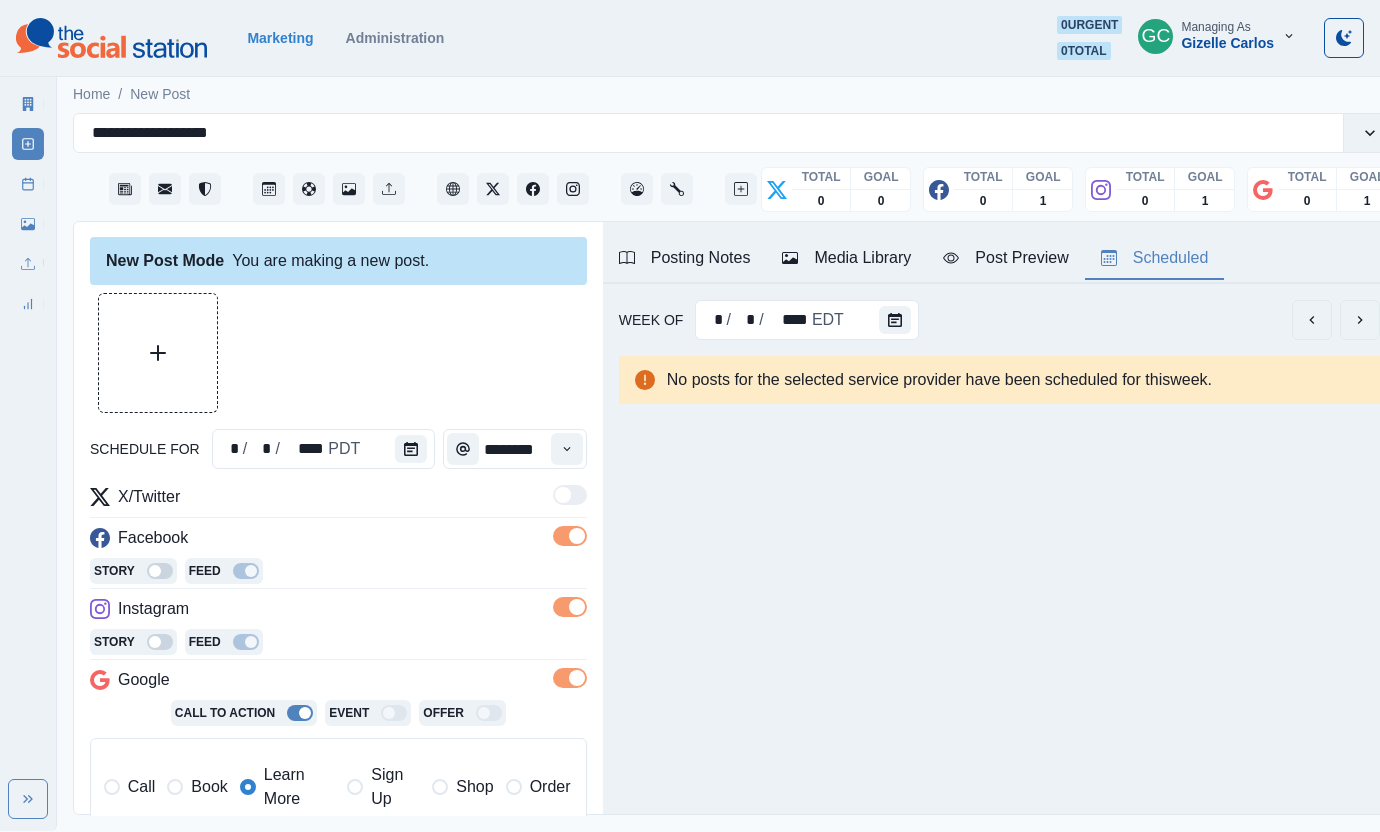 click on "Scheduled" at bounding box center [1155, 258] 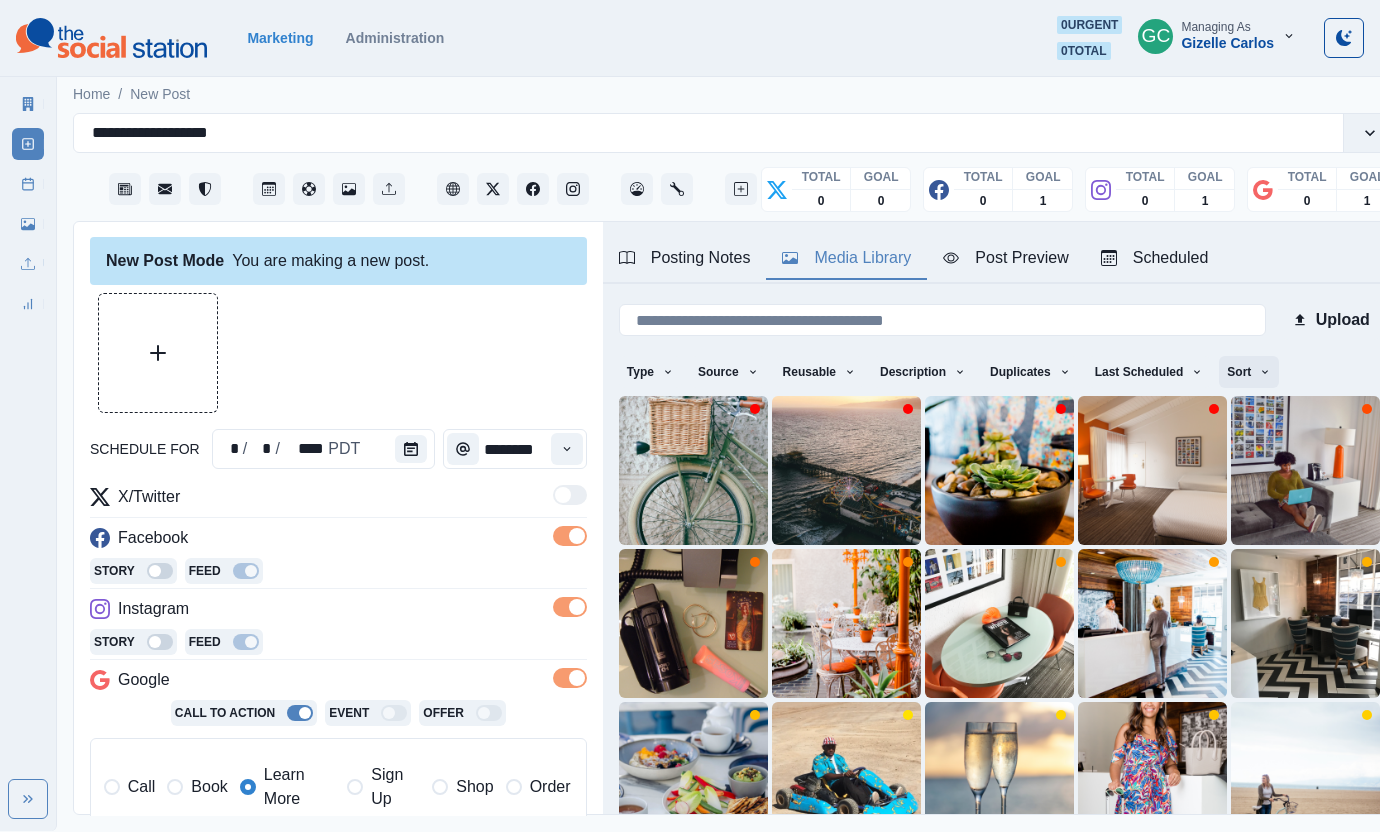 click 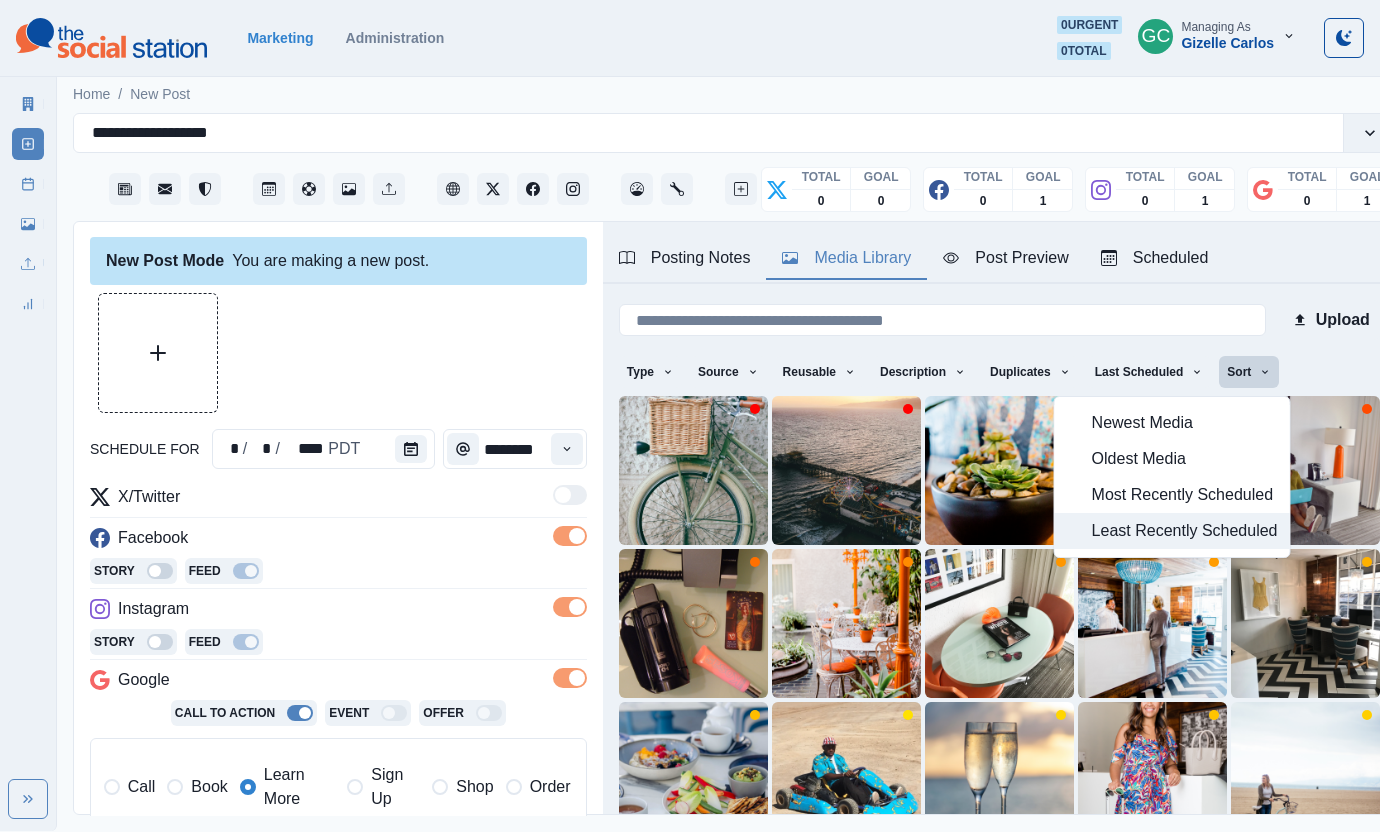 click on "Least Recently Scheduled" at bounding box center [1185, 531] 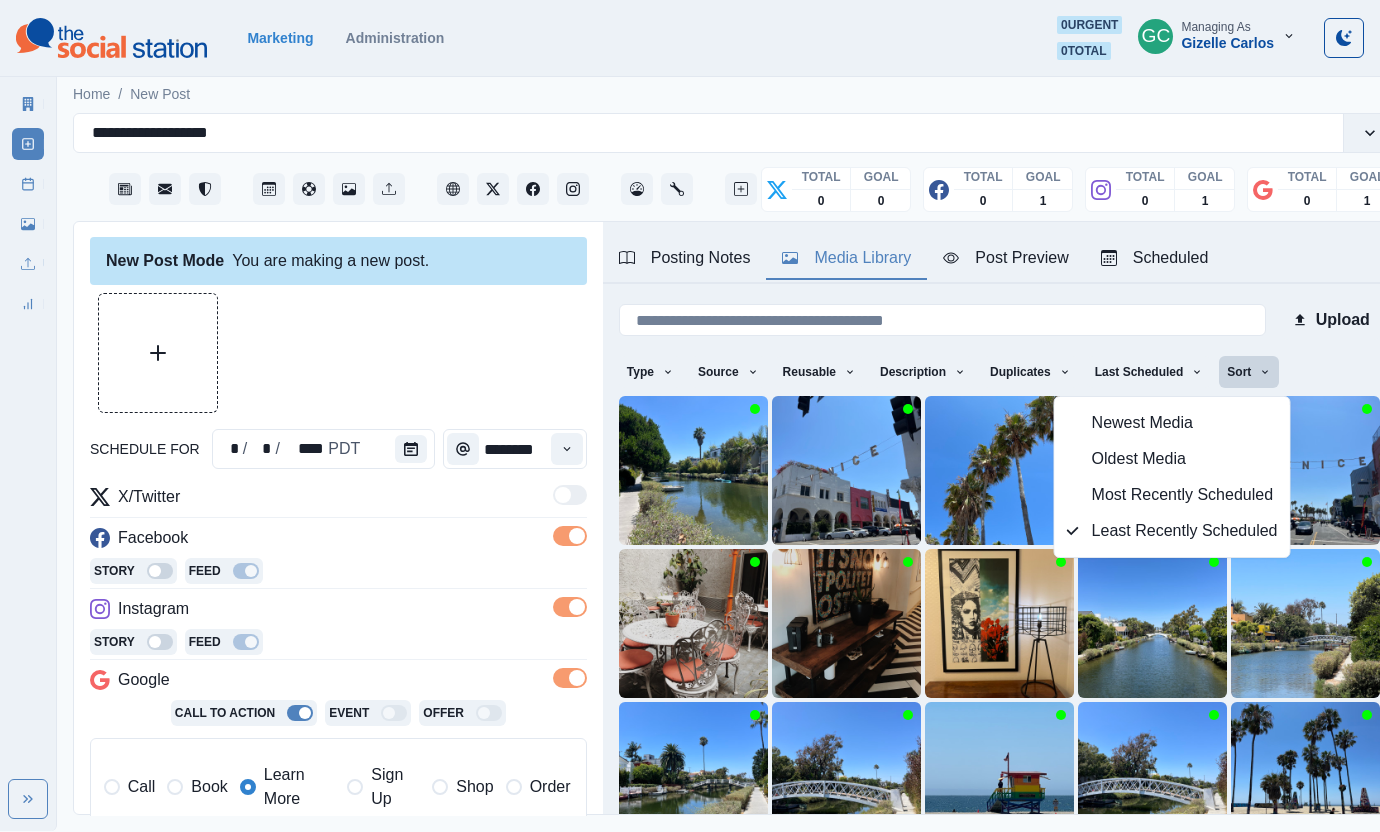 click at bounding box center (338, 353) 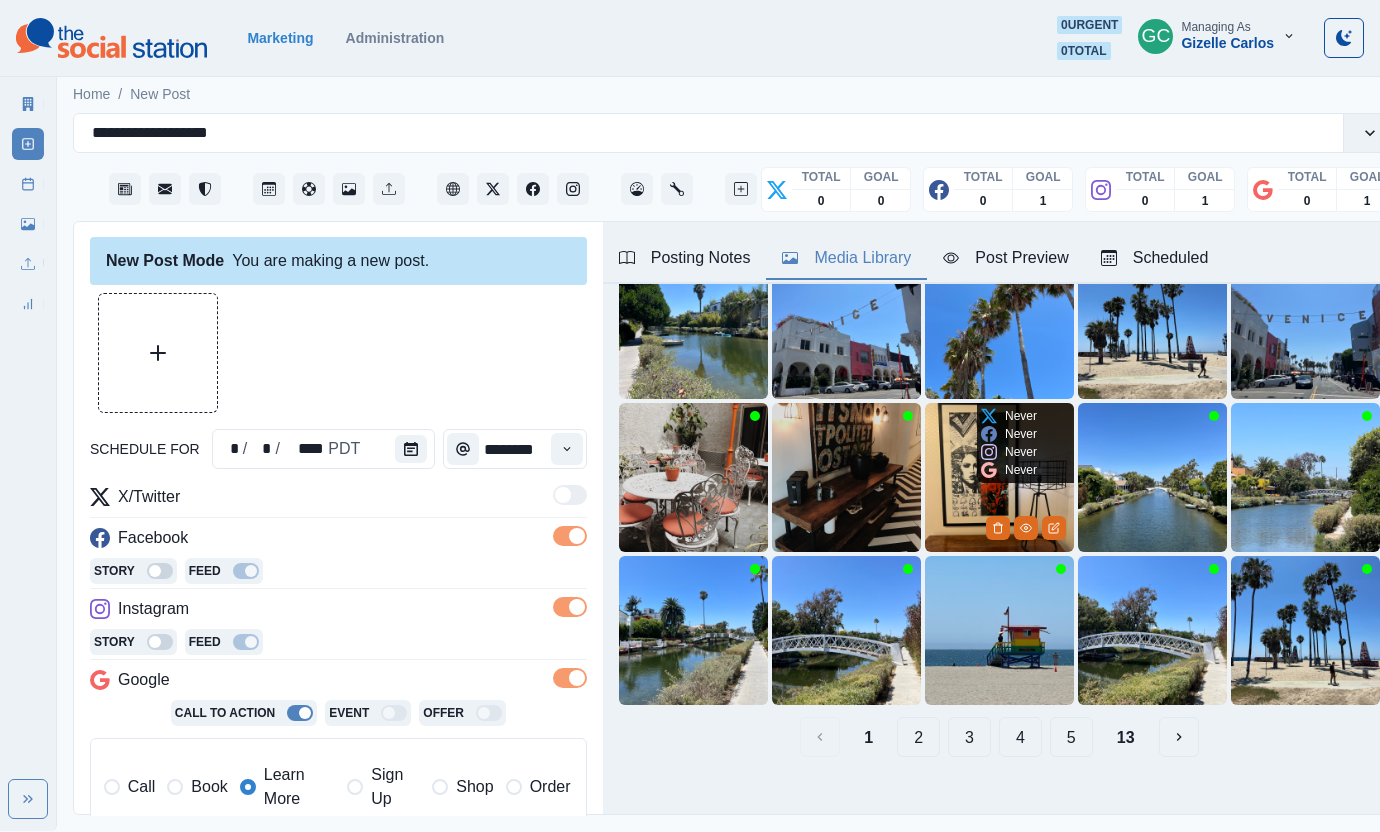 scroll, scrollTop: 167, scrollLeft: 0, axis: vertical 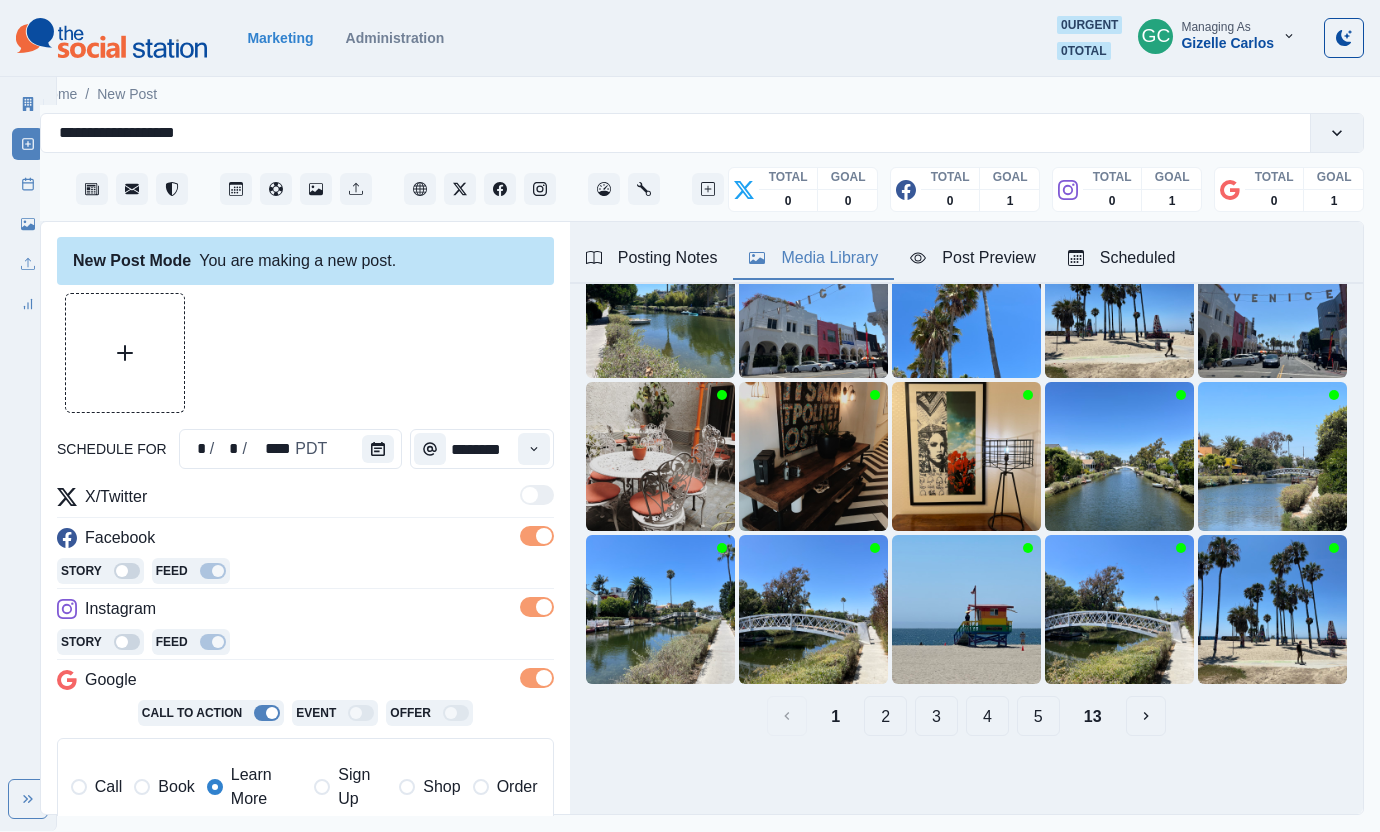 click on "2" at bounding box center (885, 716) 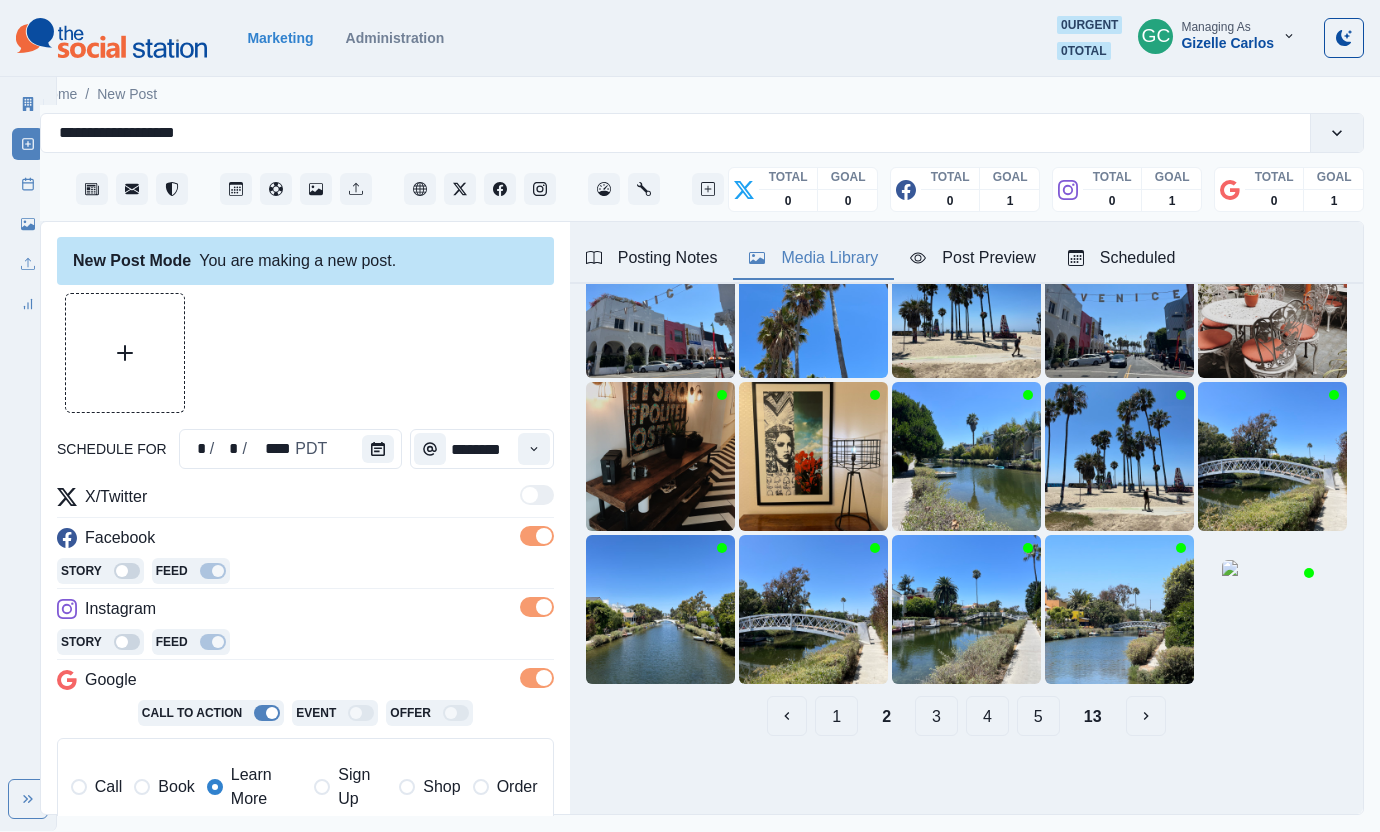 click on "4" at bounding box center (987, 716) 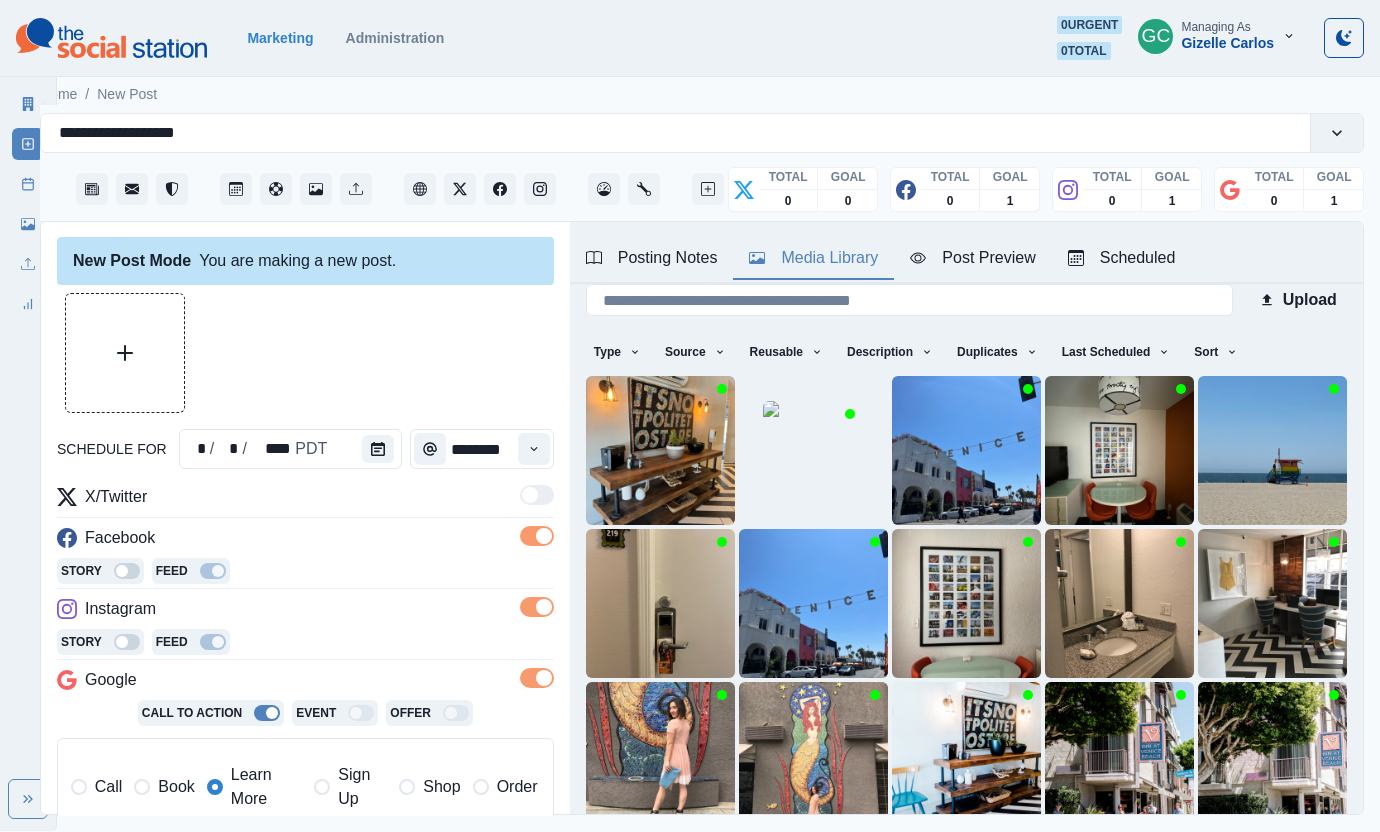 scroll, scrollTop: 167, scrollLeft: 0, axis: vertical 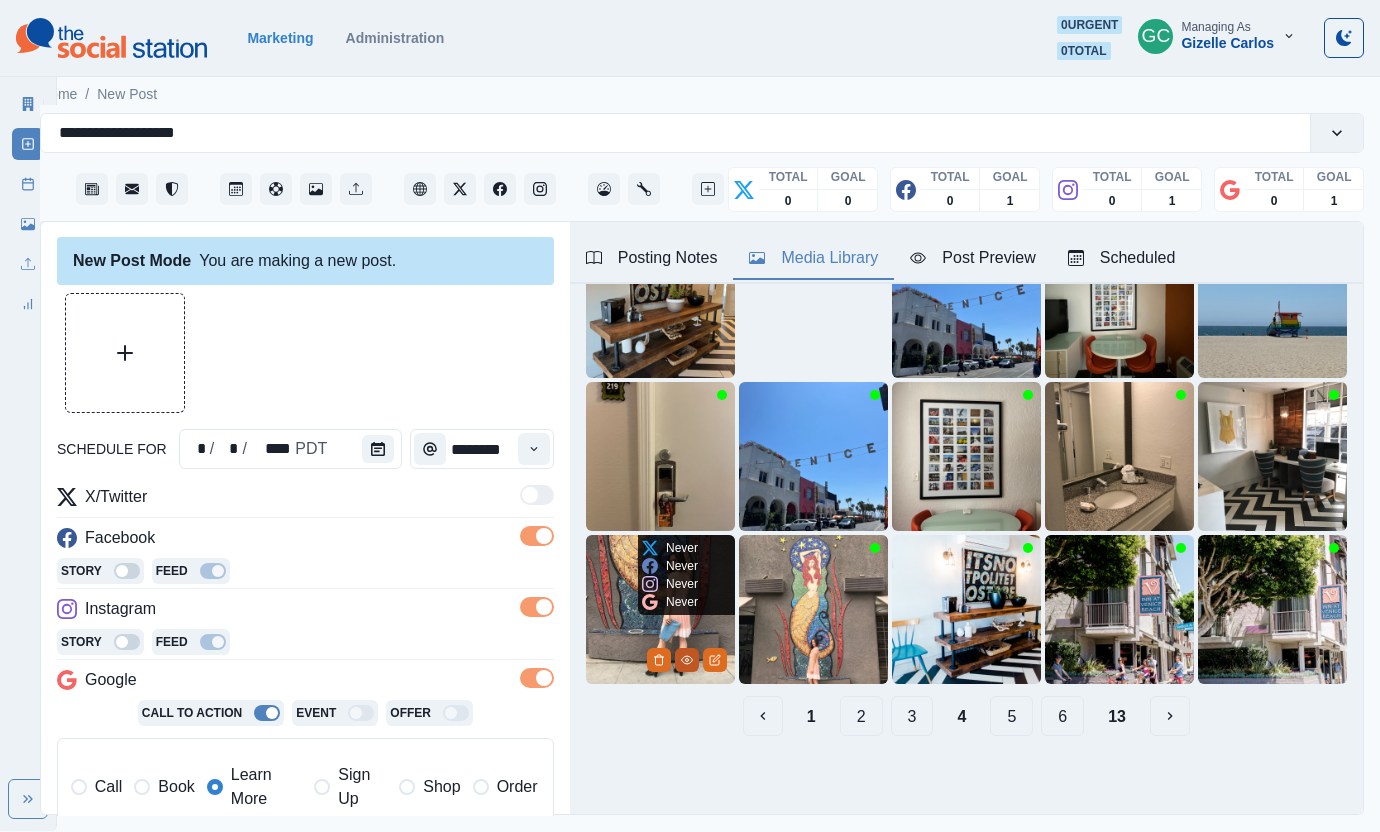click 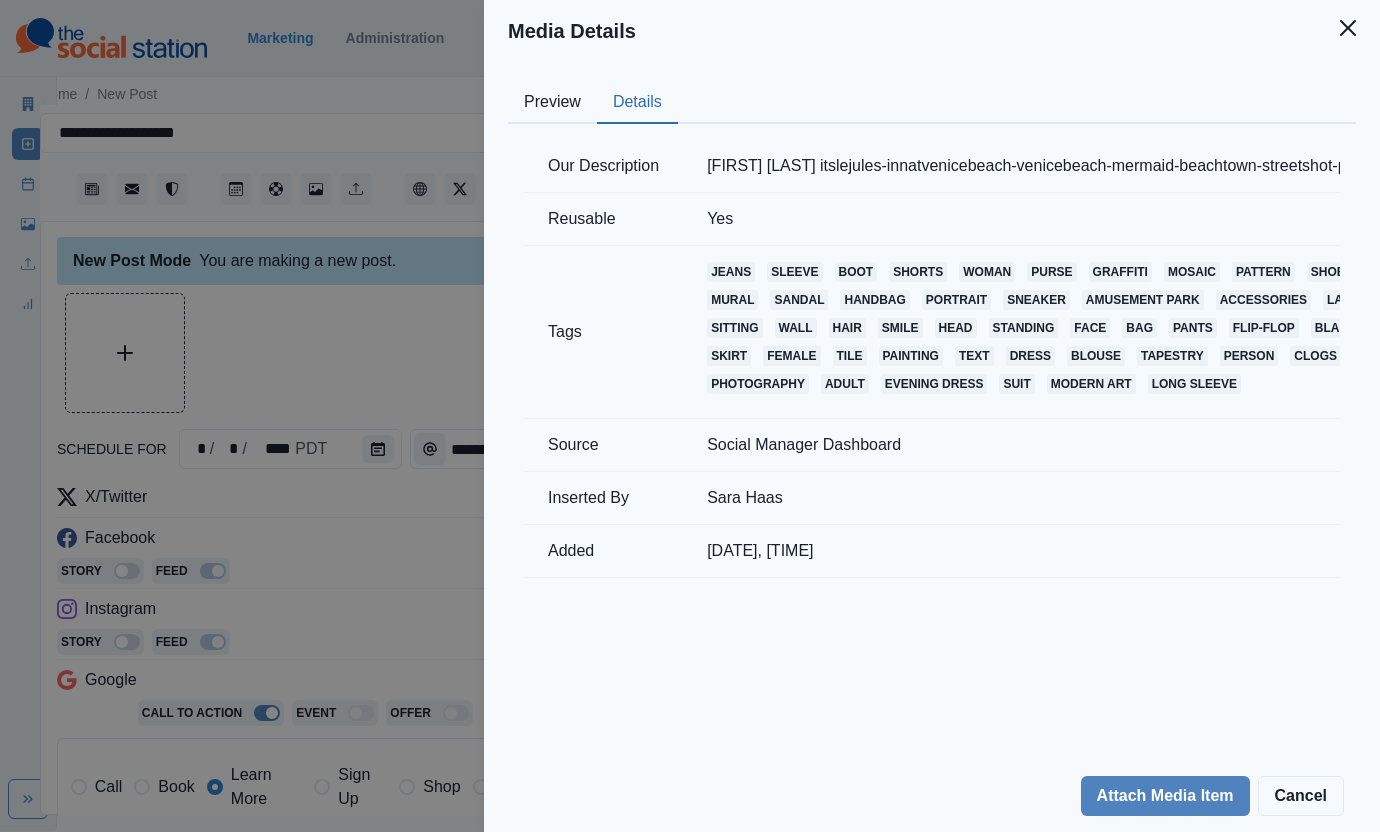 click on "Details" at bounding box center (637, 103) 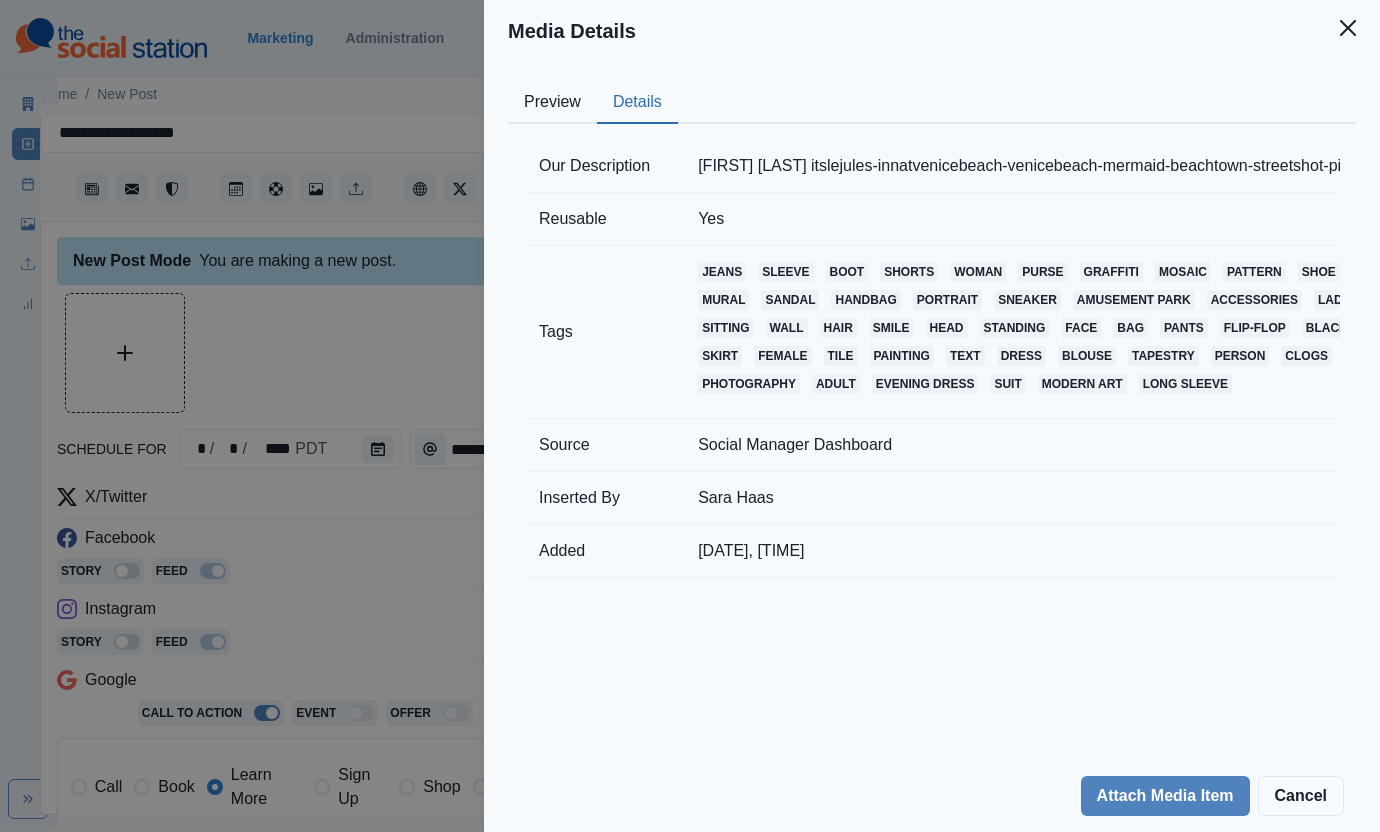 scroll, scrollTop: 0, scrollLeft: 0, axis: both 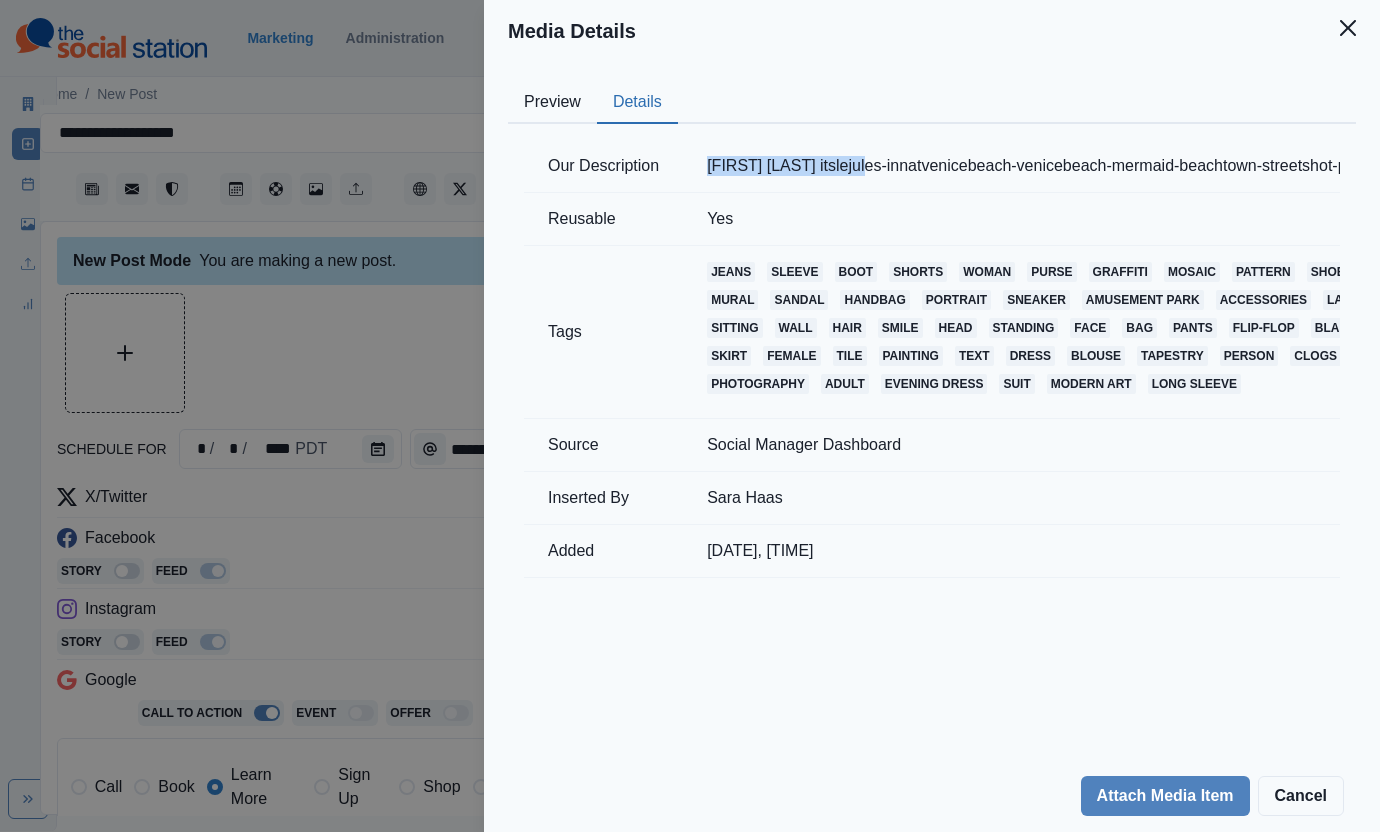 drag, startPoint x: 688, startPoint y: 166, endPoint x: 883, endPoint y: 170, distance: 195.04102 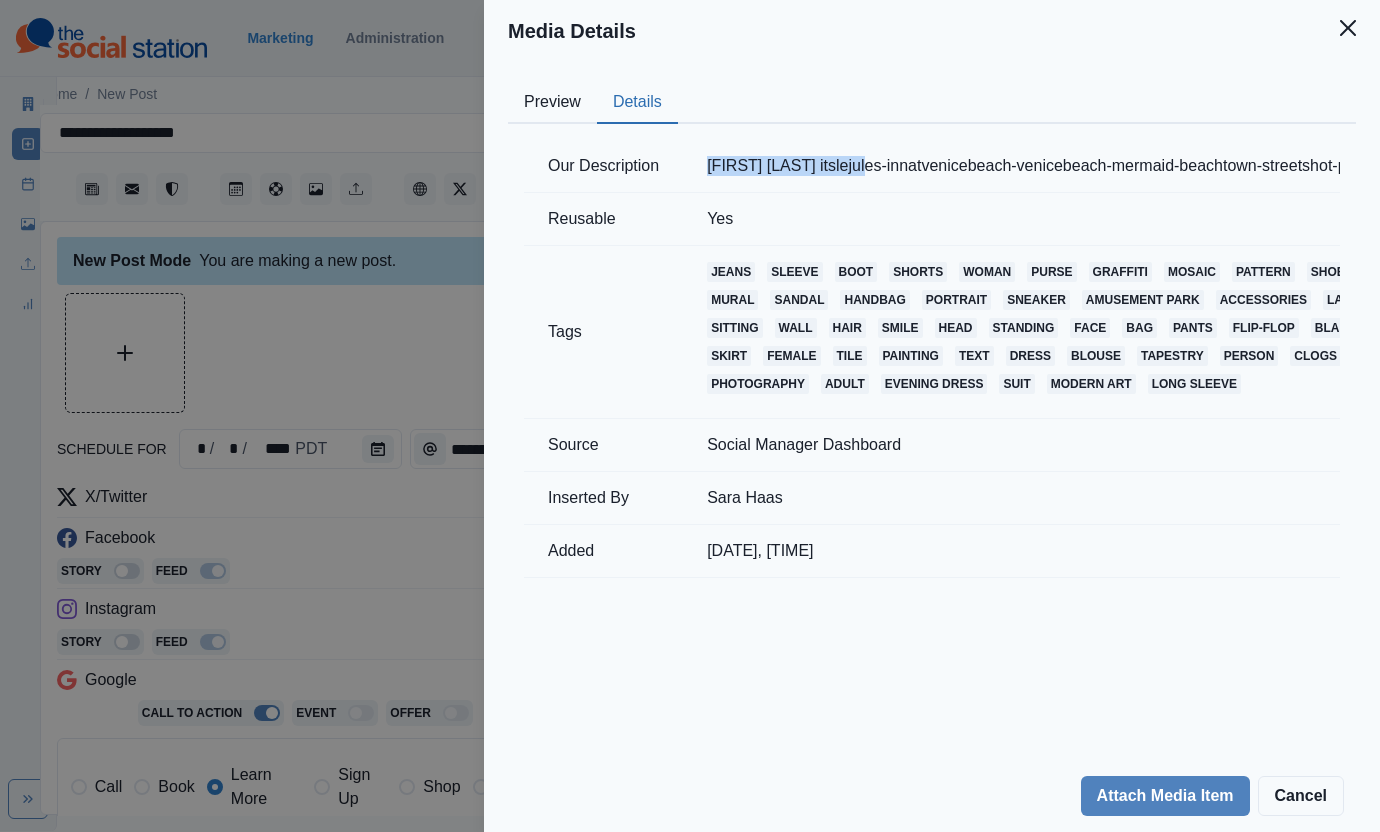 copy on "[FIRST] [LAST]" 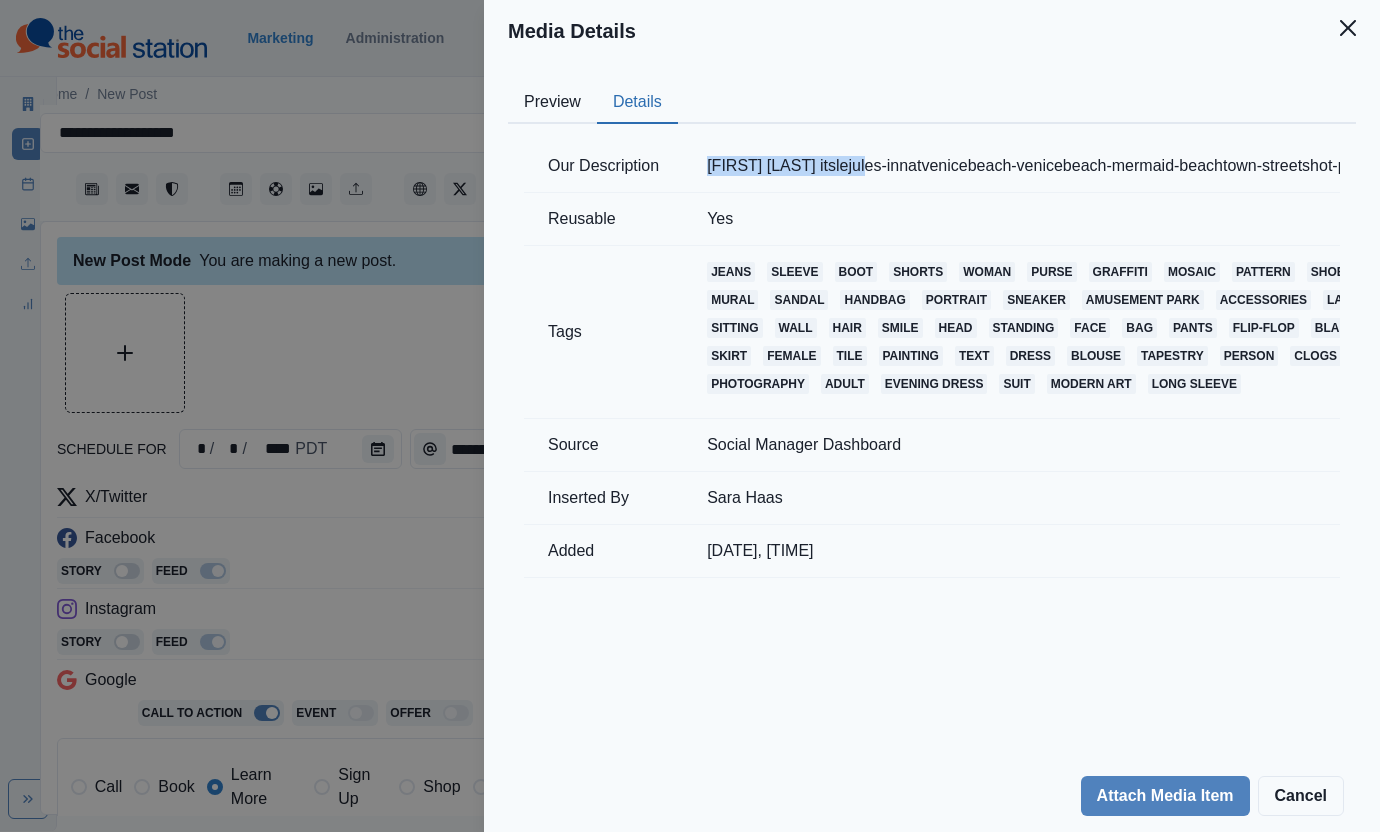 click on "Preview" at bounding box center [552, 103] 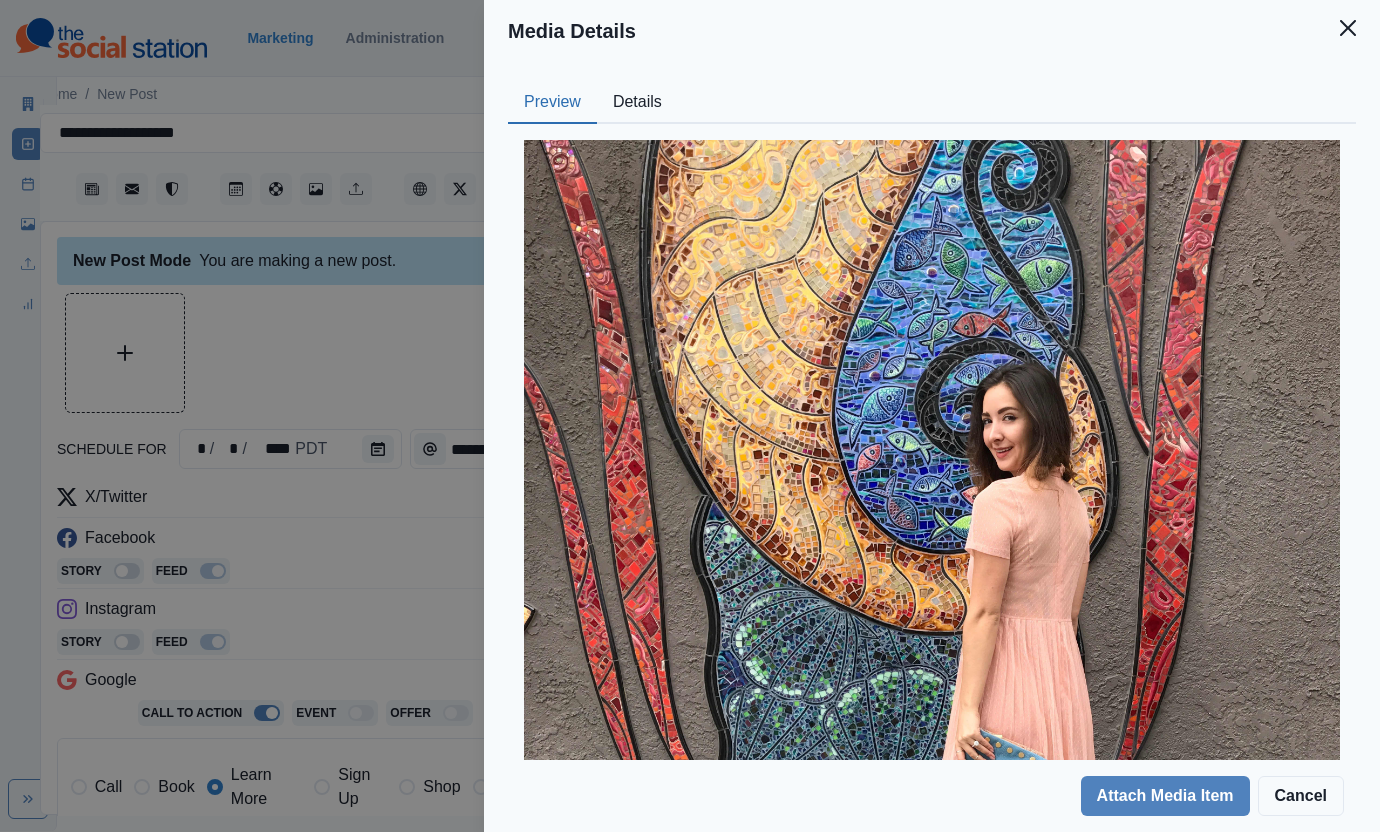 click on "Media Details Preview Details Our Description [FIRST] [LAST] Photography itslejules-innatvenicebeach-venicebeach-mermaid-beachtown-streetshot-pinkdress-bluebag-backshot Reusable Yes Tags jeans sleeve boot shorts woman purse graffiti mosaic pattern shoe formal wear art mural sandal handbag portrait sneaker amusement park accessories lady pedestrian sitting wall hair smile head standing face bag pants flip-flop black hair miniskirt skirt female tile painting text dress blouse tapestry person clogs high heel photography adult evening dress suit modern art long sleeve Source Social Manager Dashboard Inserted By [FIRST] [LAST] Added [DATE], [TIME]" at bounding box center (690, 416) 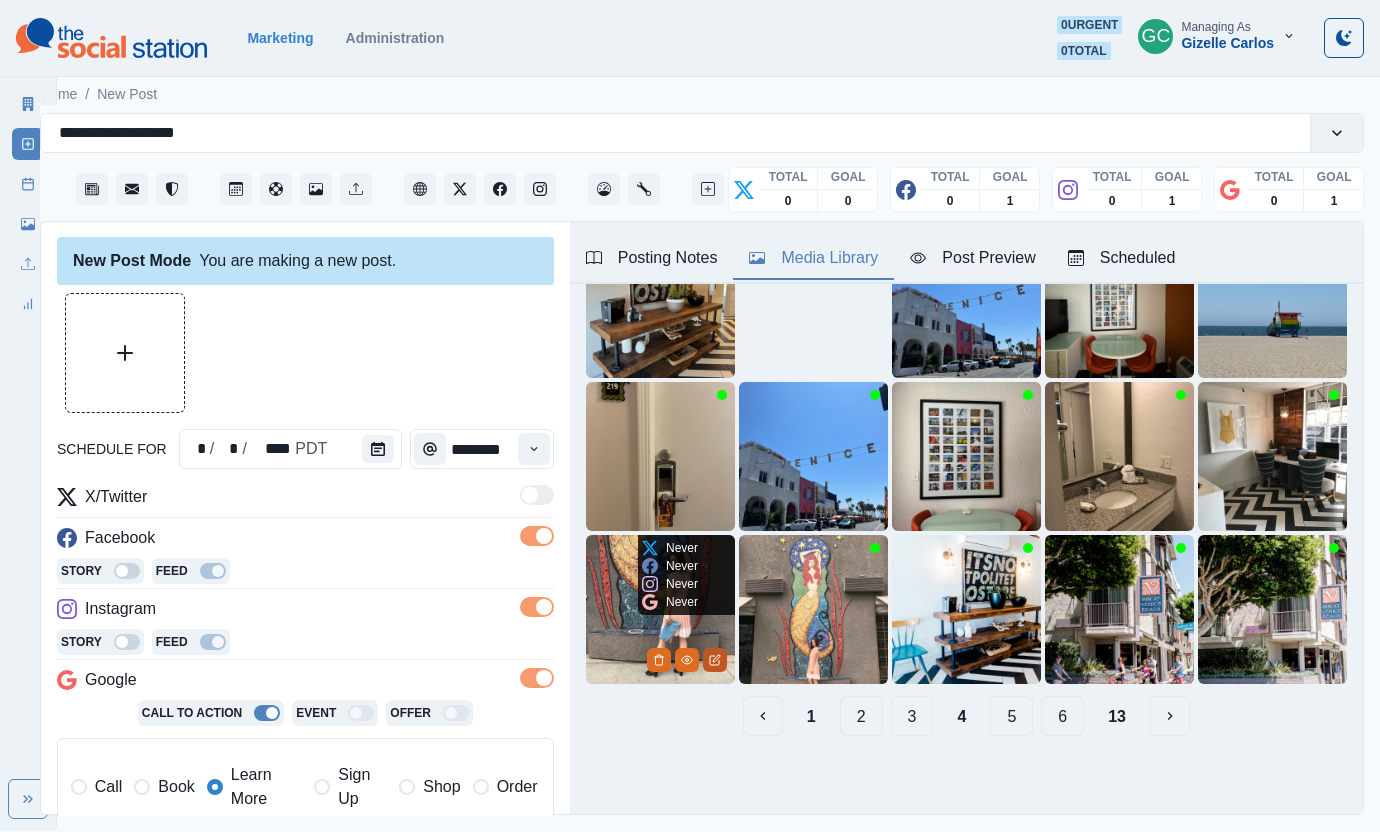 click at bounding box center (715, 660) 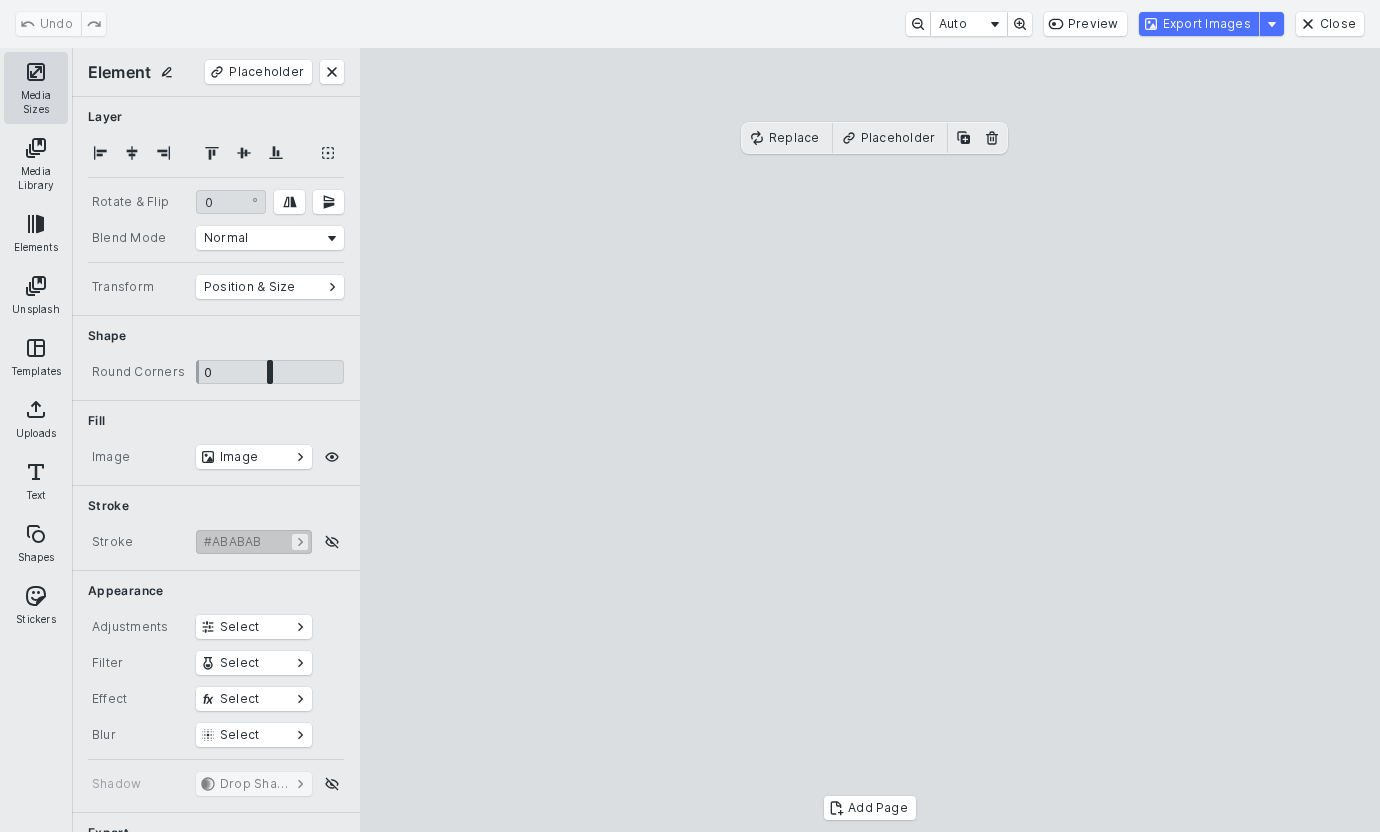 click on "Media Sizes" at bounding box center [36, 88] 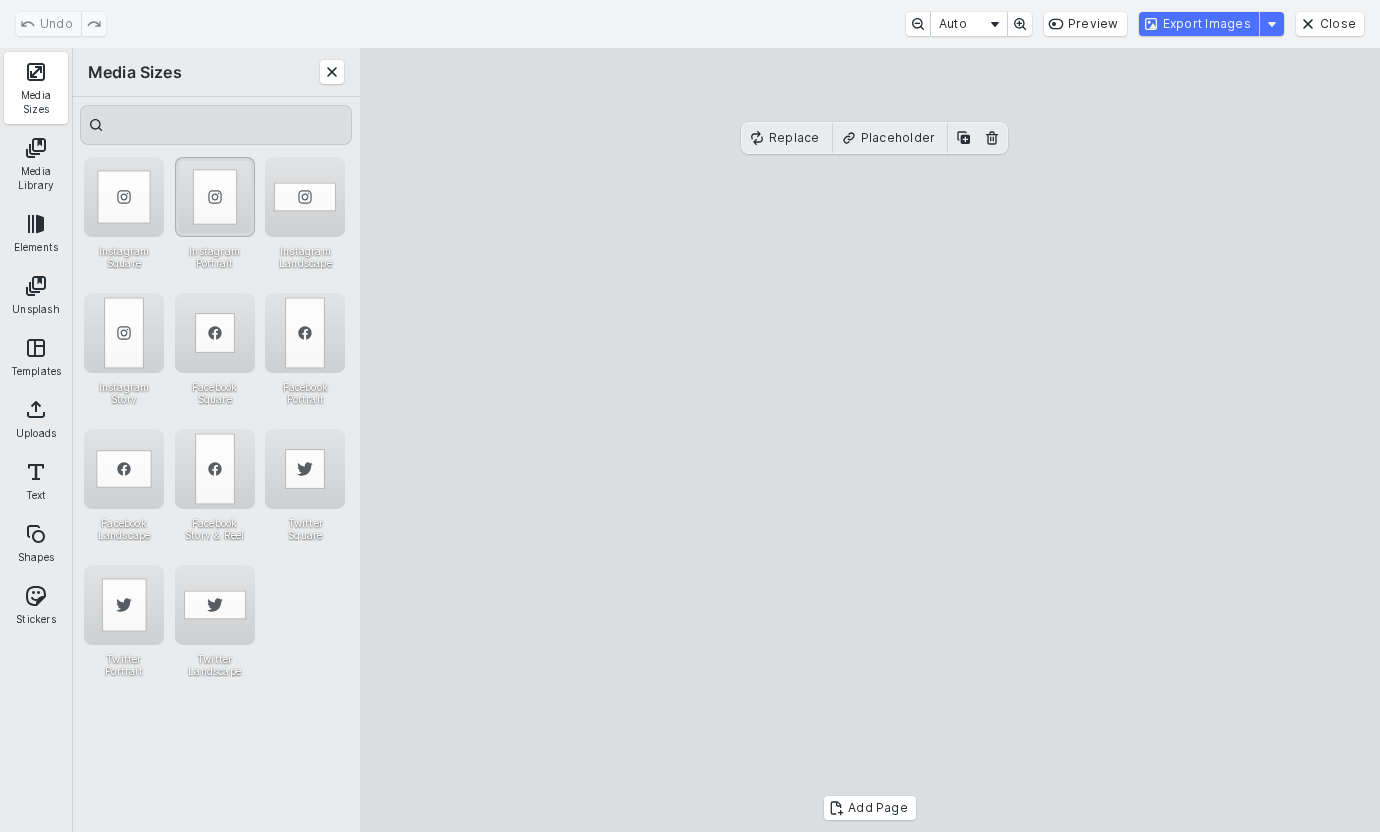click at bounding box center [215, 197] 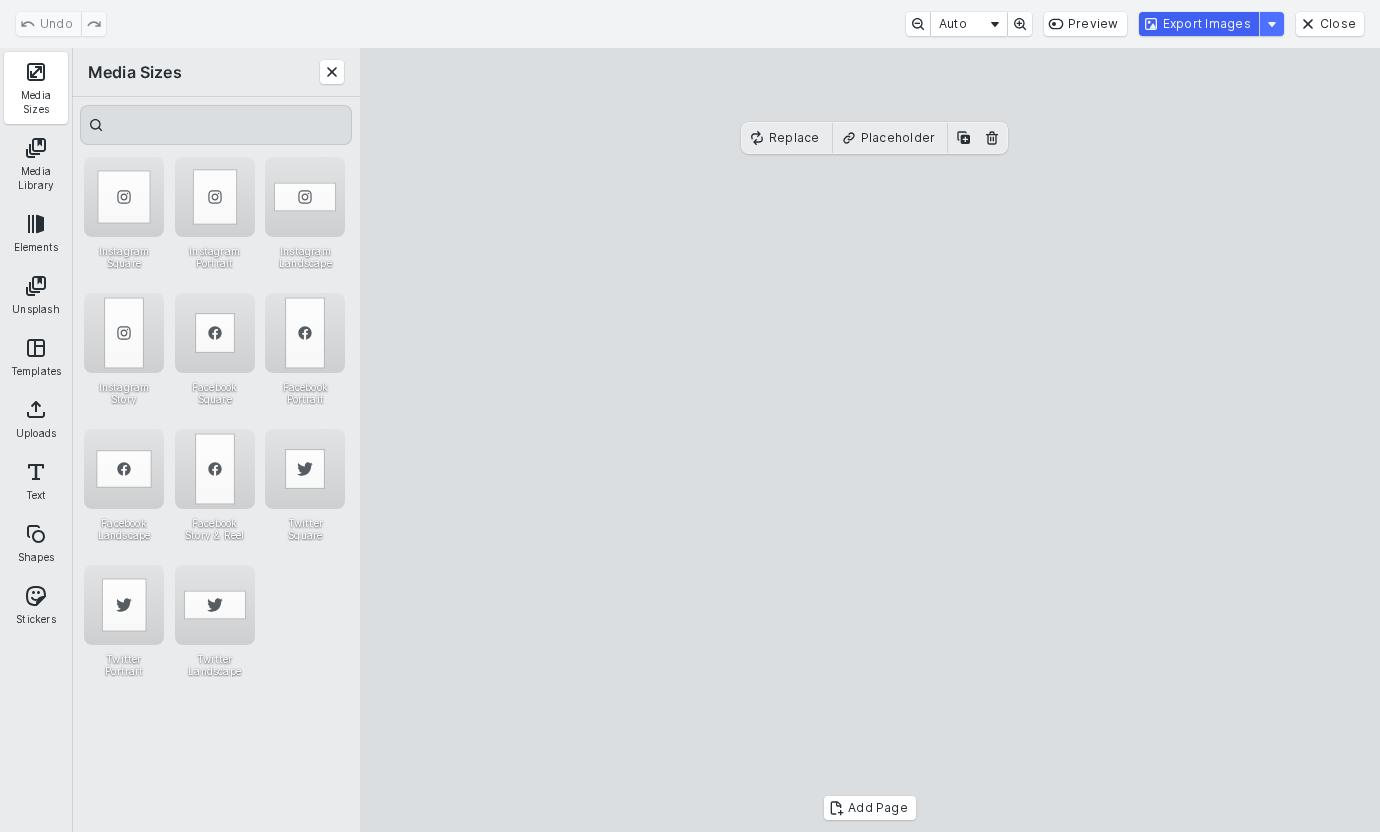 click on "Export Images" at bounding box center [1199, 24] 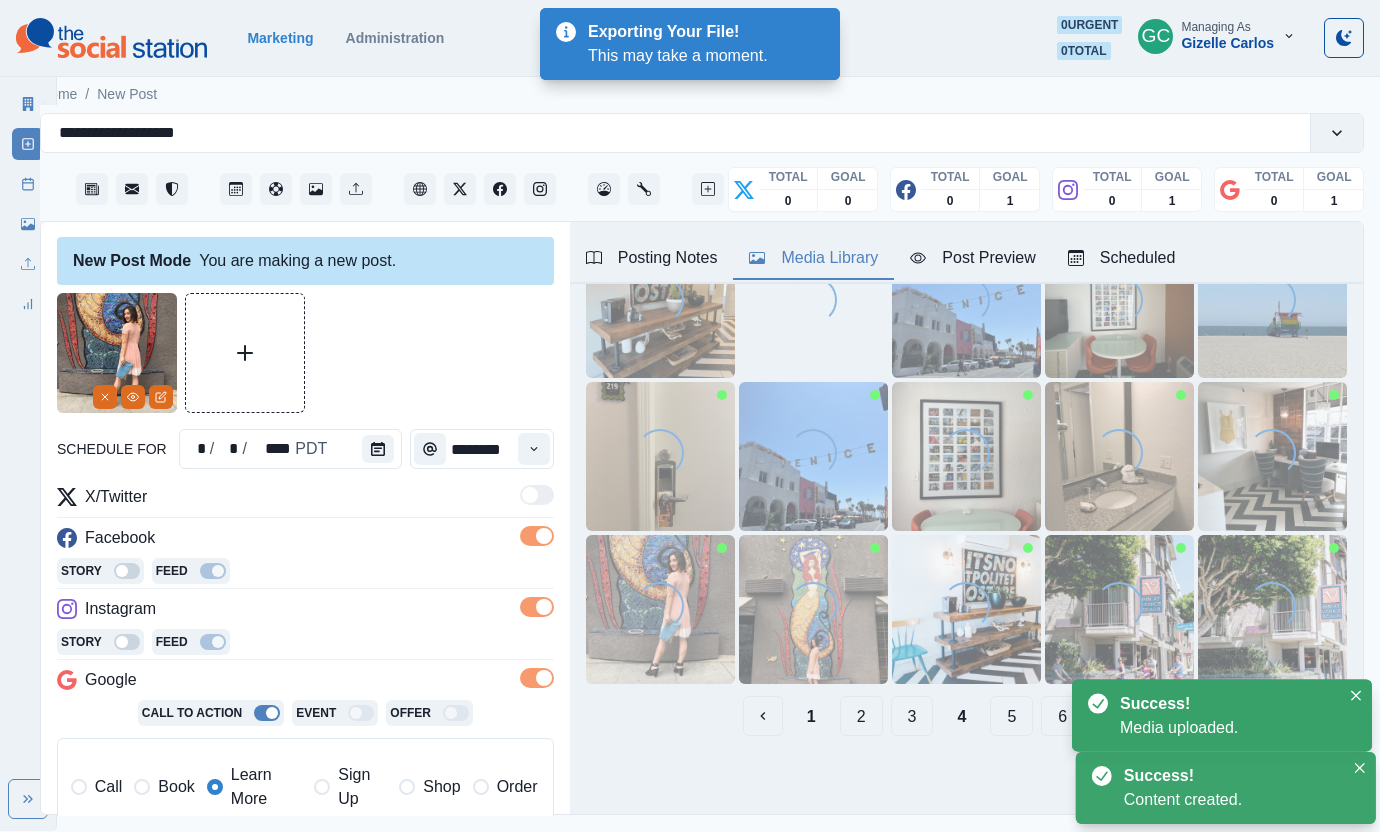 scroll, scrollTop: 0, scrollLeft: 0, axis: both 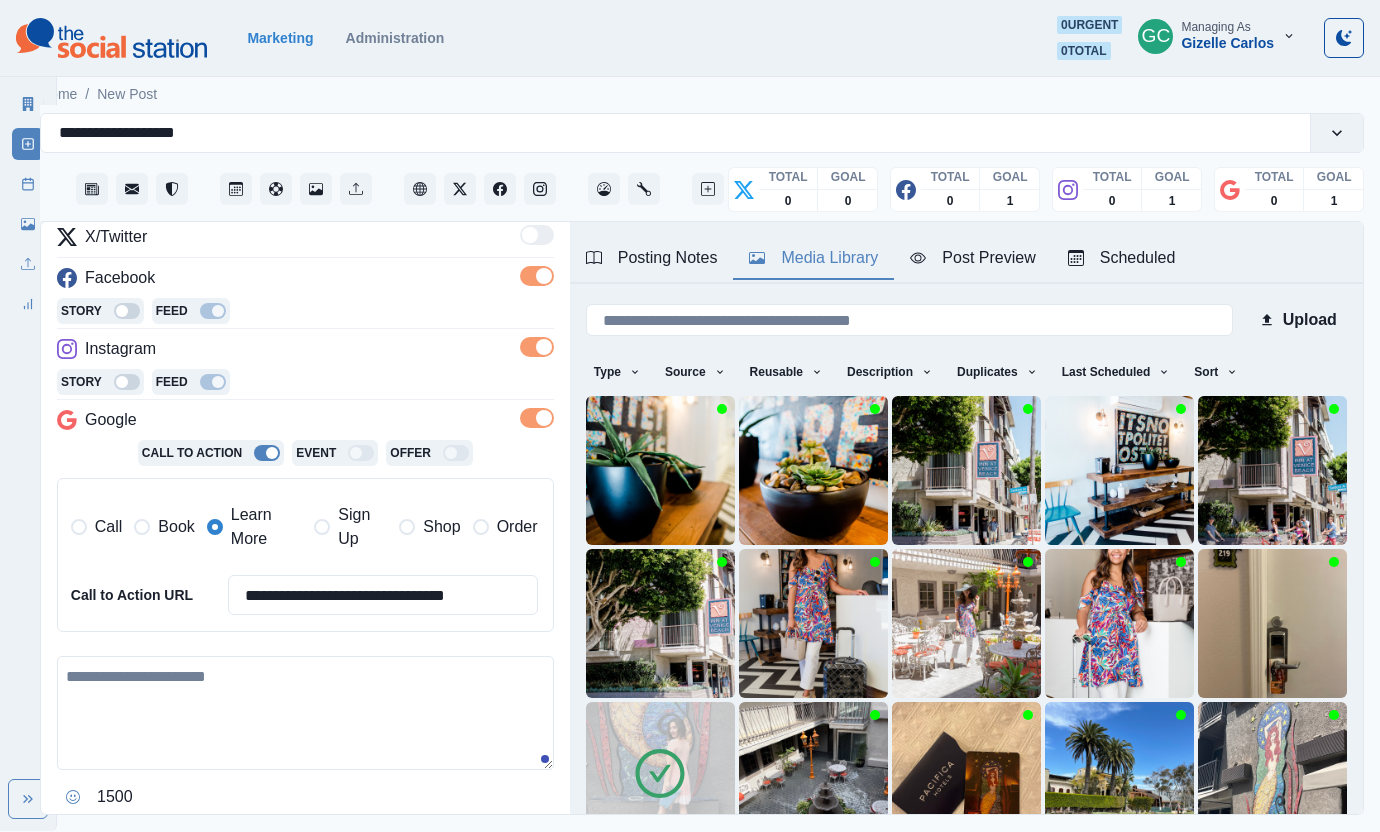 click at bounding box center (305, 713) 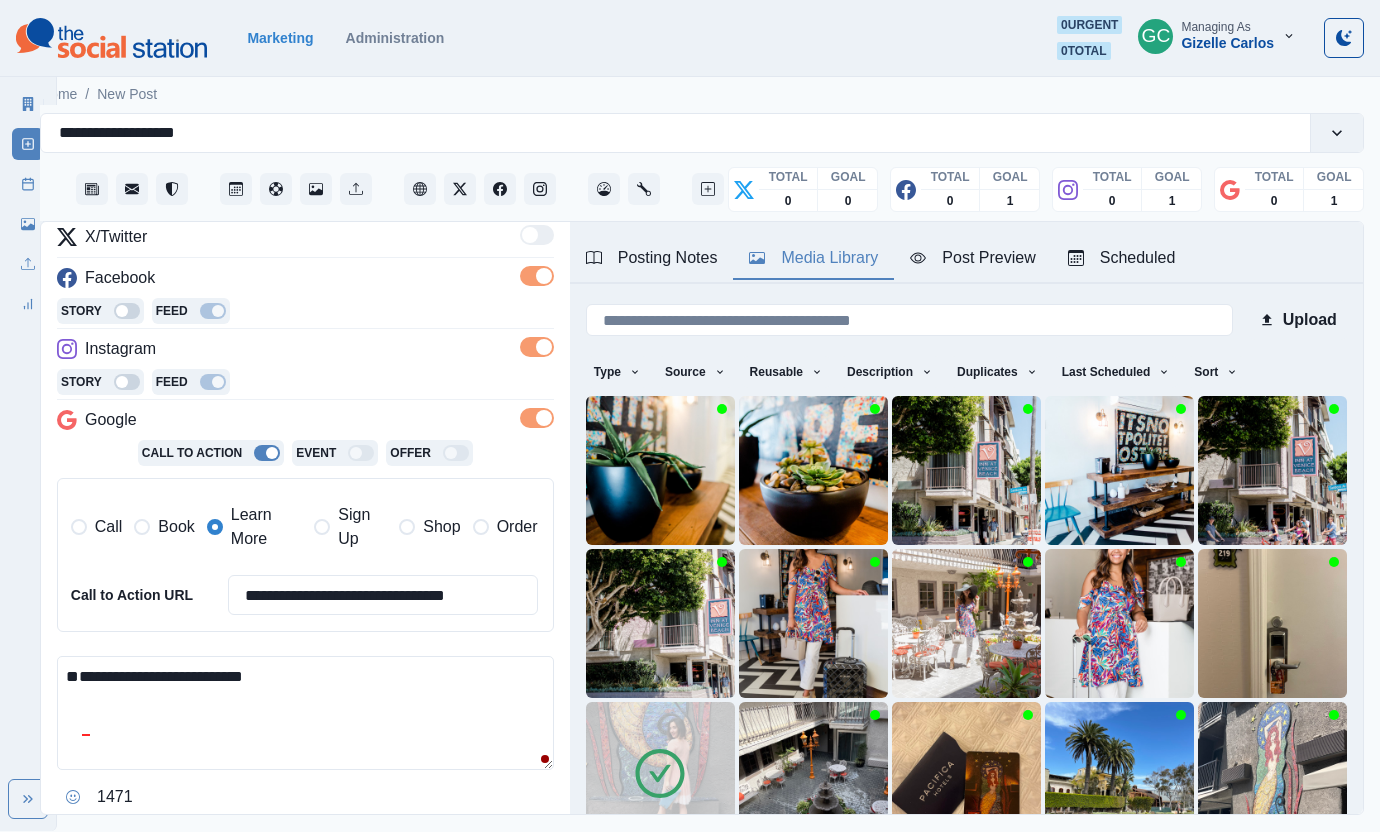 scroll, scrollTop: 0, scrollLeft: 0, axis: both 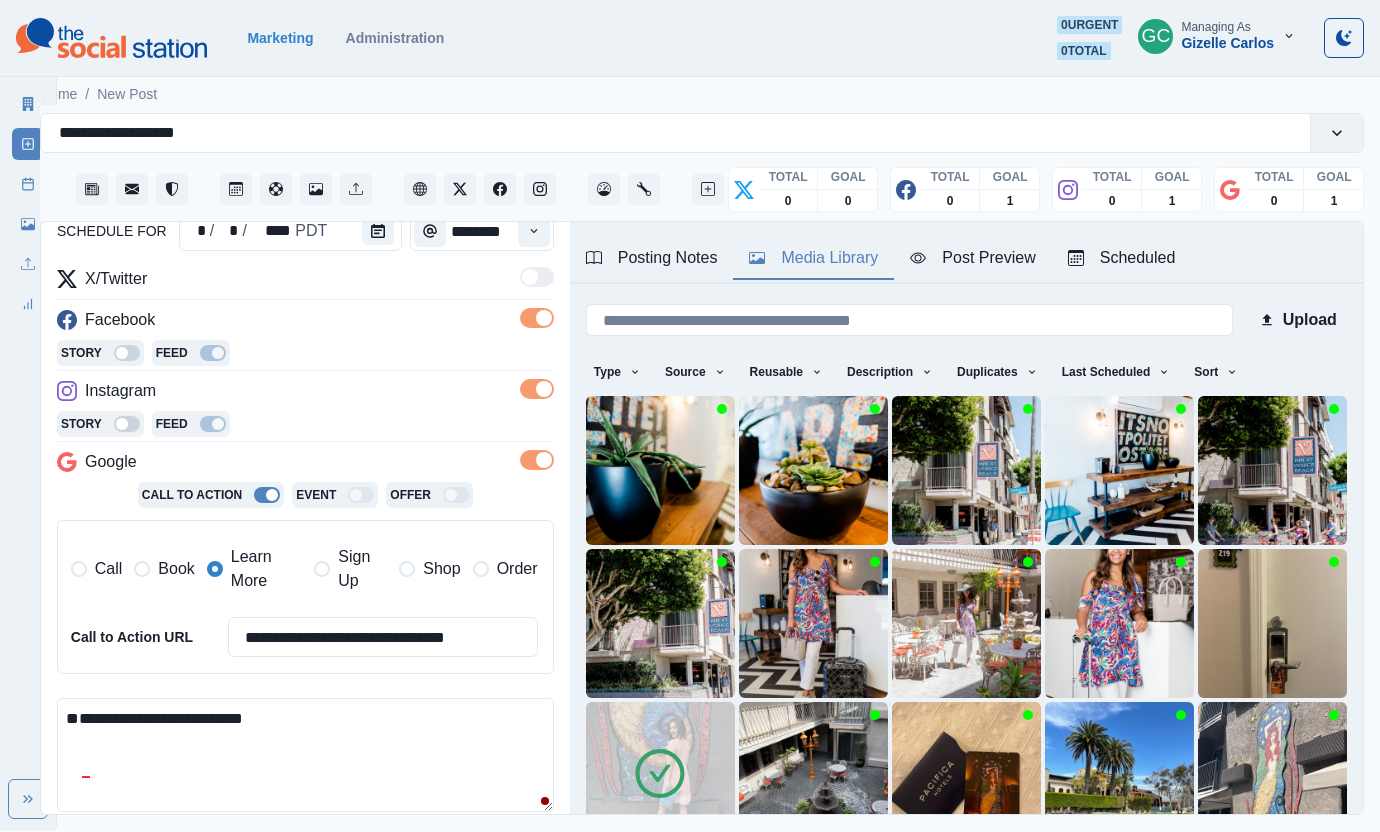 click on "**********" at bounding box center [305, 755] 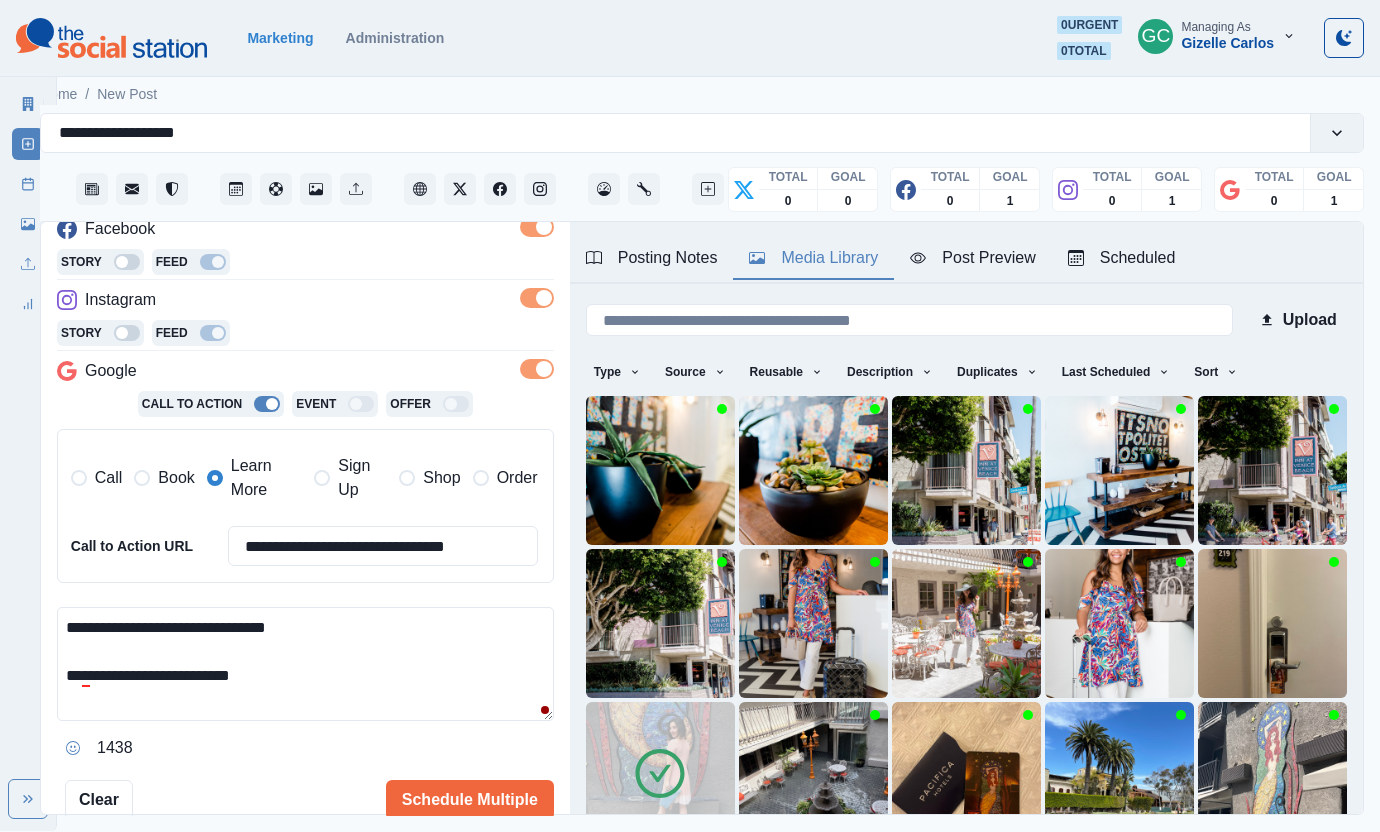 scroll, scrollTop: 409, scrollLeft: 0, axis: vertical 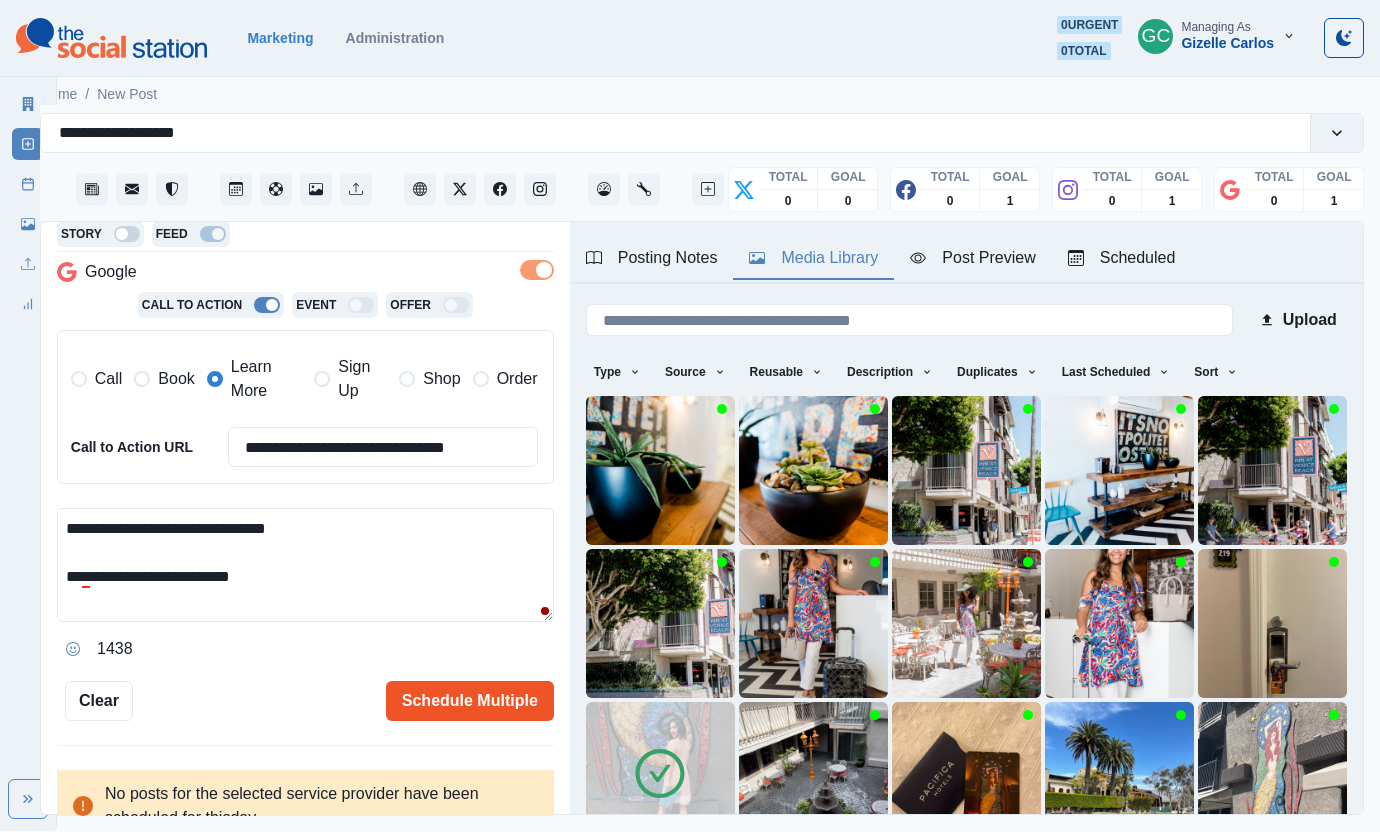 type on "**********" 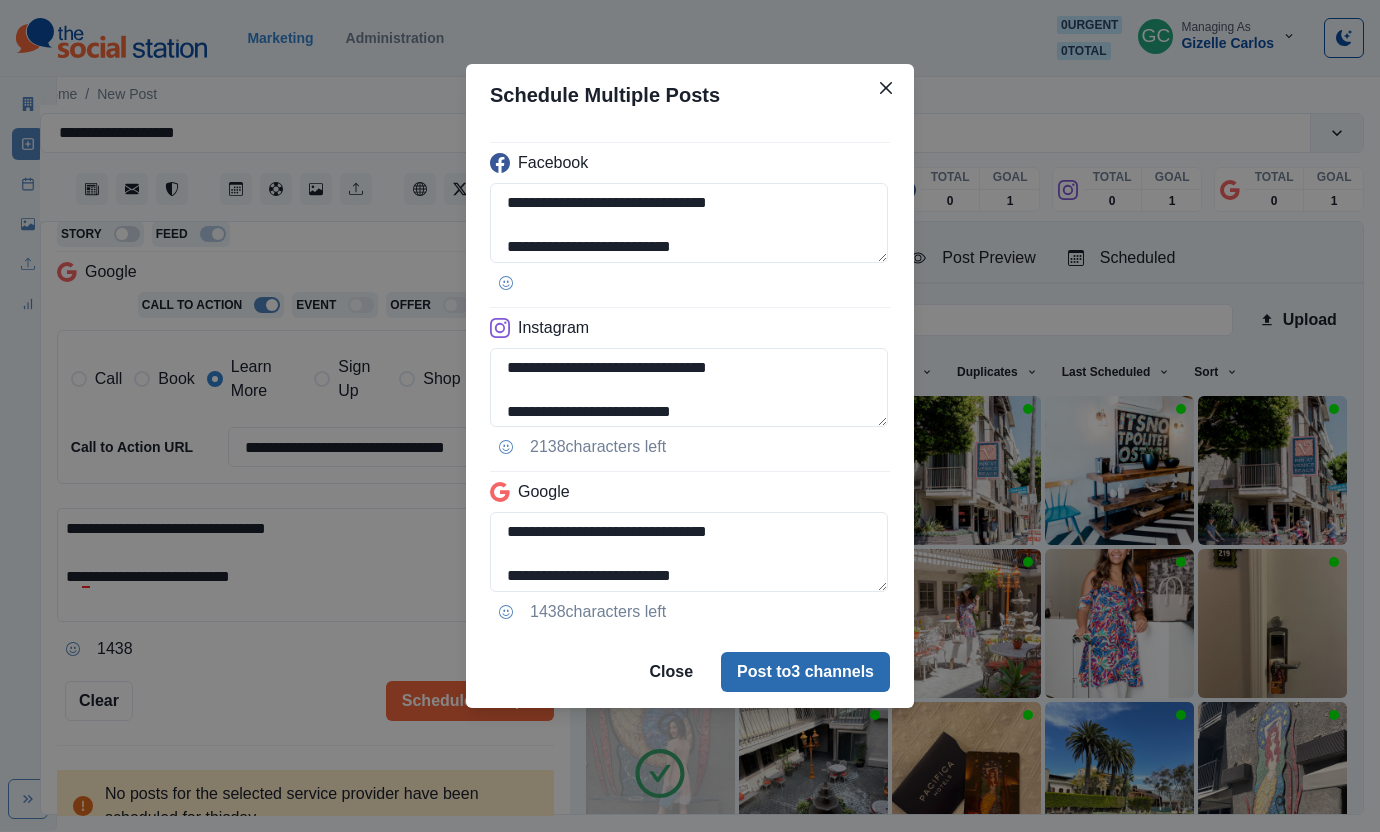 click on "Post to  3   channels" at bounding box center [805, 672] 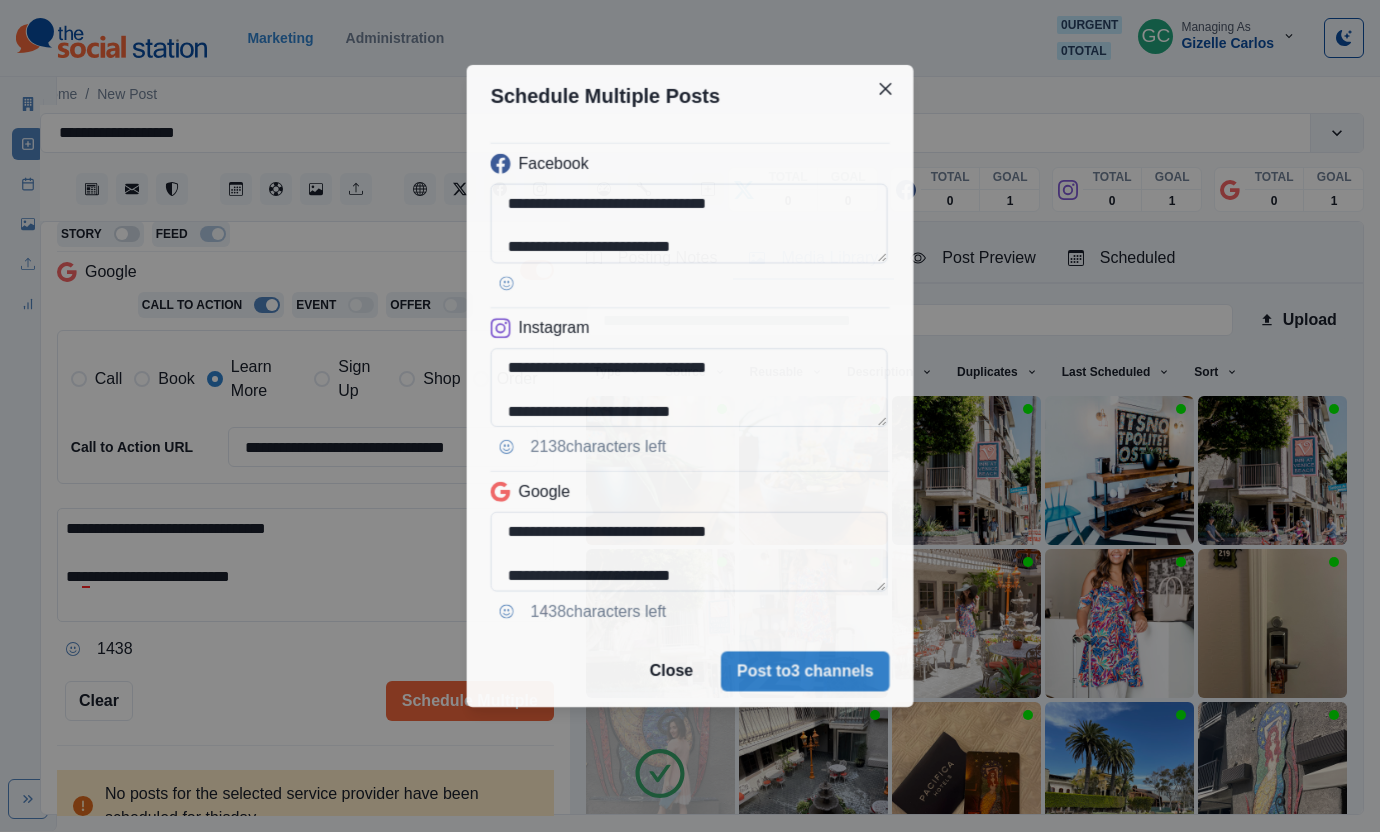type 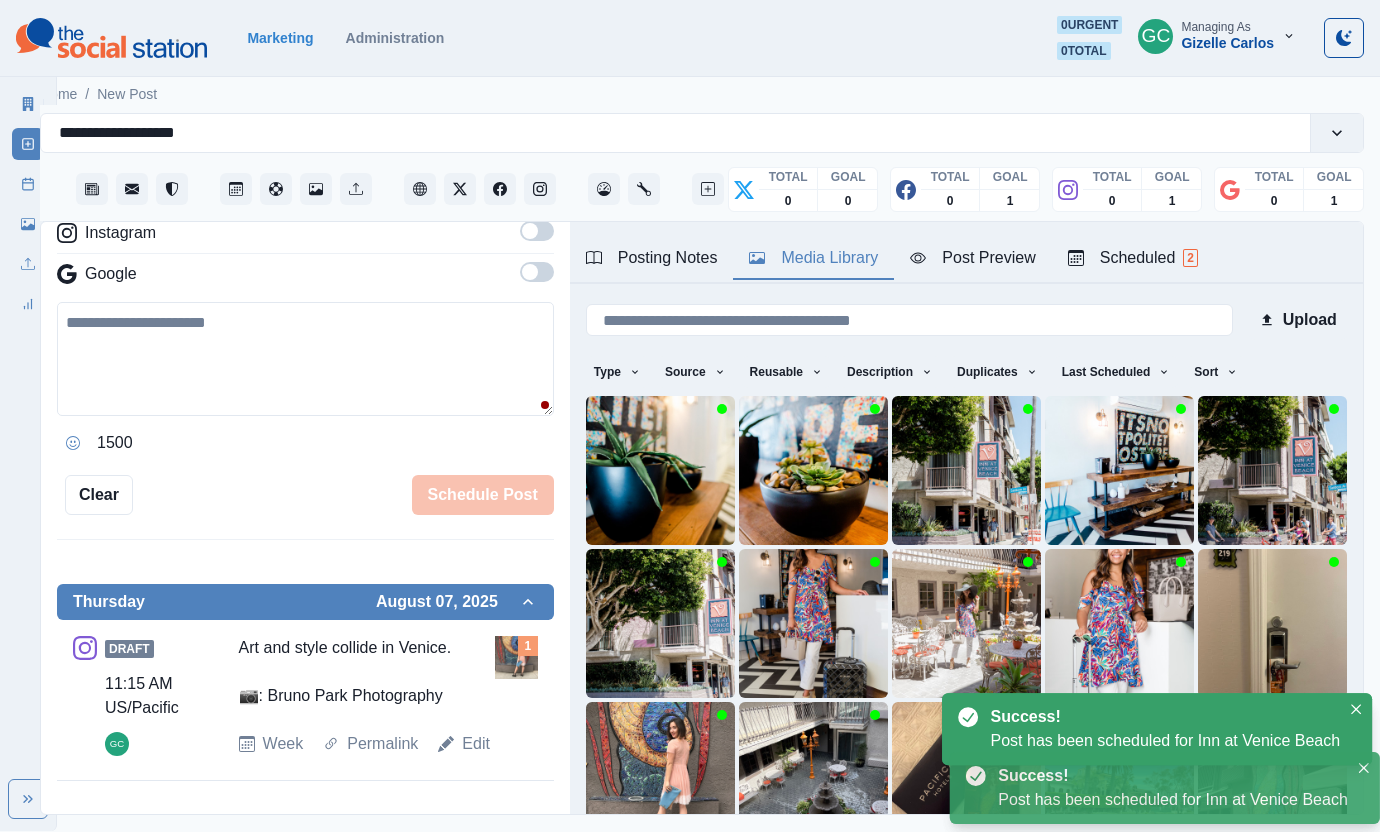 scroll, scrollTop: 379, scrollLeft: 0, axis: vertical 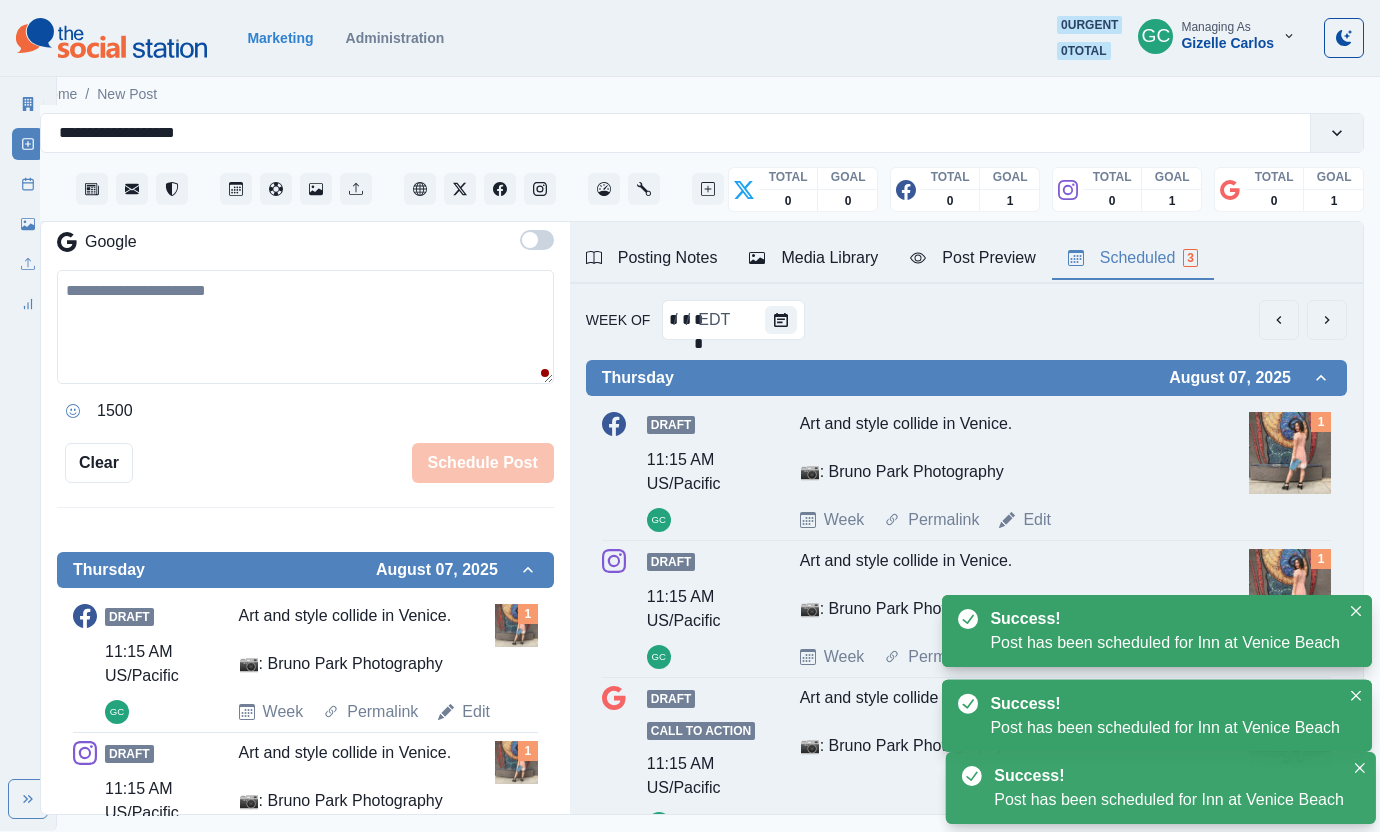 click on "Scheduled 3" at bounding box center (1133, 258) 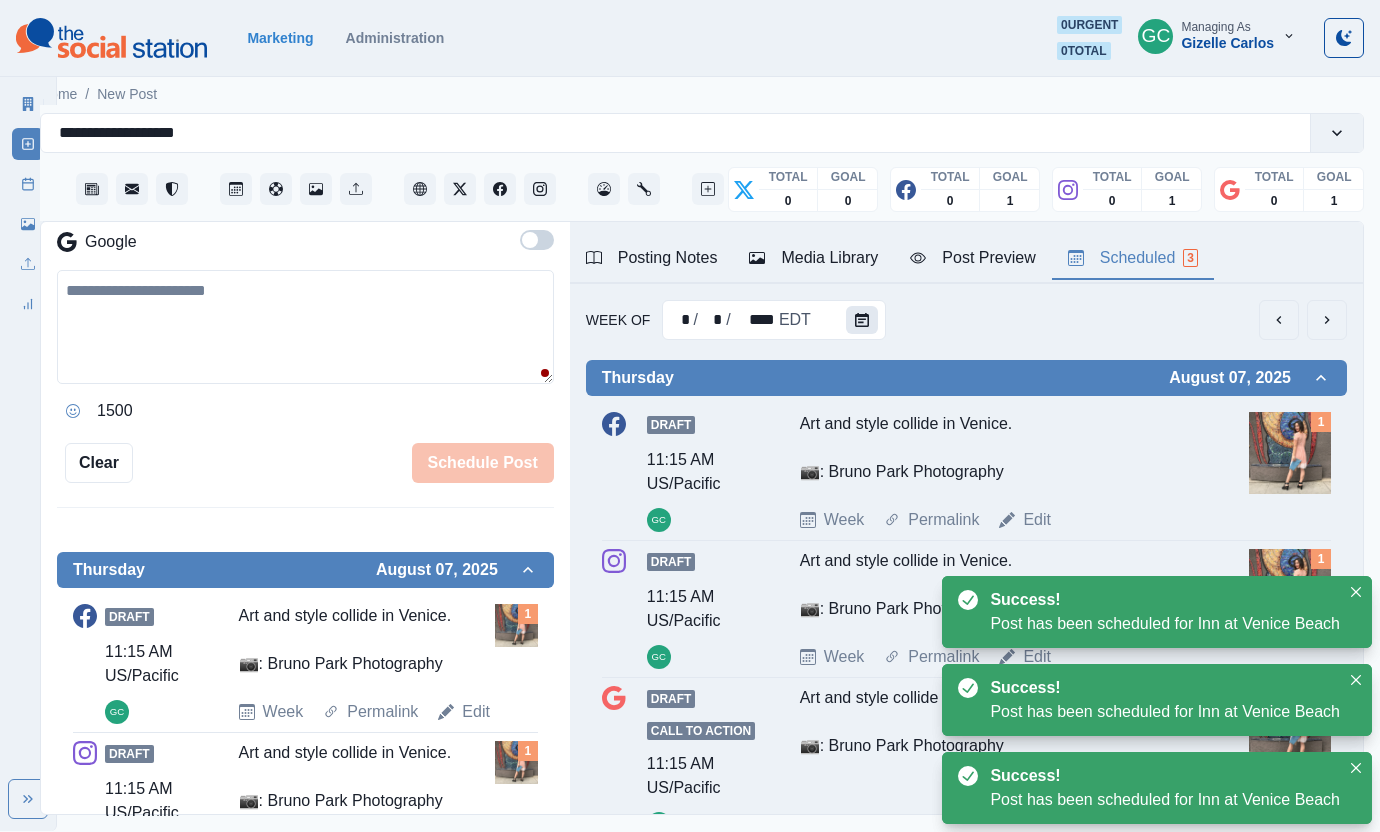 click at bounding box center [862, 320] 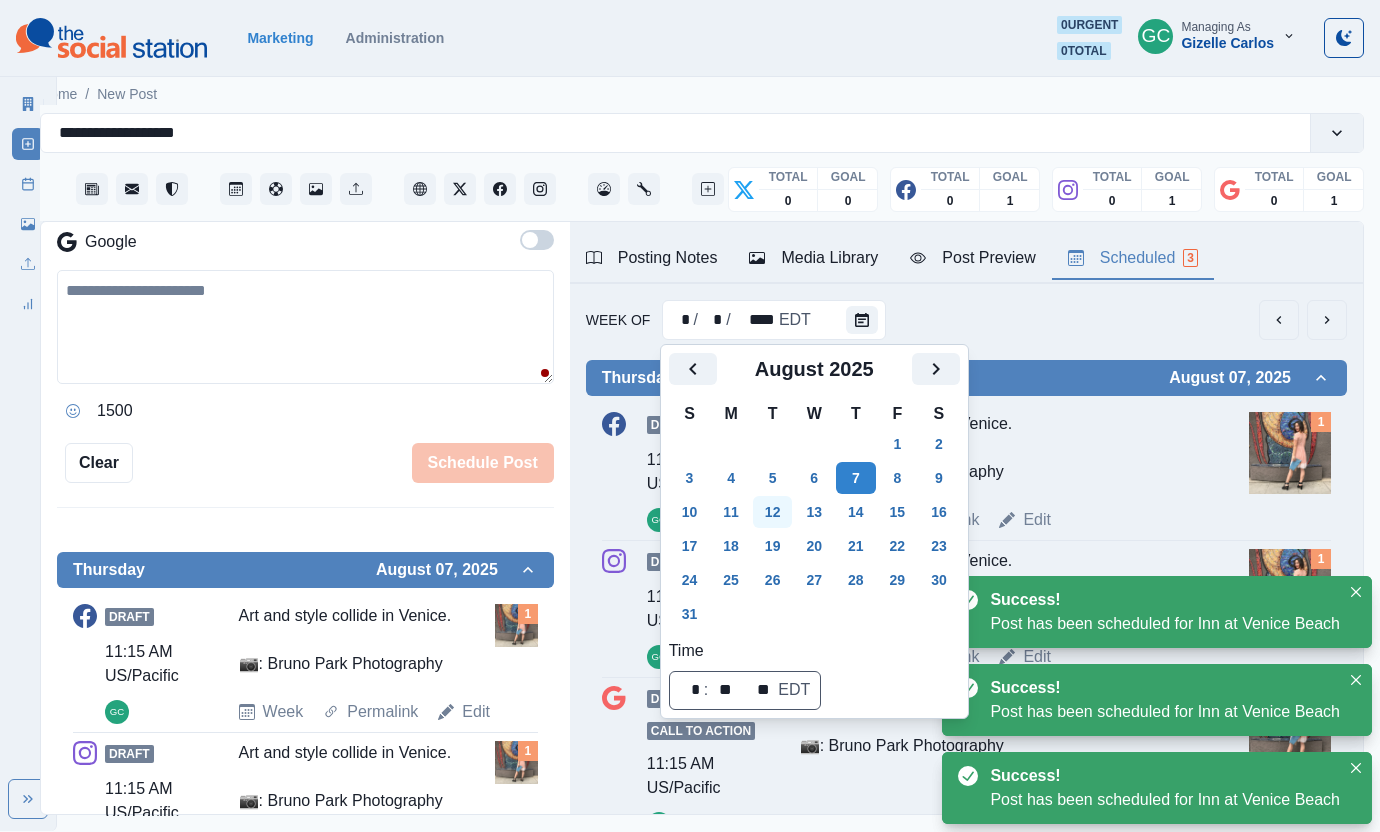 click on "12" at bounding box center (773, 512) 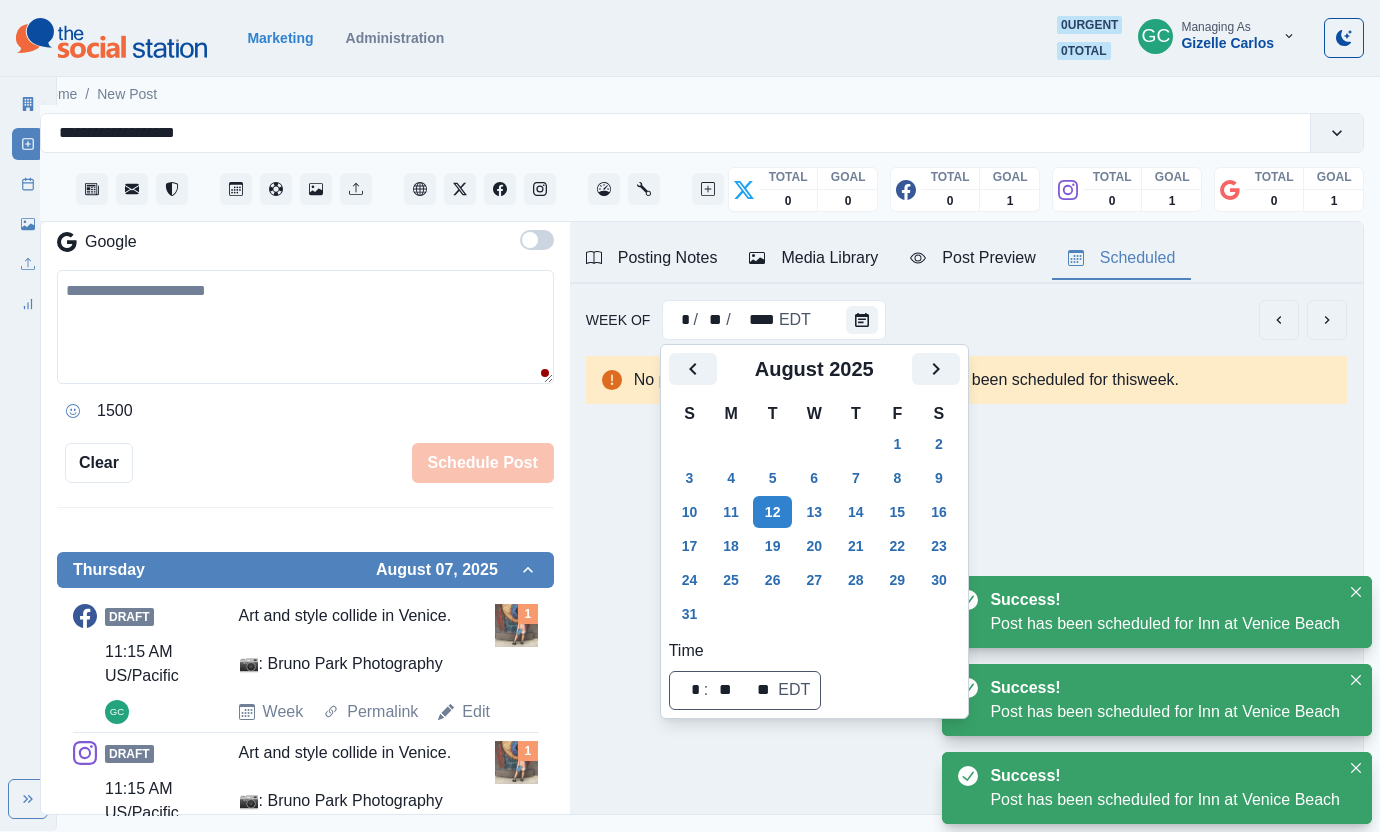 scroll, scrollTop: 0, scrollLeft: 0, axis: both 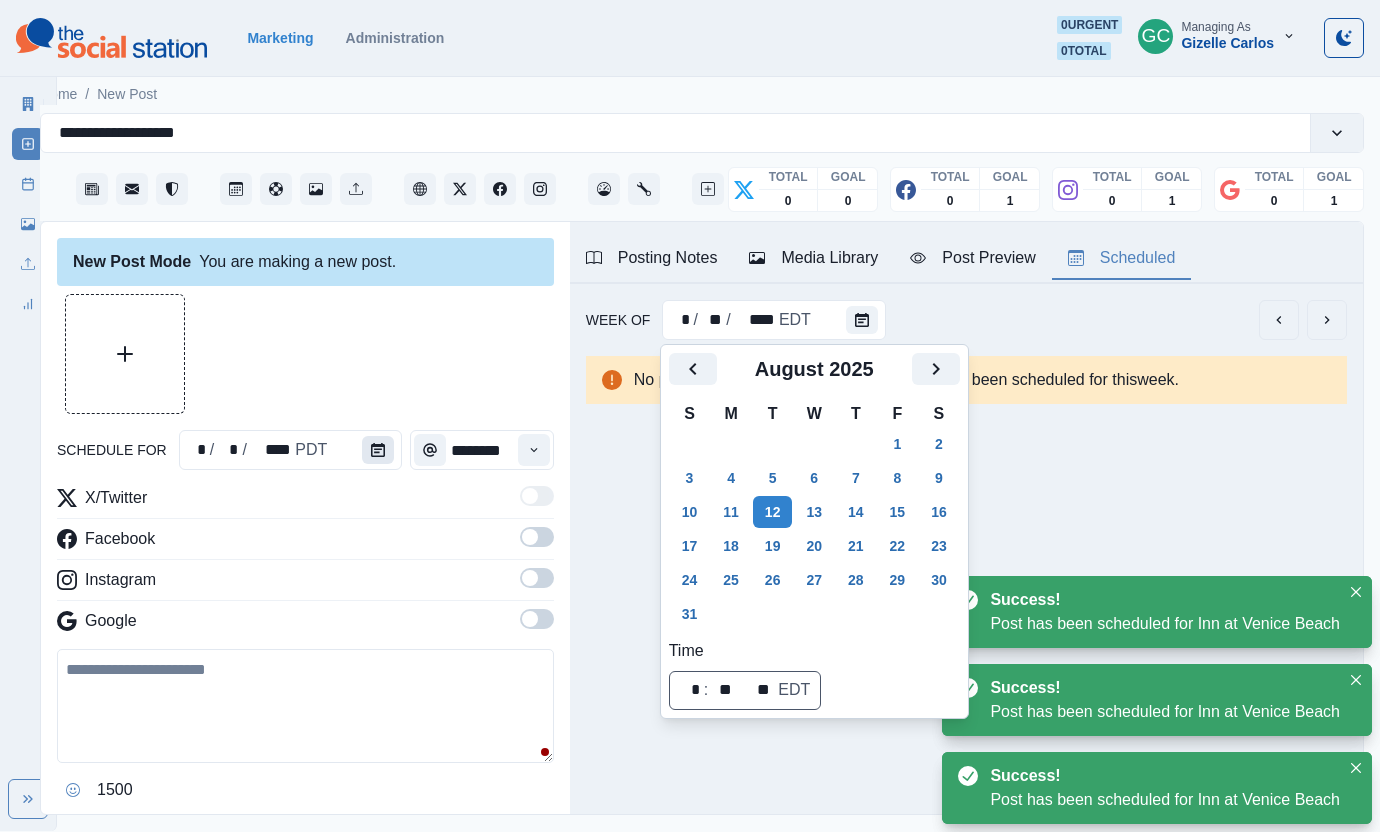 click 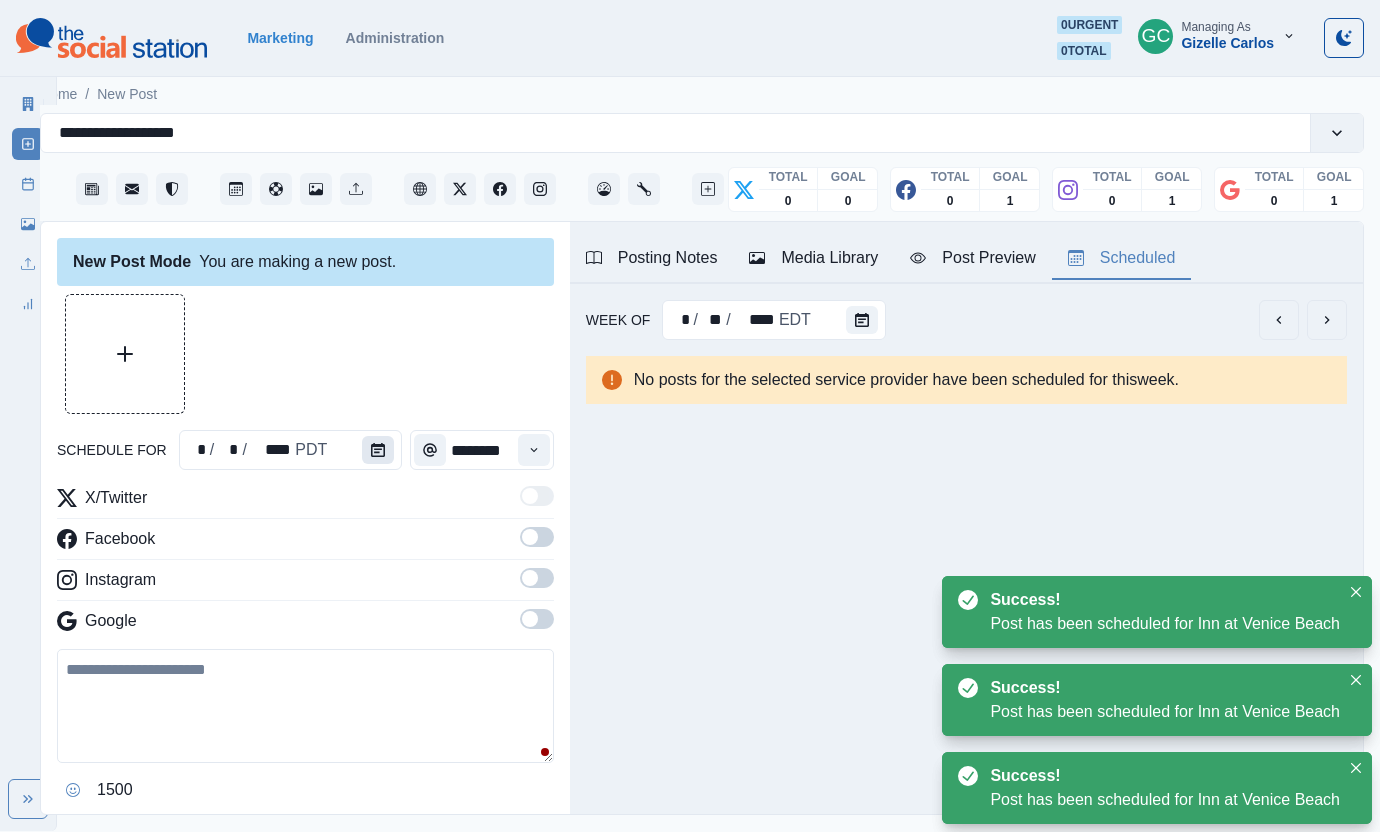 click at bounding box center (378, 450) 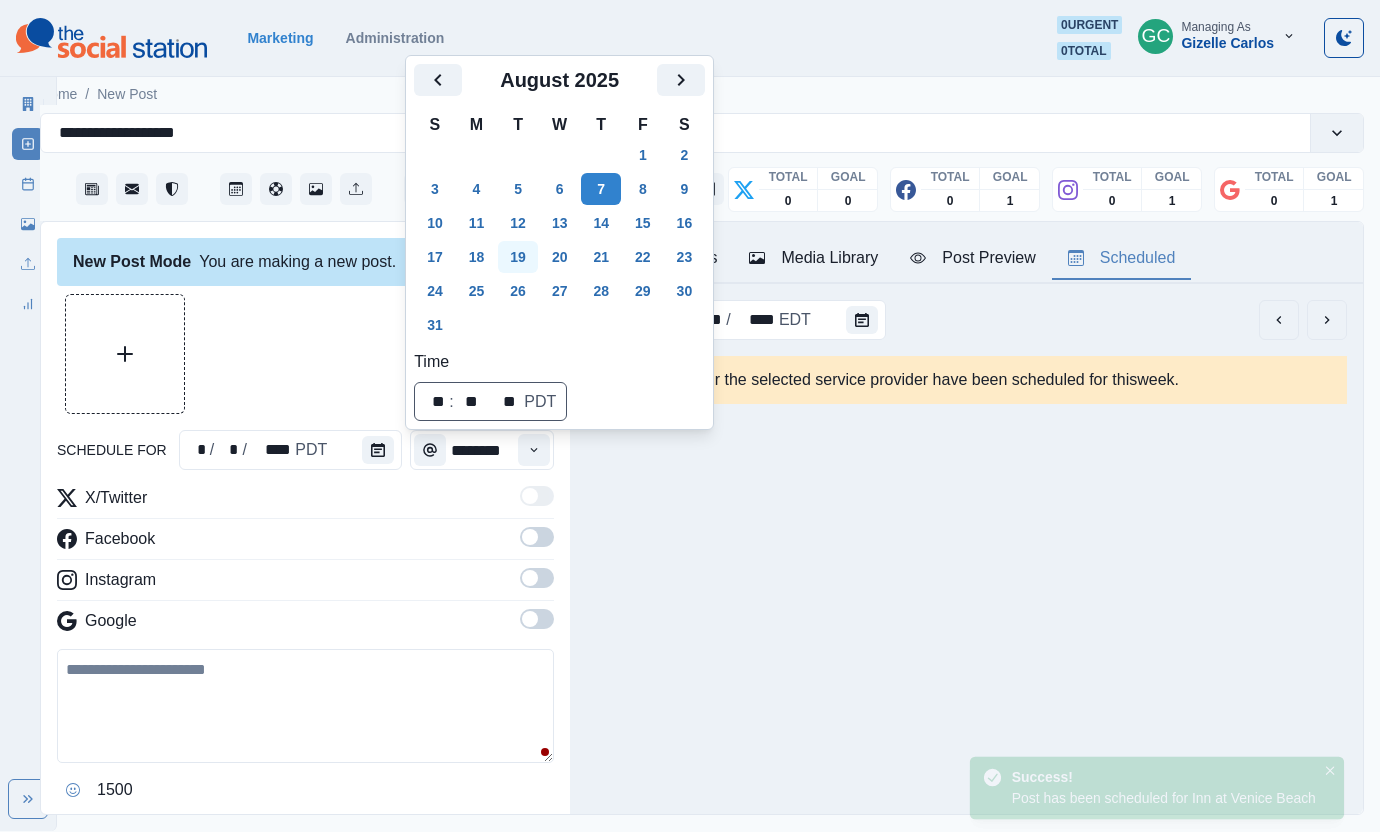 click on "12" at bounding box center [518, 223] 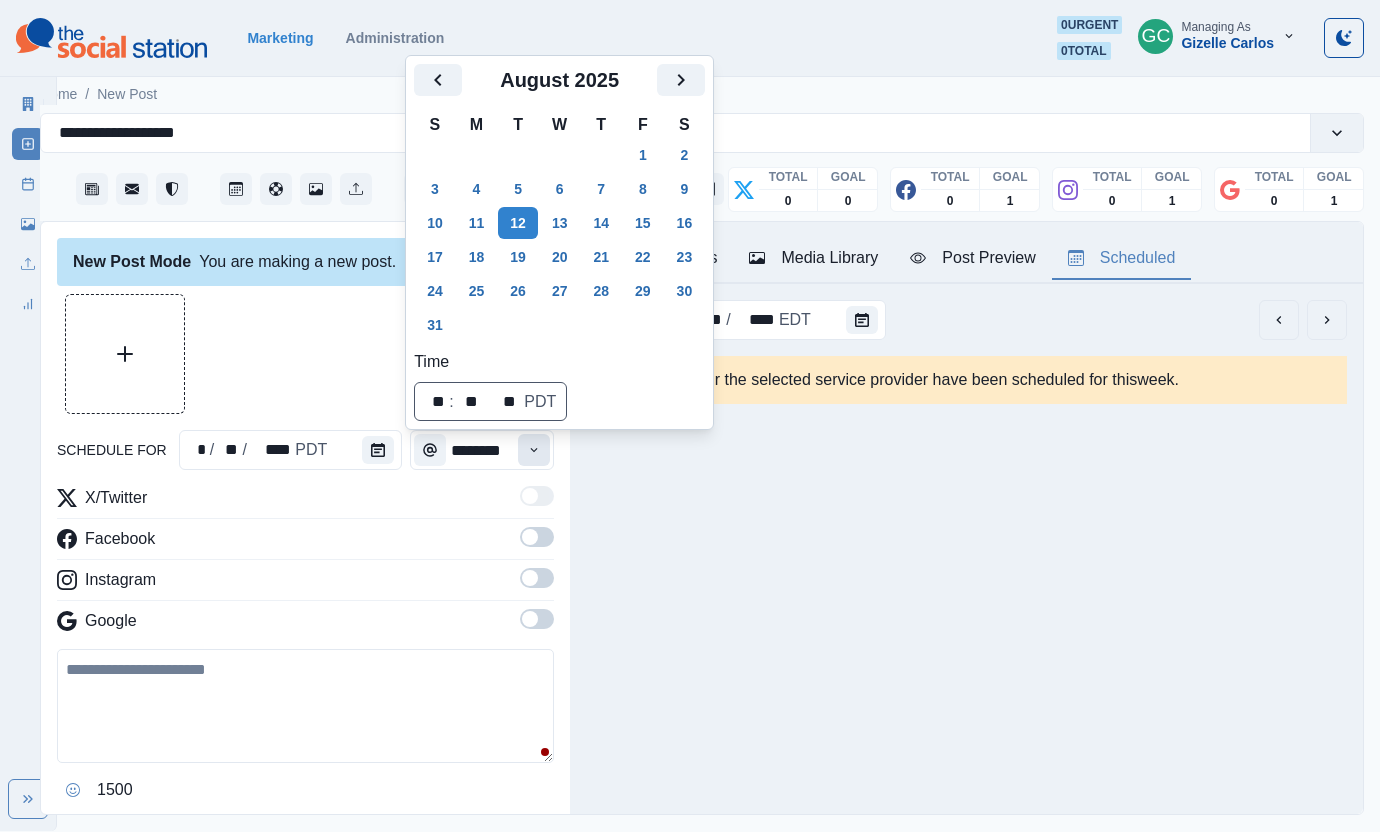click 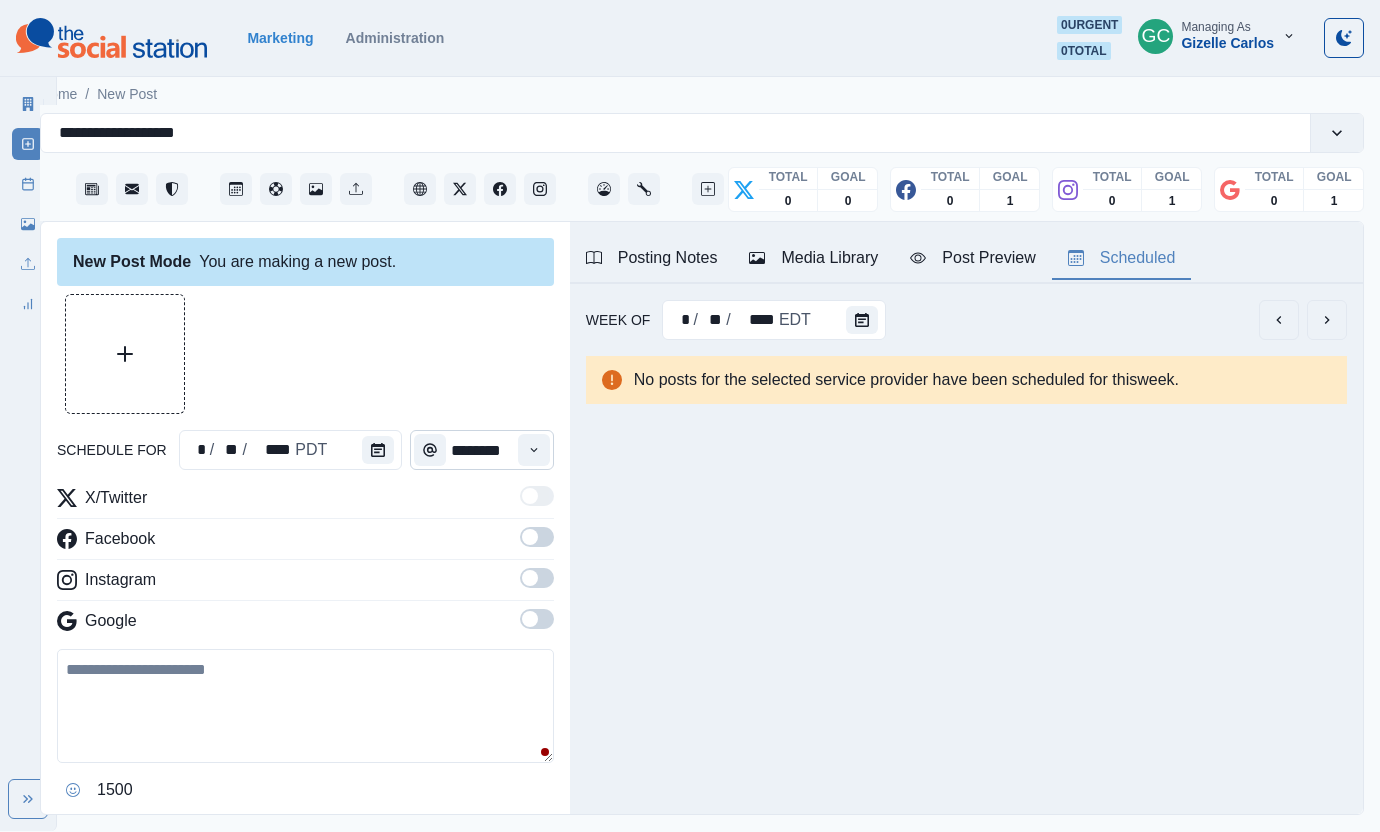click at bounding box center [534, 450] 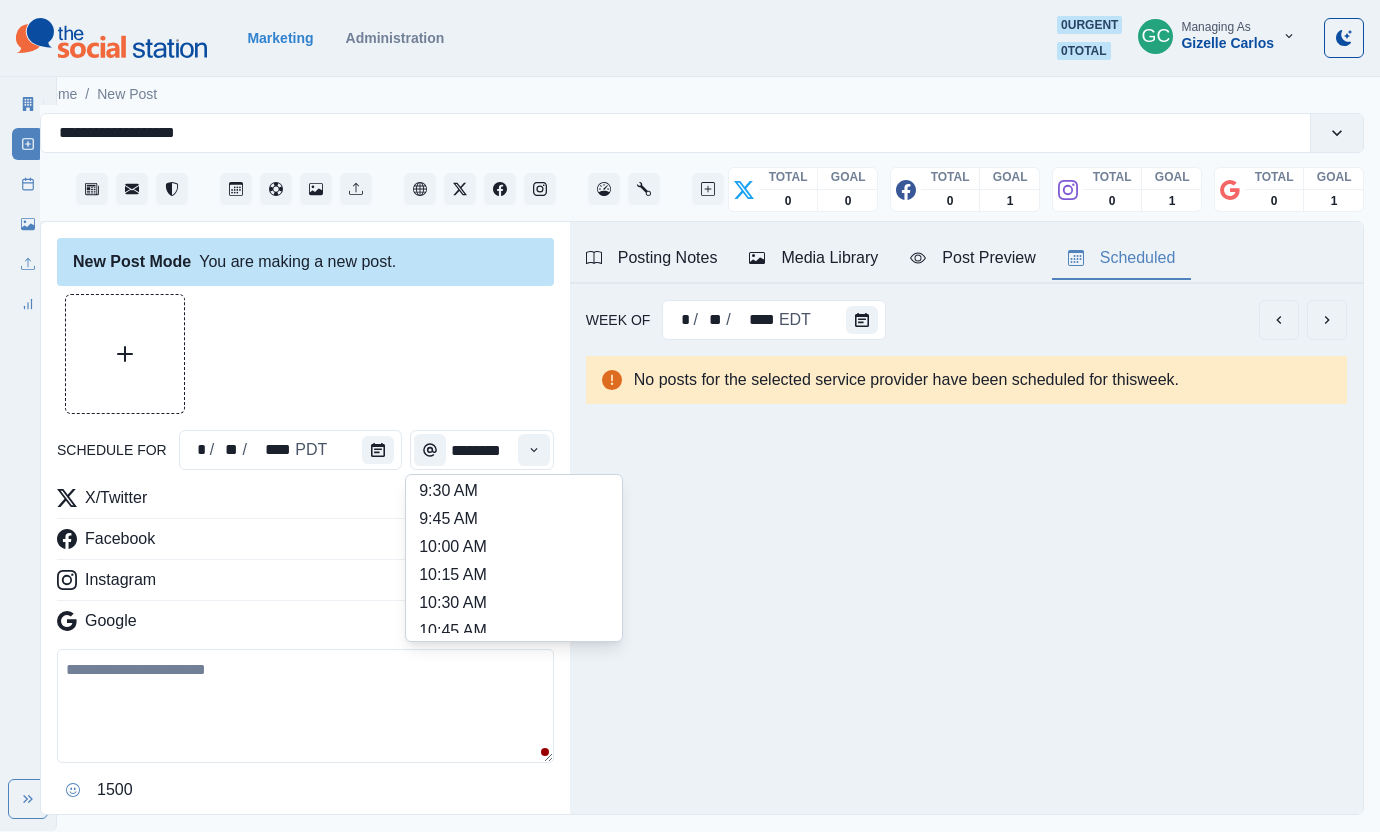 scroll, scrollTop: 344, scrollLeft: 0, axis: vertical 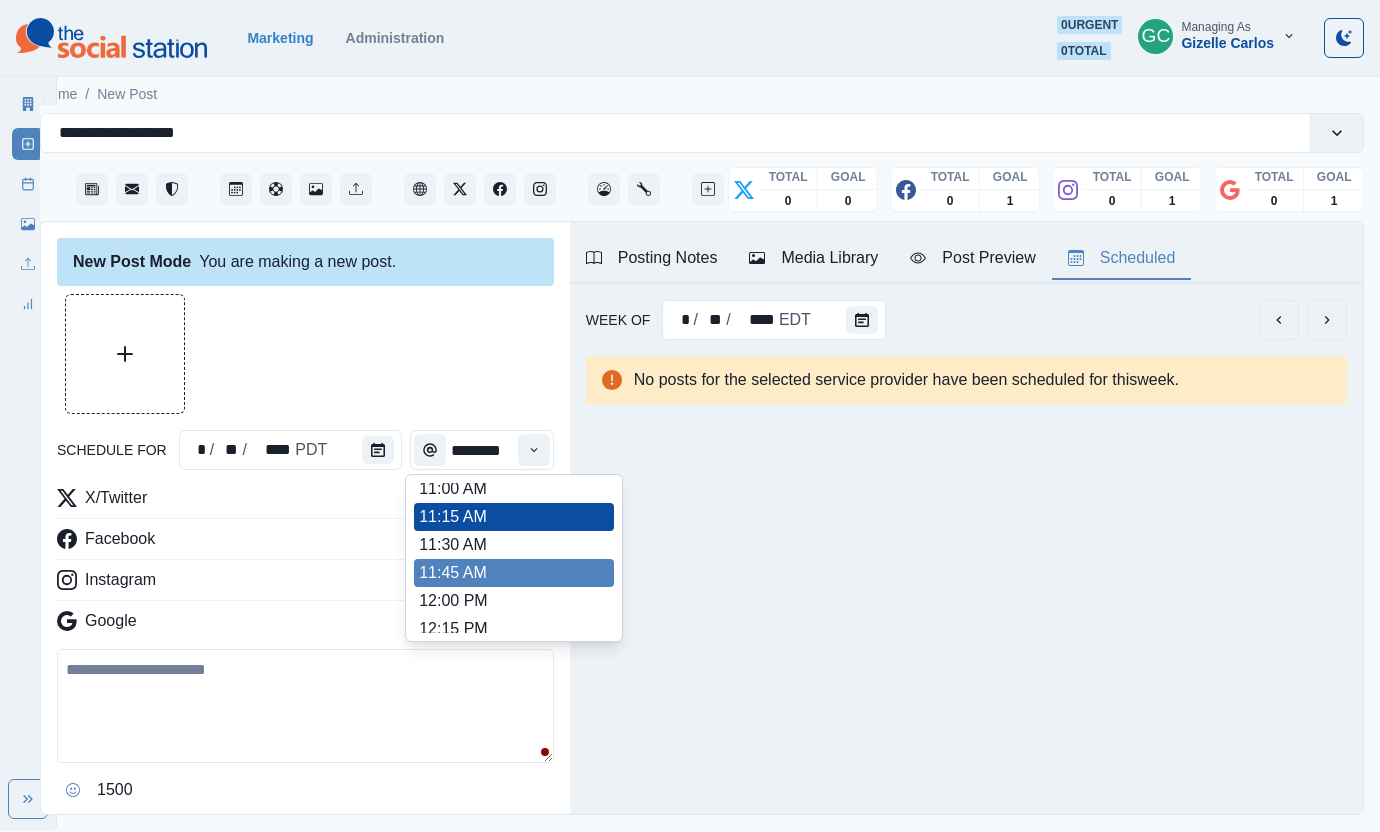 click on "11:45 AM" at bounding box center [514, 573] 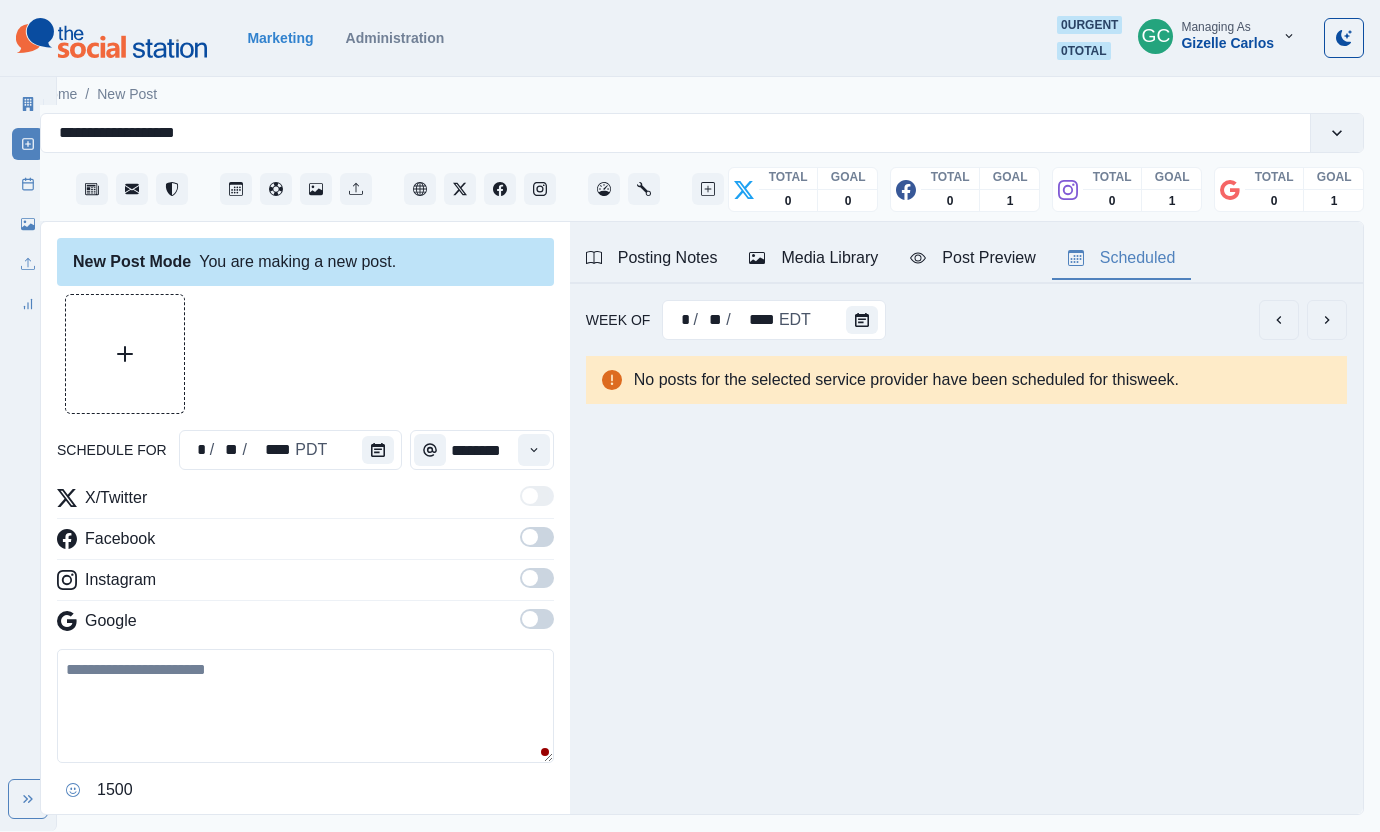 click at bounding box center [537, 619] 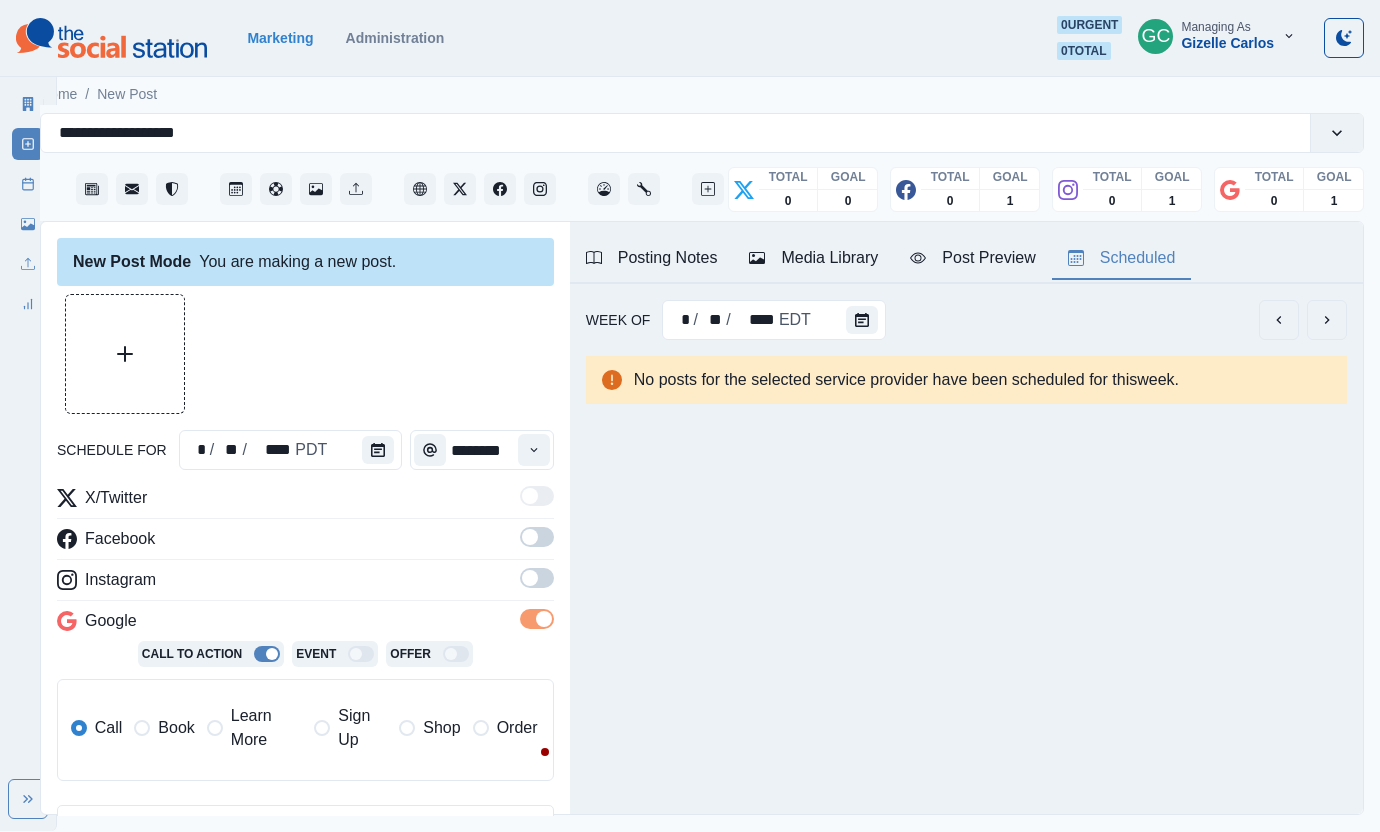 drag, startPoint x: 534, startPoint y: 580, endPoint x: 533, endPoint y: 529, distance: 51.009804 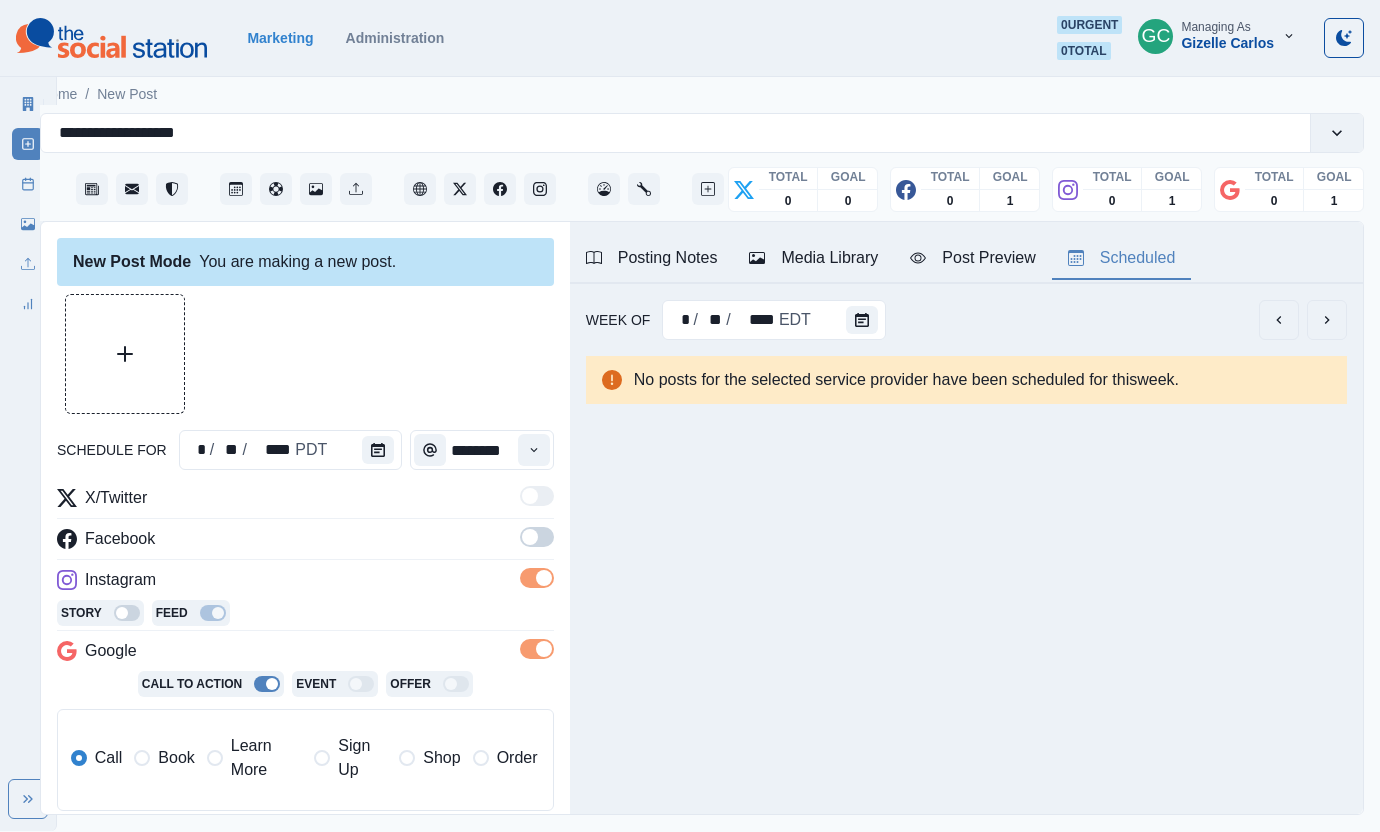 click at bounding box center (530, 537) 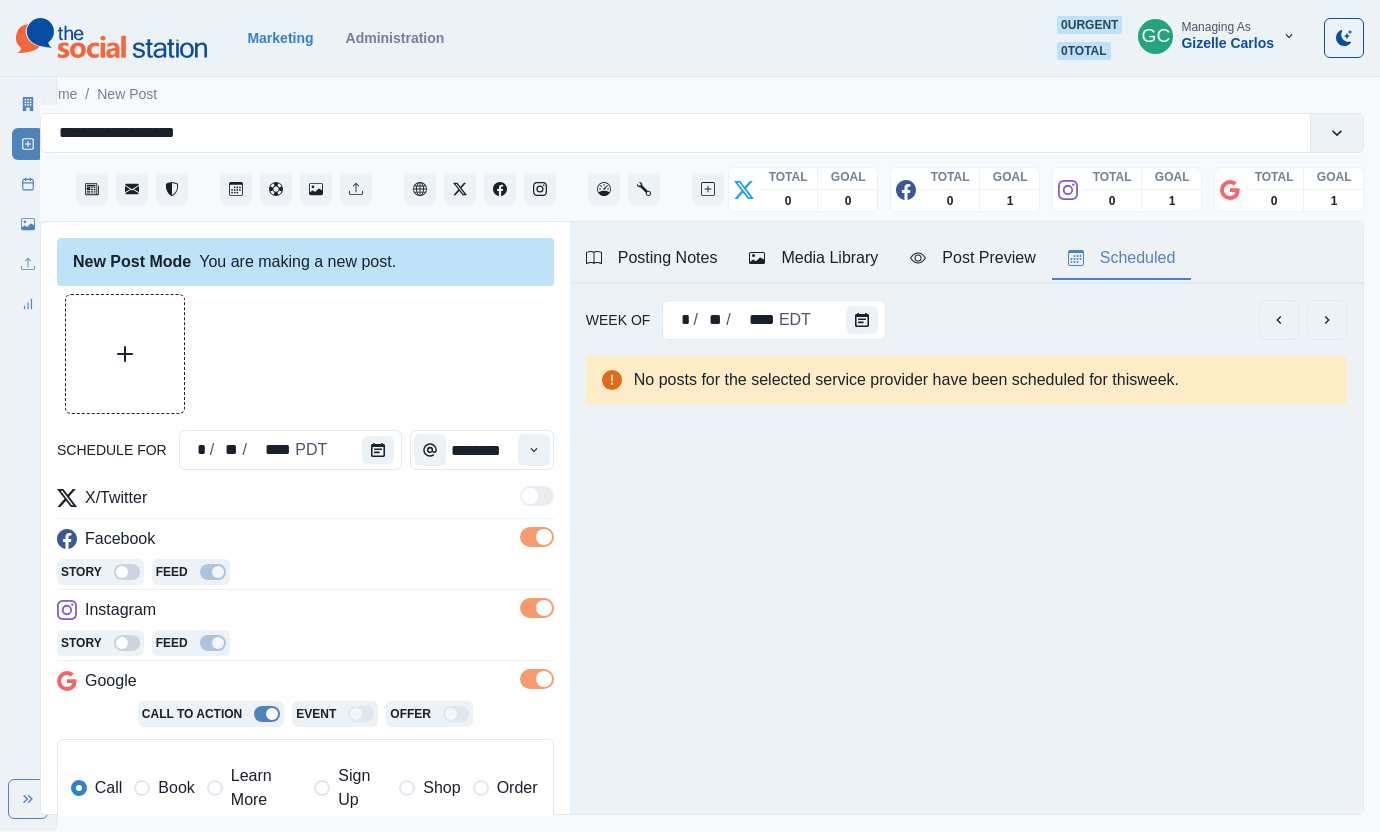 click on "Learn More" at bounding box center (254, 788) 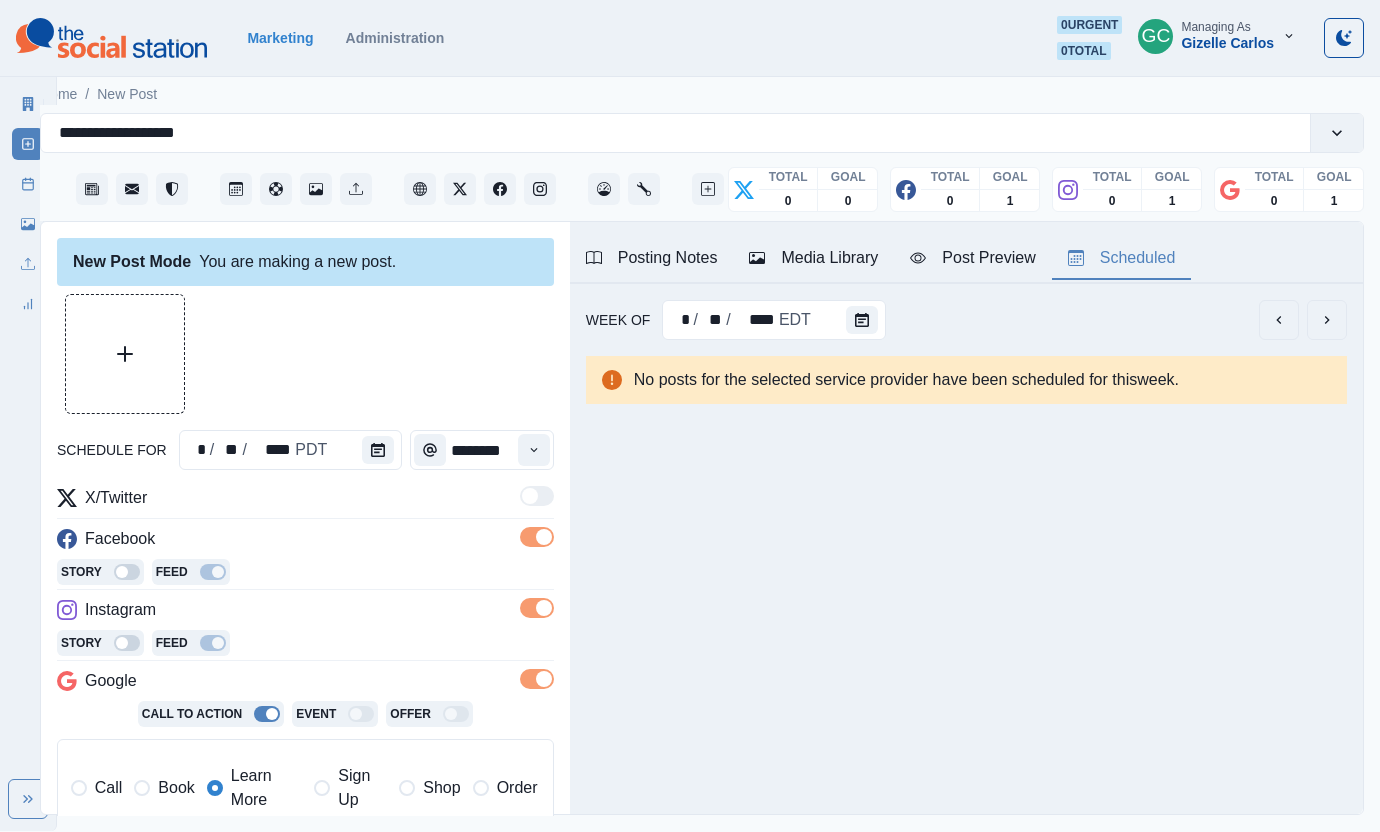 click on "Media Library" at bounding box center [813, 258] 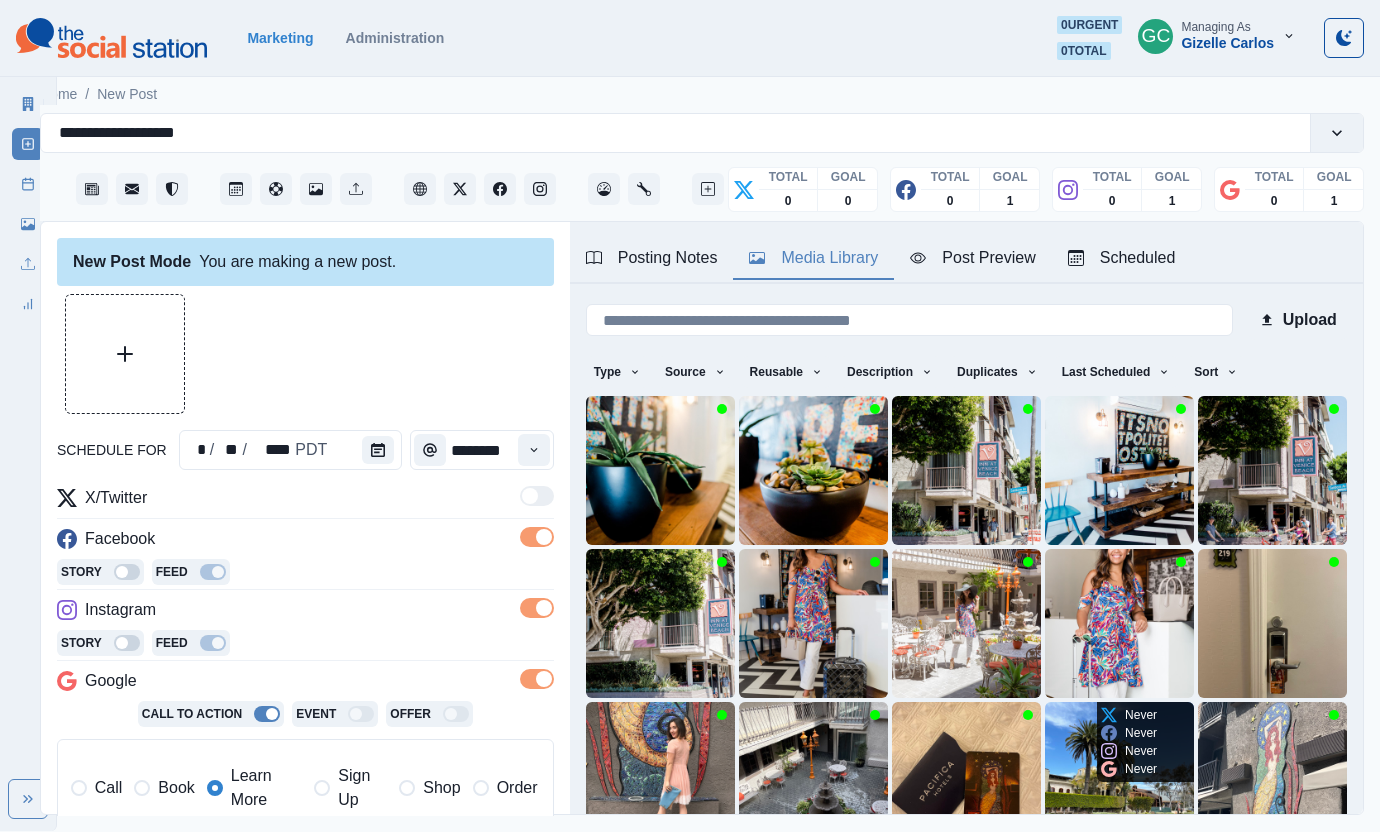 scroll, scrollTop: 167, scrollLeft: 0, axis: vertical 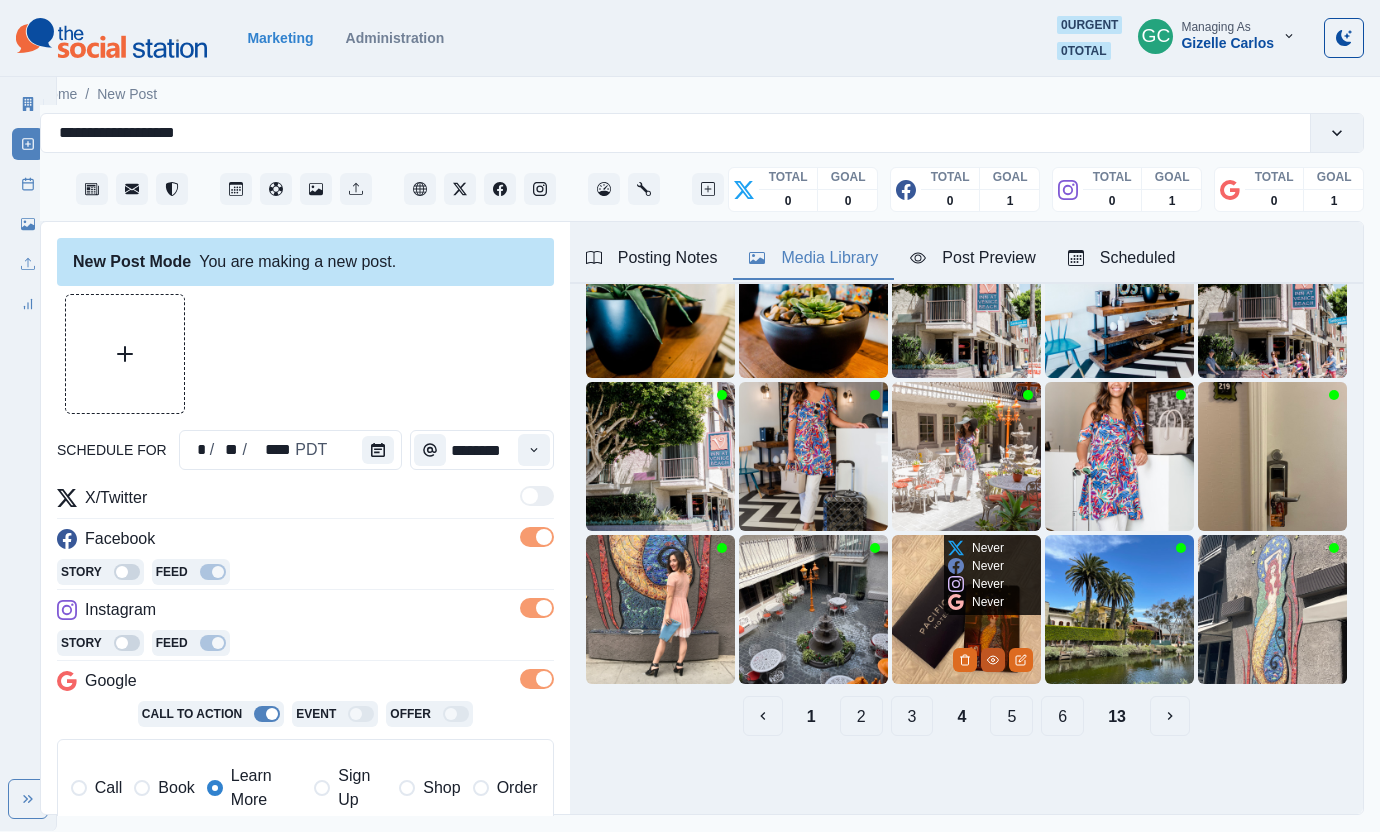 click 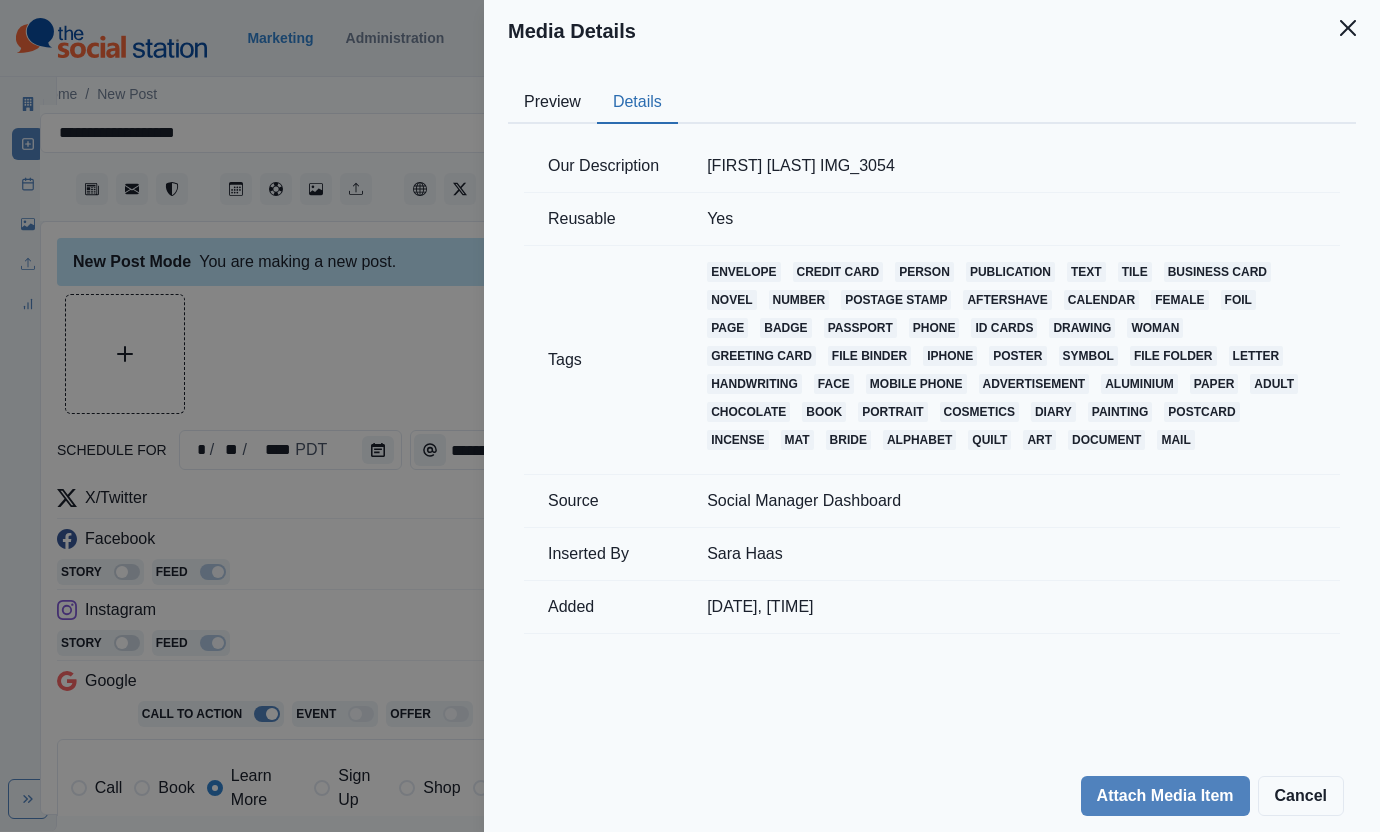 click on "Details" at bounding box center (637, 103) 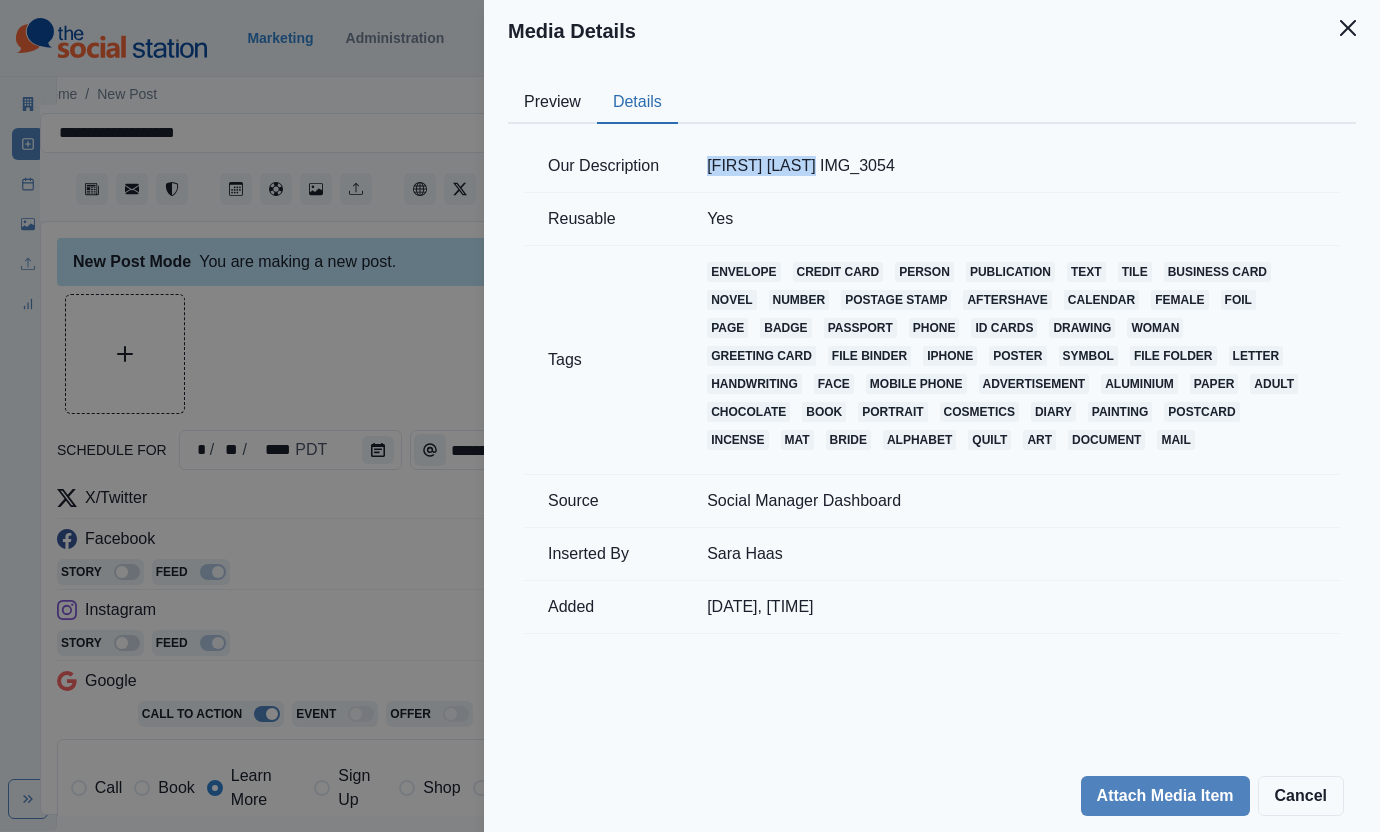 drag, startPoint x: 684, startPoint y: 169, endPoint x: 832, endPoint y: 167, distance: 148.01352 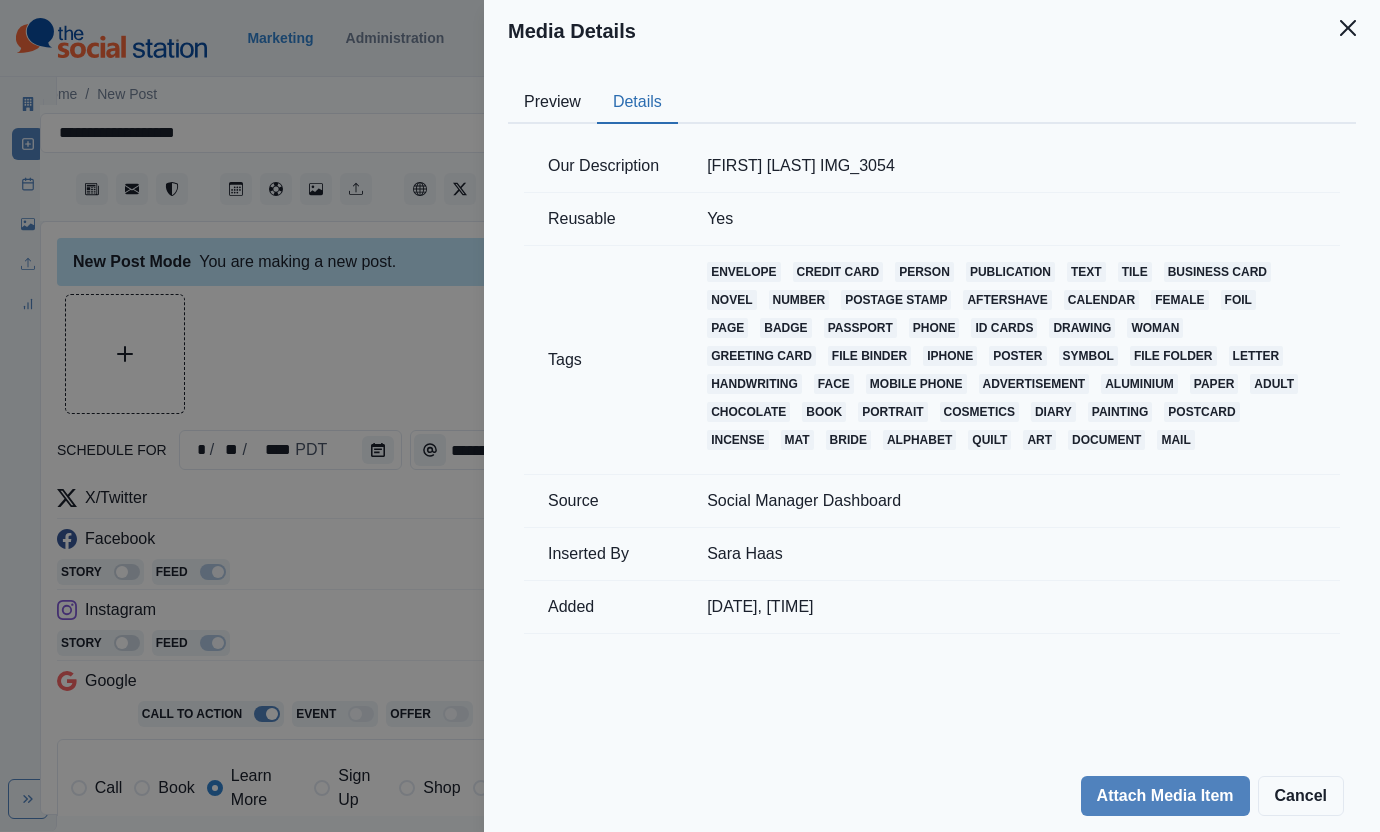click on "Media Details Preview Details Our Description [FIRST] [LAST] IMG_3054 Reusable Yes Tags envelope credit card person publication text tile business card novel number postage stamp aftershave calendar female foil page badge passport phone id cards drawing woman greeting card file binder iphone poster symbol file folder letter handwriting face mobile phone advertisement aluminium paper adult chocolate book portrait cosmetics diary painting postcard incense mat bride alphabet quilt art document mail Source Social Manager Dashboard Inserted By [FIRST] [LAST] Added [DATE], [TIME]" at bounding box center (690, 416) 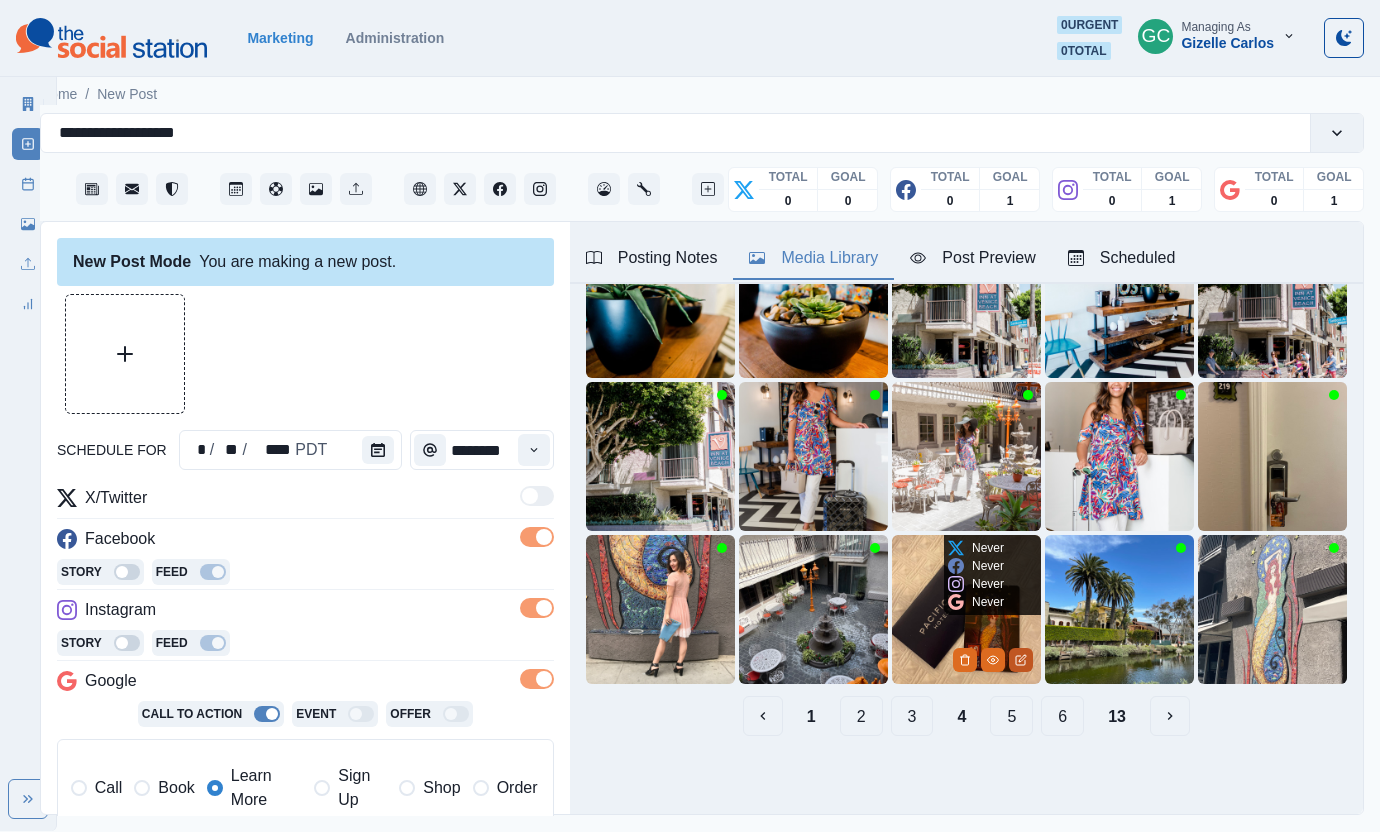 click 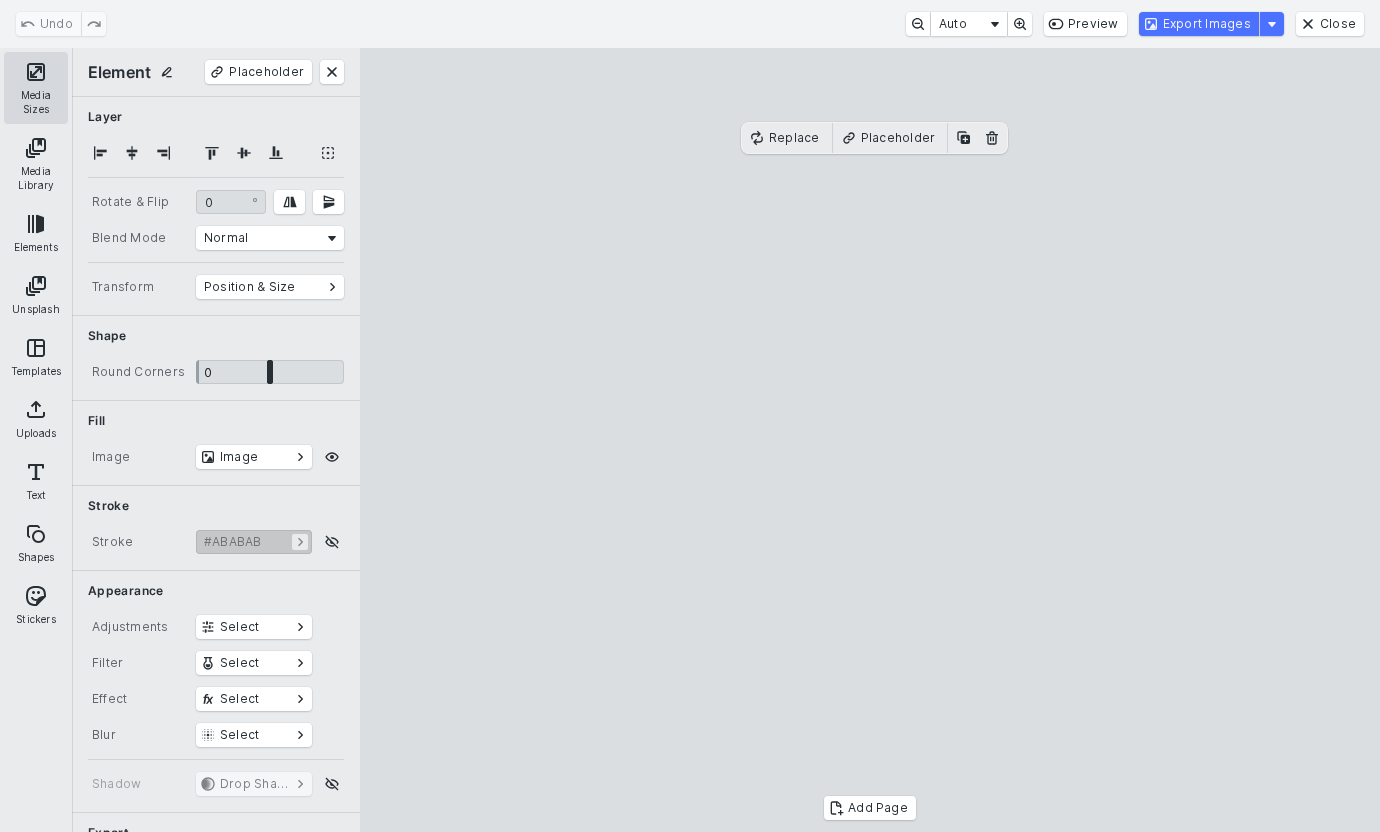 click on "Media Sizes" at bounding box center (36, 88) 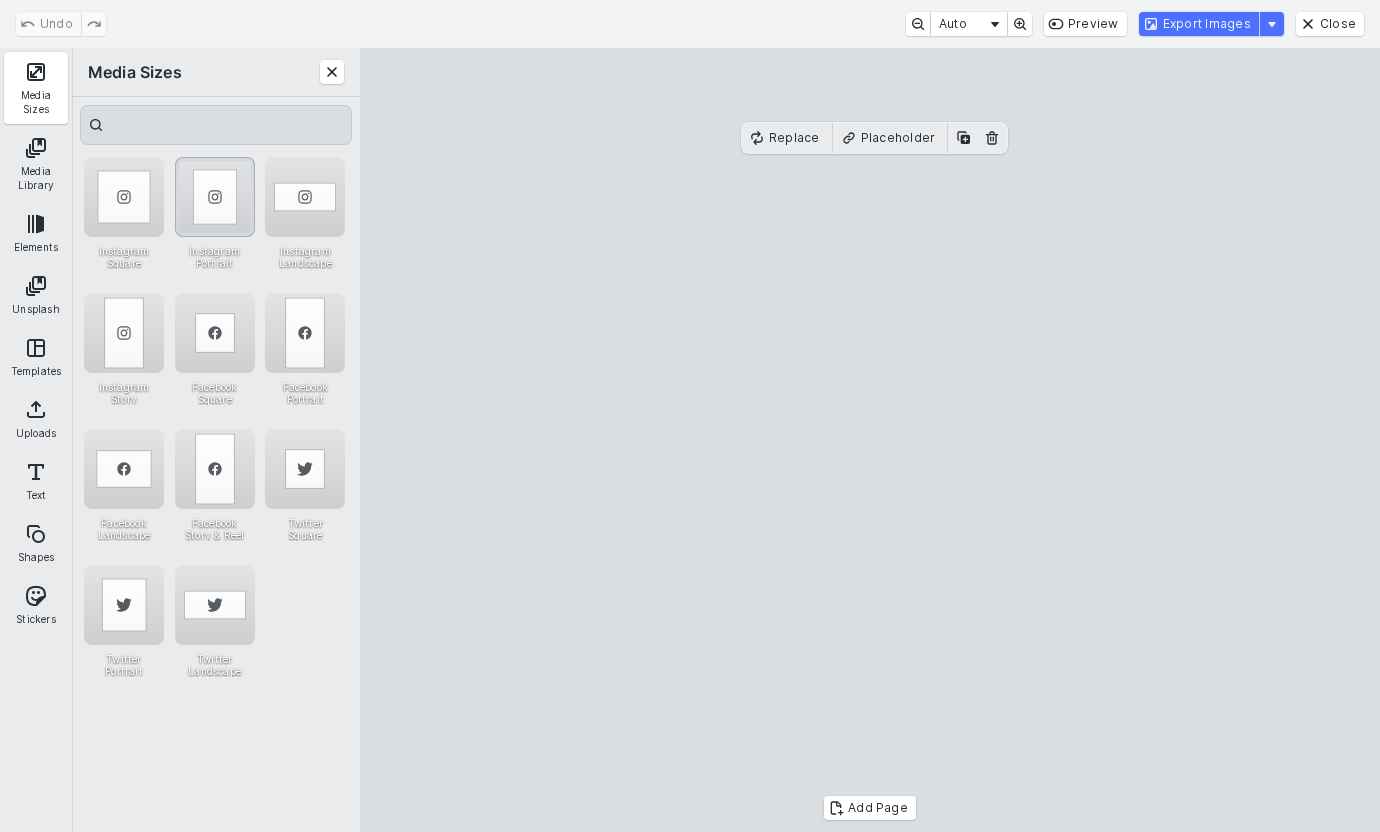 click at bounding box center [215, 197] 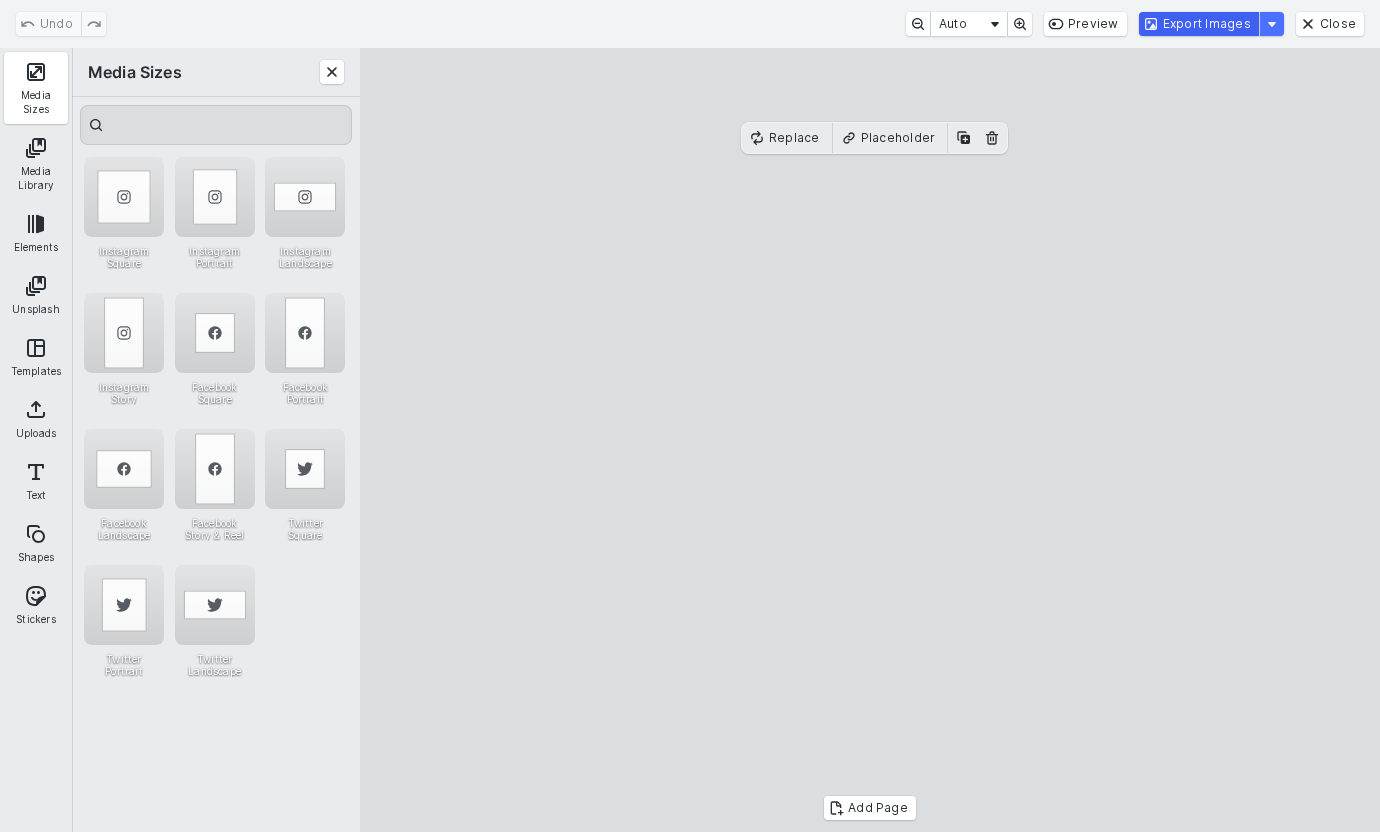 click on "Export Images" at bounding box center (1199, 24) 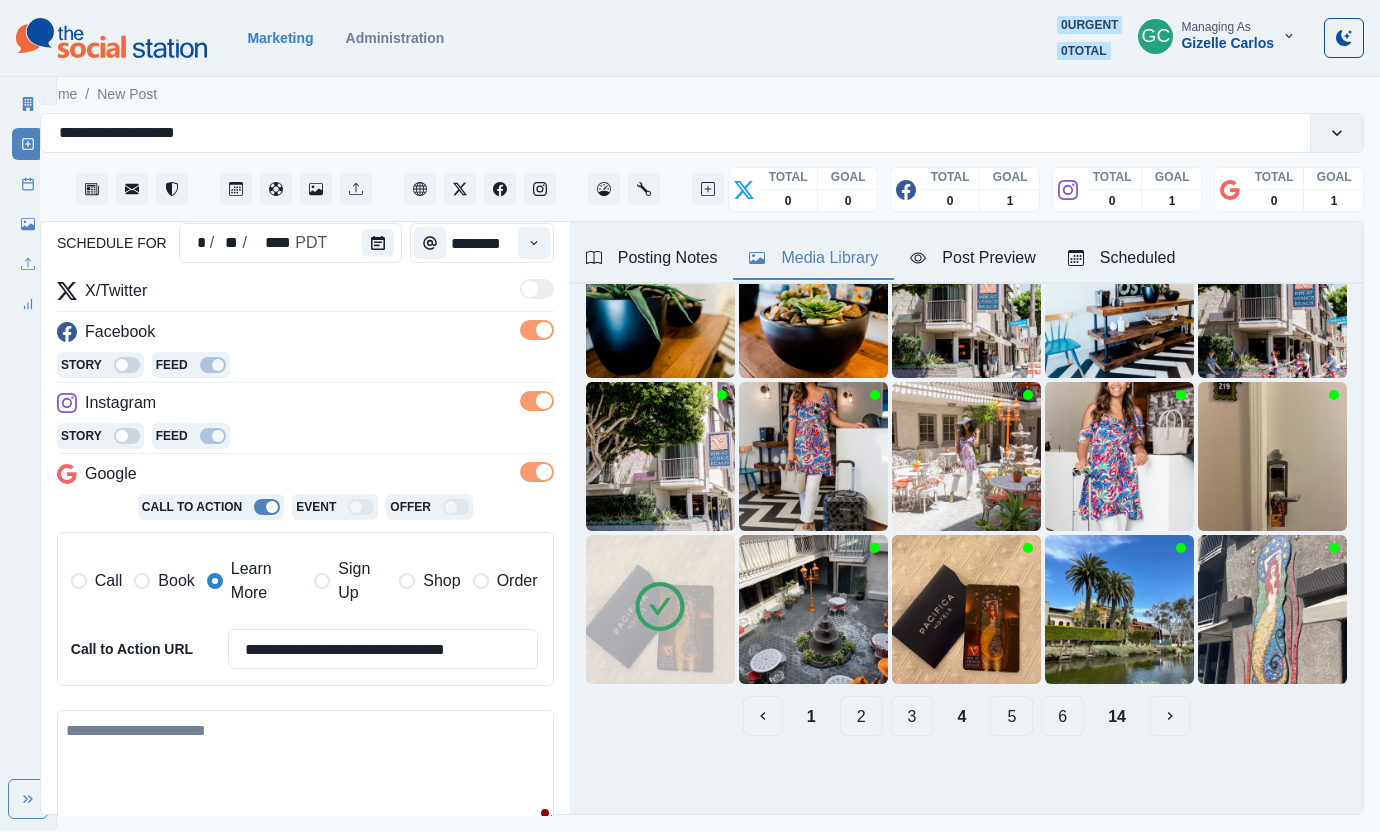 scroll, scrollTop: 284, scrollLeft: 0, axis: vertical 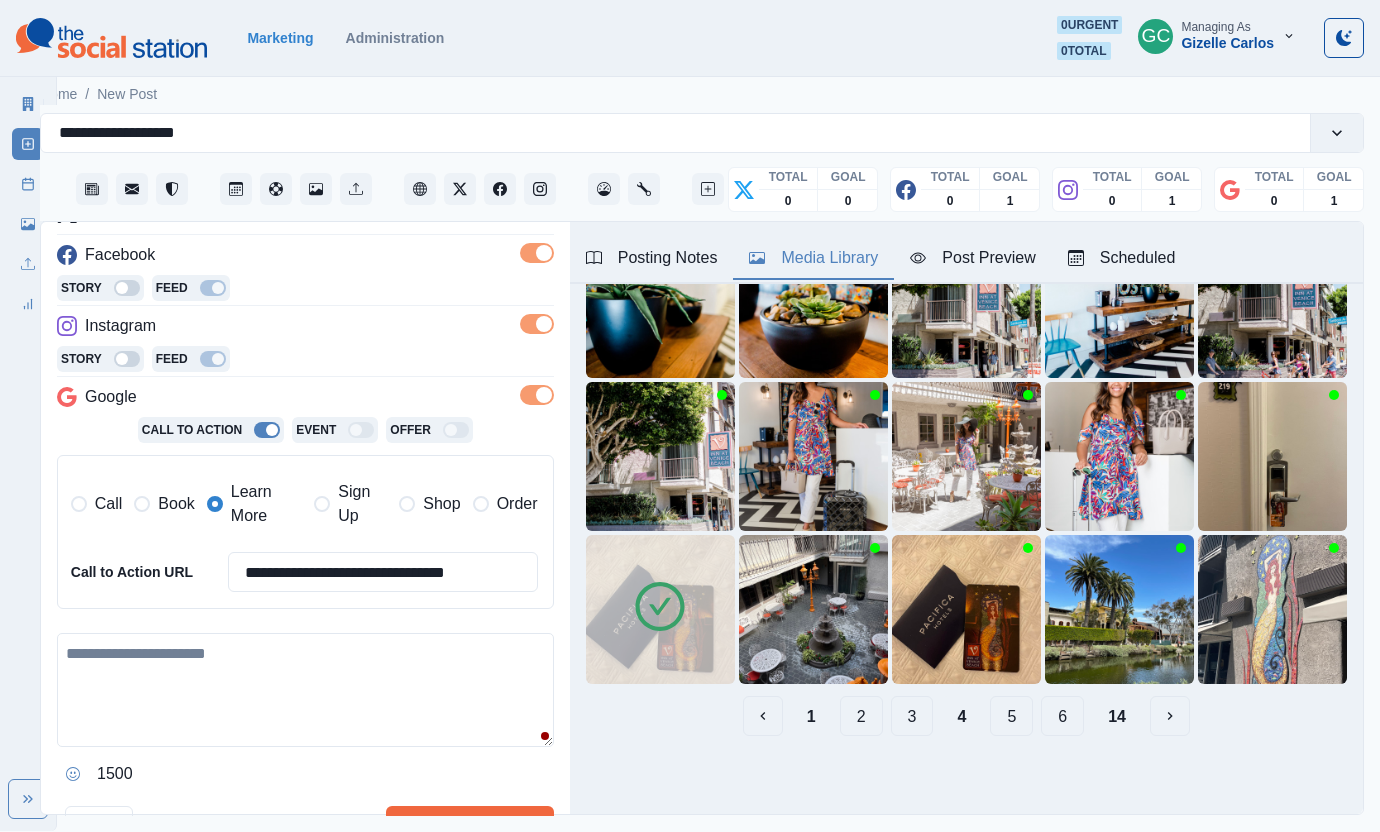 click at bounding box center [305, 690] 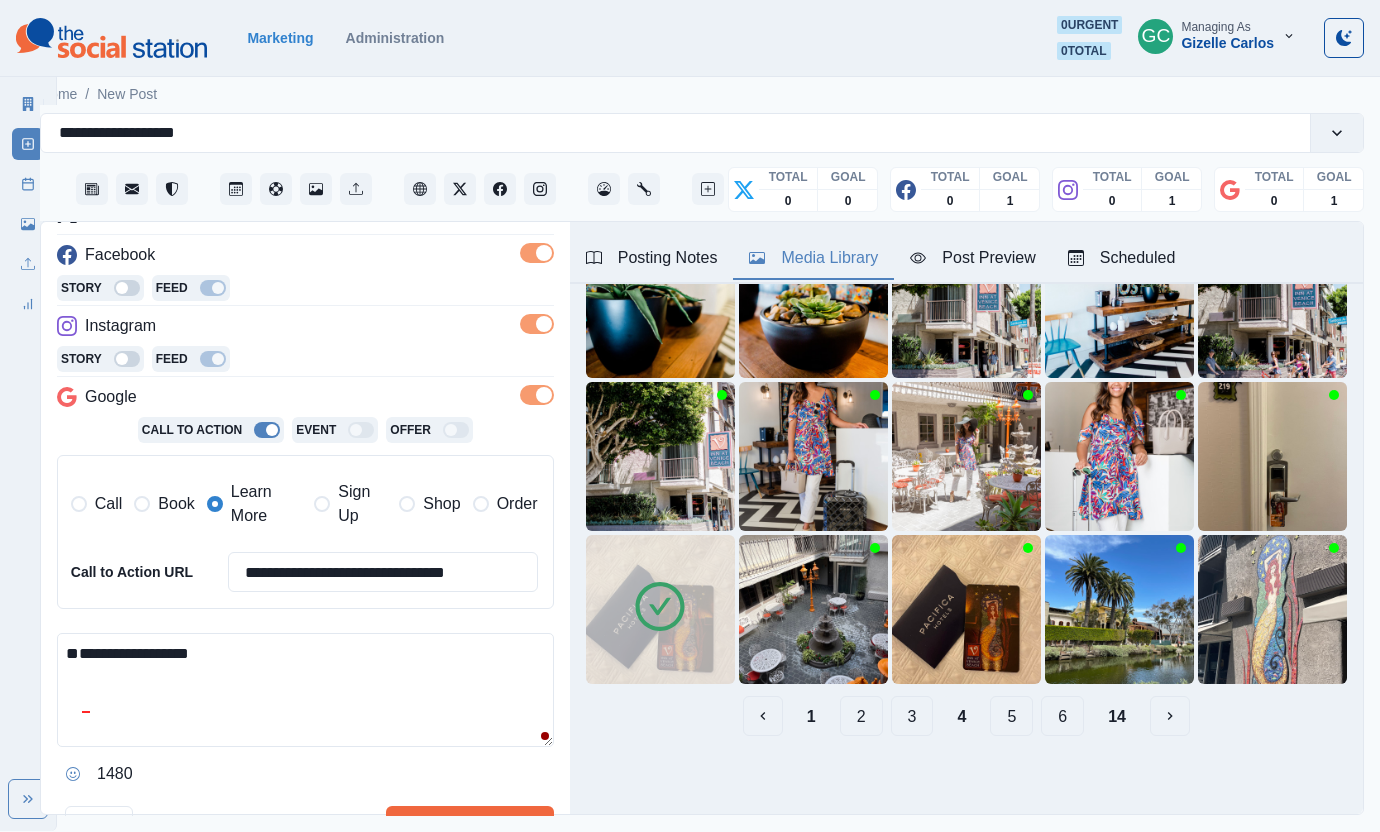 scroll, scrollTop: 0, scrollLeft: 0, axis: both 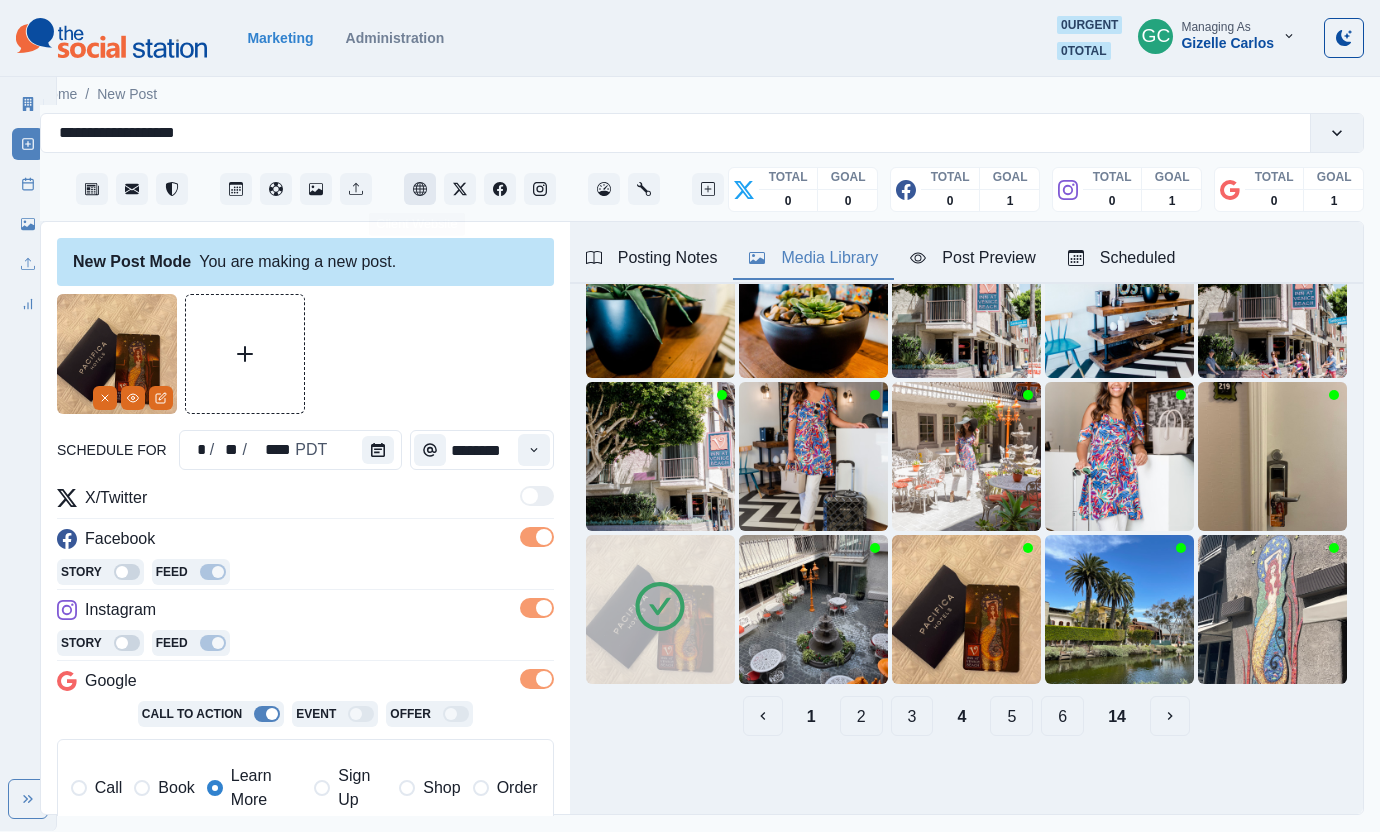 click 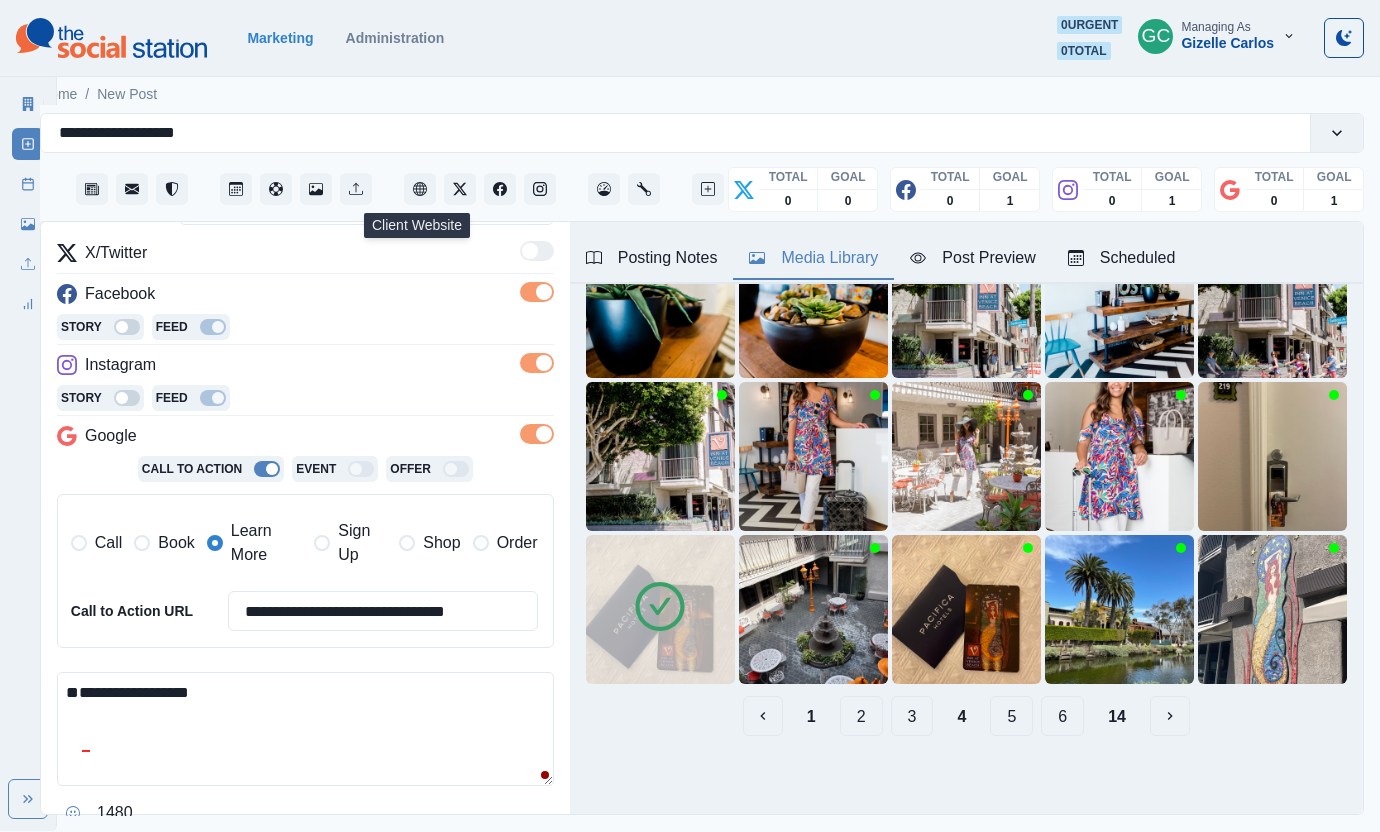 scroll, scrollTop: 260, scrollLeft: 0, axis: vertical 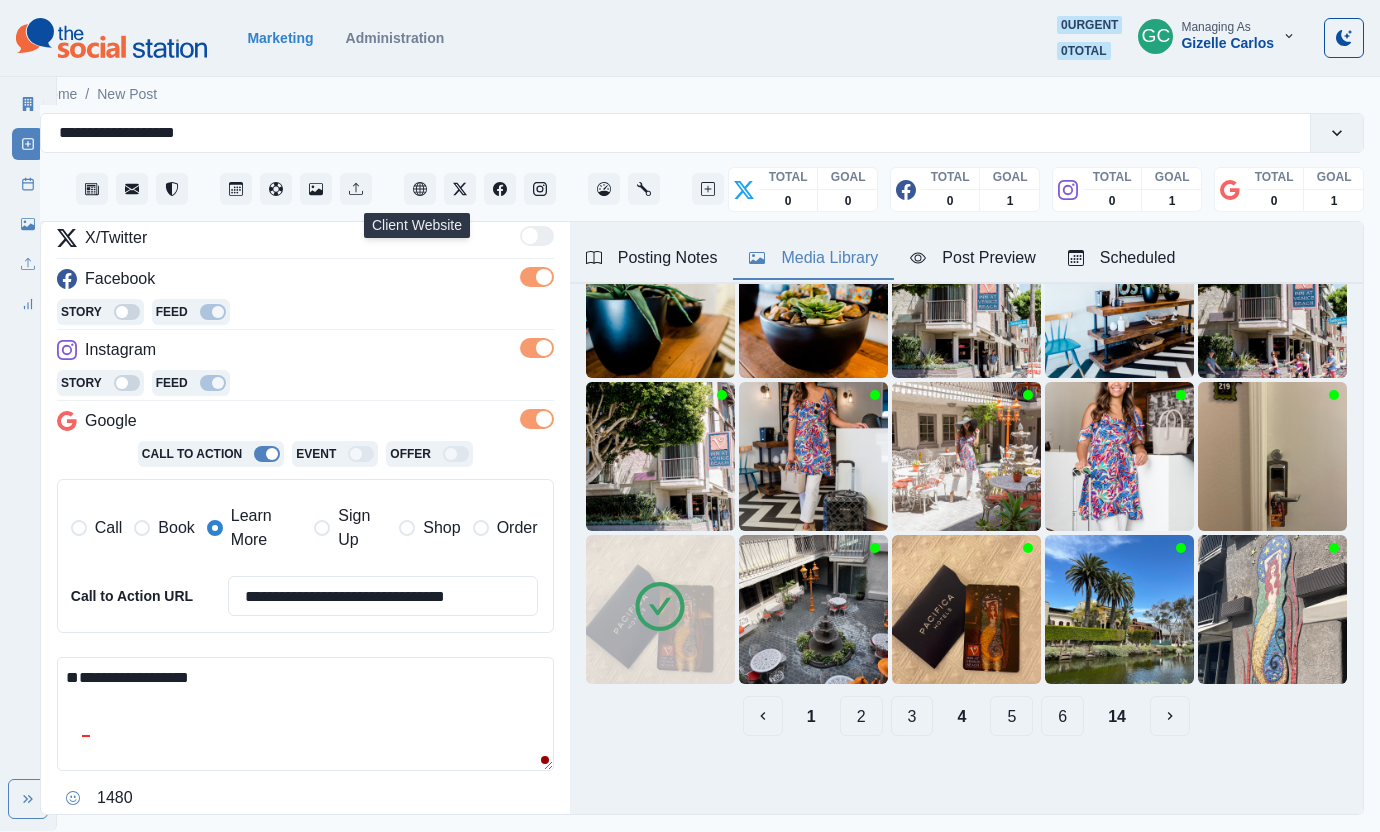 click on "**********" at bounding box center (305, 714) 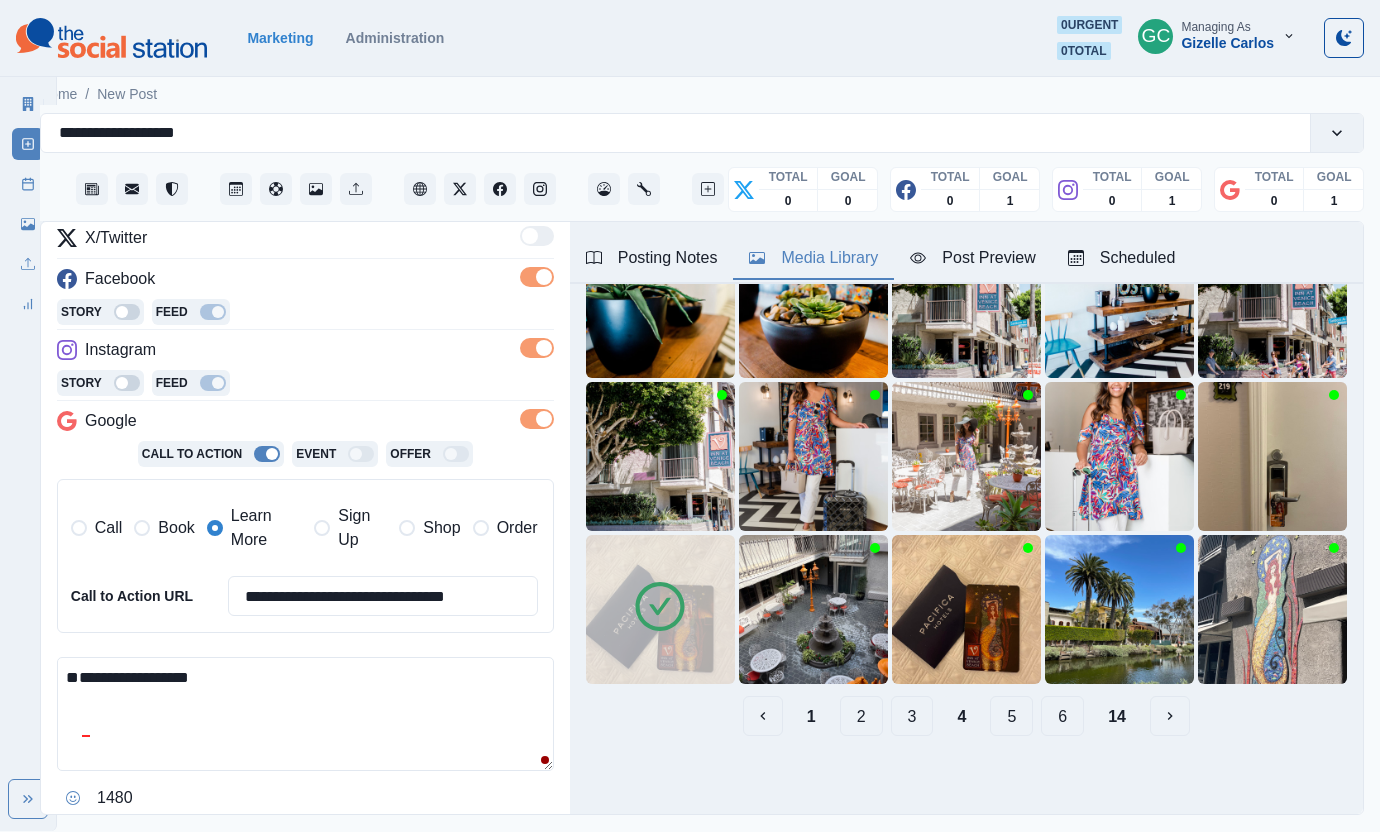 paste on "**********" 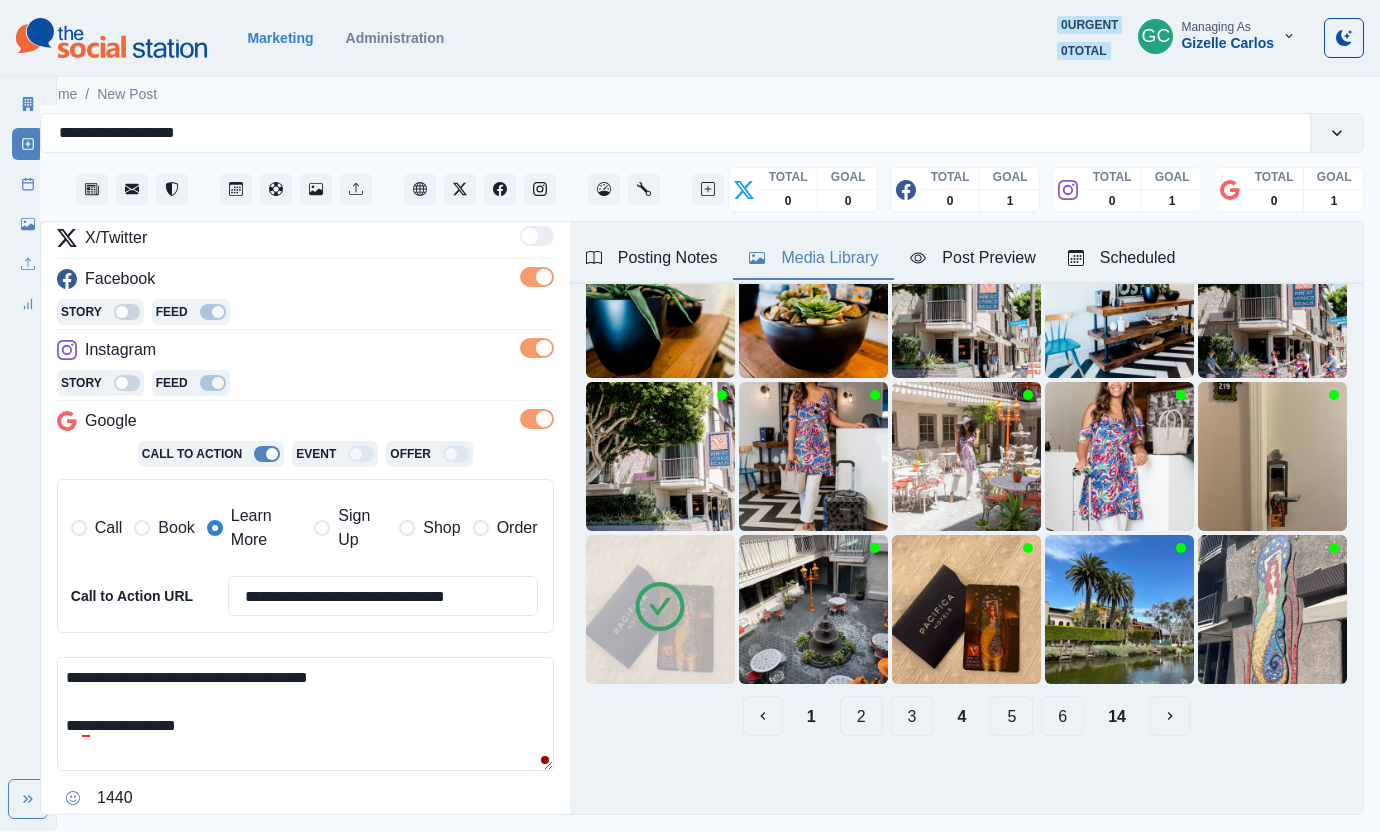 scroll, scrollTop: 0, scrollLeft: 13, axis: horizontal 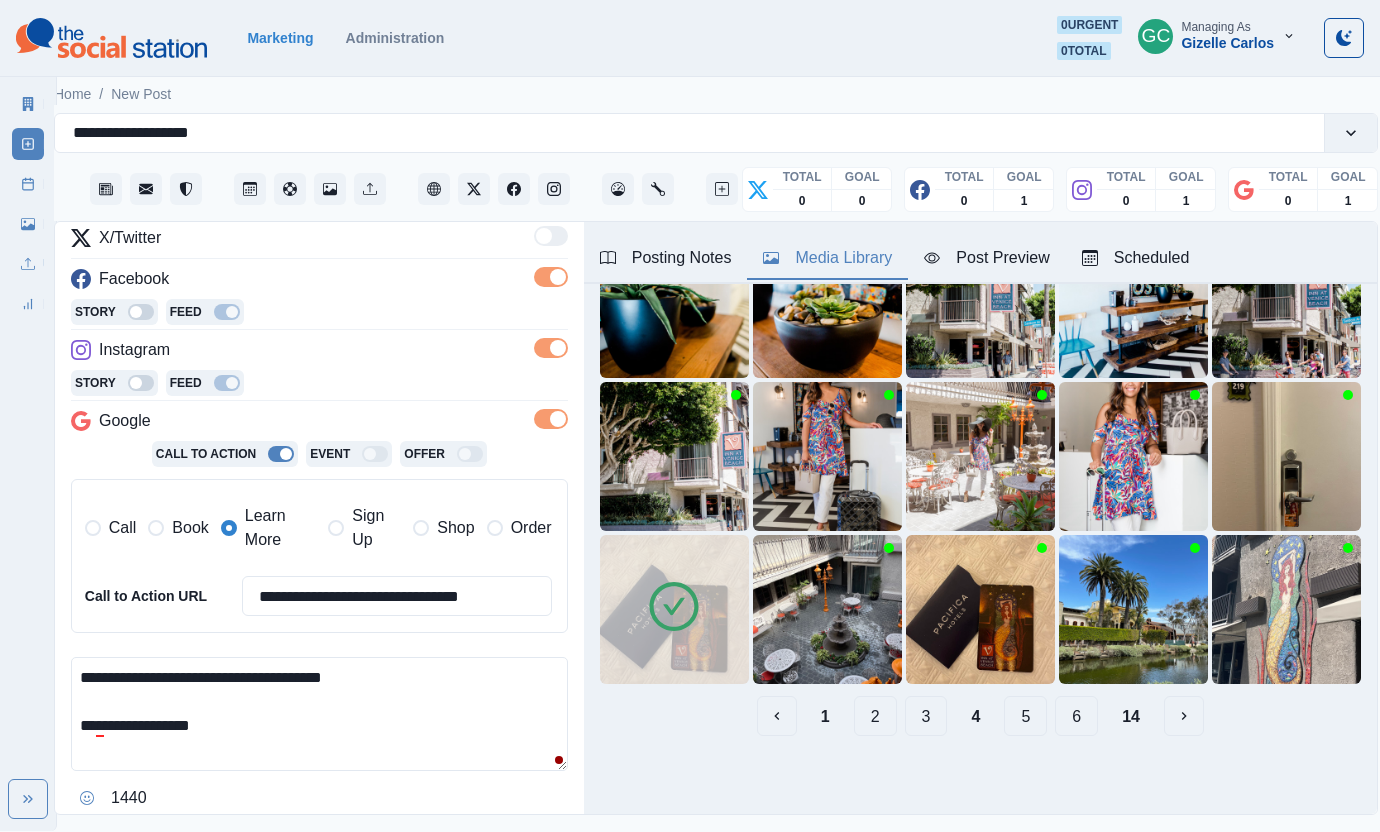 drag, startPoint x: 89, startPoint y: 673, endPoint x: 0, endPoint y: 658, distance: 90.255196 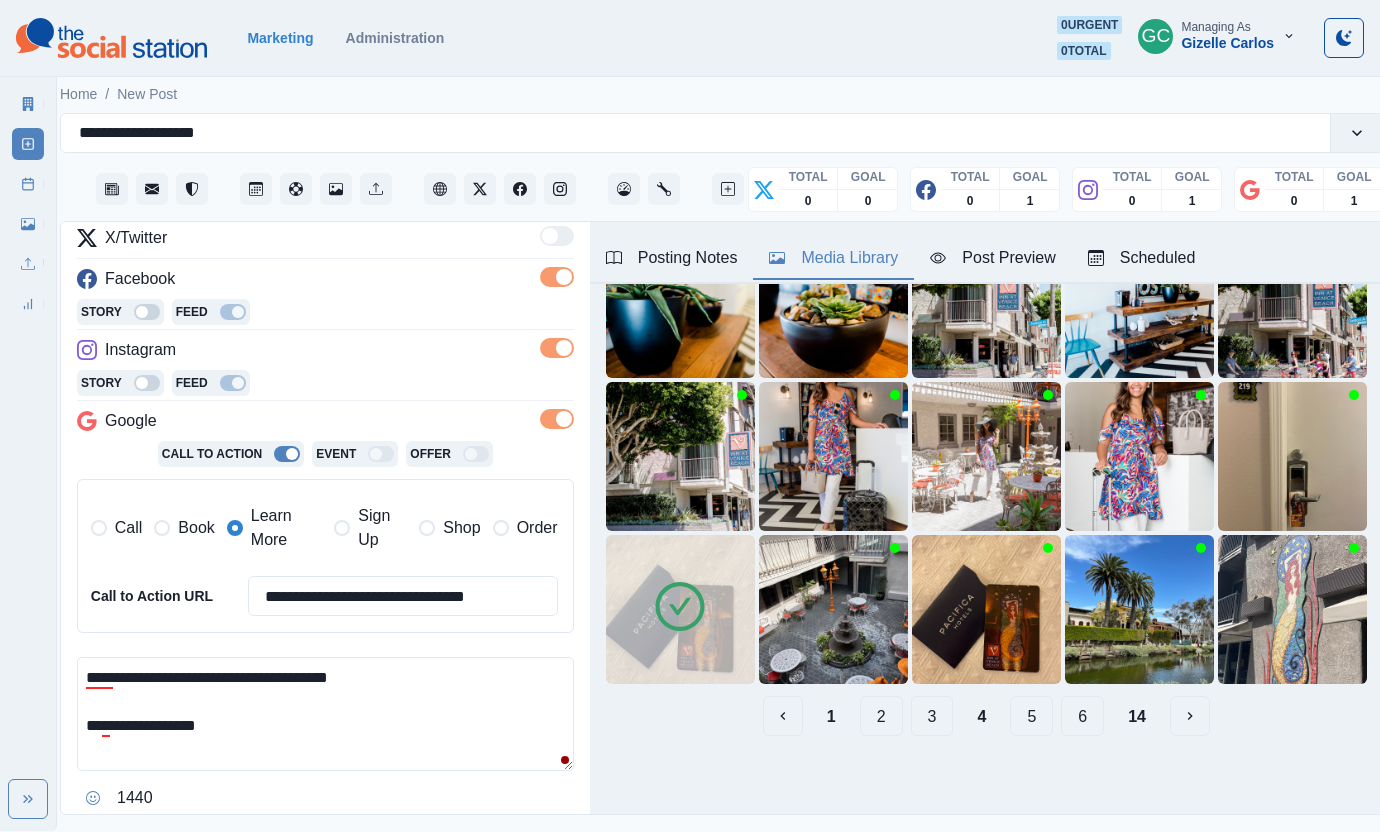 click on "**********" at bounding box center (325, 714) 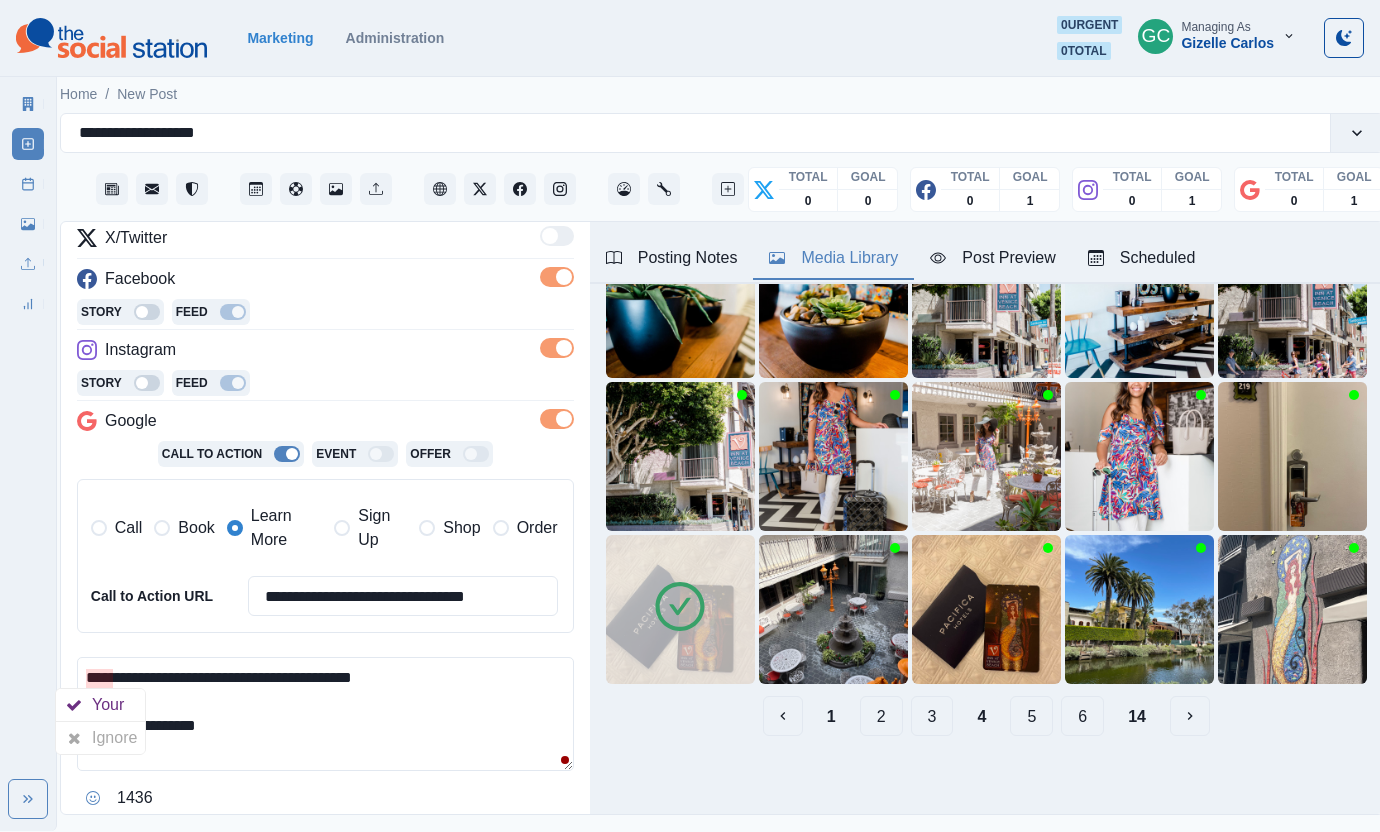 drag, startPoint x: 102, startPoint y: 700, endPoint x: 151, endPoint y: 689, distance: 50.219517 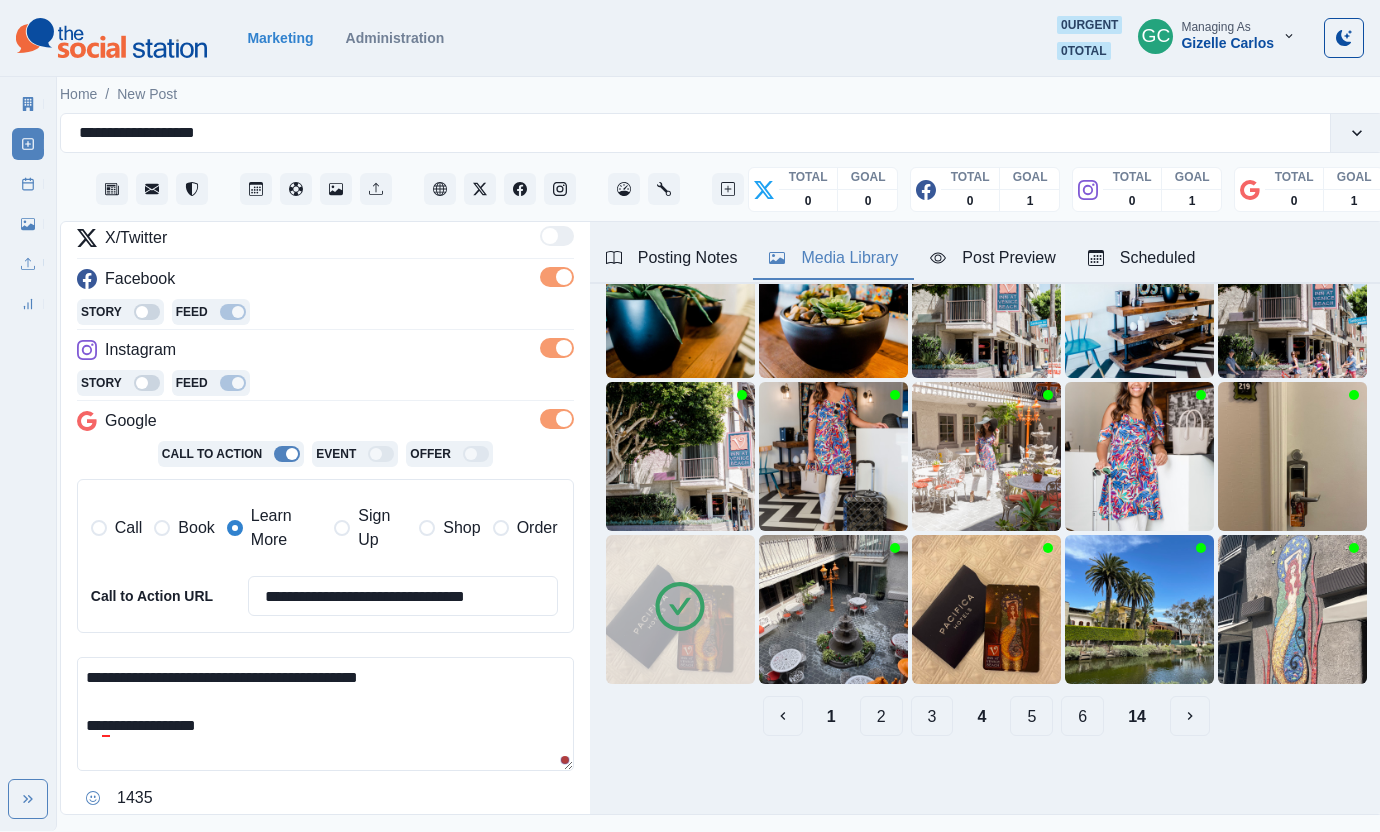 click on "**********" at bounding box center (325, 714) 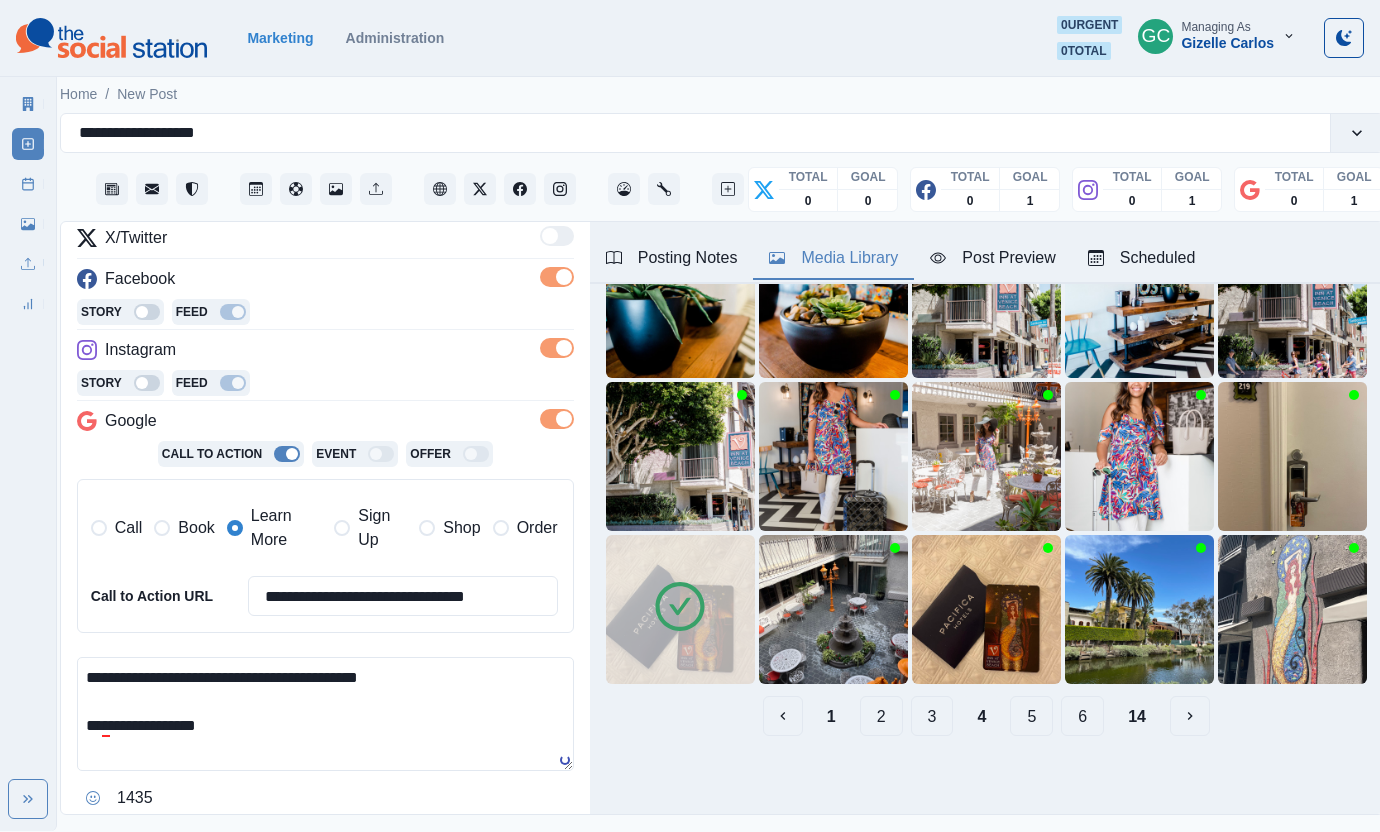 click on "**********" at bounding box center (325, 714) 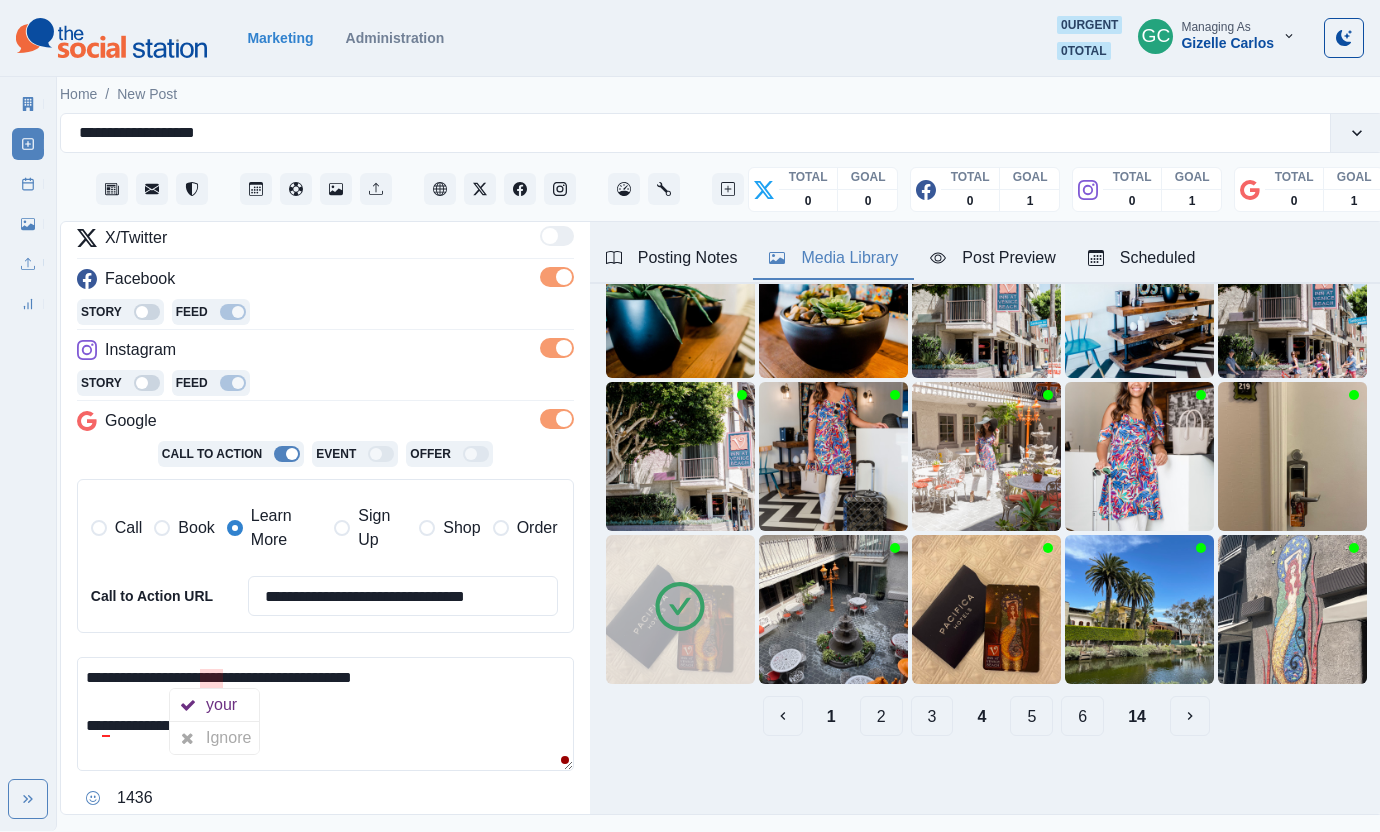 click on "your" at bounding box center (225, 705) 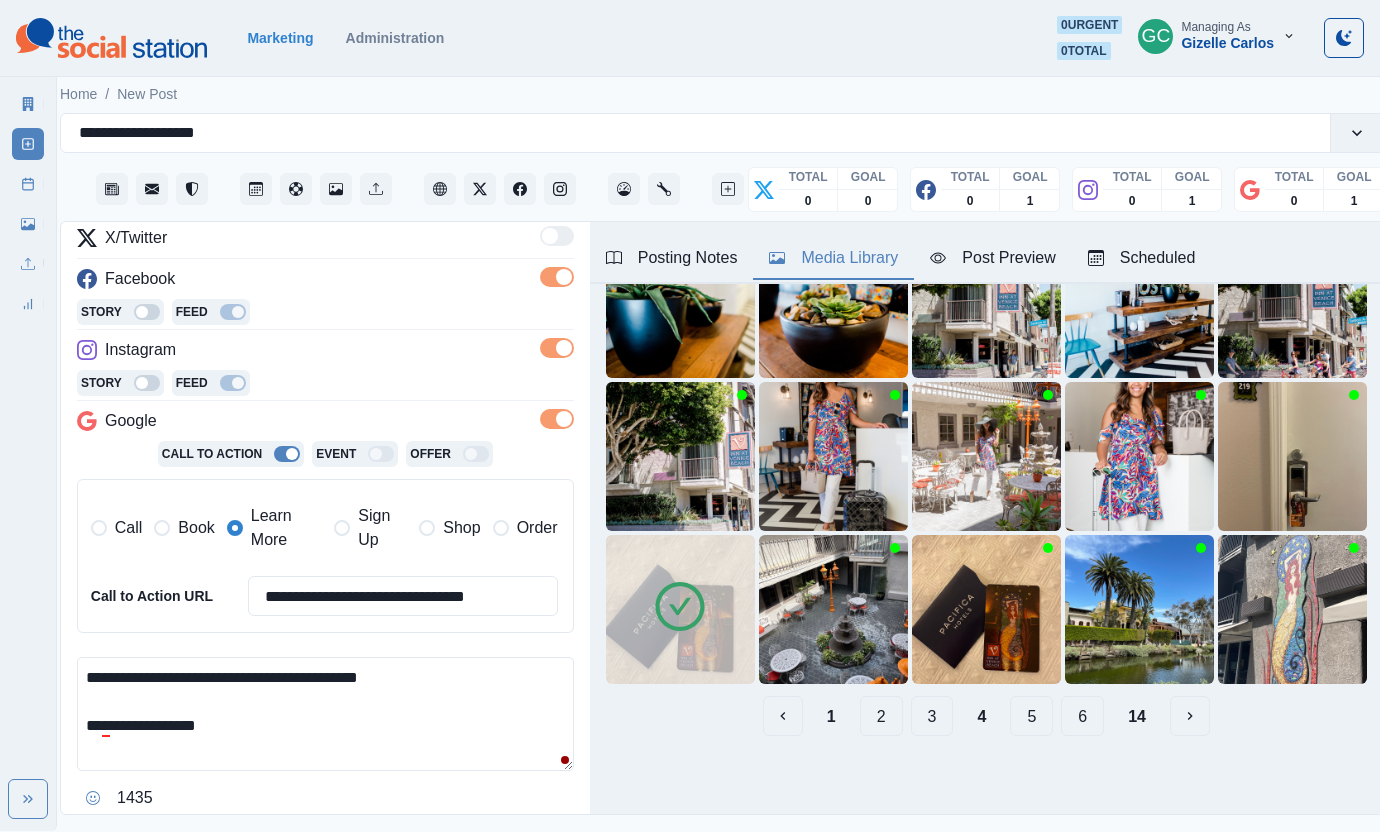 scroll, scrollTop: 397, scrollLeft: 0, axis: vertical 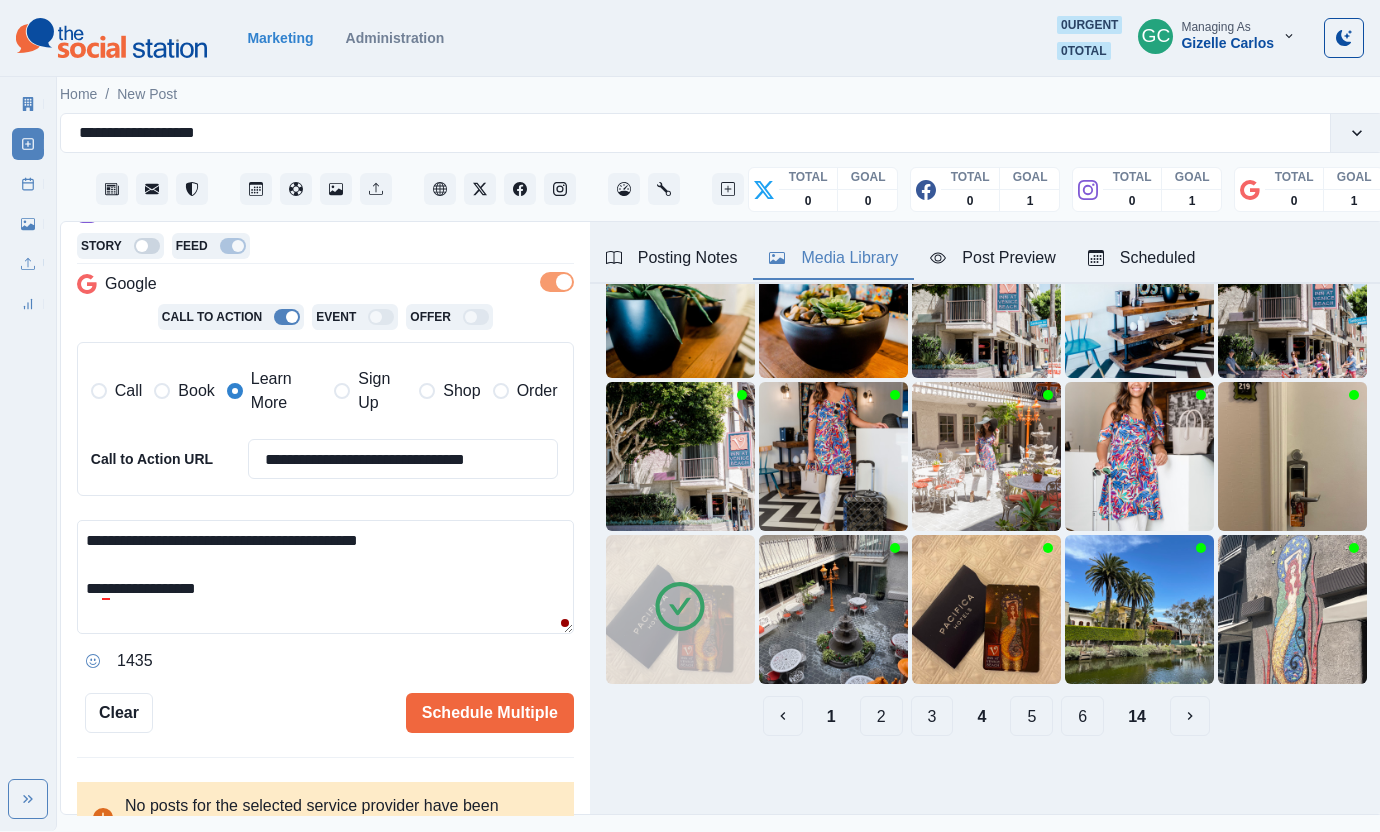 click on "**********" at bounding box center (325, 577) 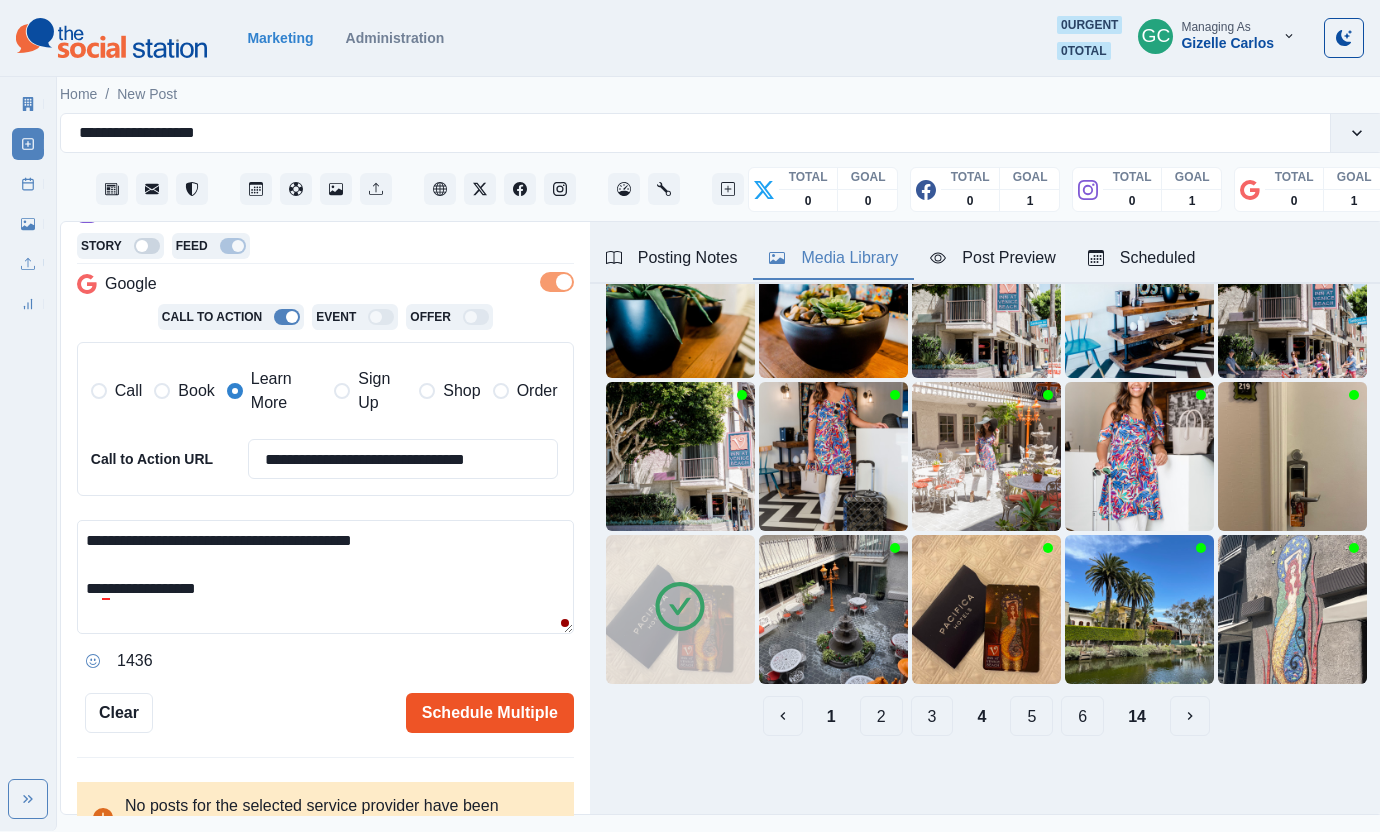 type on "**********" 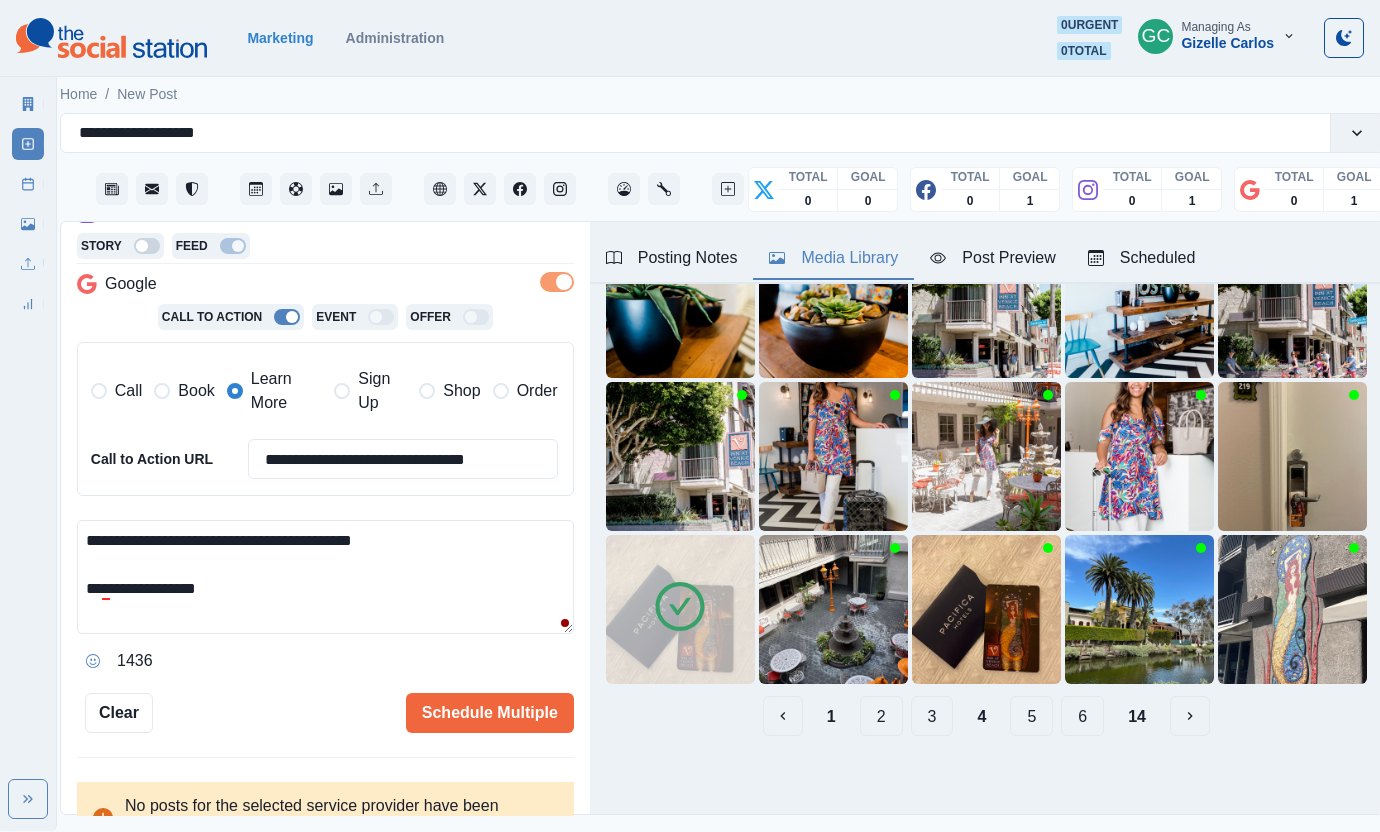 click on "**********" at bounding box center [325, 315] 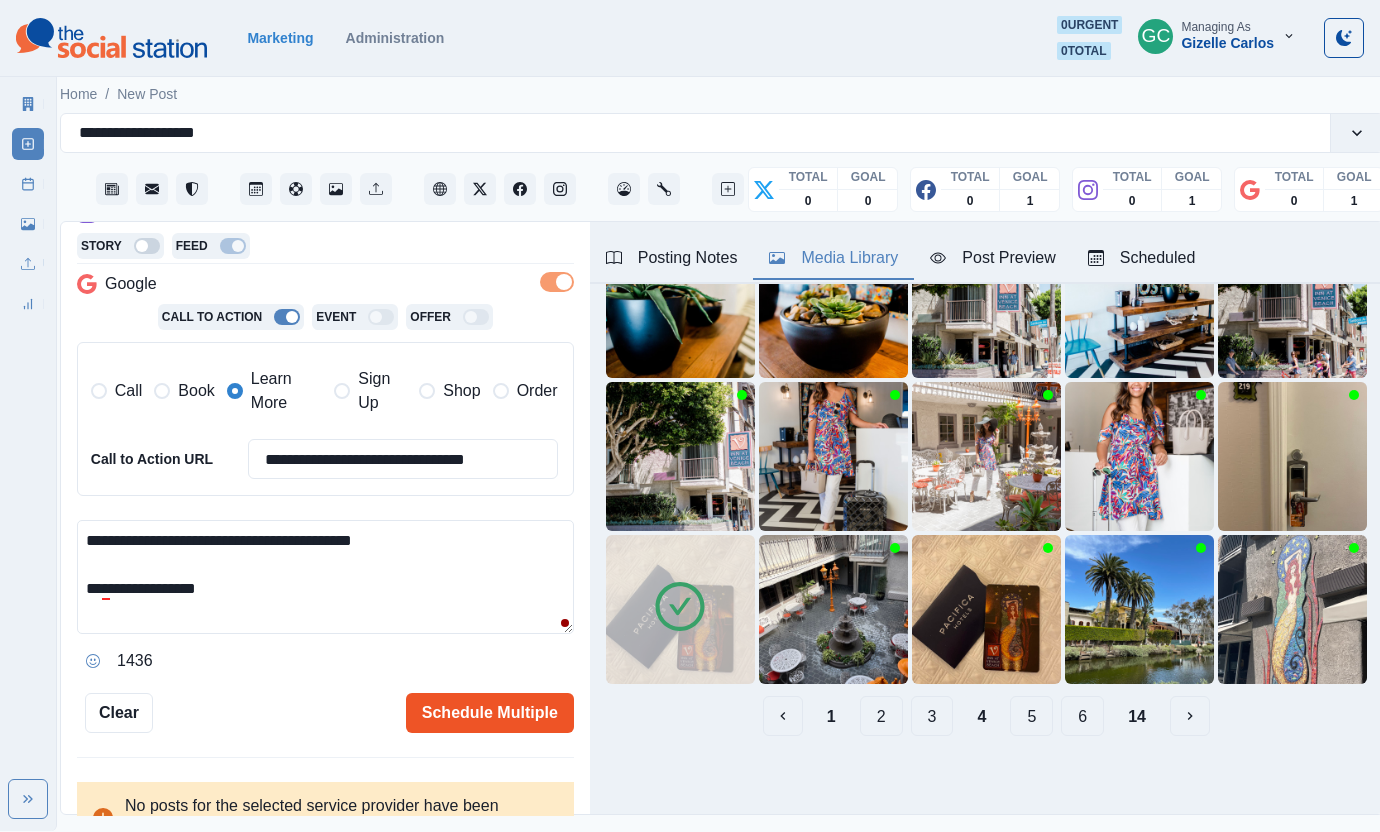 click on "Schedule Multiple" at bounding box center [490, 713] 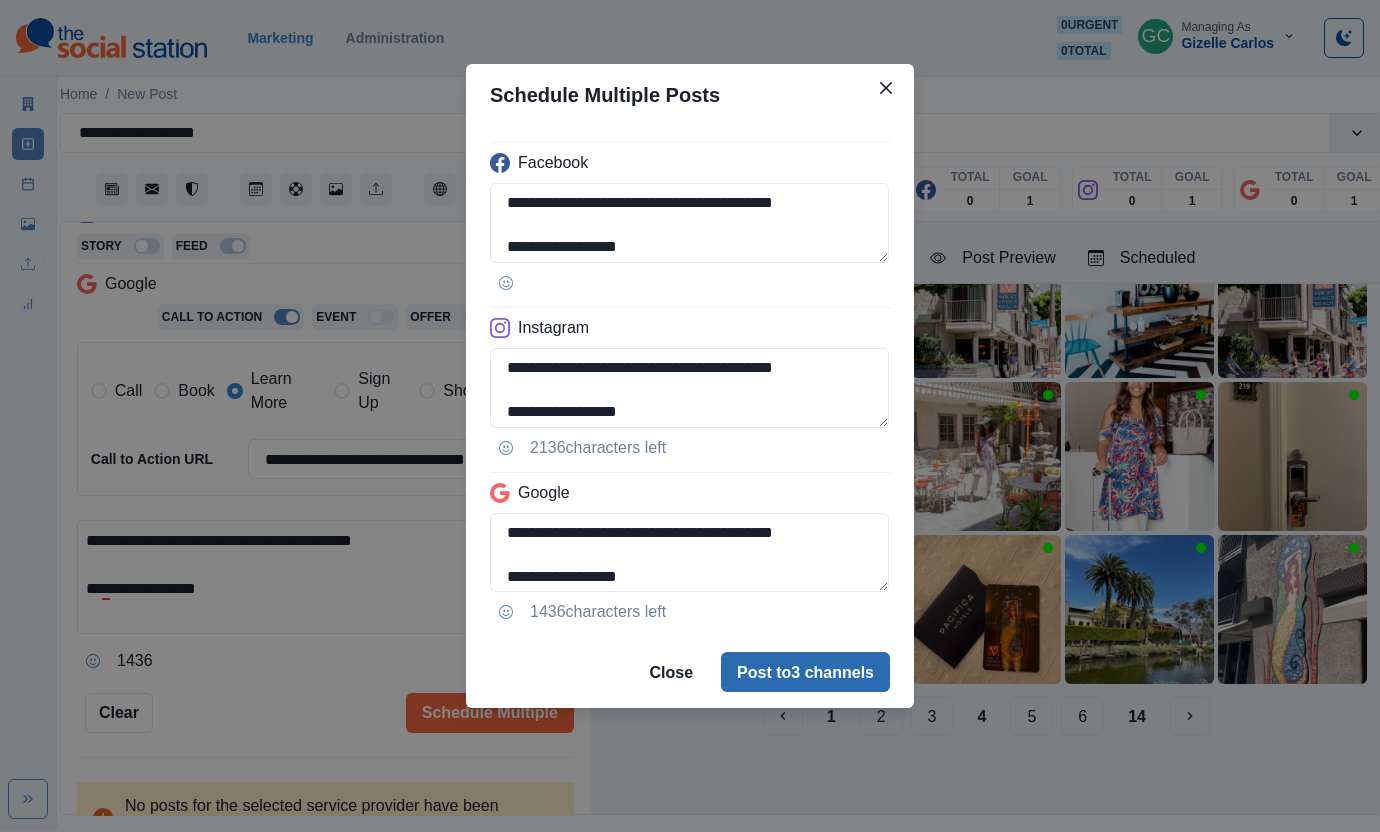 click on "Post to  3   channels" at bounding box center (805, 672) 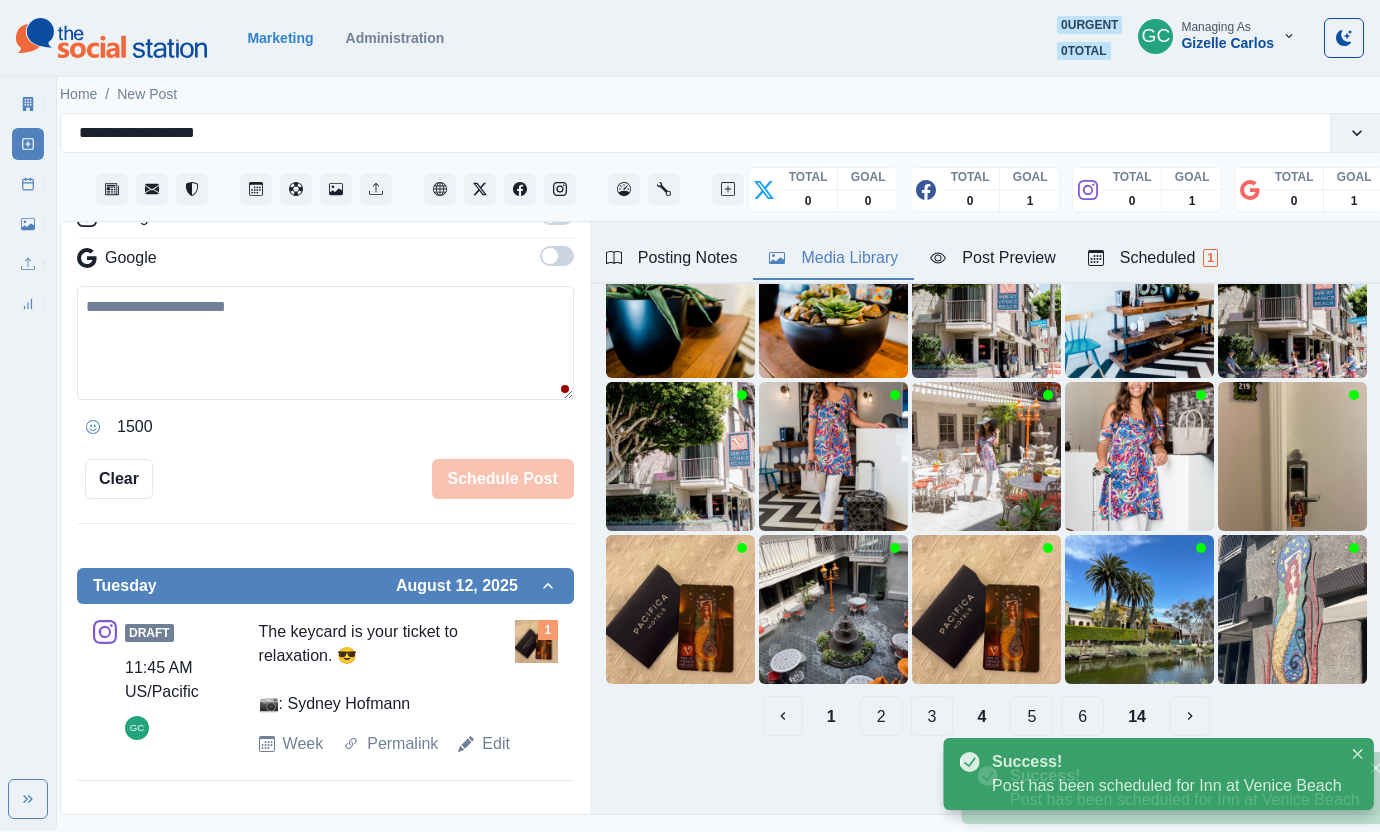 scroll, scrollTop: 367, scrollLeft: 0, axis: vertical 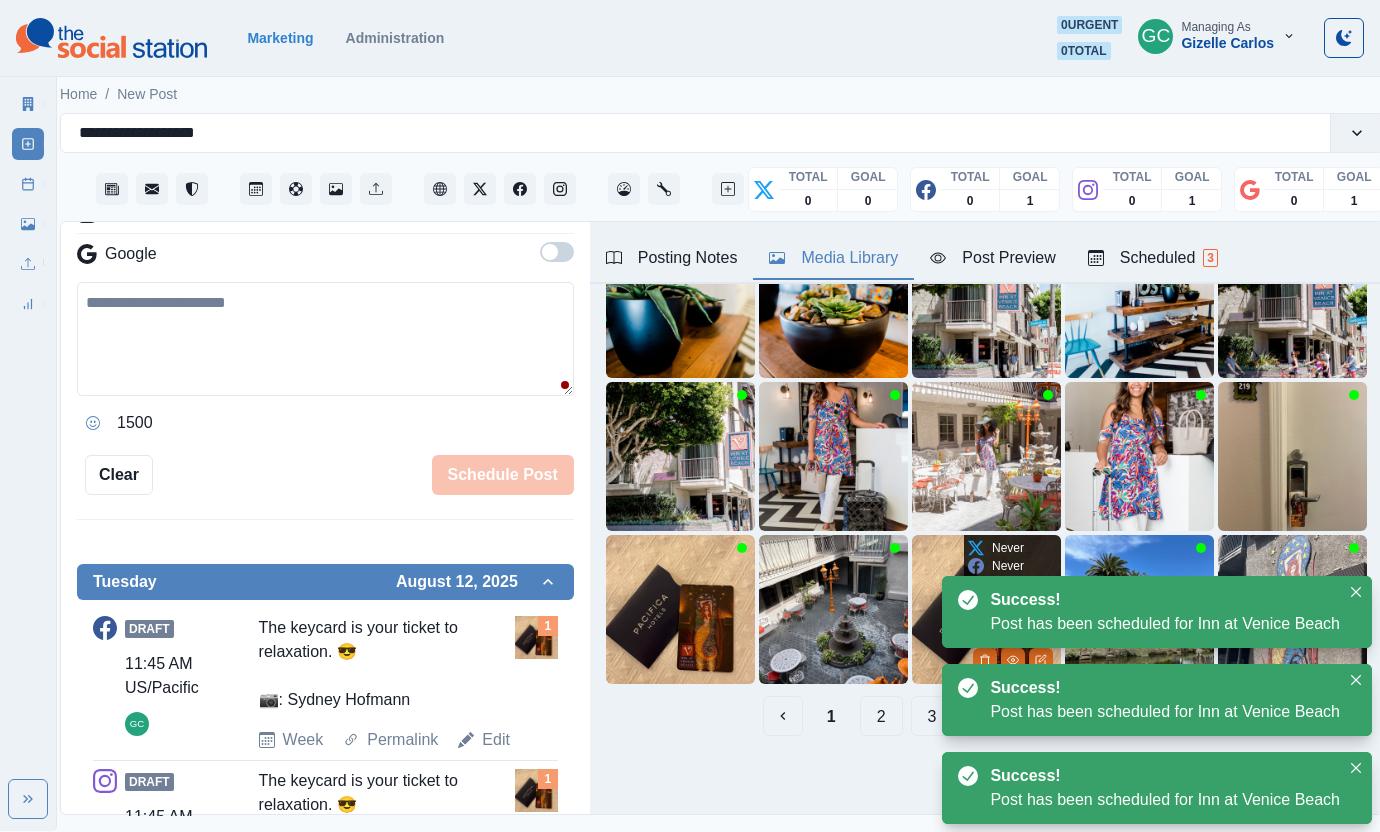drag, startPoint x: 988, startPoint y: 658, endPoint x: 966, endPoint y: 618, distance: 45.65085 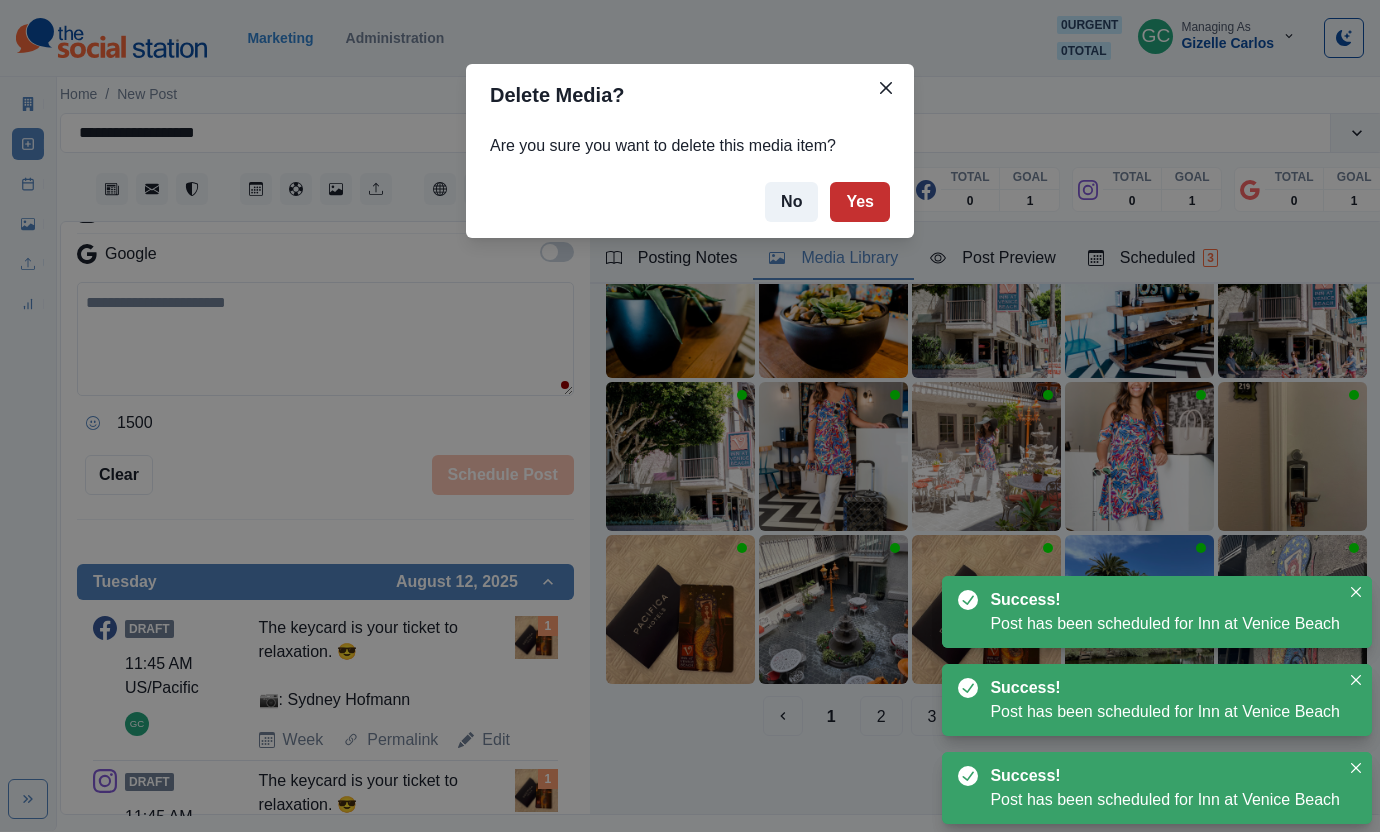 click on "Yes" at bounding box center [860, 202] 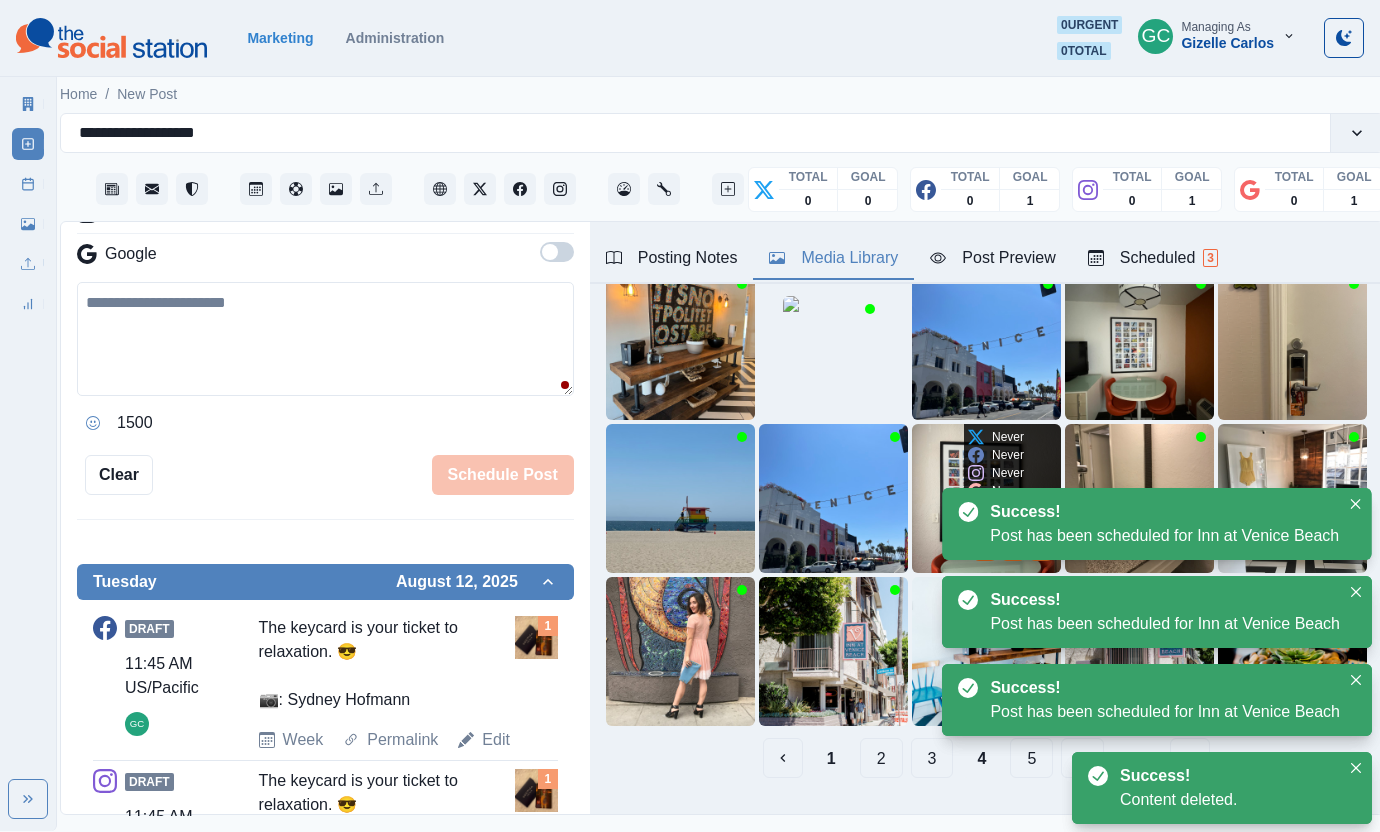 scroll, scrollTop: 127, scrollLeft: 0, axis: vertical 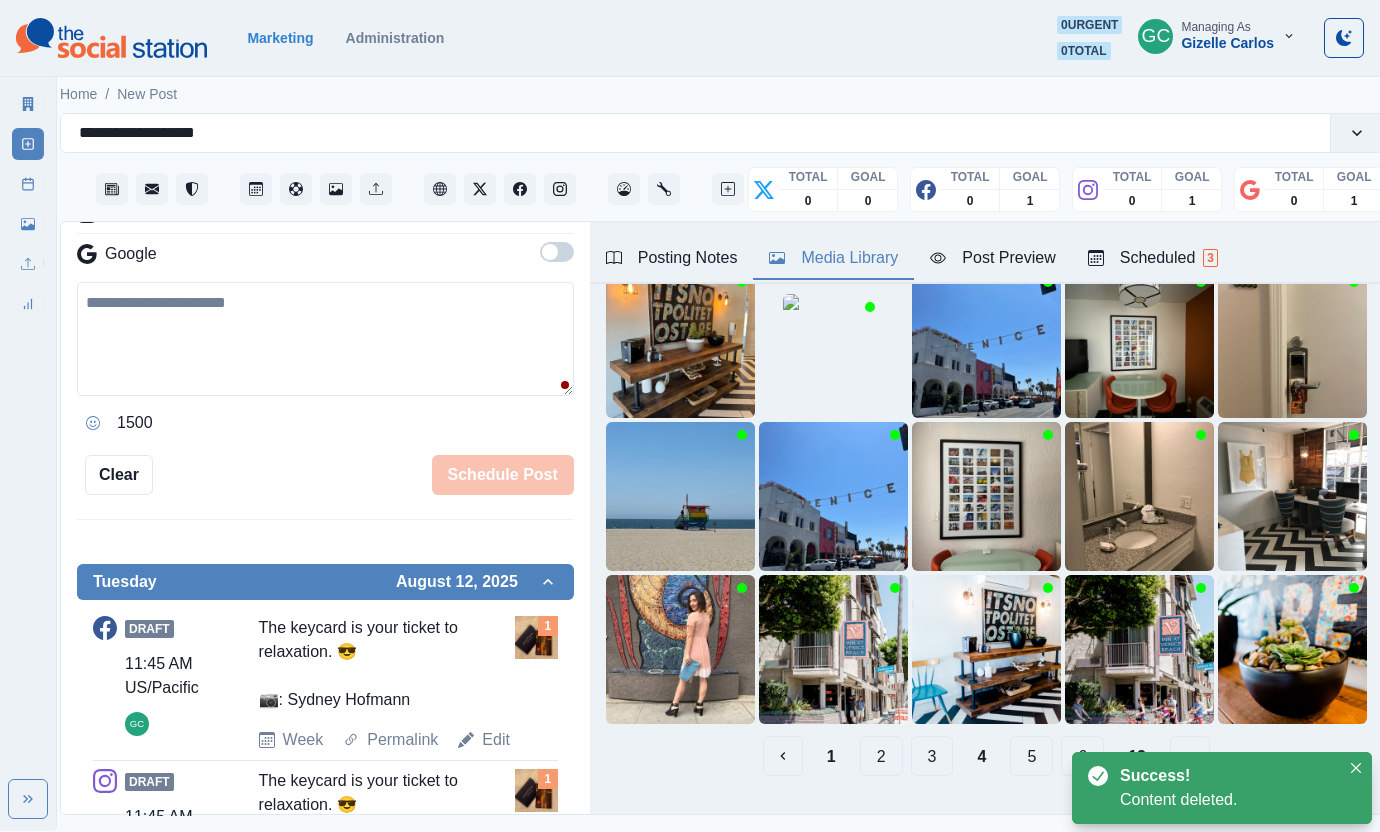 click on "5" at bounding box center (1031, 756) 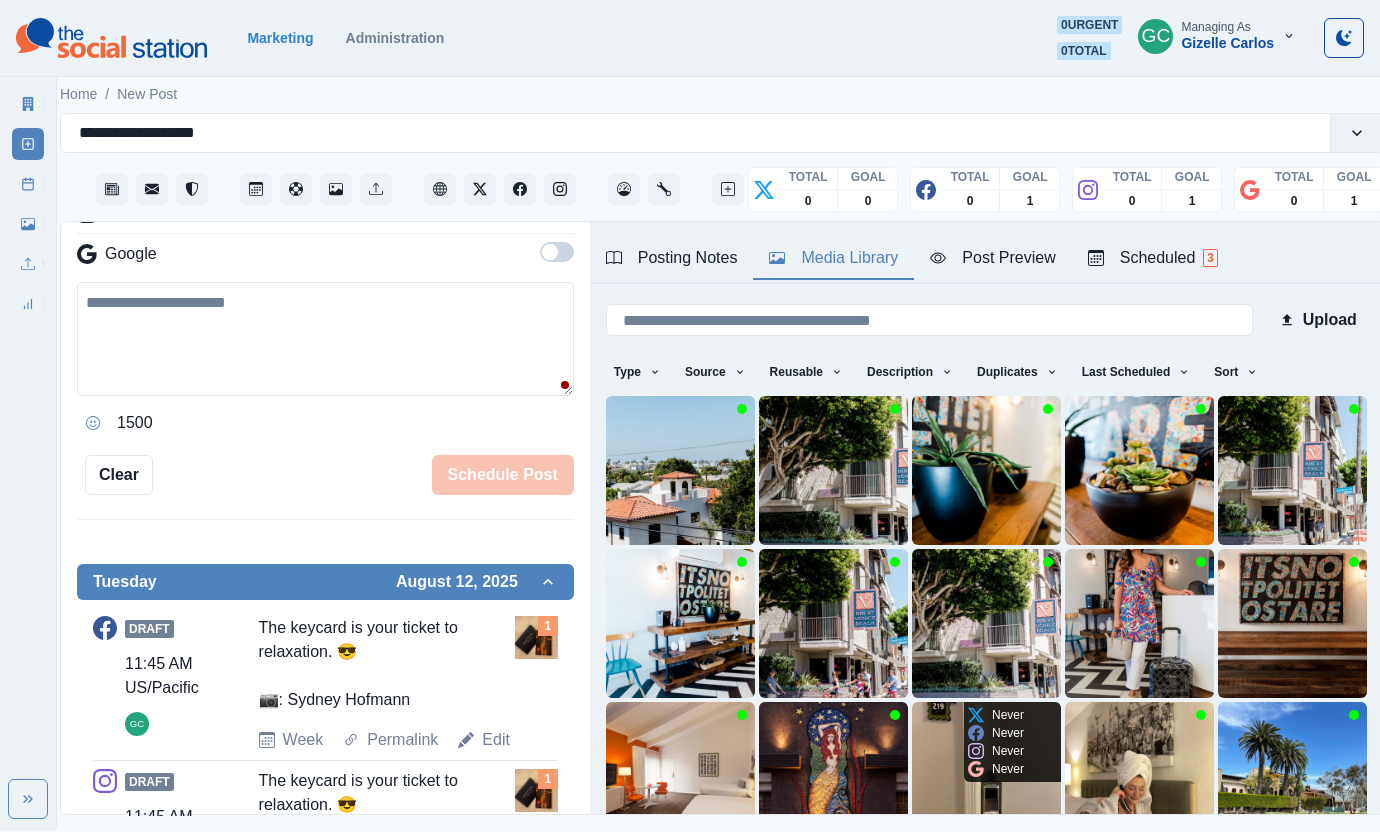 scroll, scrollTop: 167, scrollLeft: 0, axis: vertical 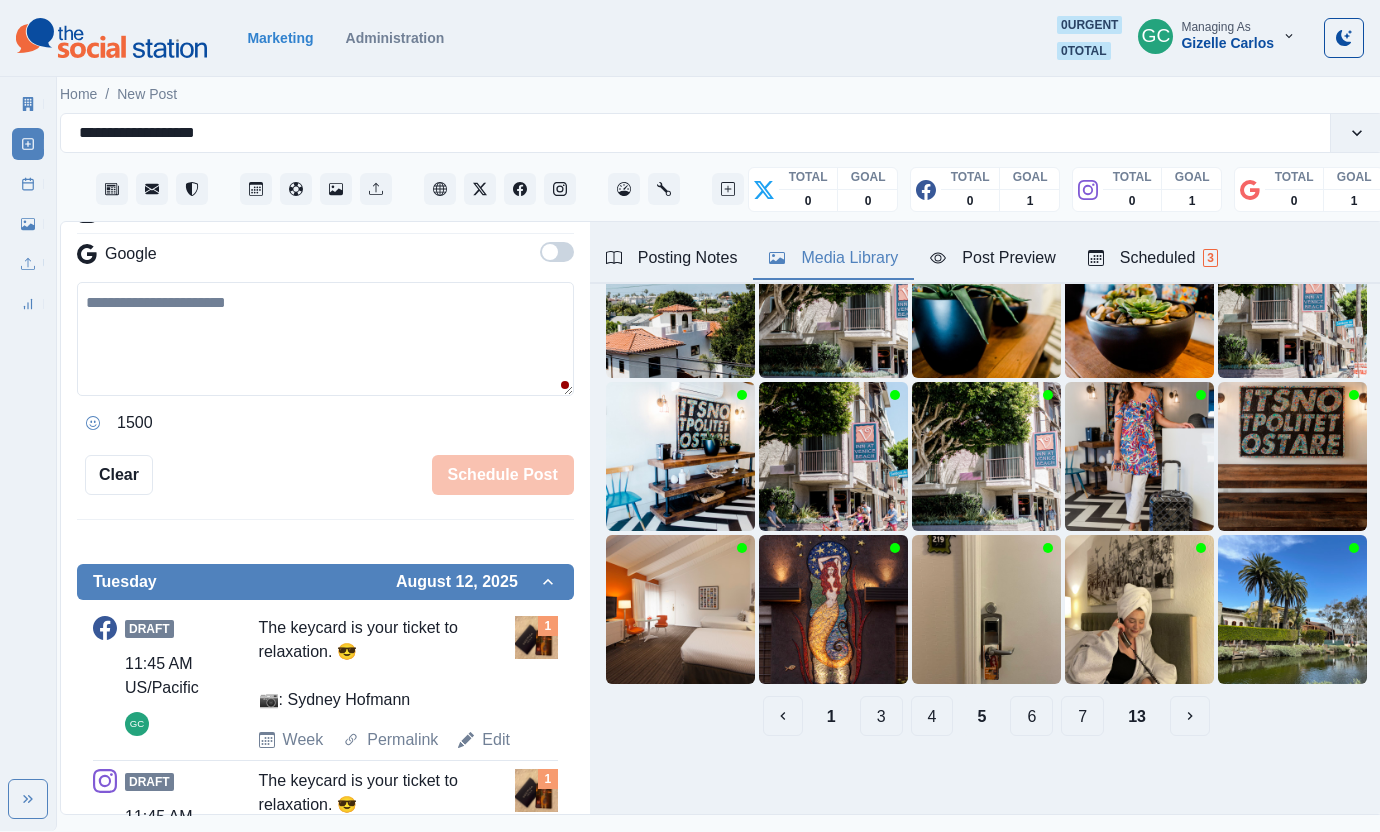click on "7" at bounding box center (1082, 716) 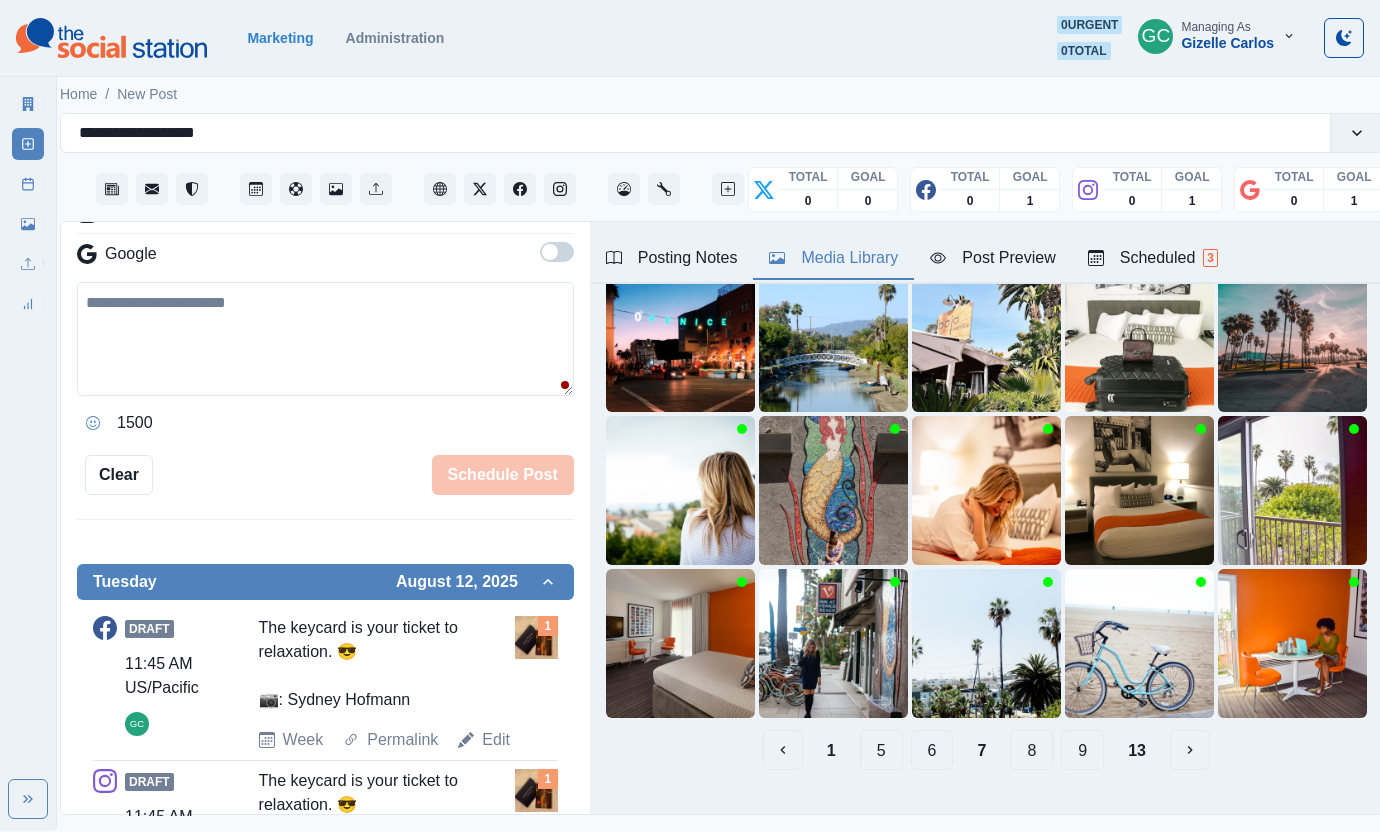 scroll, scrollTop: 120, scrollLeft: 0, axis: vertical 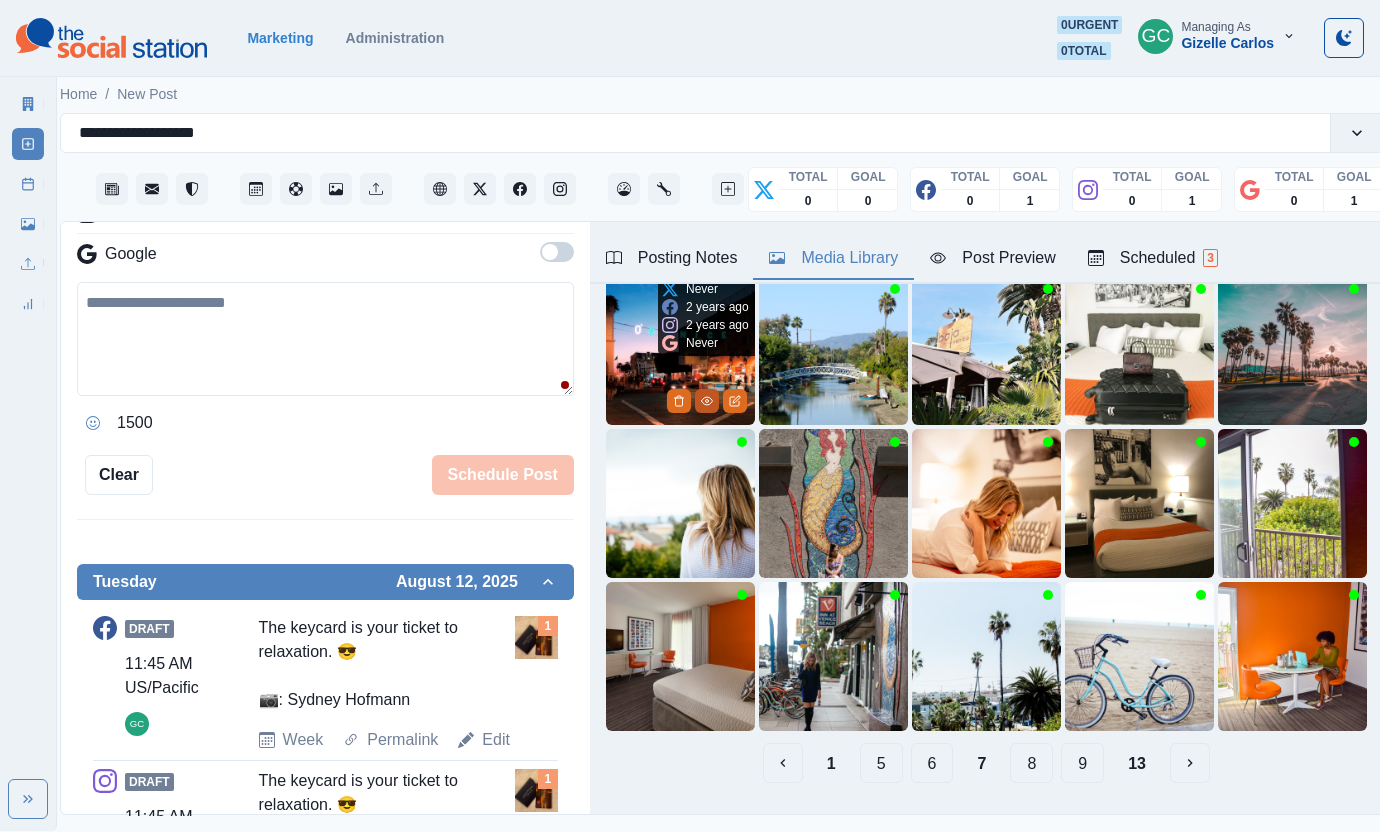 click at bounding box center [707, 401] 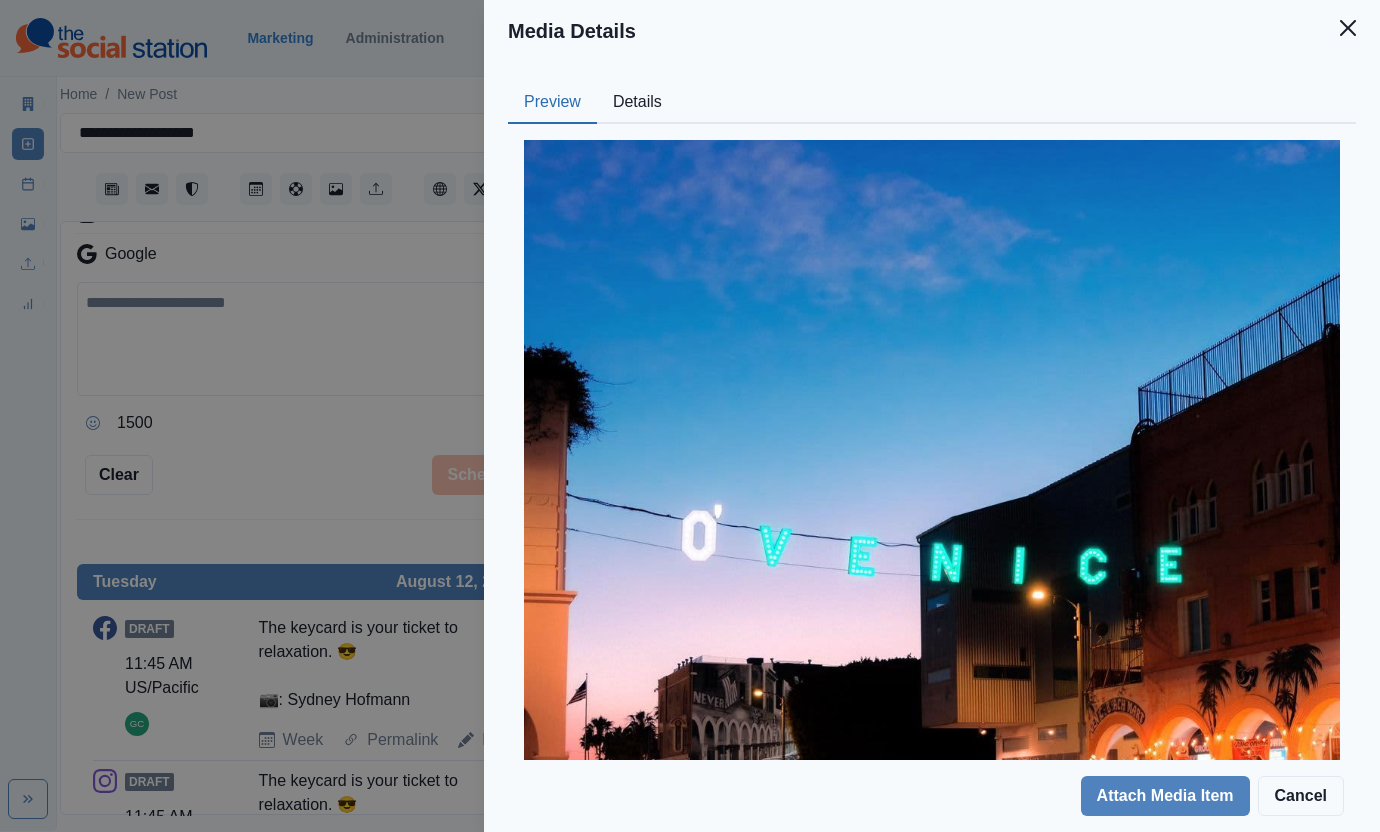 click on "Details" at bounding box center [637, 103] 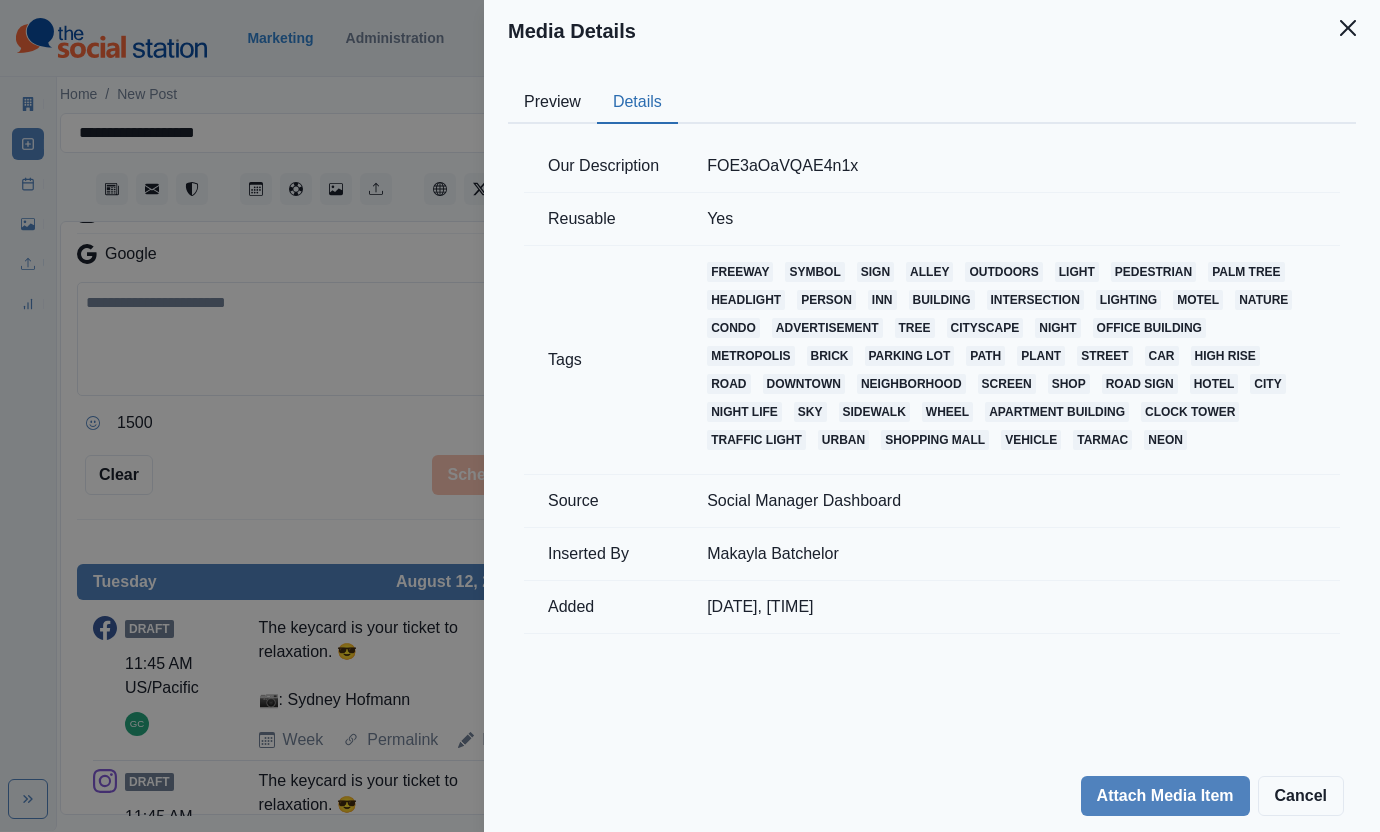 click on "Preview" at bounding box center (552, 103) 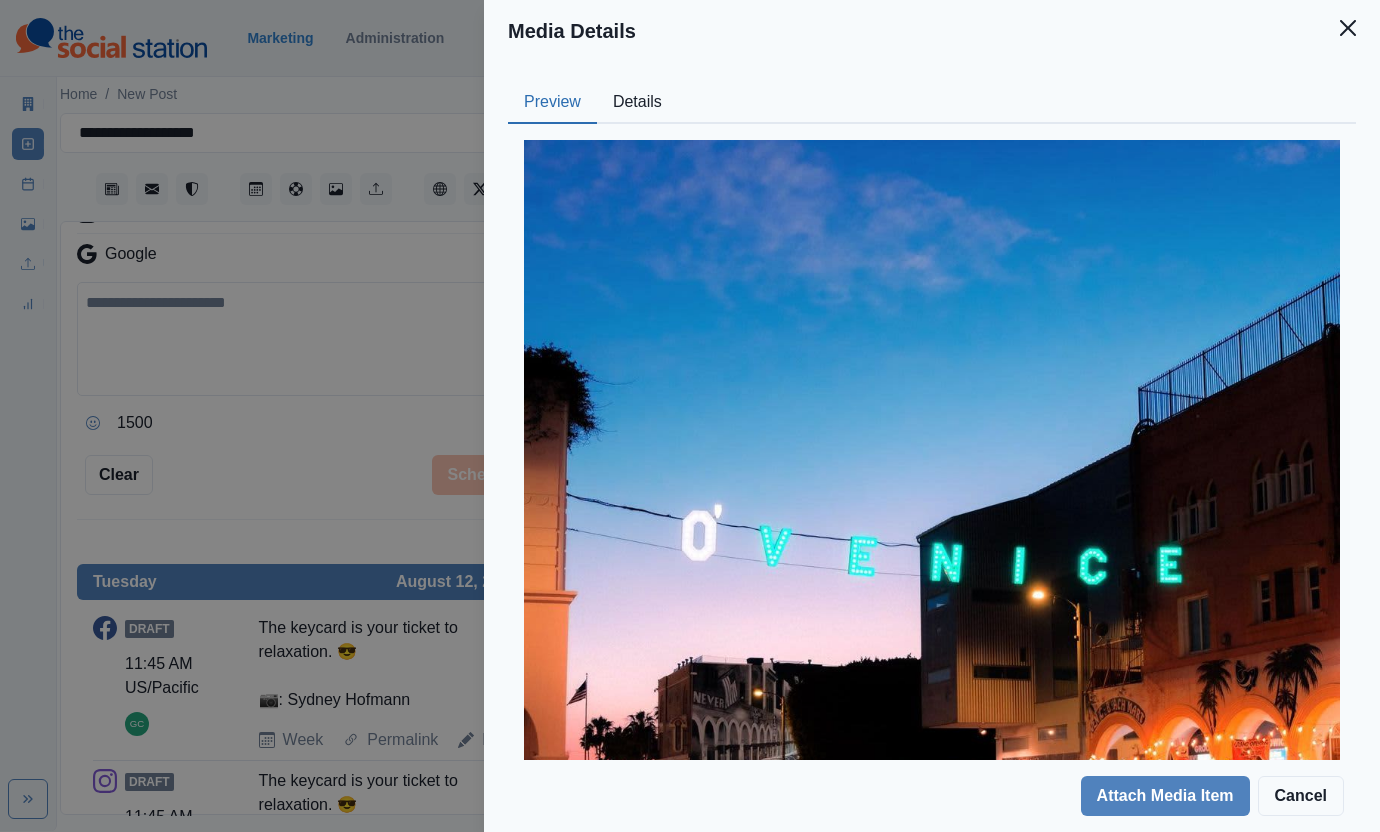 click on "Media Details Preview Details Our Description FOE3aOaVQAE4n1x Reusable Yes Tags freeway symbol sign alley outdoors light pedestrian palm tree headlight person inn building intersection lighting motel nature condo advertisement tree cityscape night office building metropolis brick parking lot path plant street car high rise road downtown neighborhood screen shop road sign hotel city night life sky sidewalk wheel apartment building clock tower traffic light urban shopping mall vehicle tarmac neon Source Social Manager Dashboard Inserted By [FIRST] [LAST] Added [DATE], [TIME]" at bounding box center [690, 416] 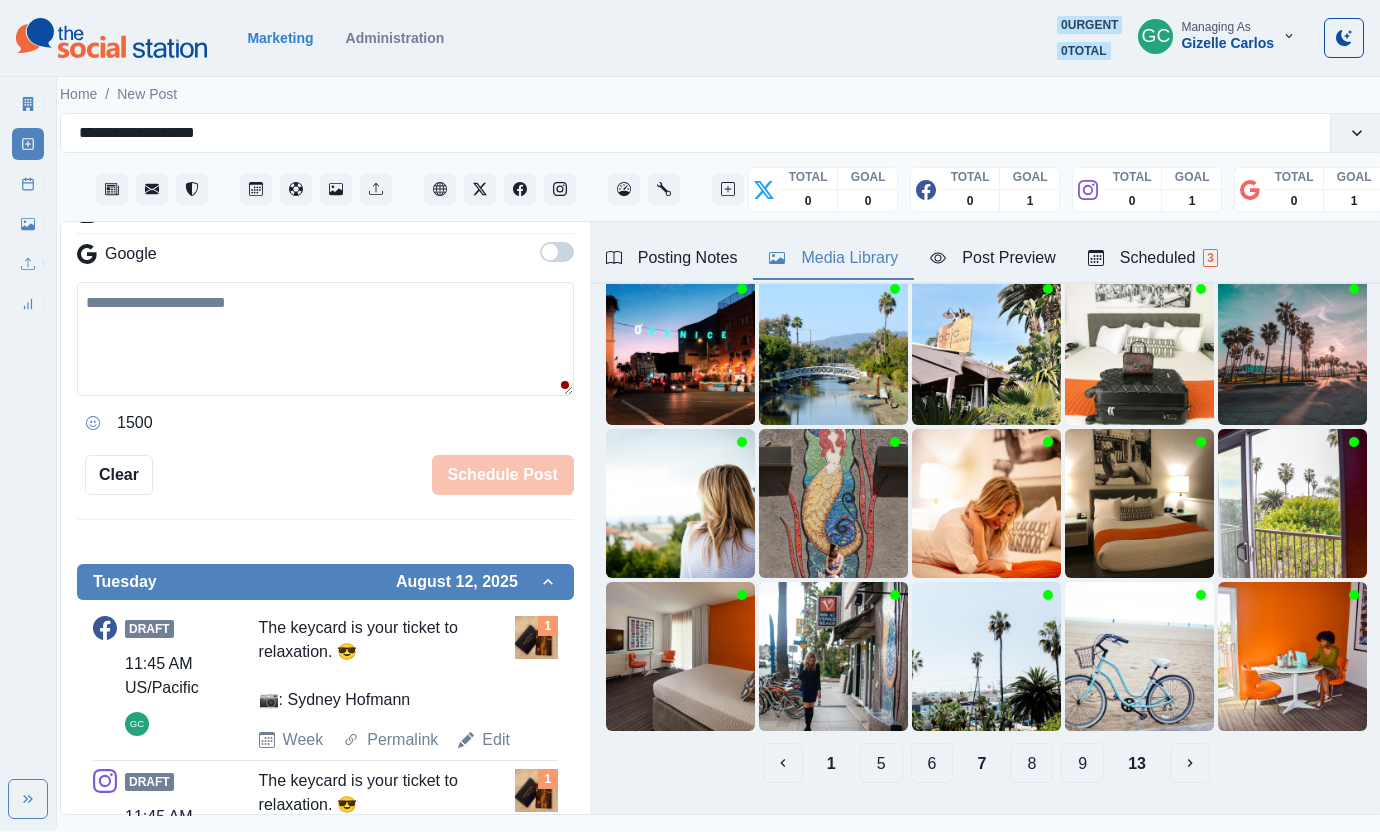 scroll, scrollTop: 0, scrollLeft: 18, axis: horizontal 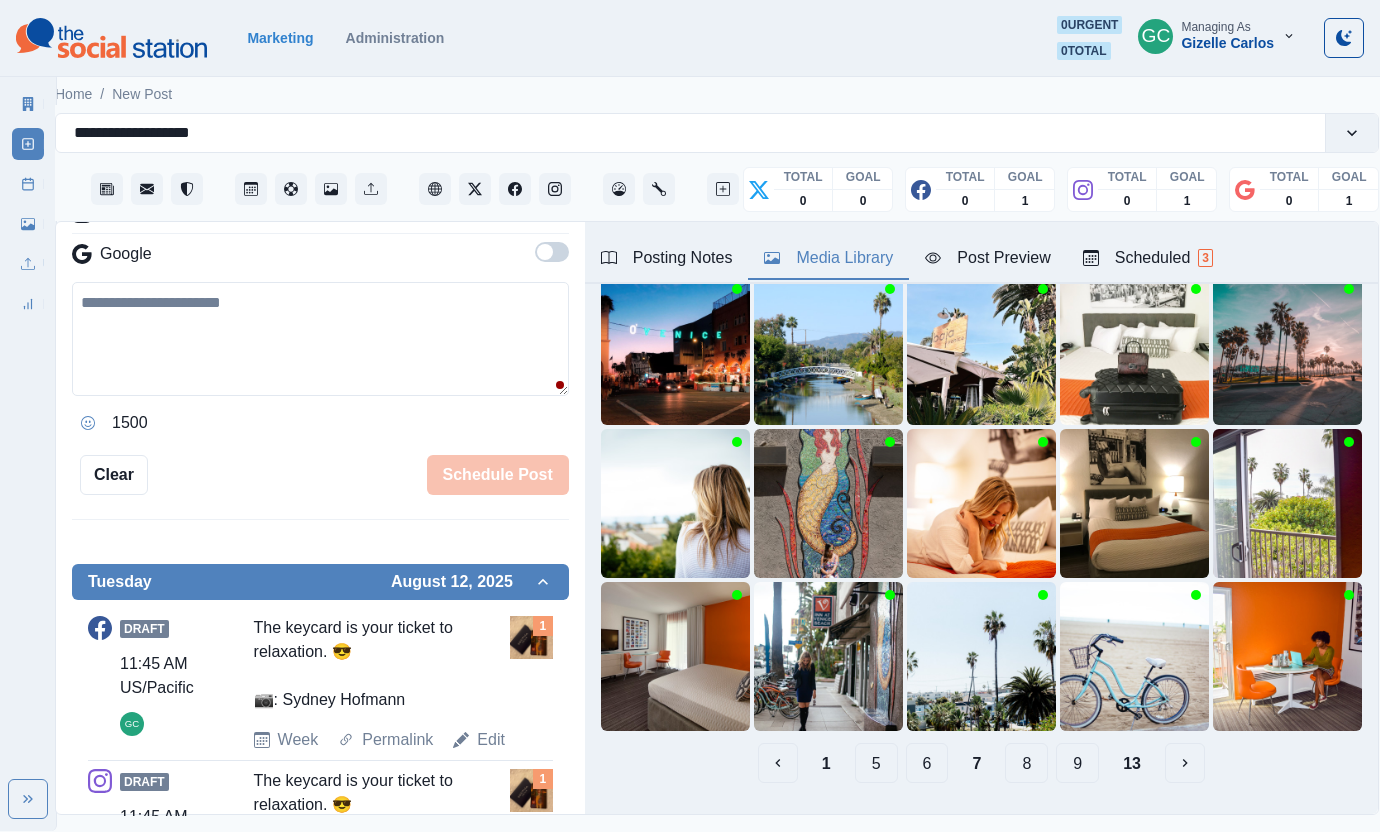 click on "9" at bounding box center (1077, 763) 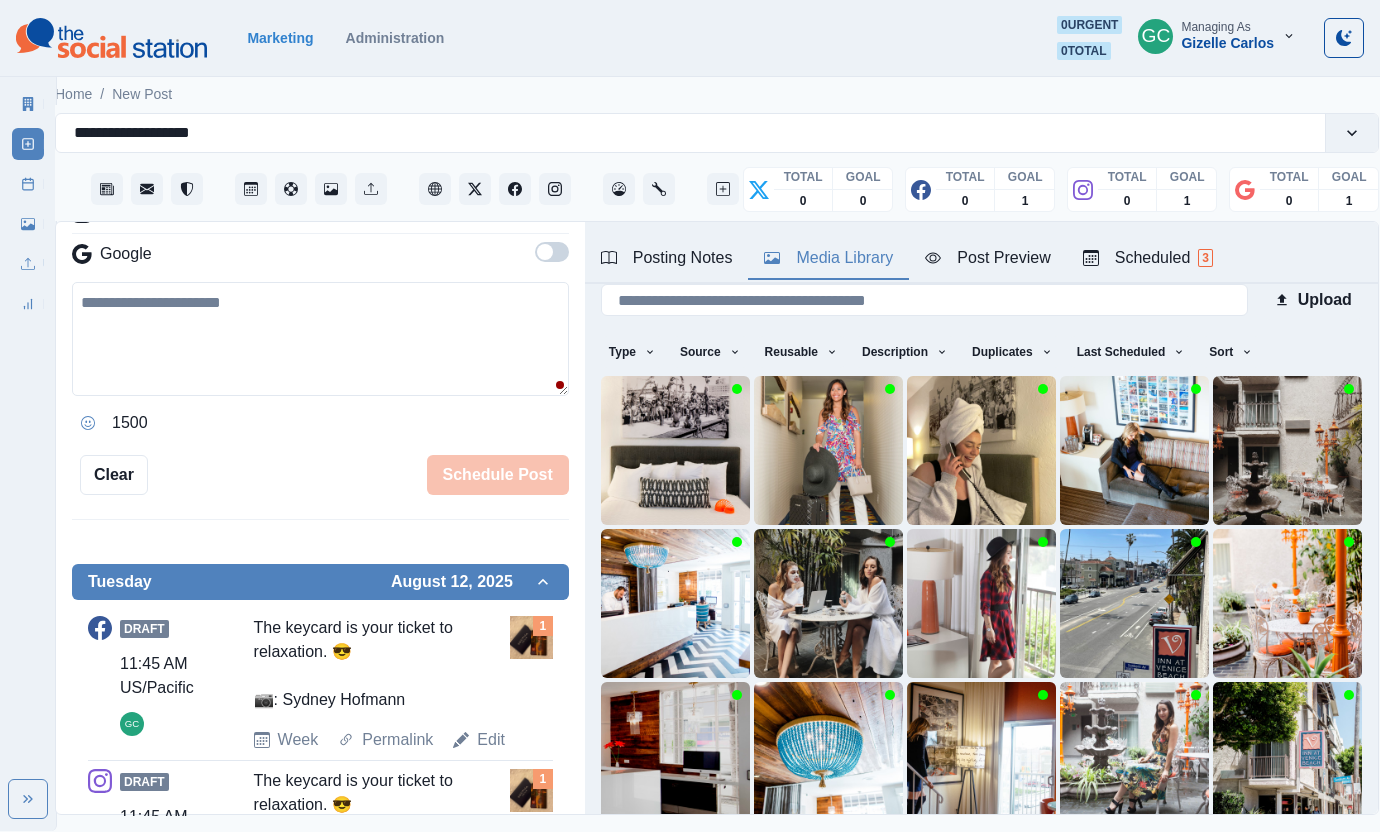 scroll, scrollTop: 120, scrollLeft: 0, axis: vertical 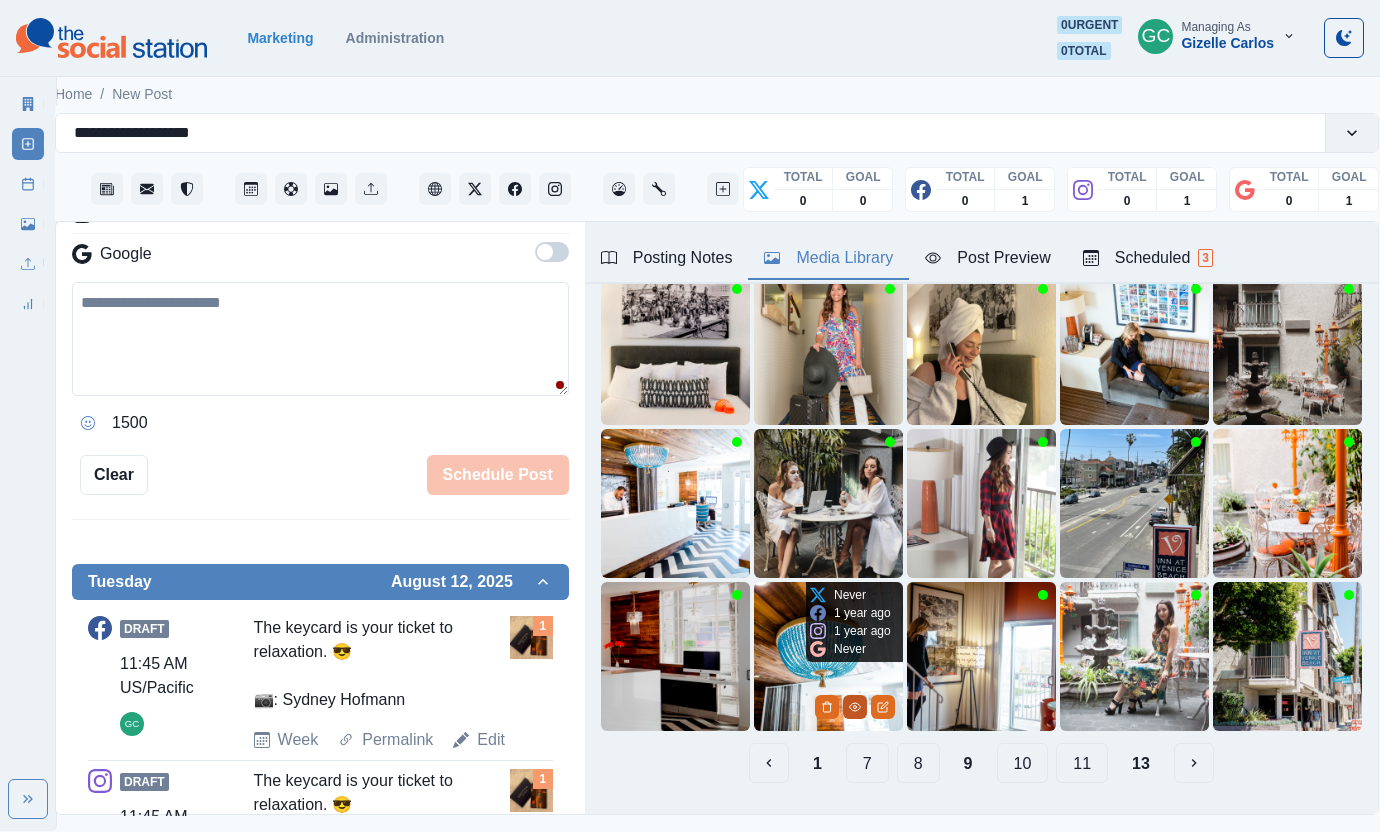 click at bounding box center (855, 707) 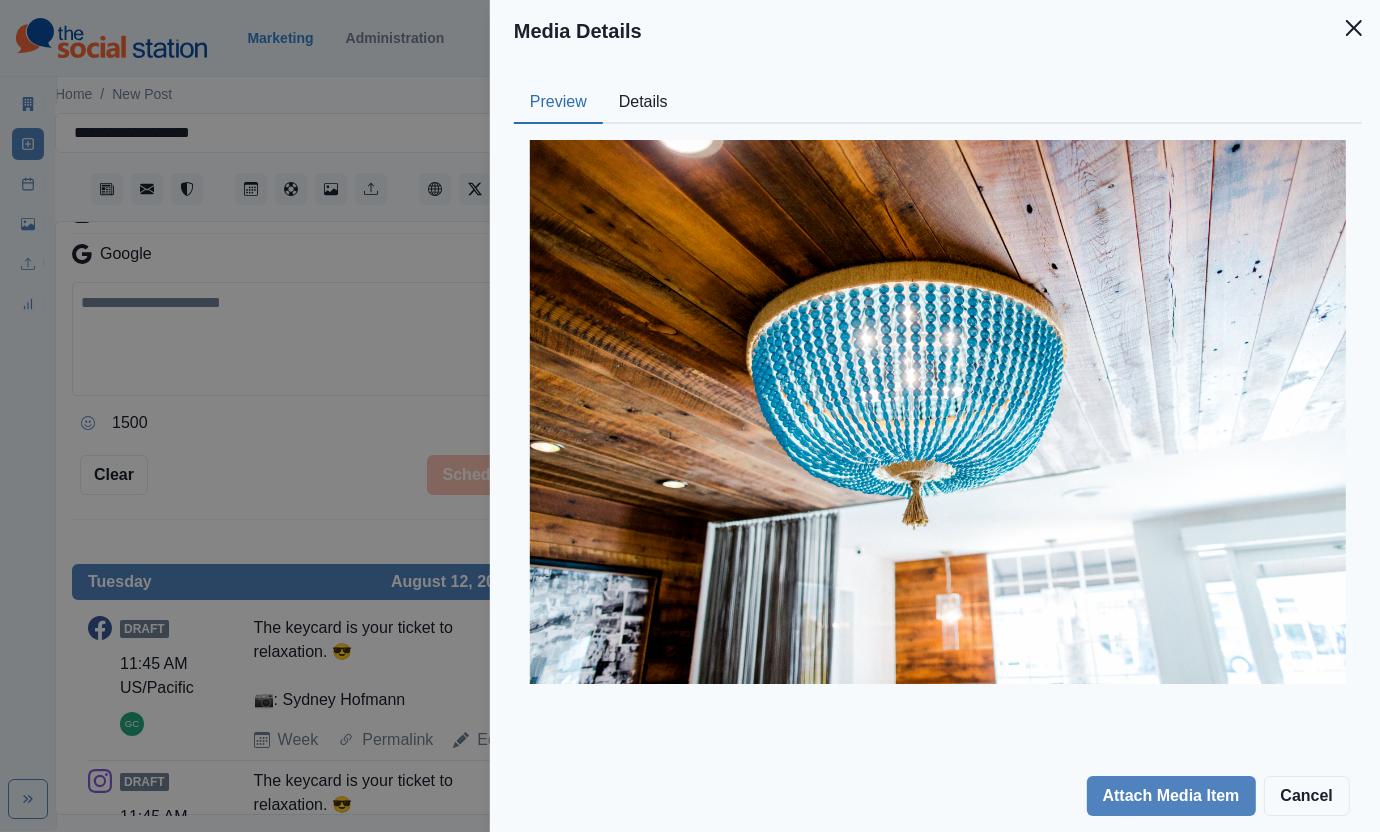 click on "Details" at bounding box center [643, 103] 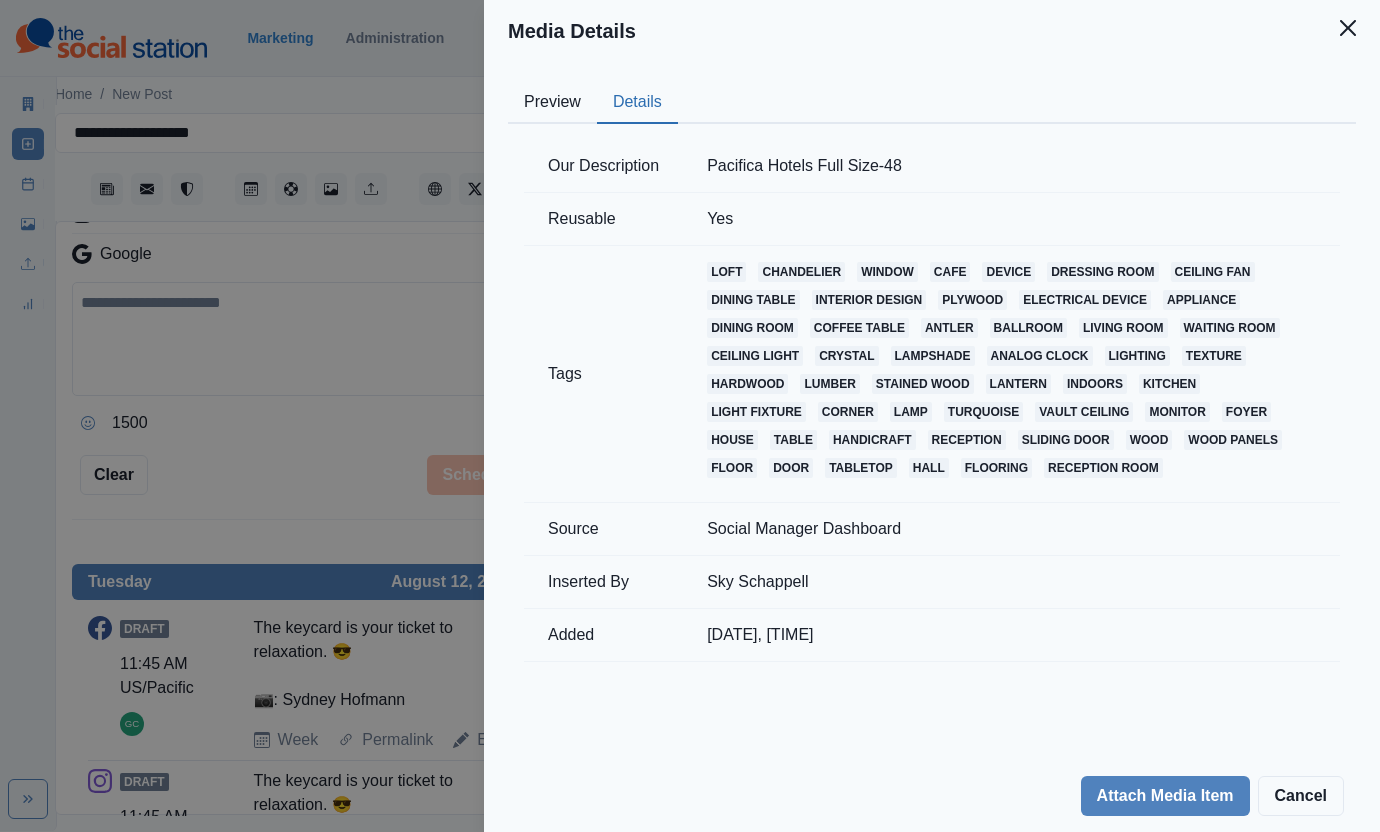 click on "Media Details Preview Details Our Description Pacifica Hotels Full Size-48 Reusable Yes Tags loft chandelier window cafe device dressing room ceiling fan dining table interior design plywood electrical device appliance dining room coffee table antler ballroom living room waiting room ceiling light crystal lampshade analog clock lighting texture hardwood lumber stained wood lantern indoors kitchen light fixture corner lamp turquoise vault ceiling monitor foyer house table handicraft reception sliding door wood wood panels floor door tabletop hall flooring reception room Source Social Manager Dashboard Inserted By [FIRST] [LAST] Added [DATE], [TIME]" at bounding box center [690, 416] 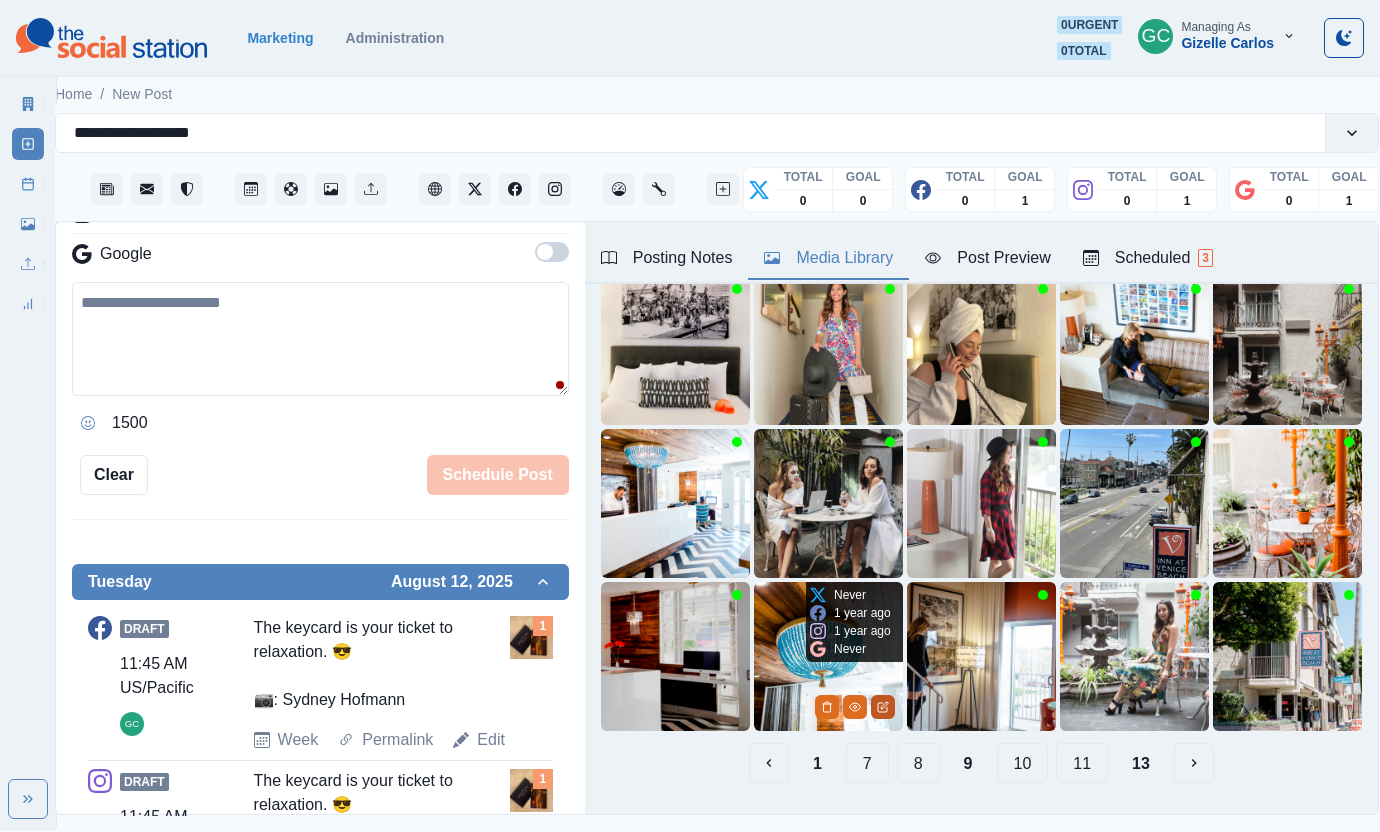click 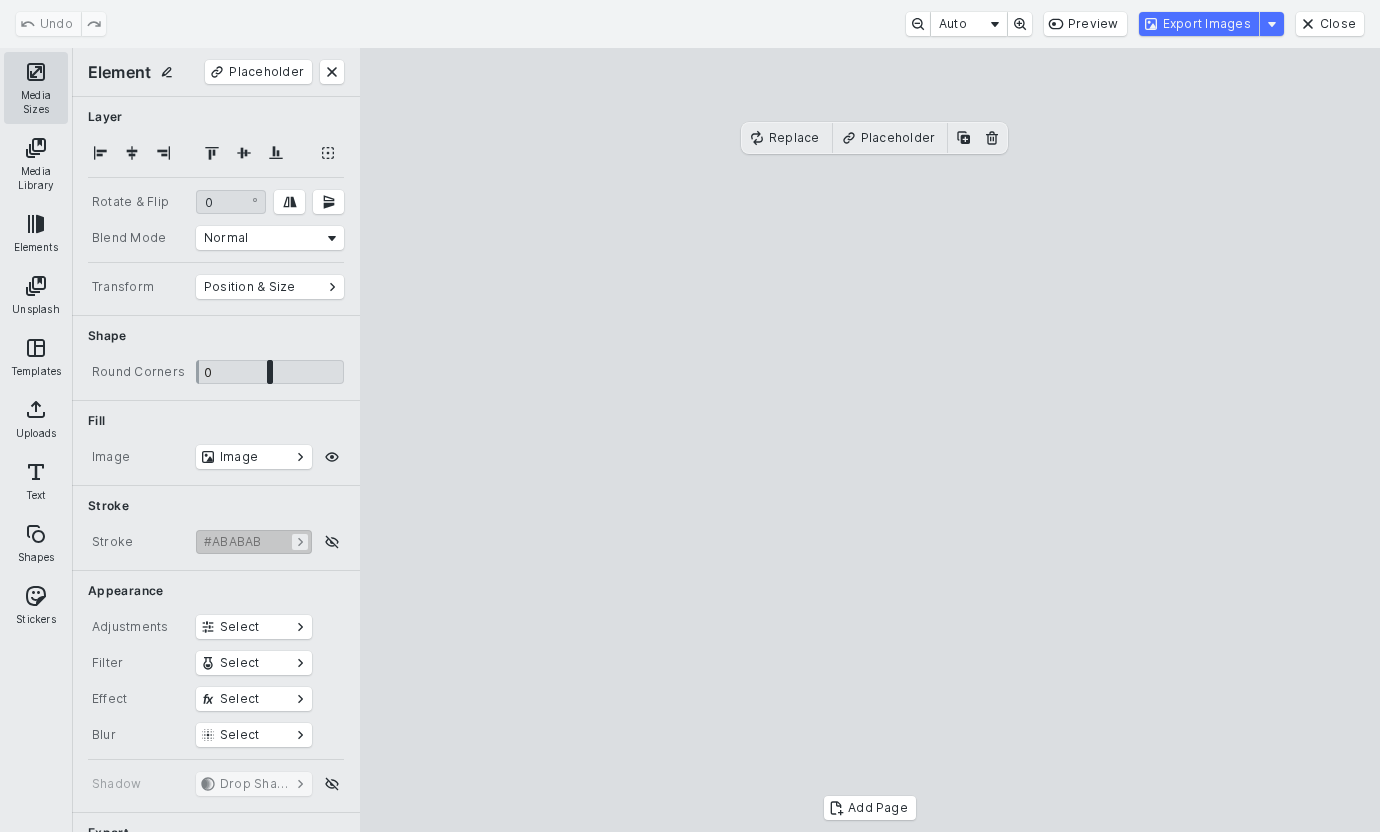 click on "Media Sizes" at bounding box center [36, 88] 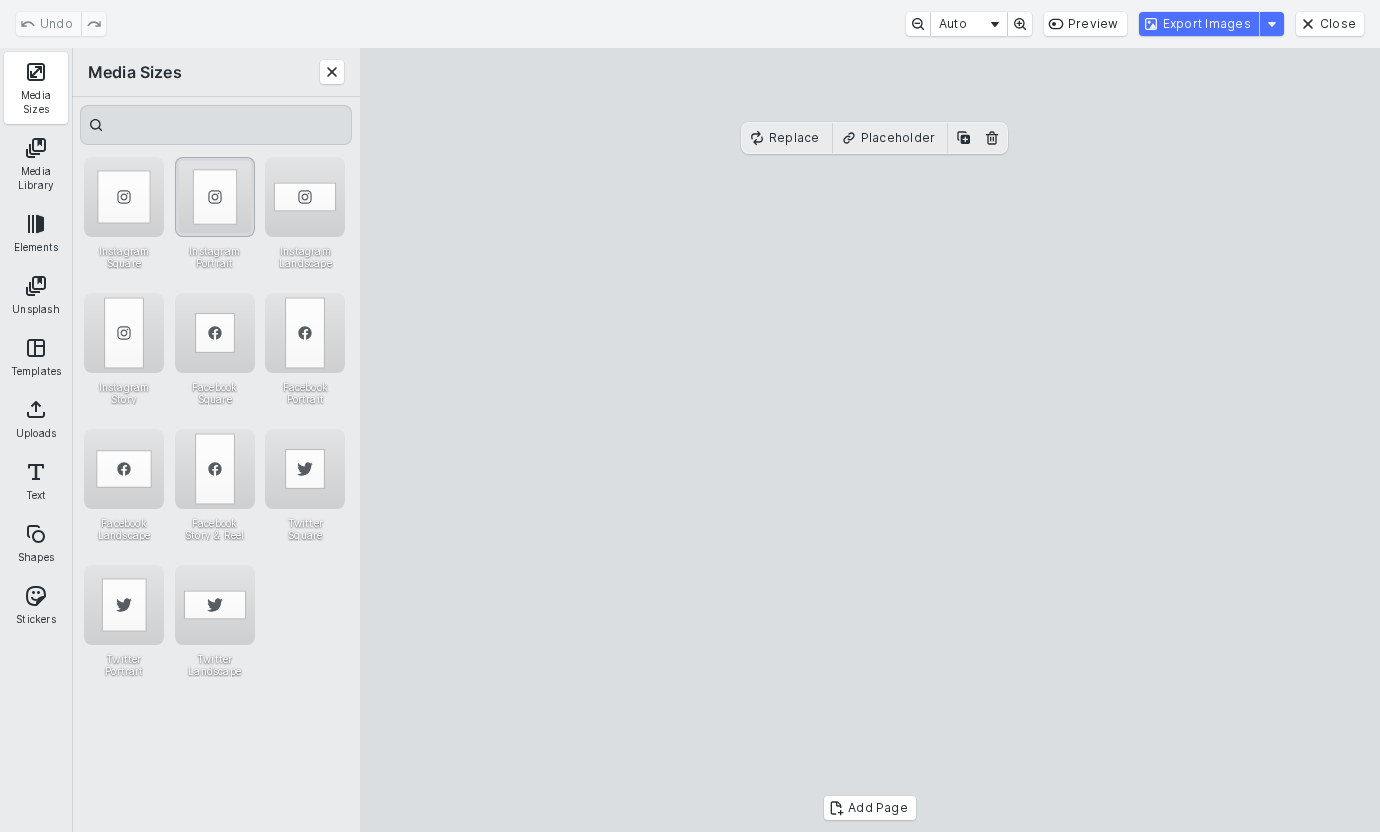 click at bounding box center (215, 197) 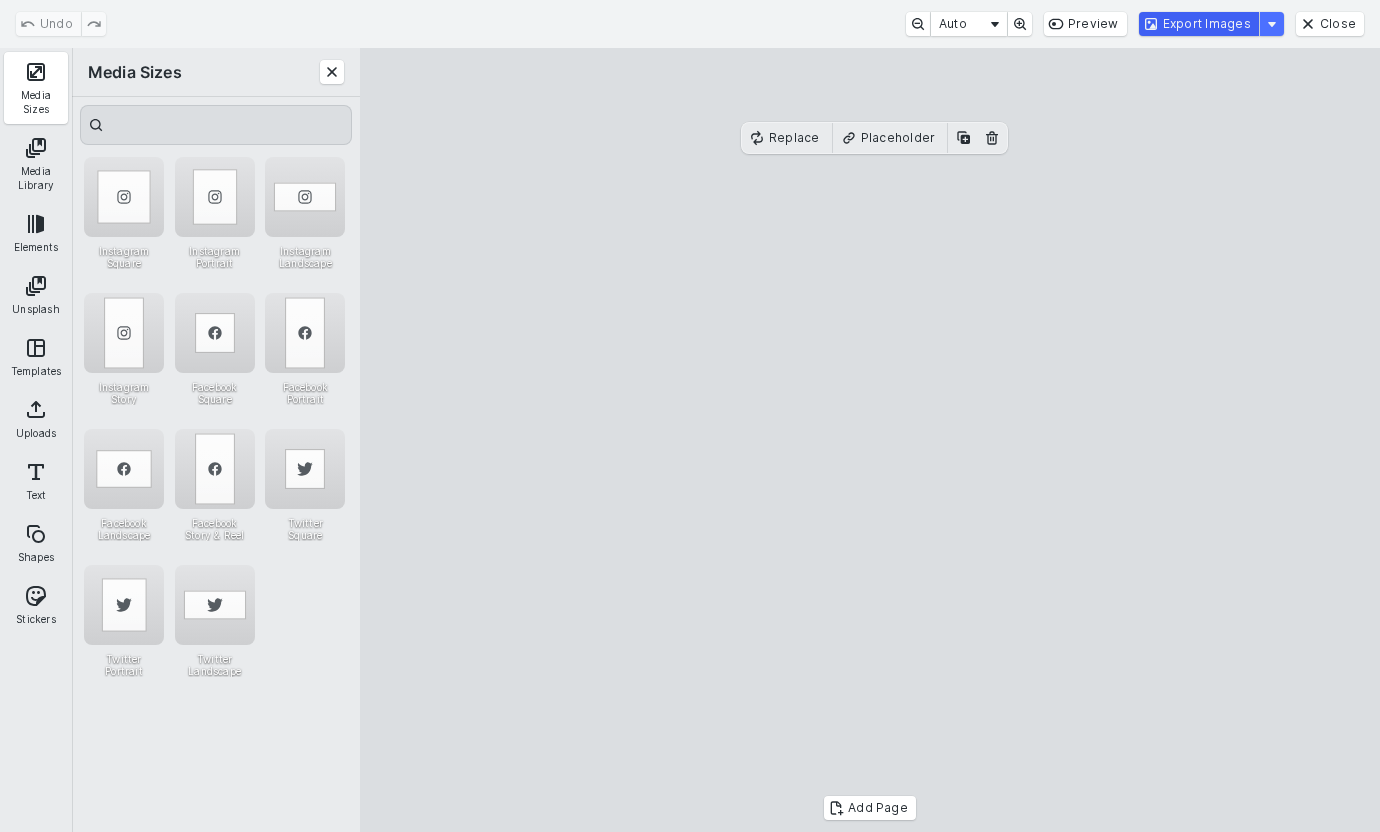 click on "Export Images" at bounding box center [1199, 24] 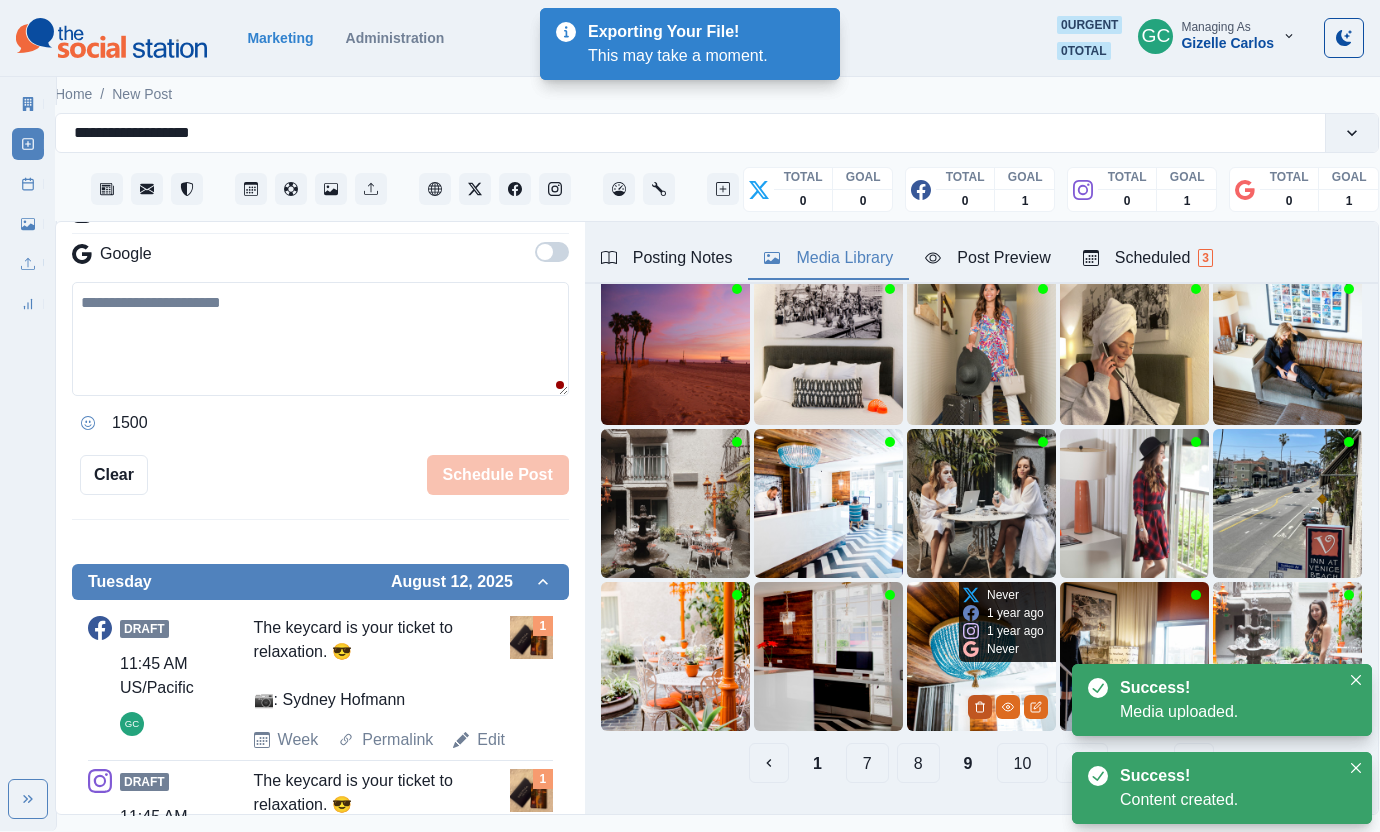 click 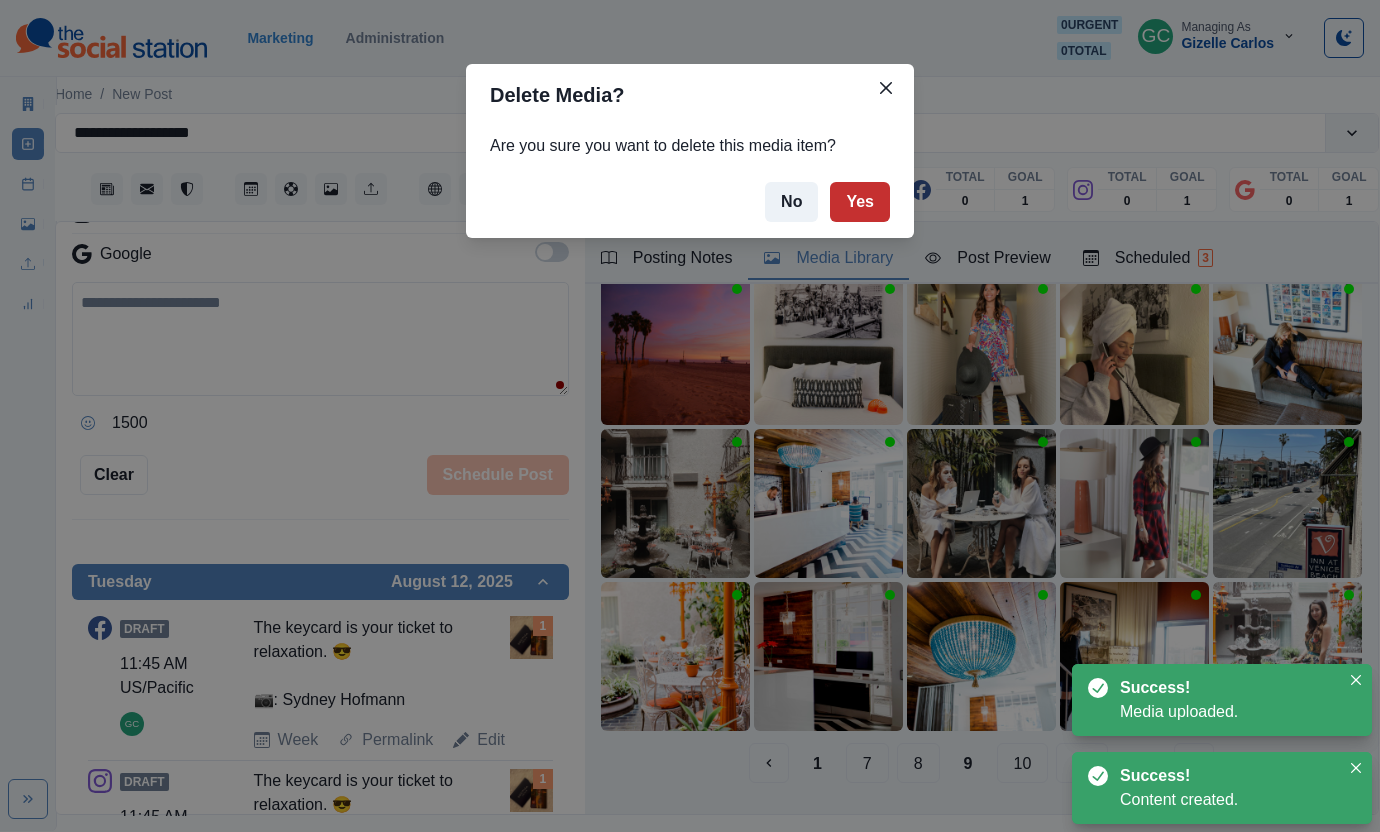 click on "Yes" at bounding box center [860, 202] 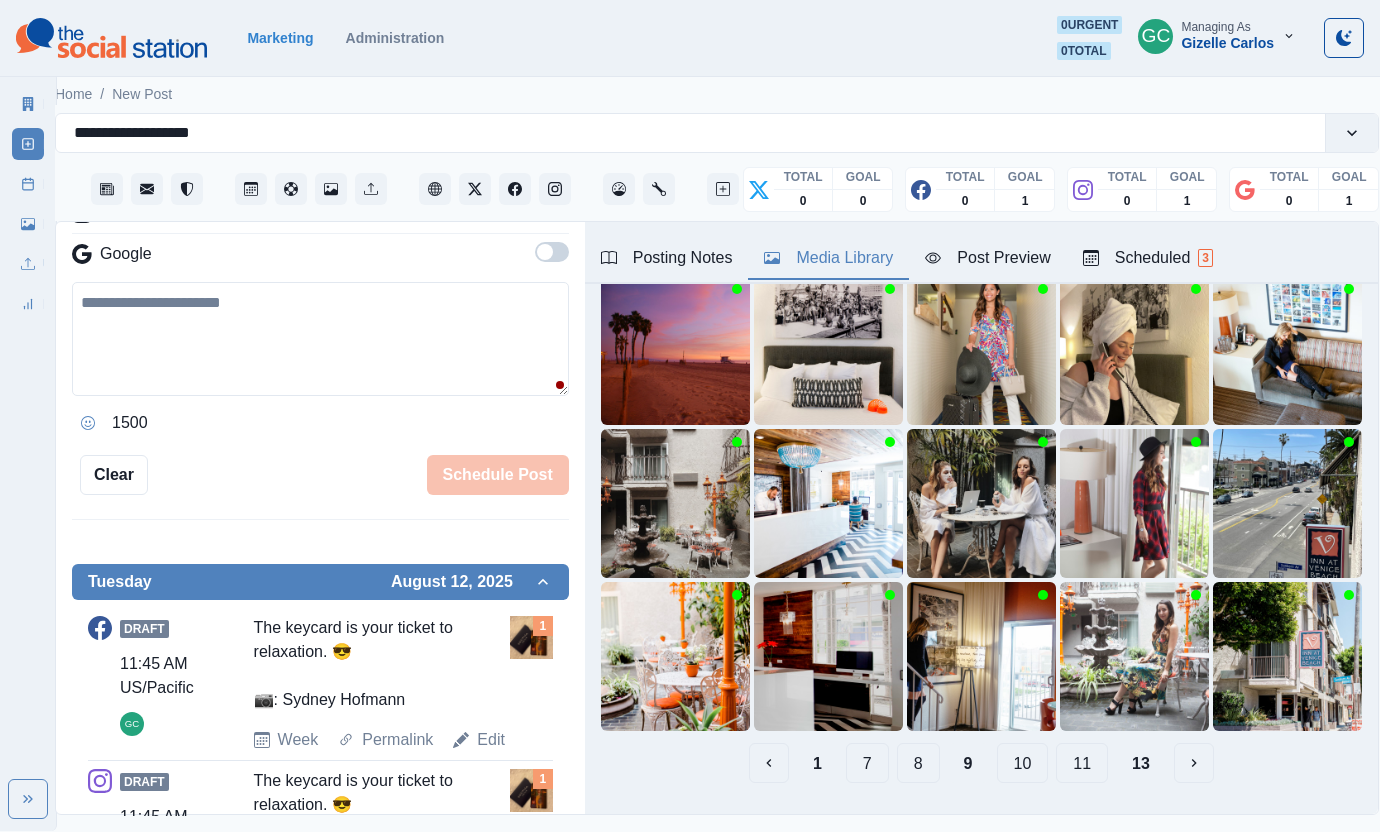 click on "Posting Notes" at bounding box center [667, 258] 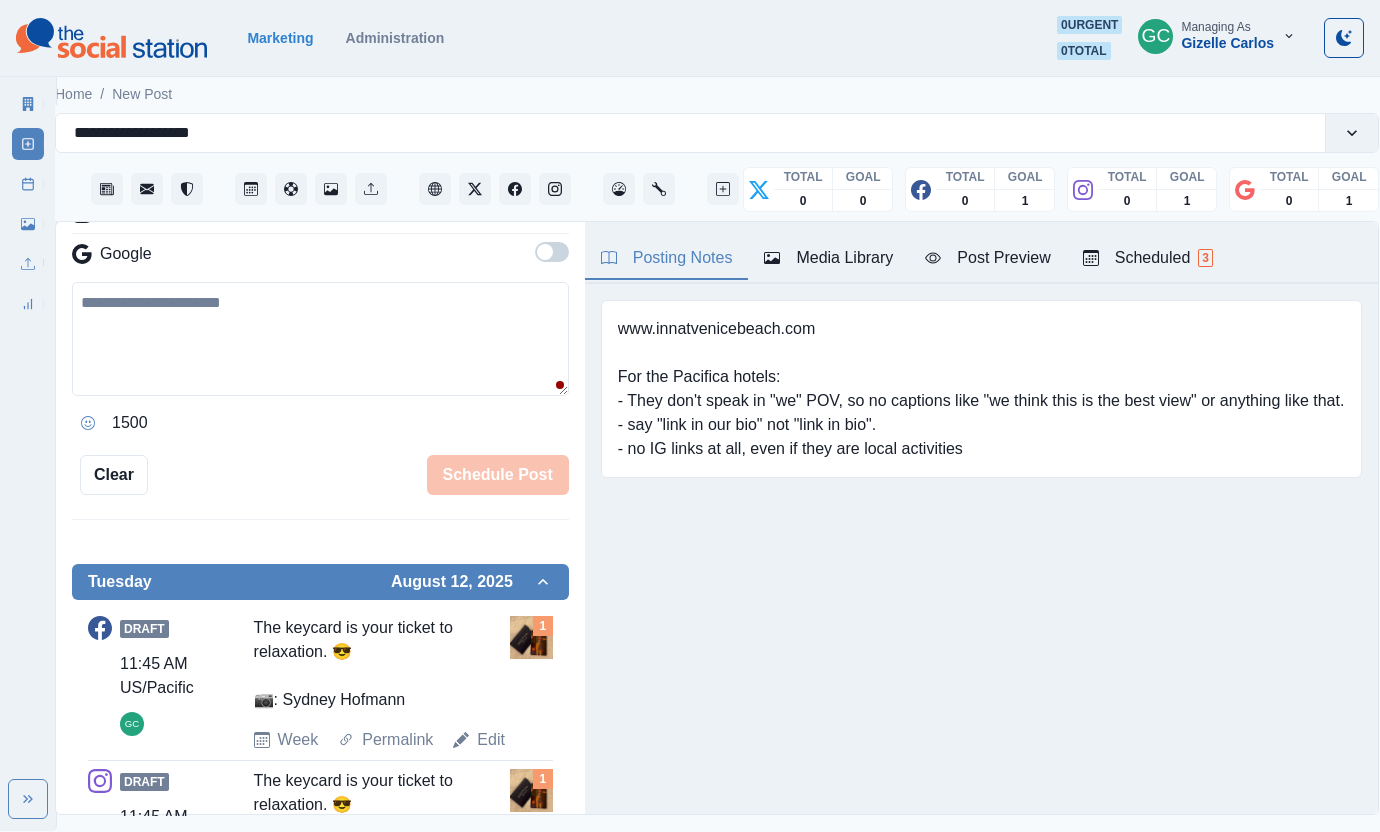 drag, startPoint x: 829, startPoint y: 265, endPoint x: 705, endPoint y: 709, distance: 460.99023 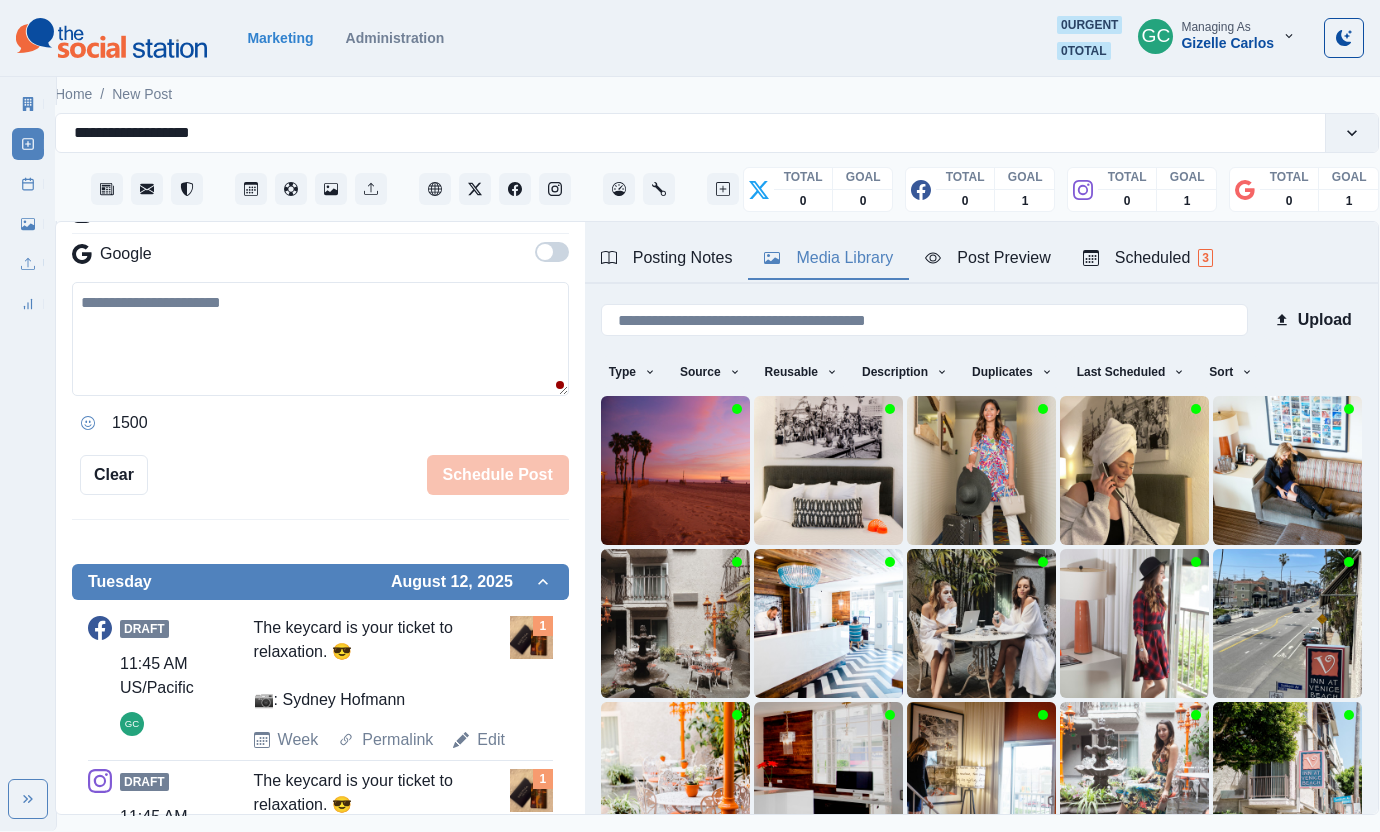 click at bounding box center [320, 339] 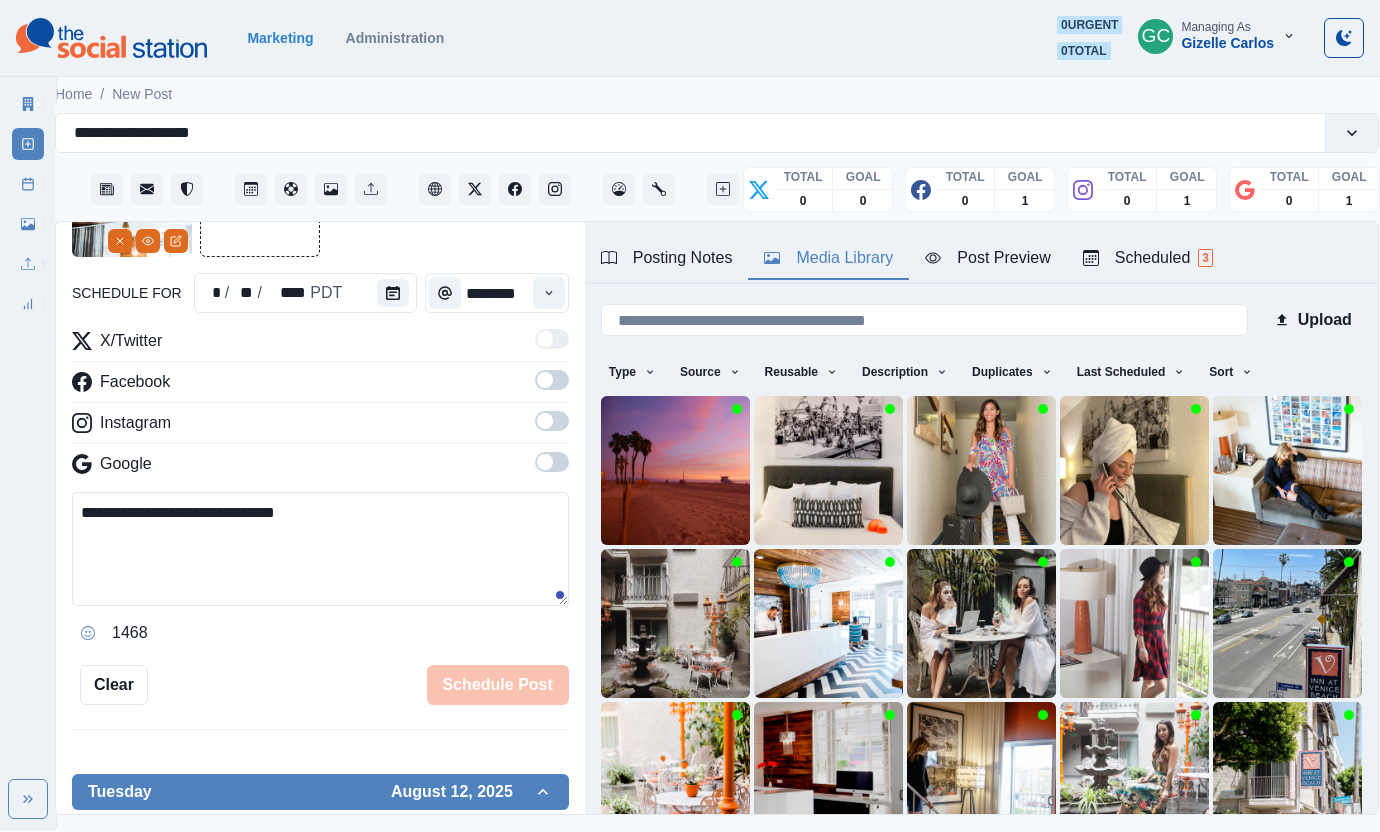 scroll, scrollTop: 81, scrollLeft: 0, axis: vertical 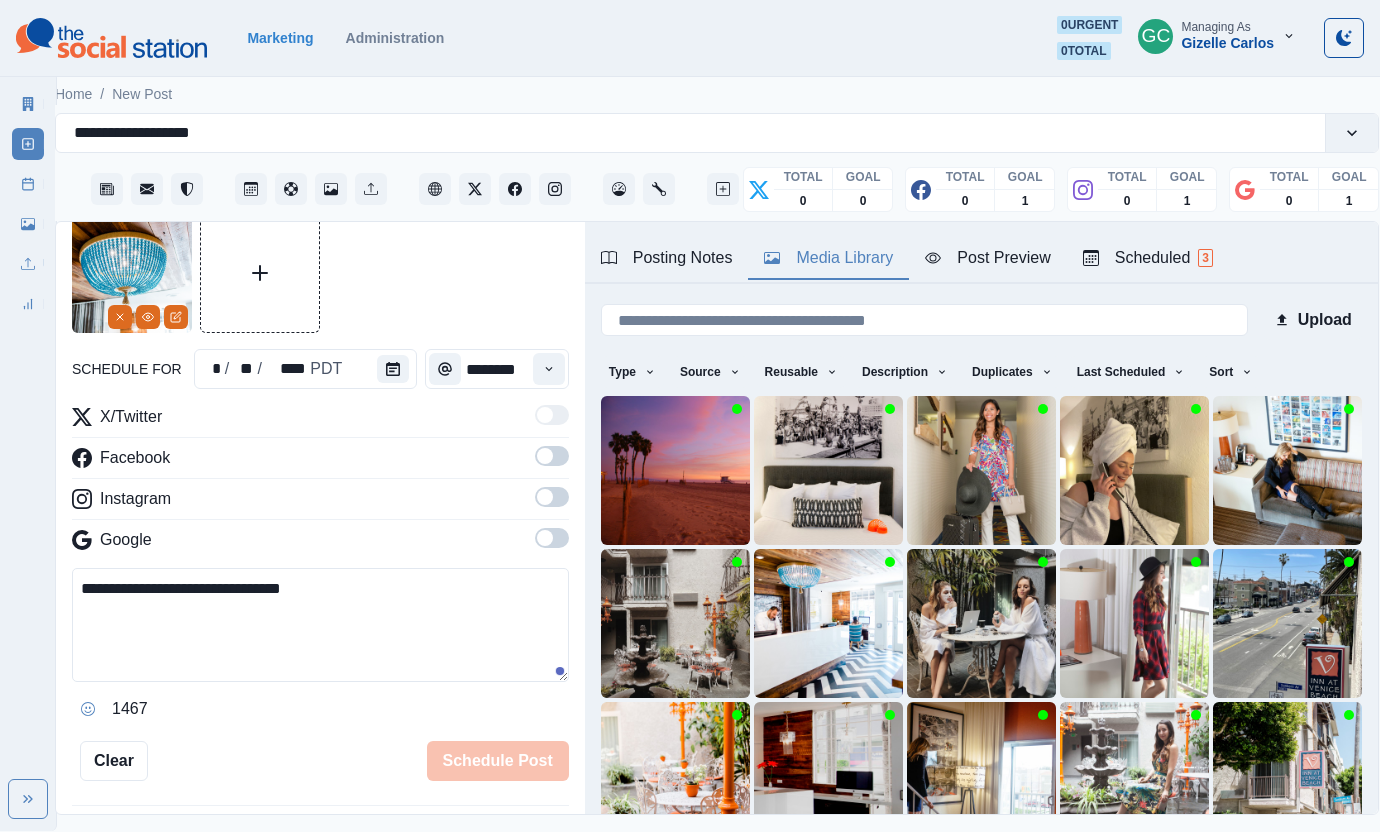 type on "**********" 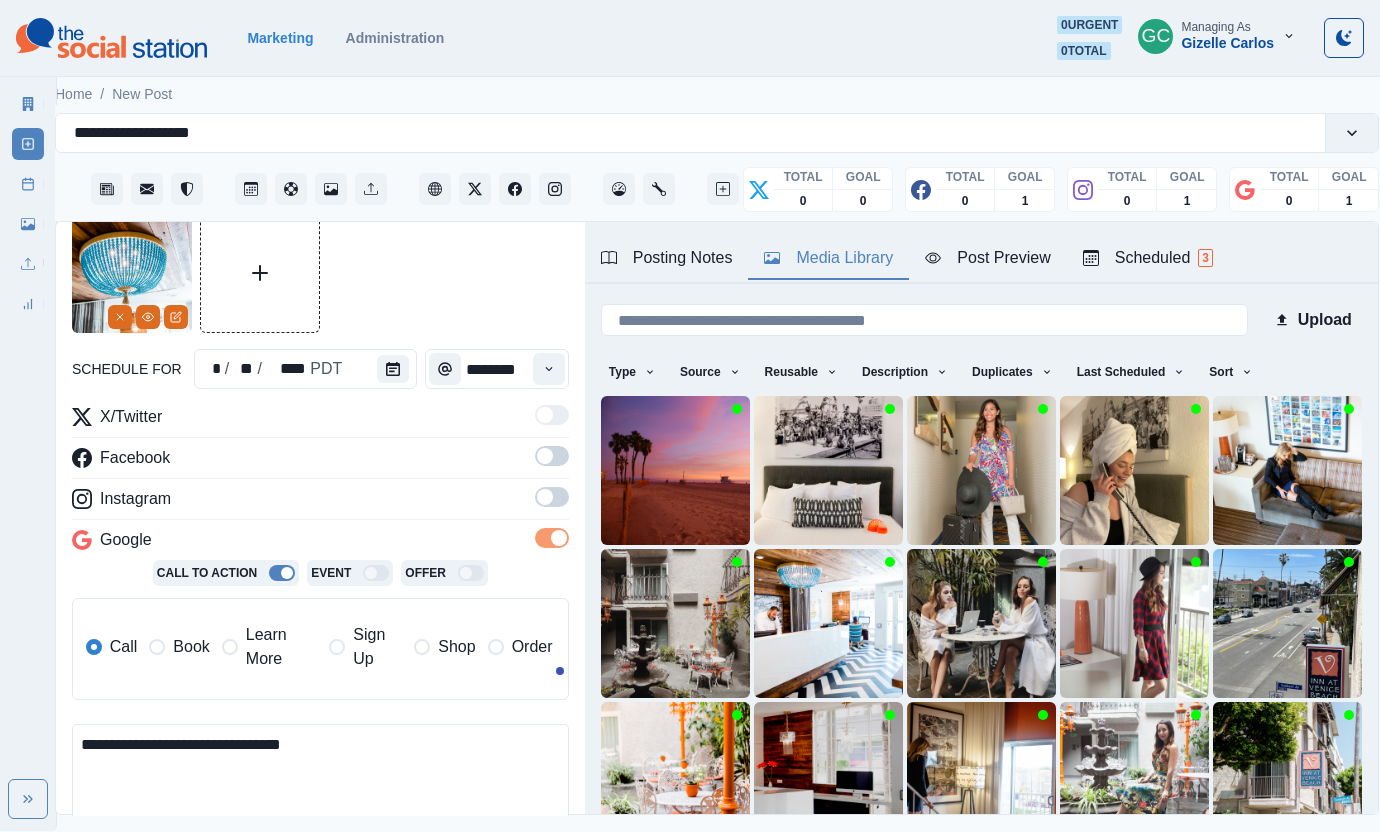 click at bounding box center (552, 497) 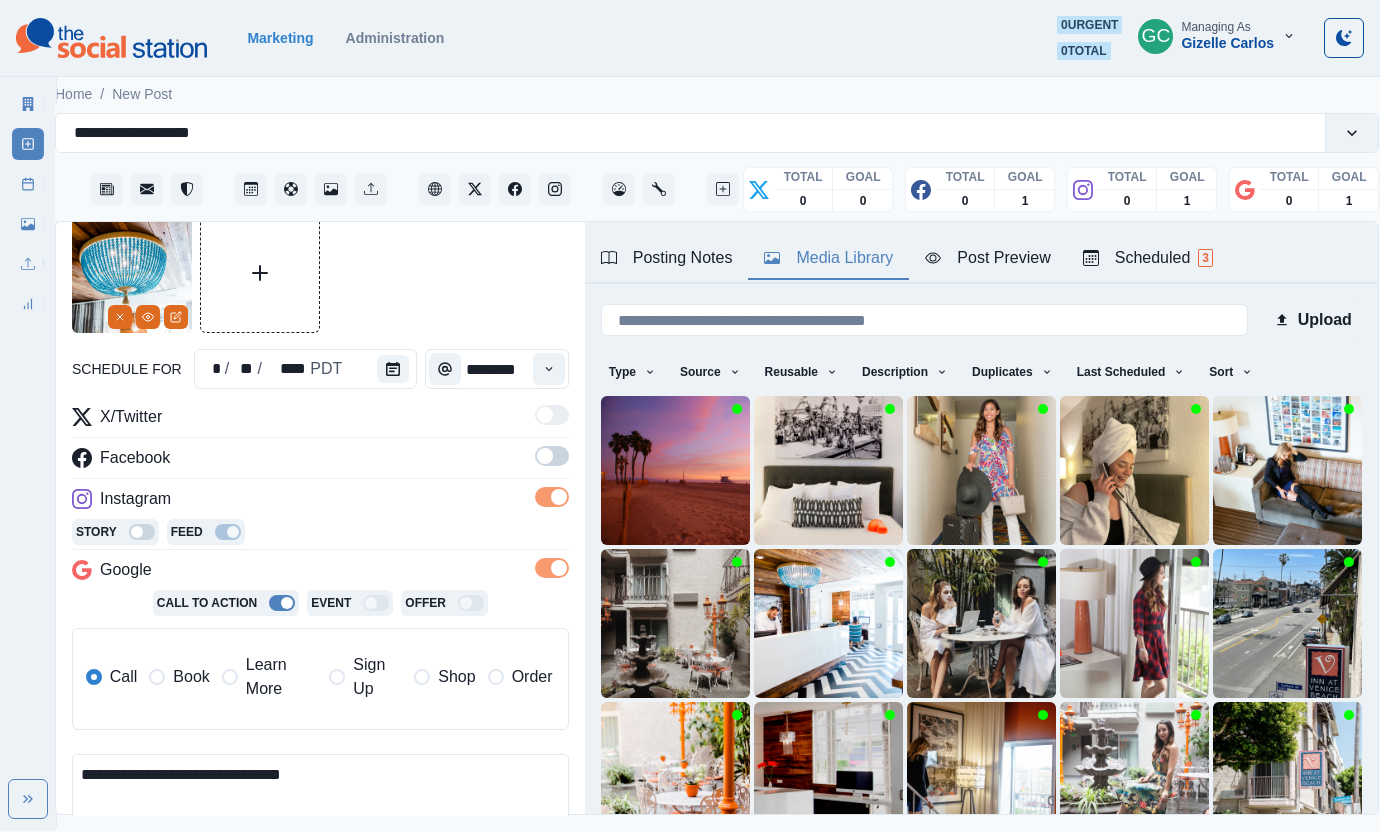 click at bounding box center (545, 456) 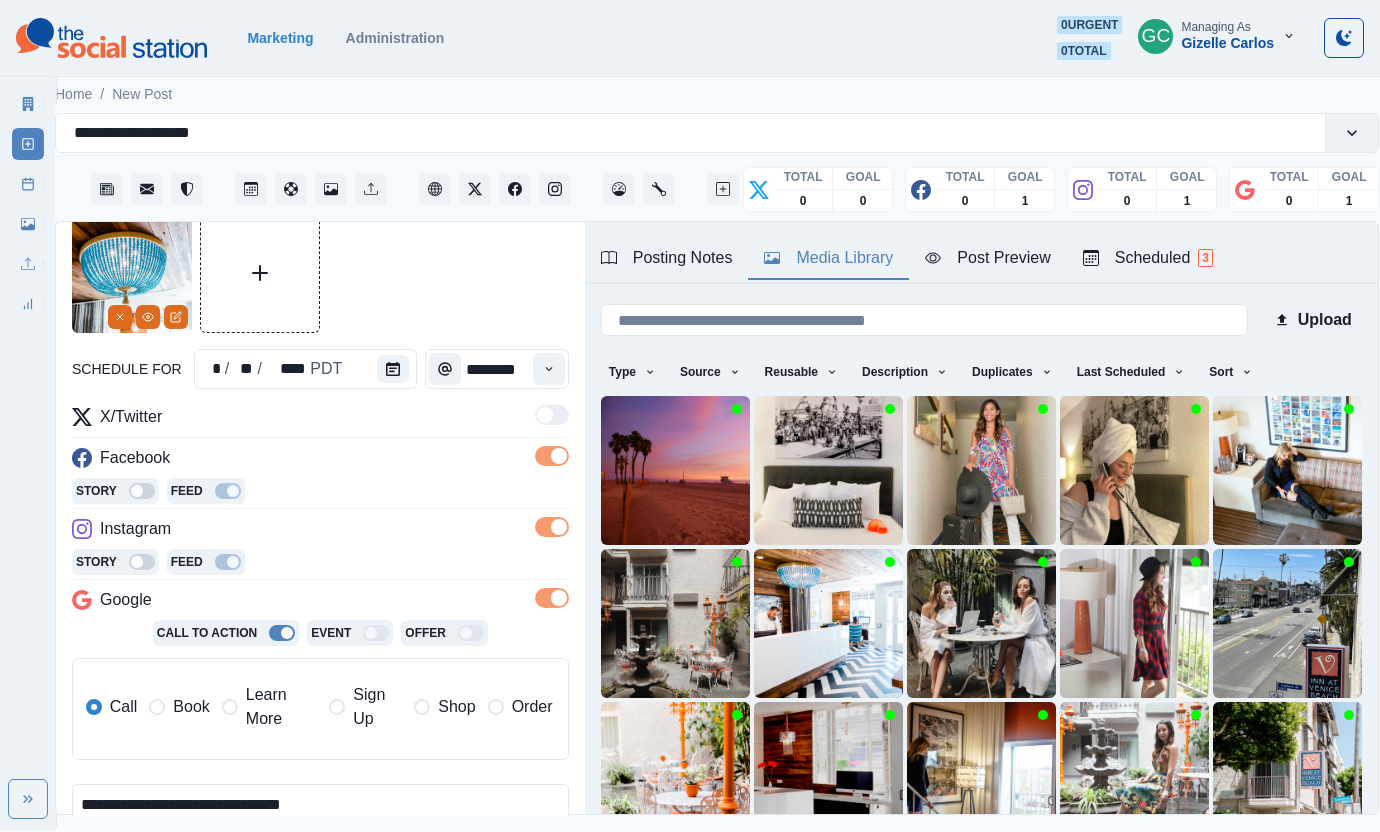click on "Learn More" at bounding box center [281, 707] 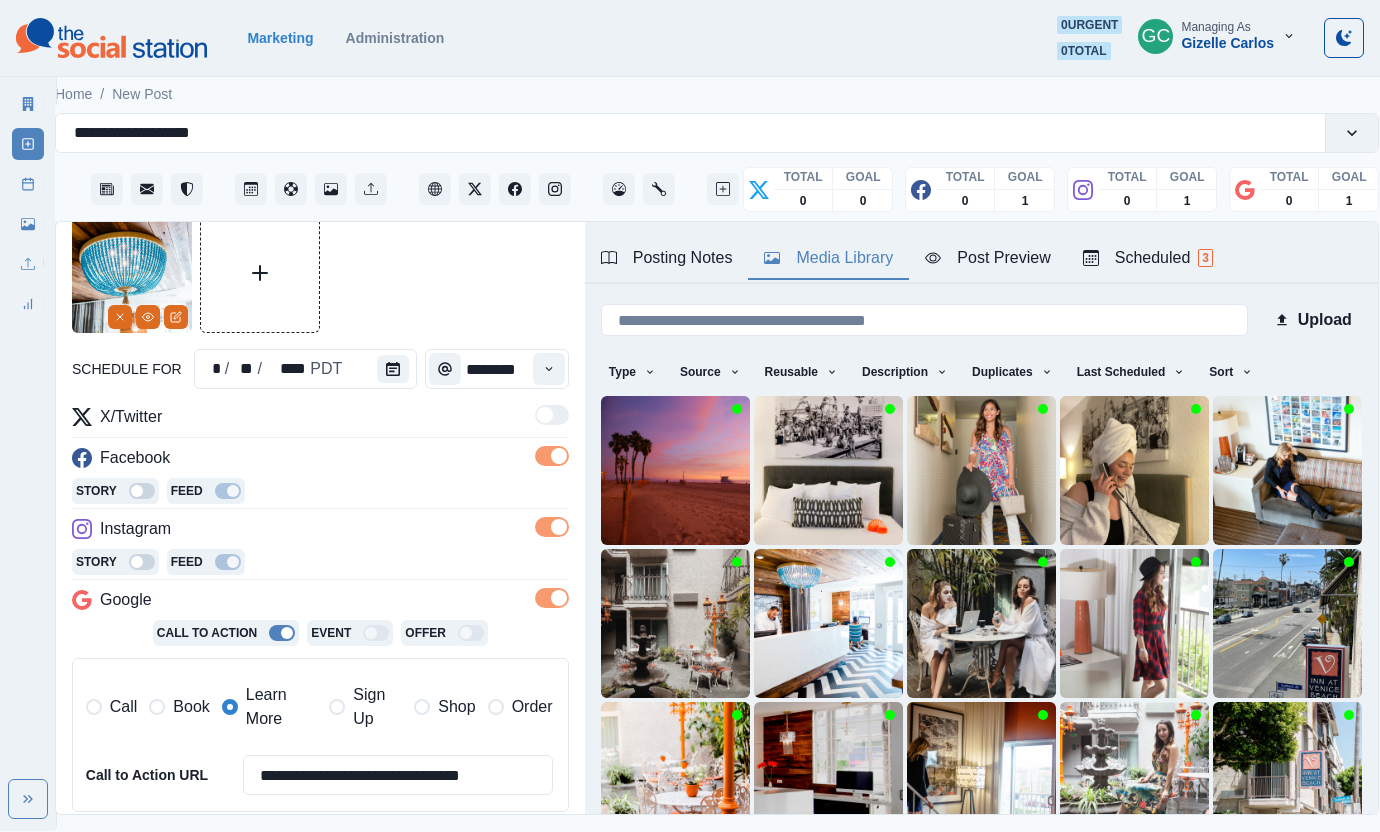 click on "**********" at bounding box center [320, 616] 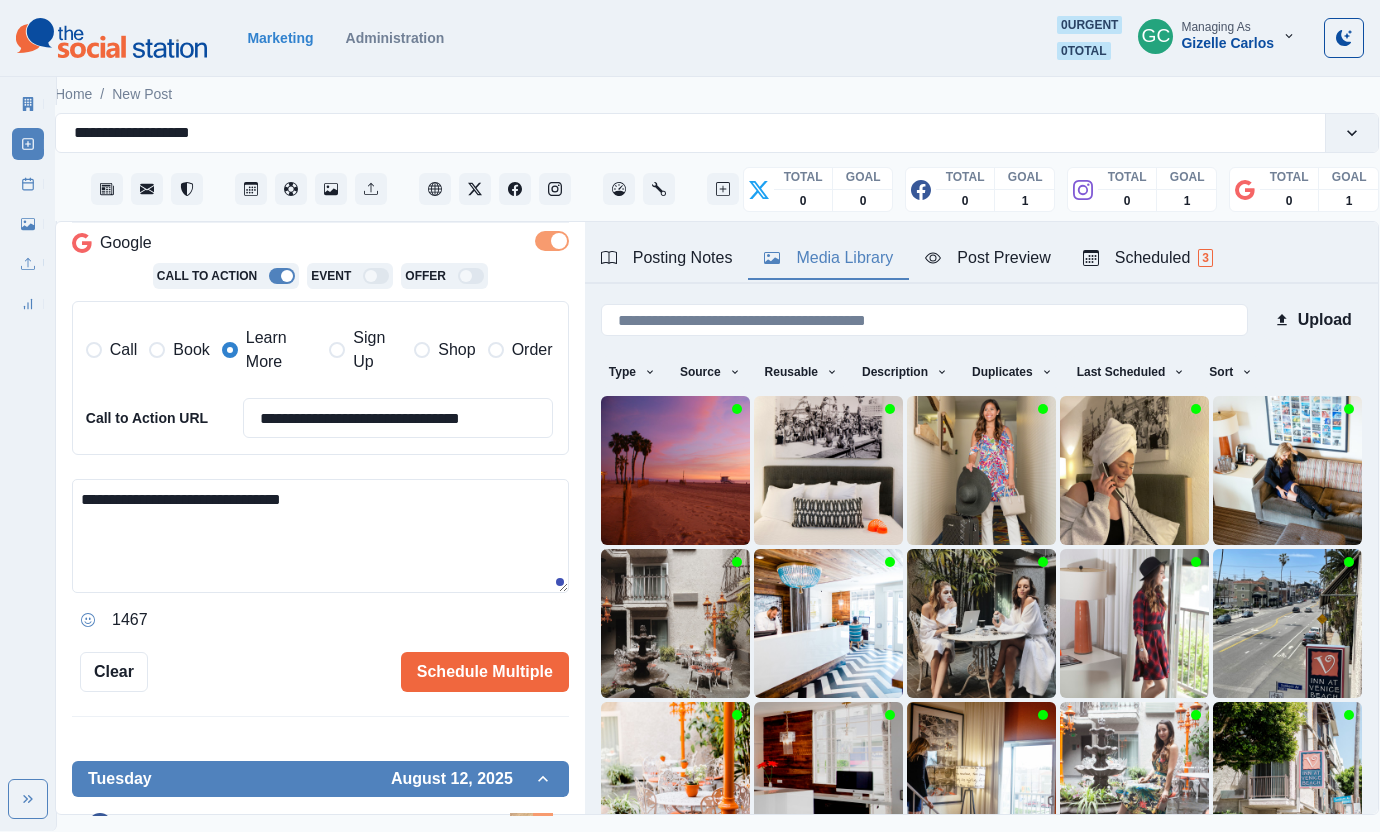 scroll, scrollTop: 0, scrollLeft: 0, axis: both 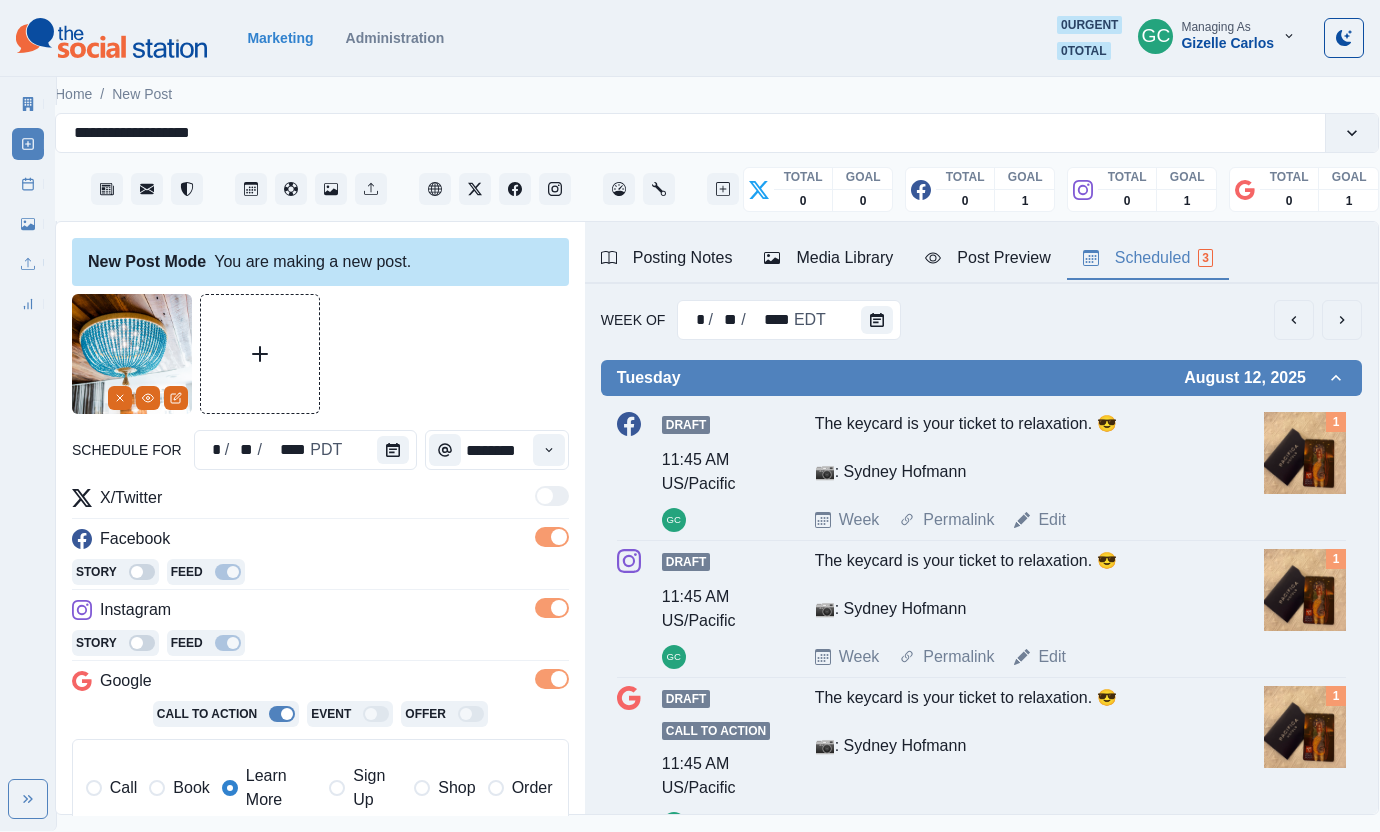 click on "Scheduled 3" at bounding box center (1148, 258) 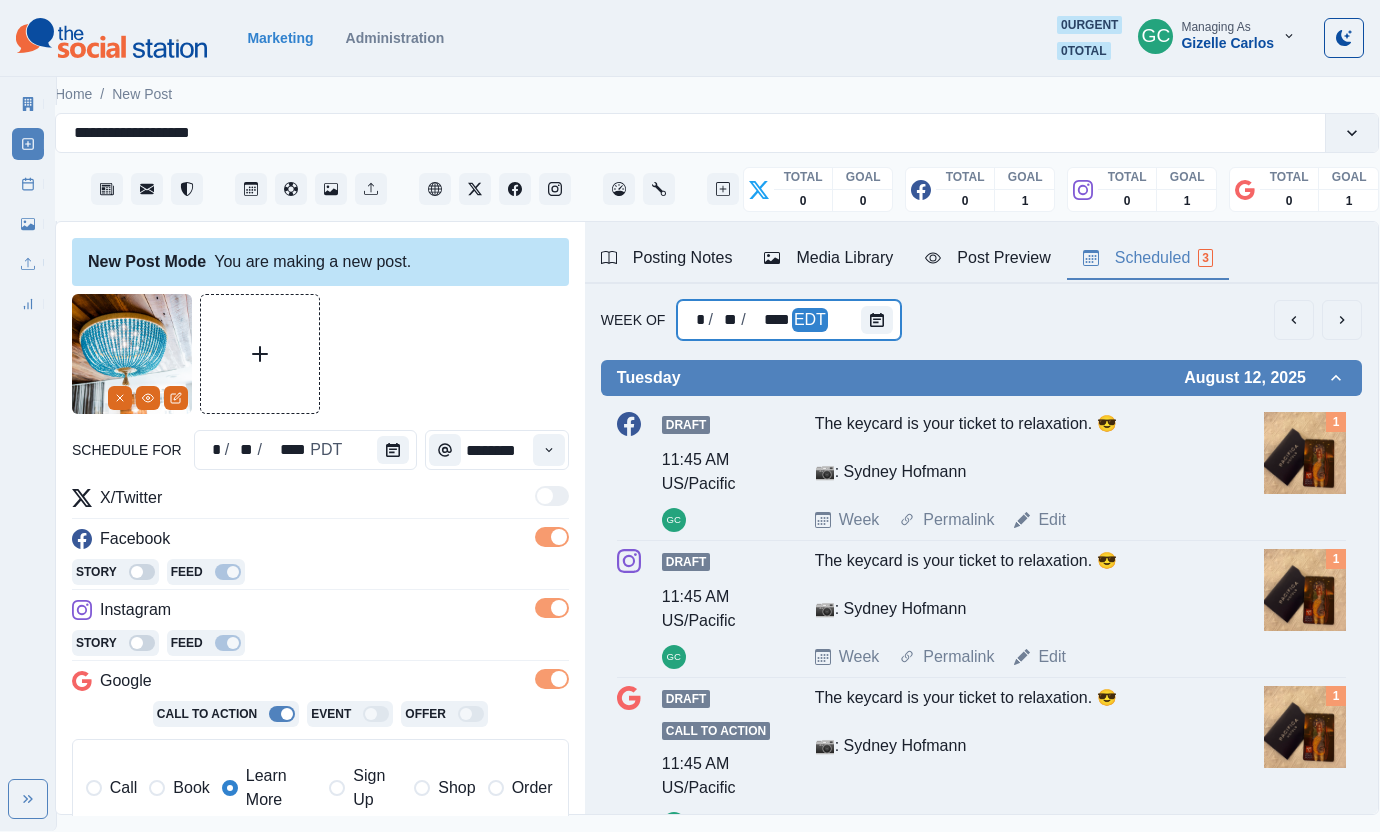 click at bounding box center [881, 320] 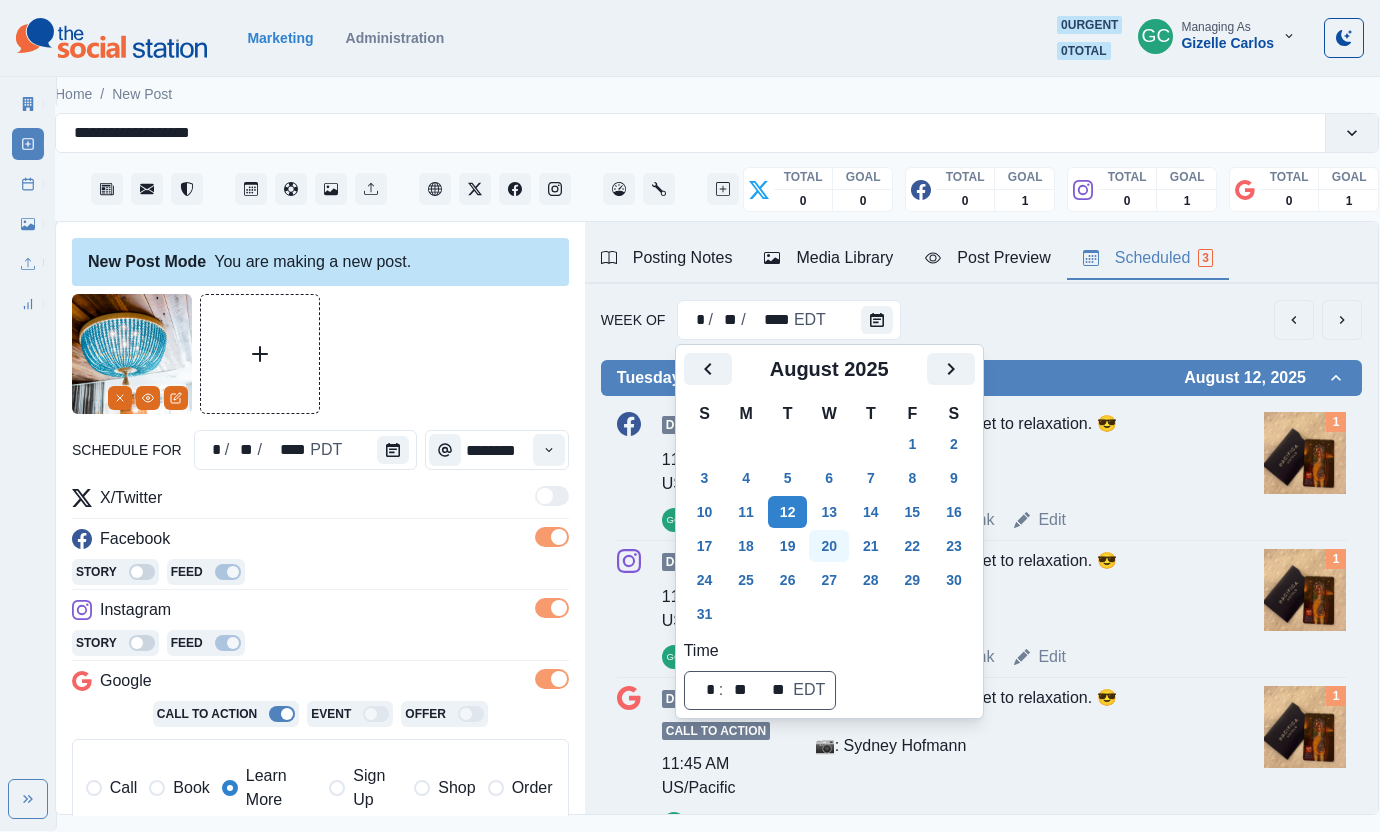 click on "20" at bounding box center [829, 546] 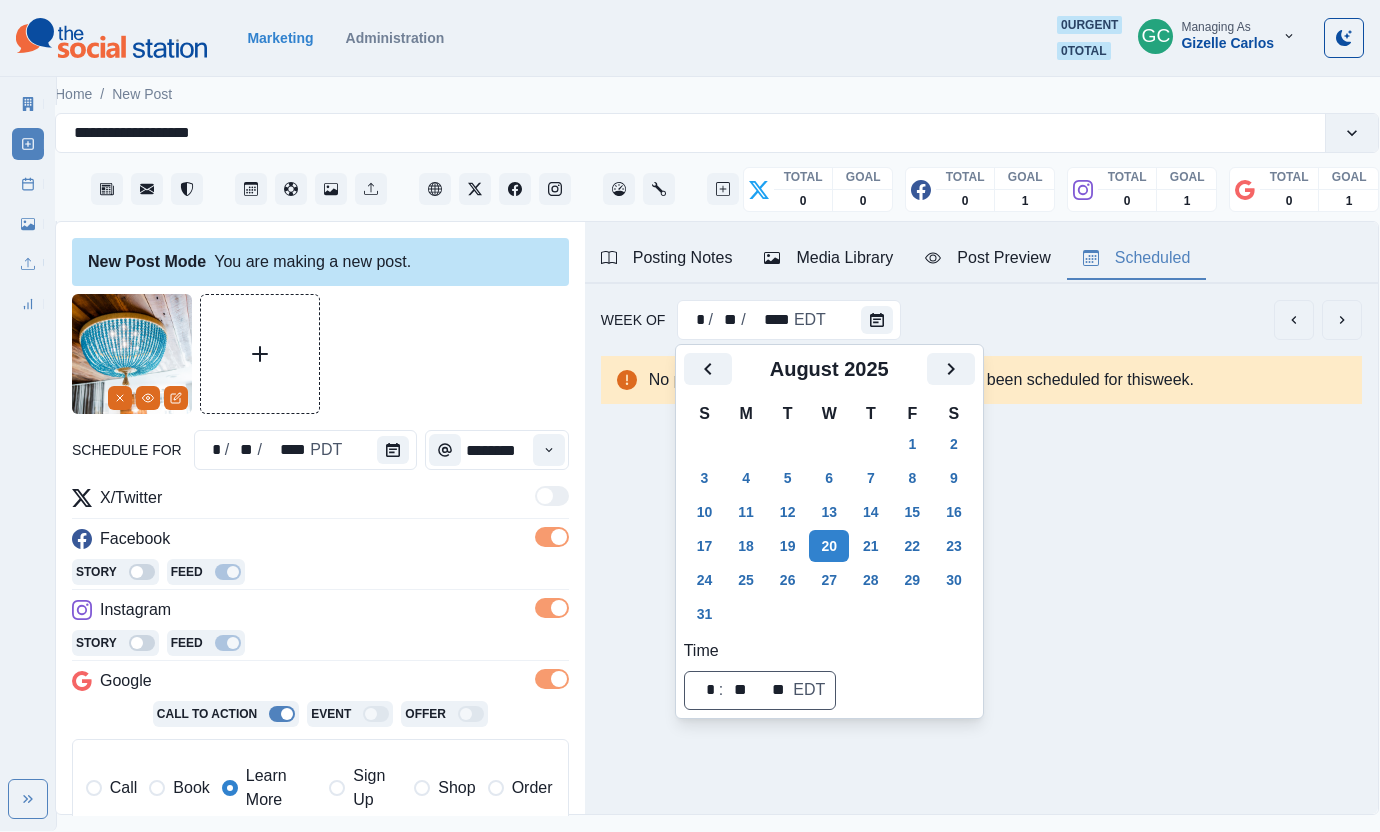 click at bounding box center (397, 450) 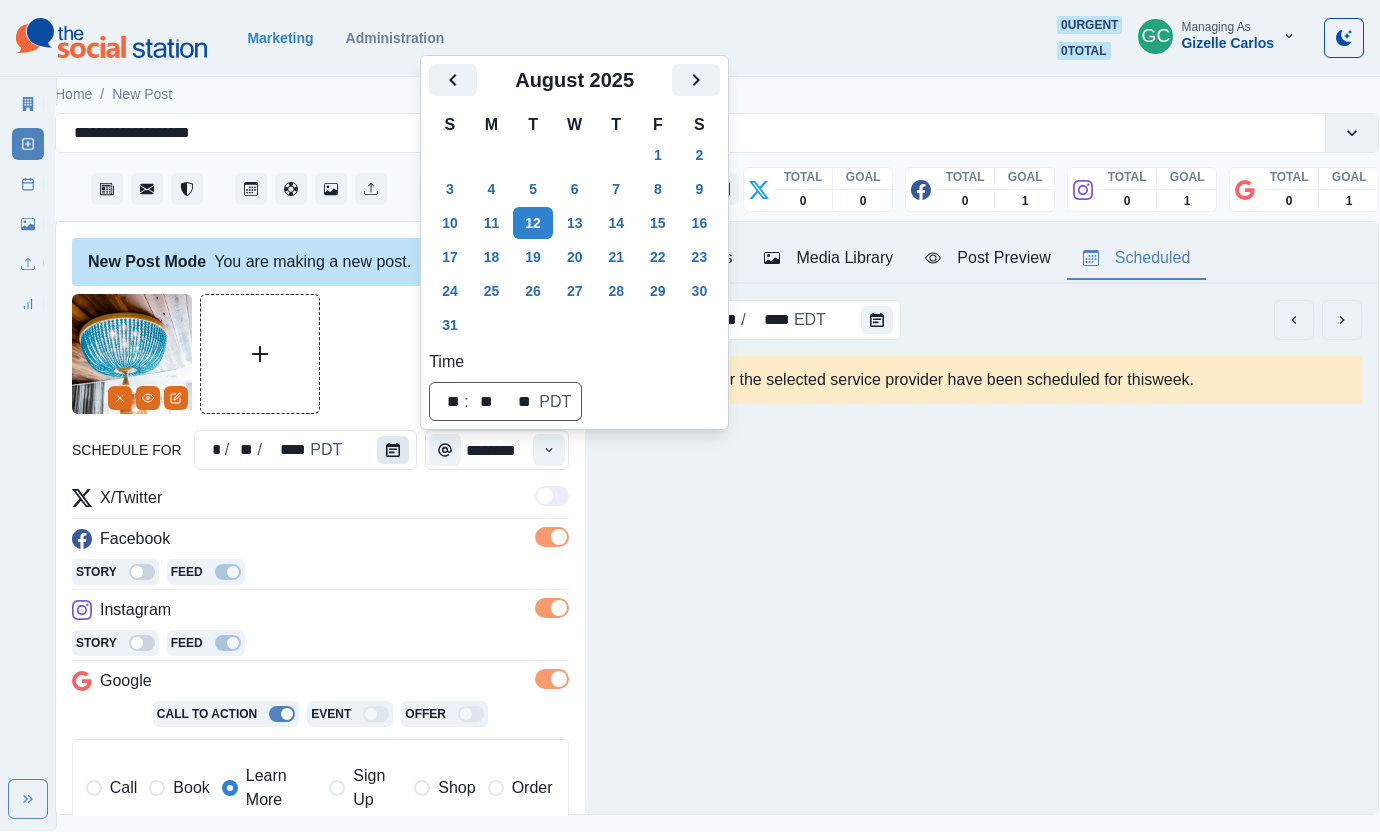 click at bounding box center (393, 450) 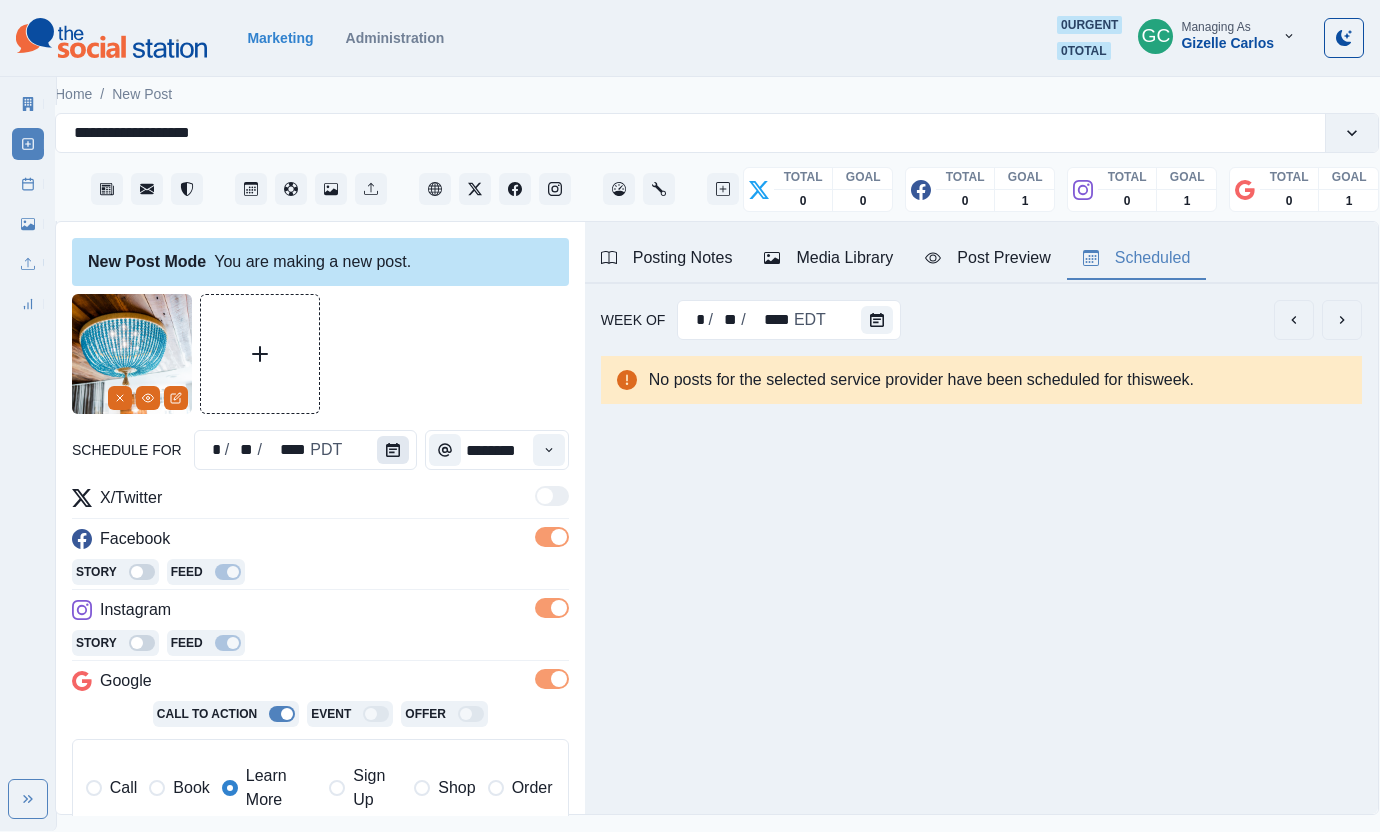 click at bounding box center [393, 450] 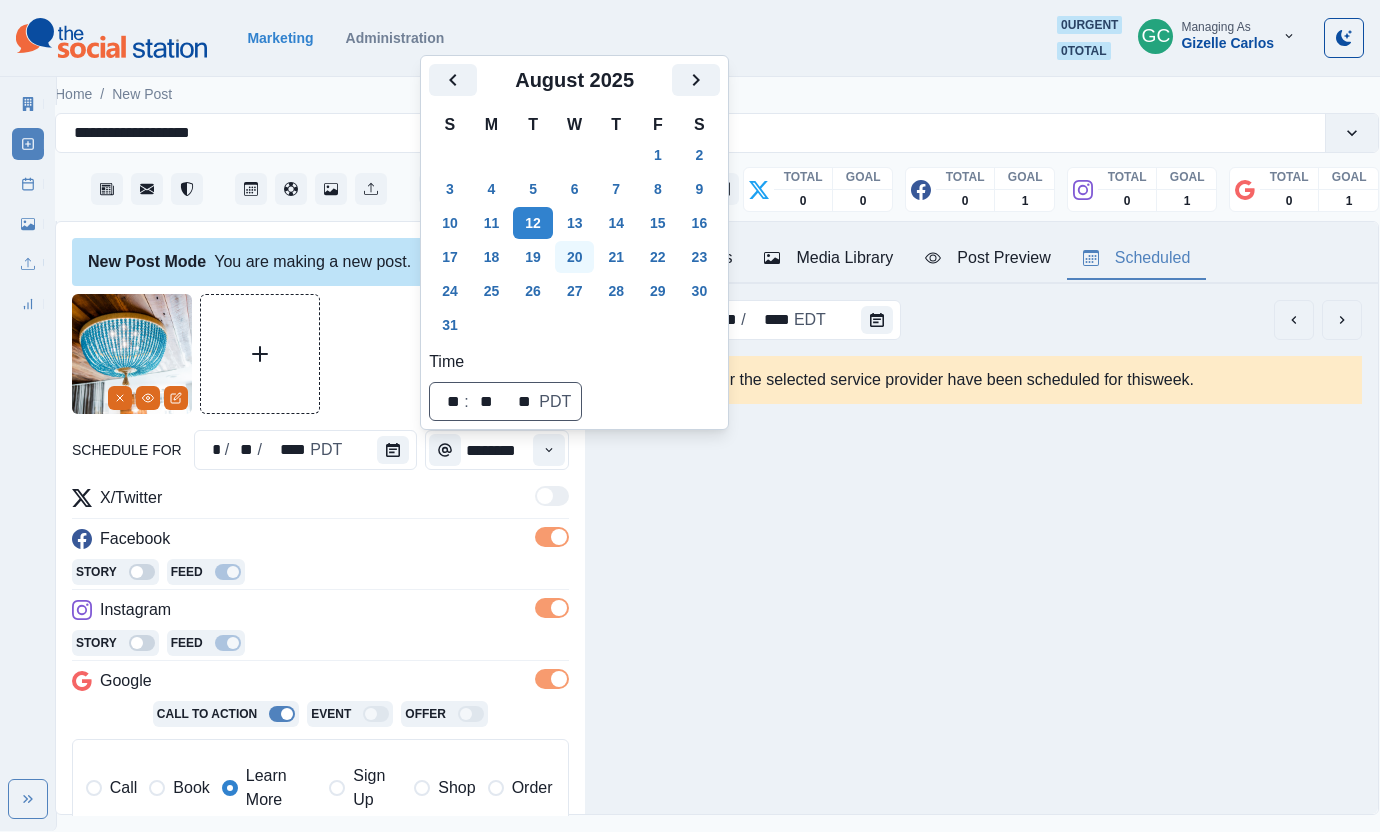 click on "20" at bounding box center (575, 257) 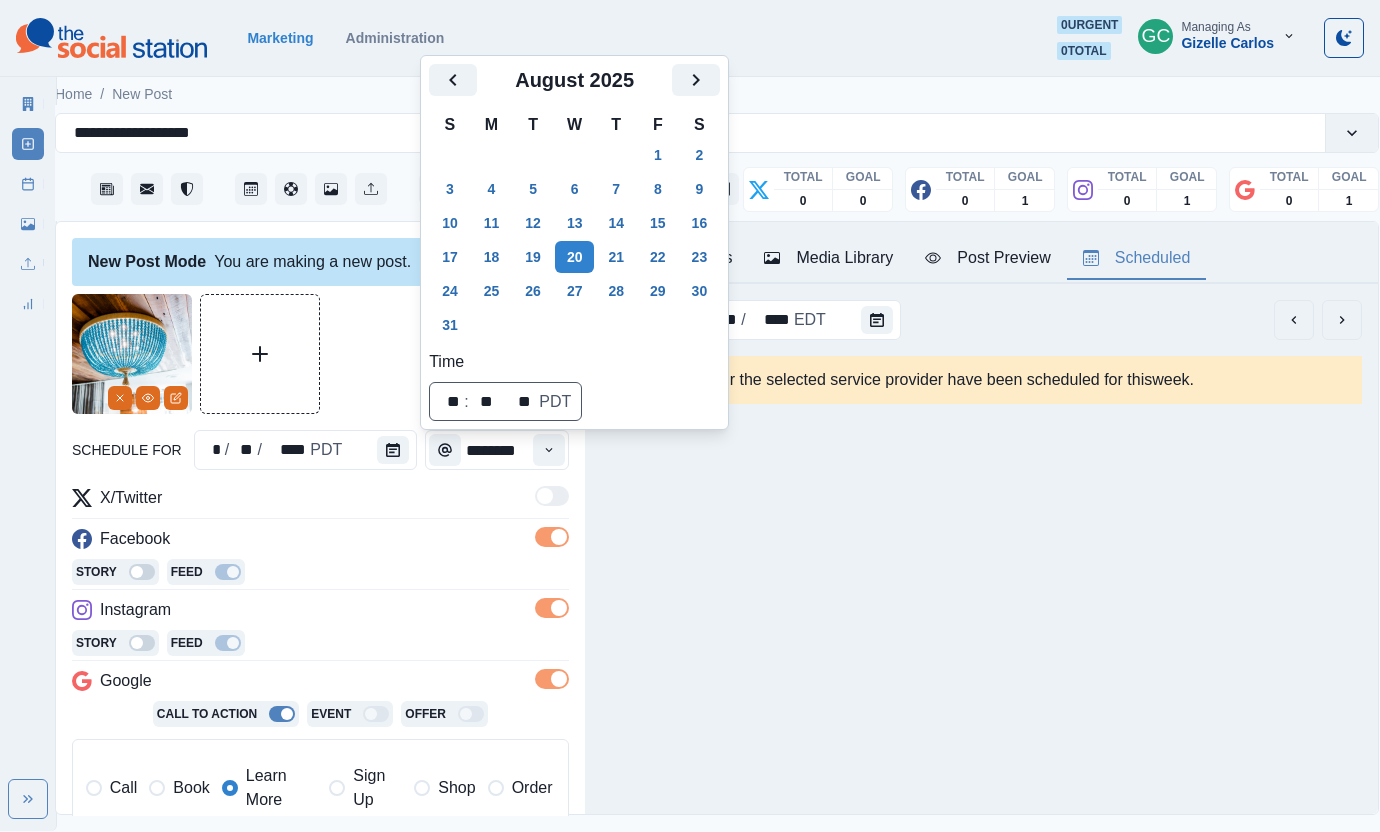 click on "Facebook" at bounding box center (320, 543) 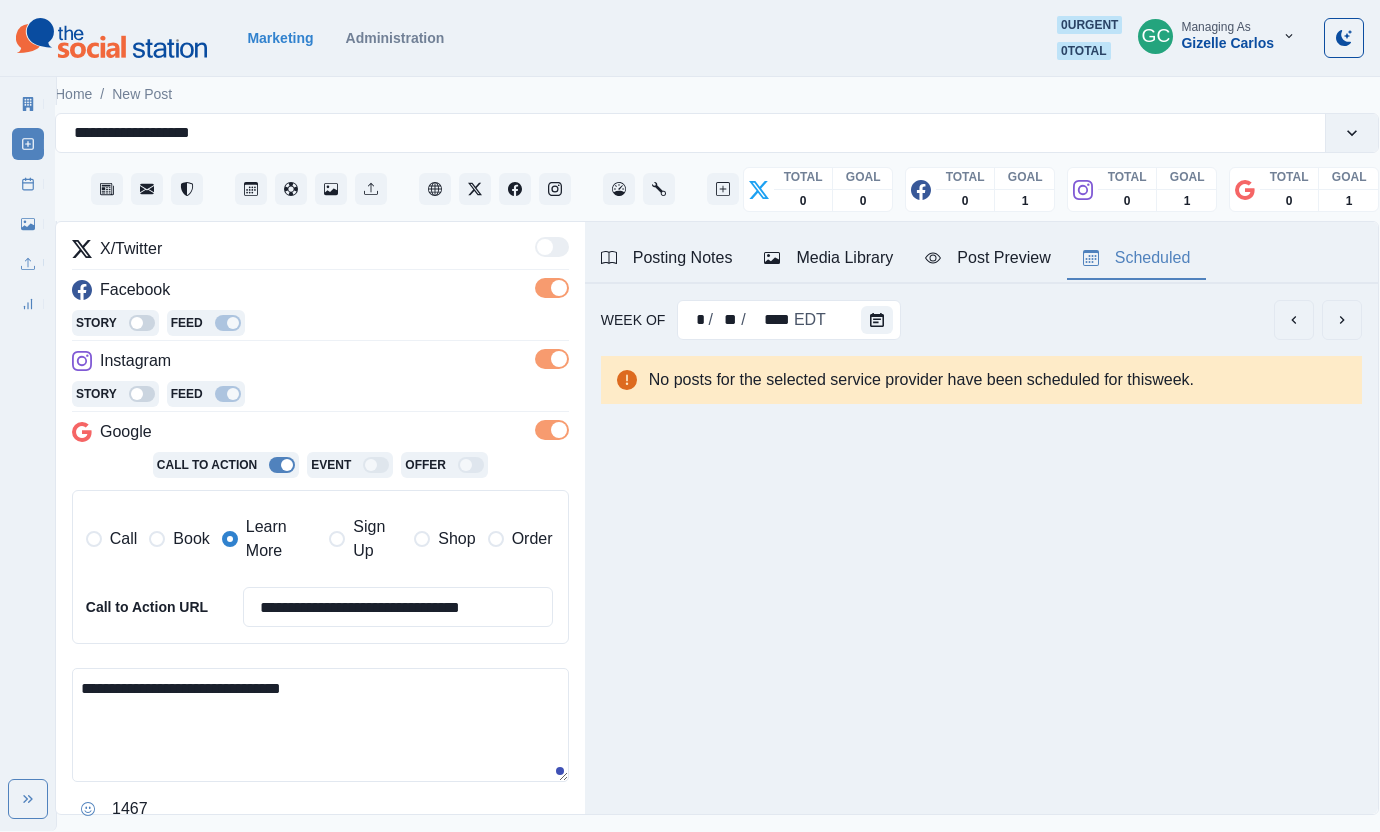 scroll, scrollTop: 361, scrollLeft: 0, axis: vertical 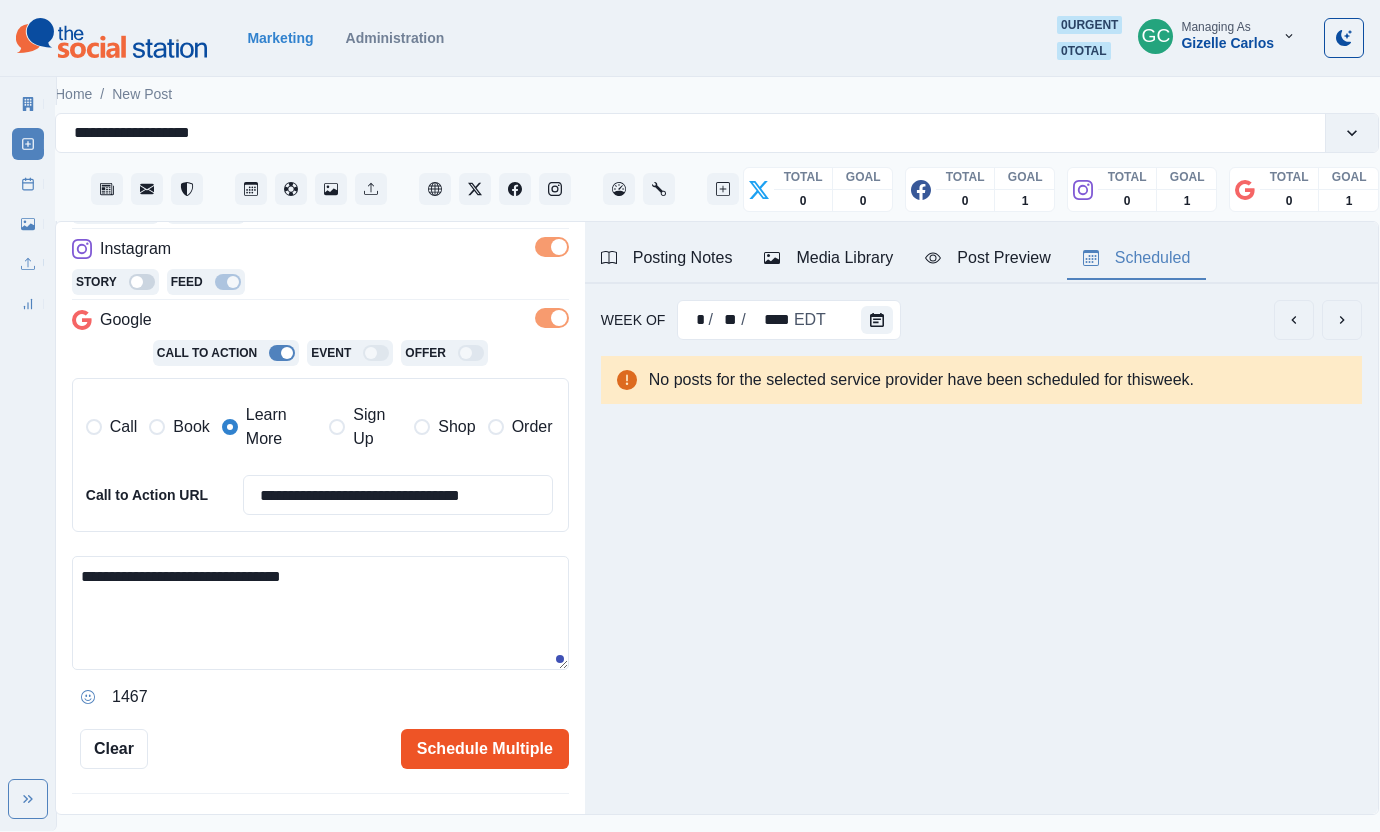 click on "Schedule Multiple" at bounding box center (485, 749) 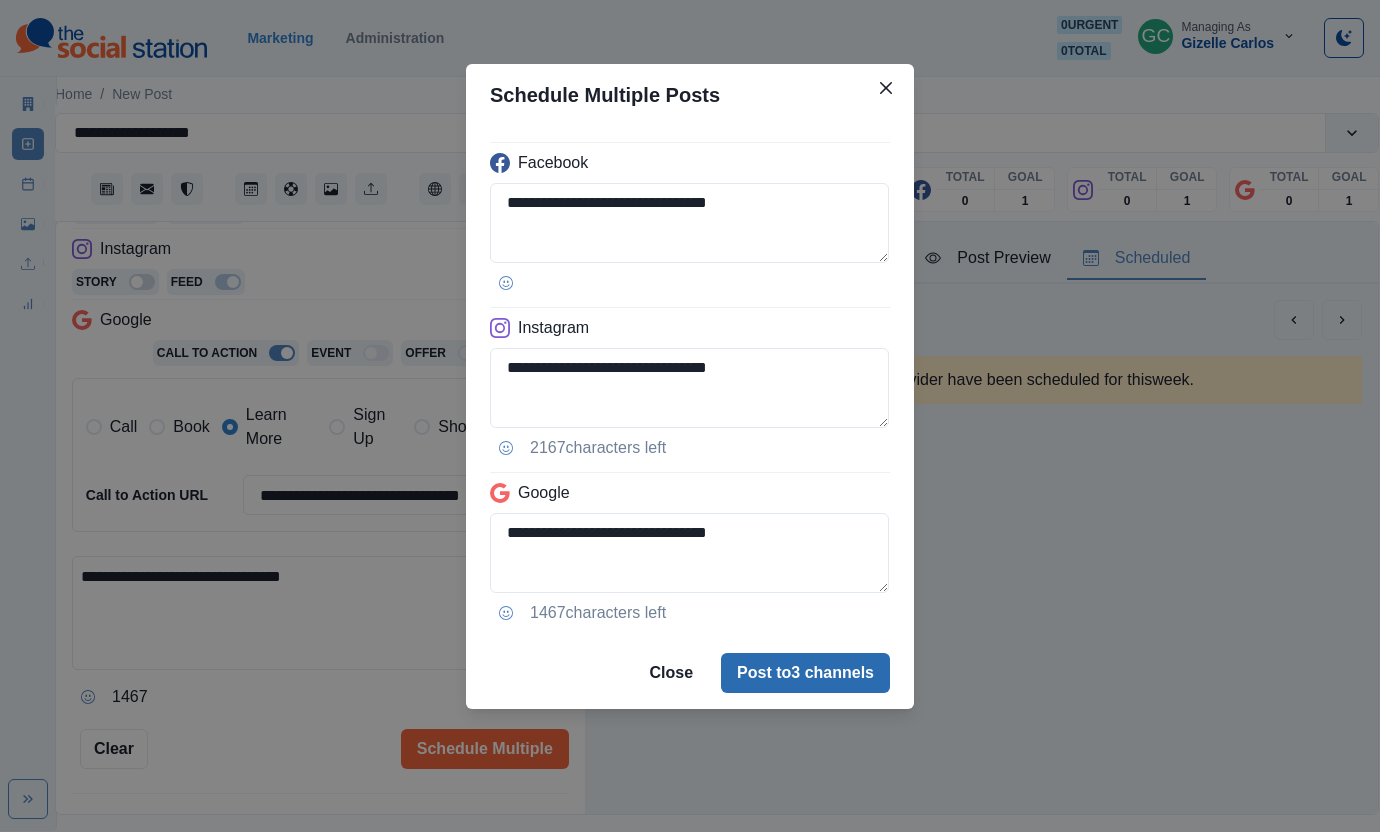 click on "Post to  3   channels" at bounding box center [805, 673] 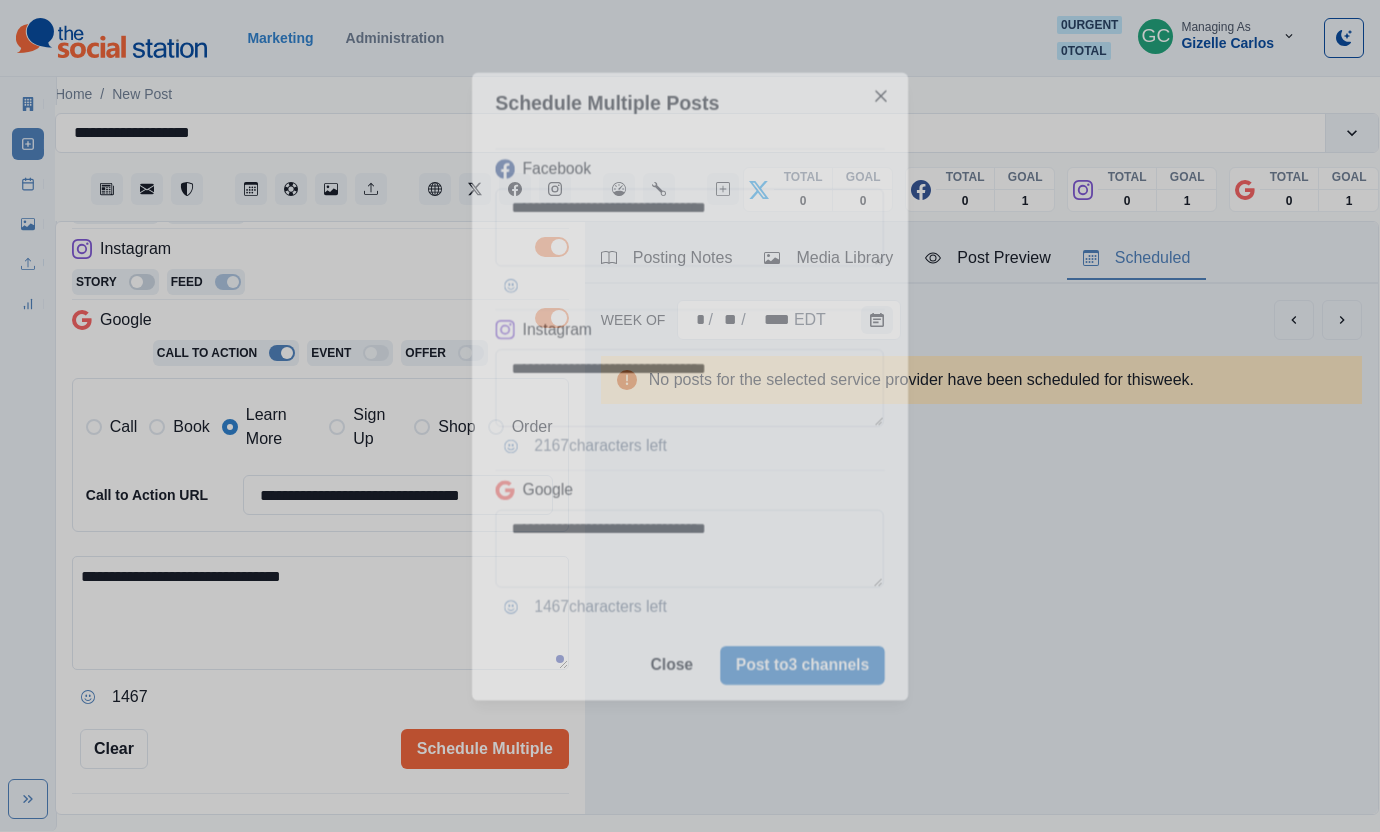 type 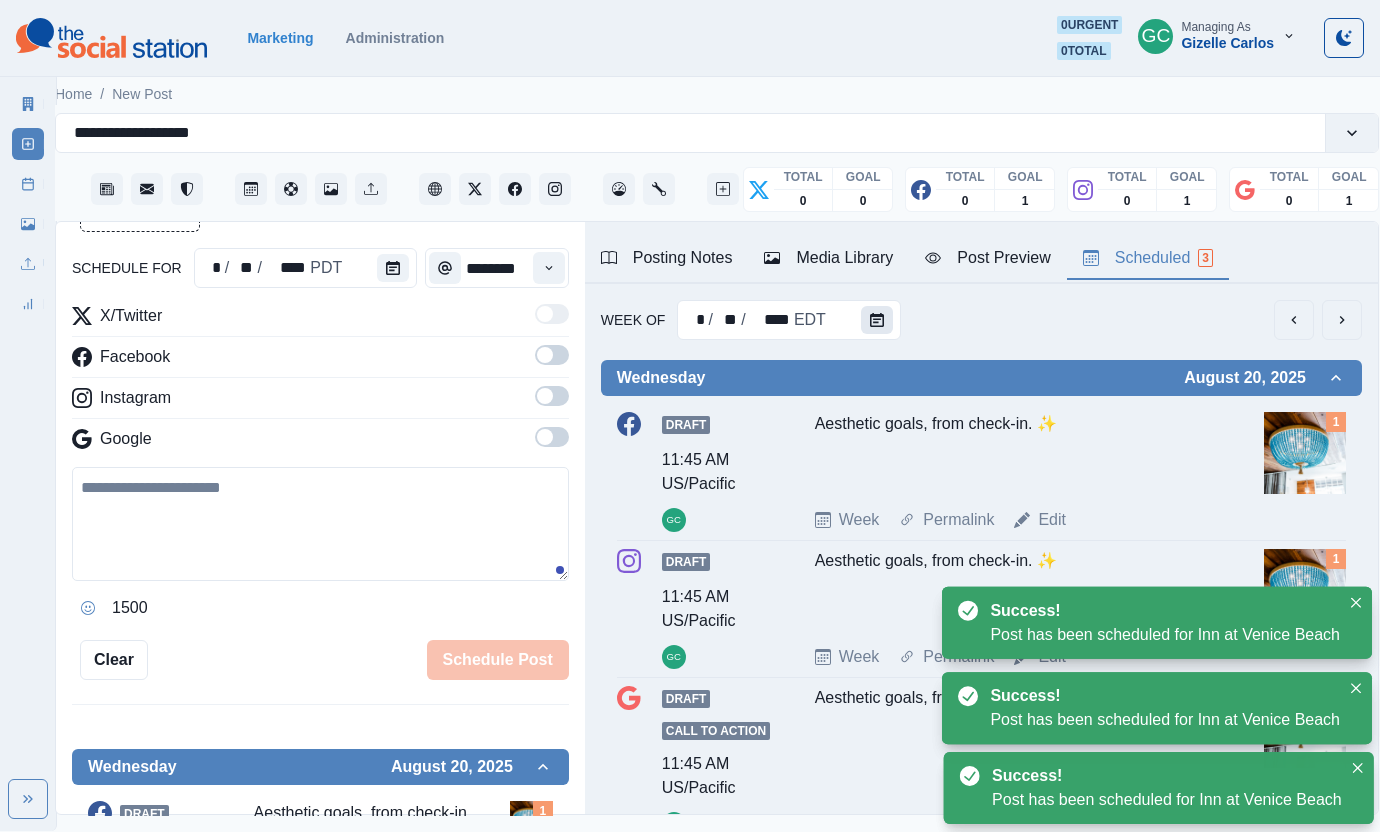 scroll, scrollTop: 361, scrollLeft: 0, axis: vertical 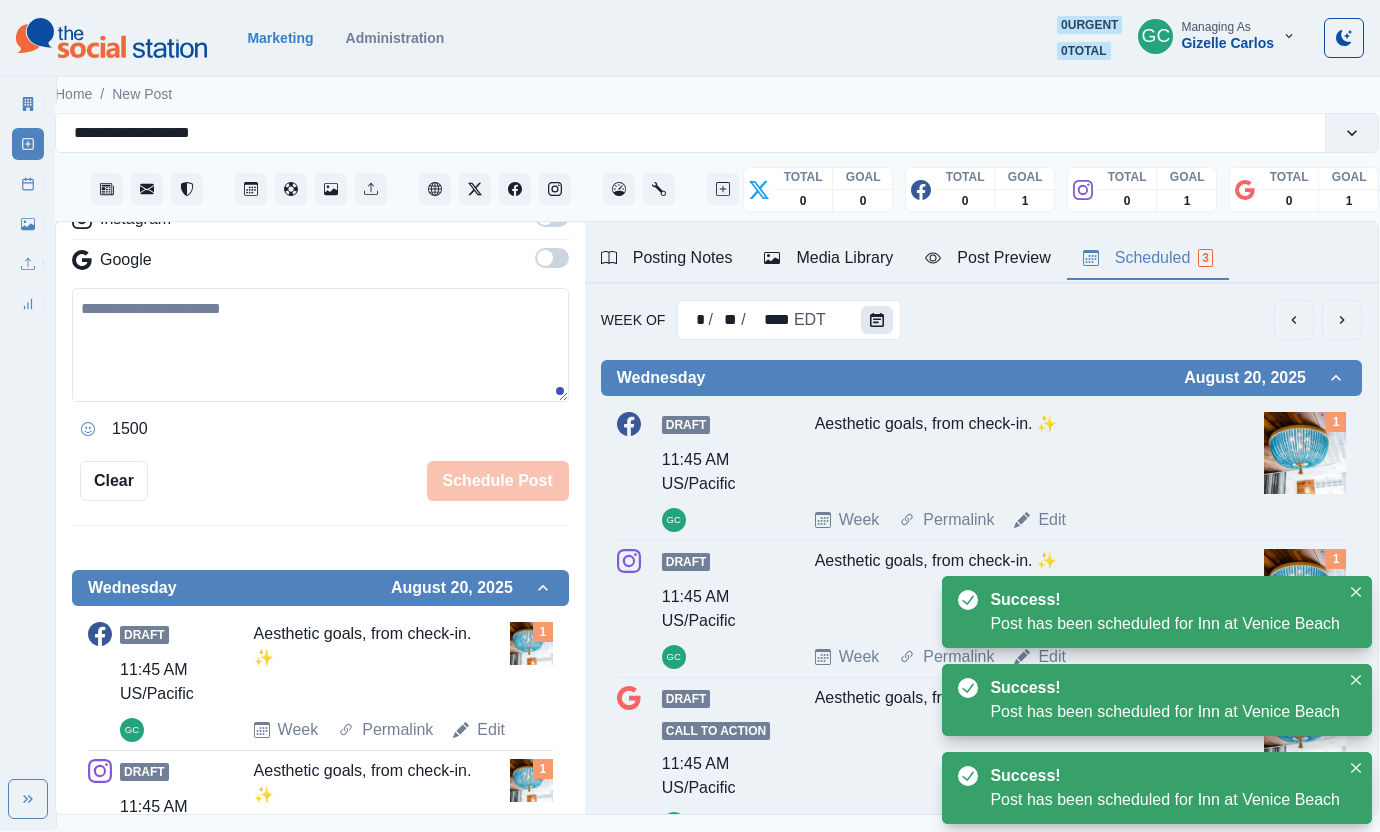 click 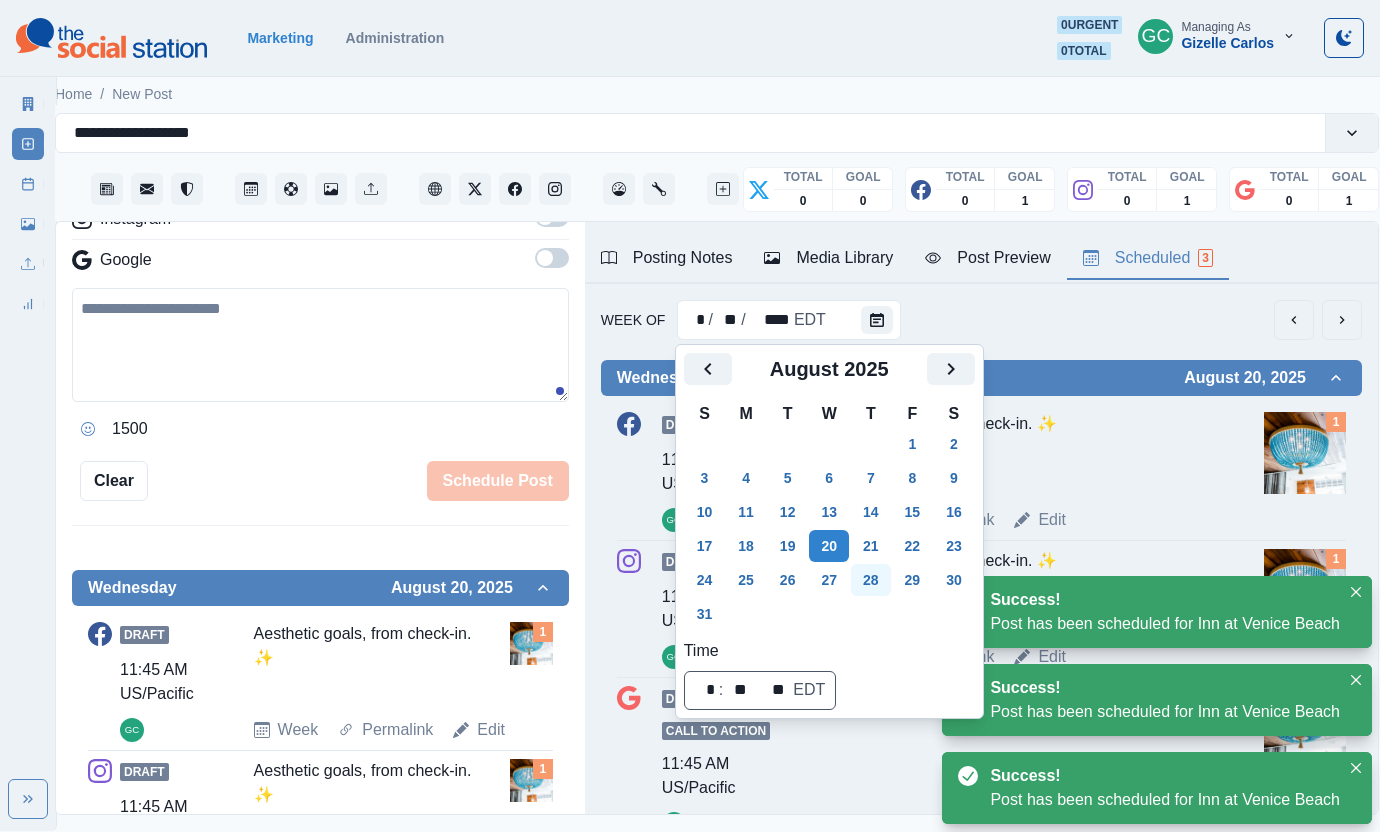 click on "28" at bounding box center (871, 580) 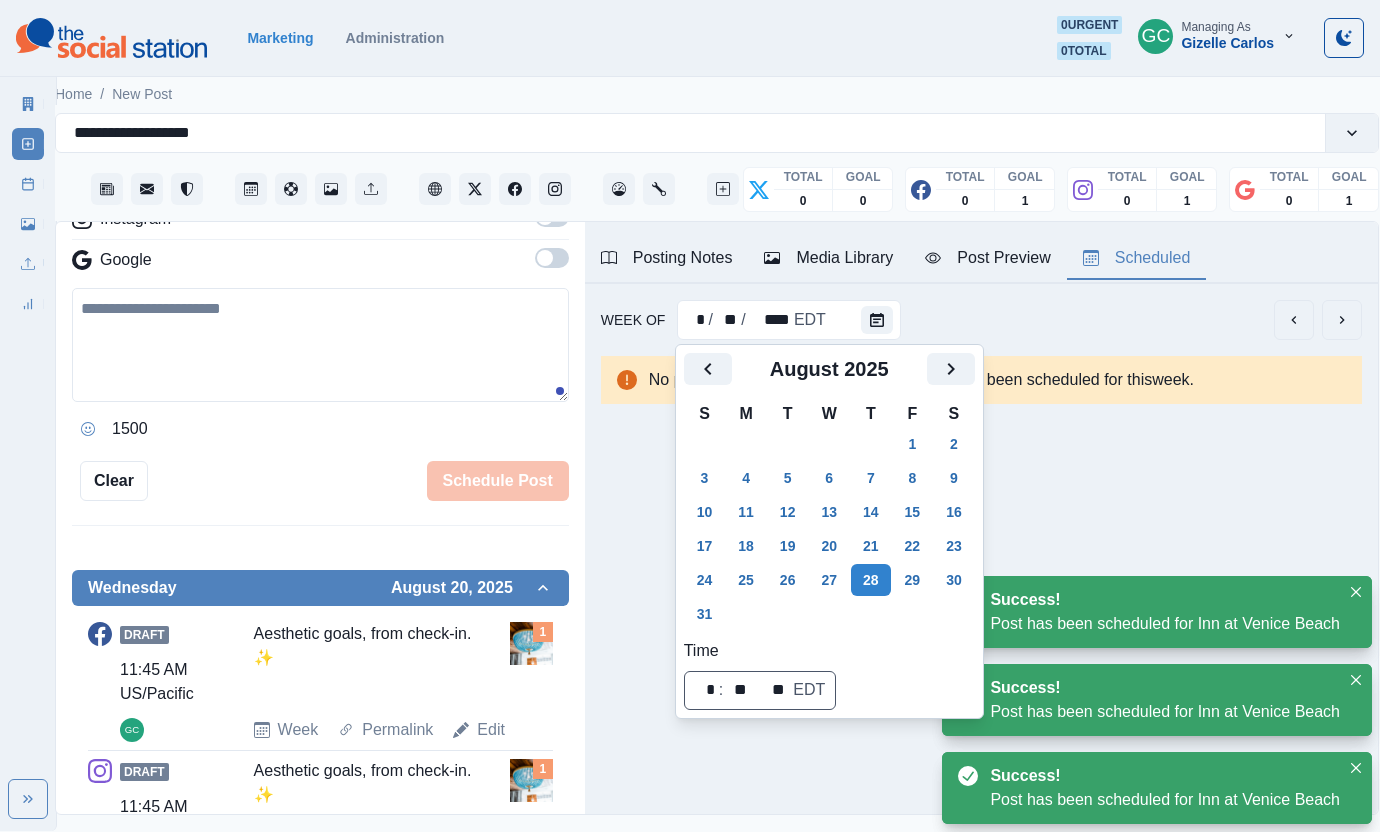 scroll, scrollTop: 0, scrollLeft: 0, axis: both 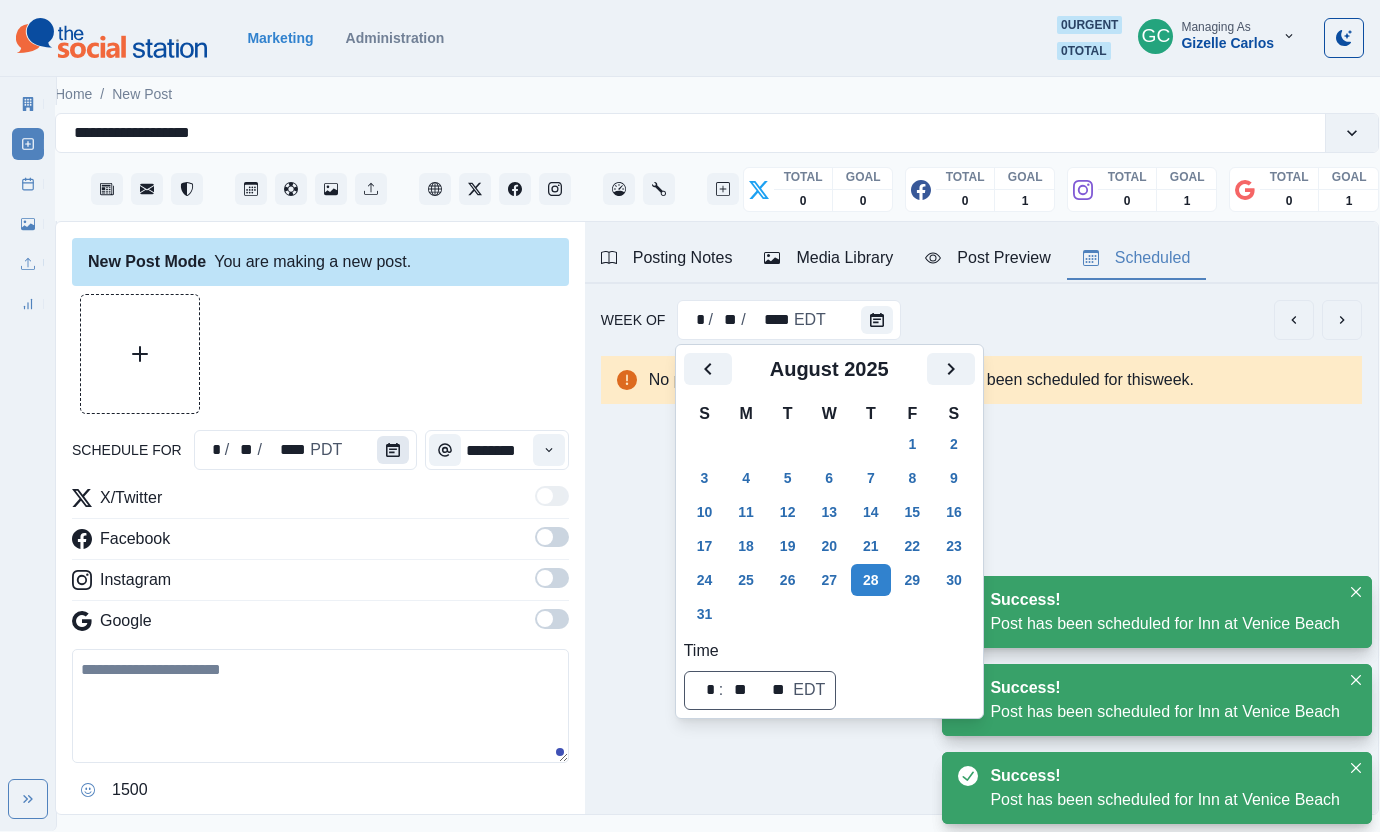click on "schedule for  * / ** / **** PDT ******** X/Twitter Facebook Instagram Google
1500 Clear Schedule Post" at bounding box center [320, 578] 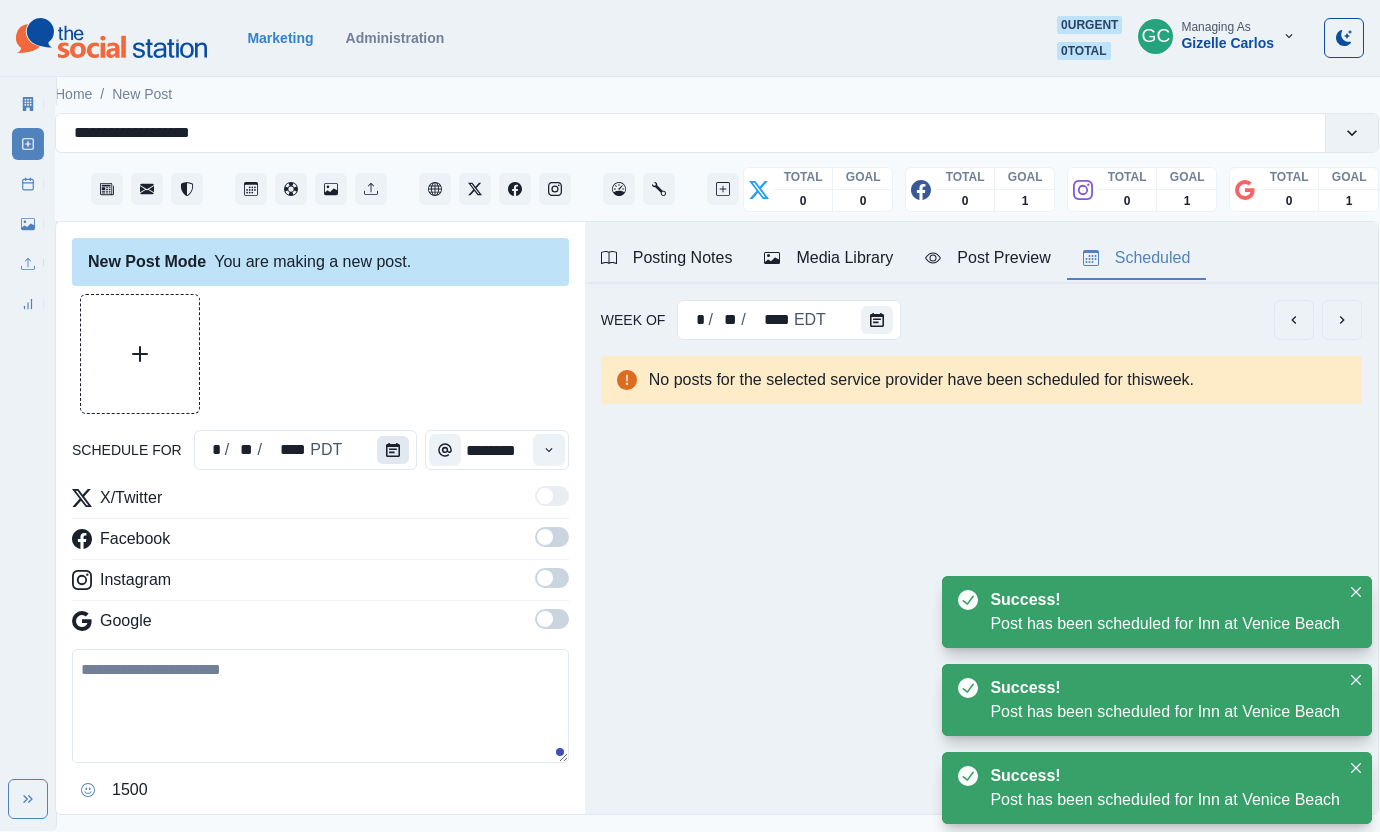 click at bounding box center (393, 450) 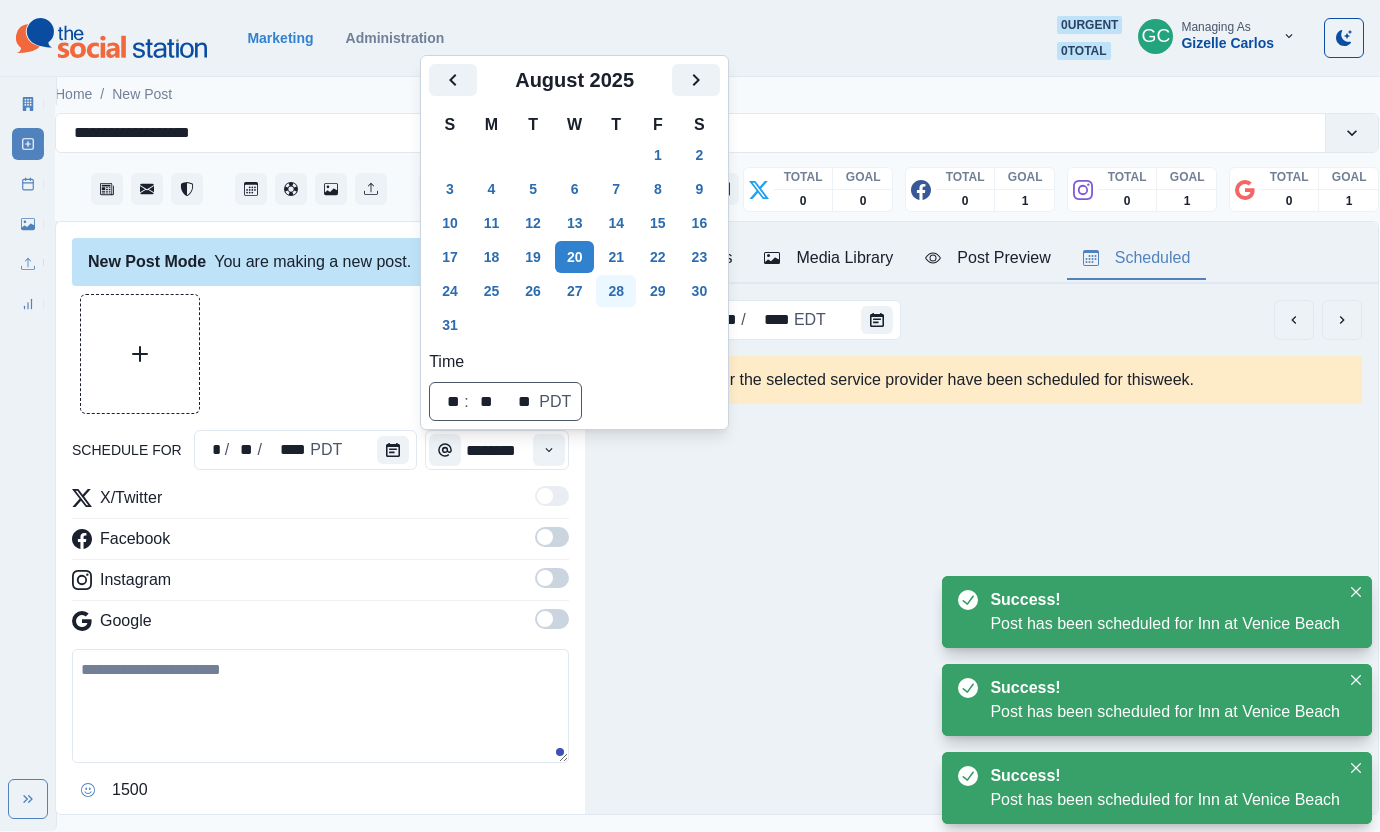 click on "28" at bounding box center [616, 291] 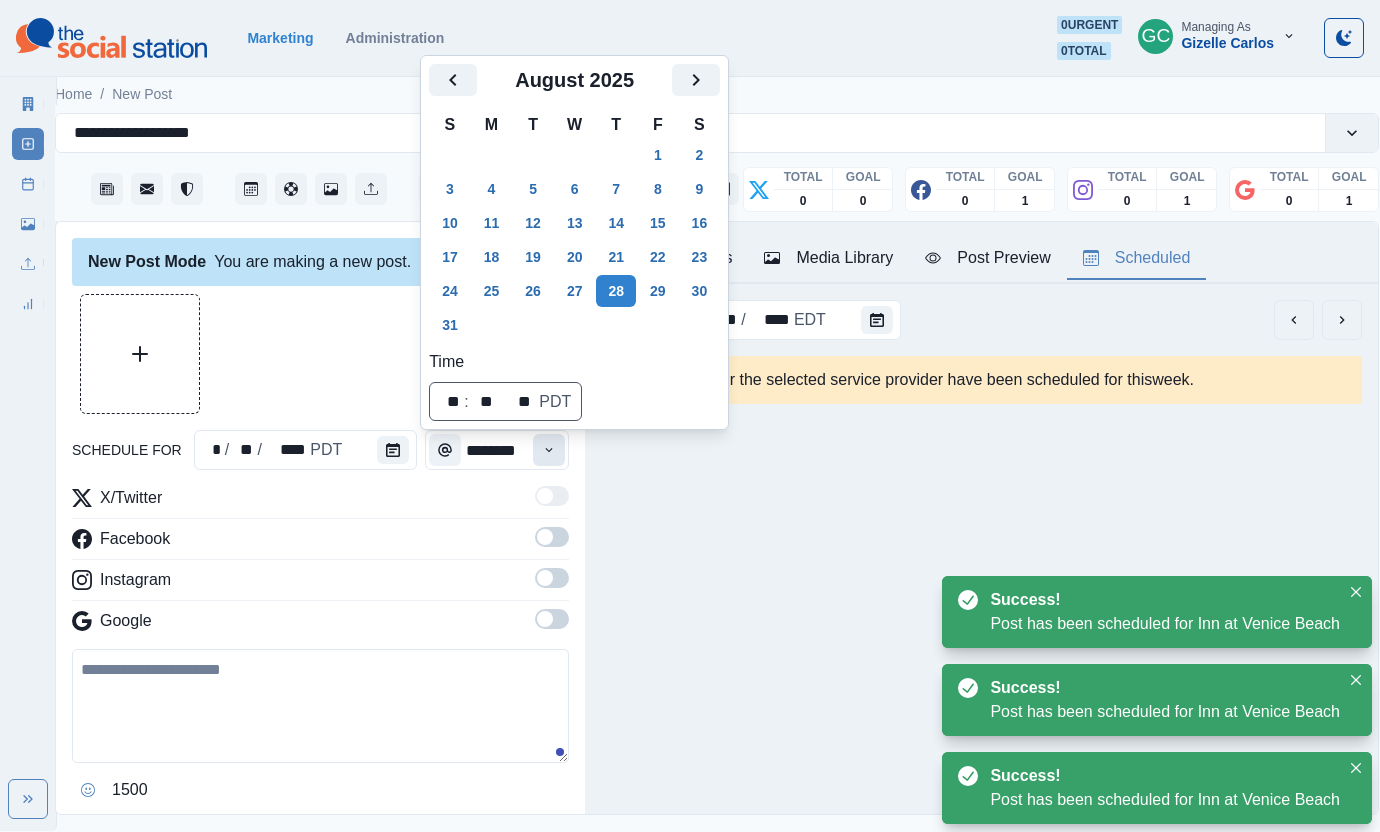 click on "schedule for  * / ** / **** PDT ******** X/Twitter Facebook Instagram Google
1500 Clear Schedule Post" at bounding box center [320, 578] 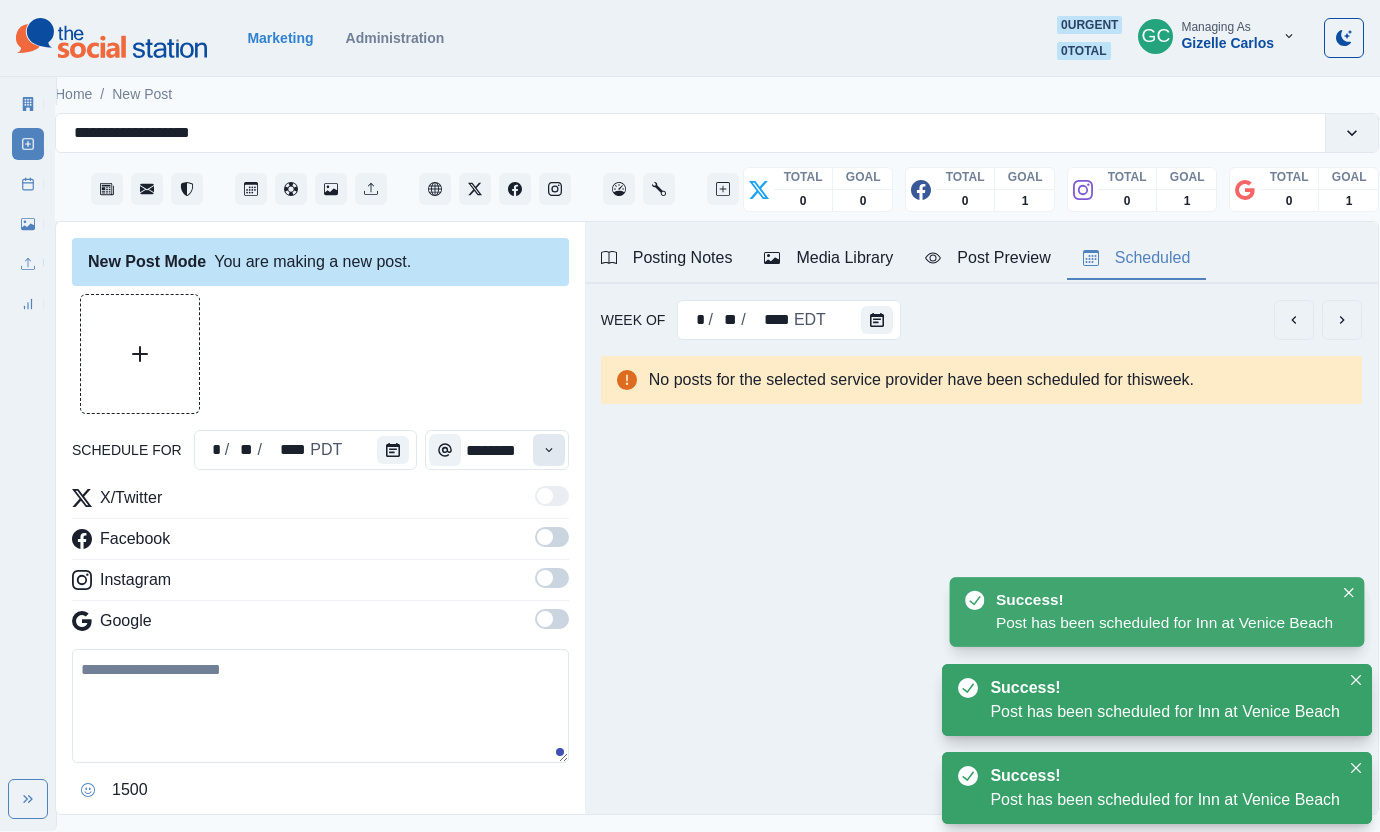 click 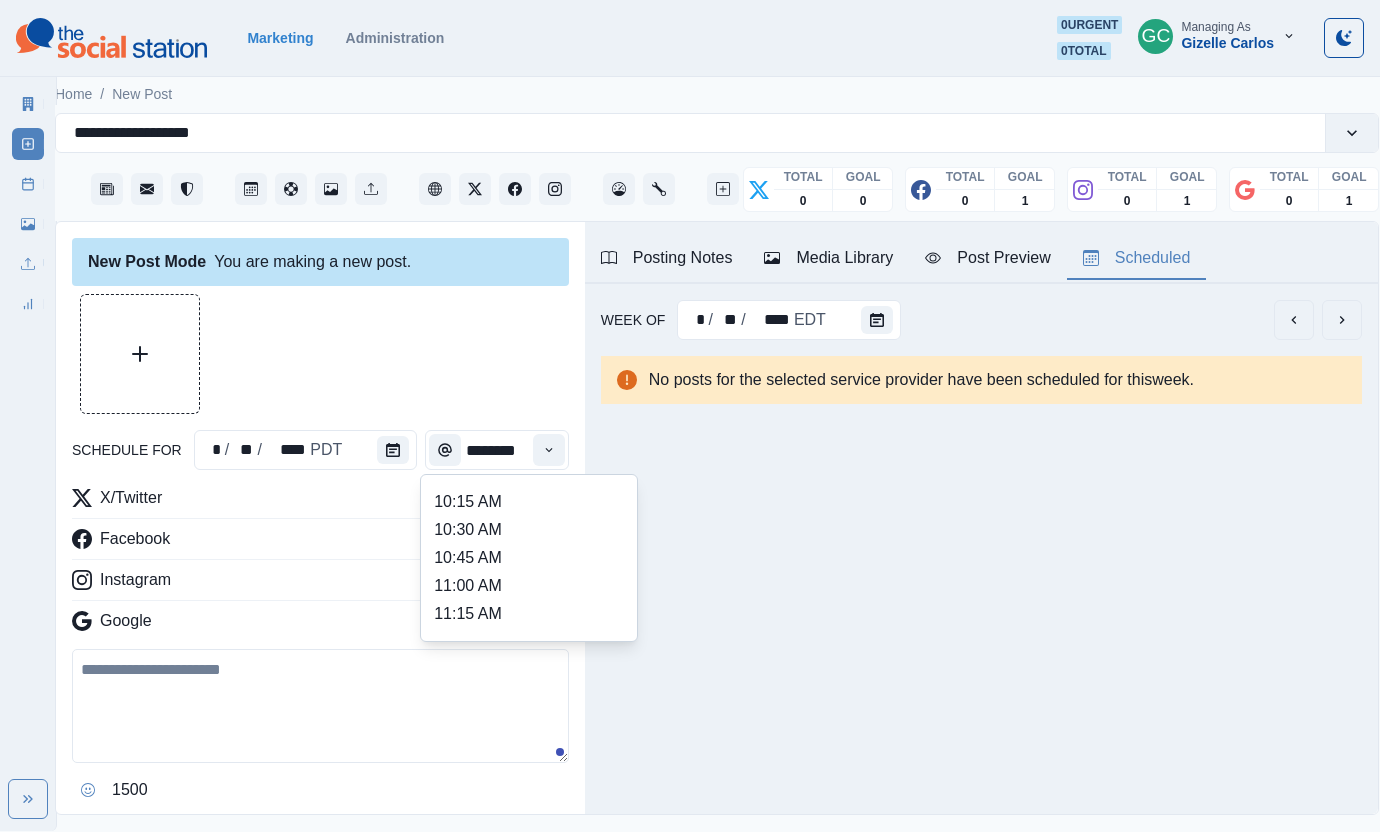 scroll, scrollTop: 526, scrollLeft: 0, axis: vertical 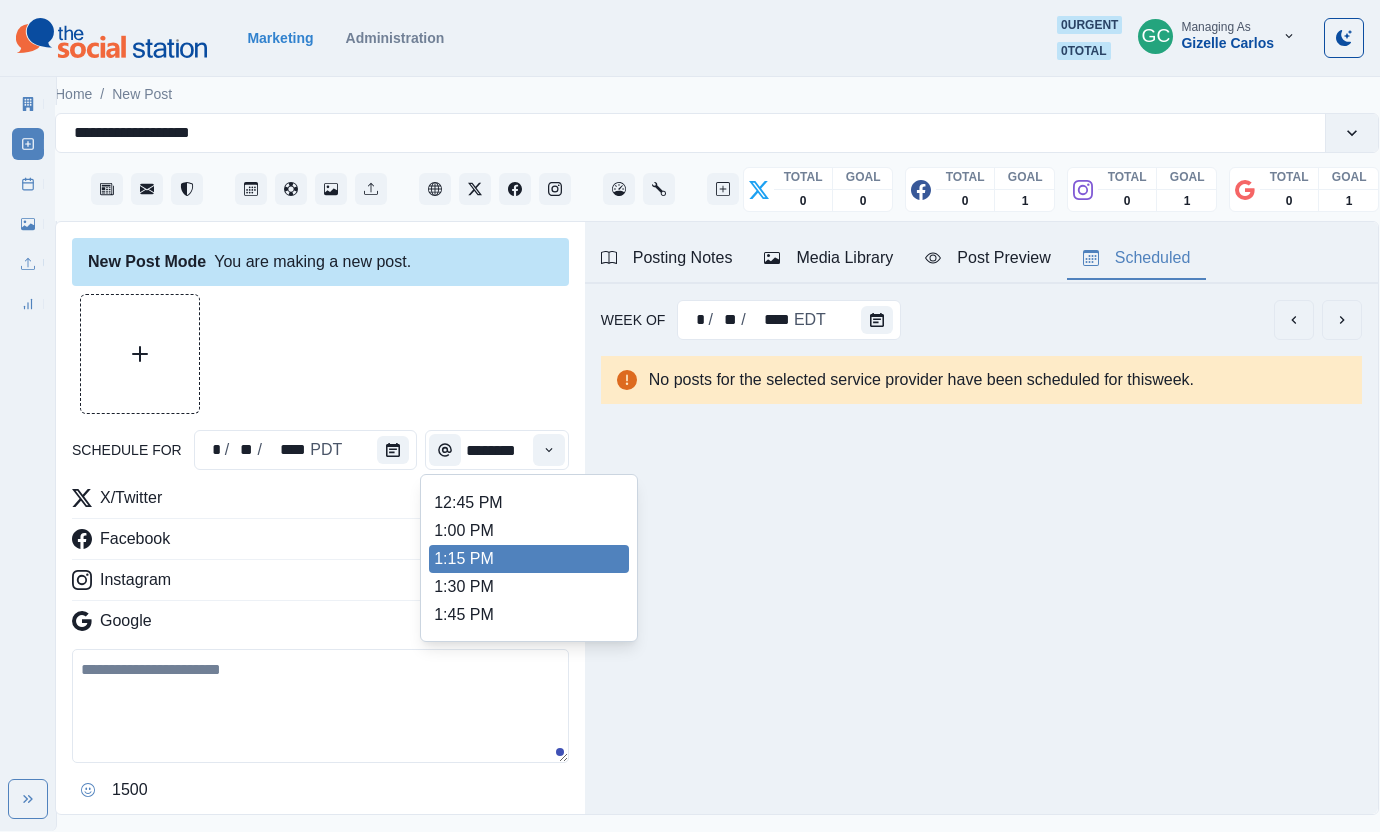 click on "1:30 PM" at bounding box center [529, 587] 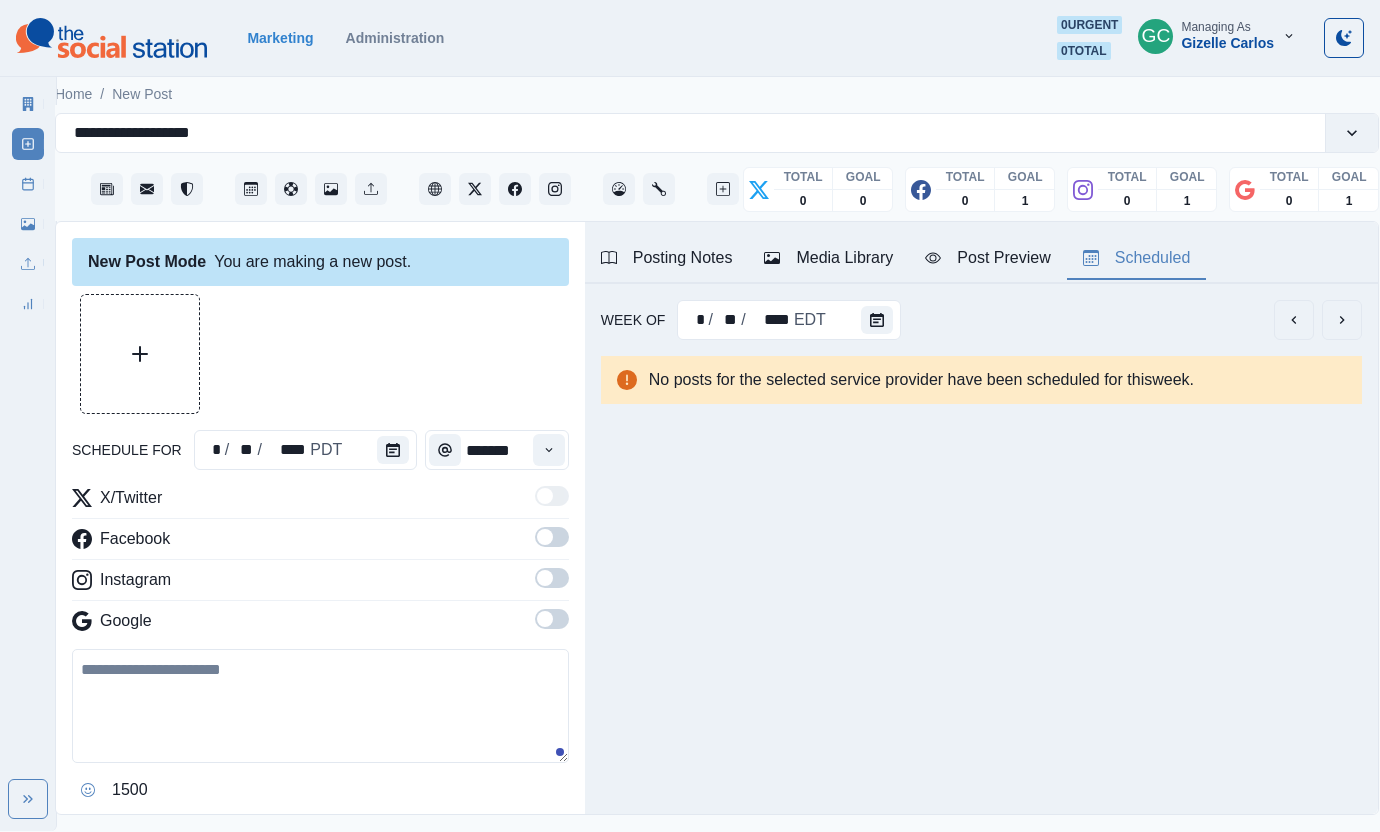 click at bounding box center (552, 619) 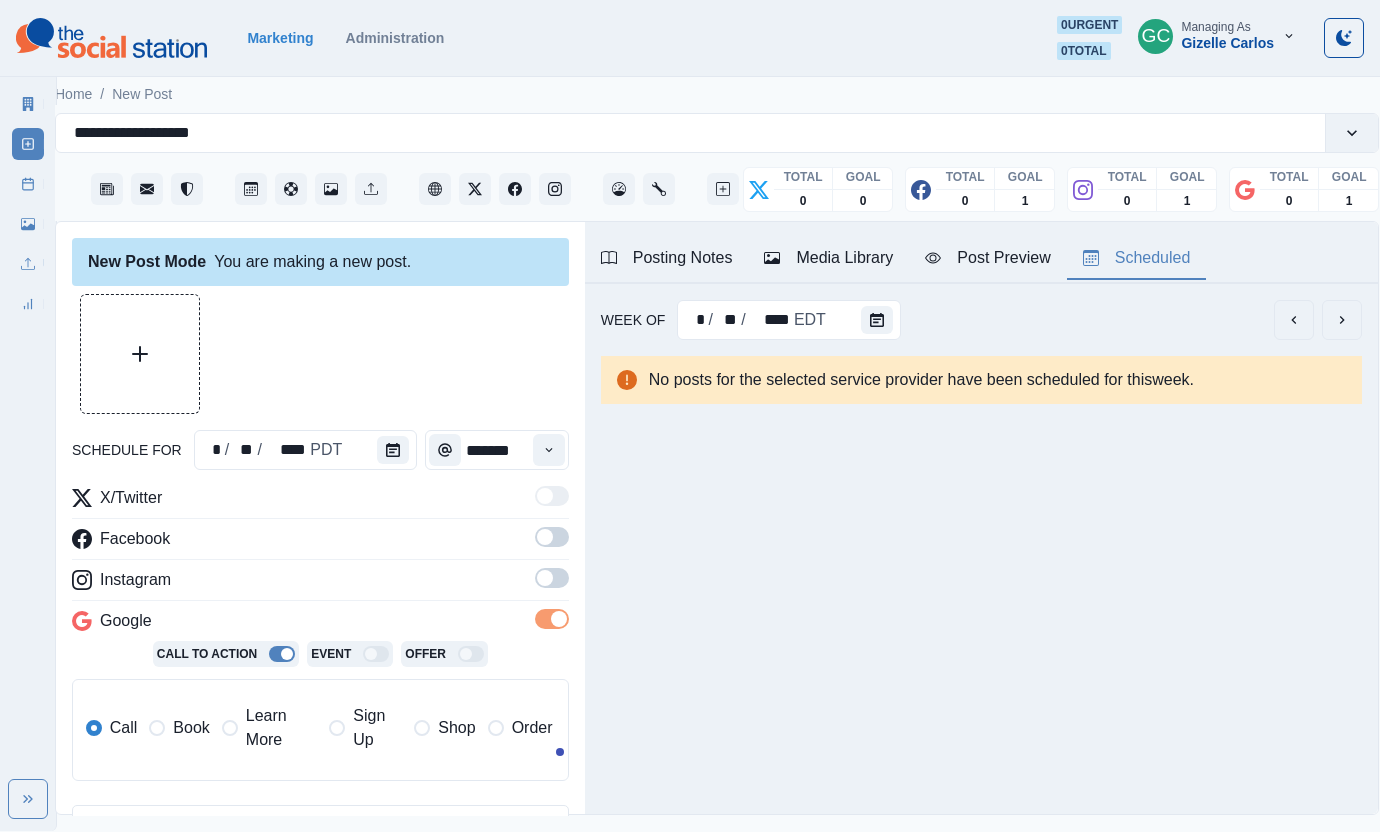 drag, startPoint x: 554, startPoint y: 590, endPoint x: 556, endPoint y: 550, distance: 40.04997 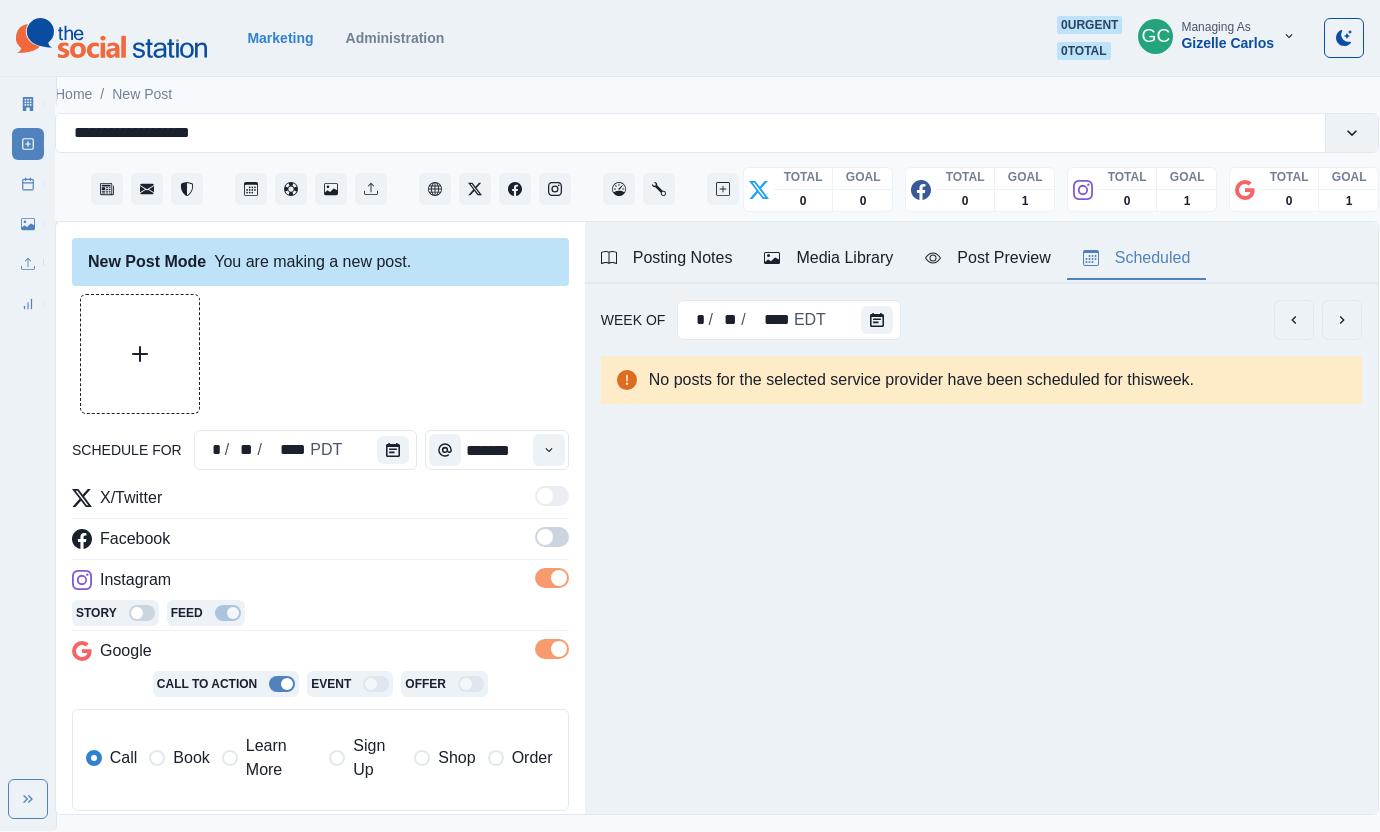 click at bounding box center (552, 537) 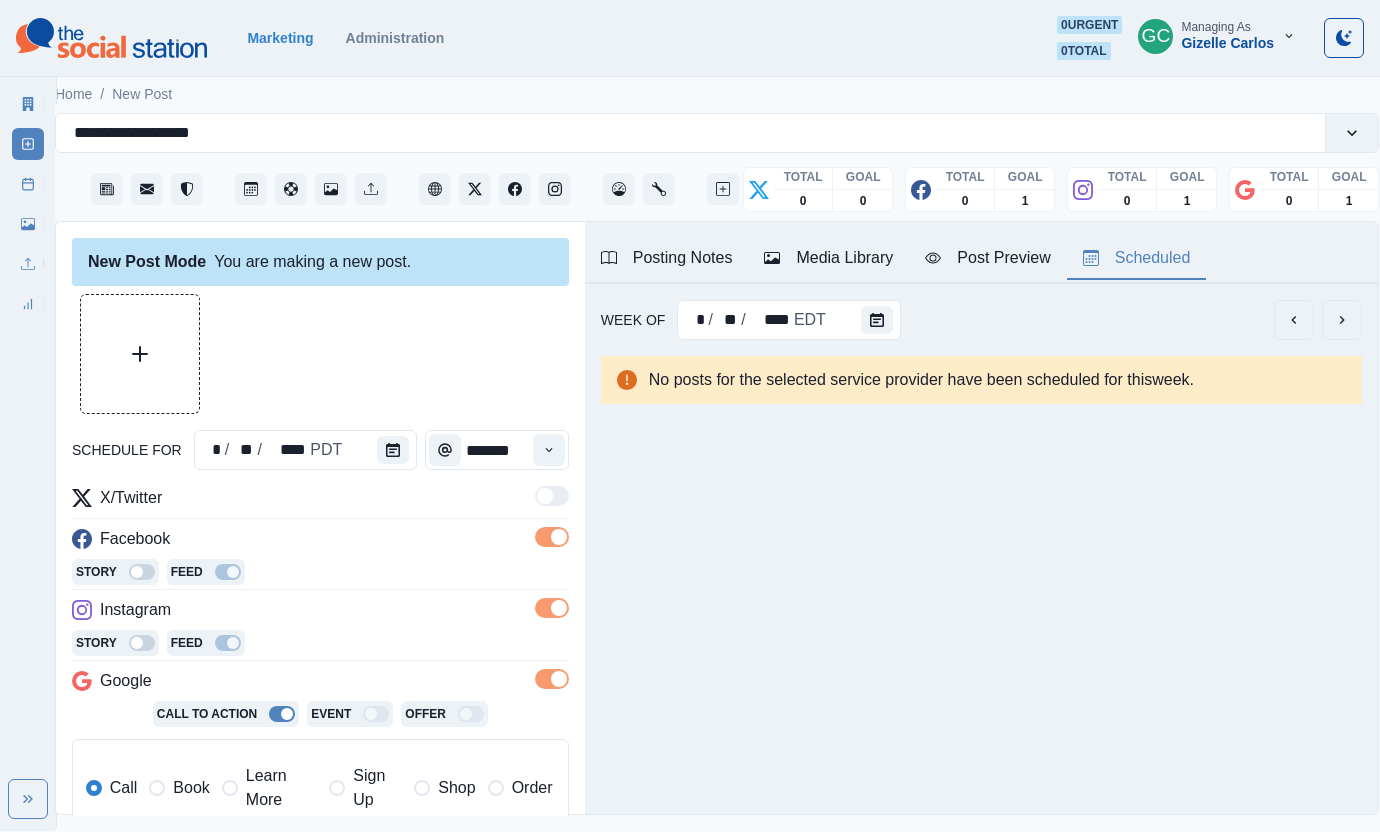 click on "Learn More" at bounding box center [281, 788] 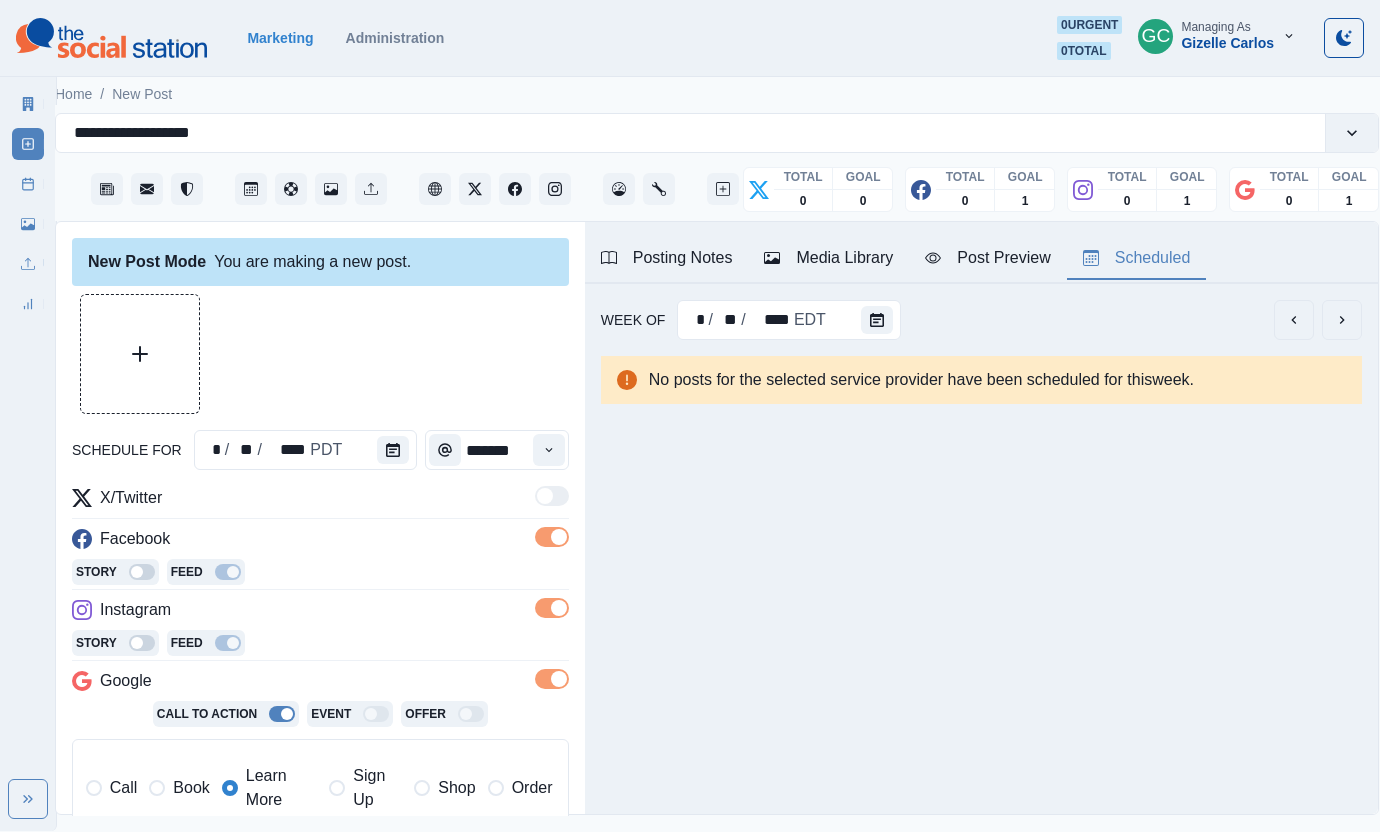 drag, startPoint x: 396, startPoint y: 609, endPoint x: 607, endPoint y: 426, distance: 279.3027 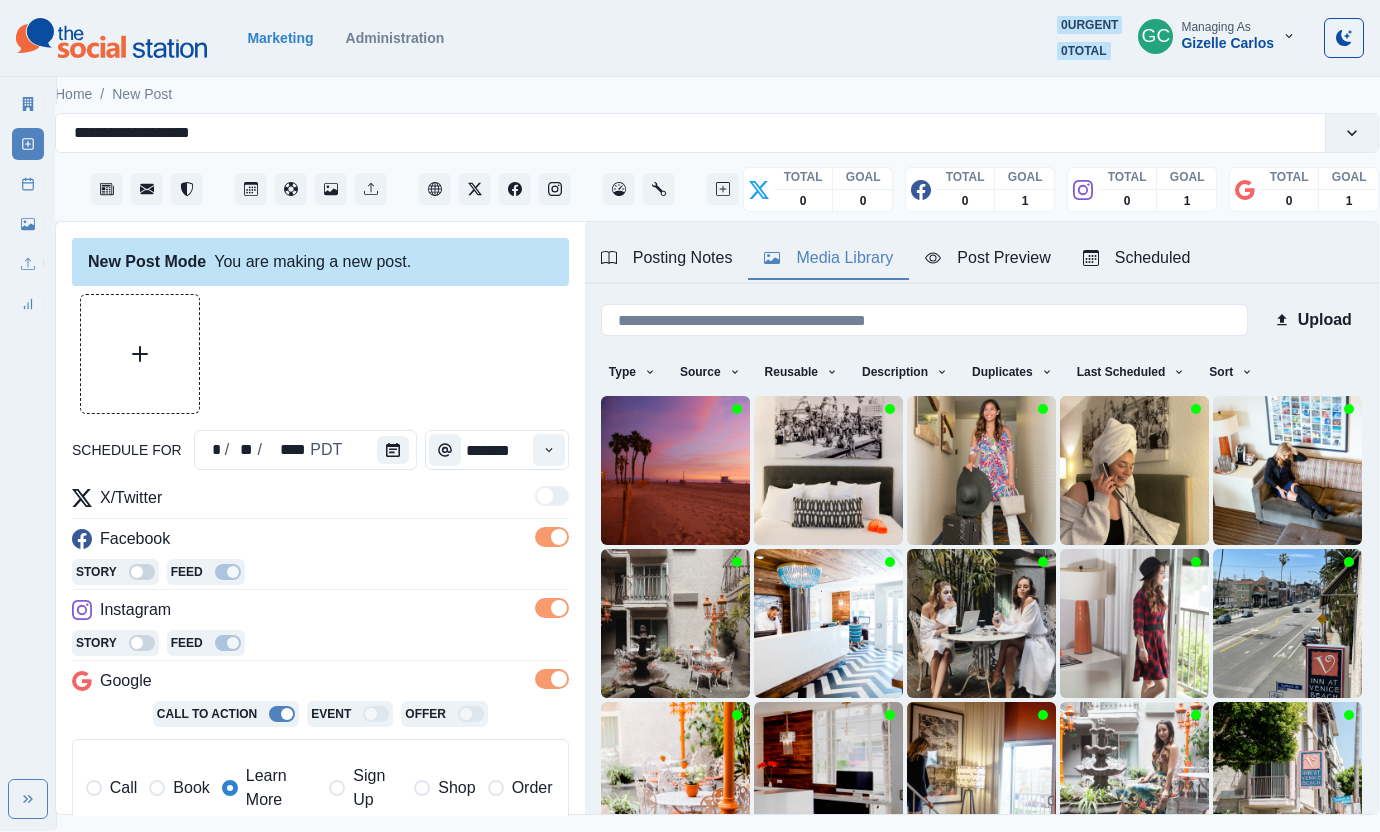 drag, startPoint x: 858, startPoint y: 277, endPoint x: 872, endPoint y: 389, distance: 112.871605 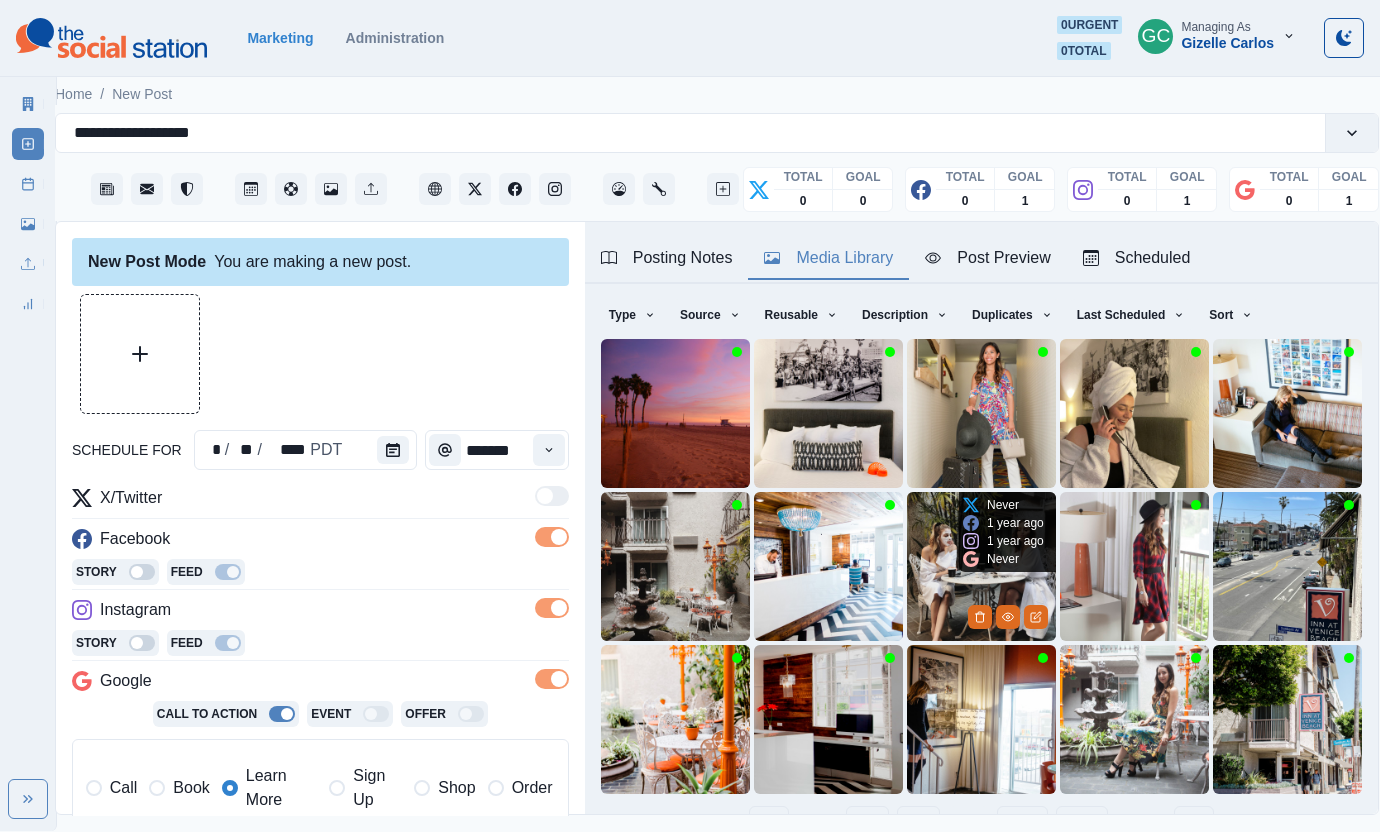 scroll, scrollTop: 167, scrollLeft: 0, axis: vertical 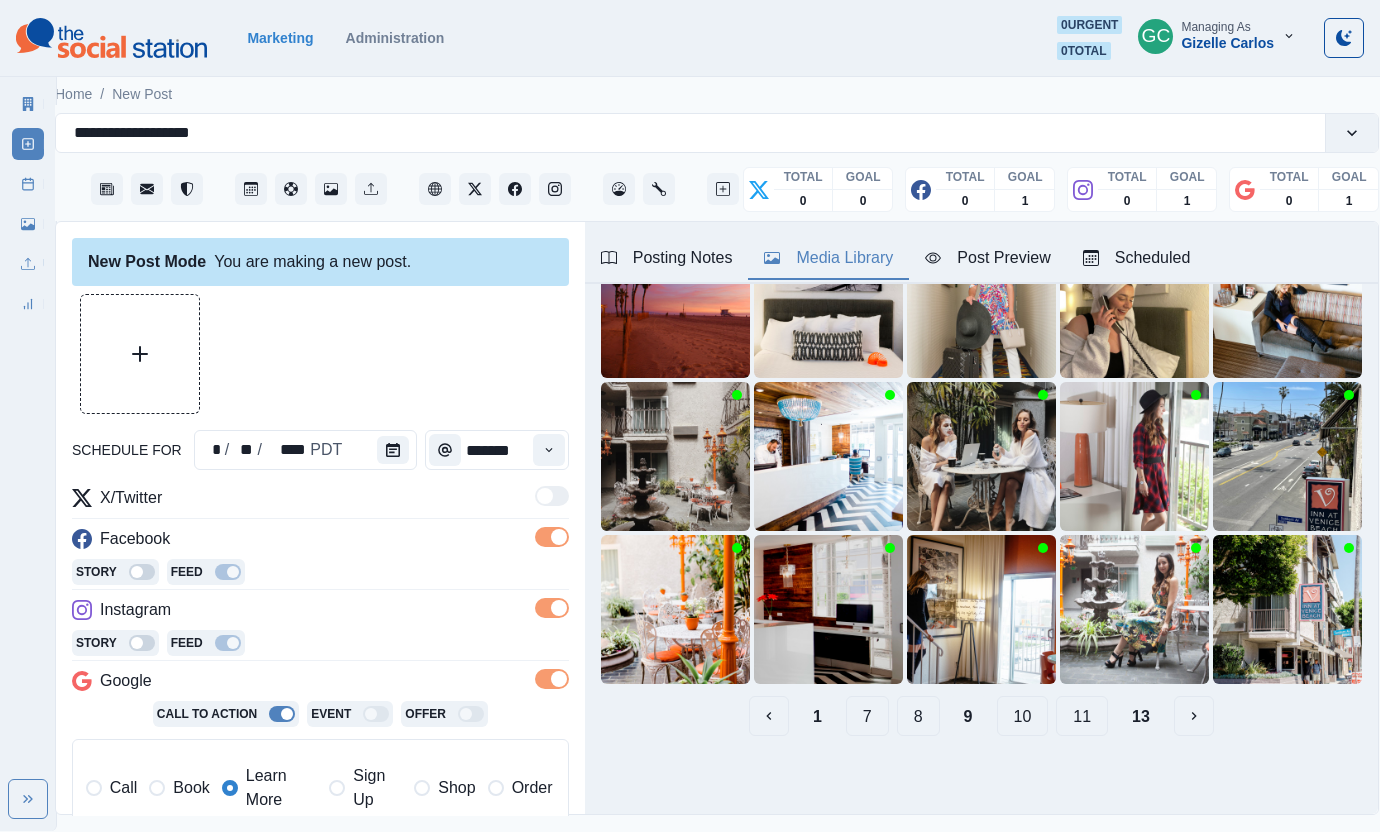 click on "11" at bounding box center (1082, 716) 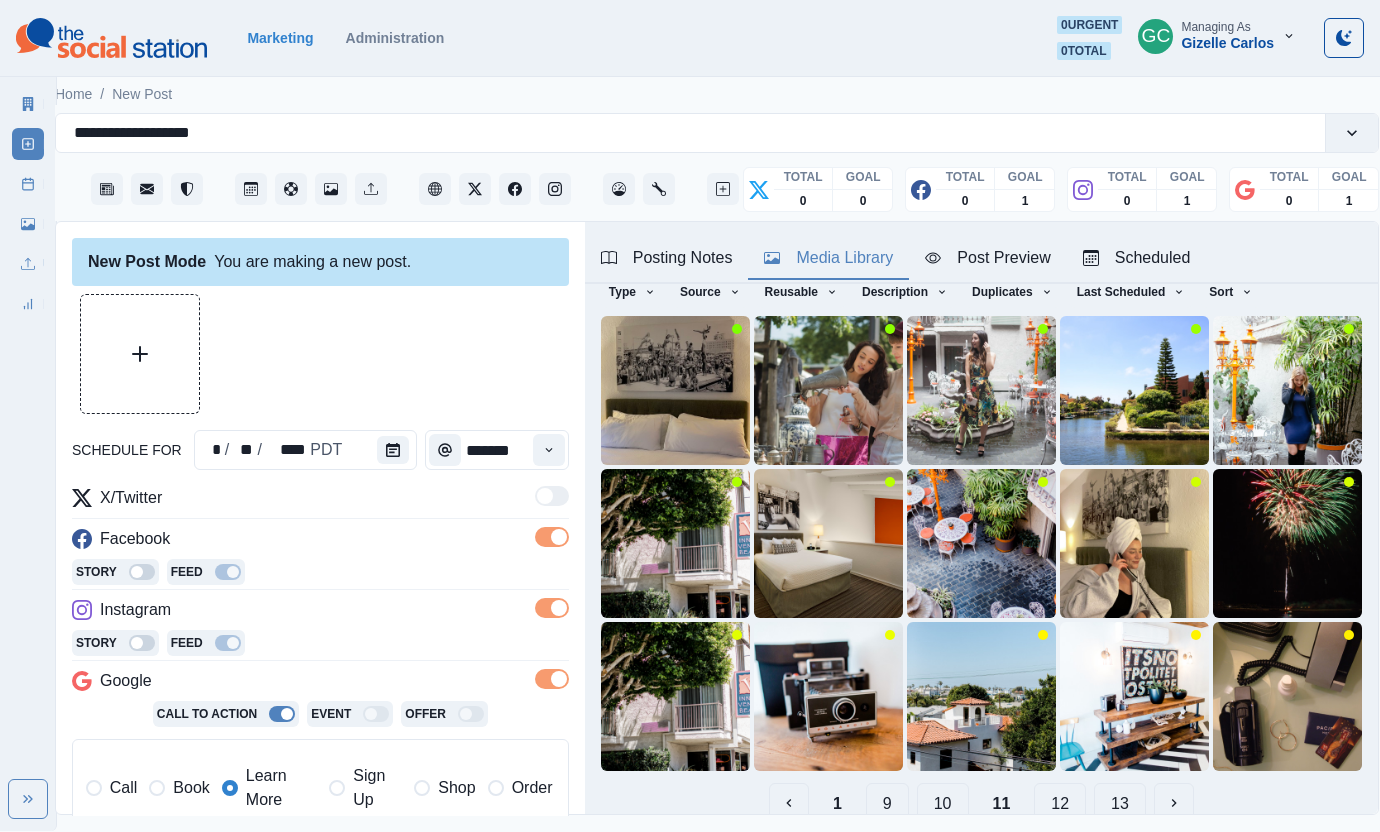 scroll, scrollTop: 92, scrollLeft: 0, axis: vertical 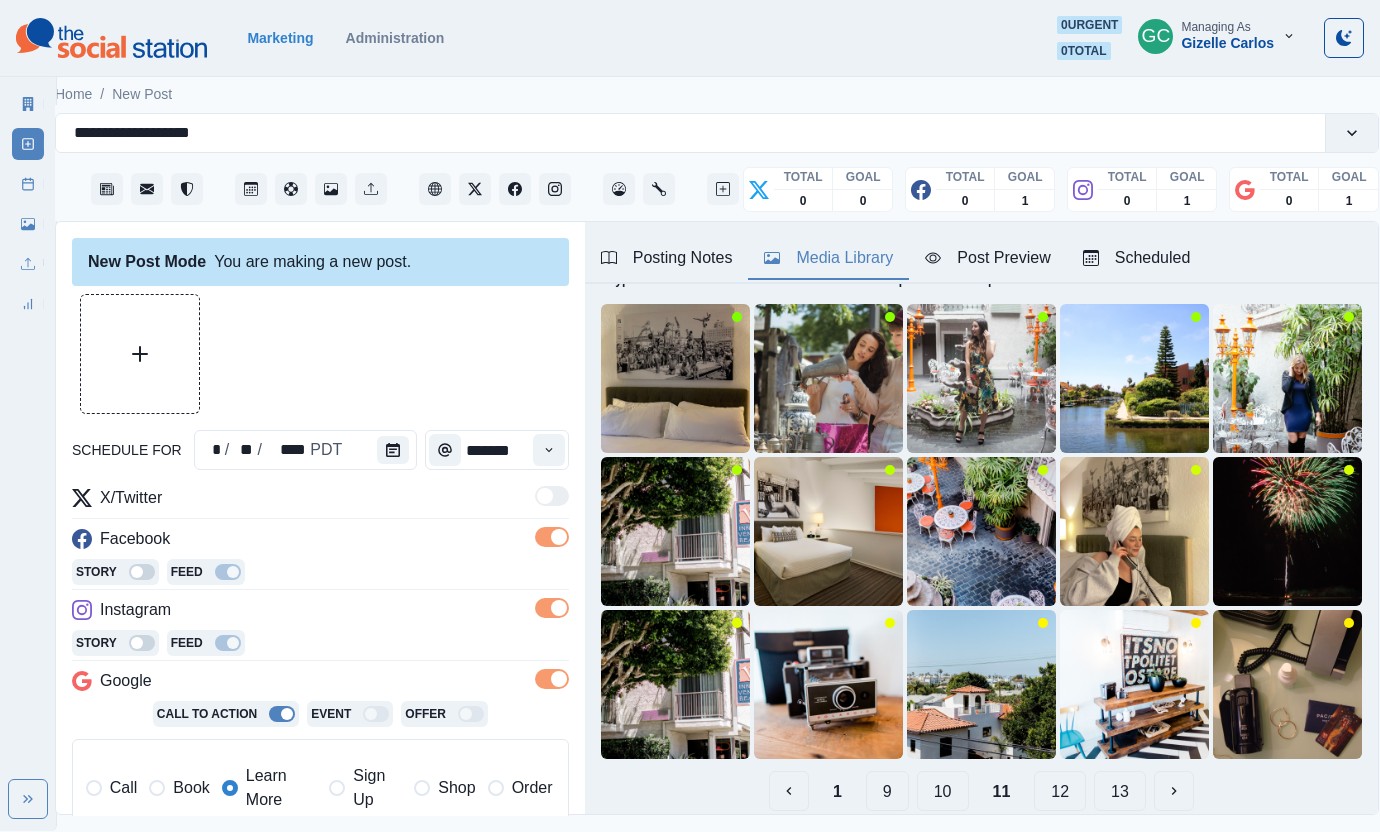 click on "9" at bounding box center (887, 791) 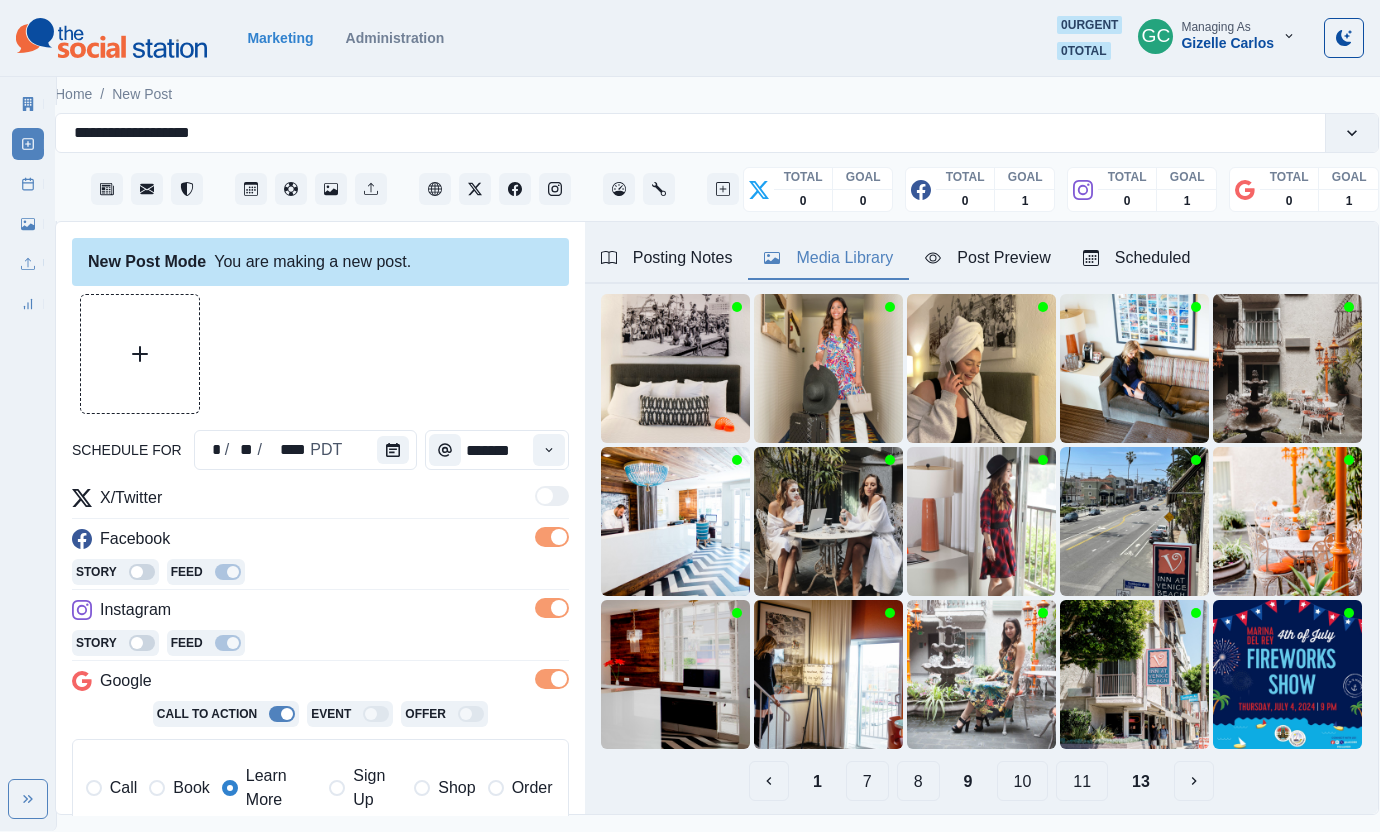 scroll, scrollTop: 124, scrollLeft: 0, axis: vertical 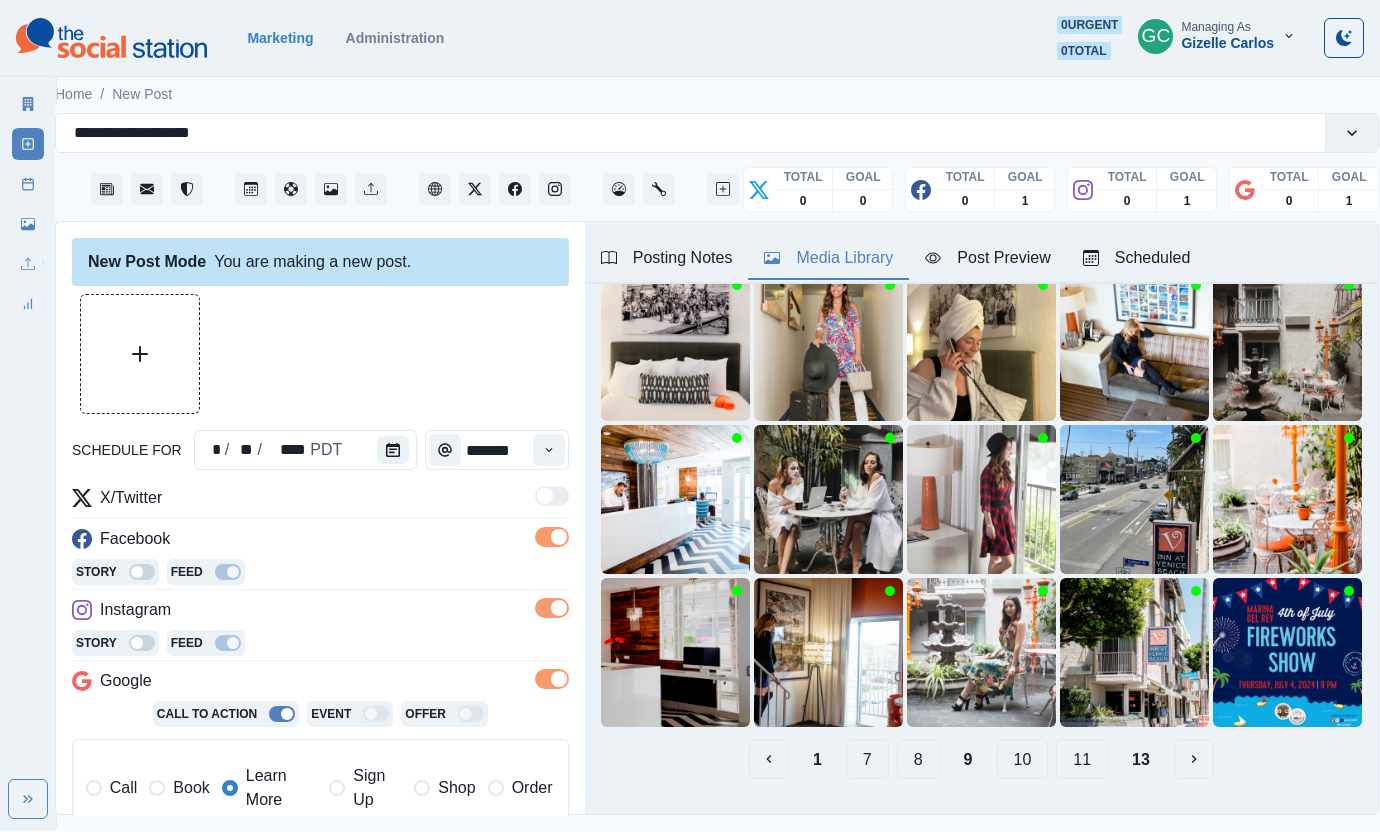 click on "1 7 8 9 10 11 13" at bounding box center (981, 759) 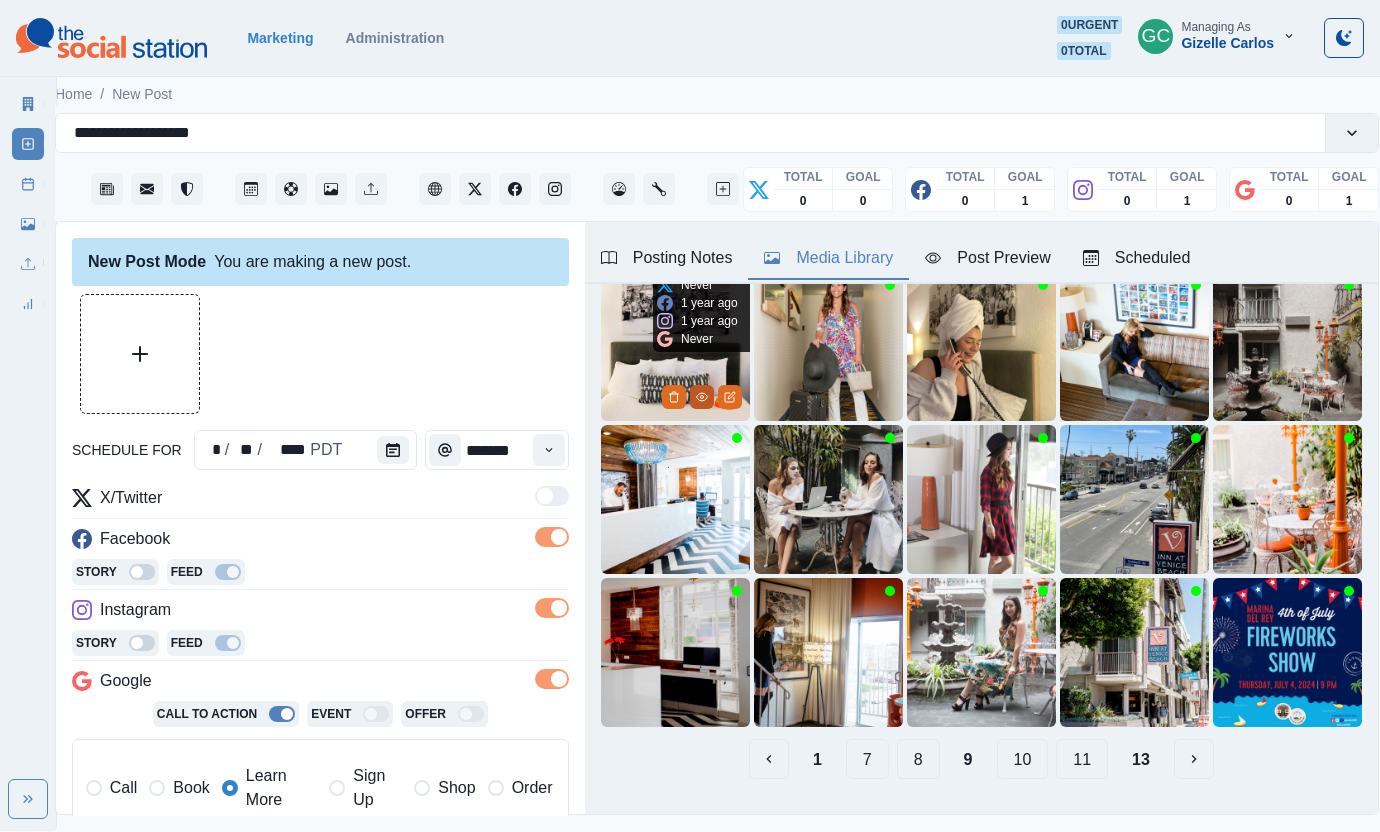 click 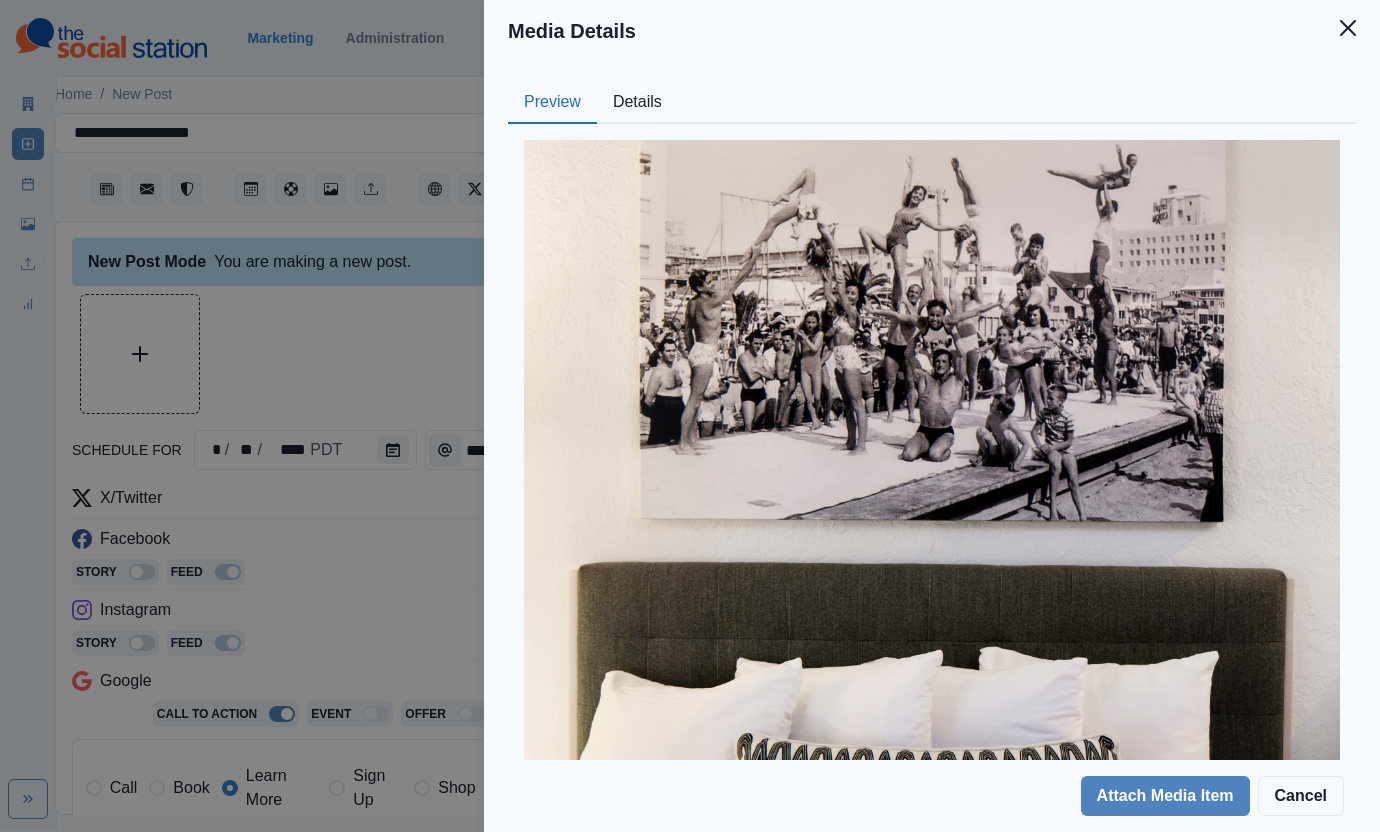 click on "Details" at bounding box center (637, 103) 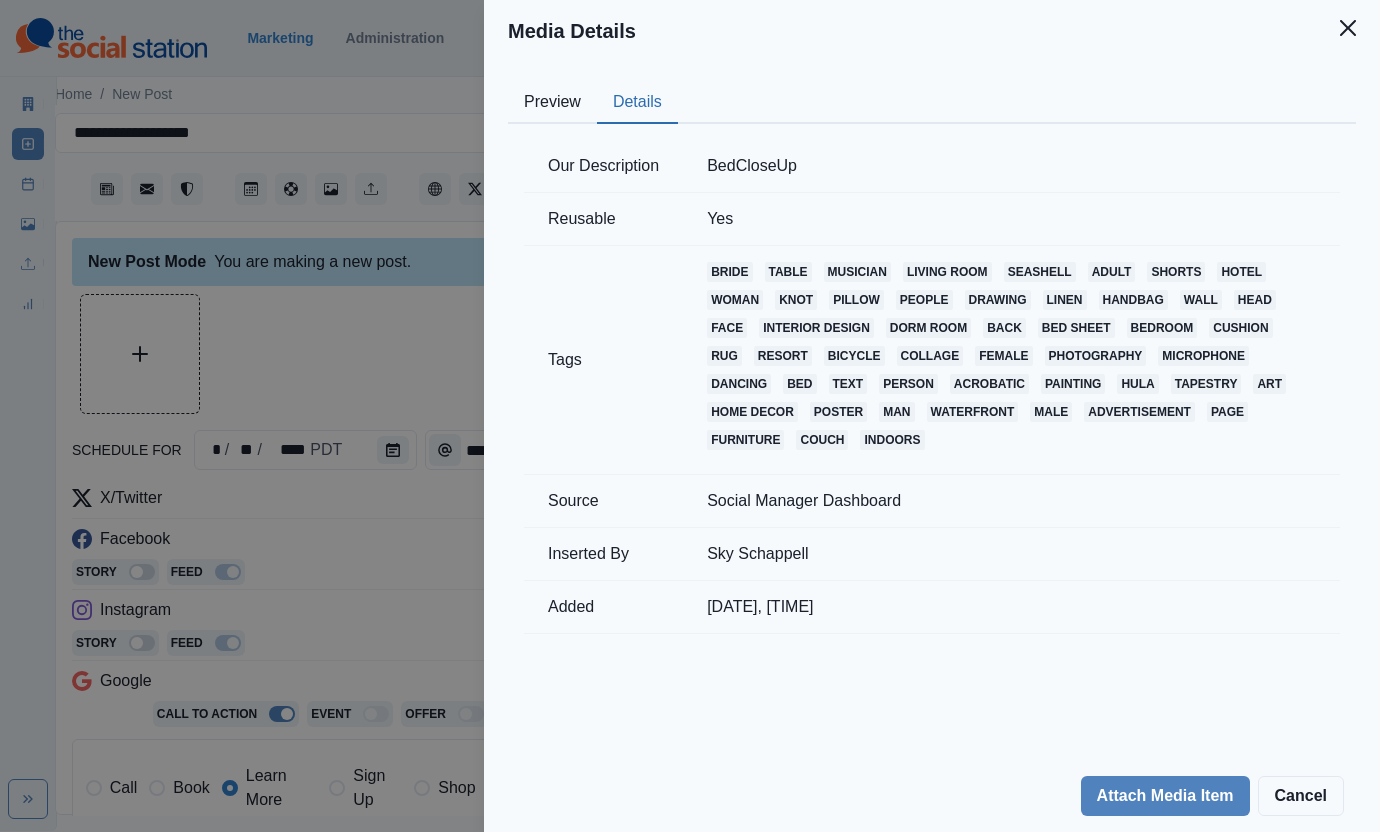 click on "Media Details Preview Details Our Description BedCloseUp Reusable Yes Tags bride table musician living room seashell adult shorts hotel woman knot pillow people drawing linen handbag wall head face interior design dorm room back bed sheet bedroom cushion rug resort bicycle collage female photography microphone dancing bed text person acrobatic painting hula tapestry art home decor poster man waterfront male advertisement page furniture couch indoors Source Social Manager Dashboard Inserted By [FIRST] [LAST] Added [DATE], [TIME]" at bounding box center [690, 416] 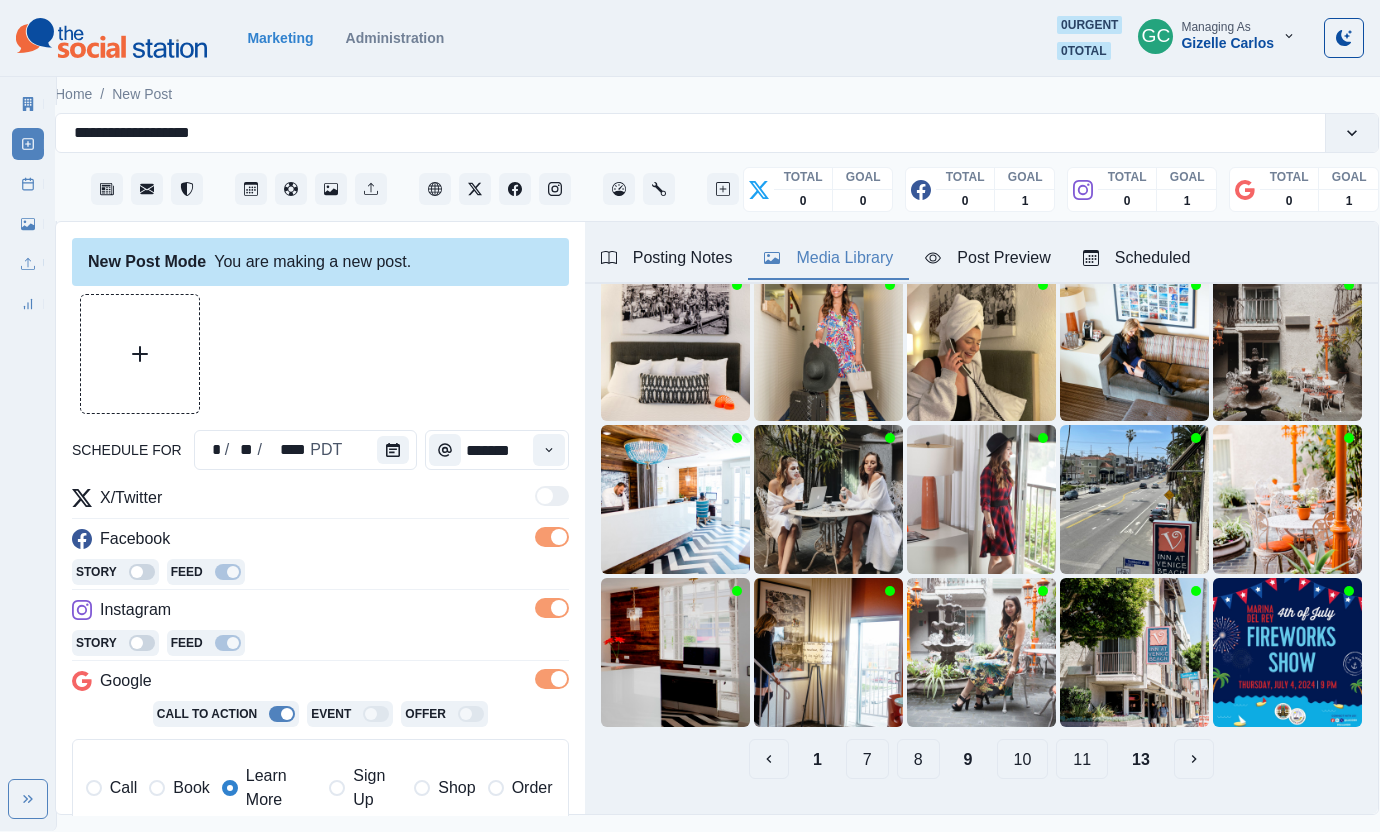 click on "7" at bounding box center [867, 759] 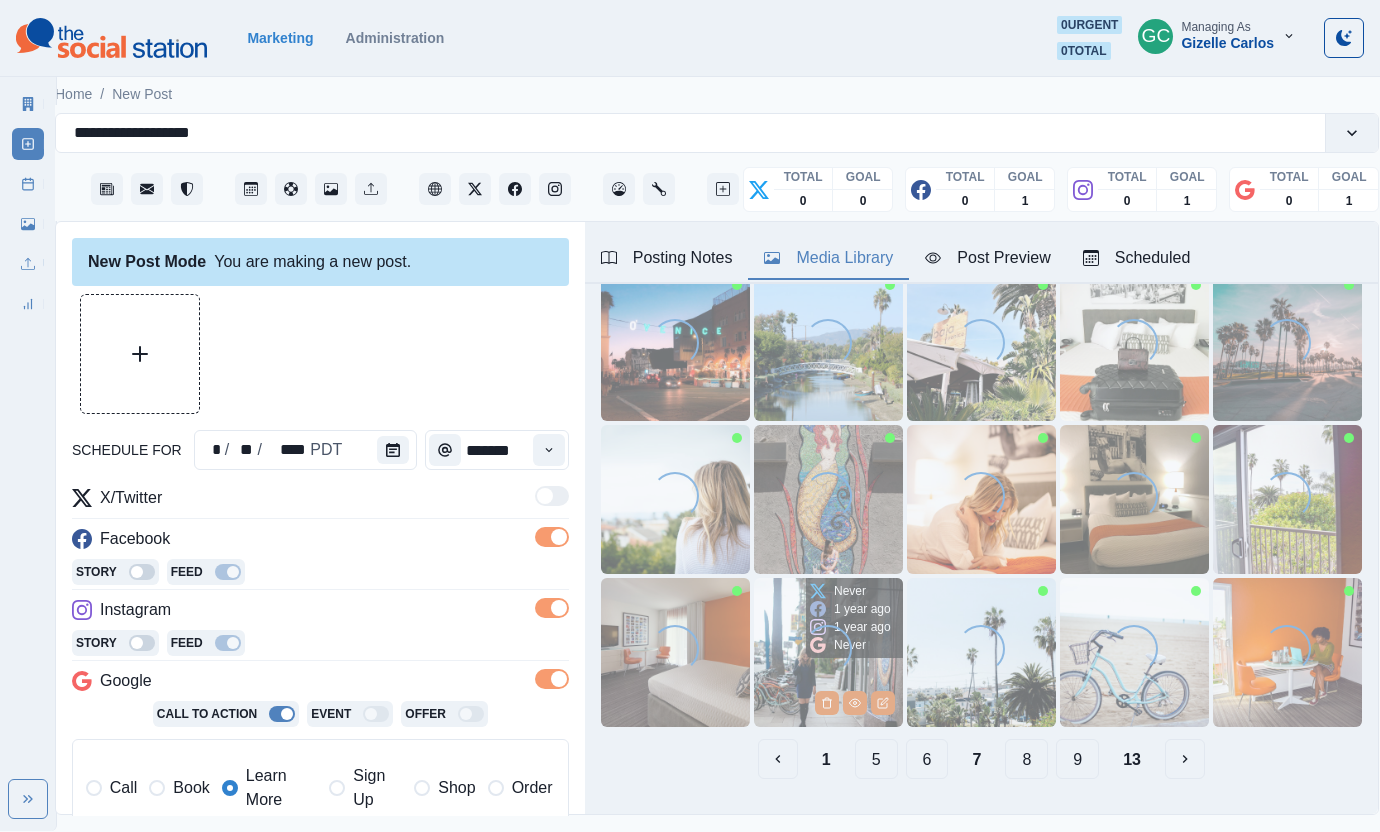 scroll, scrollTop: 0, scrollLeft: 0, axis: both 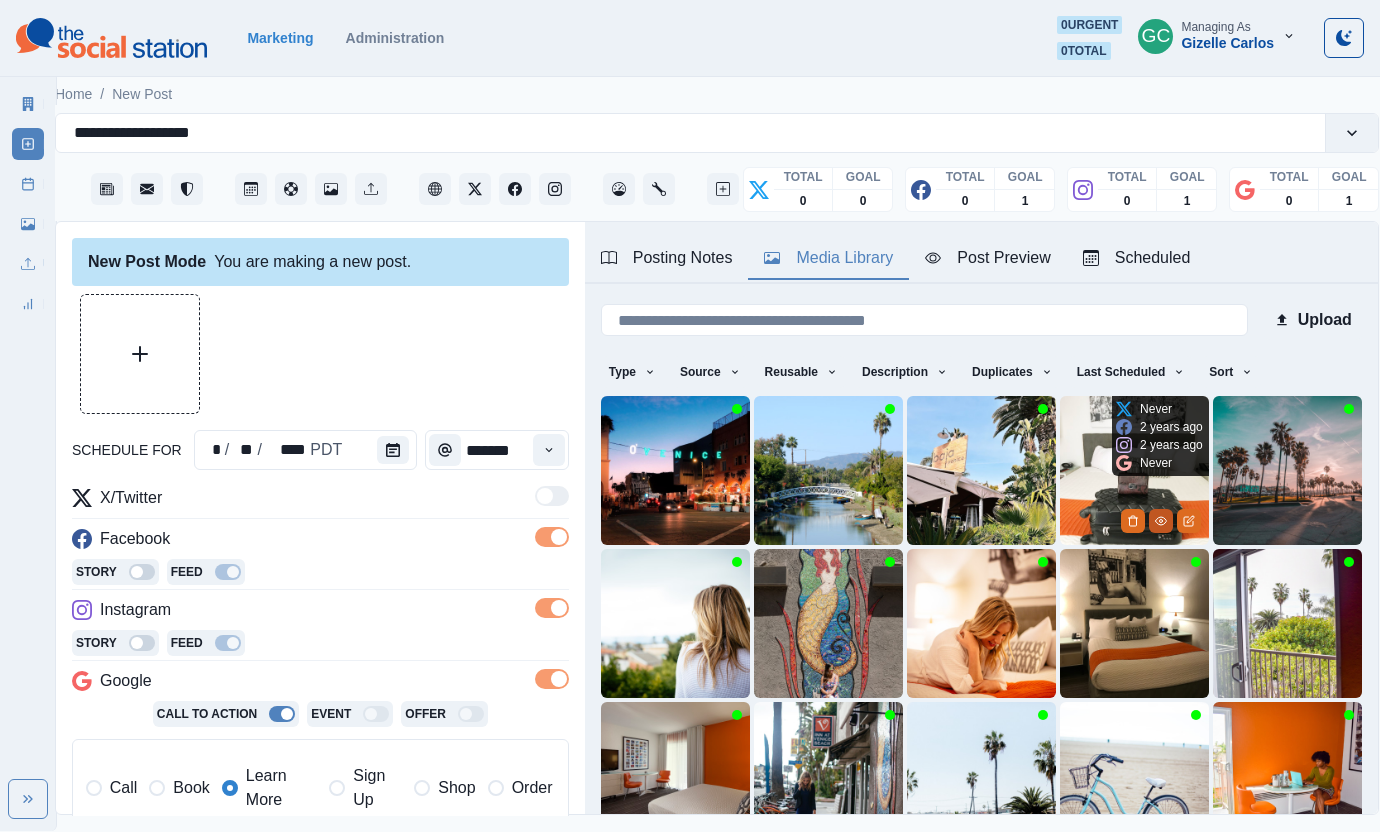 click 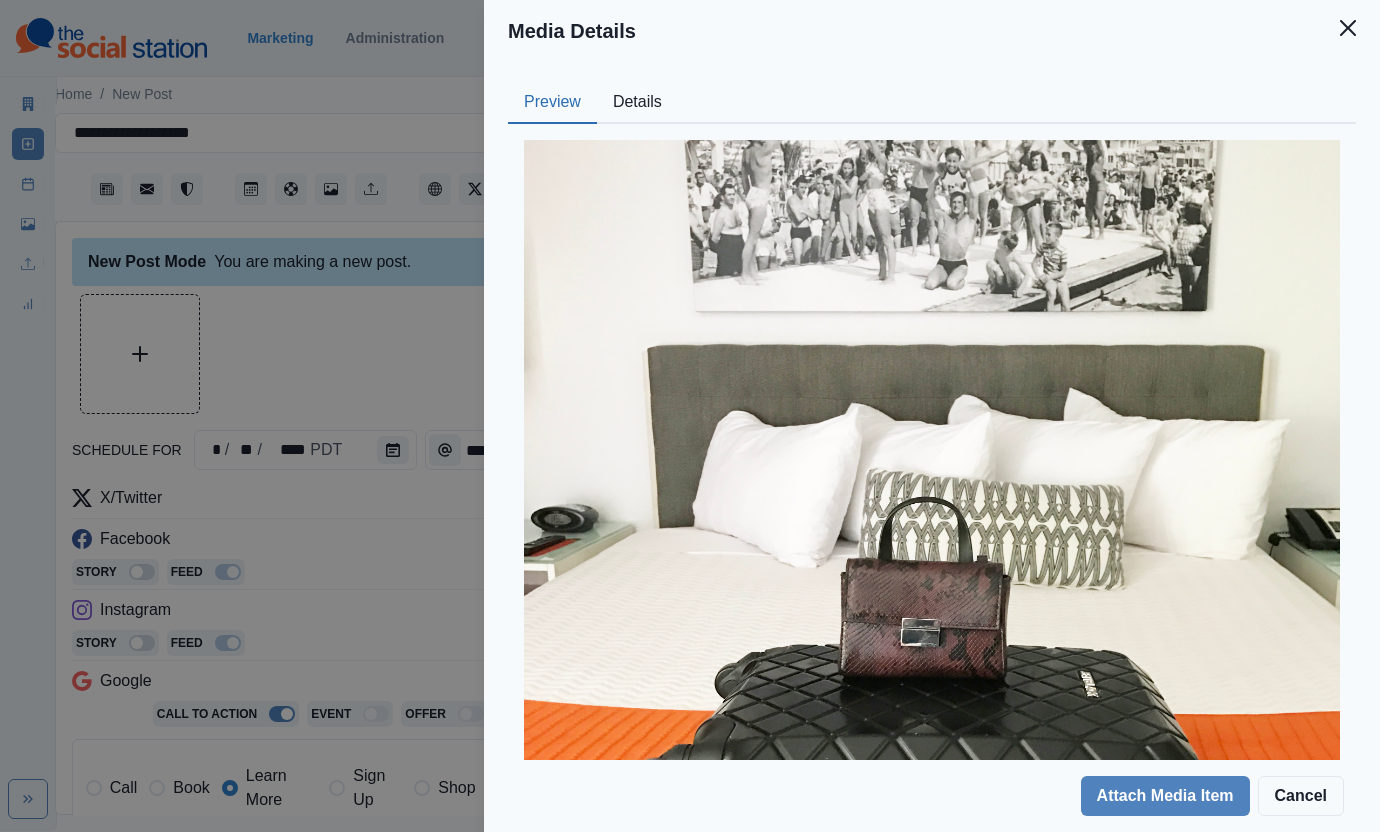drag, startPoint x: 668, startPoint y: 124, endPoint x: 624, endPoint y: 96, distance: 52.153618 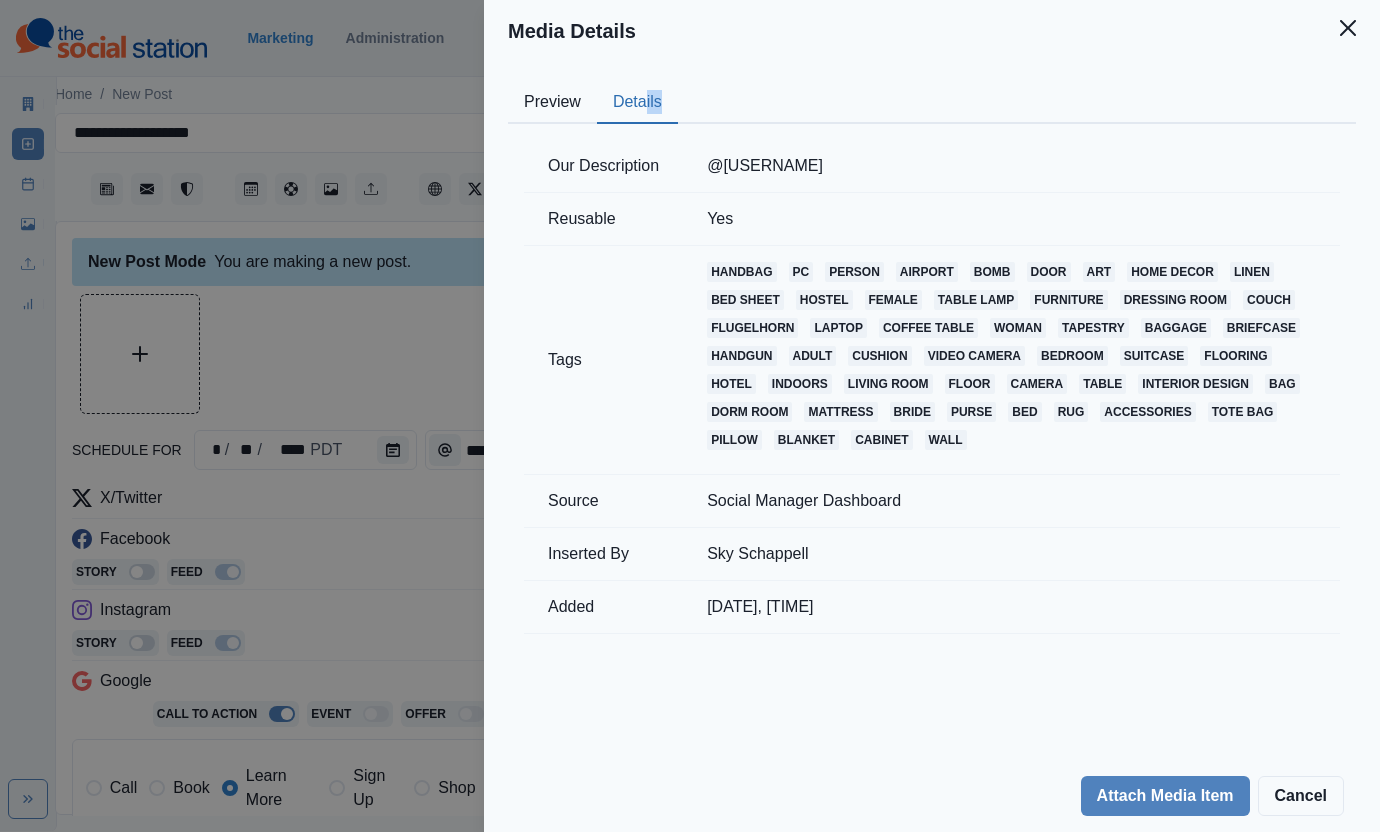 drag, startPoint x: 626, startPoint y: 97, endPoint x: 609, endPoint y: 138, distance: 44.38468 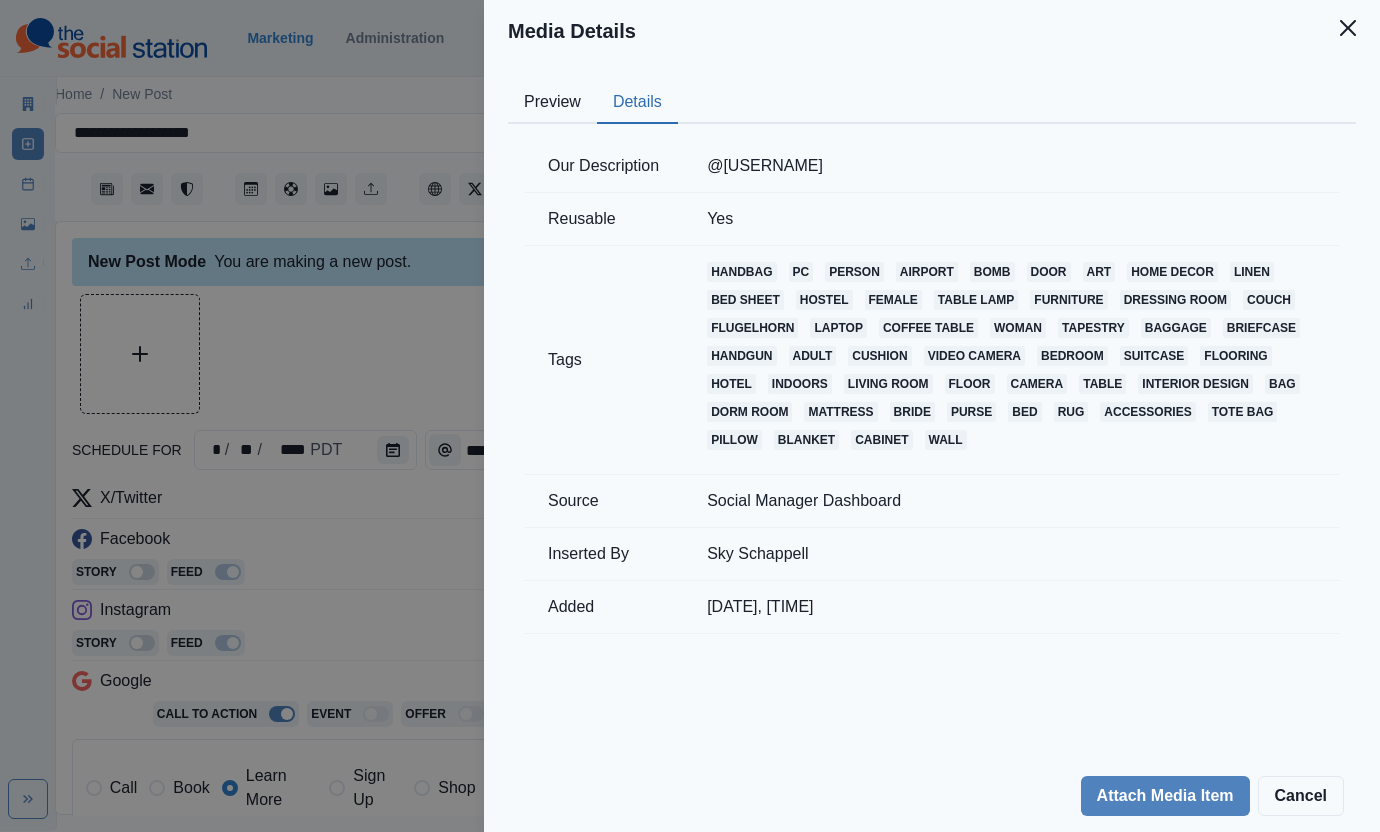 click on "@[USERNAME]" at bounding box center [1011, 166] 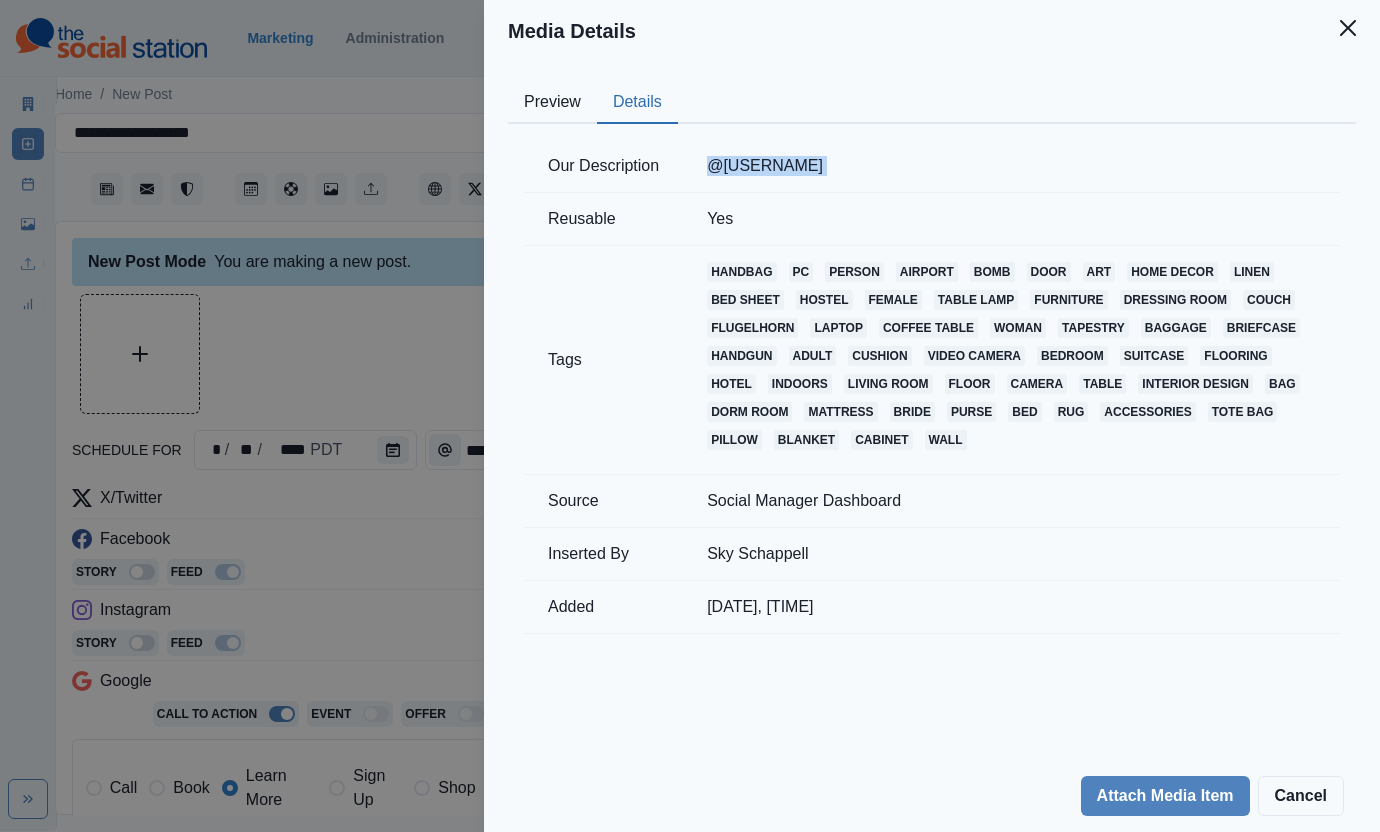 click on "@[USERNAME]" at bounding box center [1011, 166] 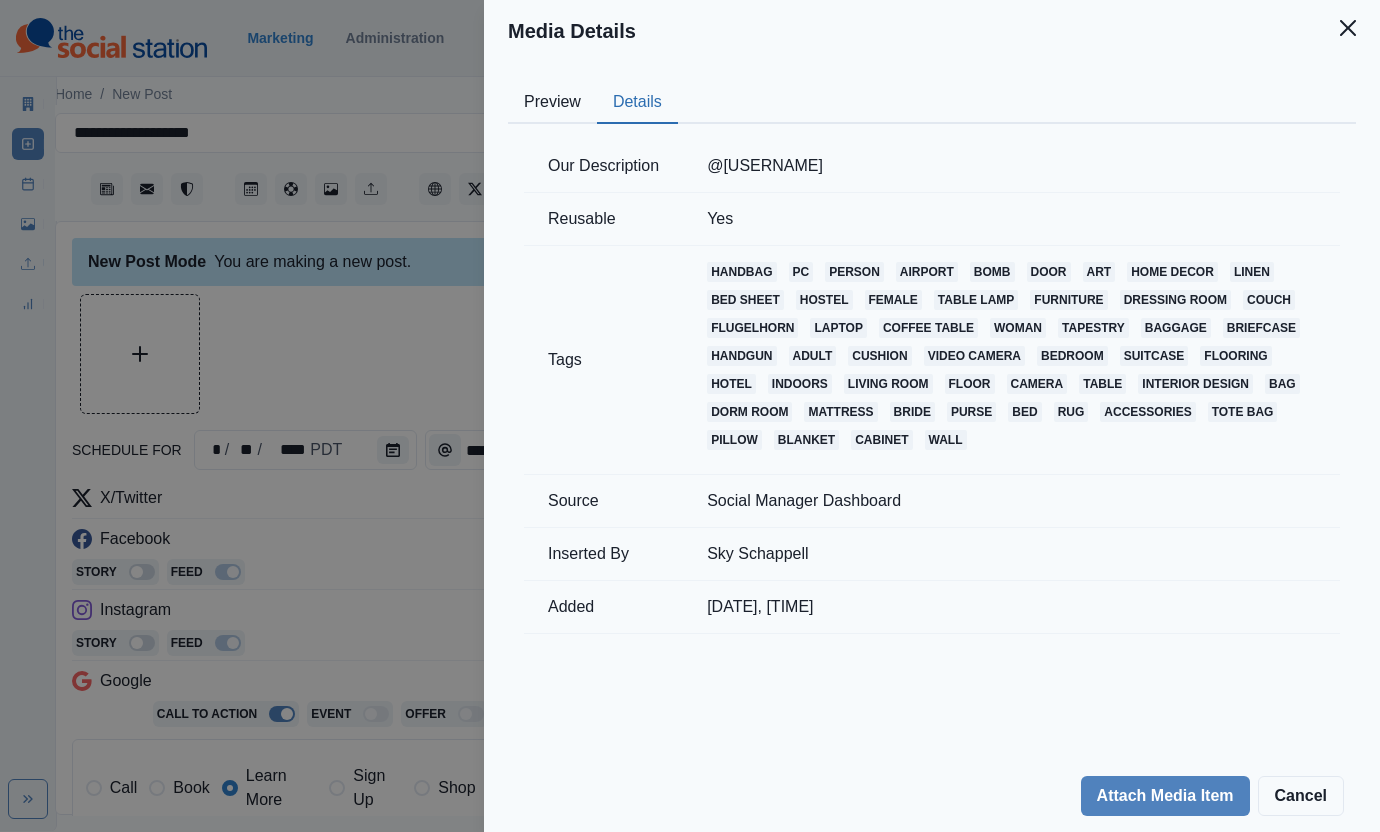 drag, startPoint x: 426, startPoint y: 300, endPoint x: 1064, endPoint y: 355, distance: 640.3663 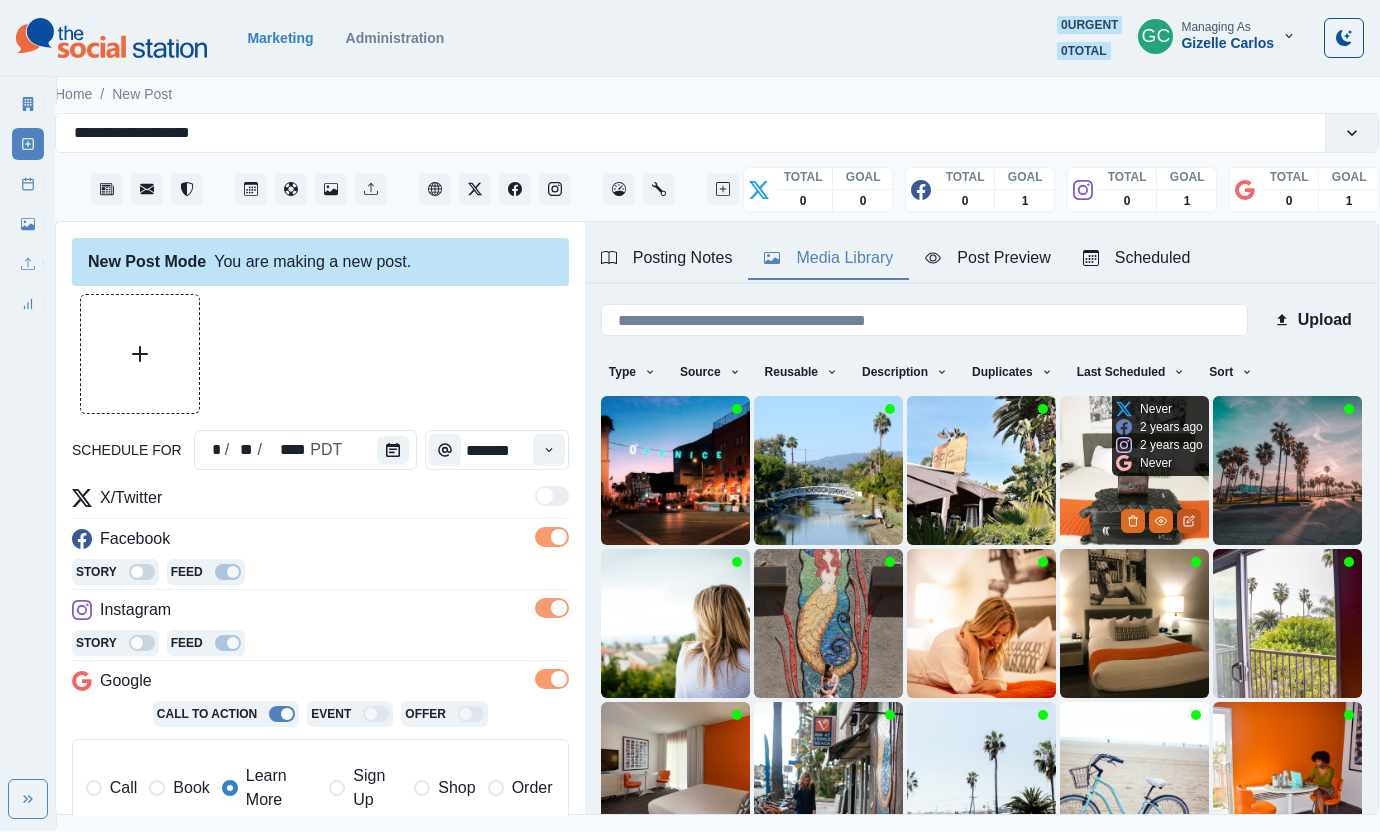 click at bounding box center (1189, 521) 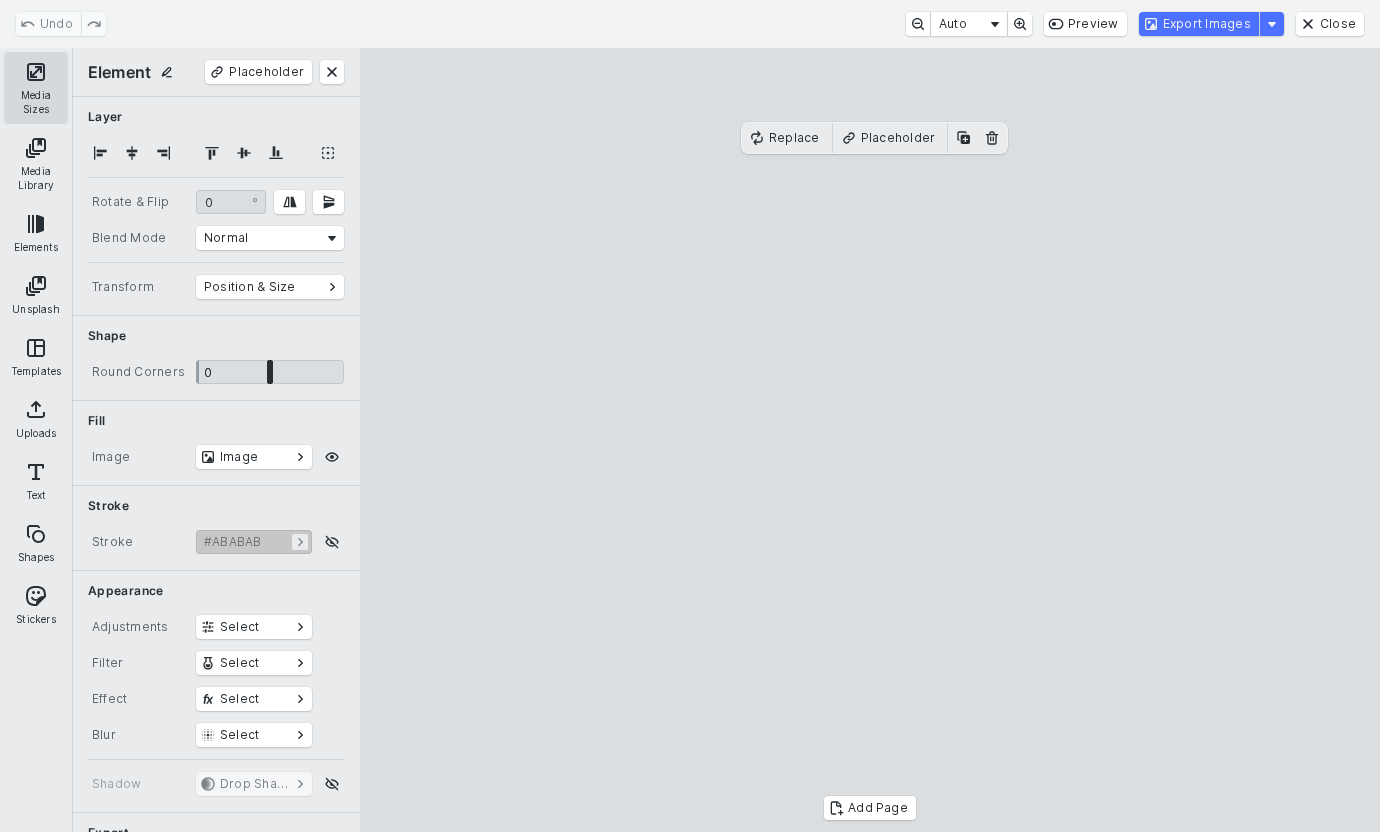 click on "Media Sizes" at bounding box center [36, 88] 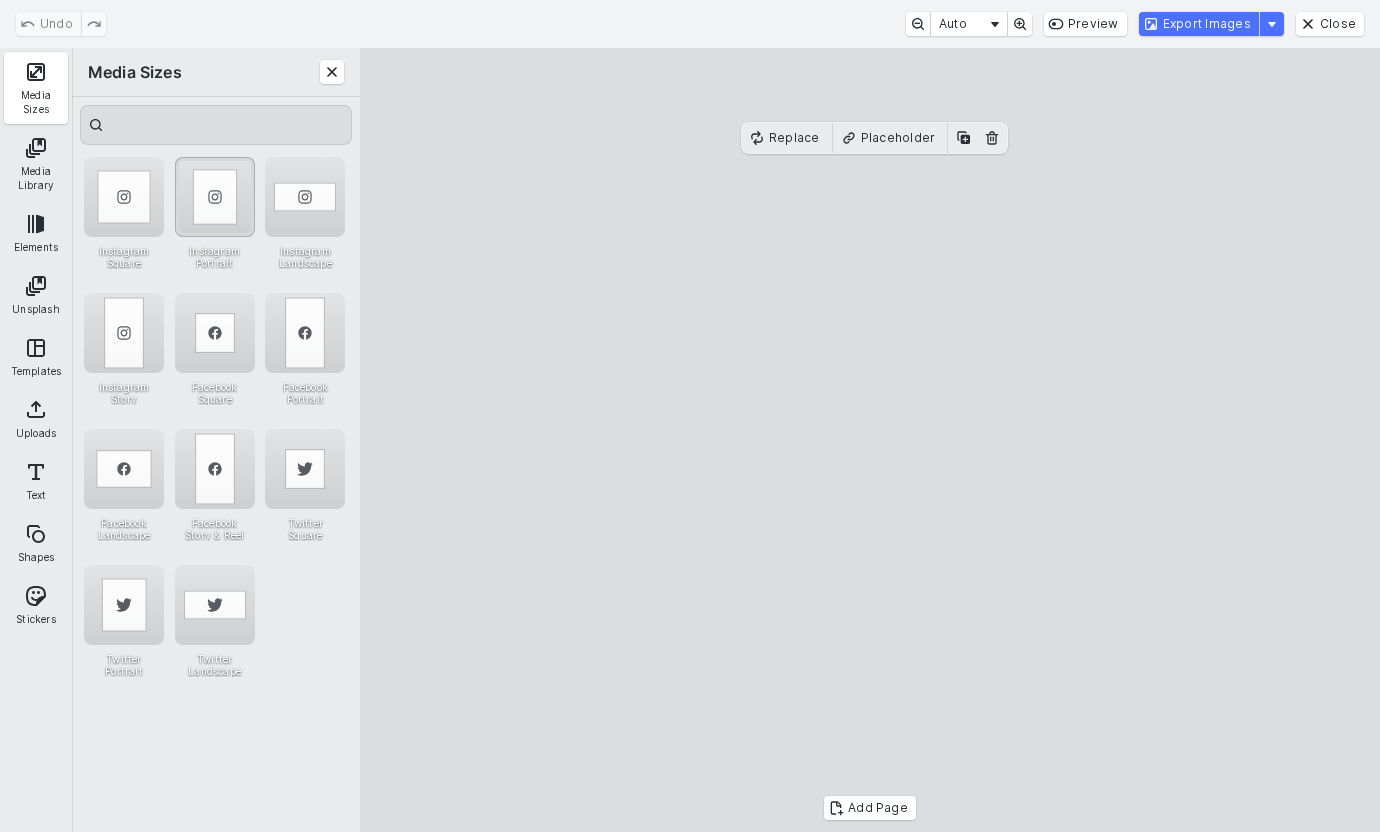 click at bounding box center [215, 197] 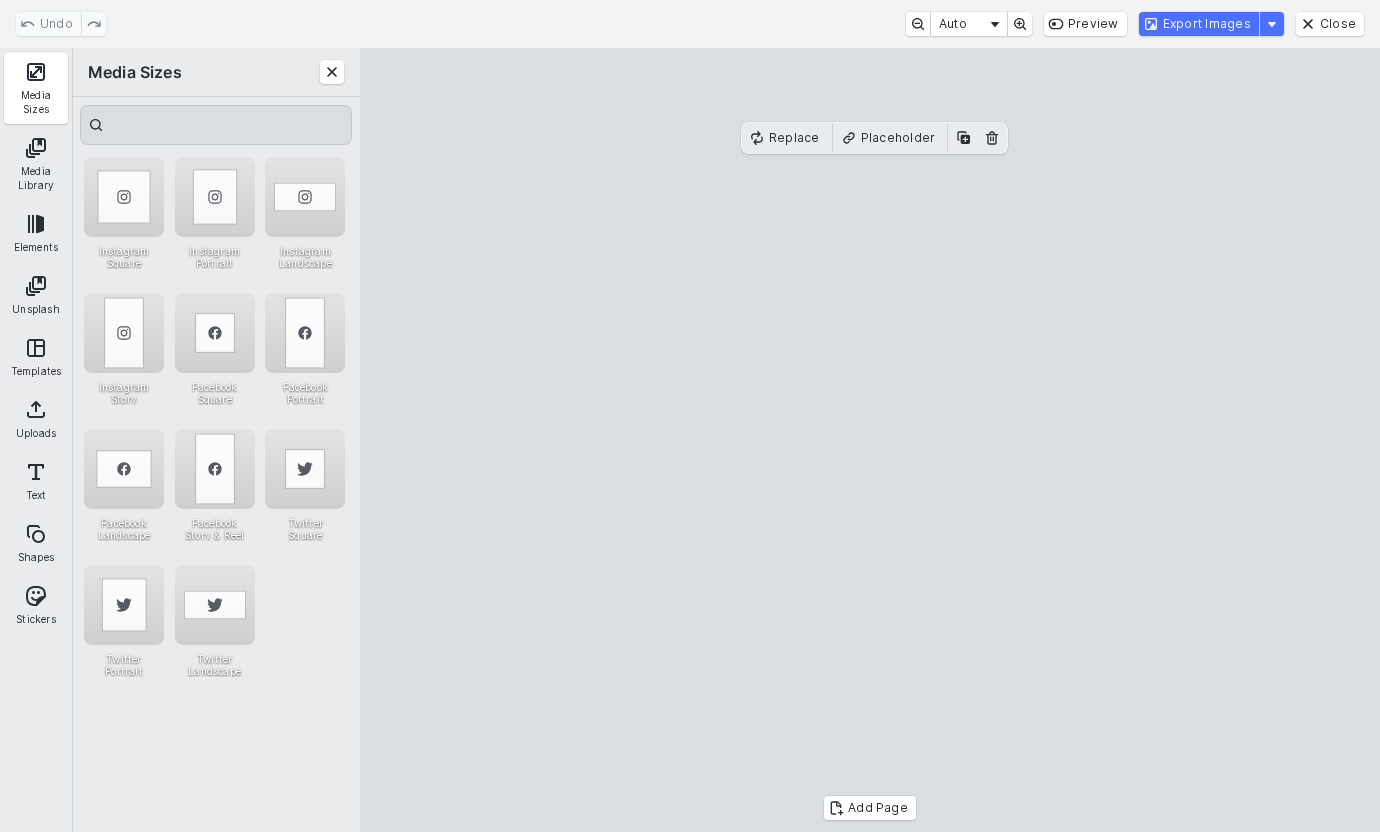 click on "Export Images" at bounding box center [1199, 24] 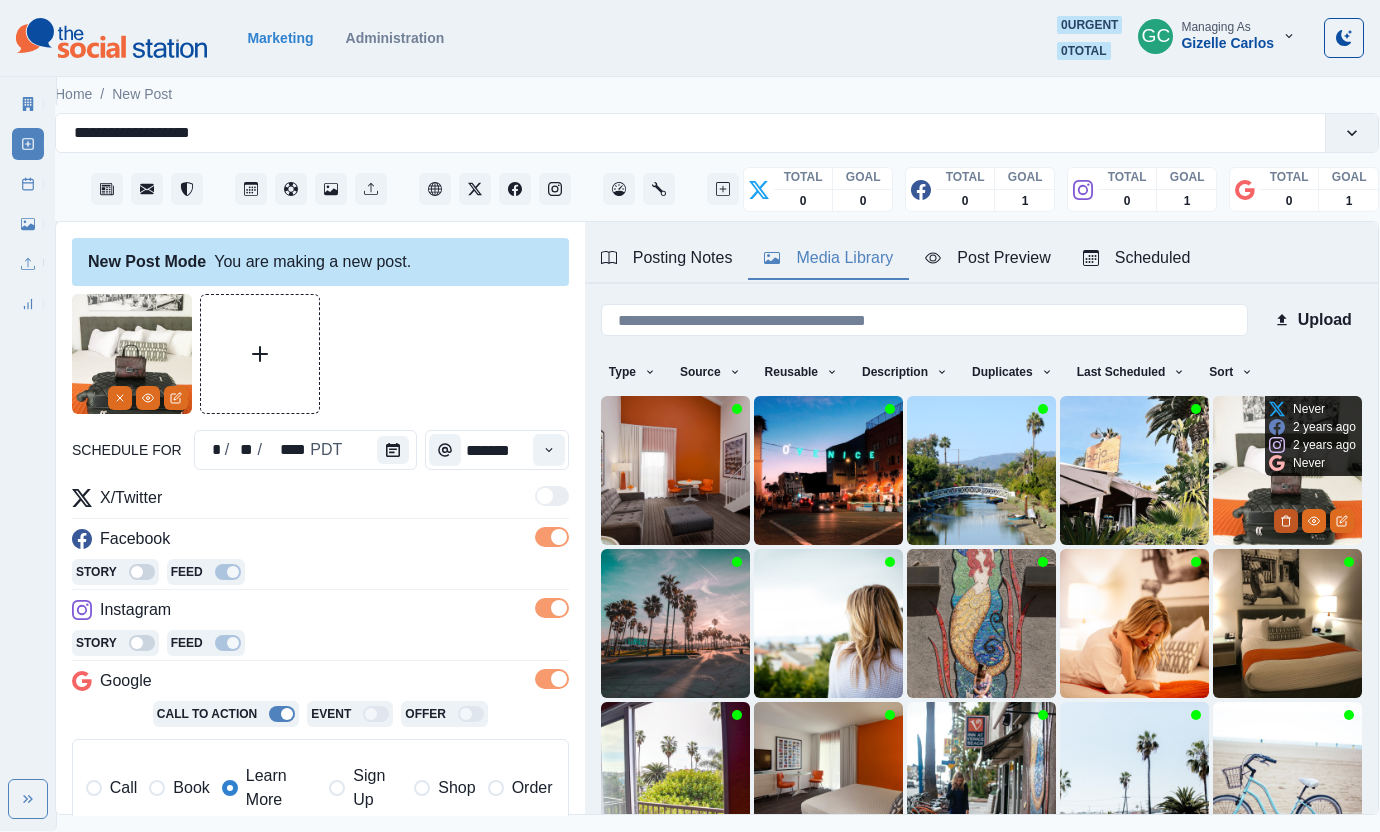 click 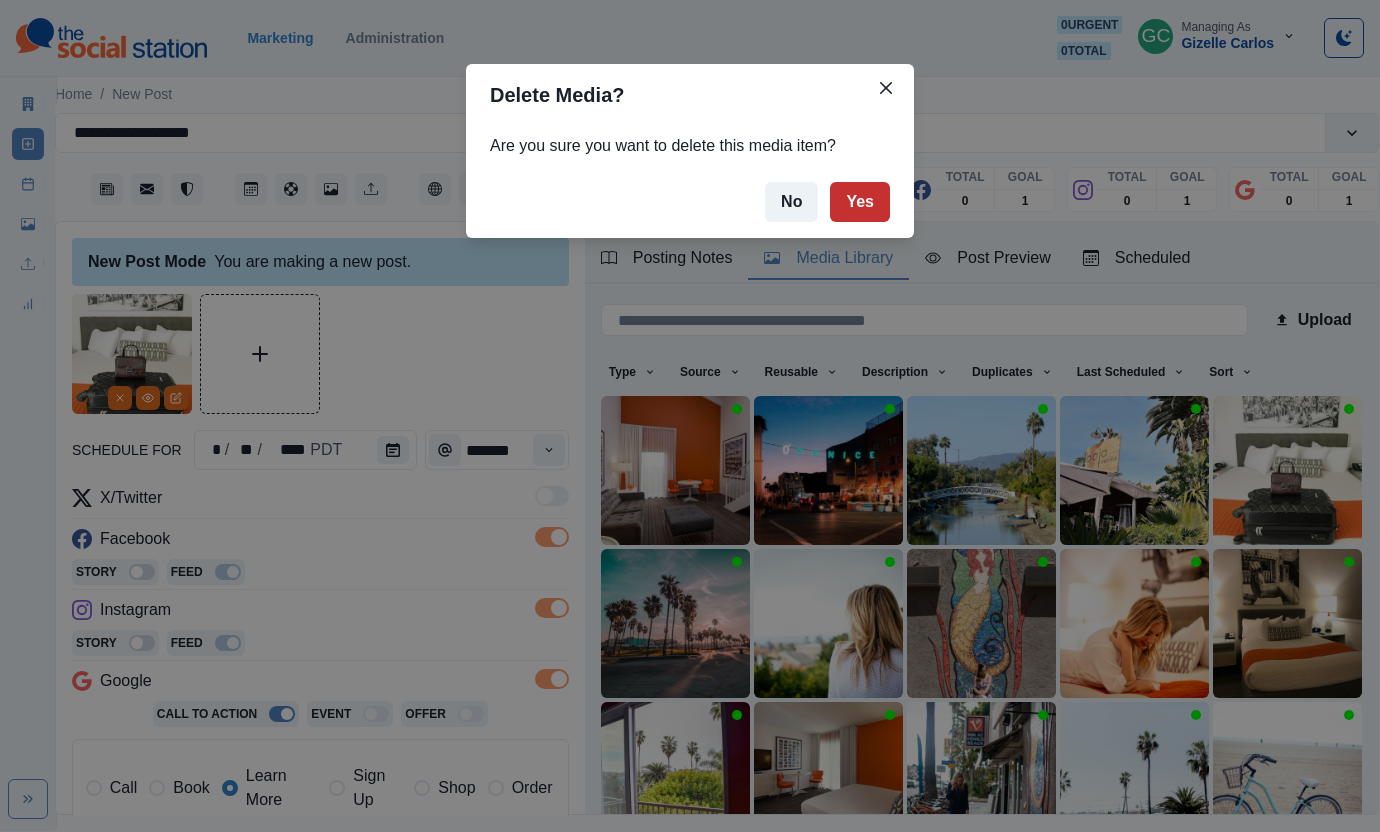 click on "Yes" at bounding box center (860, 202) 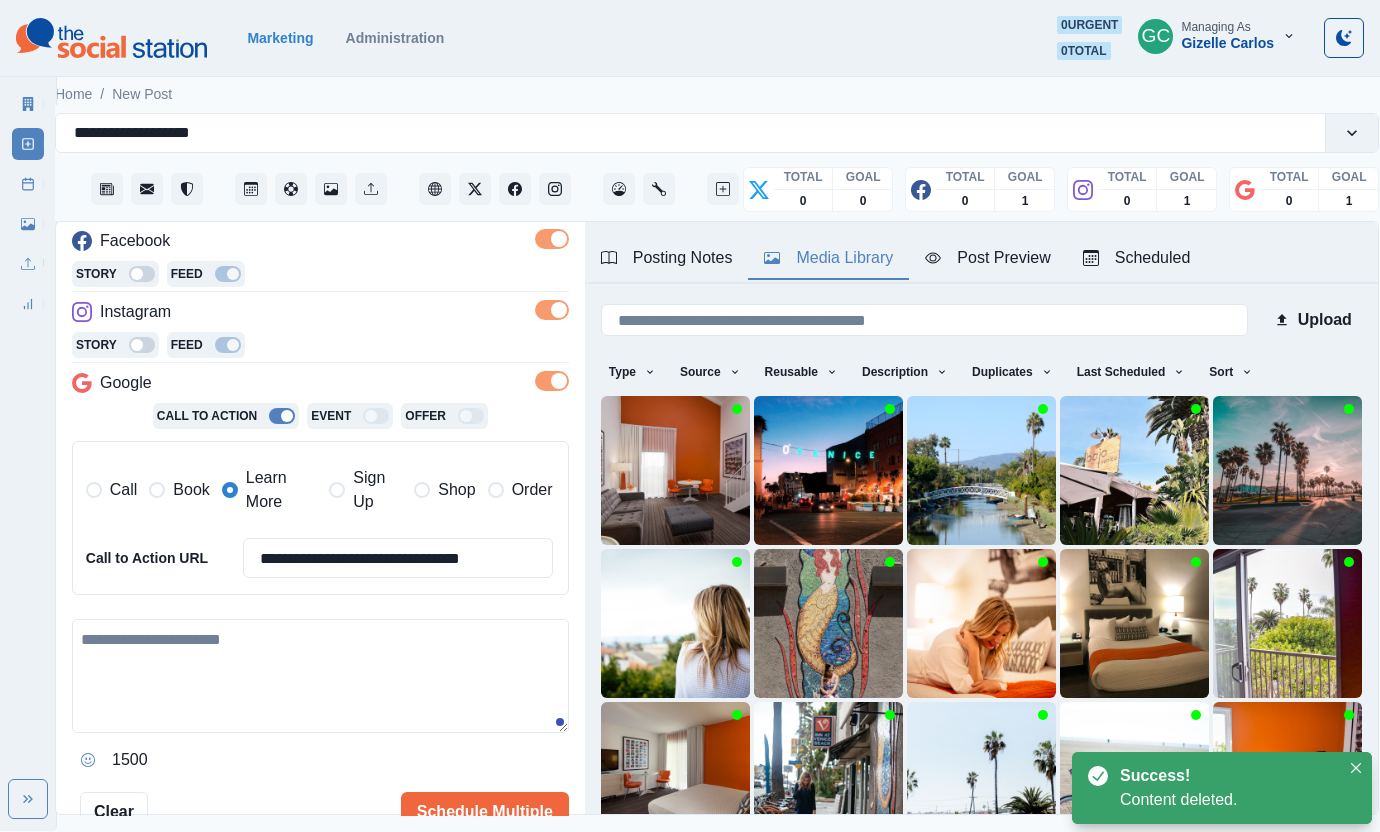 scroll, scrollTop: 327, scrollLeft: 0, axis: vertical 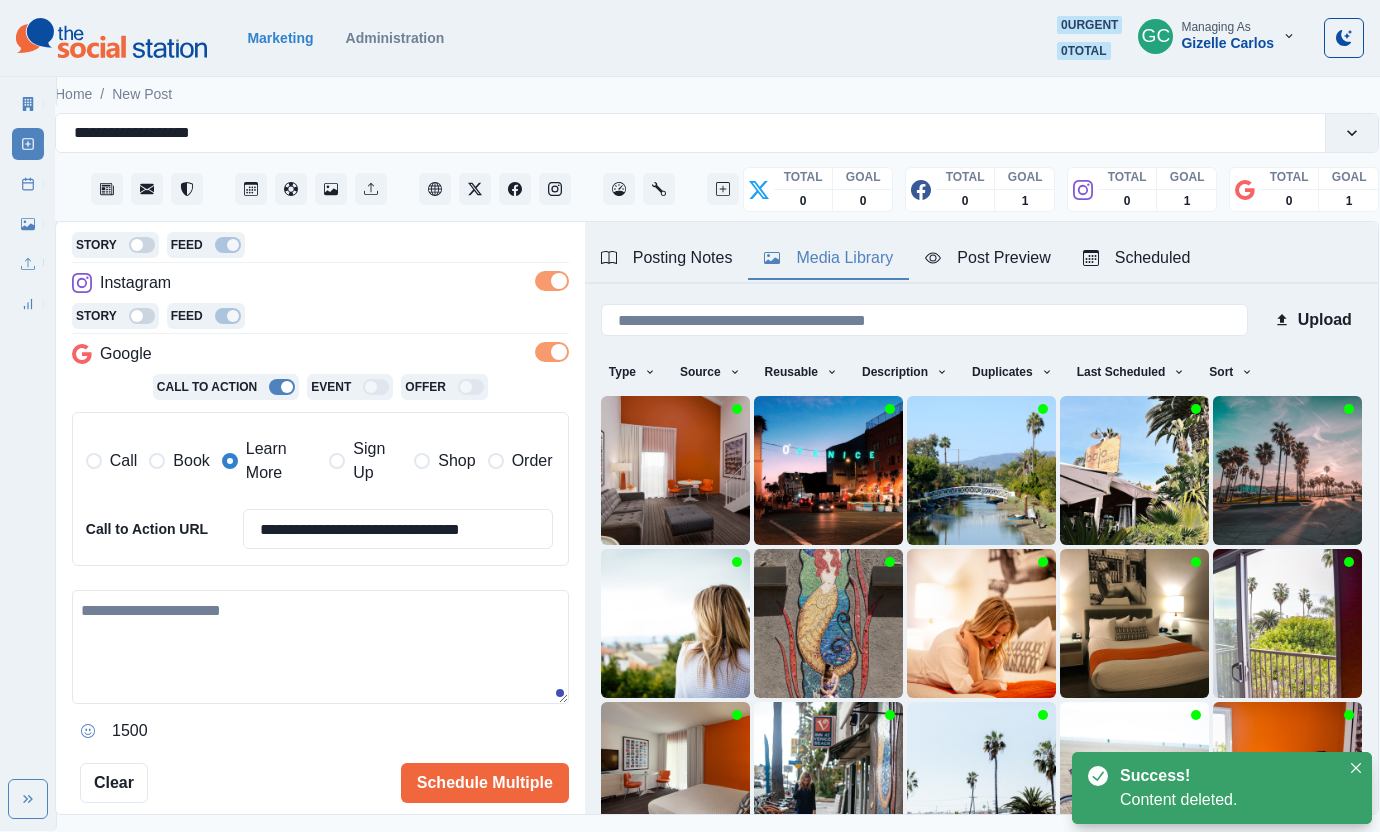 click at bounding box center [320, 647] 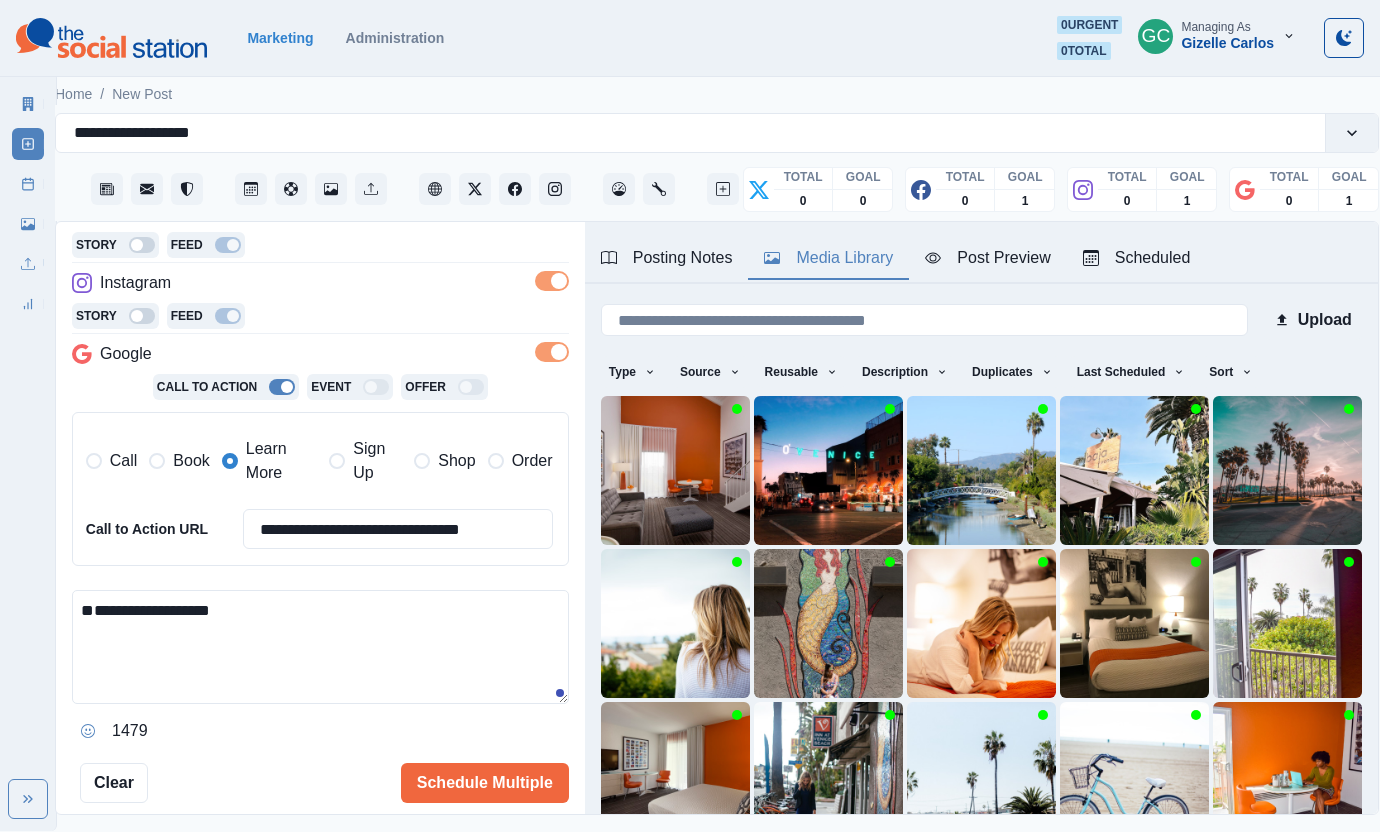 scroll, scrollTop: 0, scrollLeft: 0, axis: both 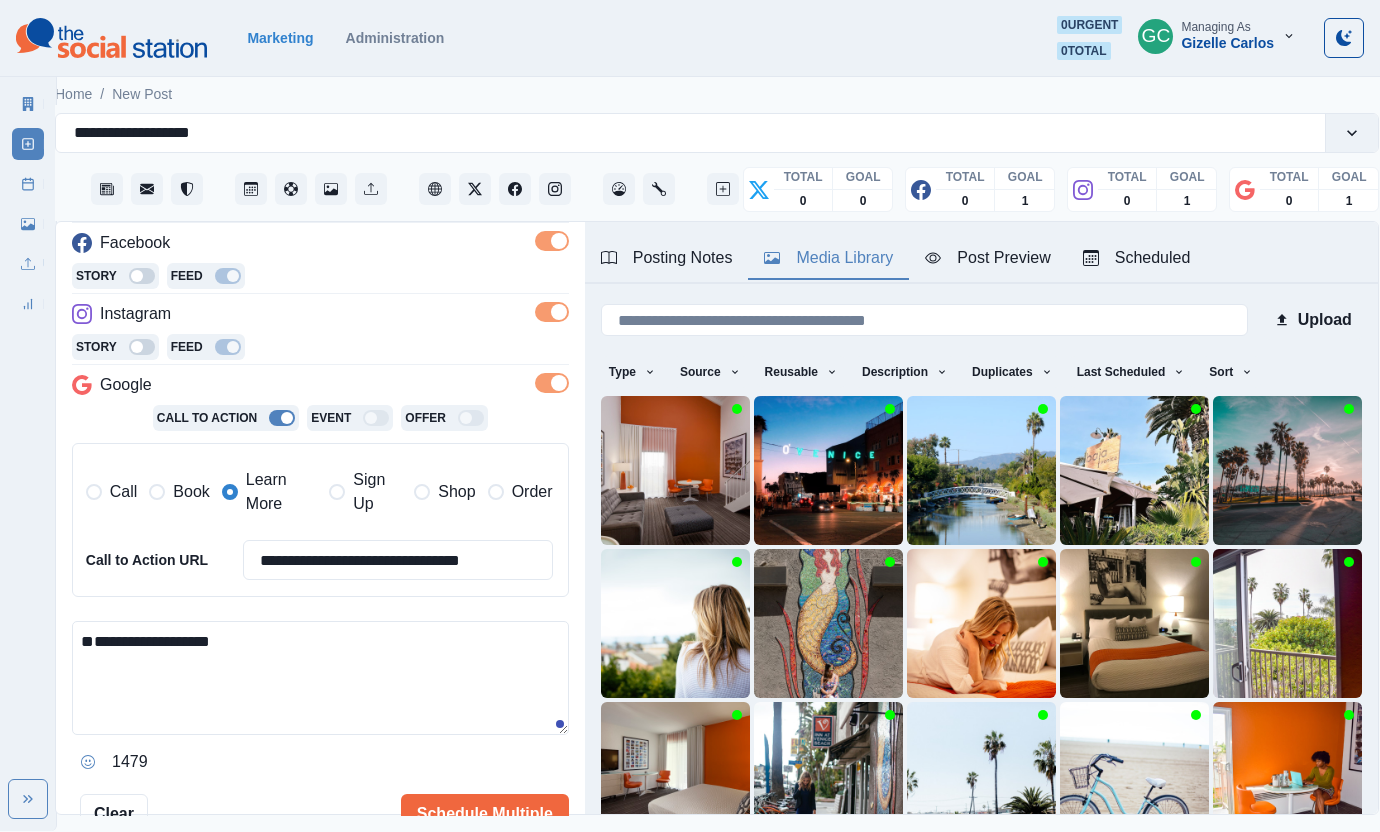 paste on "**********" 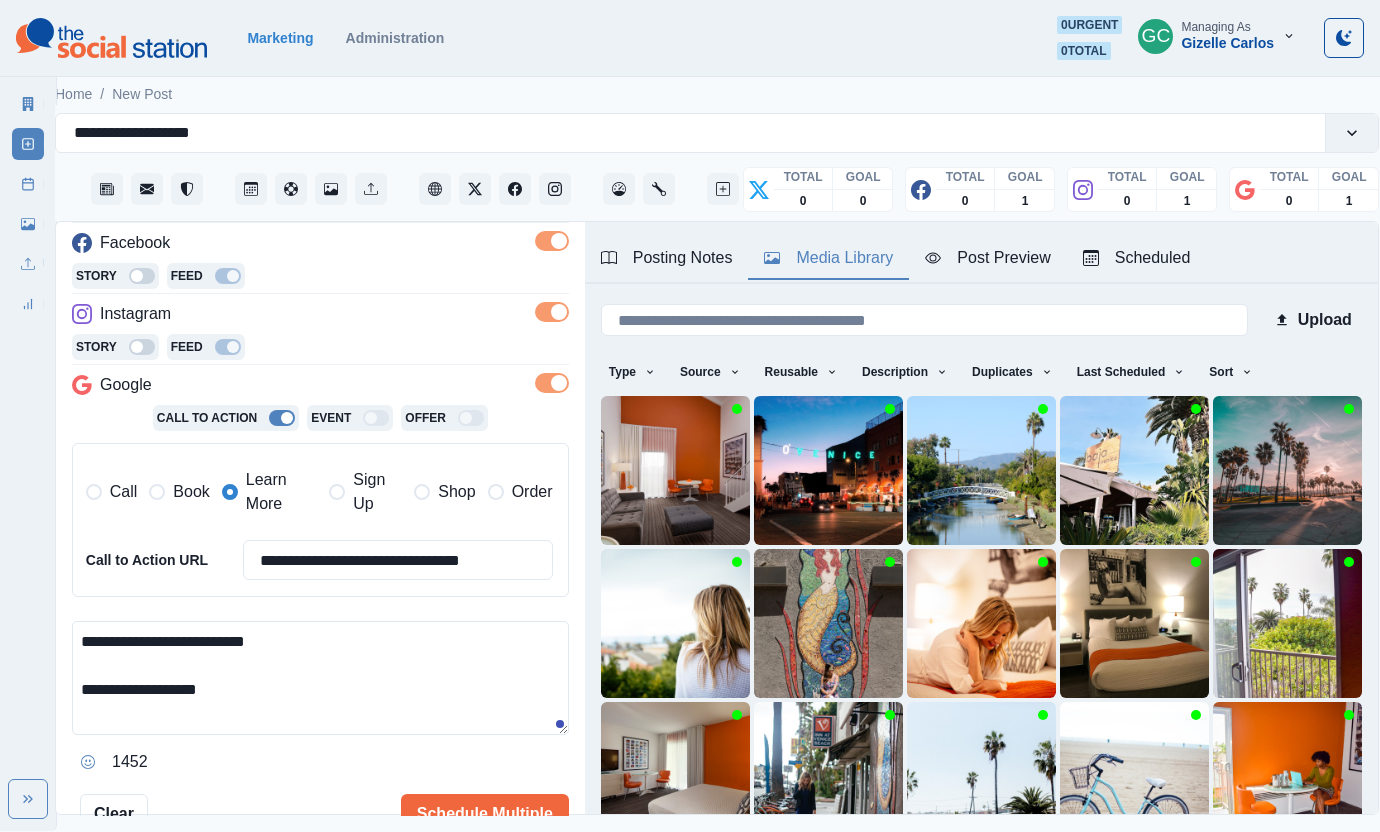 scroll, scrollTop: 342, scrollLeft: 0, axis: vertical 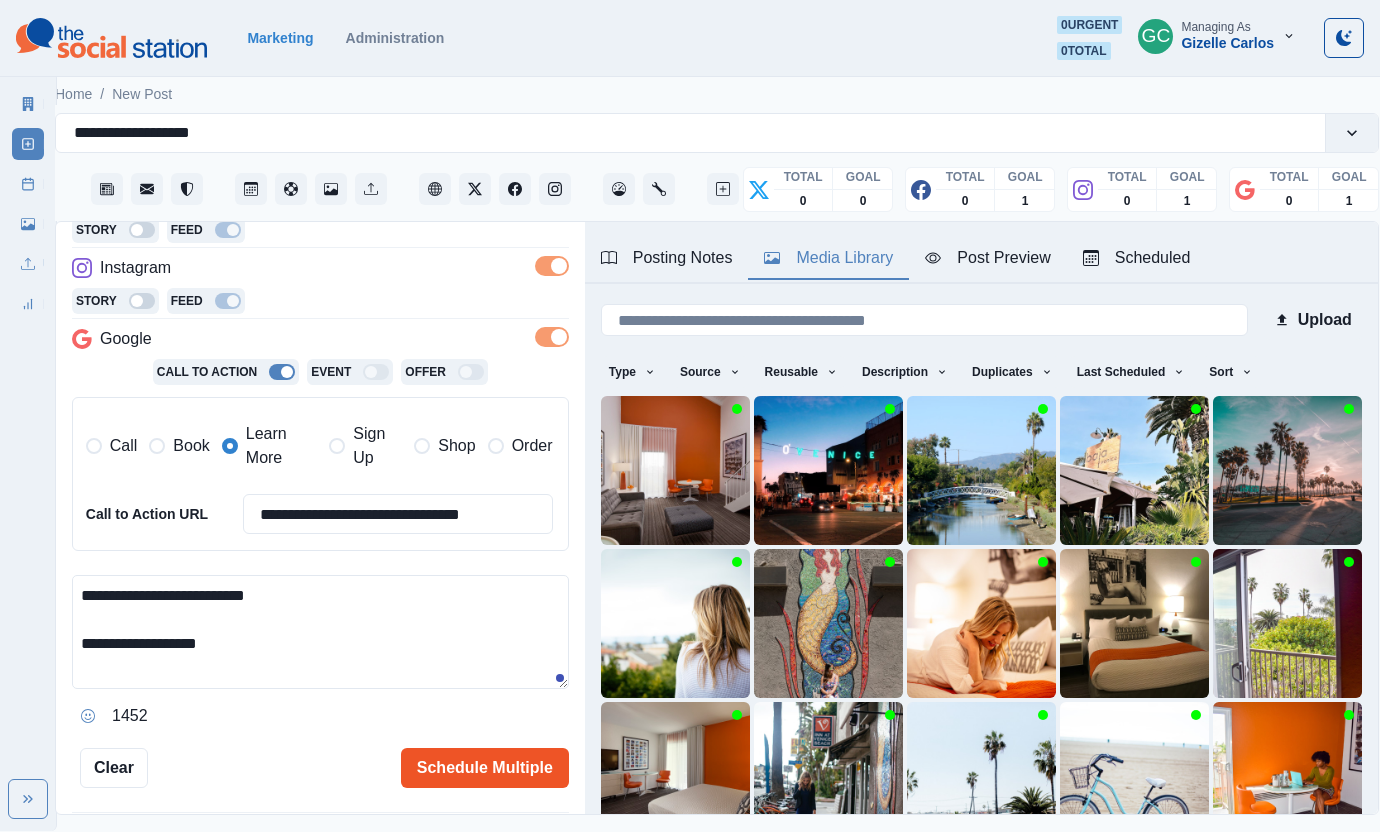 type on "**********" 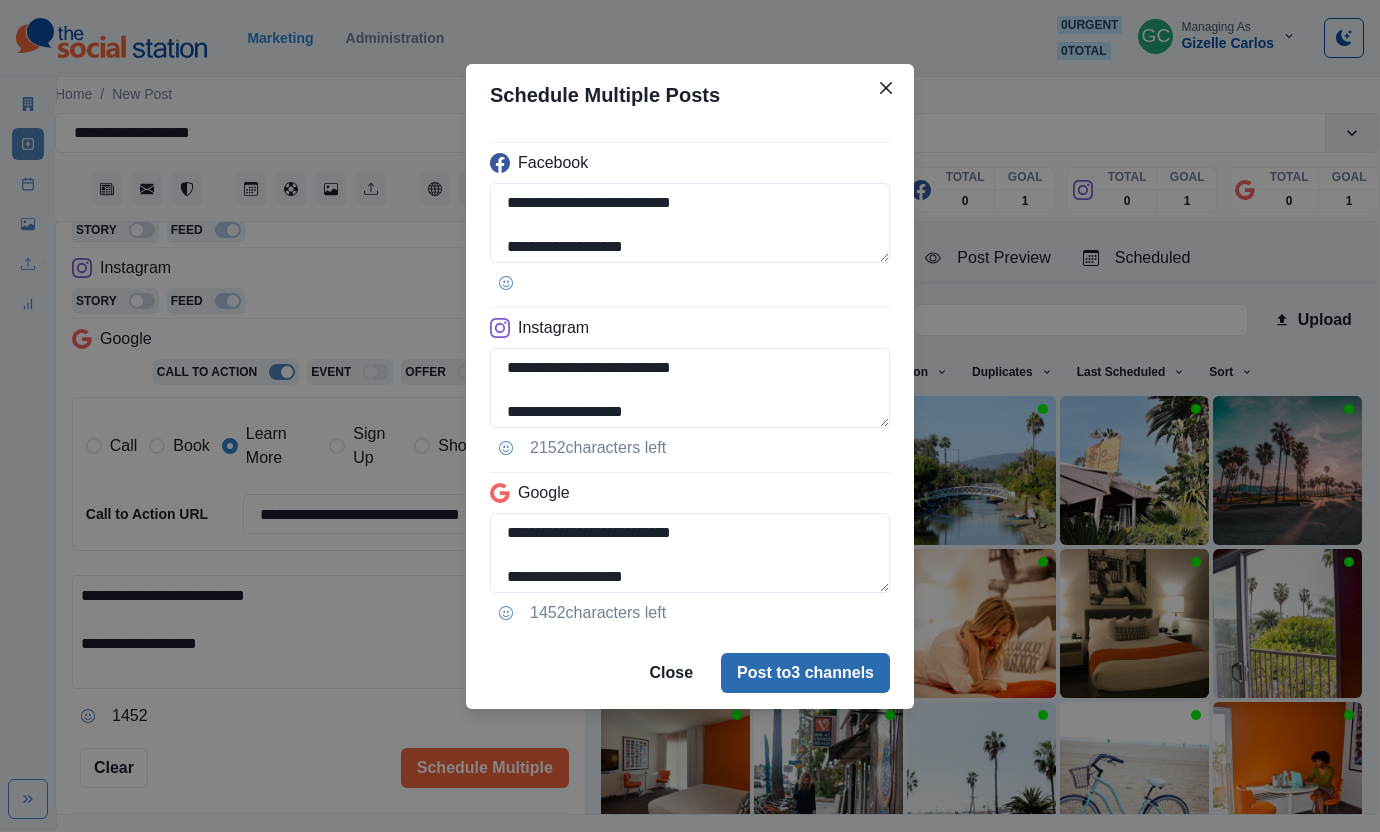 click on "Post to  3   channels" at bounding box center [805, 673] 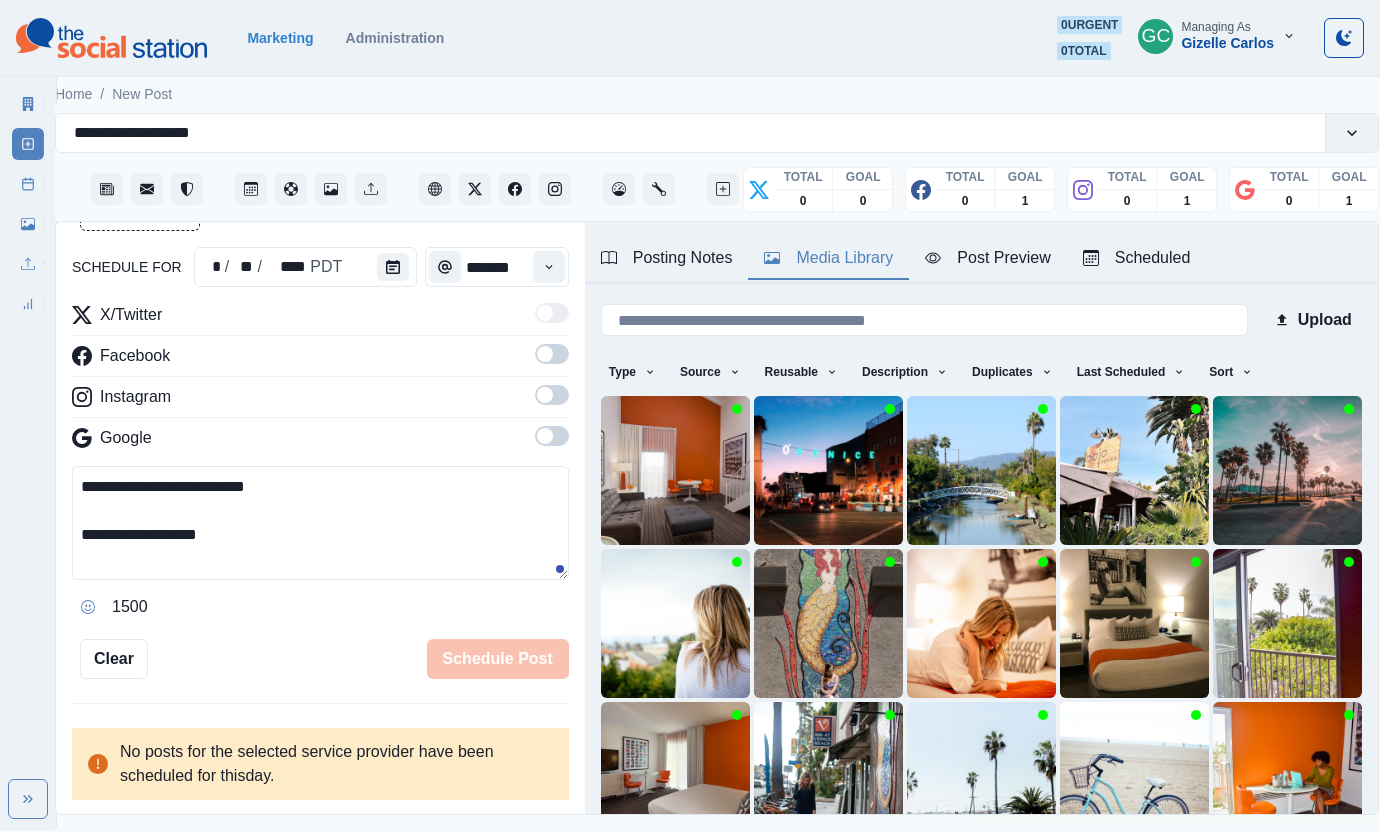 type 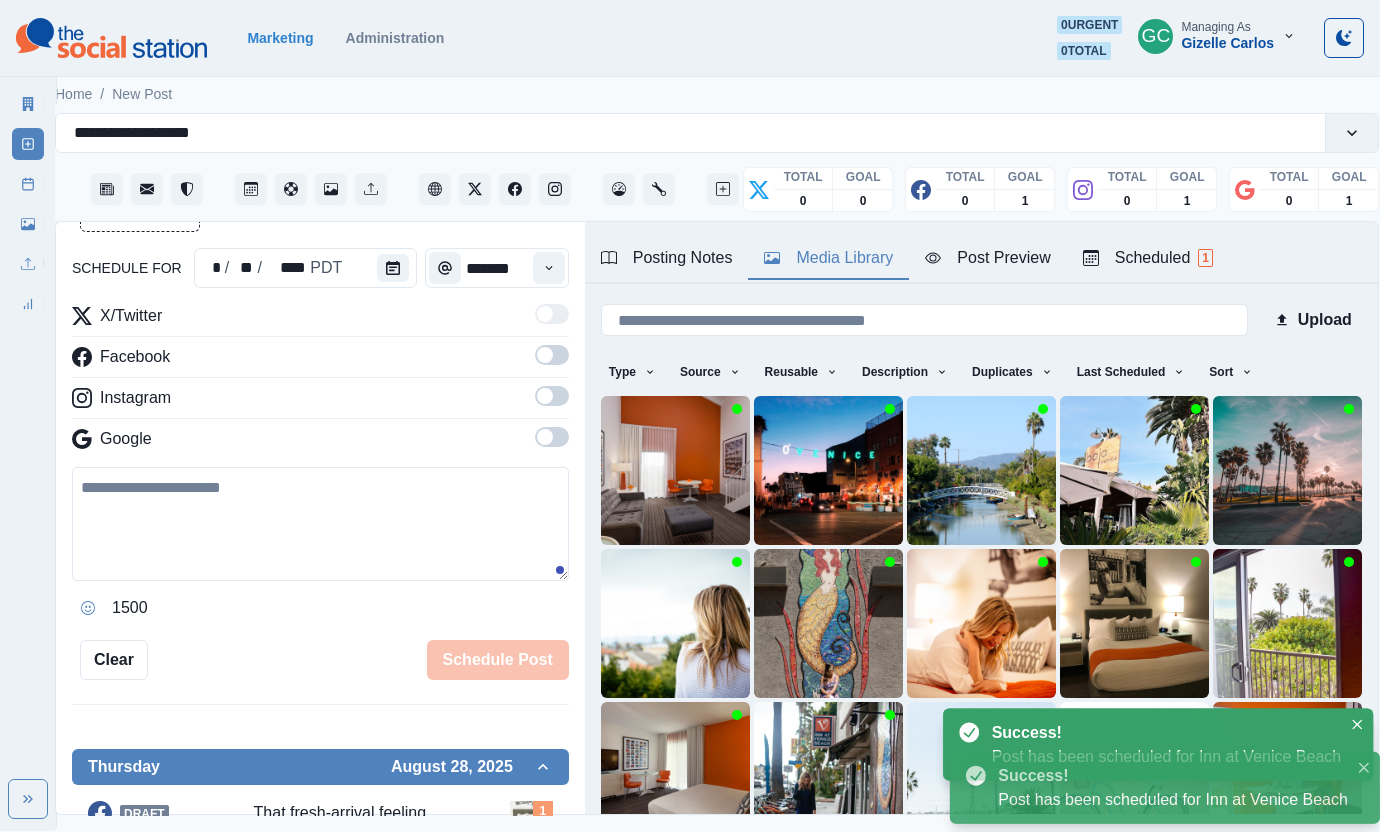 scroll, scrollTop: 342, scrollLeft: 0, axis: vertical 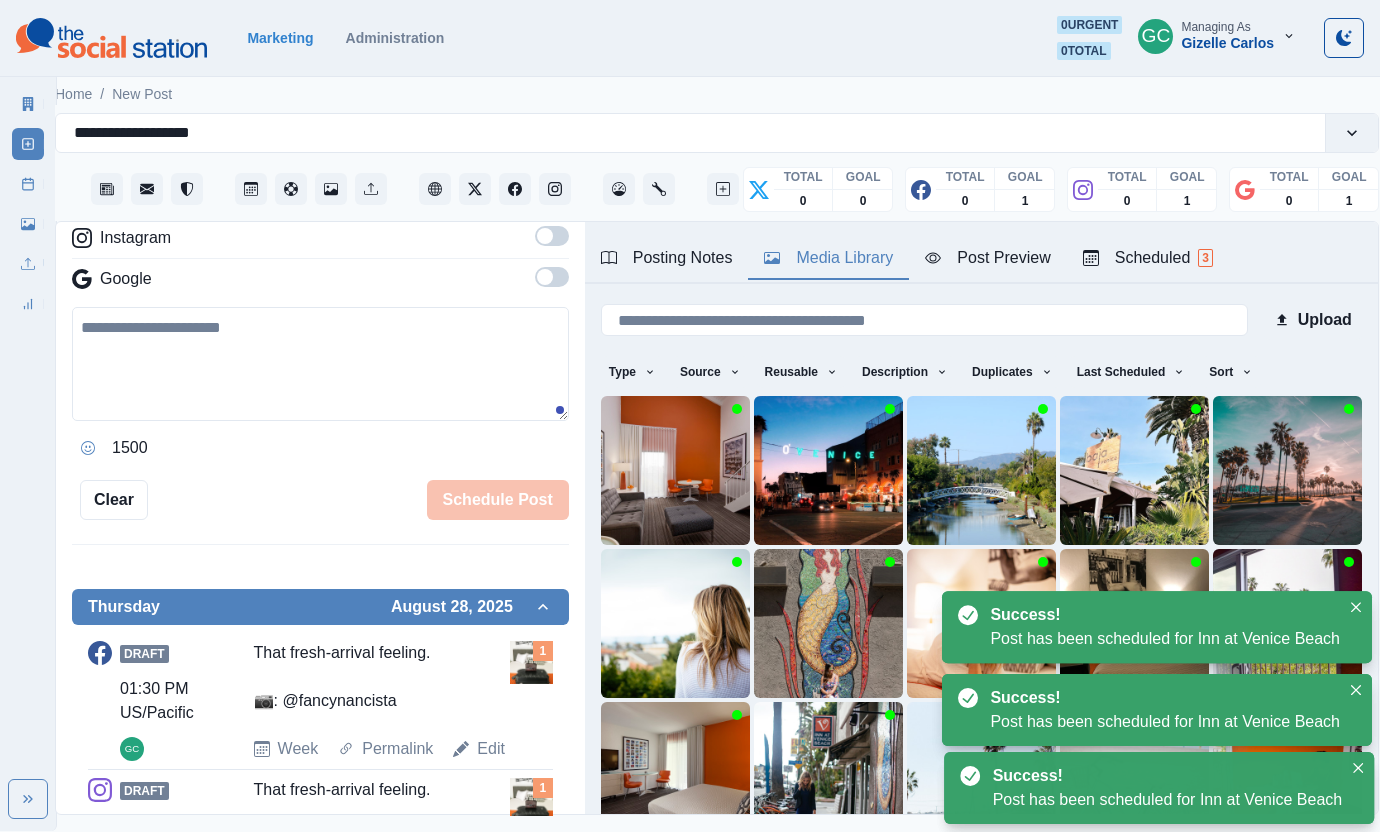 click on "Scheduled 3" at bounding box center [1148, 258] 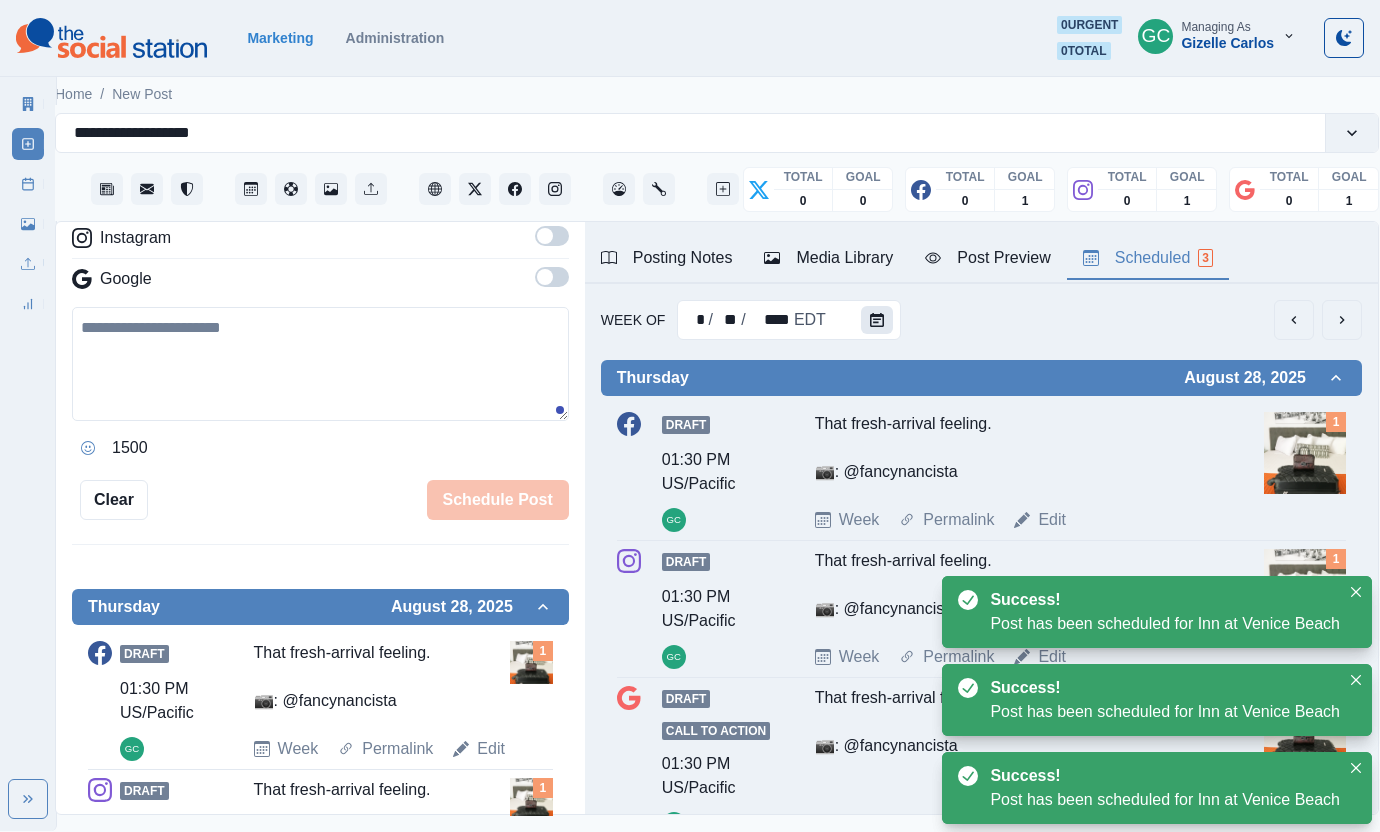 click 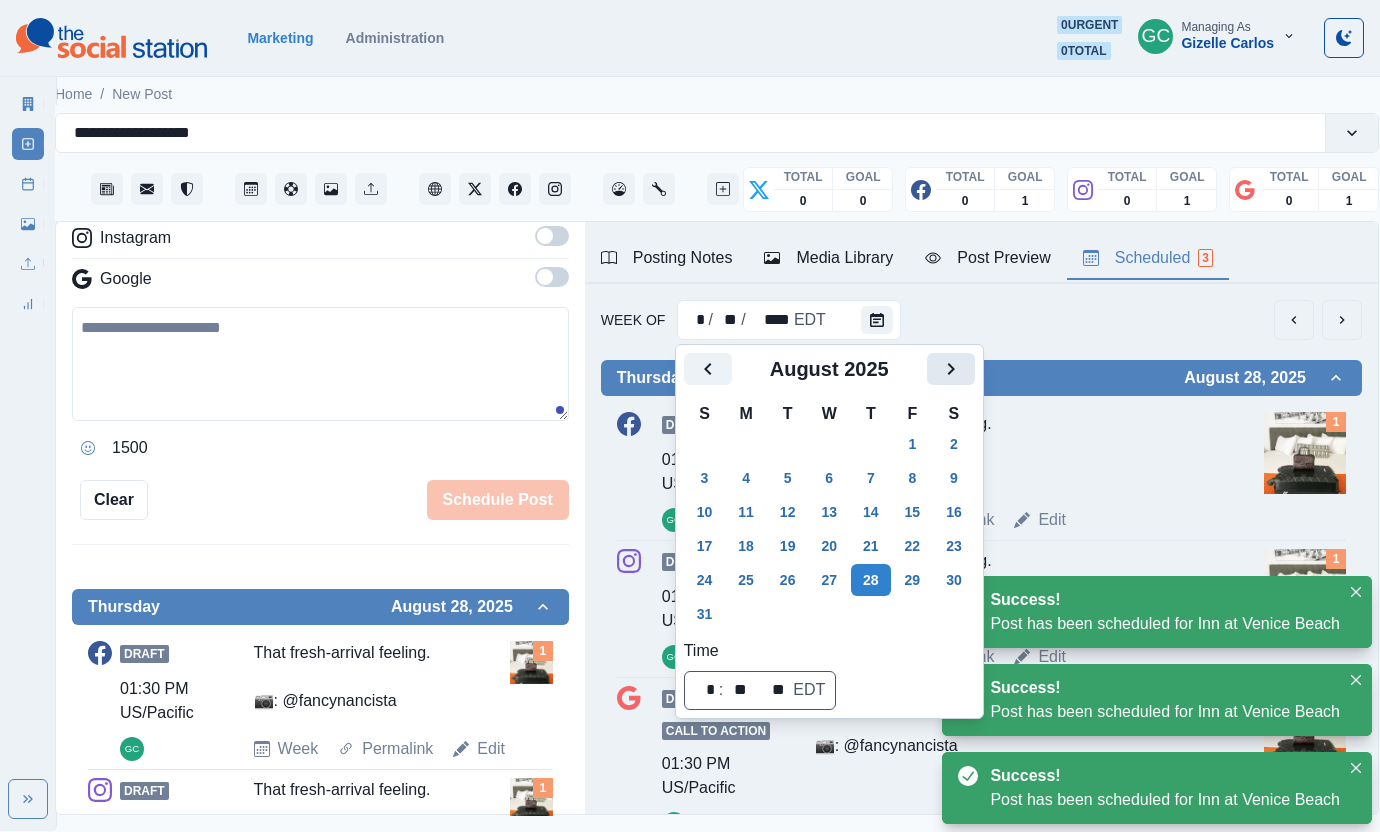 click 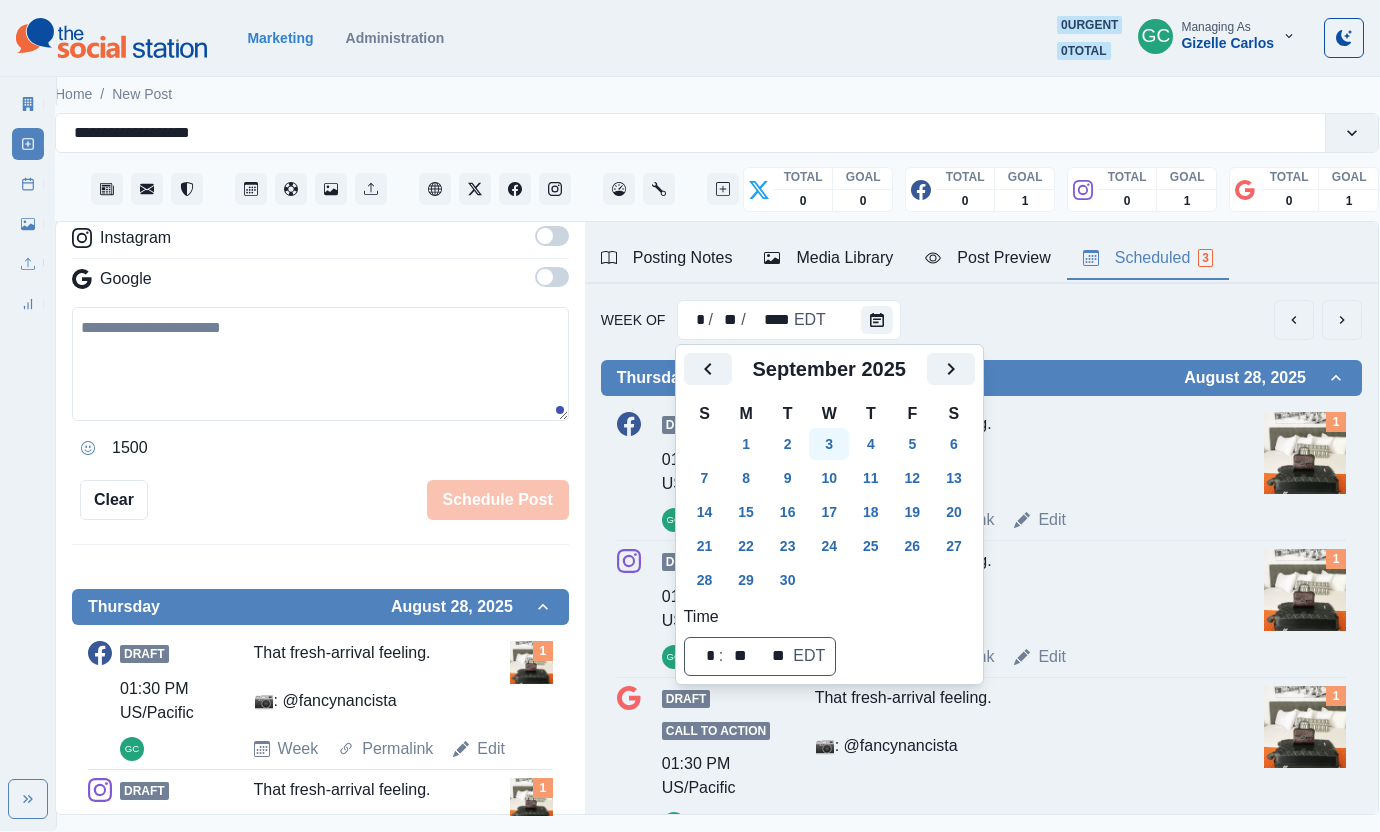 click on "3" at bounding box center [829, 444] 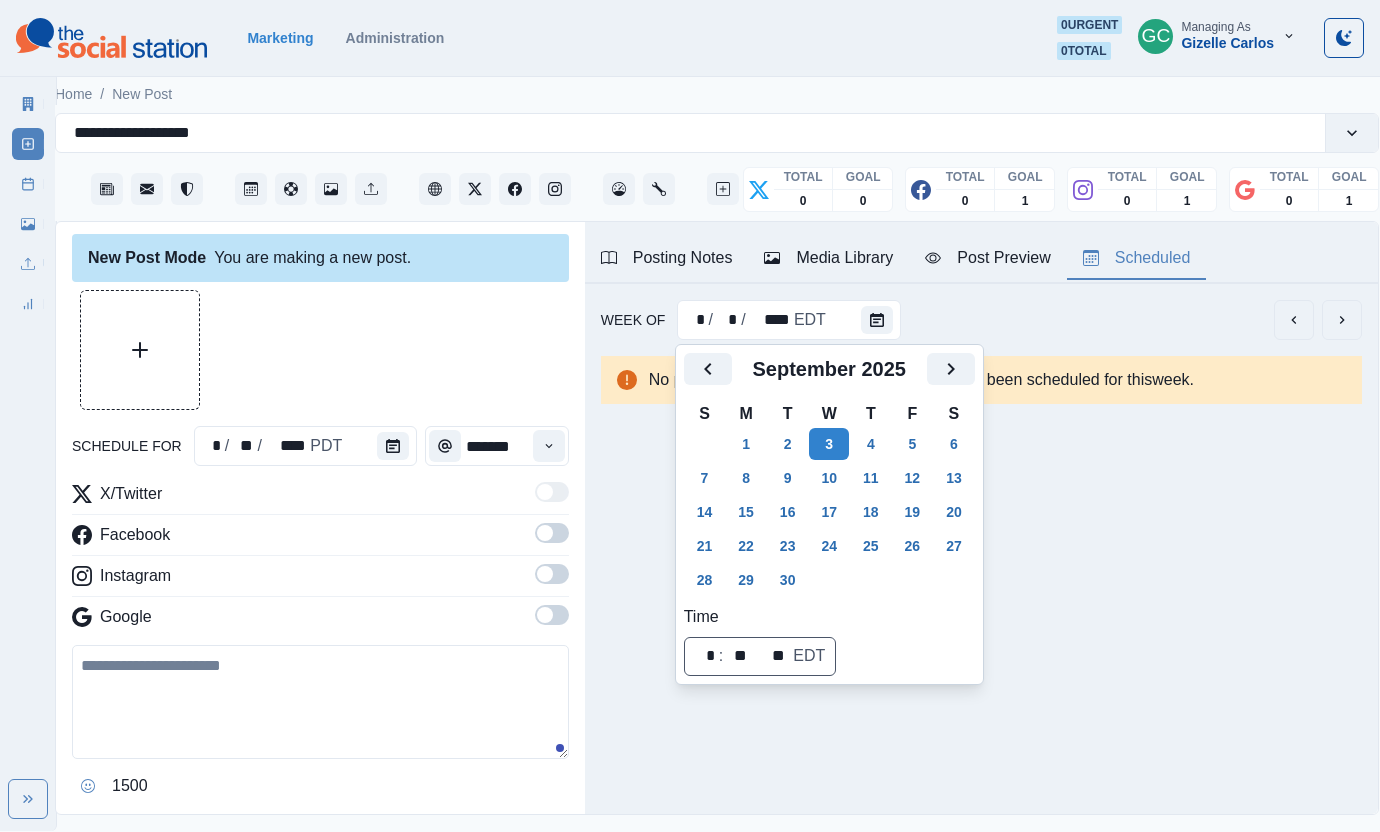 scroll, scrollTop: 0, scrollLeft: 0, axis: both 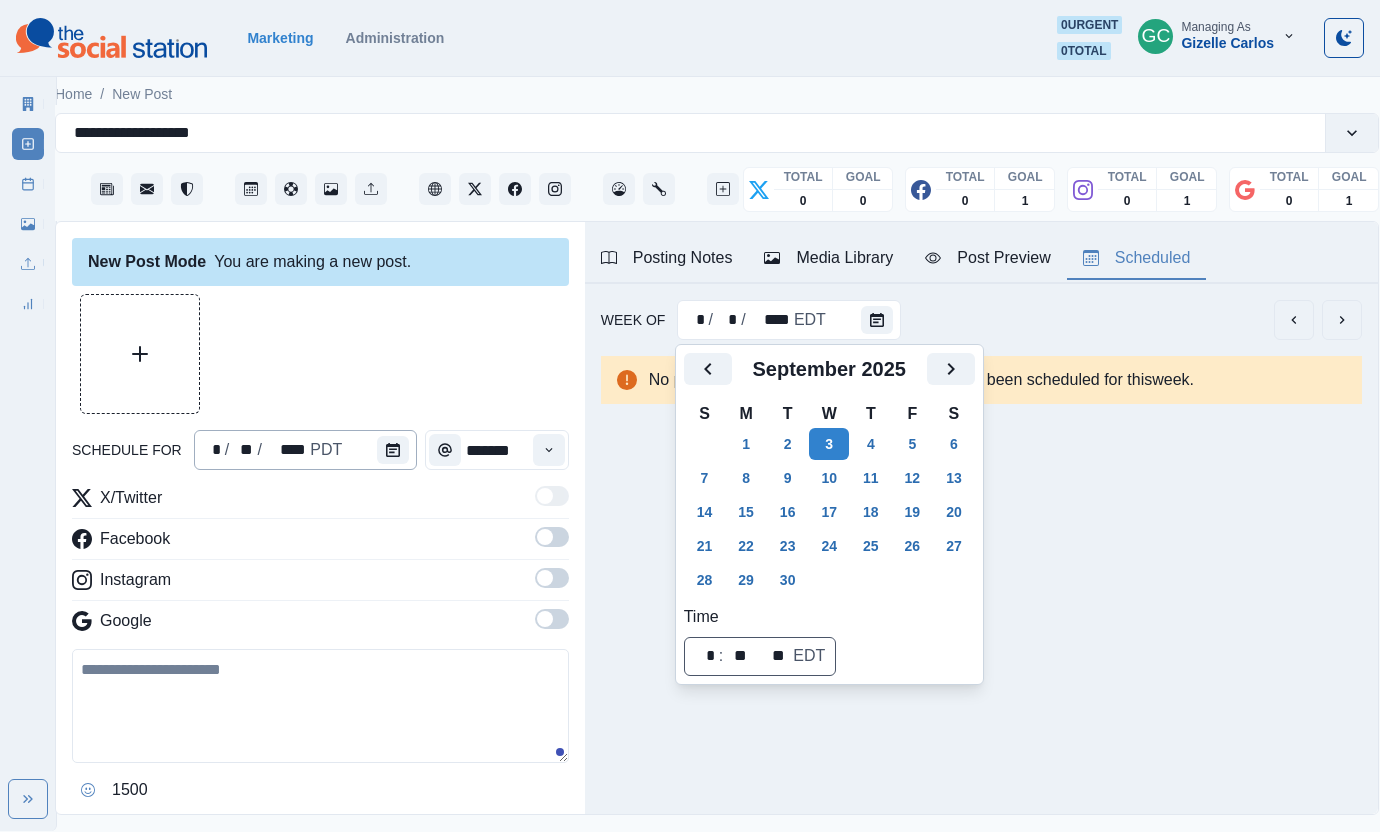 click on "* / ** / **** PDT" at bounding box center (306, 450) 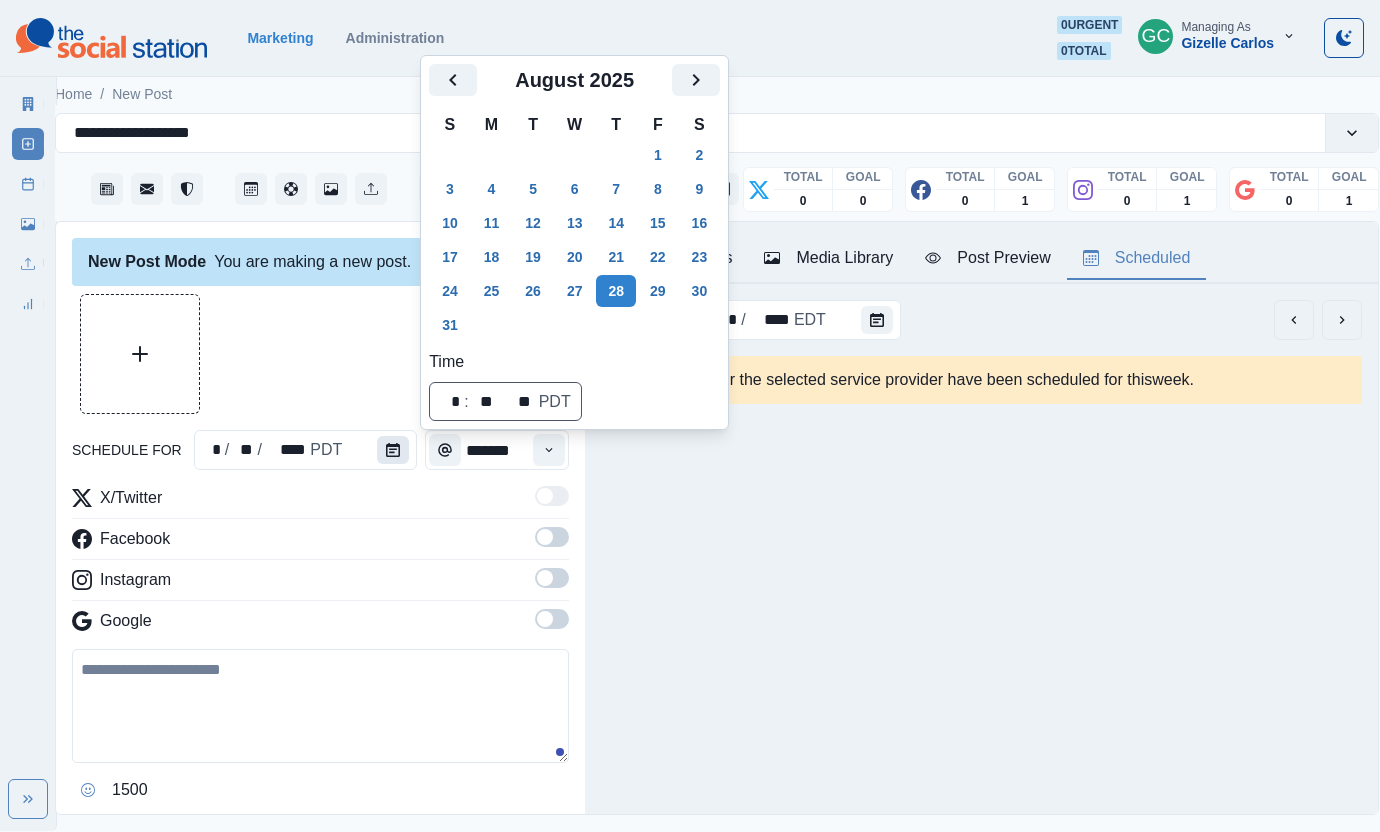 click at bounding box center [393, 450] 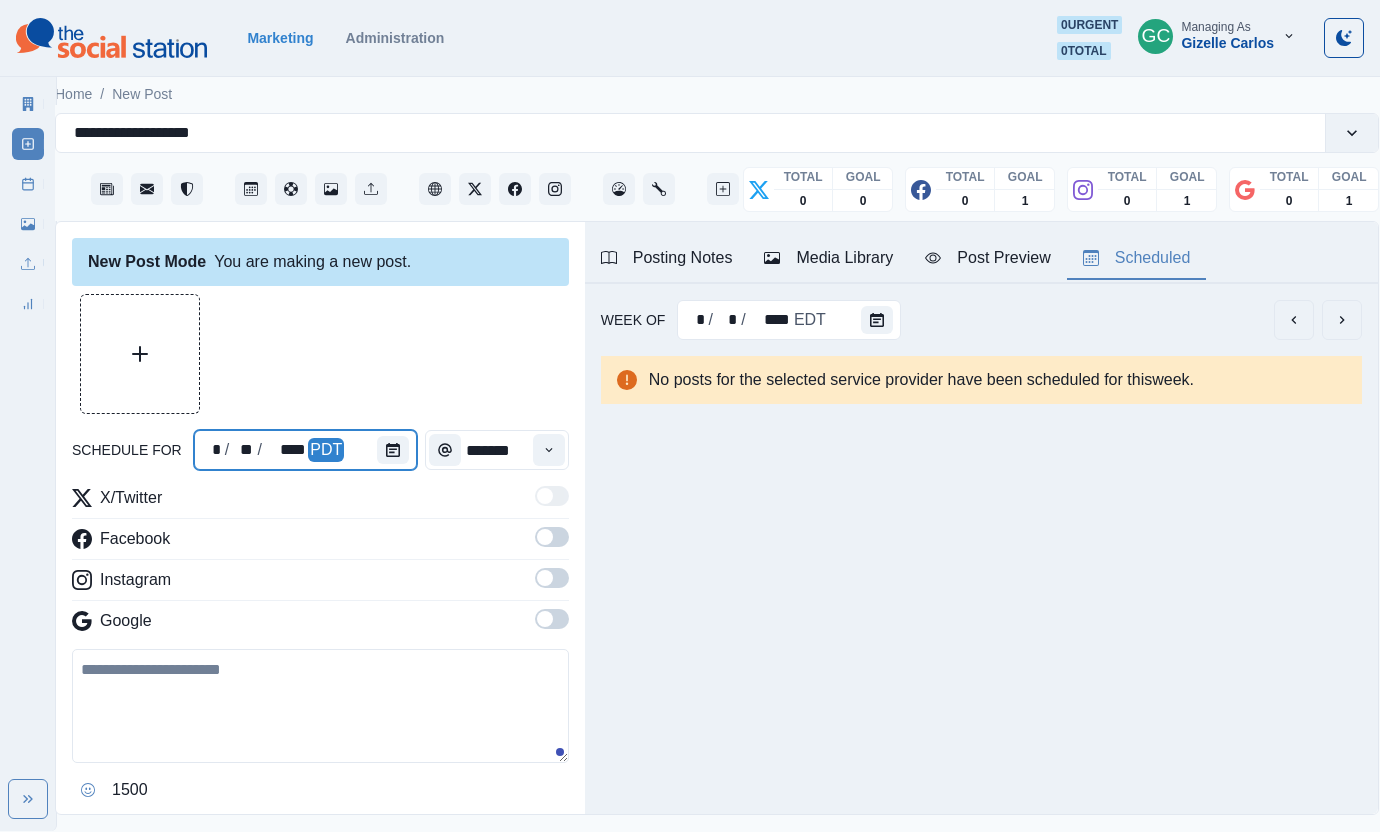 click at bounding box center (397, 450) 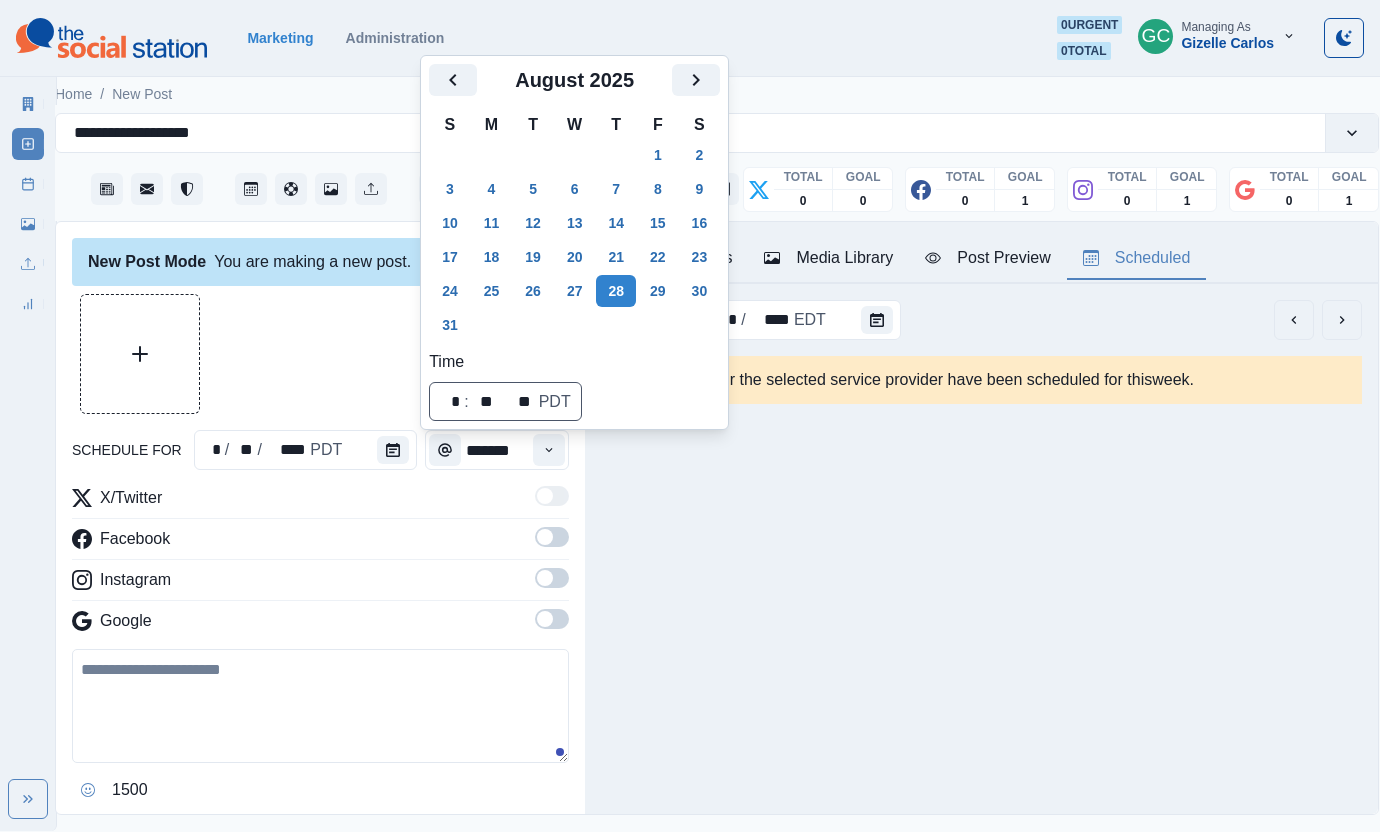 click 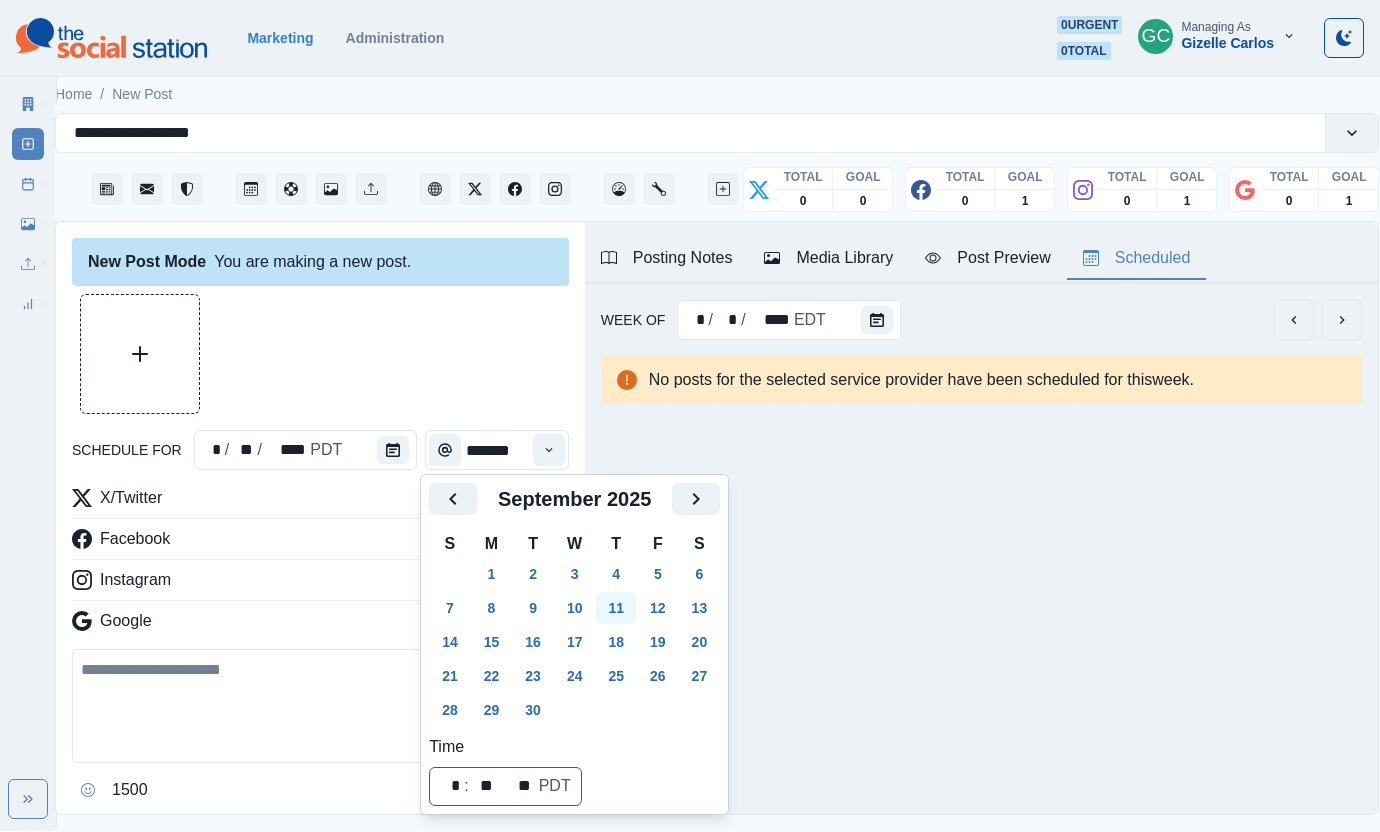 click on "11" at bounding box center [616, 608] 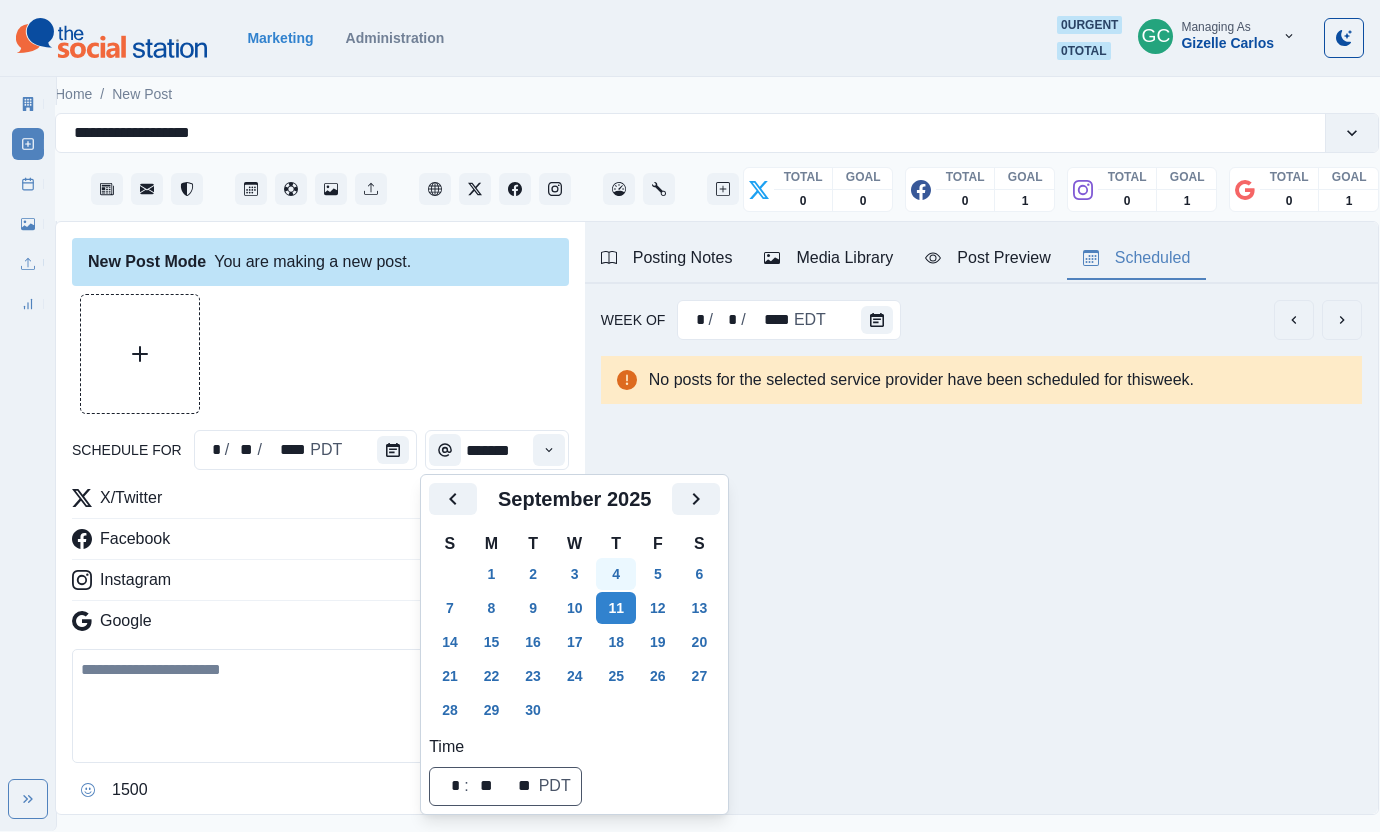 click on "4" at bounding box center [616, 574] 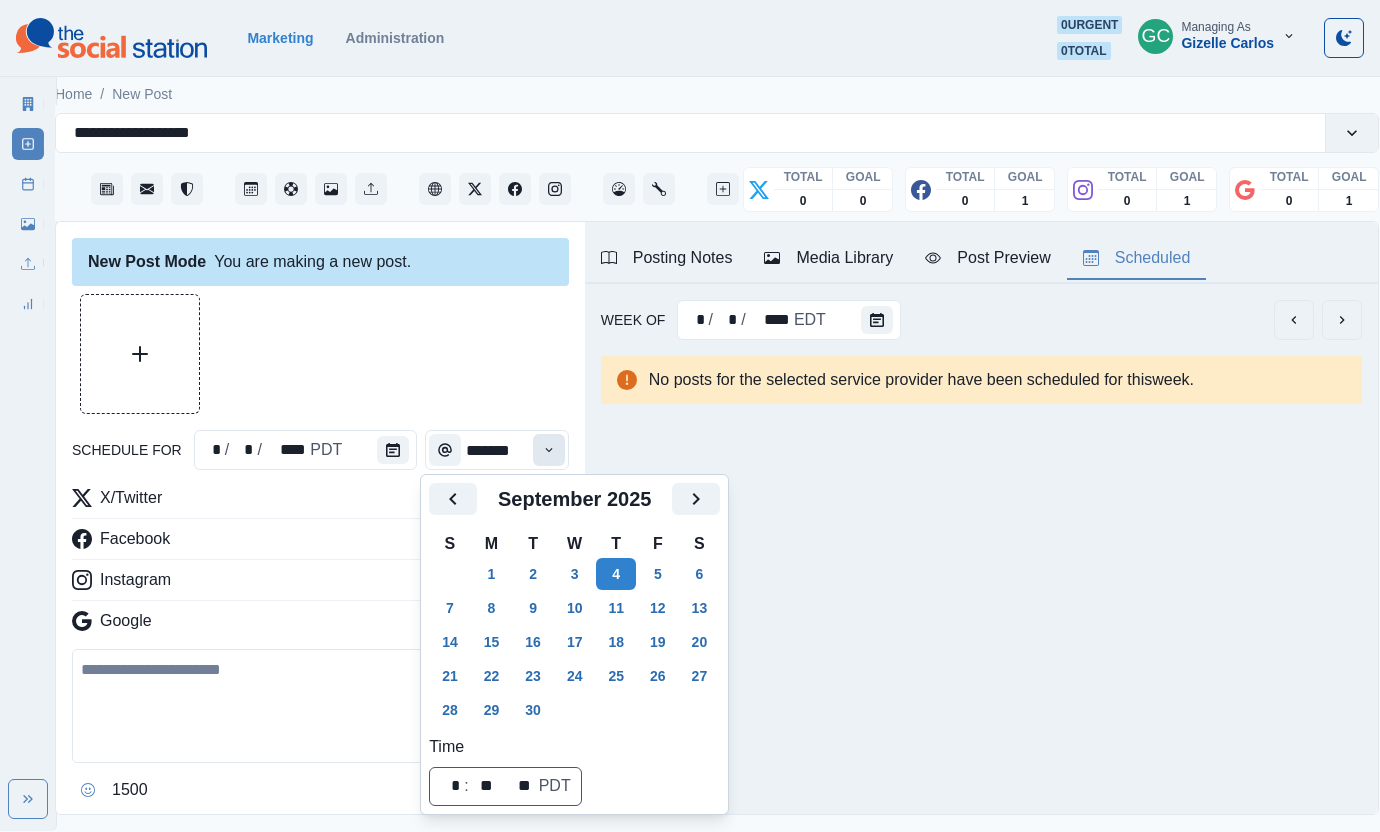 click 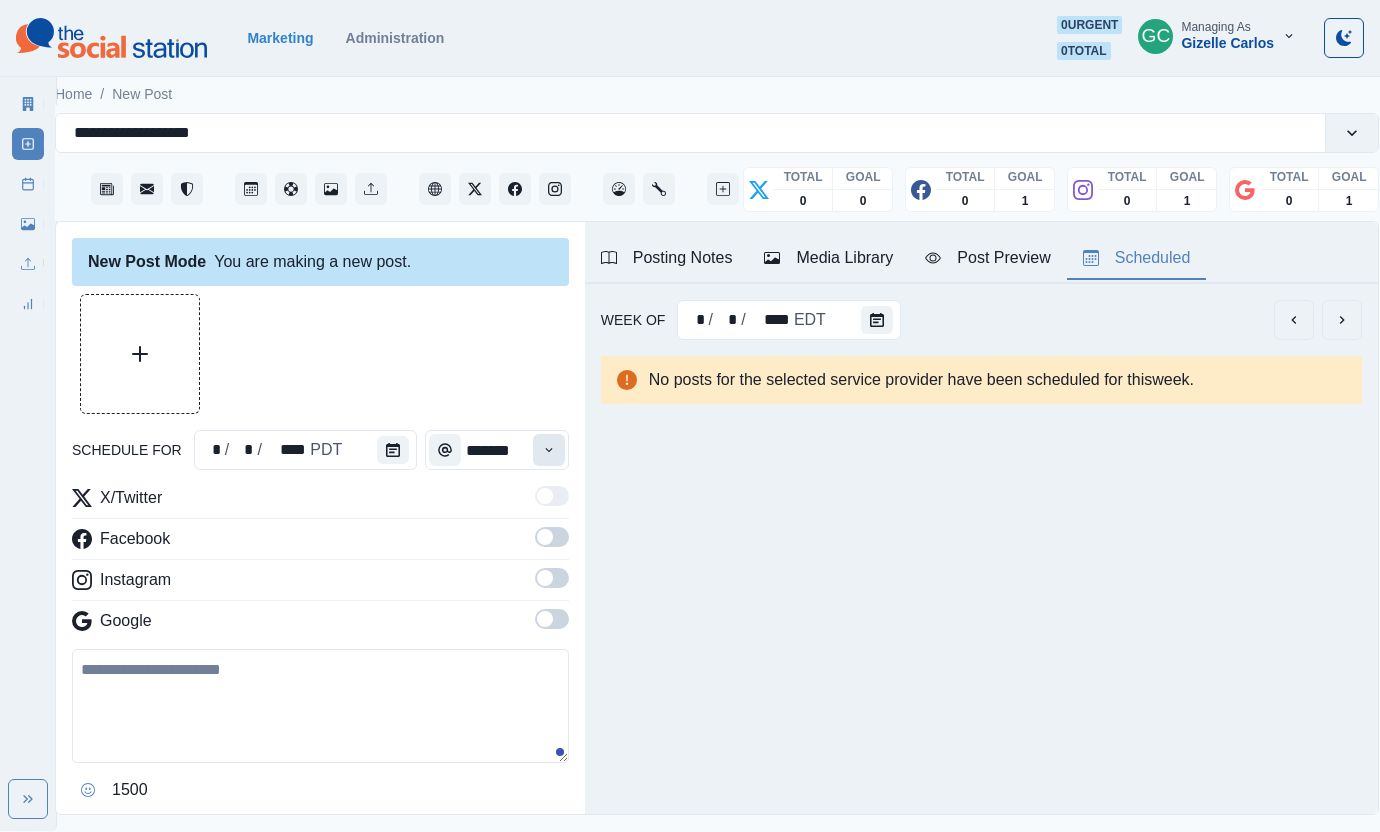 click 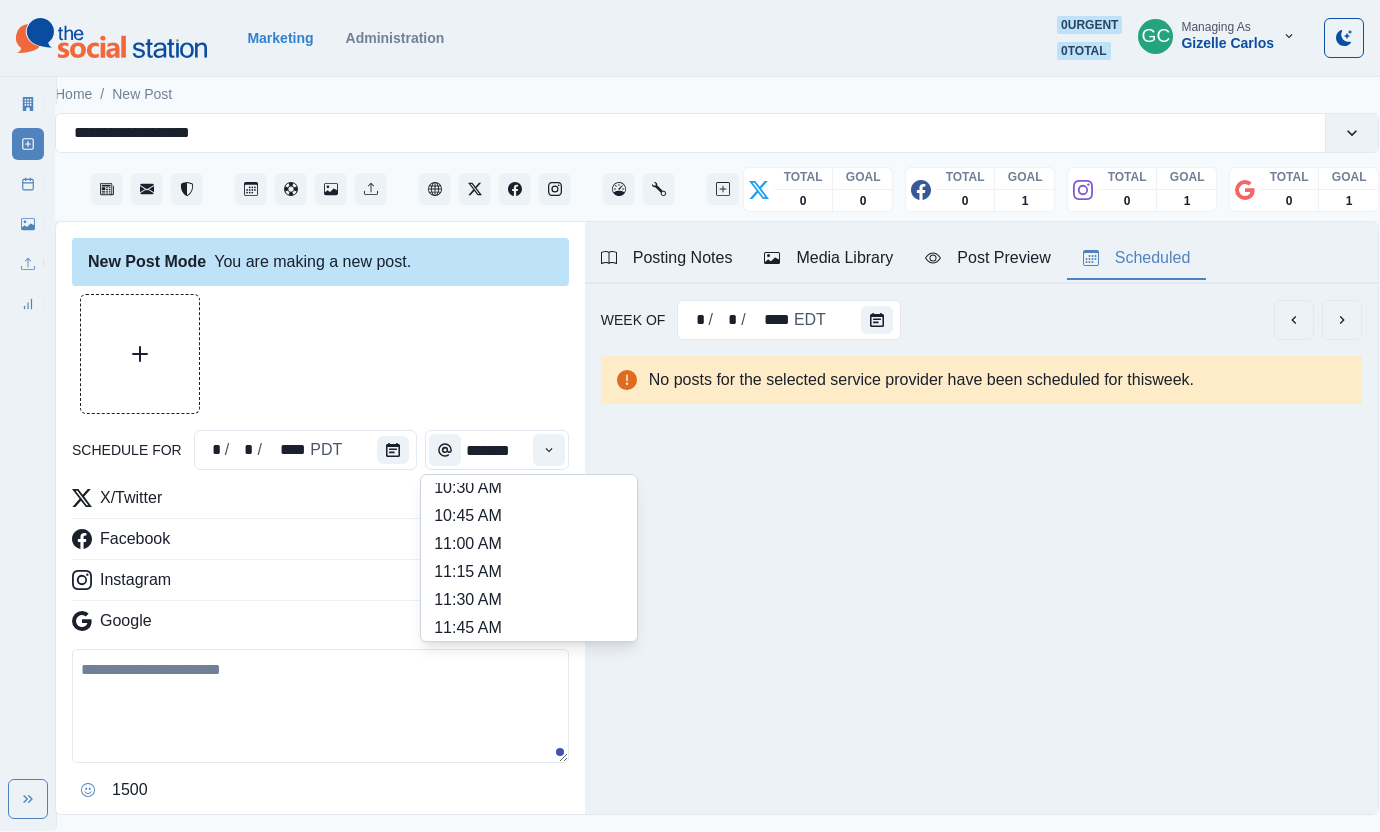scroll, scrollTop: 547, scrollLeft: 0, axis: vertical 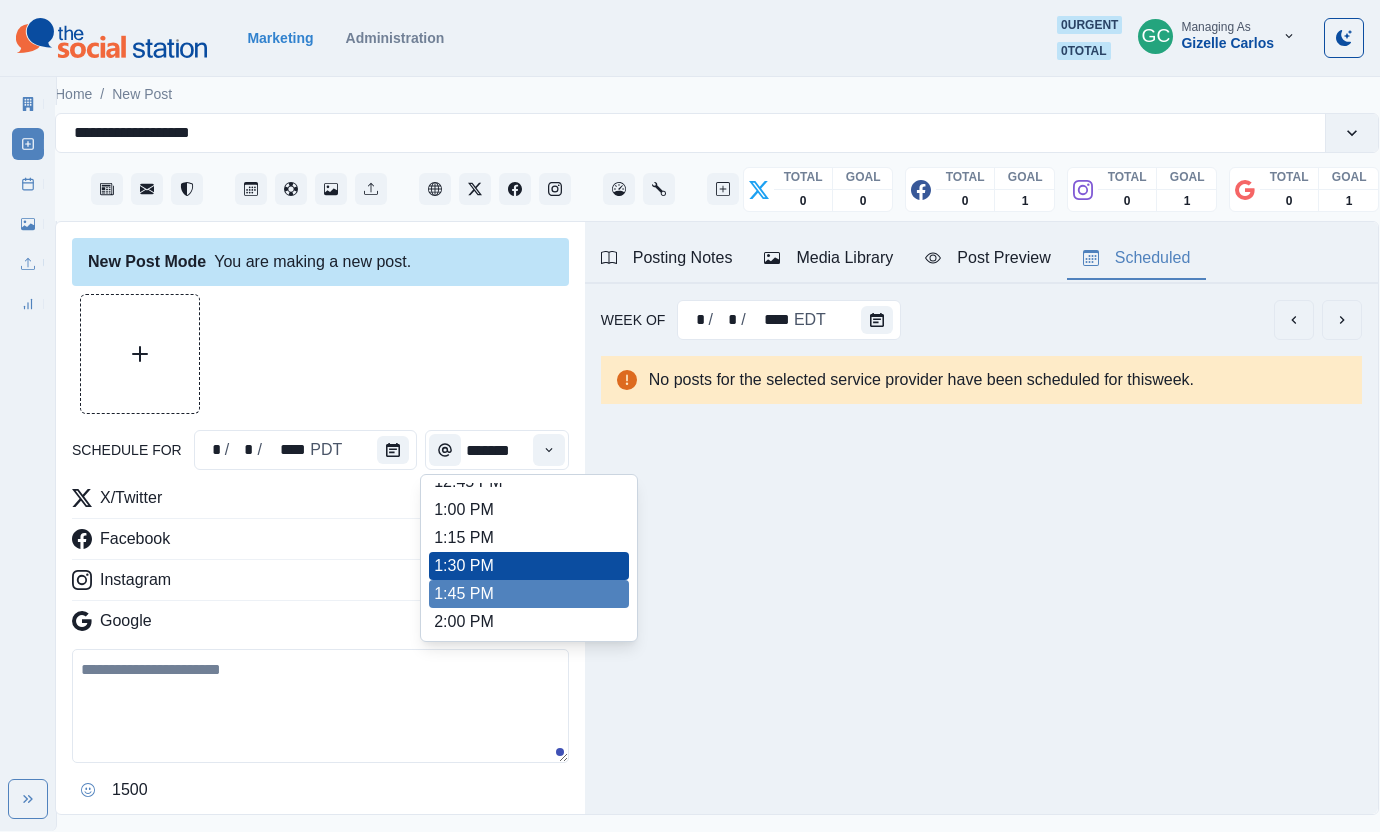 click on "1:45 PM" at bounding box center (529, 594) 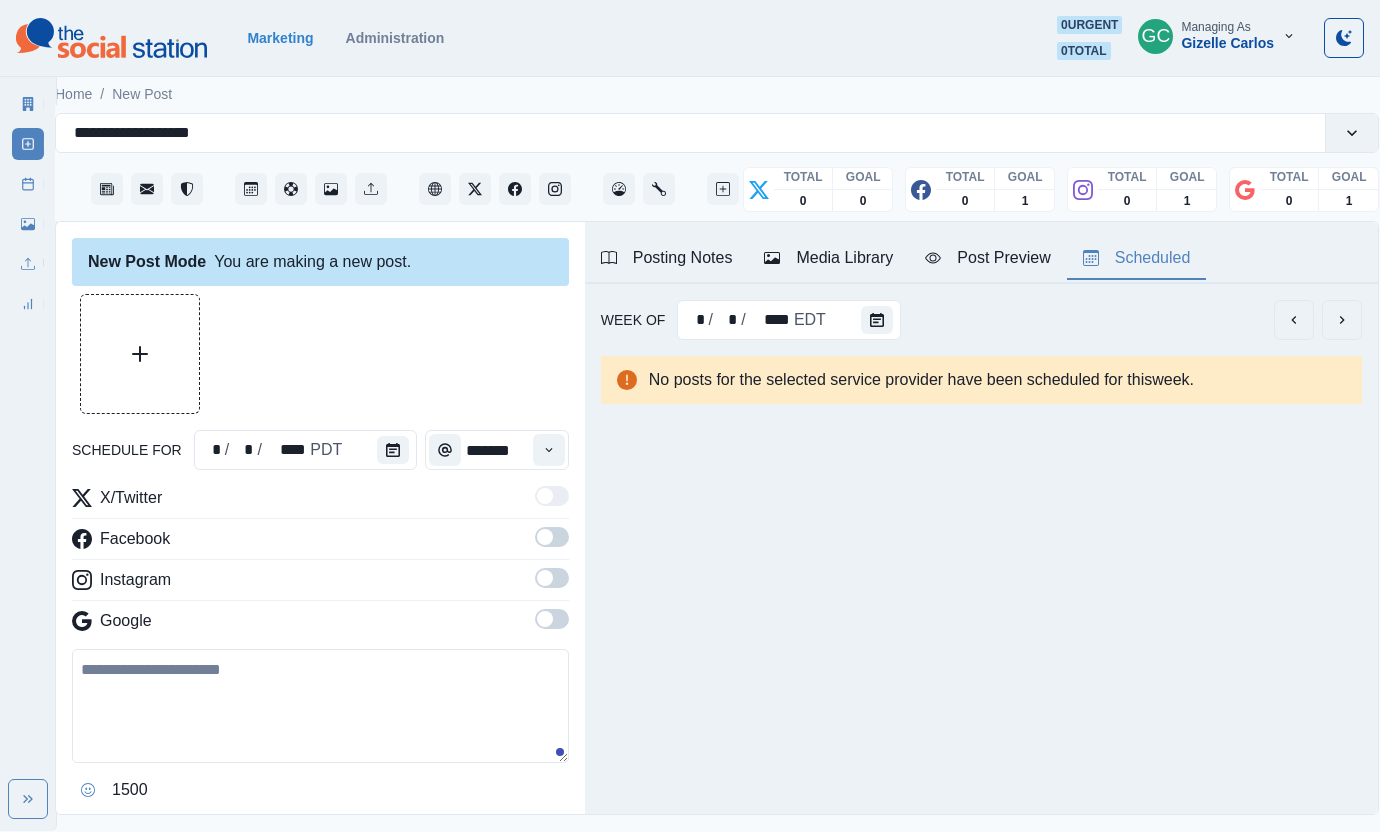 drag, startPoint x: 544, startPoint y: 620, endPoint x: 547, endPoint y: 582, distance: 38.118237 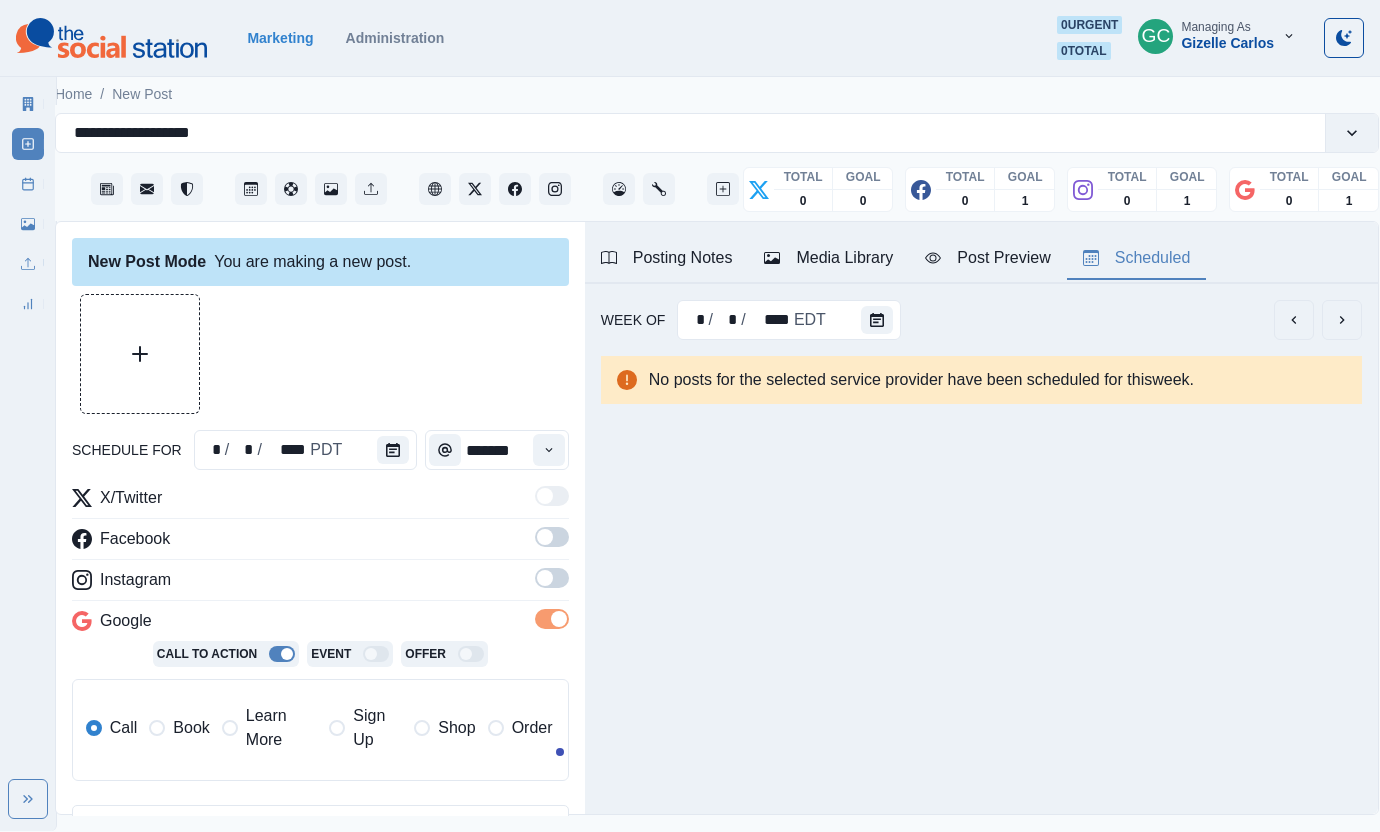 drag, startPoint x: 546, startPoint y: 580, endPoint x: 551, endPoint y: 557, distance: 23.537205 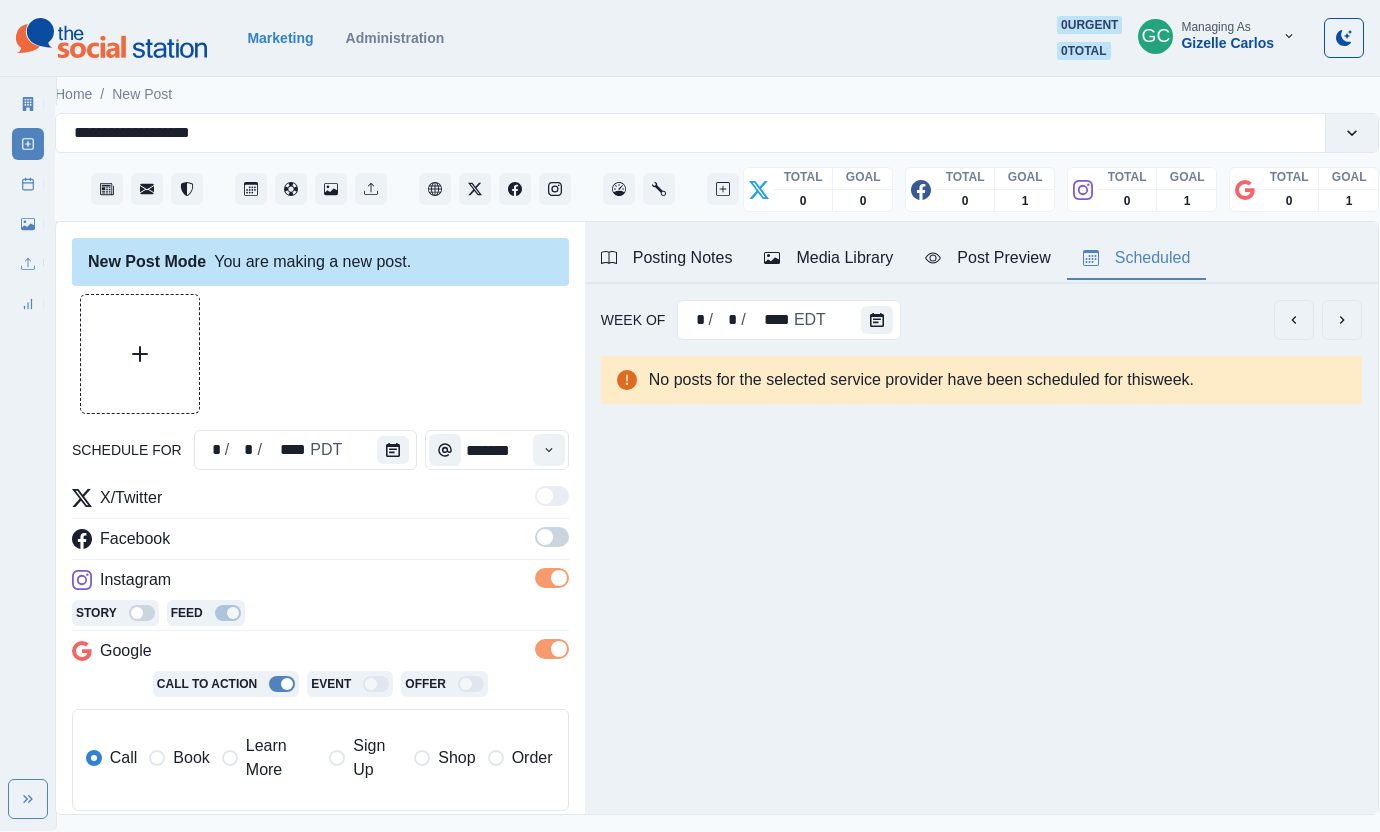 drag, startPoint x: 554, startPoint y: 539, endPoint x: 506, endPoint y: 560, distance: 52.392746 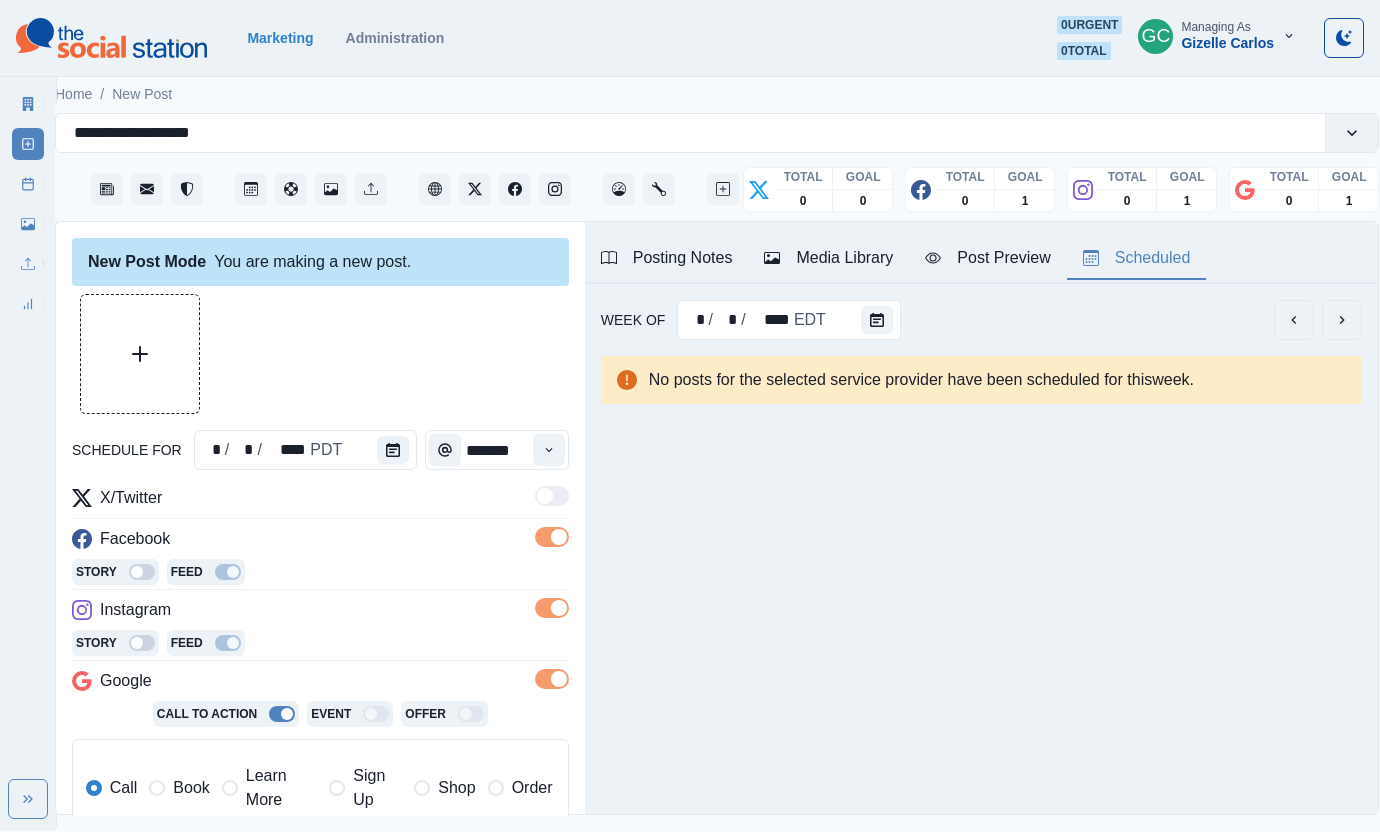 click on "Learn More" at bounding box center [281, 788] 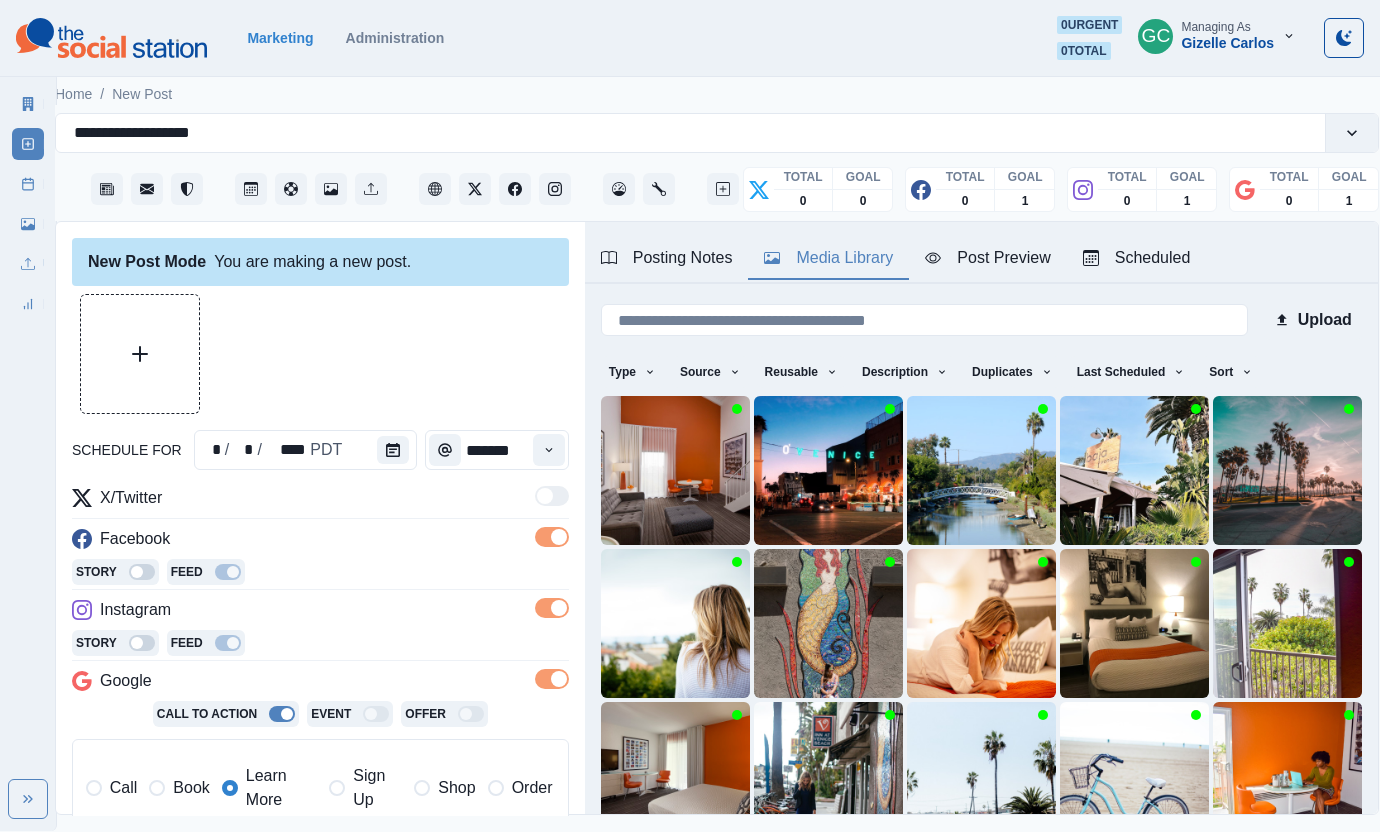 click on "Media Library" at bounding box center (828, 259) 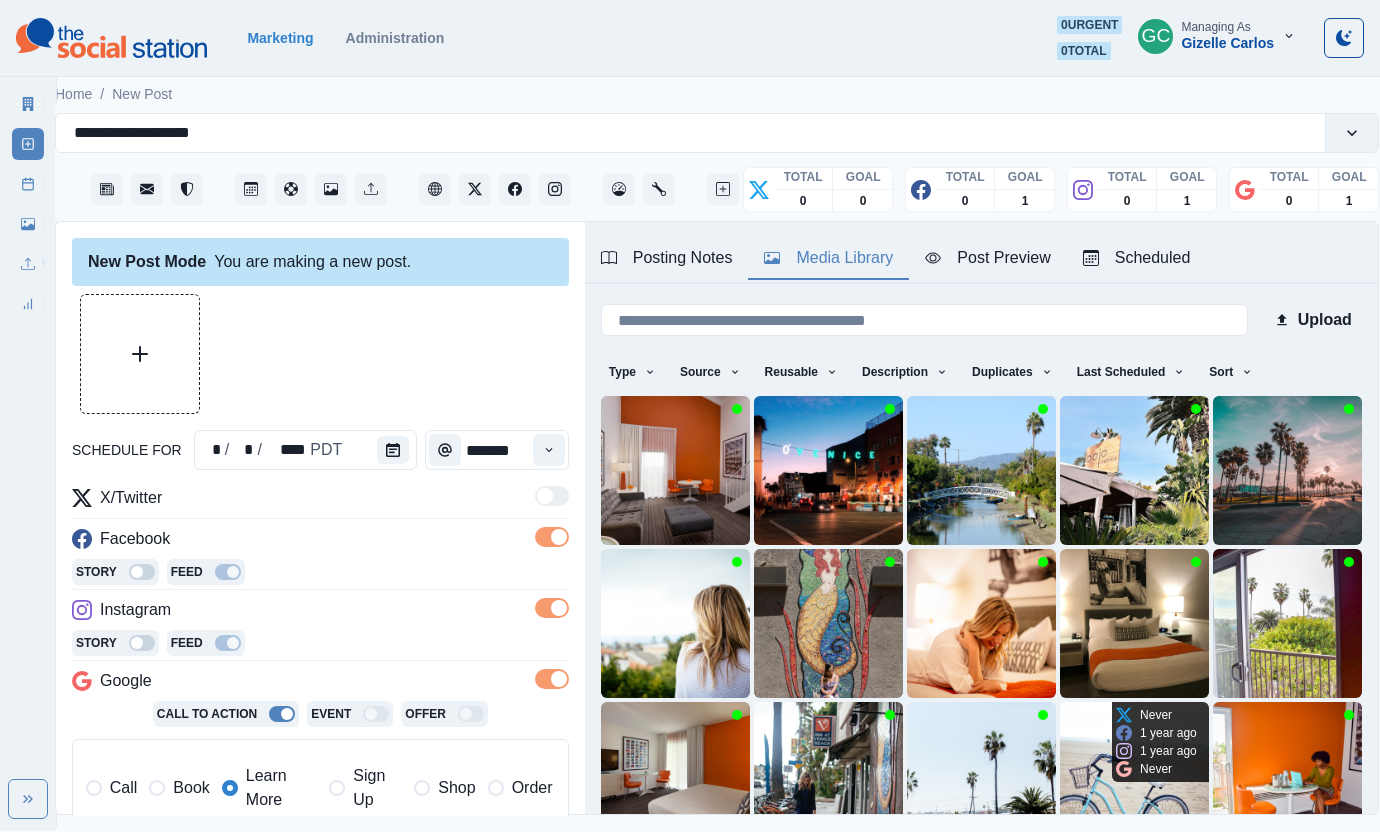 scroll, scrollTop: 167, scrollLeft: 0, axis: vertical 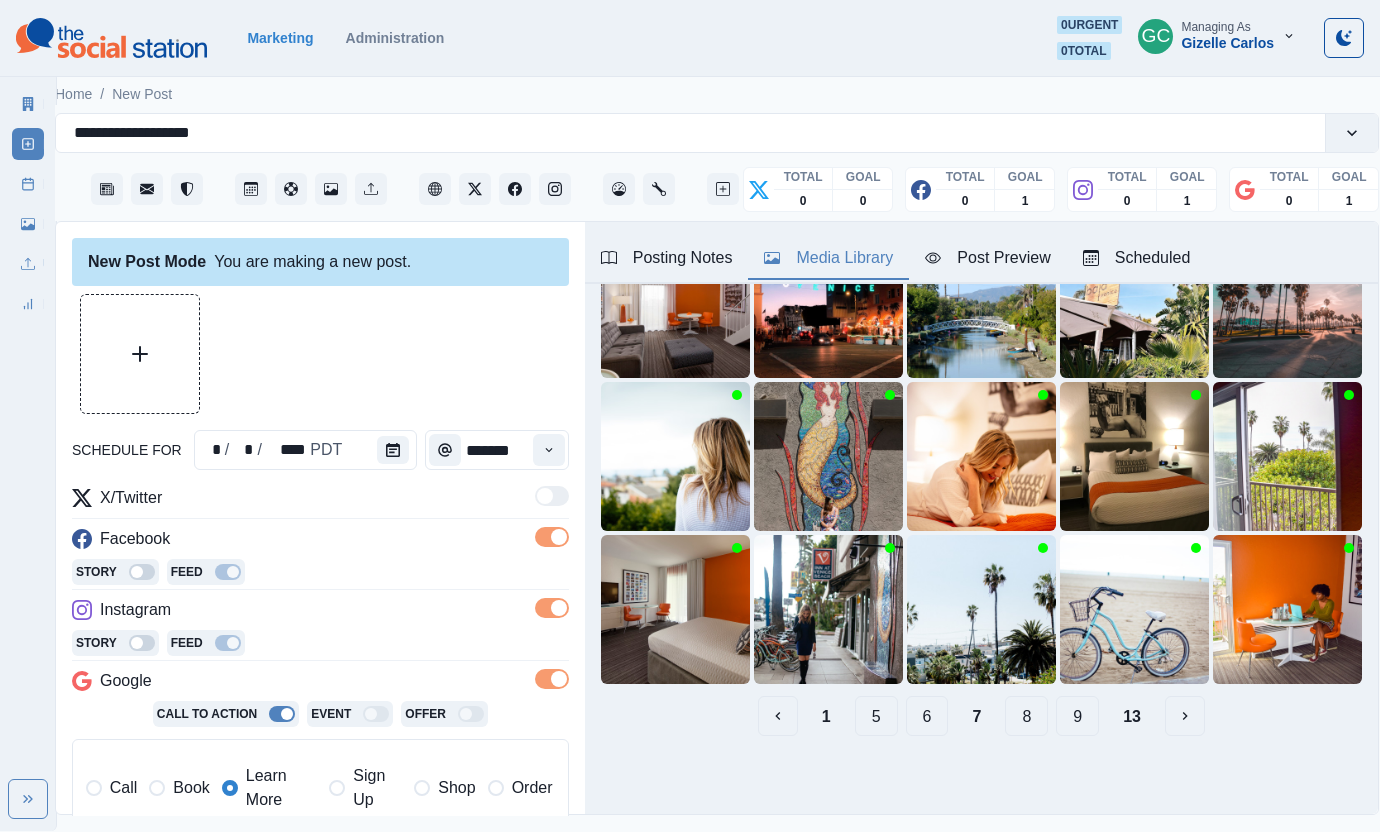 click on "6" at bounding box center (927, 716) 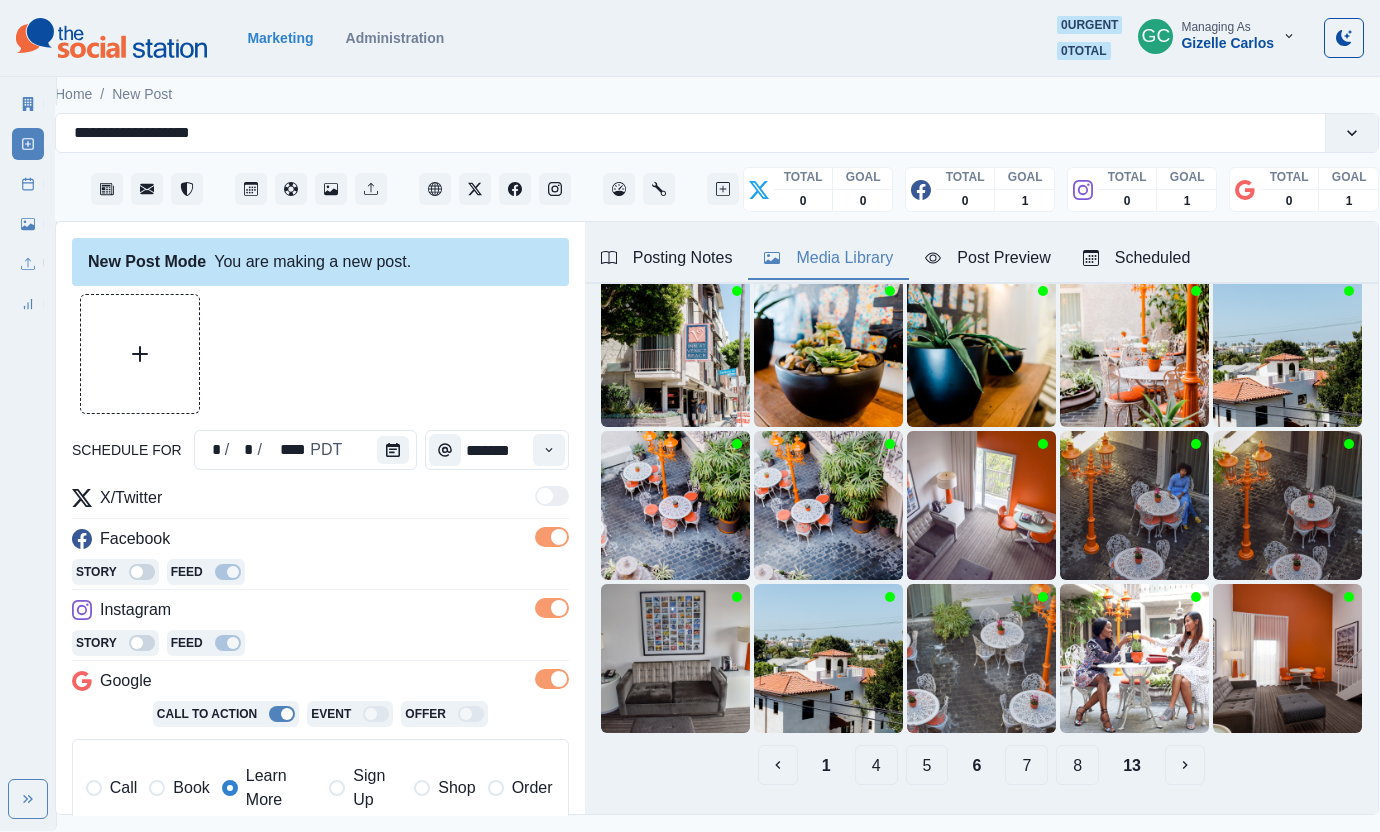scroll, scrollTop: 167, scrollLeft: 0, axis: vertical 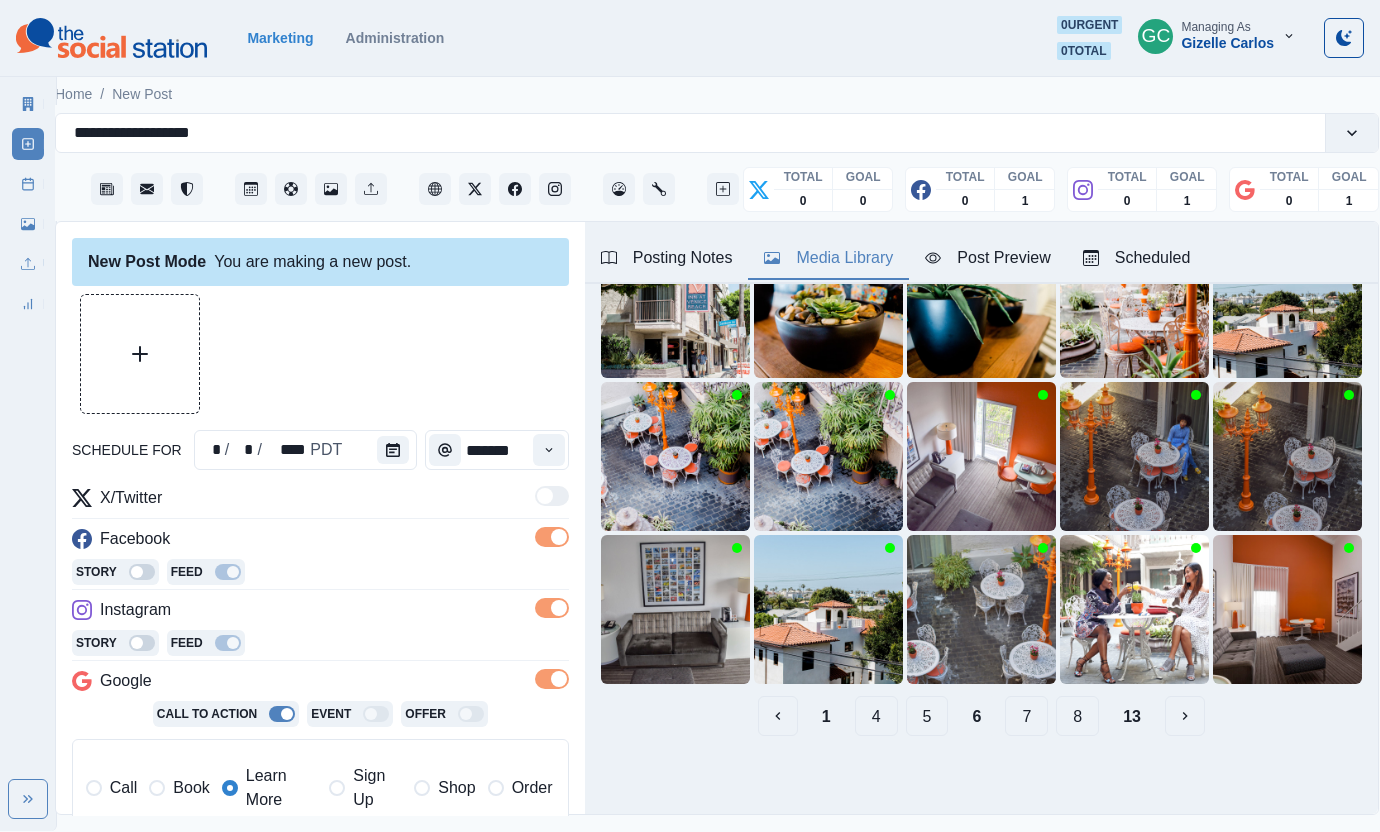 click on "4" at bounding box center (876, 716) 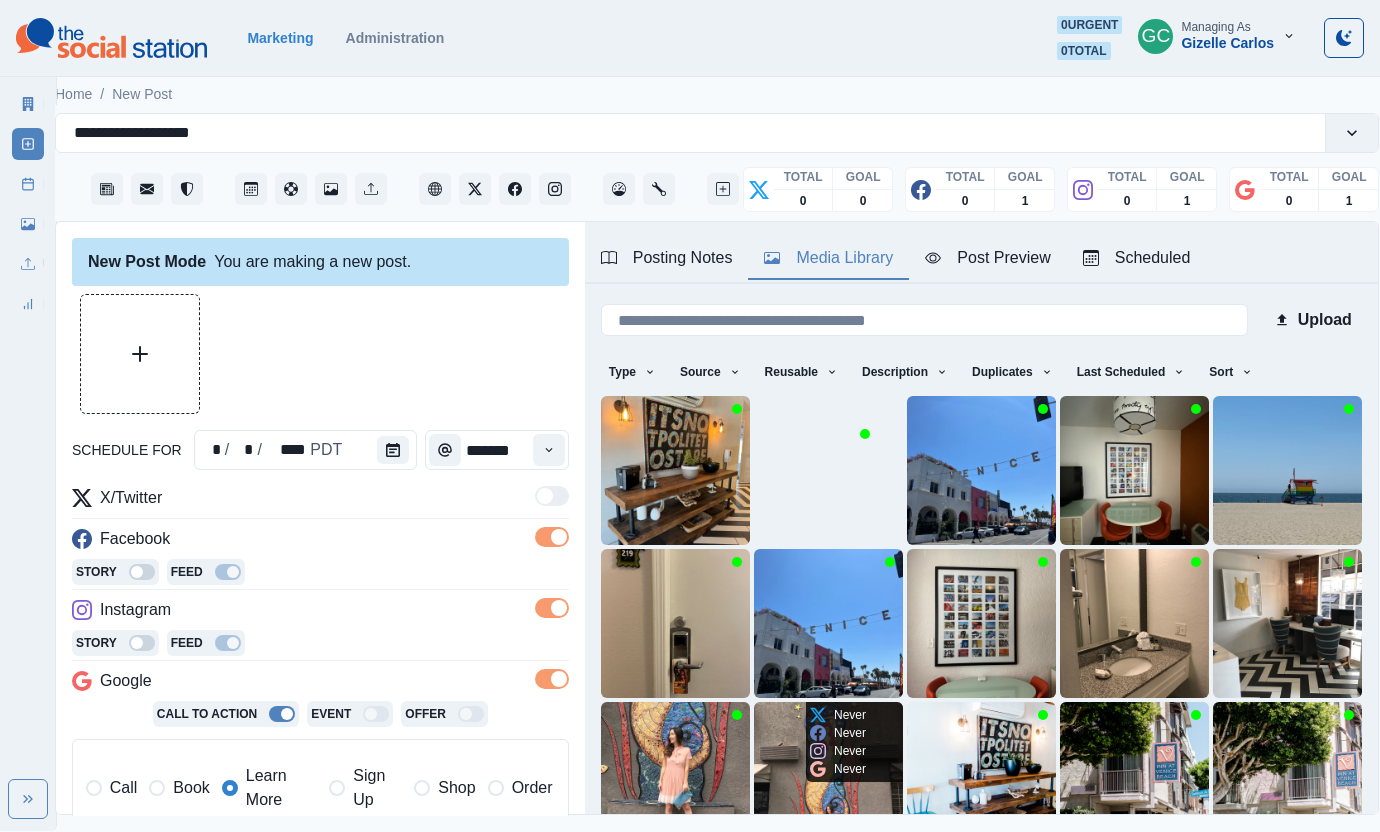 scroll, scrollTop: 167, scrollLeft: 0, axis: vertical 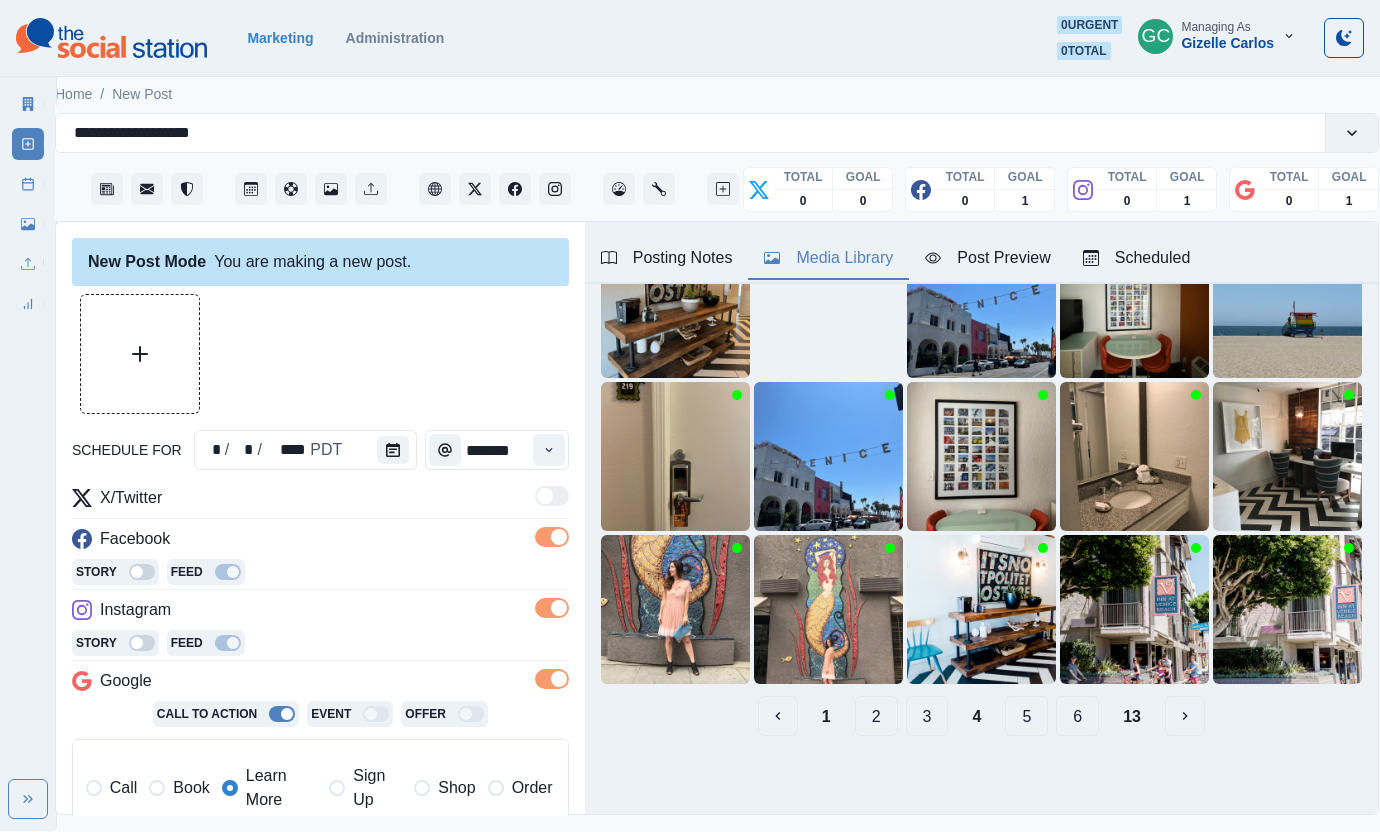 click on "2" at bounding box center [876, 716] 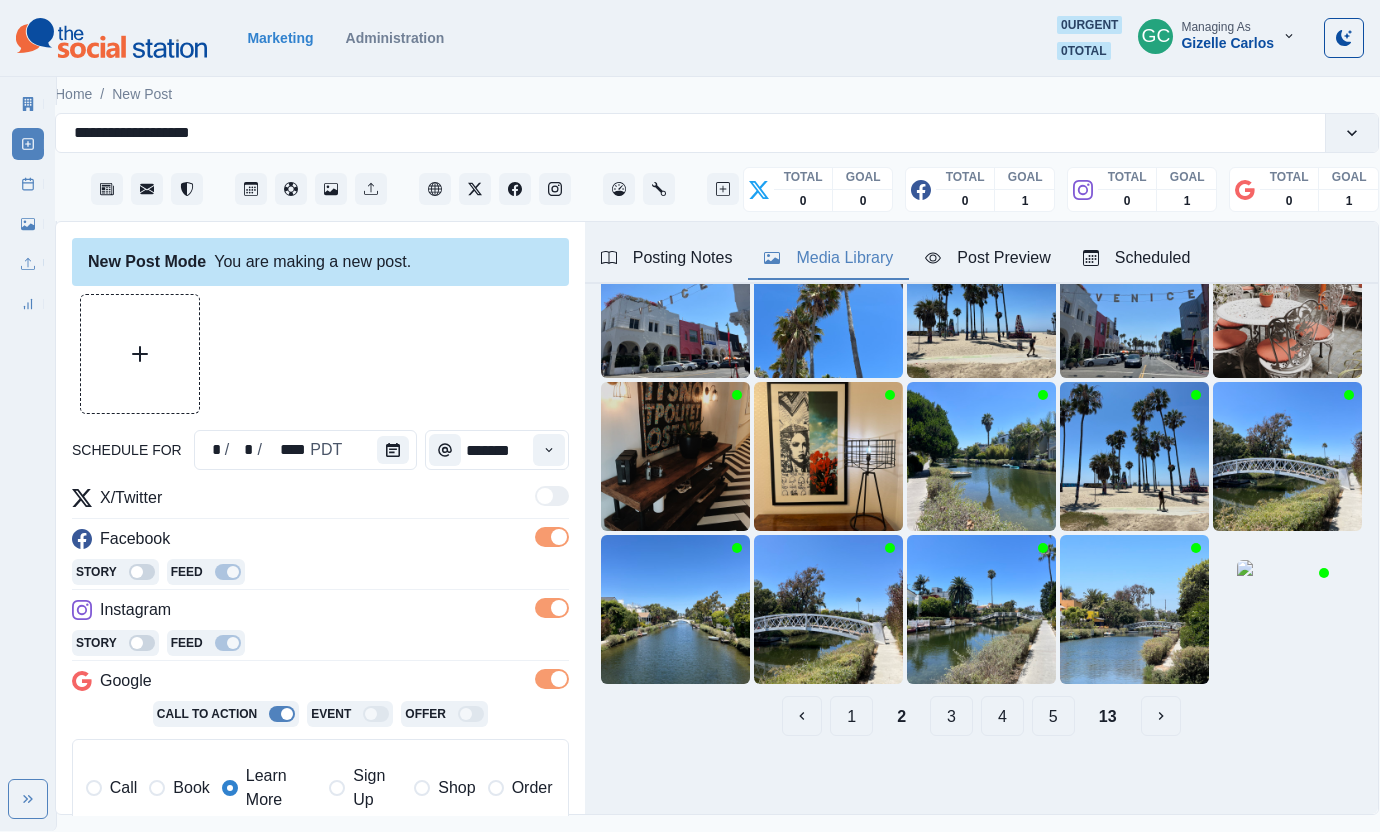 click on "1" at bounding box center [851, 716] 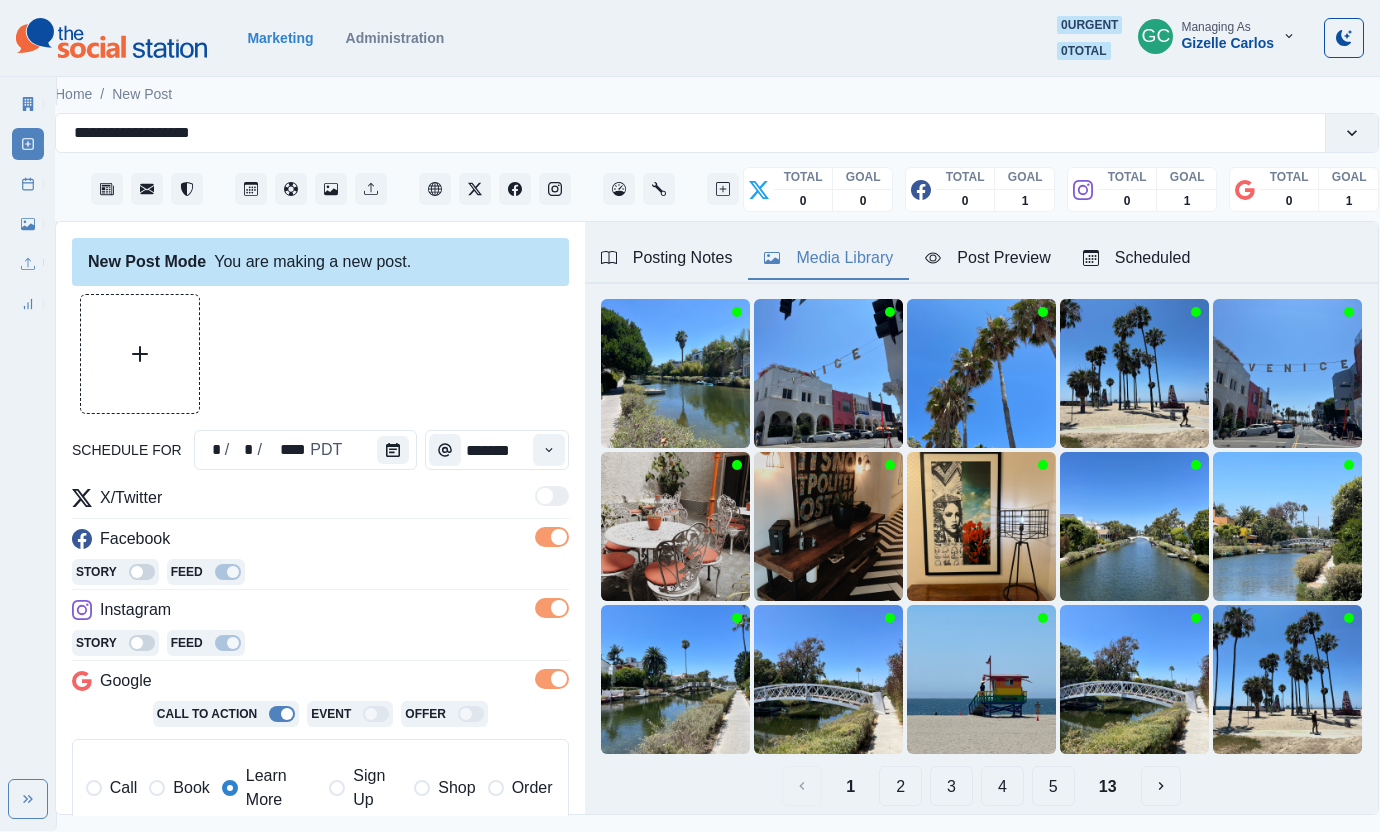 scroll, scrollTop: 82, scrollLeft: 0, axis: vertical 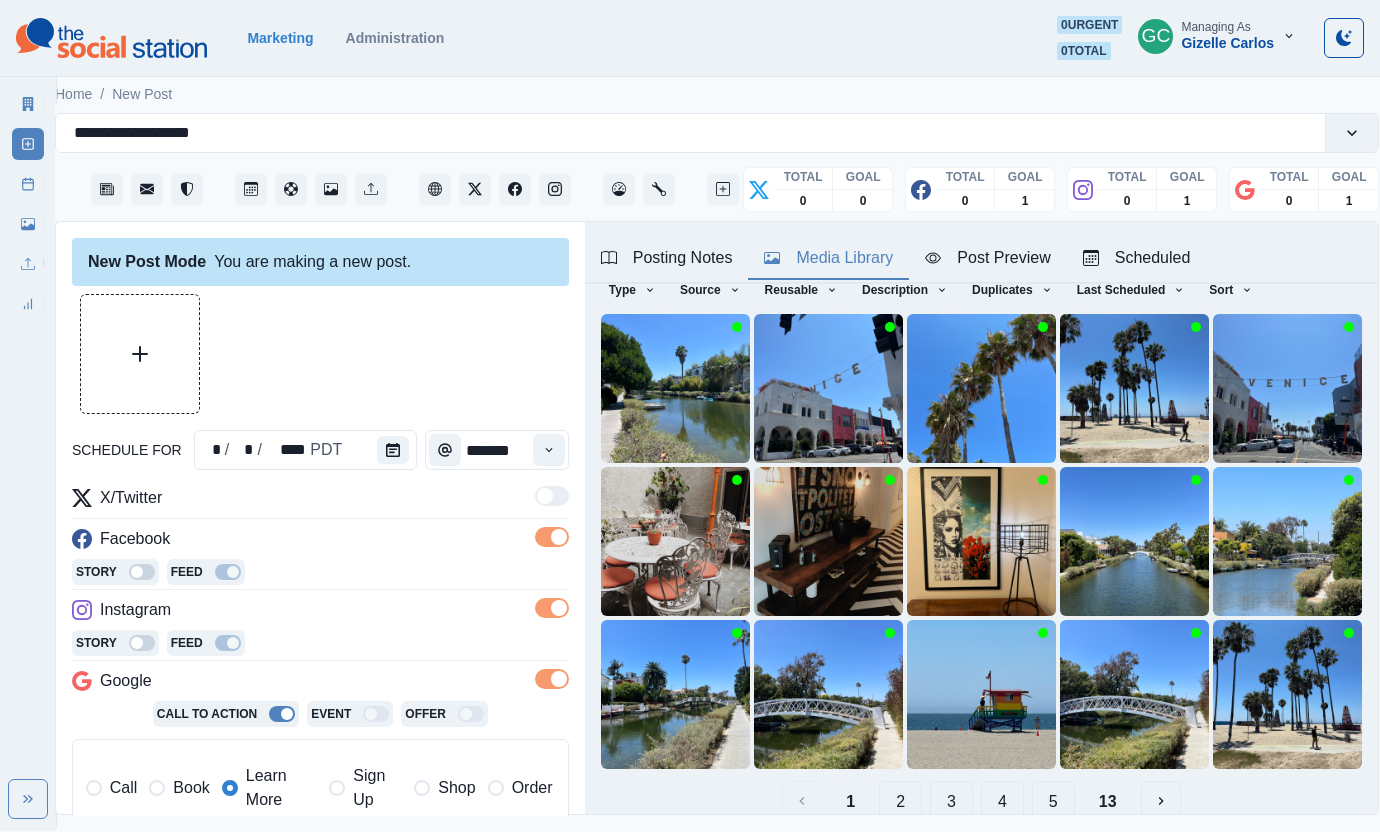 click on "4" at bounding box center [1002, 801] 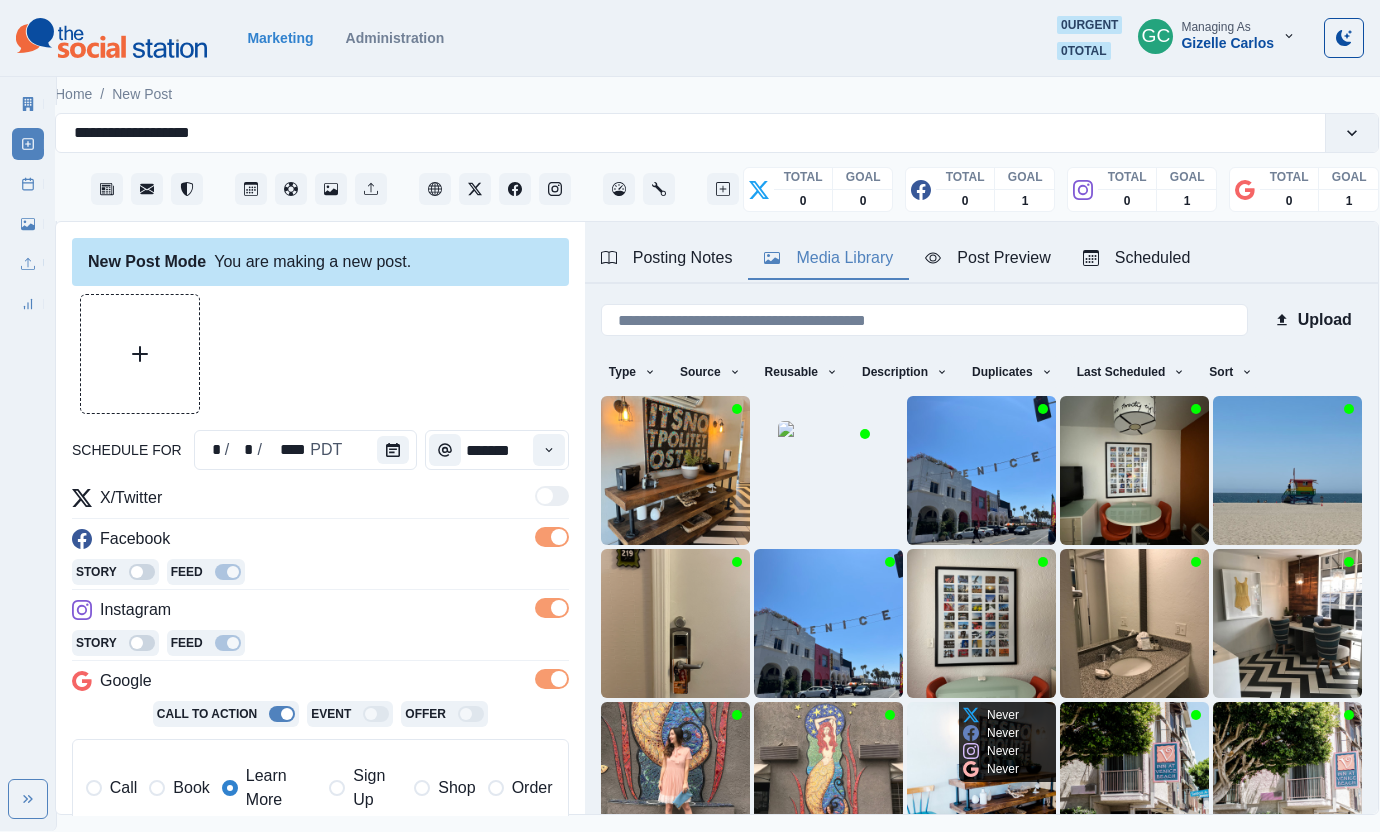 scroll, scrollTop: 167, scrollLeft: 0, axis: vertical 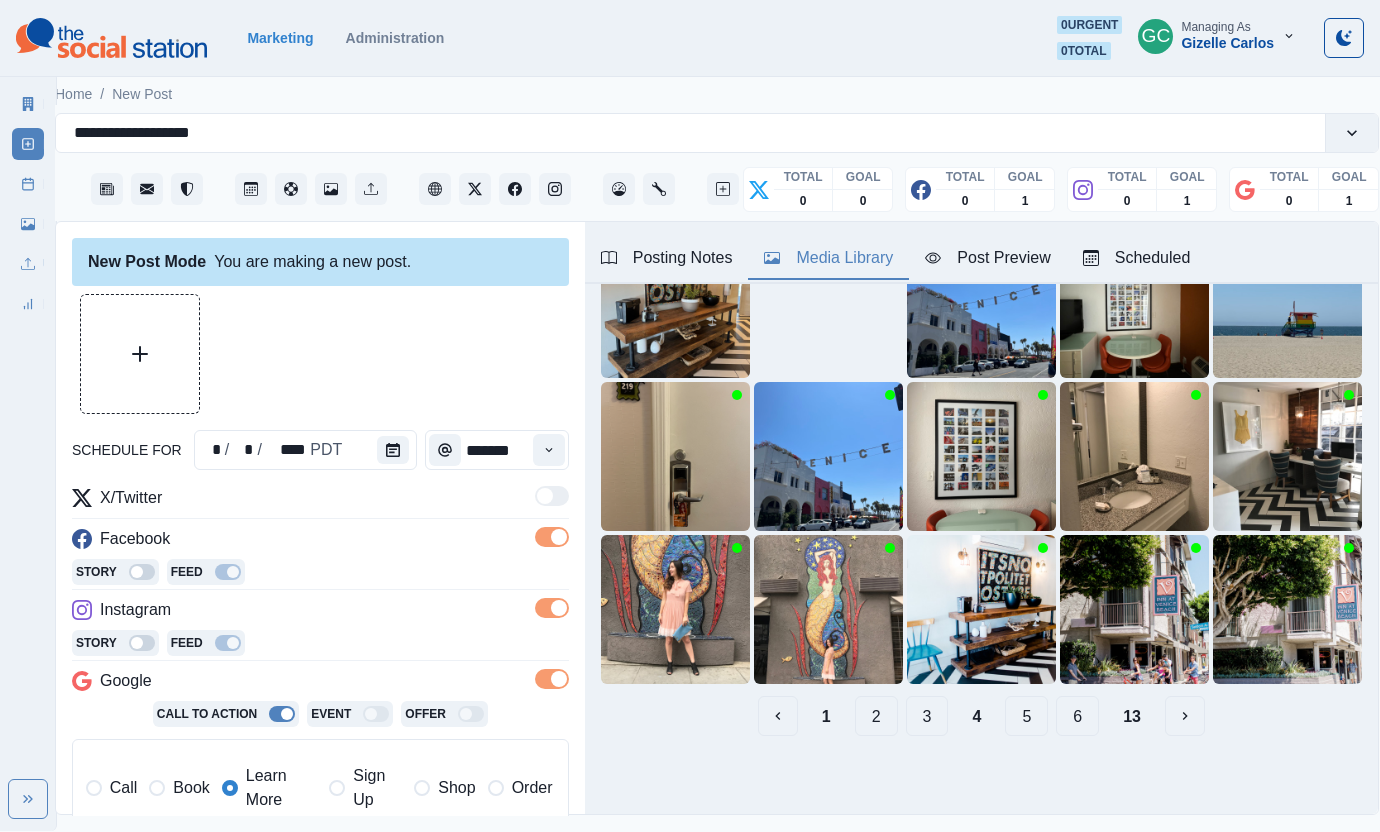 click on "5" at bounding box center [1026, 716] 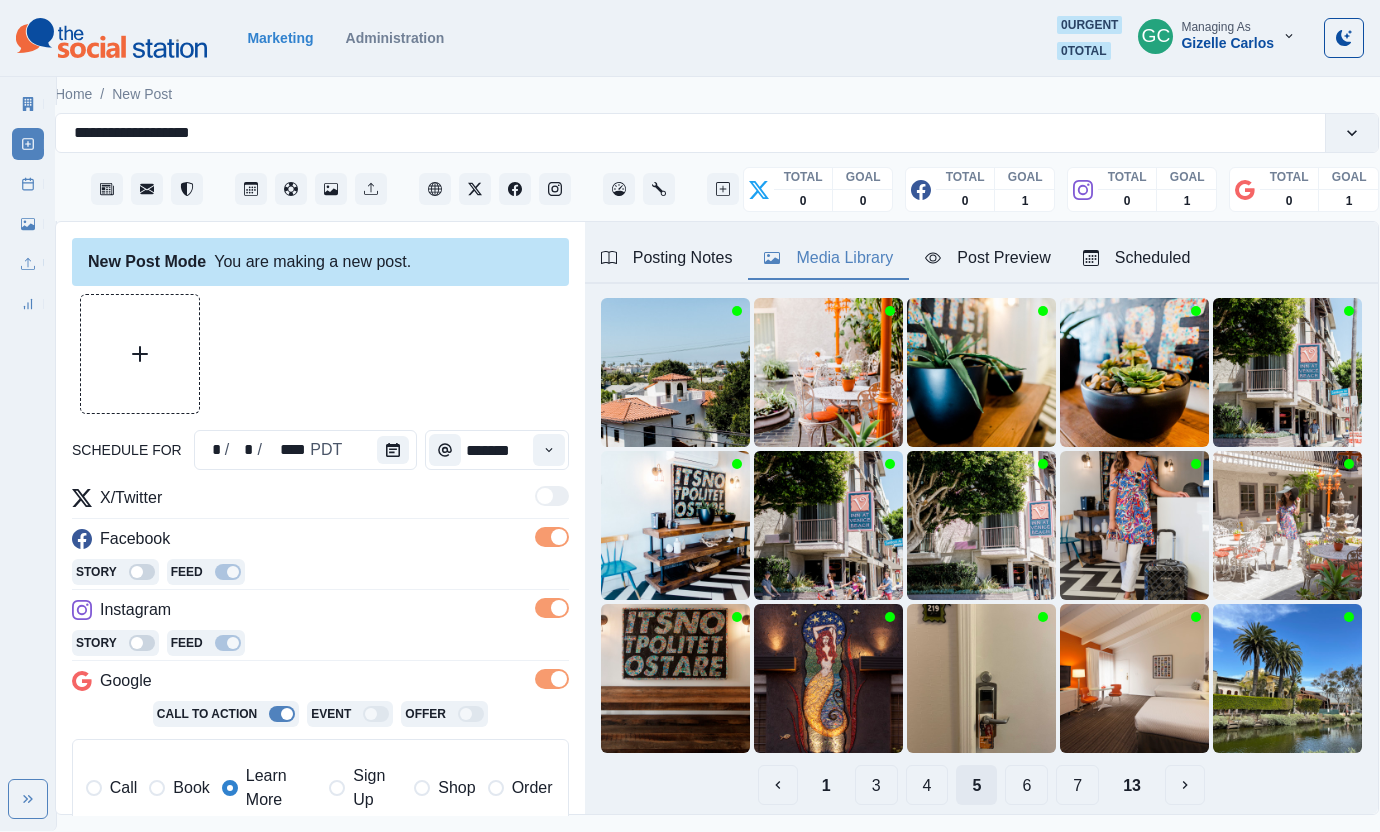scroll, scrollTop: 167, scrollLeft: 0, axis: vertical 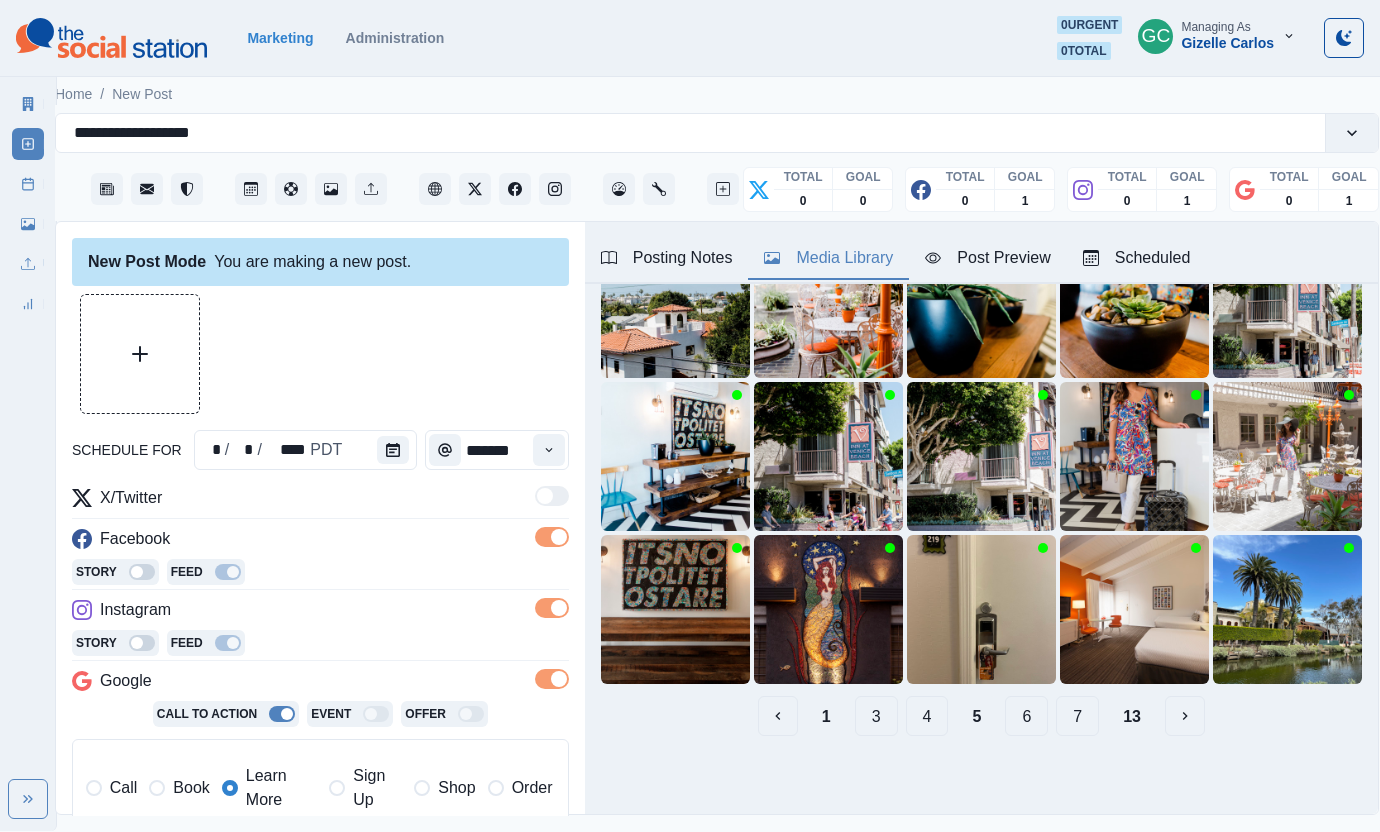 click on "6" at bounding box center [1026, 716] 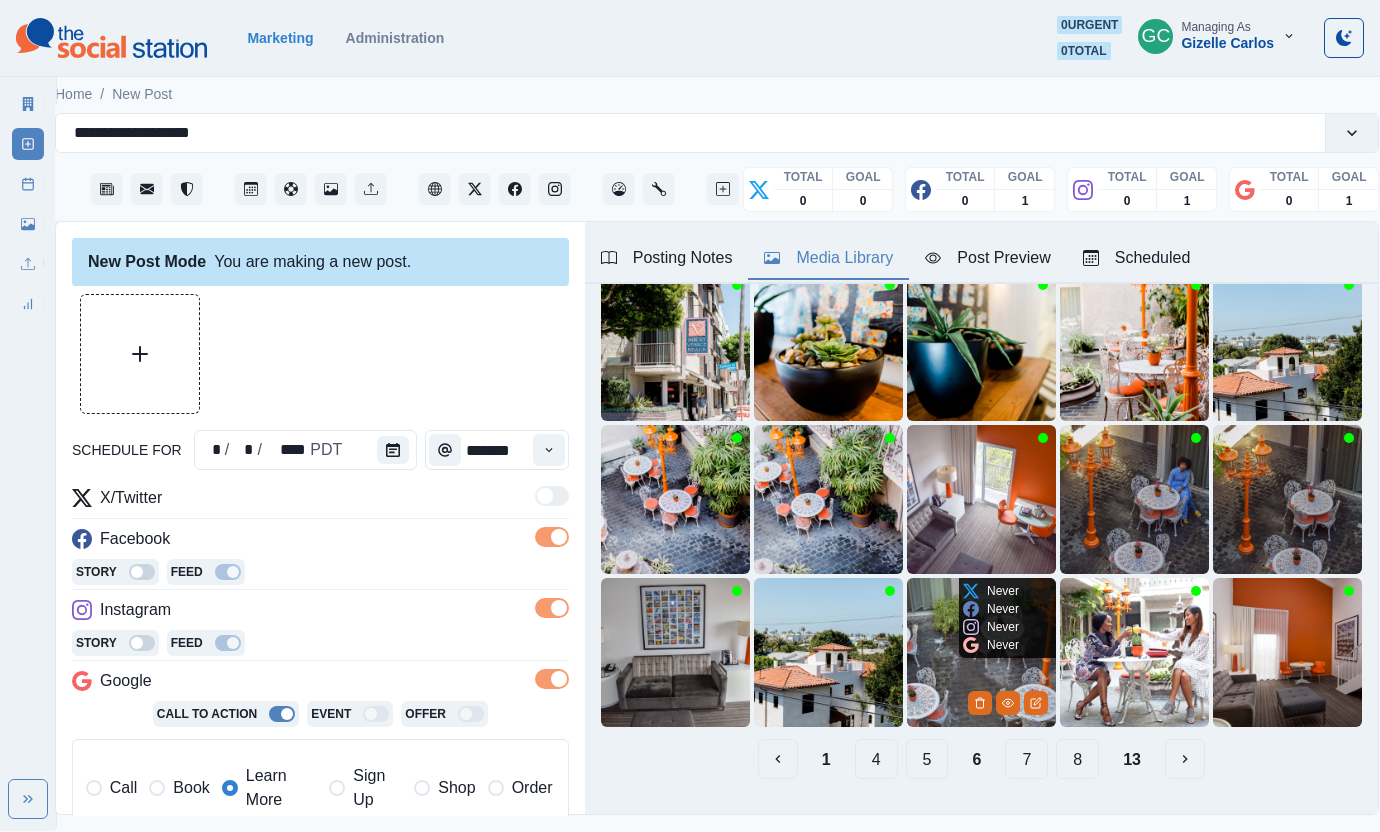 scroll, scrollTop: 148, scrollLeft: 0, axis: vertical 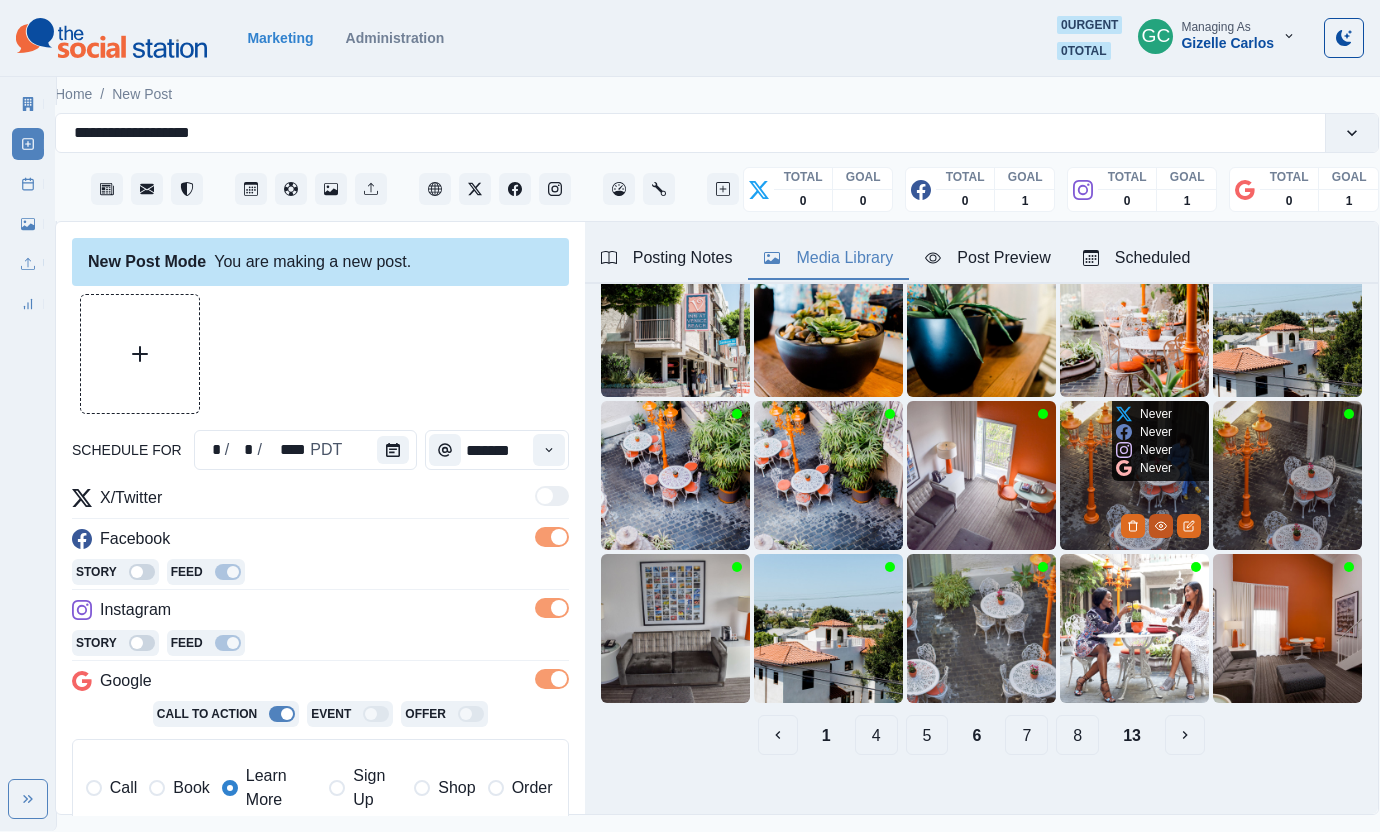 click 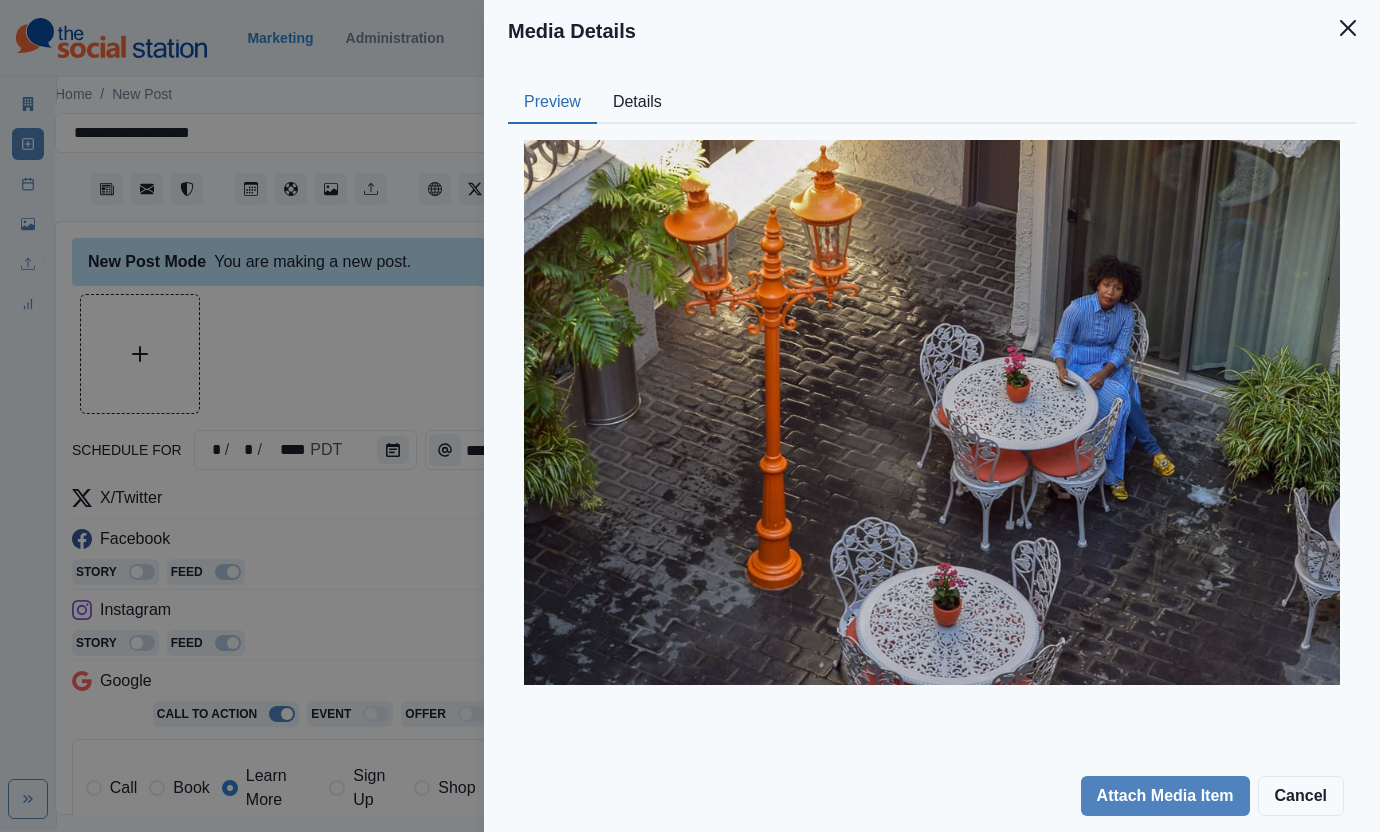 click on "Details" at bounding box center [637, 103] 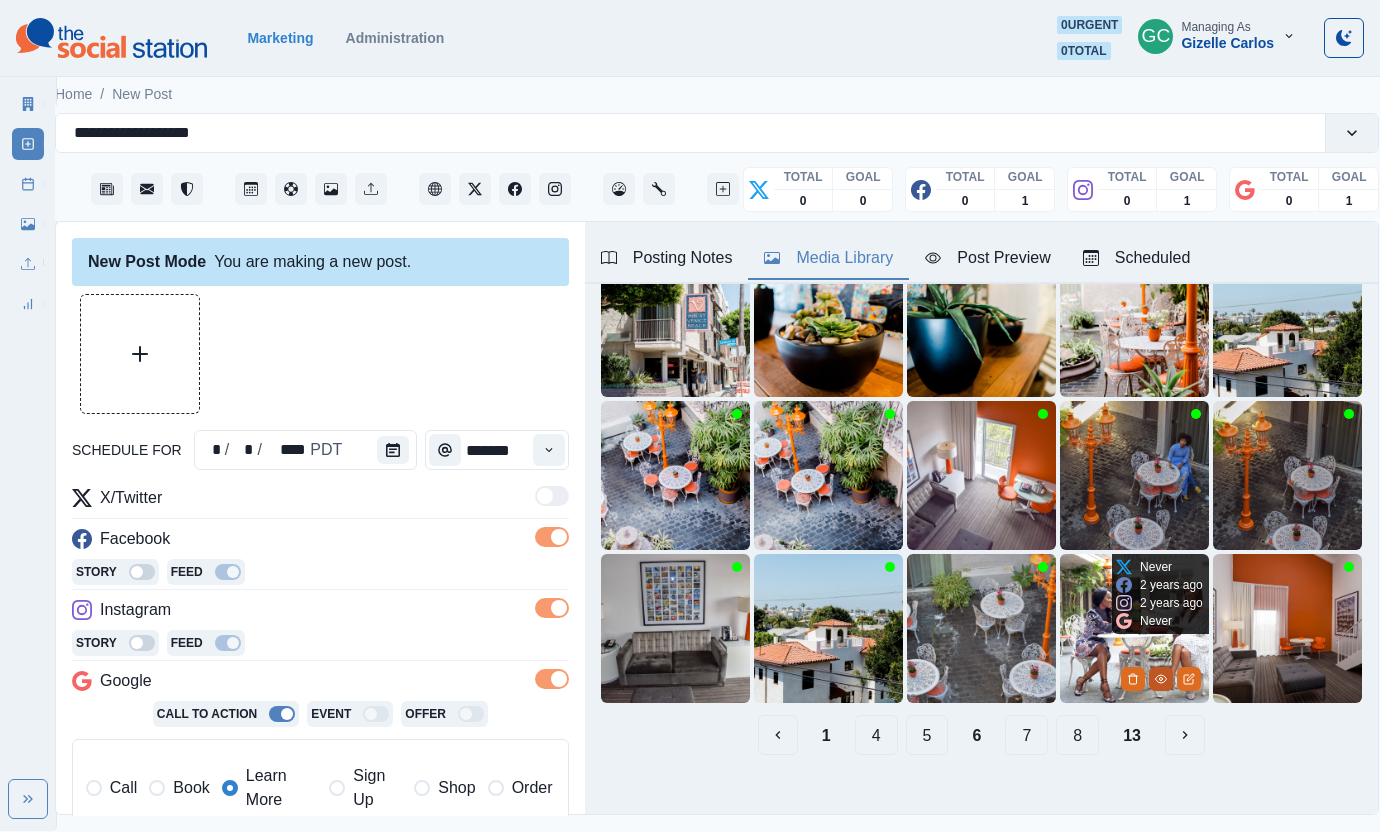 click at bounding box center (1161, 679) 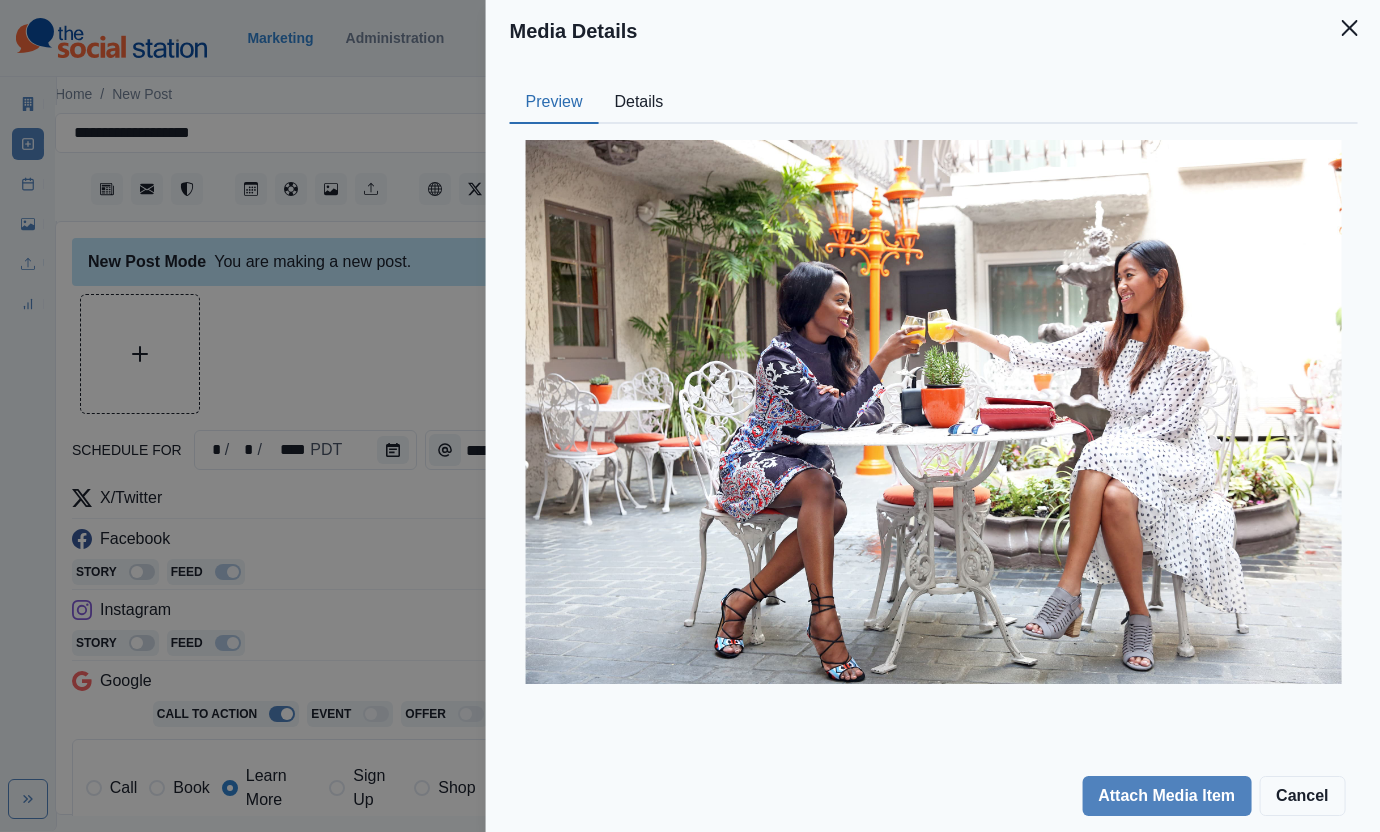 click on "Details" at bounding box center (638, 103) 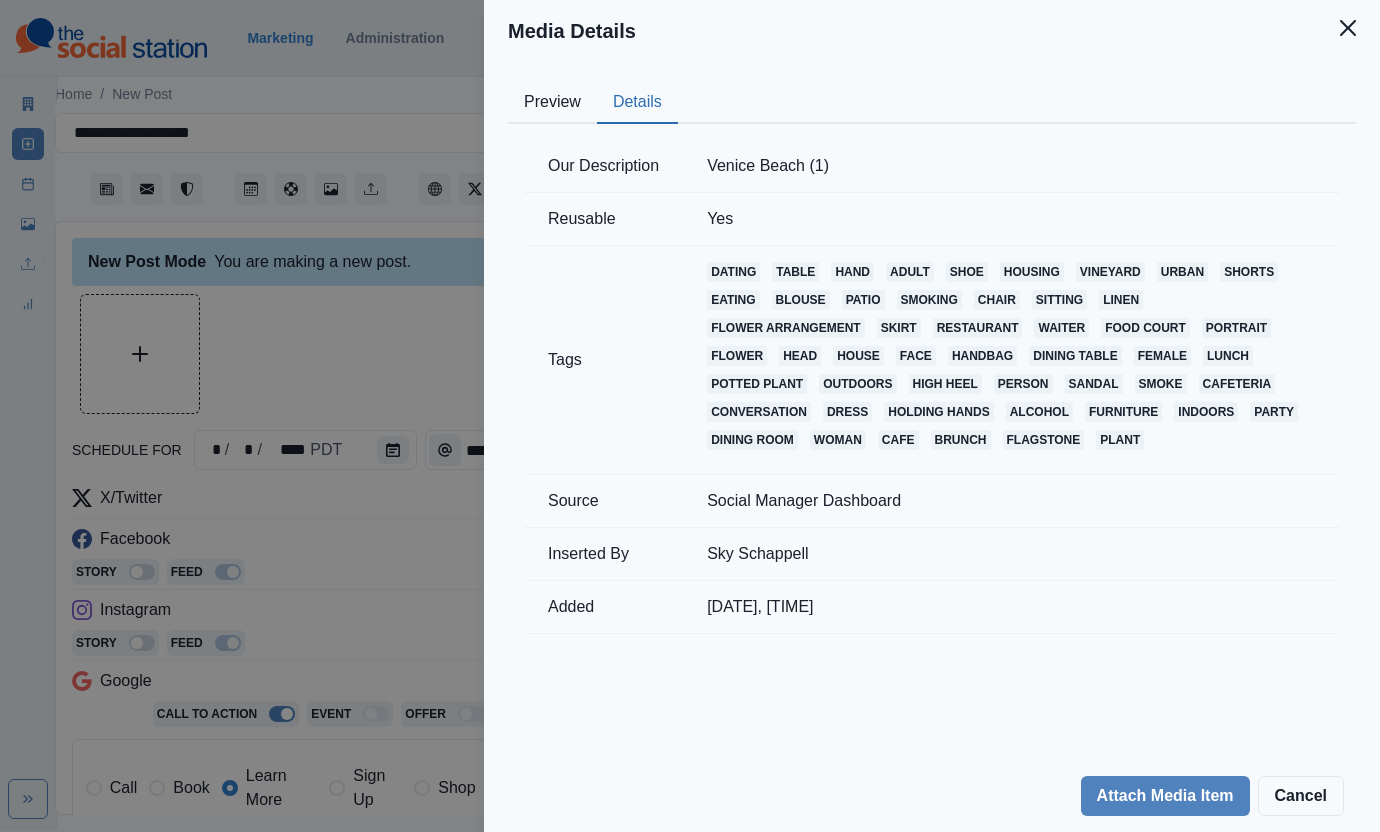 click on "Media Details Preview Details Our Description Venice Beach (1) Reusable Yes Tags dating table hand adult shoe housing vineyard urban shorts eating blouse patio smoking chair sitting linen flower arrangement skirt restaurant waiter food court portrait flower head house face handbag dining table female lunch potted plant outdoors high heel person sandal smoke cafeteria conversation dress holding hands alcohol furniture indoors party dining room woman cafe brunch flagstone plant Source Social Manager Dashboard Inserted By [FIRST] [LAST] Added [DATE], [TIME]" at bounding box center (690, 416) 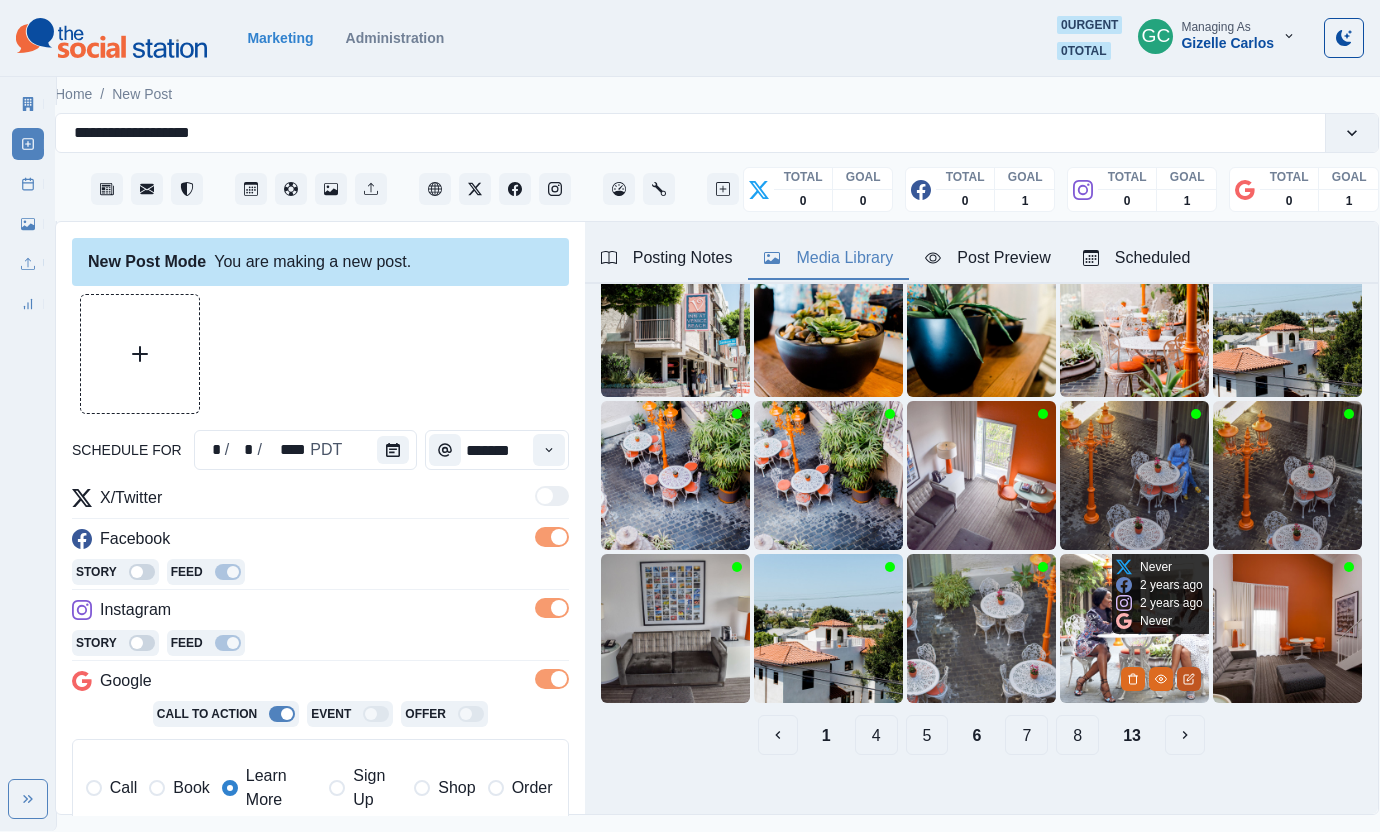 drag, startPoint x: 1203, startPoint y: 677, endPoint x: 1193, endPoint y: 681, distance: 10.770329 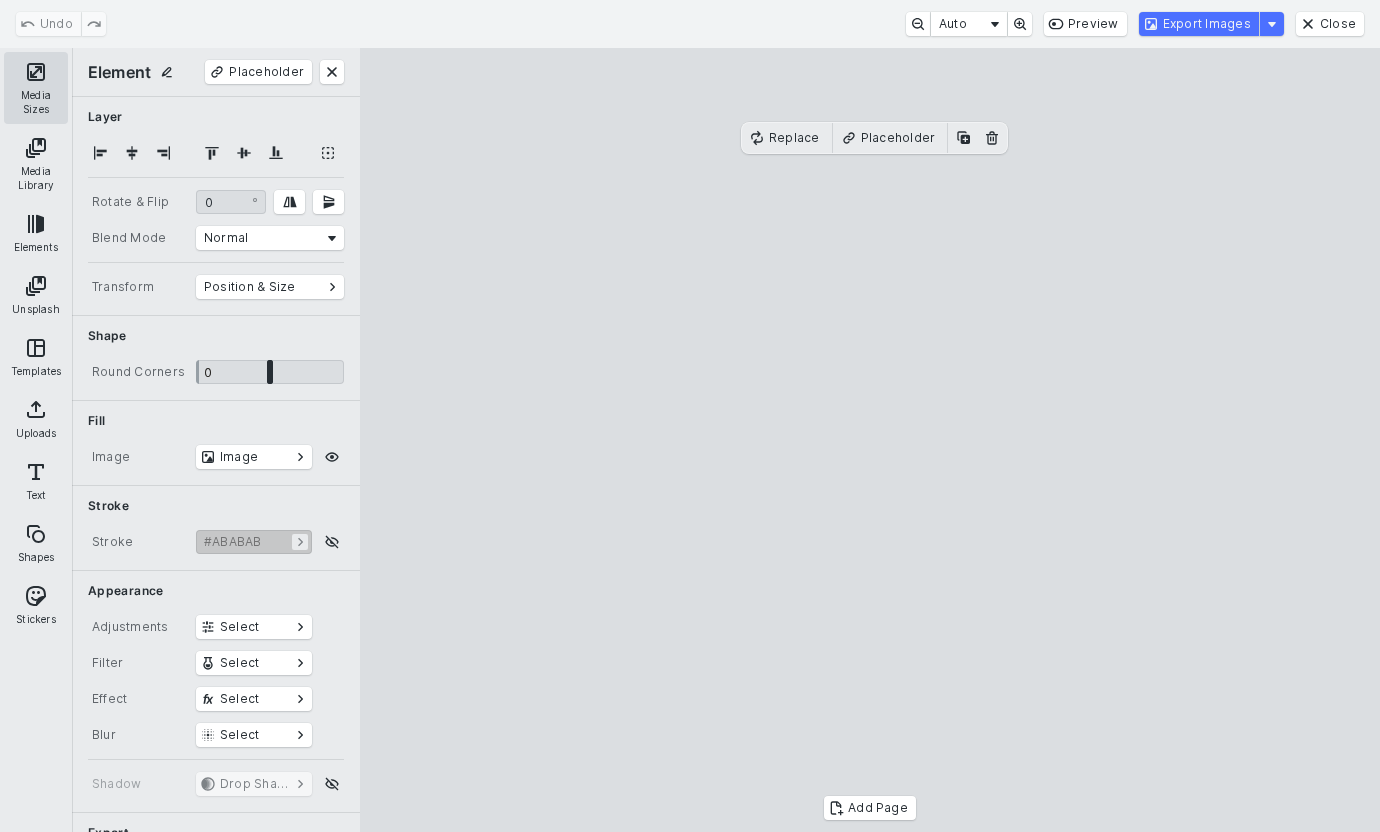 click on "Media Sizes" at bounding box center [36, 88] 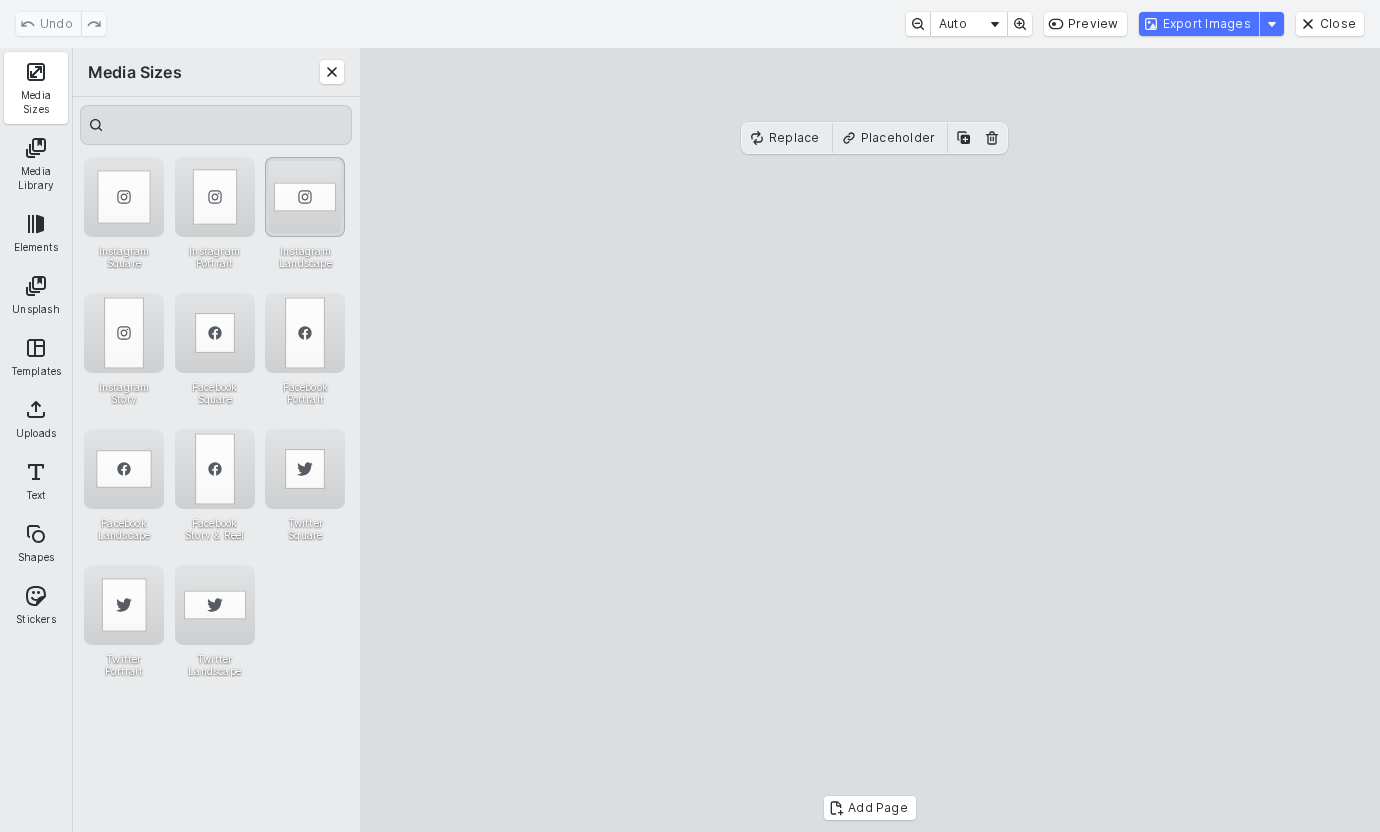 click at bounding box center [305, 197] 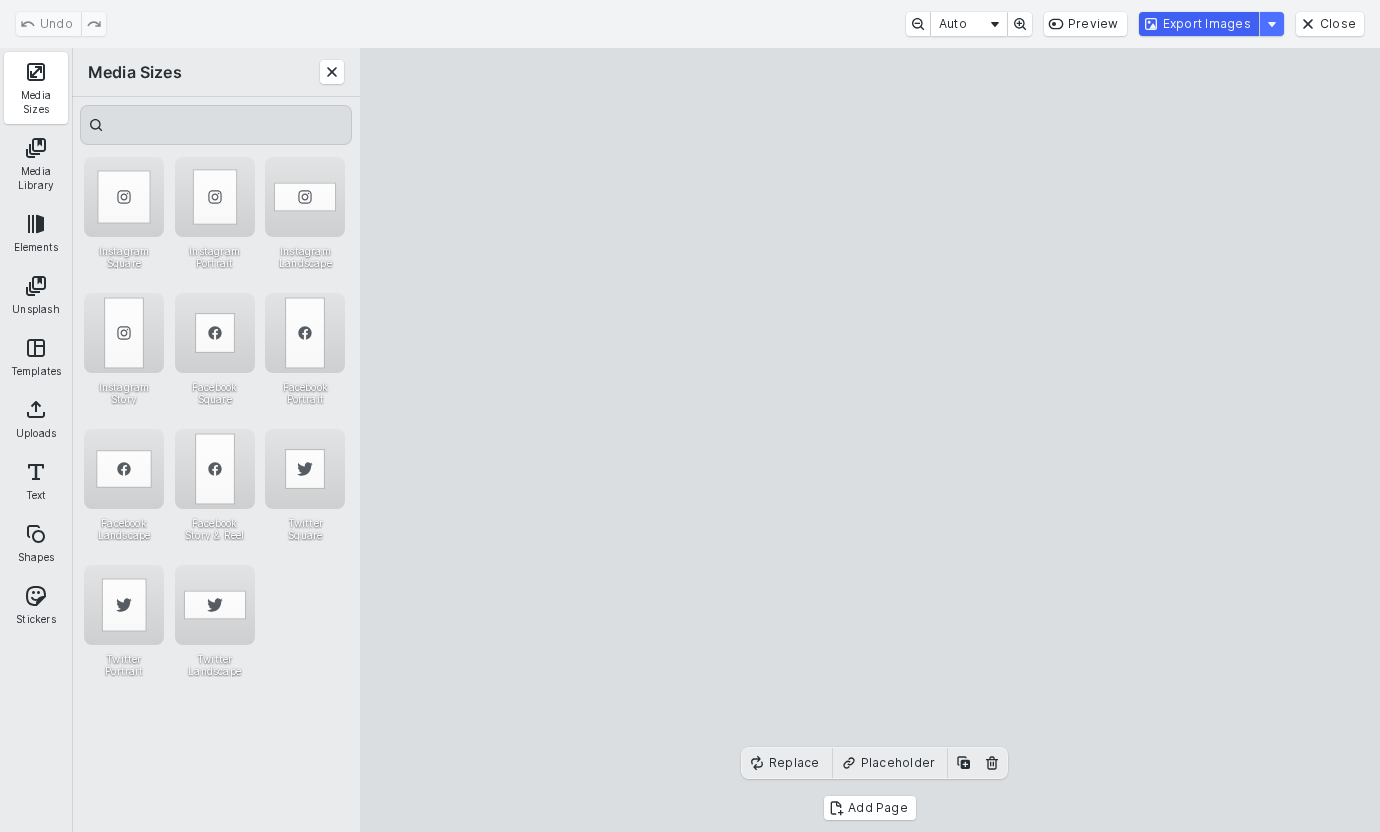 click on "Export Images" at bounding box center [1199, 24] 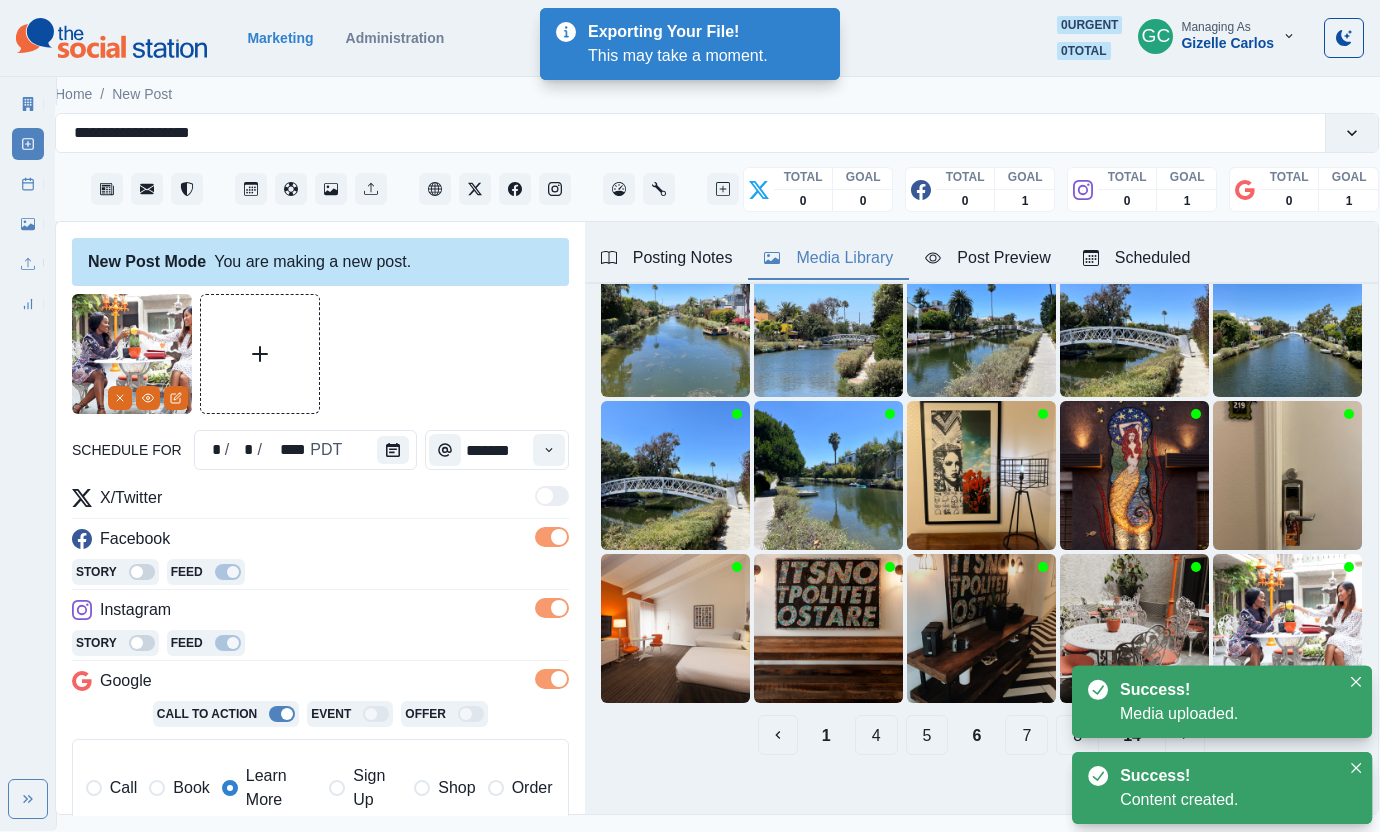 scroll, scrollTop: 148, scrollLeft: 0, axis: vertical 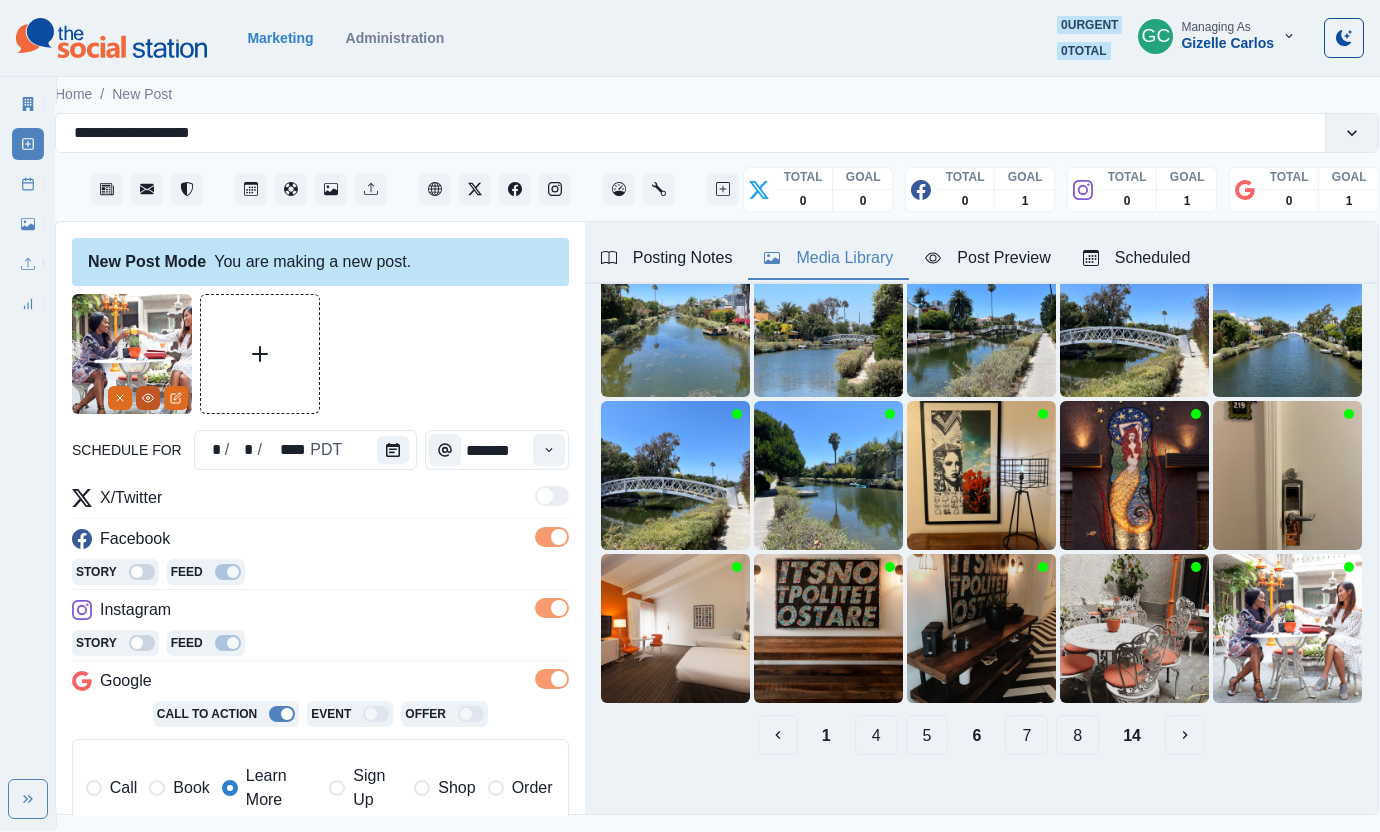 click at bounding box center (148, 398) 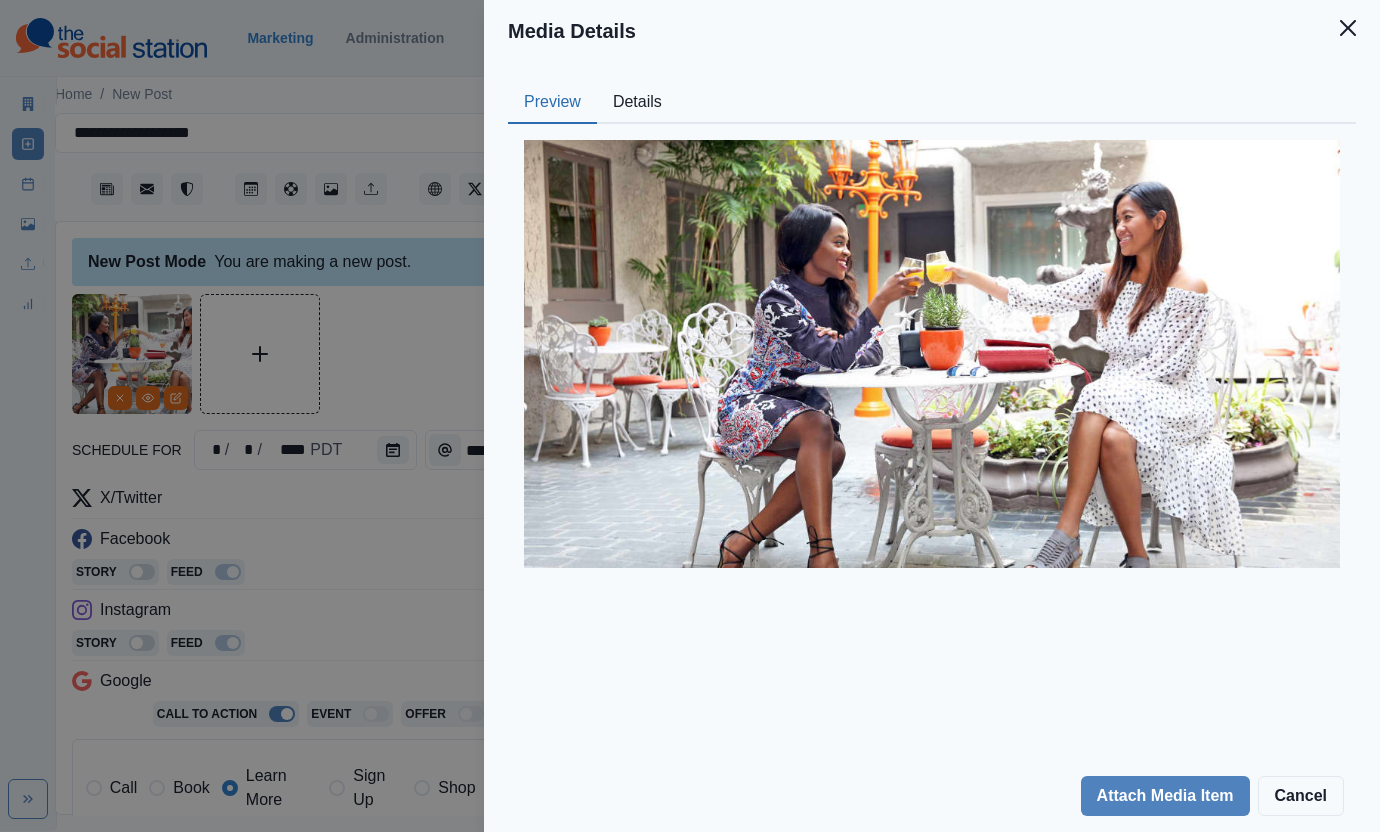 drag, startPoint x: 378, startPoint y: 563, endPoint x: 237, endPoint y: 820, distance: 293.13818 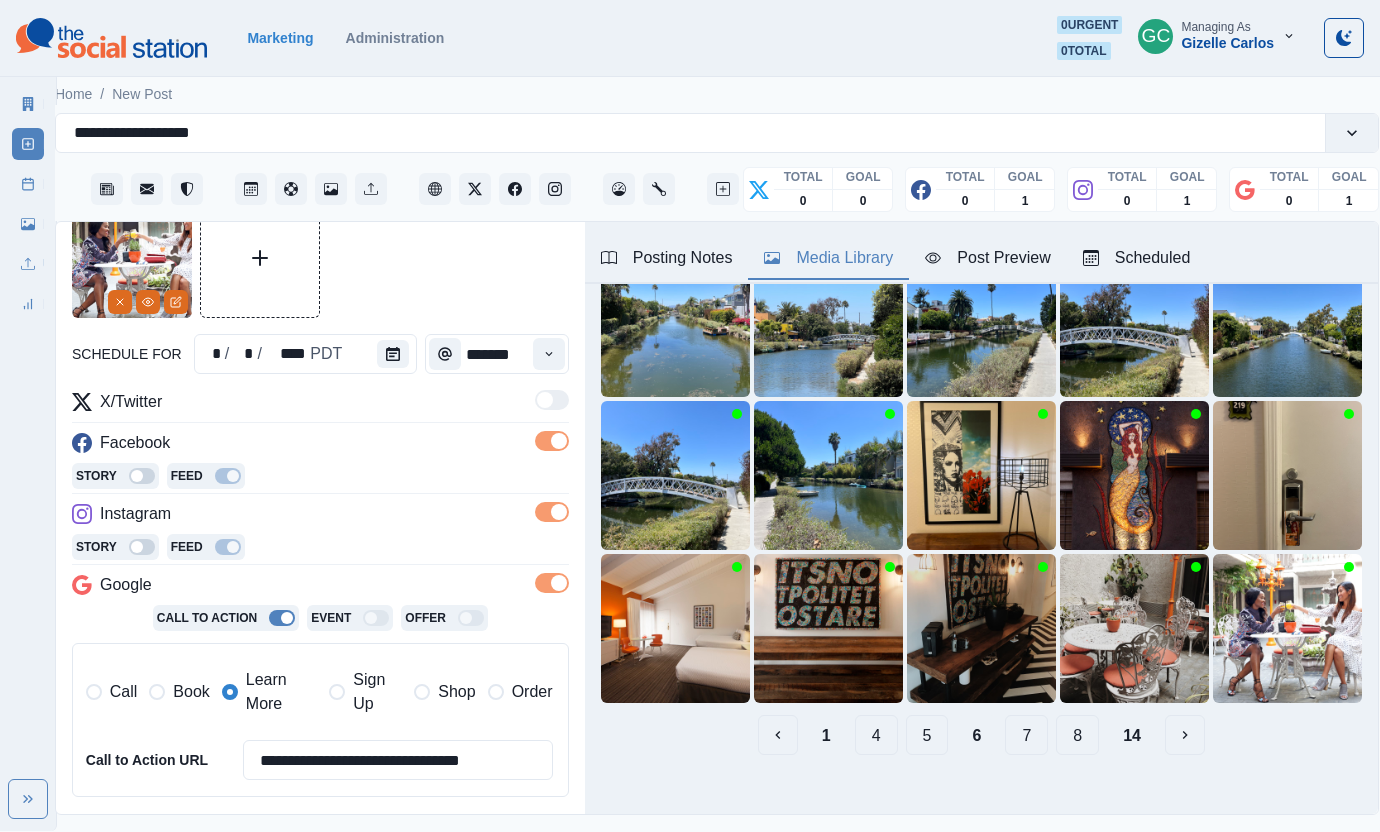 scroll, scrollTop: 231, scrollLeft: 0, axis: vertical 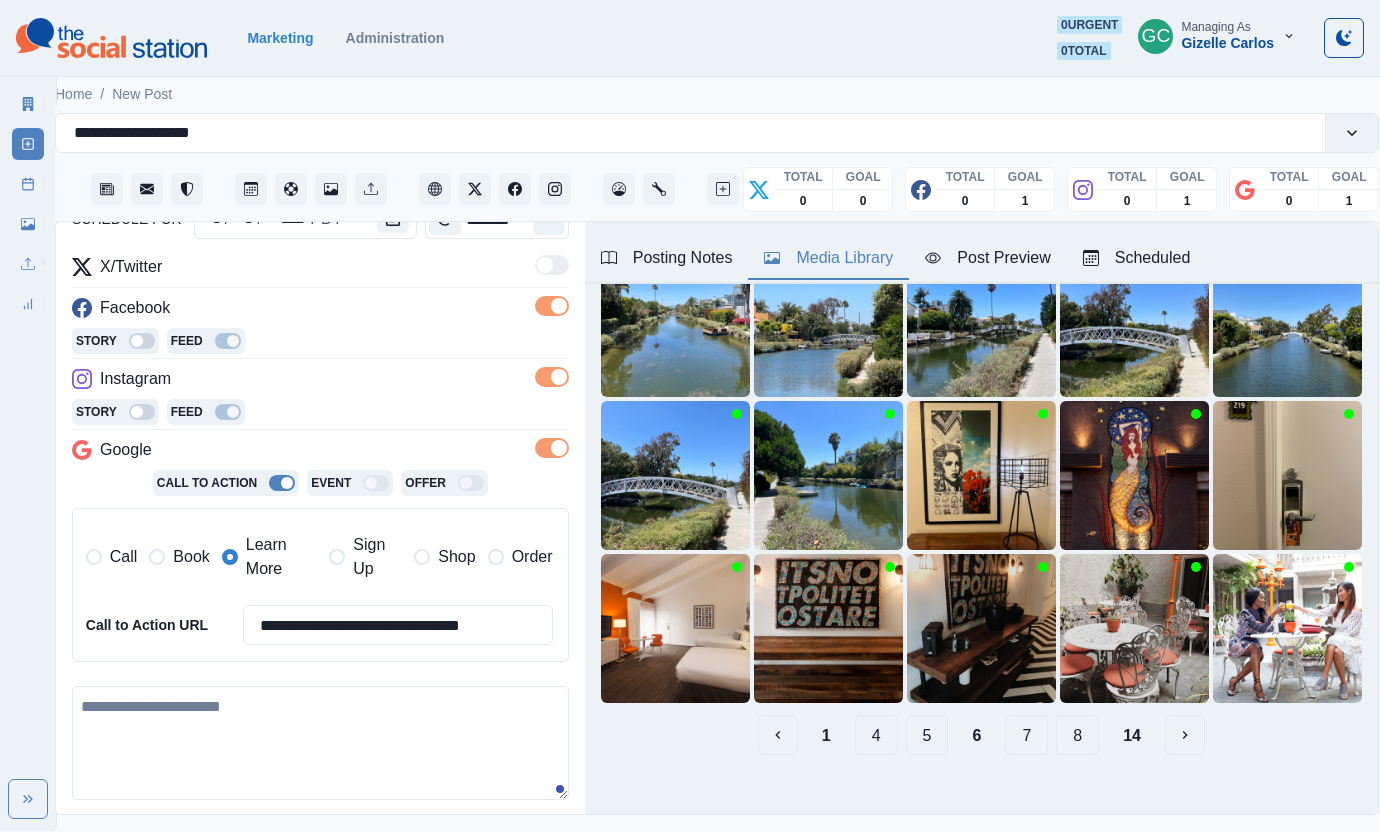 drag, startPoint x: 217, startPoint y: 714, endPoint x: 288, endPoint y: 753, distance: 81.00617 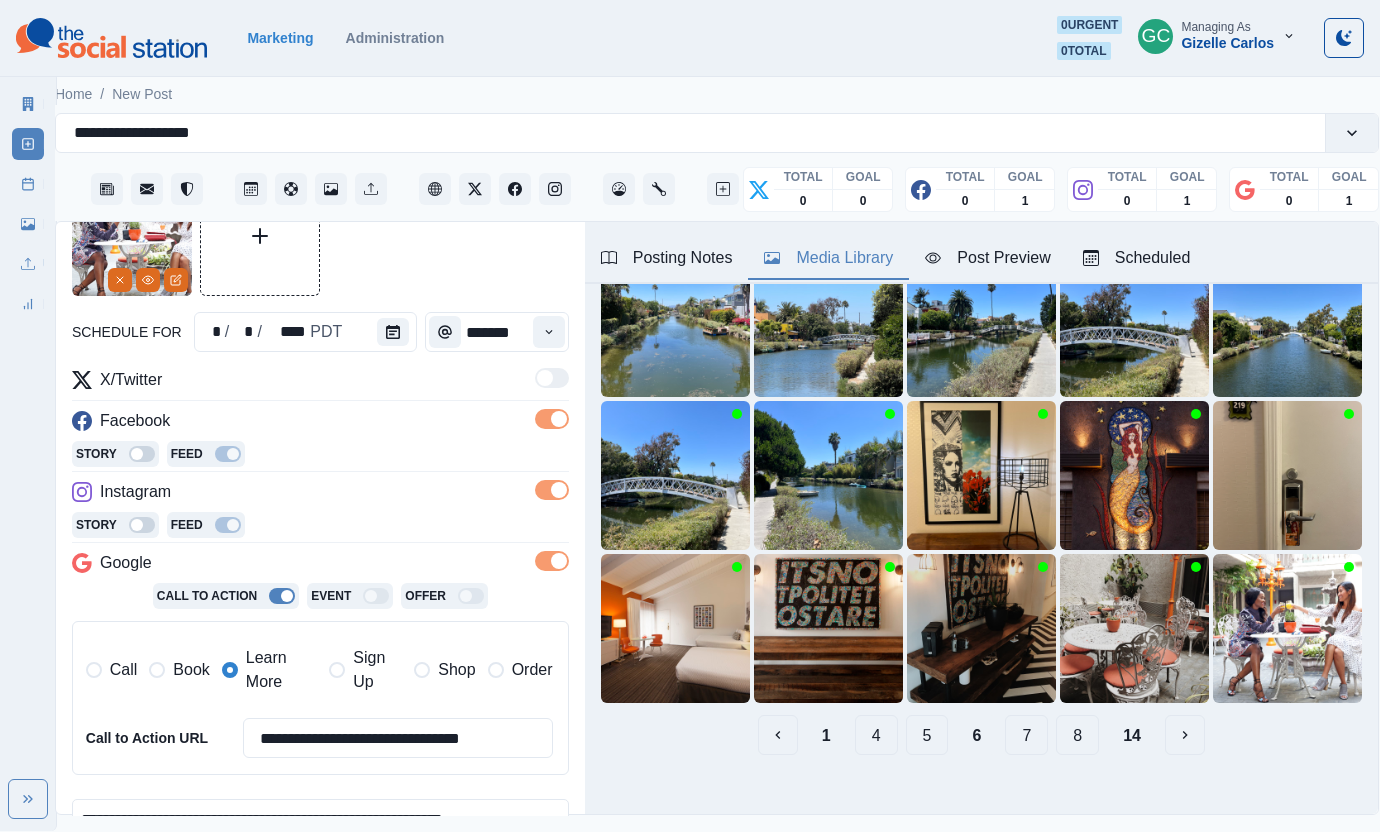 scroll, scrollTop: 450, scrollLeft: 0, axis: vertical 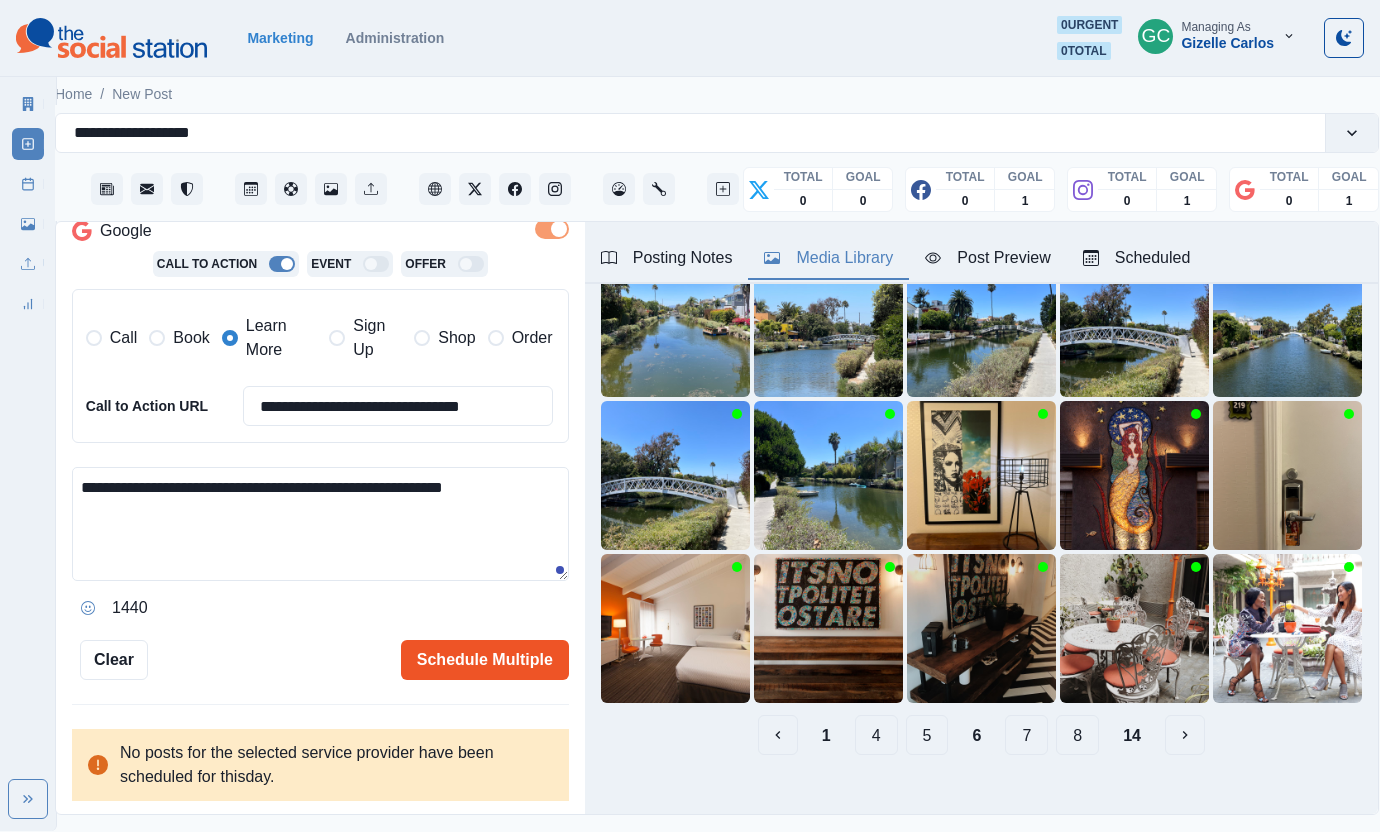 type on "**********" 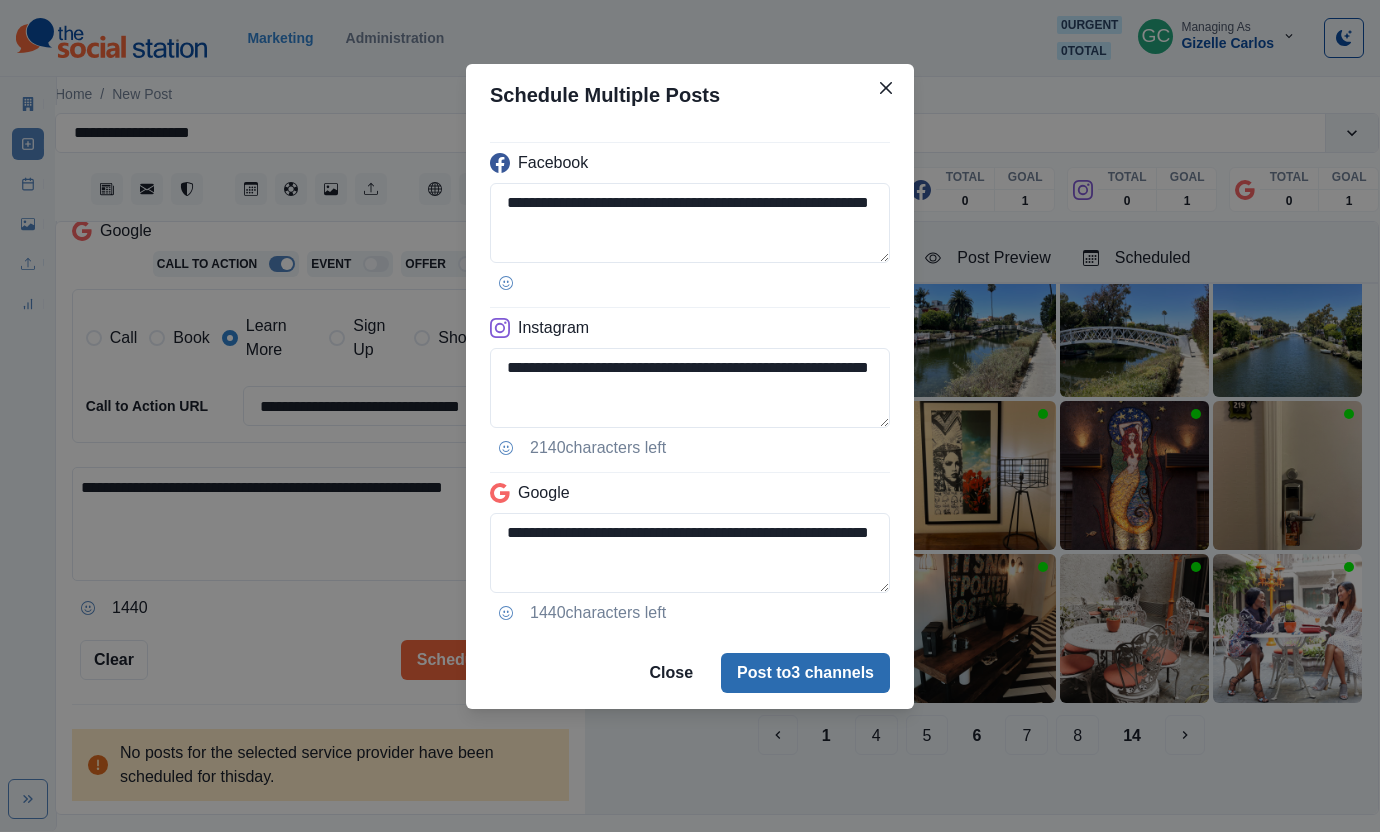 click on "Post to  3   channels" at bounding box center [805, 673] 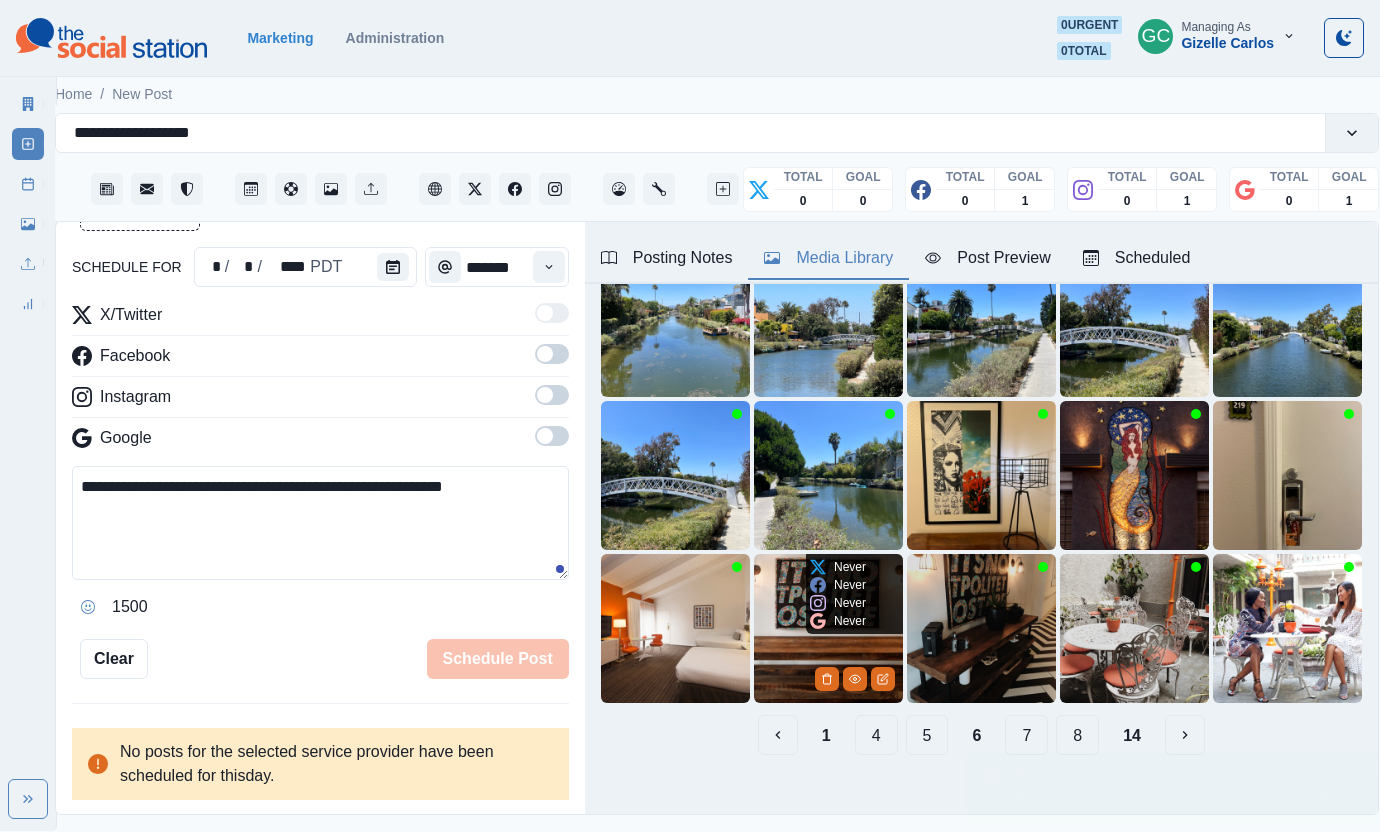 type 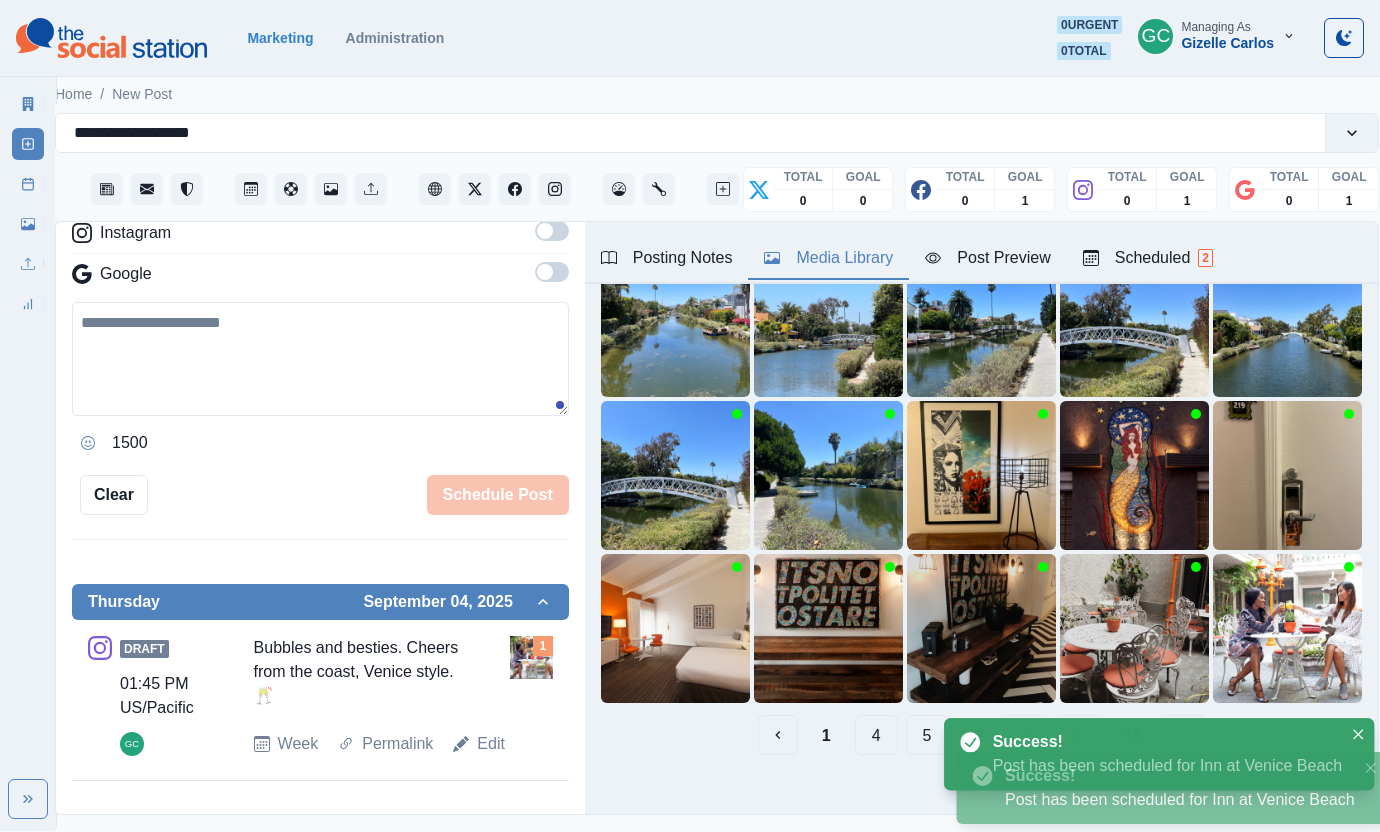 scroll, scrollTop: 390, scrollLeft: 0, axis: vertical 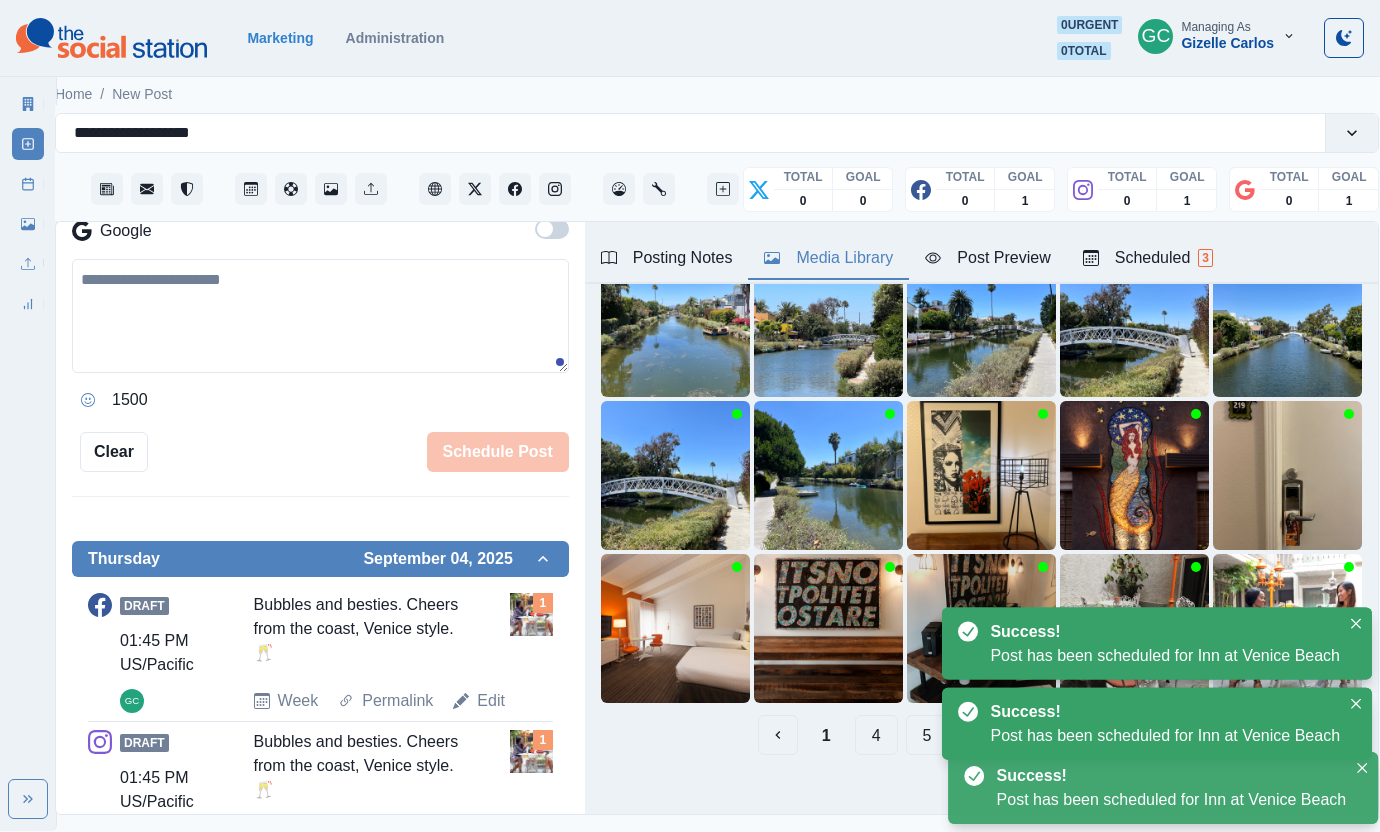click on "Scheduled 3" at bounding box center (1148, 258) 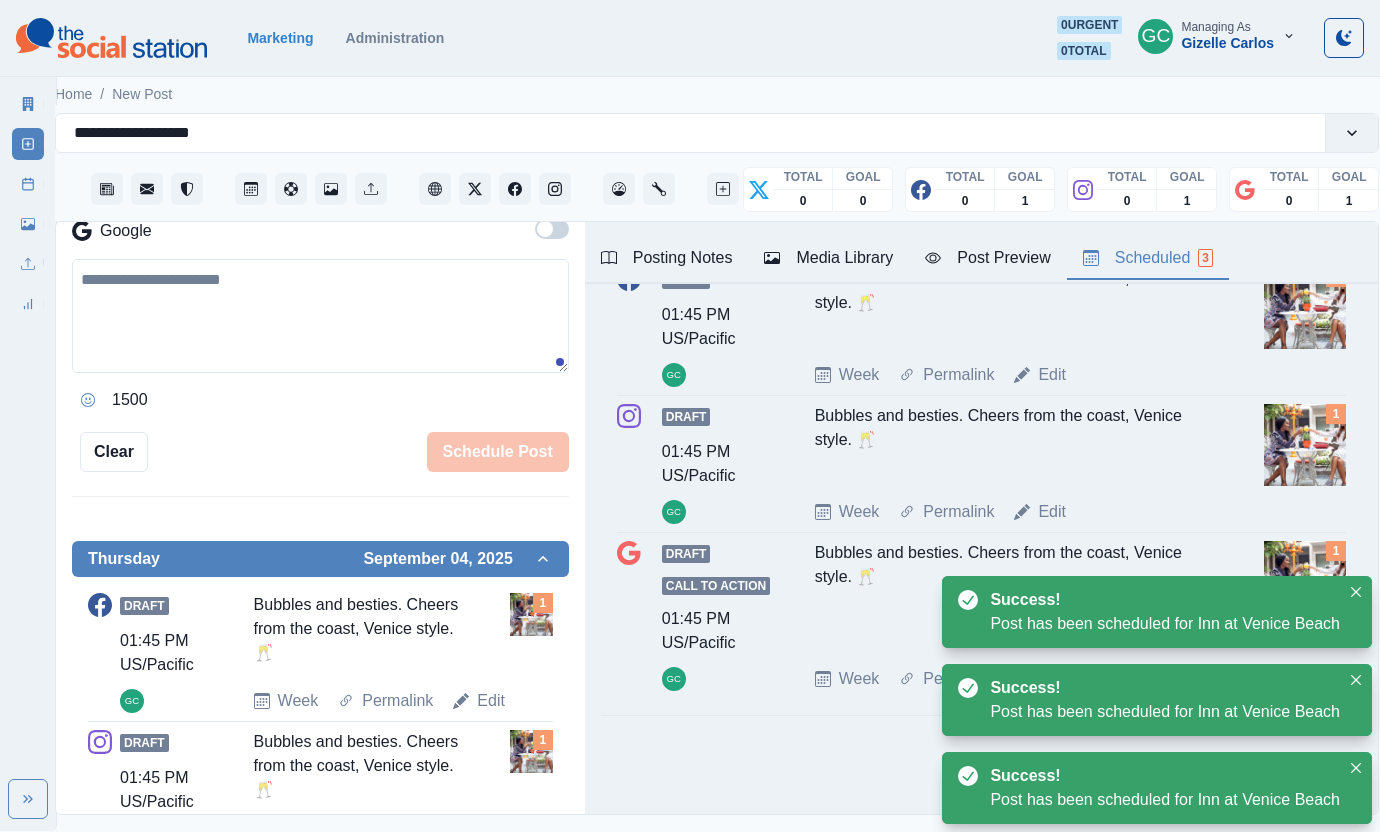 scroll, scrollTop: 0, scrollLeft: 0, axis: both 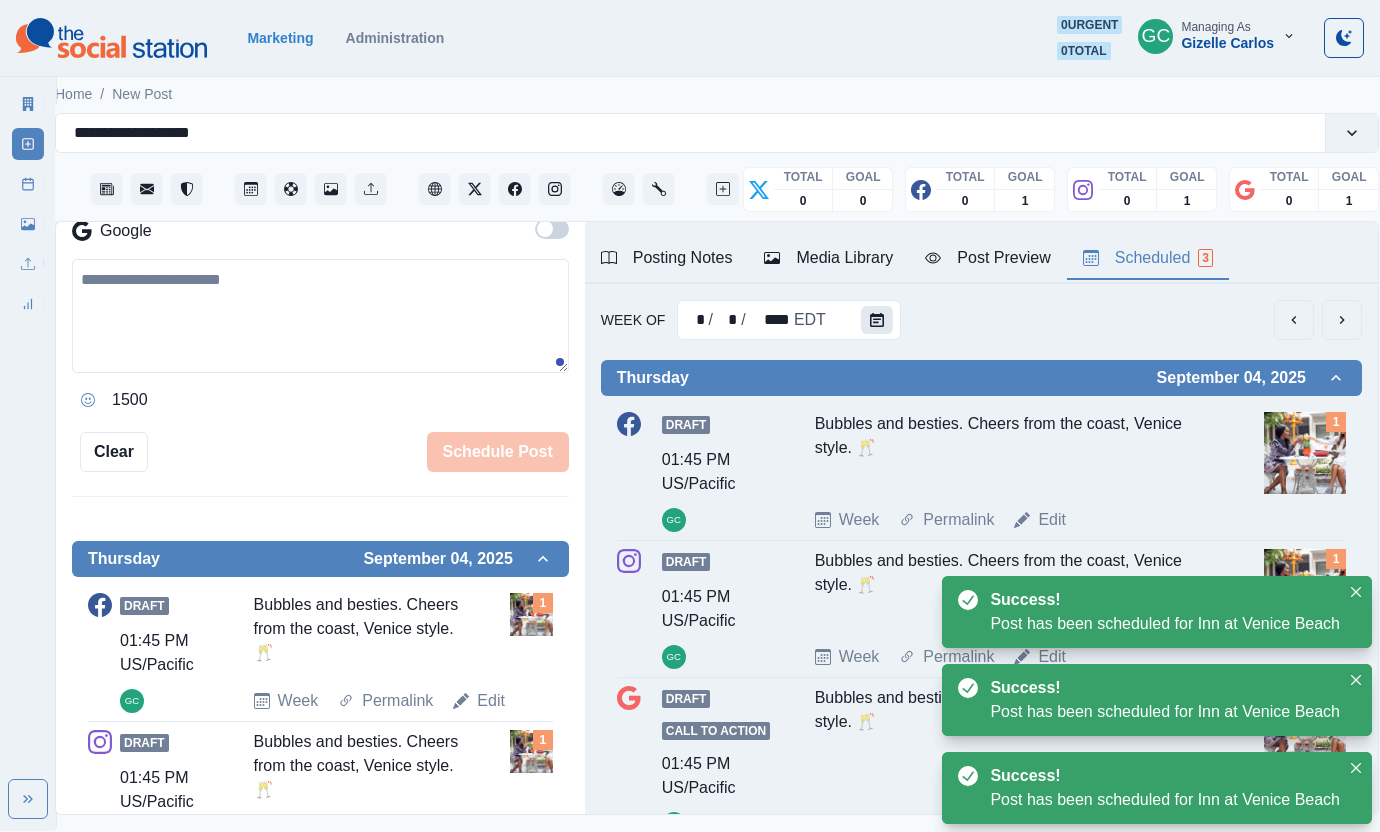 click 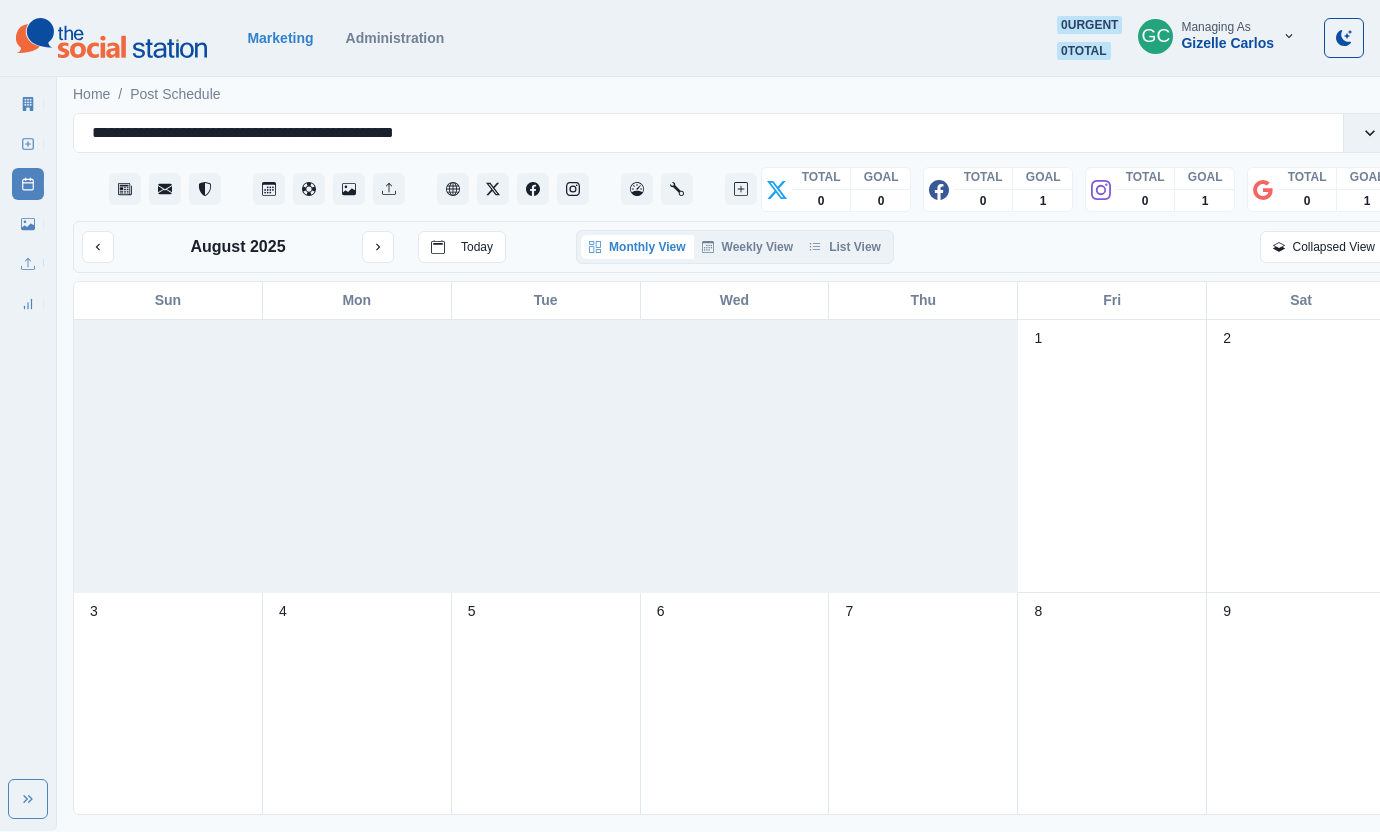 scroll, scrollTop: 0, scrollLeft: 0, axis: both 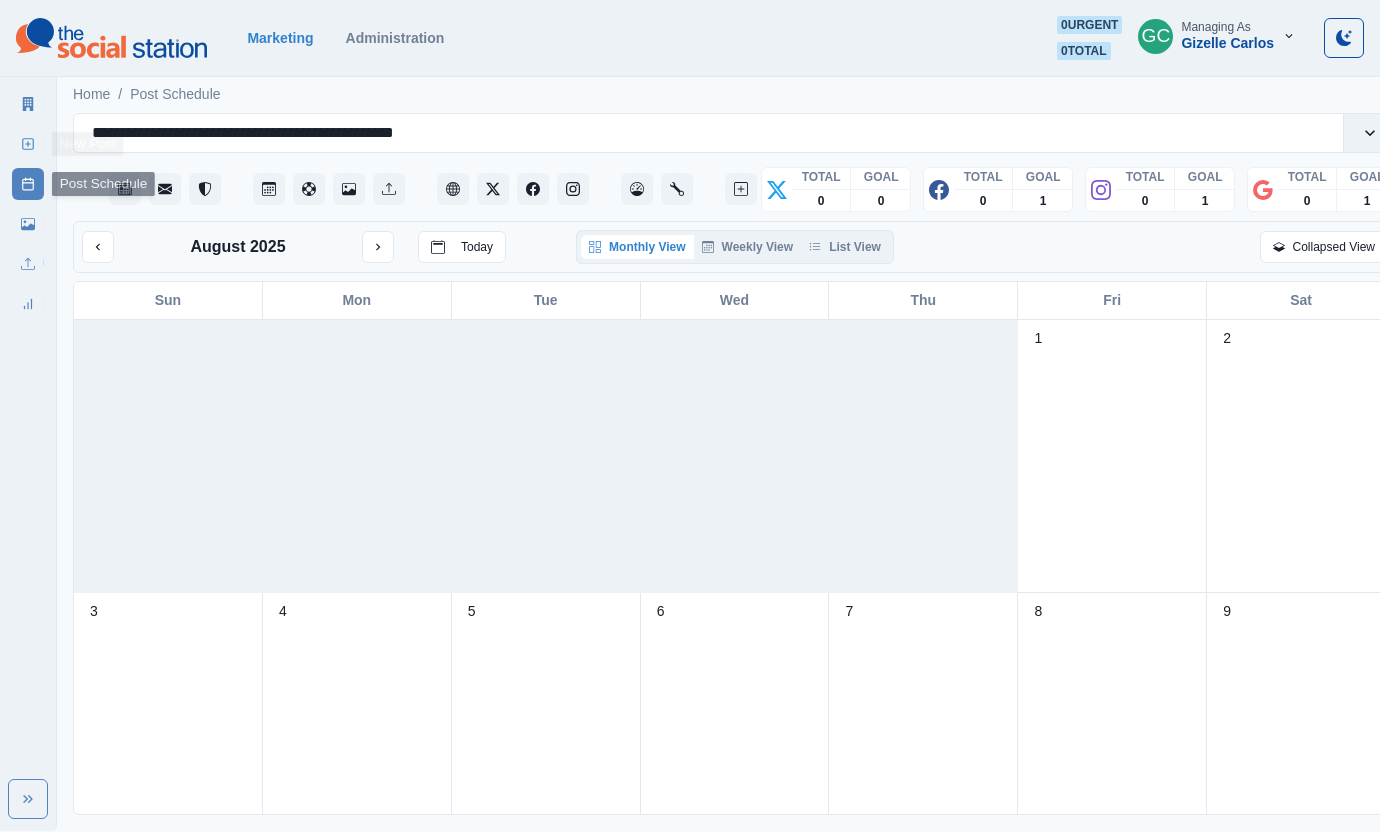 click on "Marketing Summary New Post Post Schedule Media Library Uploads Review Summary" at bounding box center (28, 200) 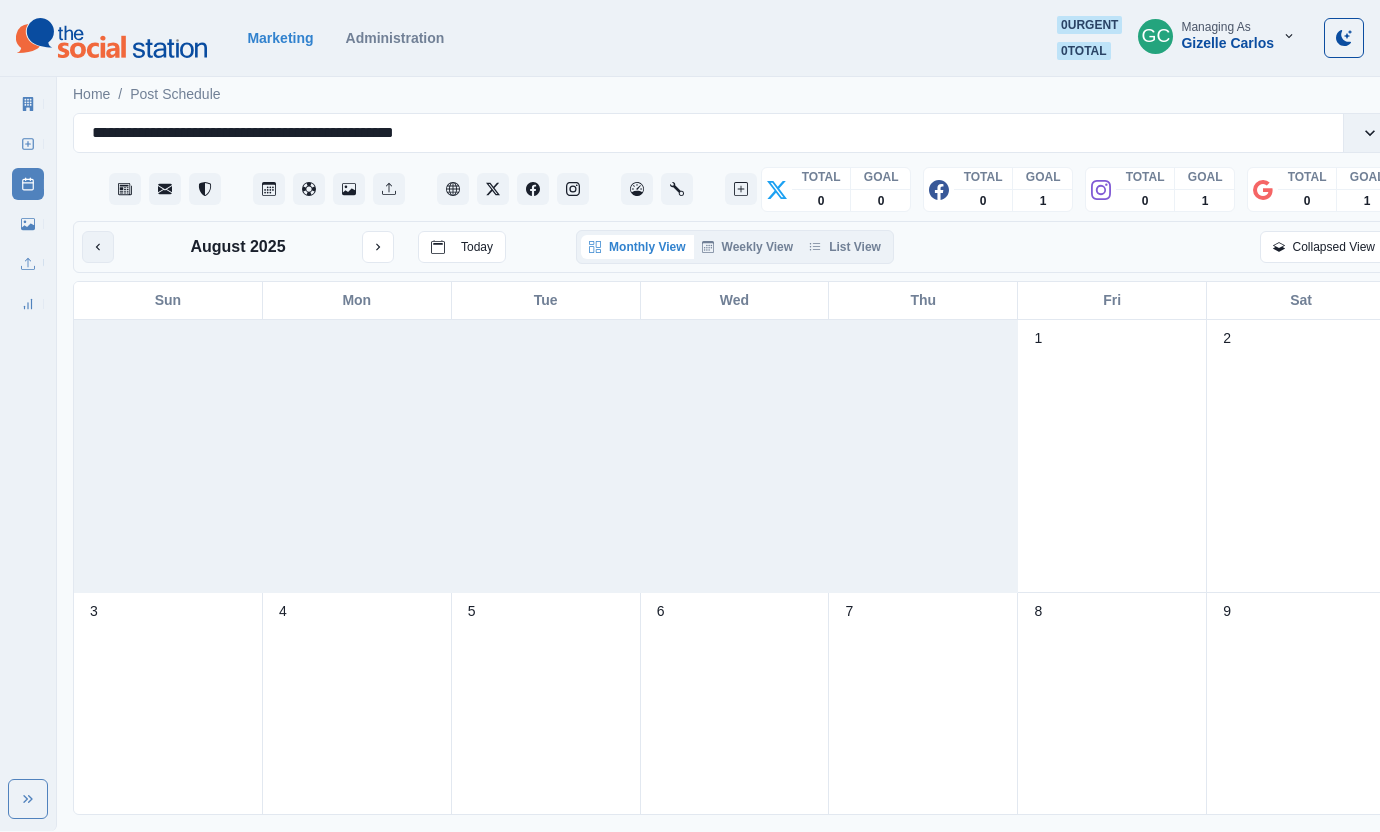 click 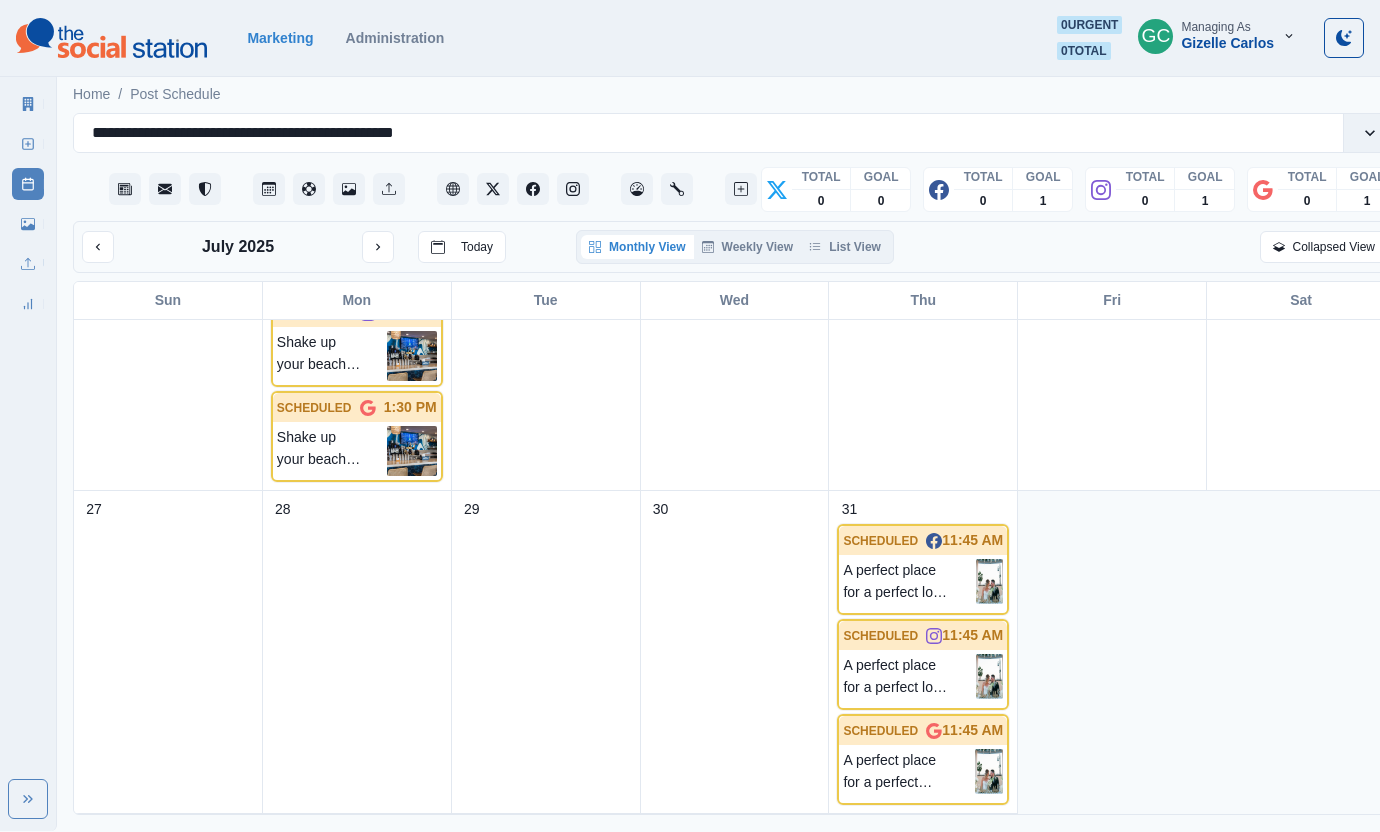 scroll, scrollTop: 1076, scrollLeft: 0, axis: vertical 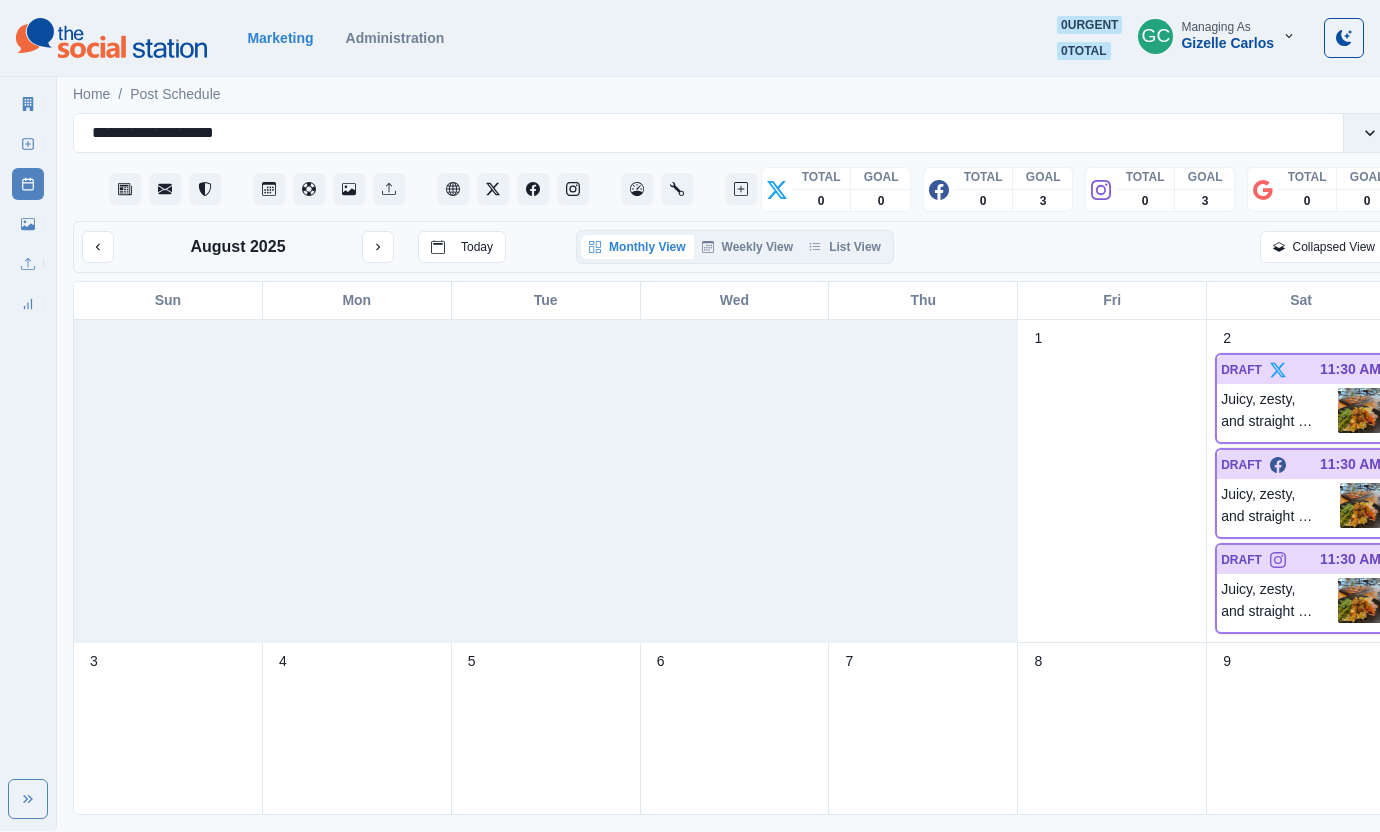 click on "[MONTH] [YEAR] [DATE]" at bounding box center [294, 247] 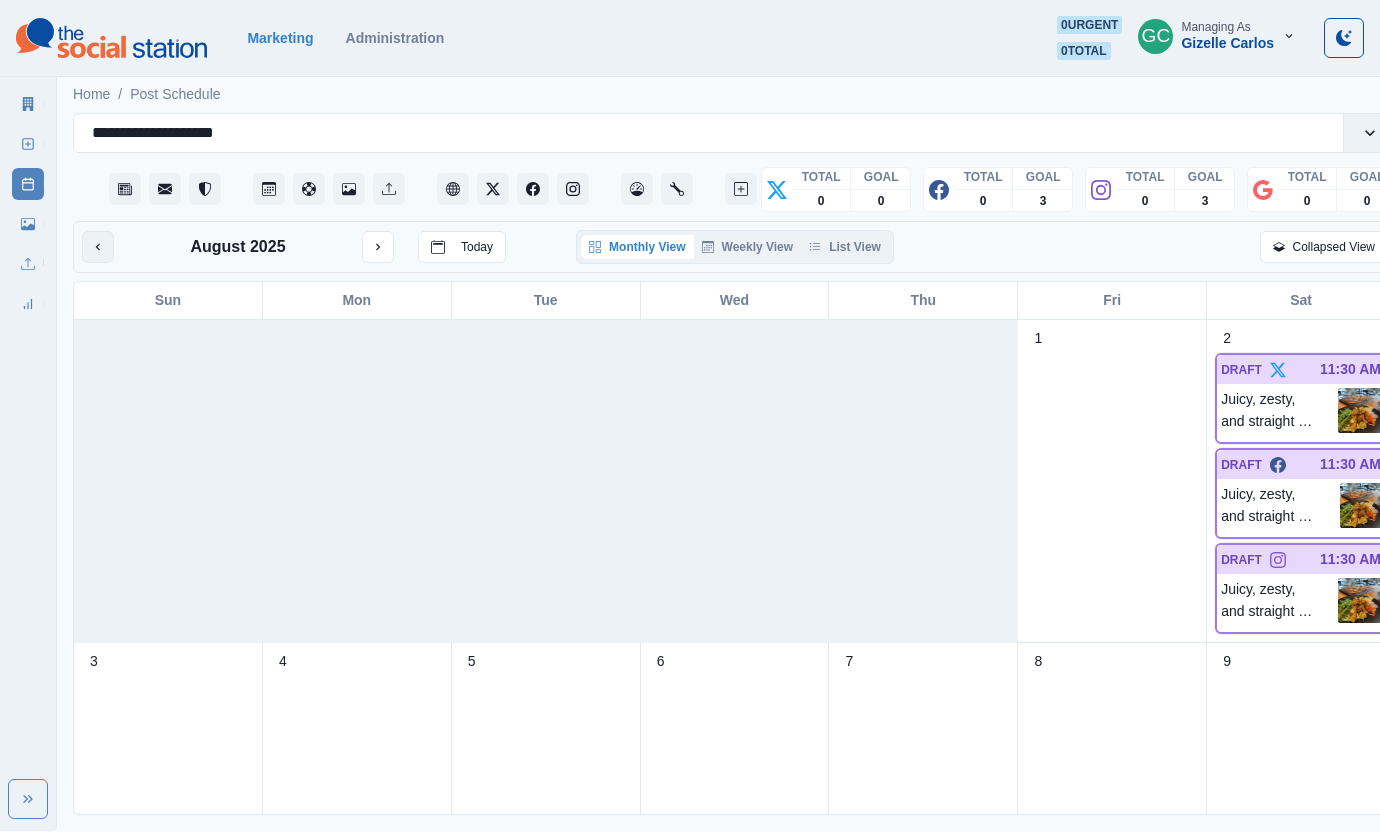 click 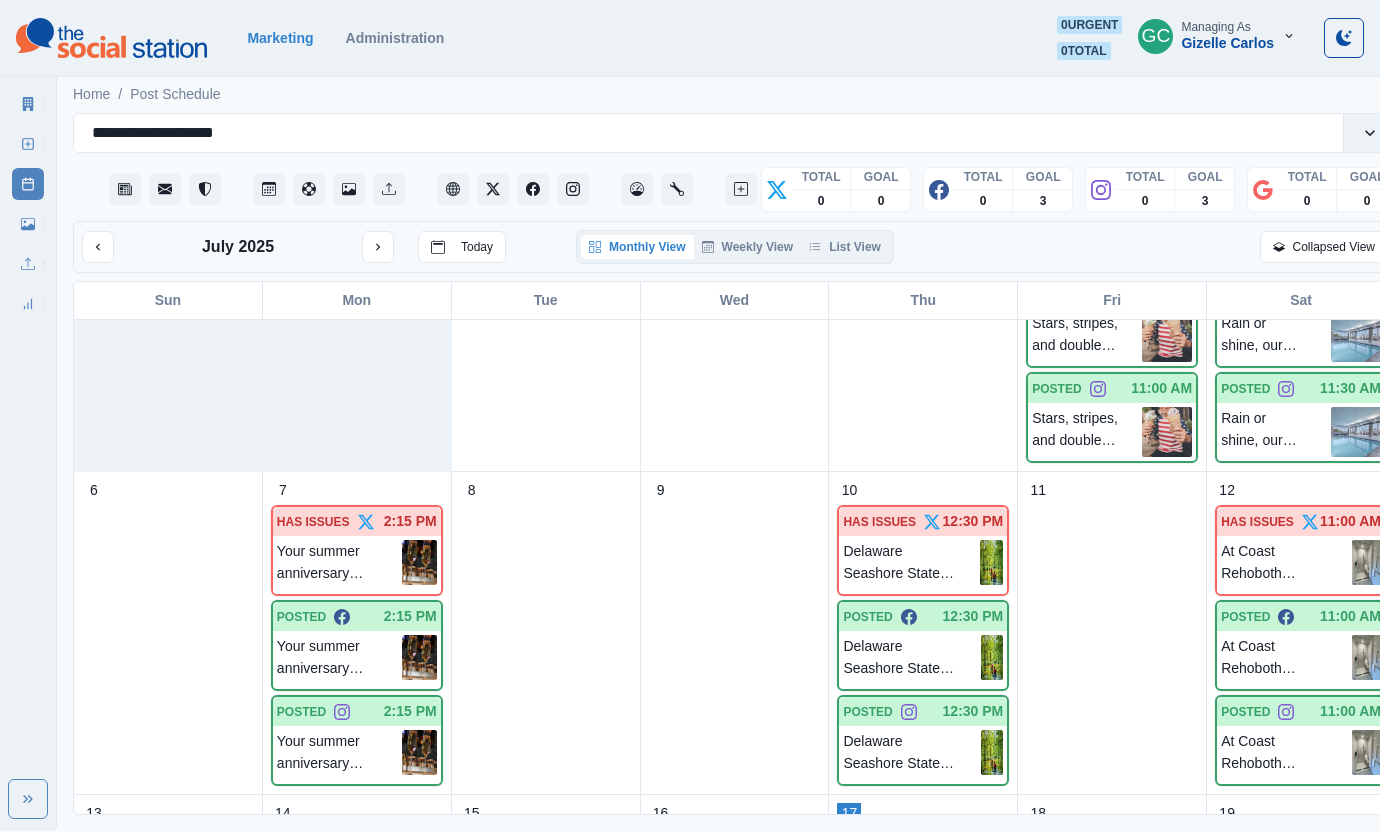 scroll, scrollTop: 0, scrollLeft: 0, axis: both 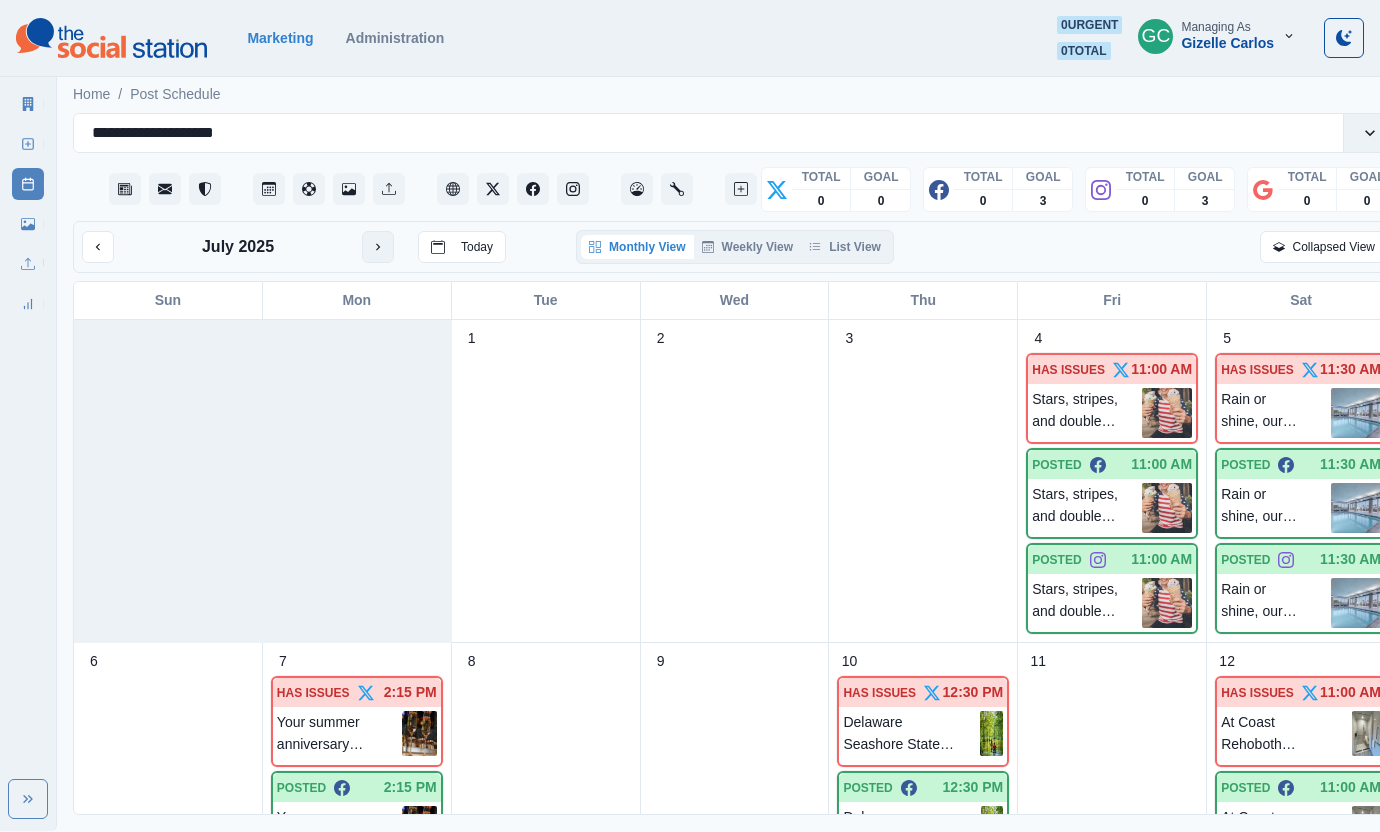 click at bounding box center [378, 247] 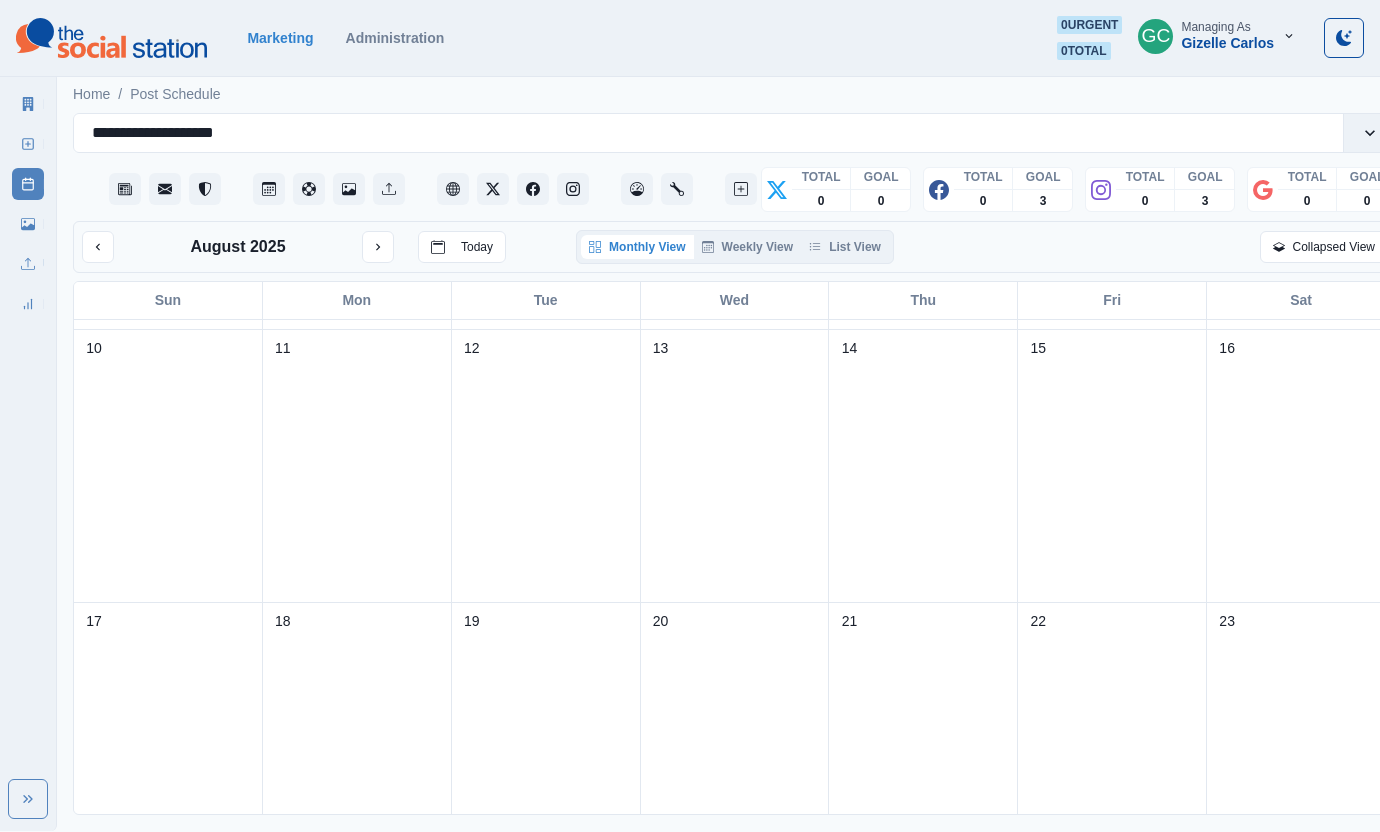 scroll, scrollTop: 0, scrollLeft: 0, axis: both 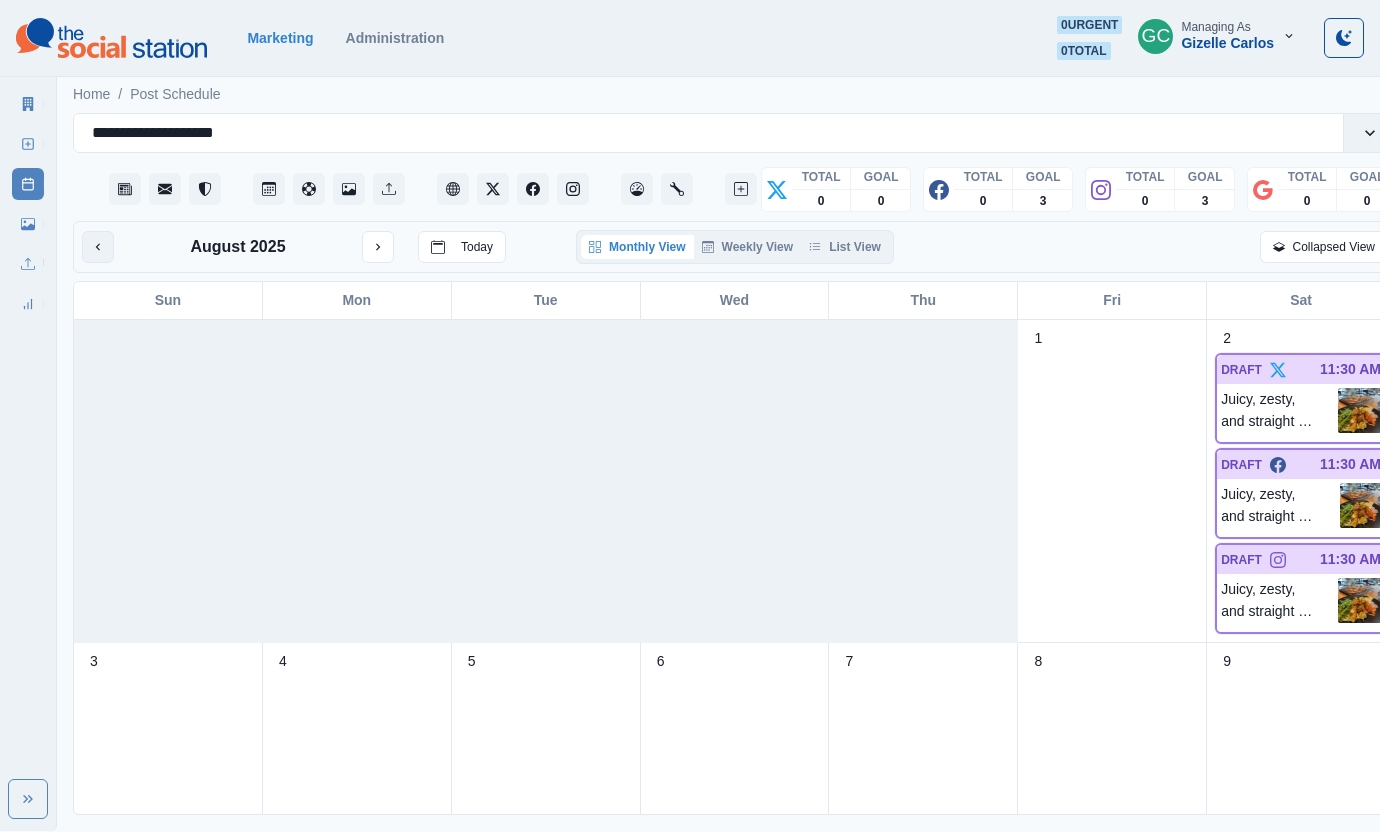 click 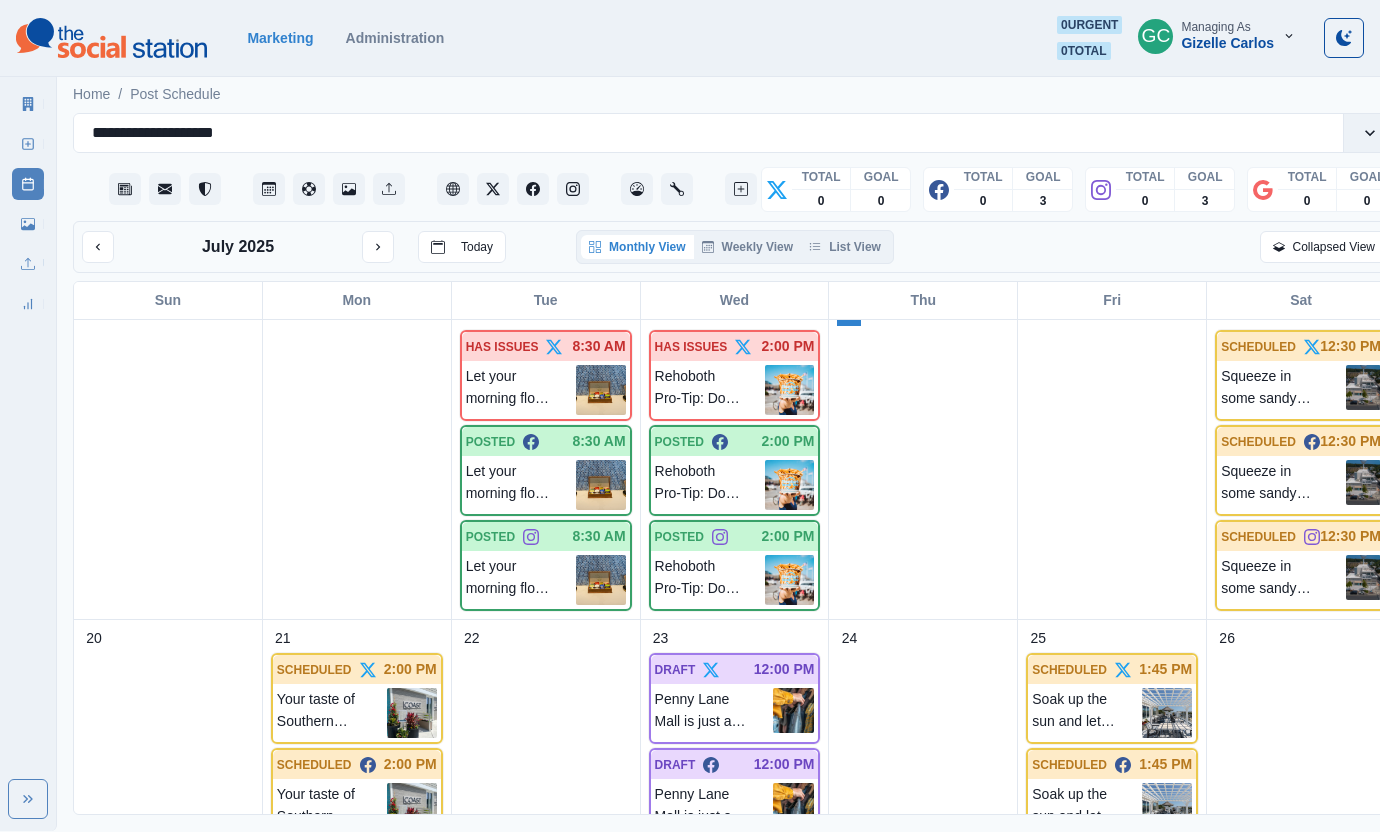 scroll, scrollTop: 0, scrollLeft: 0, axis: both 